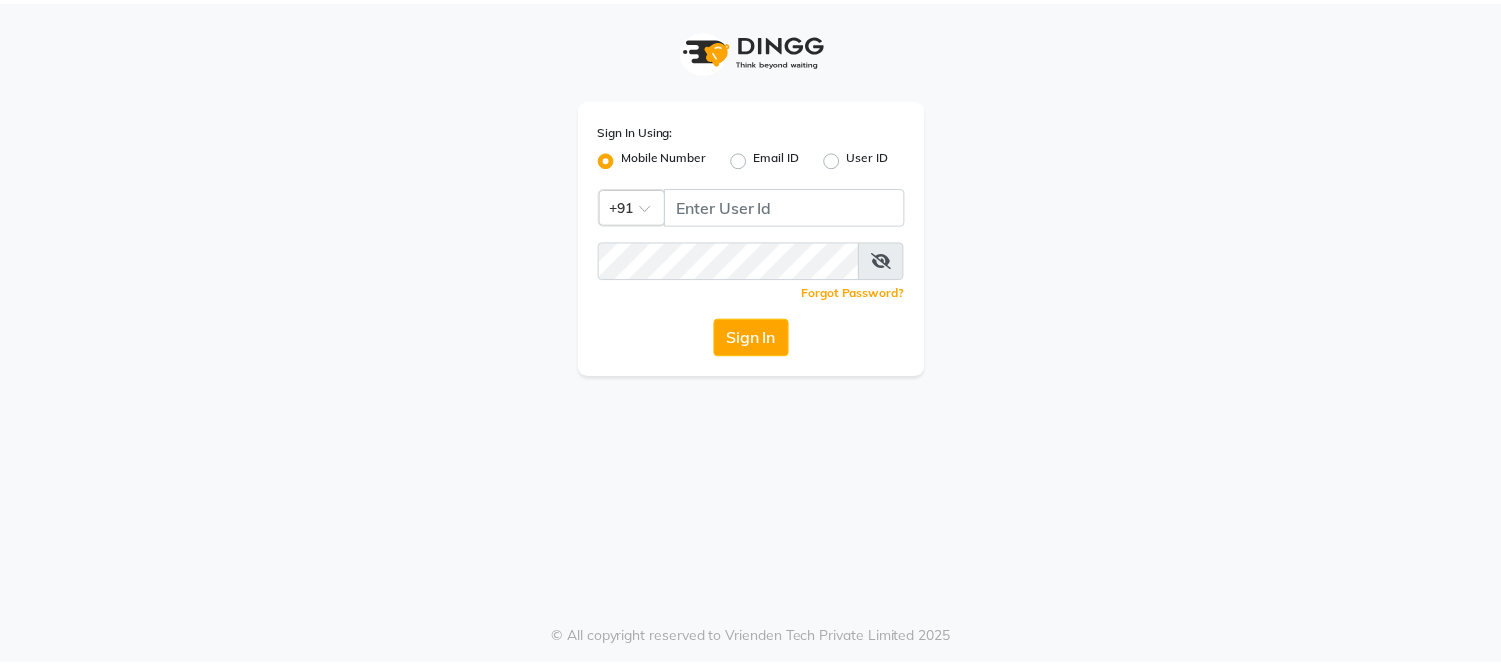 scroll, scrollTop: 0, scrollLeft: 0, axis: both 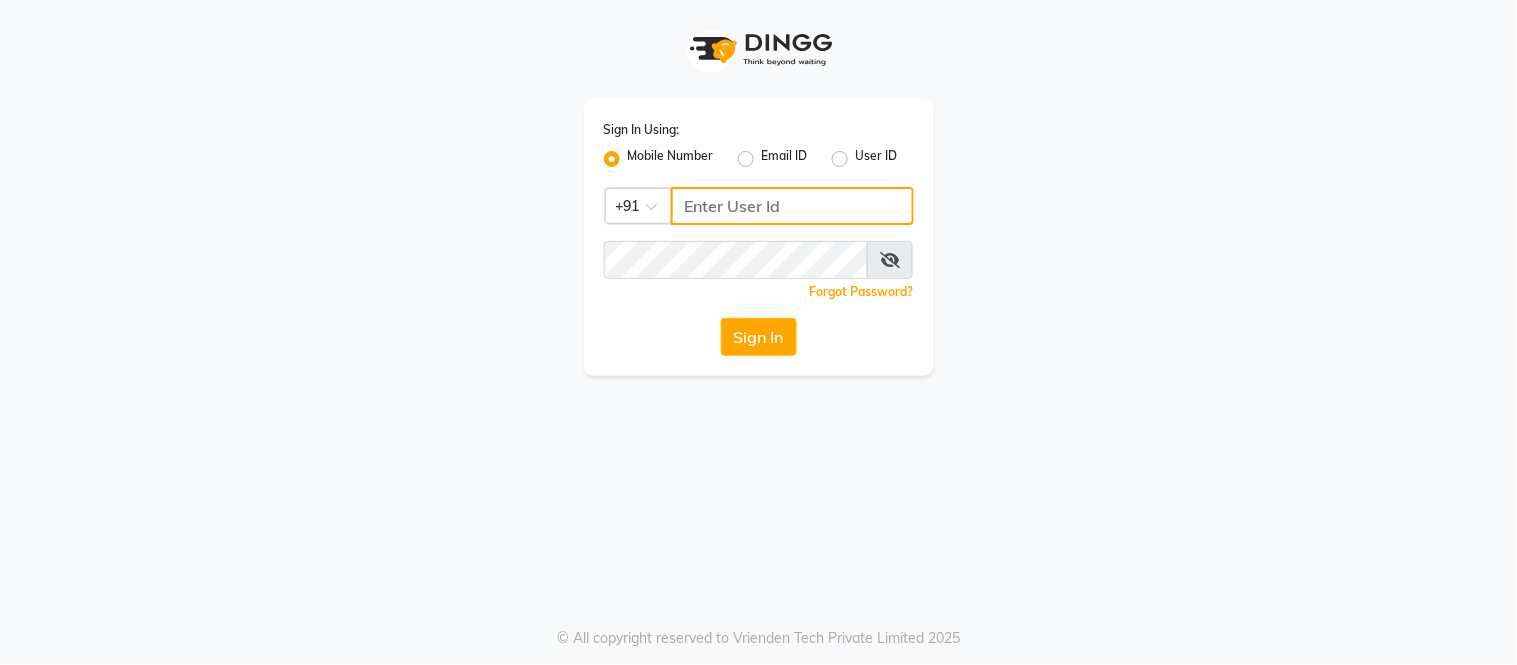 click 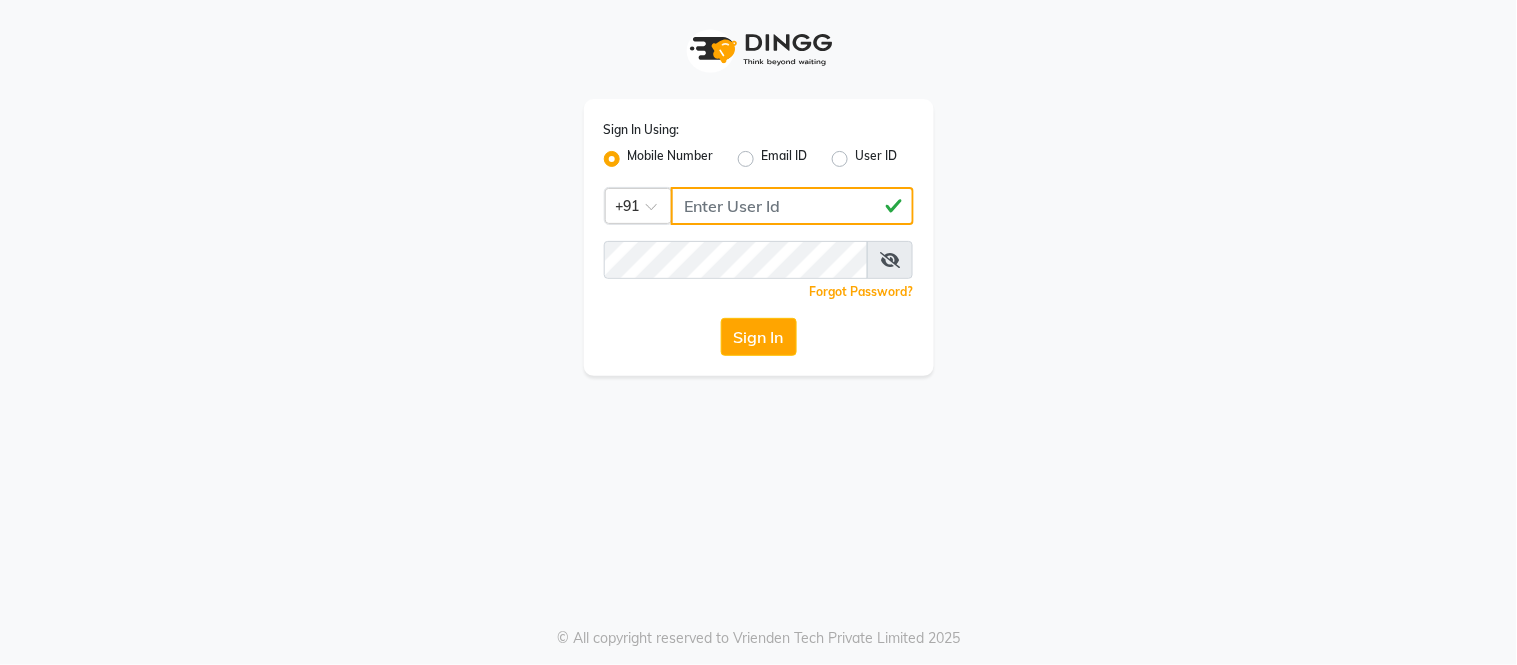 type on "[PHONE]" 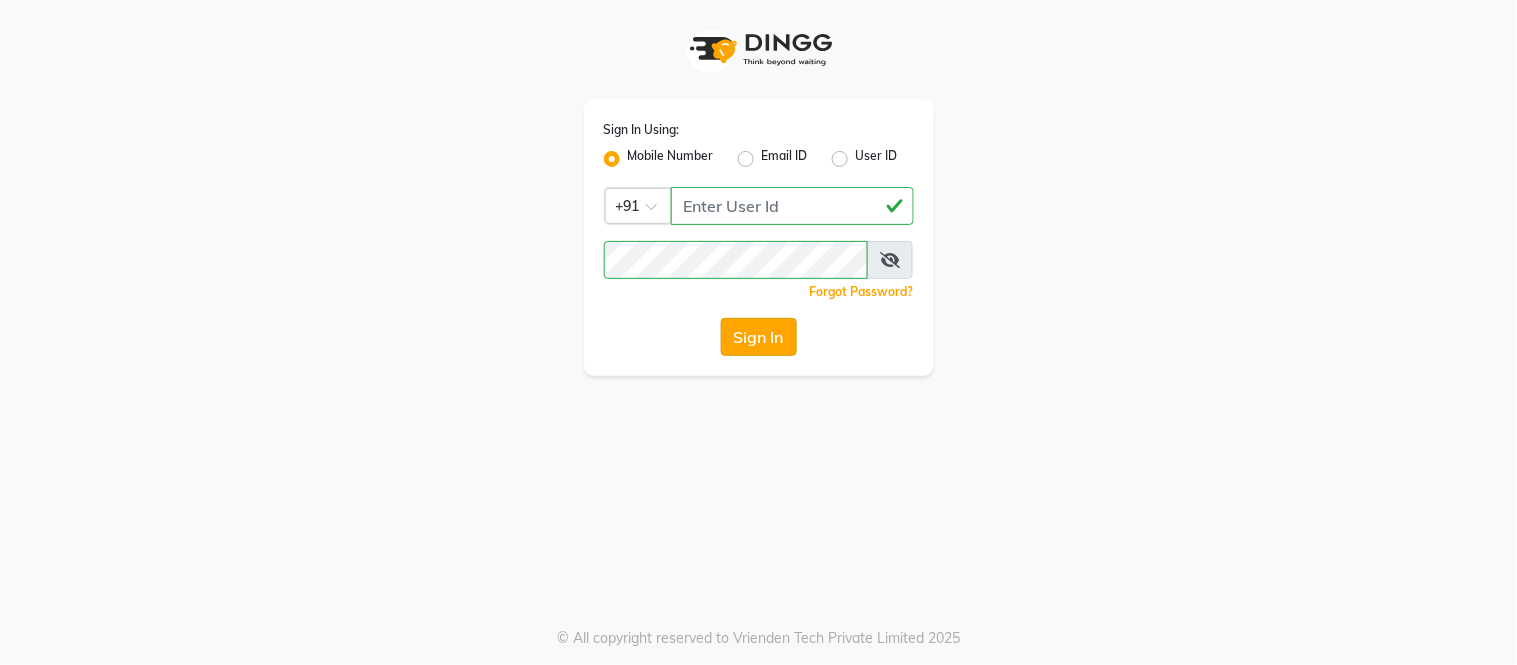 click on "Sign In" 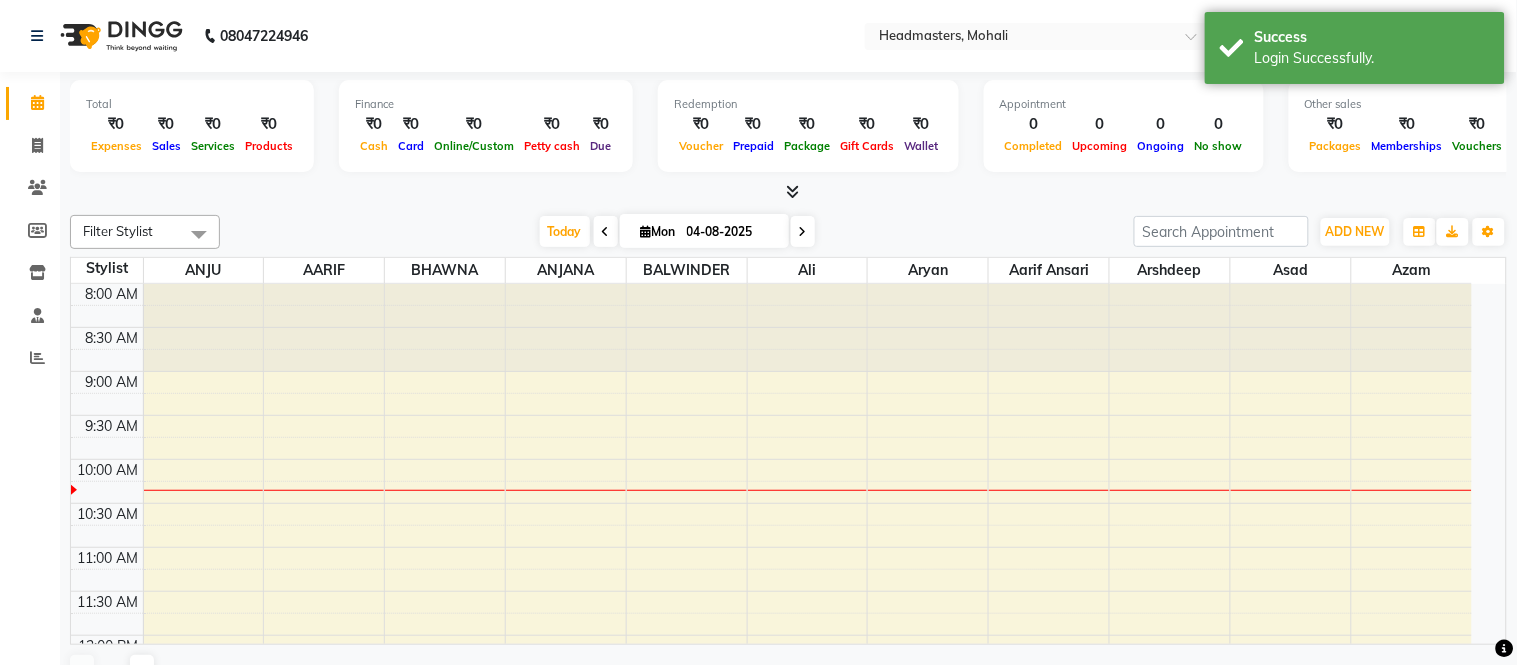 select on "en" 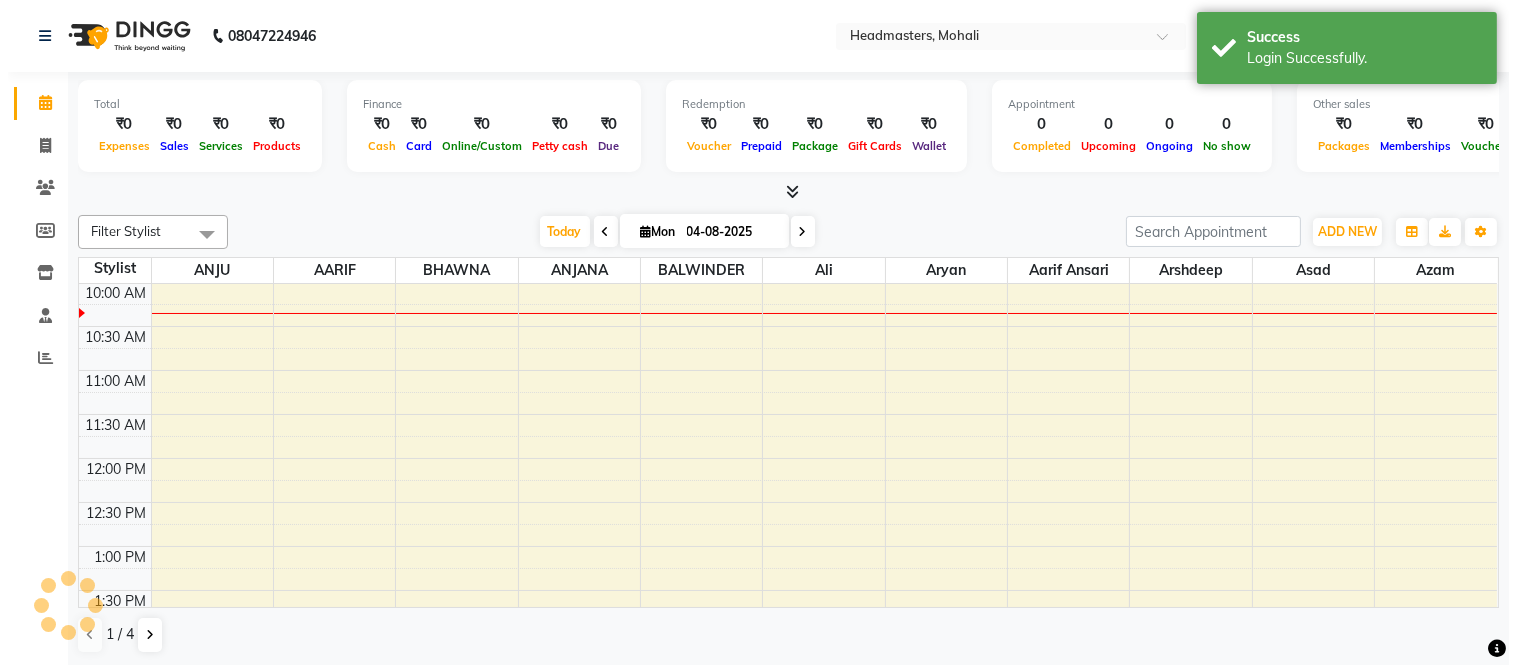 scroll, scrollTop: 0, scrollLeft: 0, axis: both 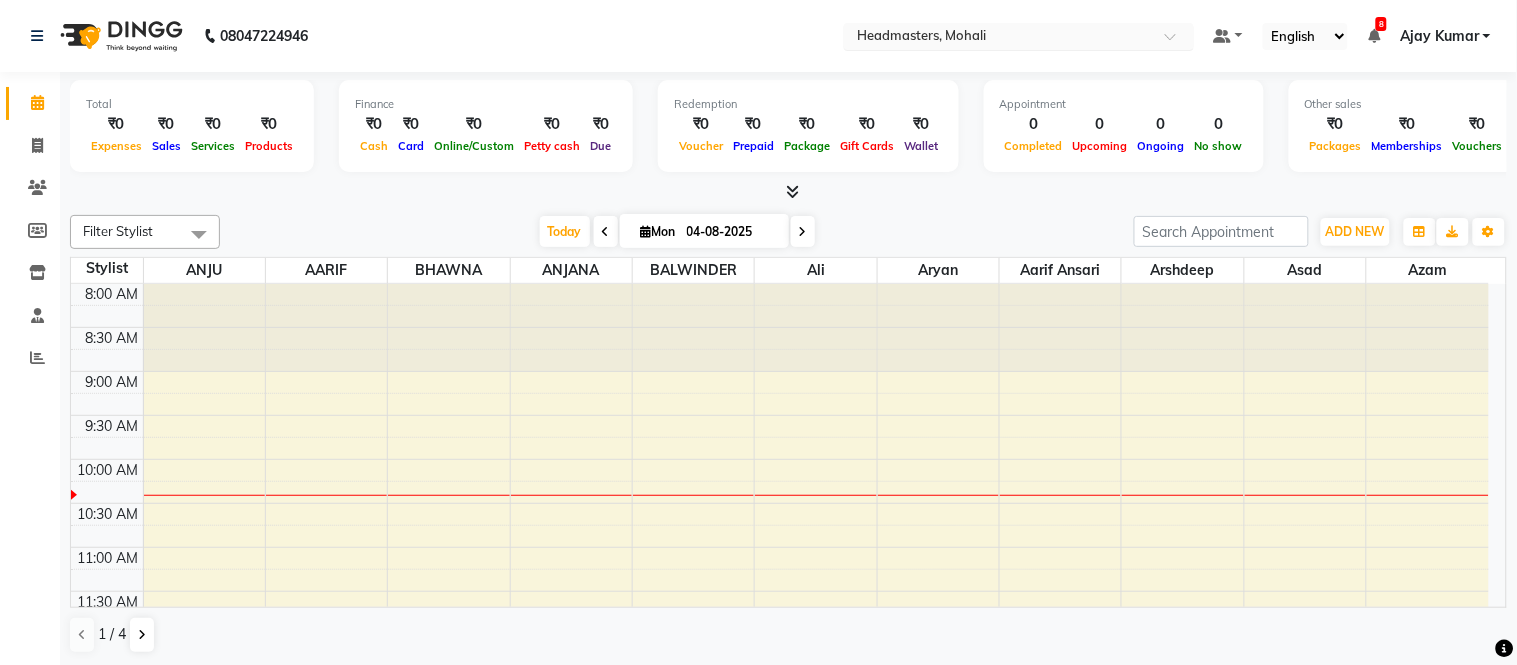 click at bounding box center (999, 38) 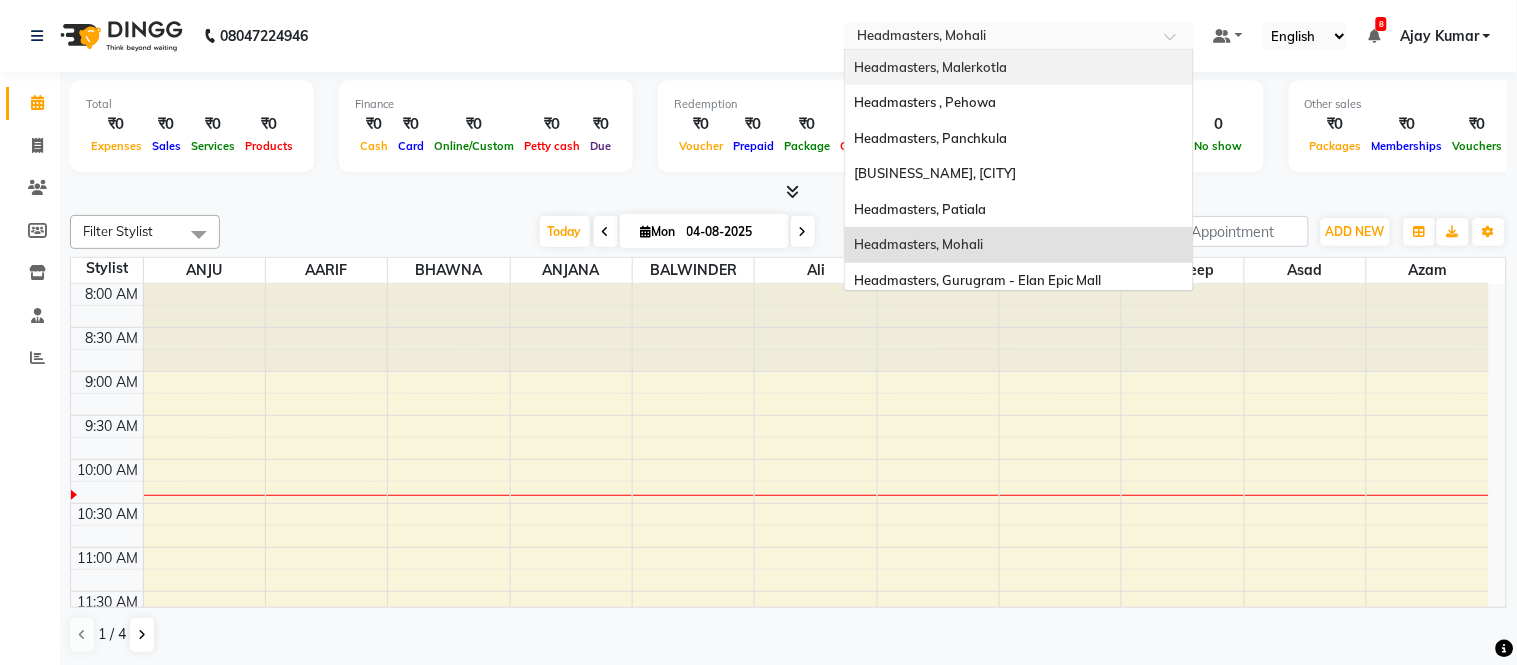 click on "Headmasters, Malerkotla" at bounding box center [931, 67] 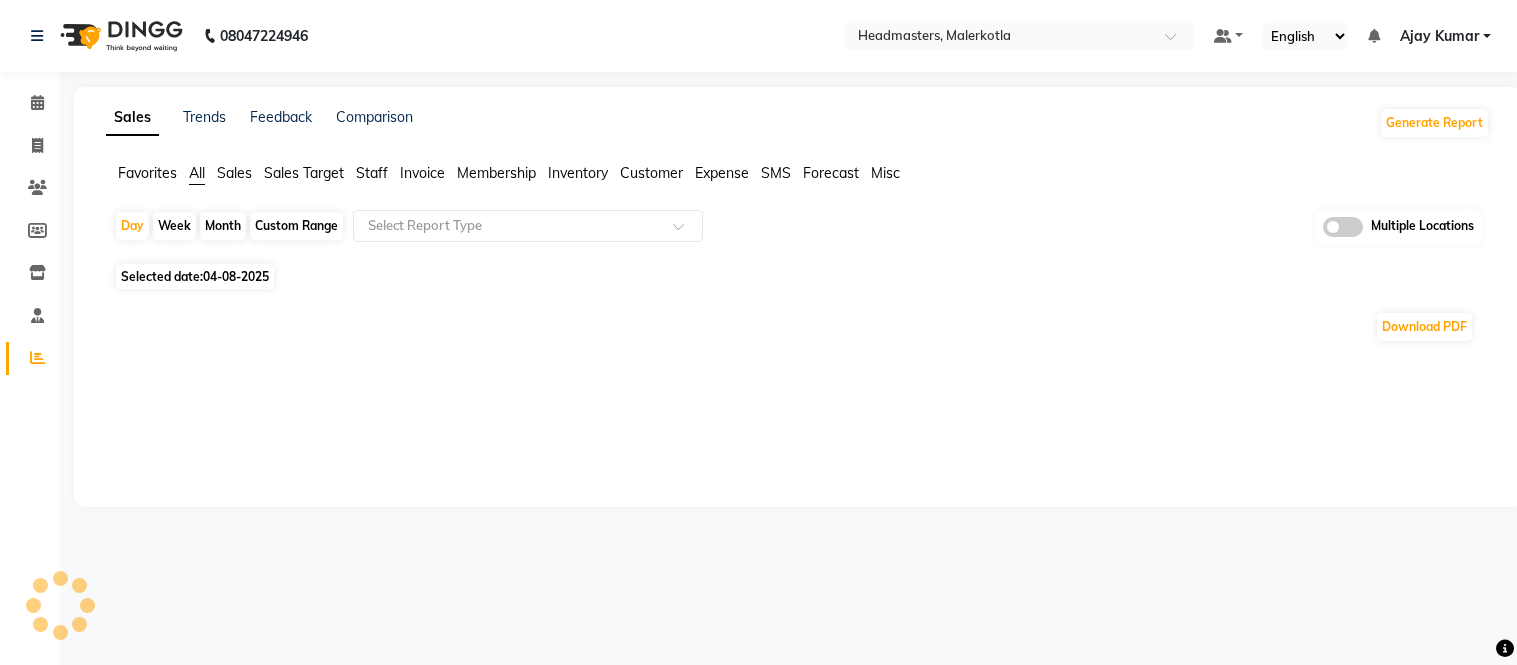 scroll, scrollTop: 0, scrollLeft: 0, axis: both 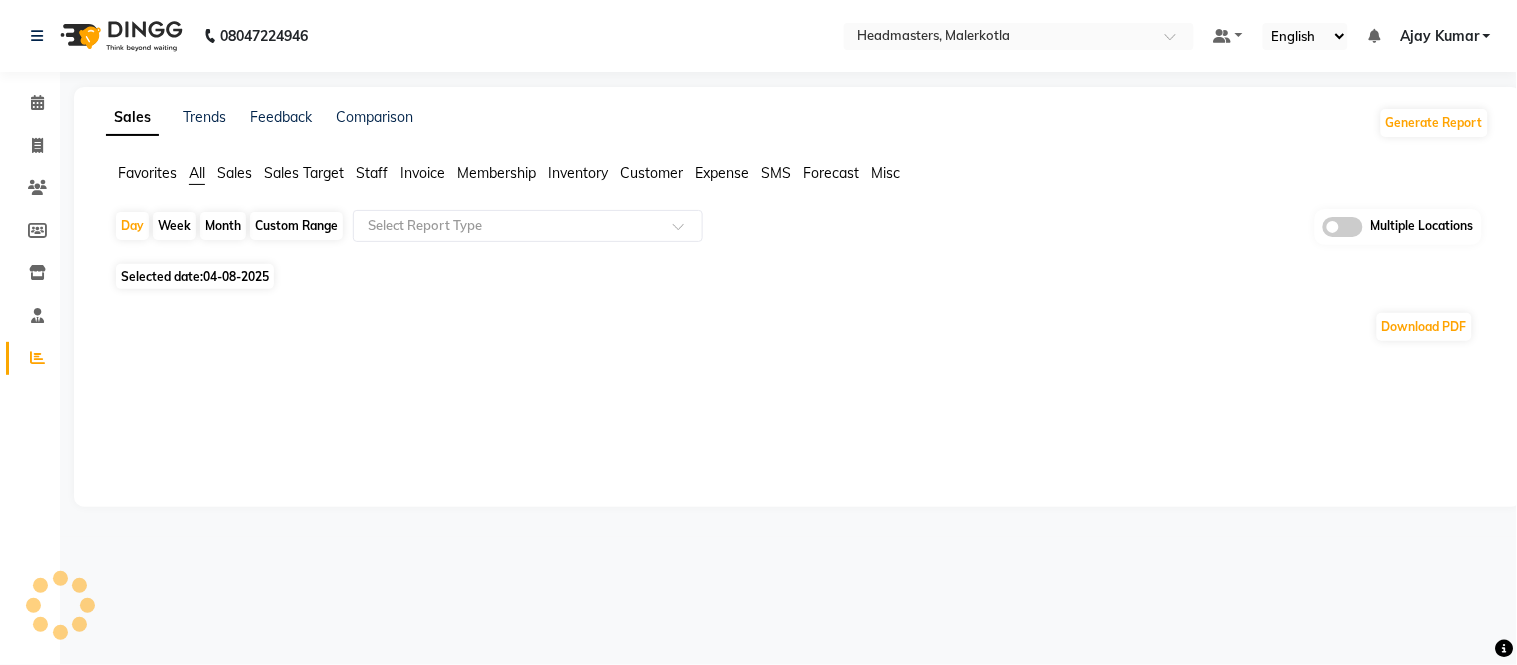 click on "Staff" 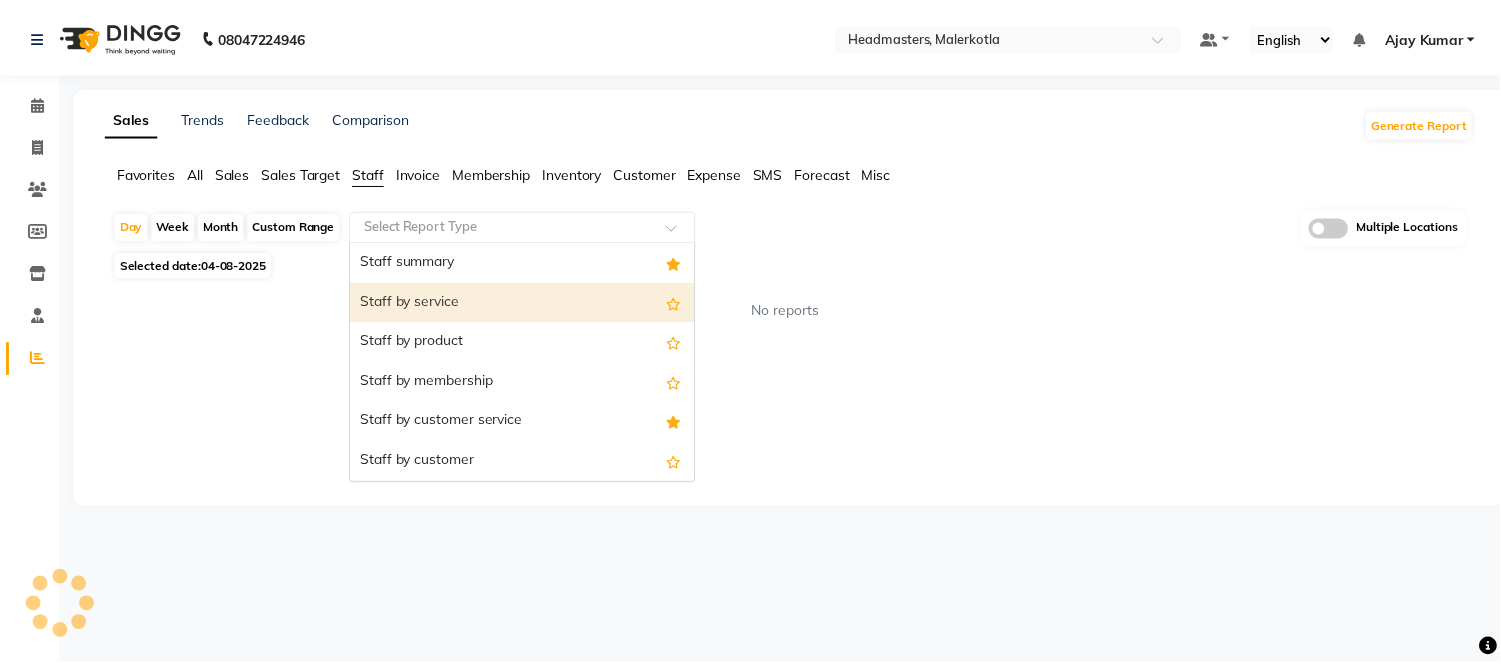 scroll, scrollTop: 0, scrollLeft: 0, axis: both 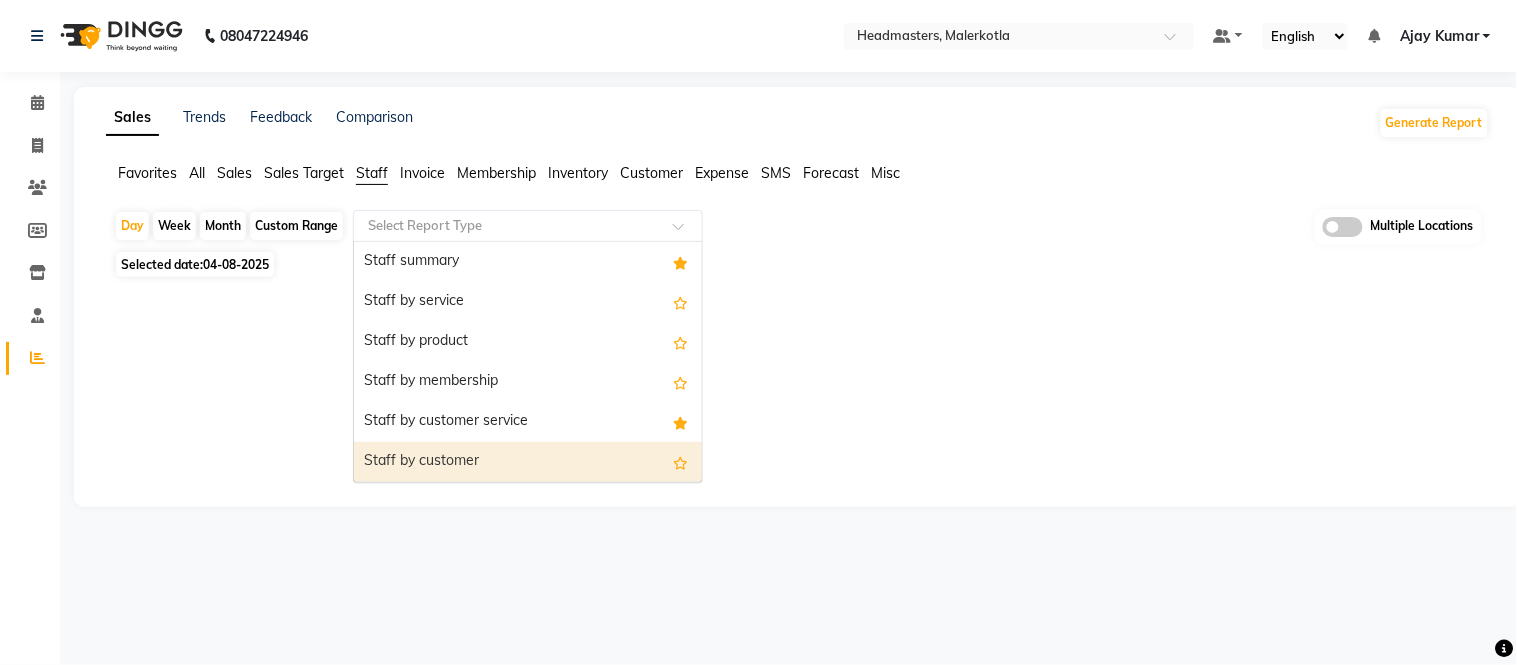 click on "Staff by customer" at bounding box center (528, 462) 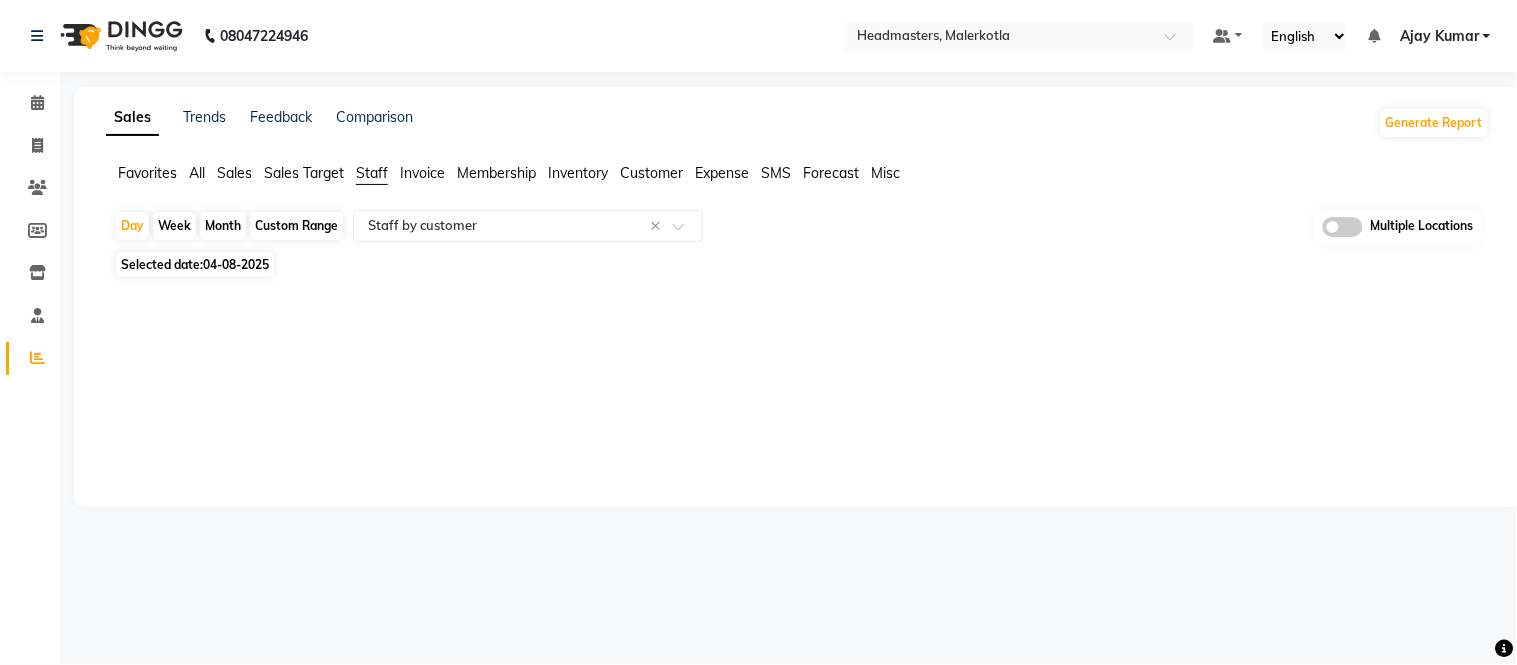 click on "04-08-2025" 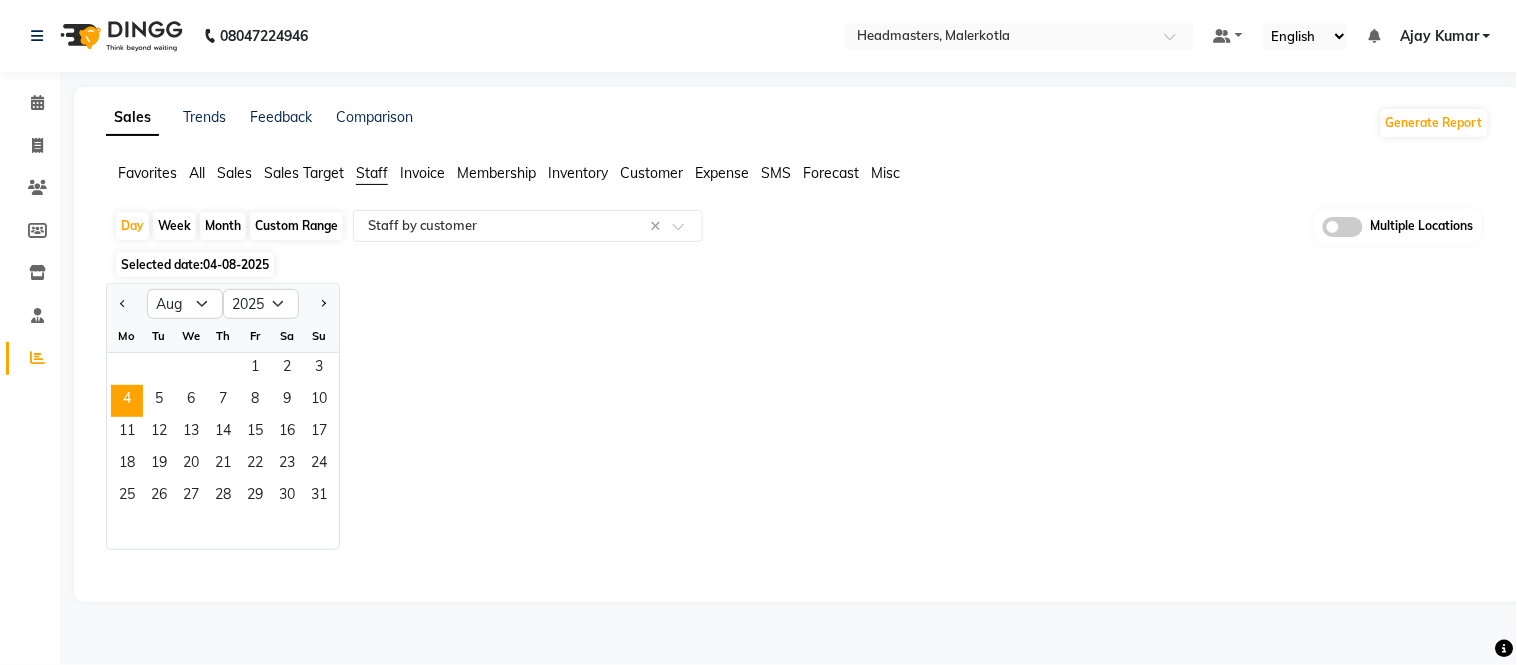 click on "Custom Range" 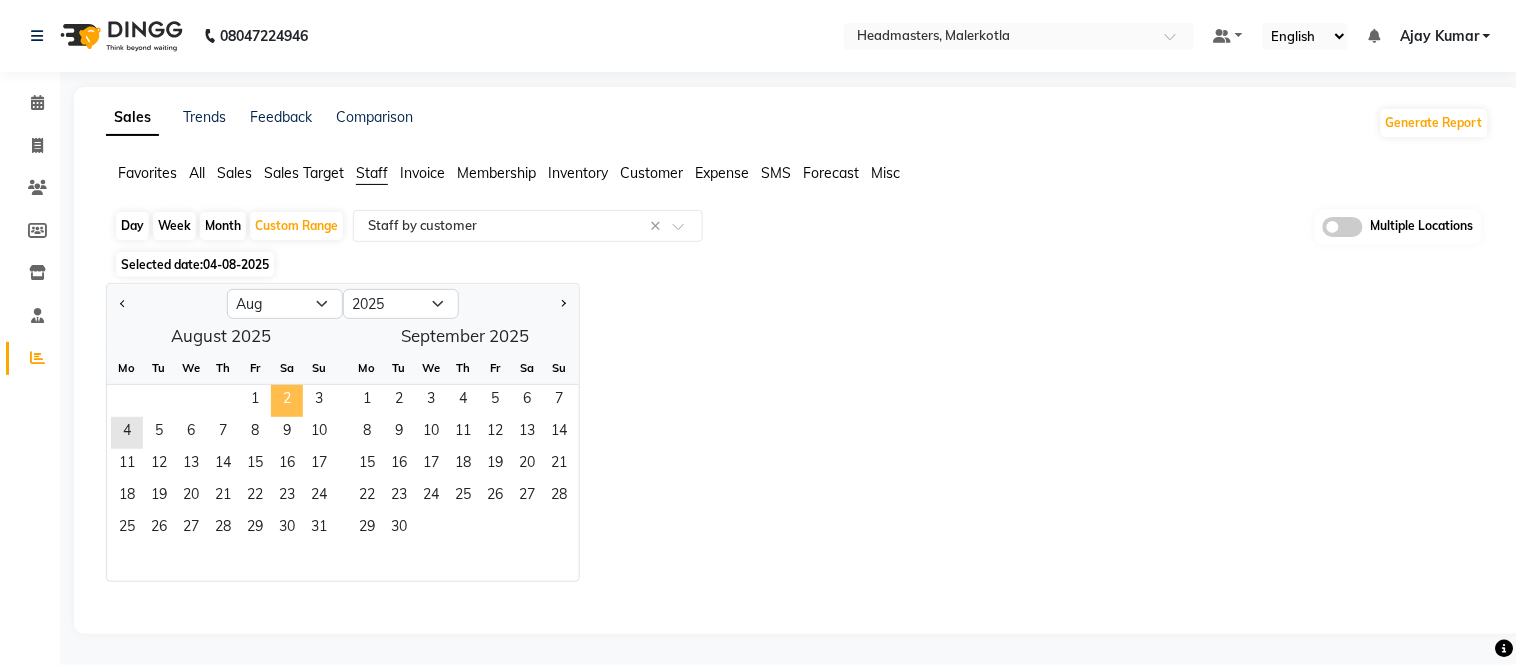 click on "2" 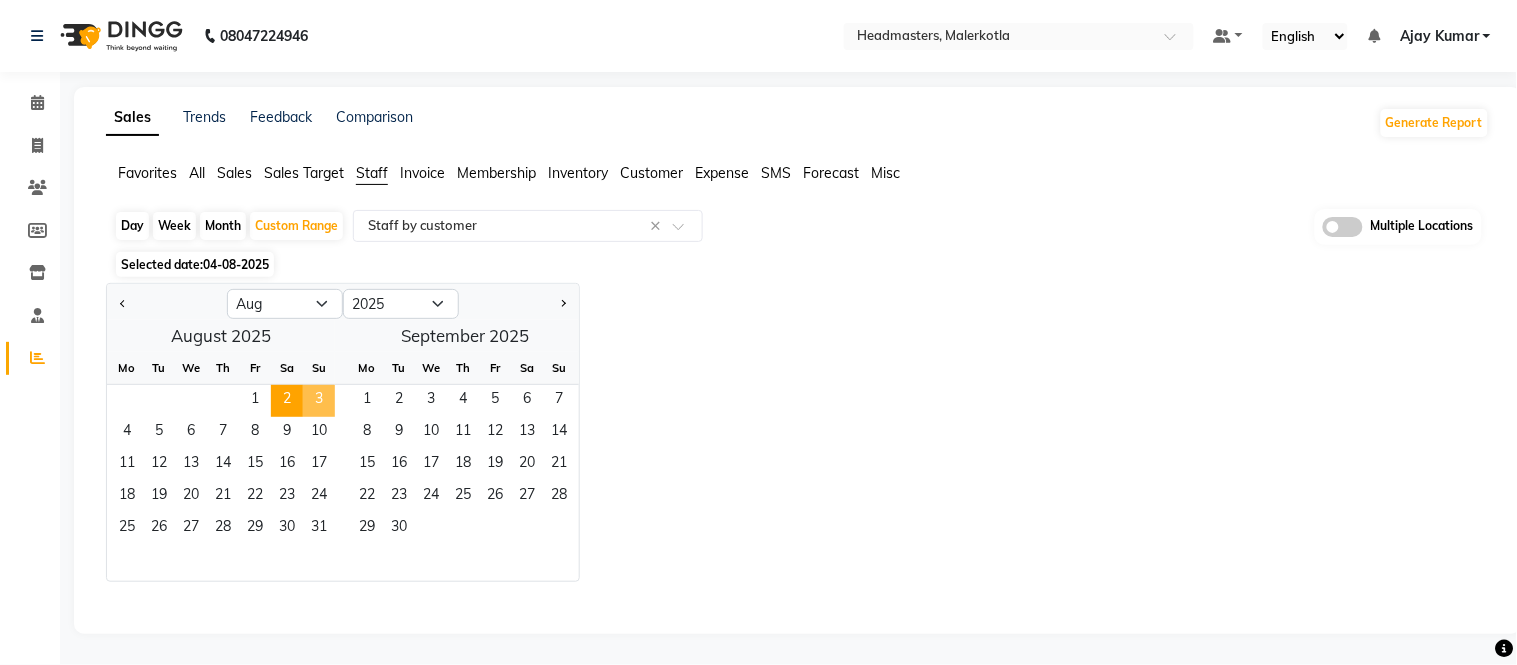 click on "3" 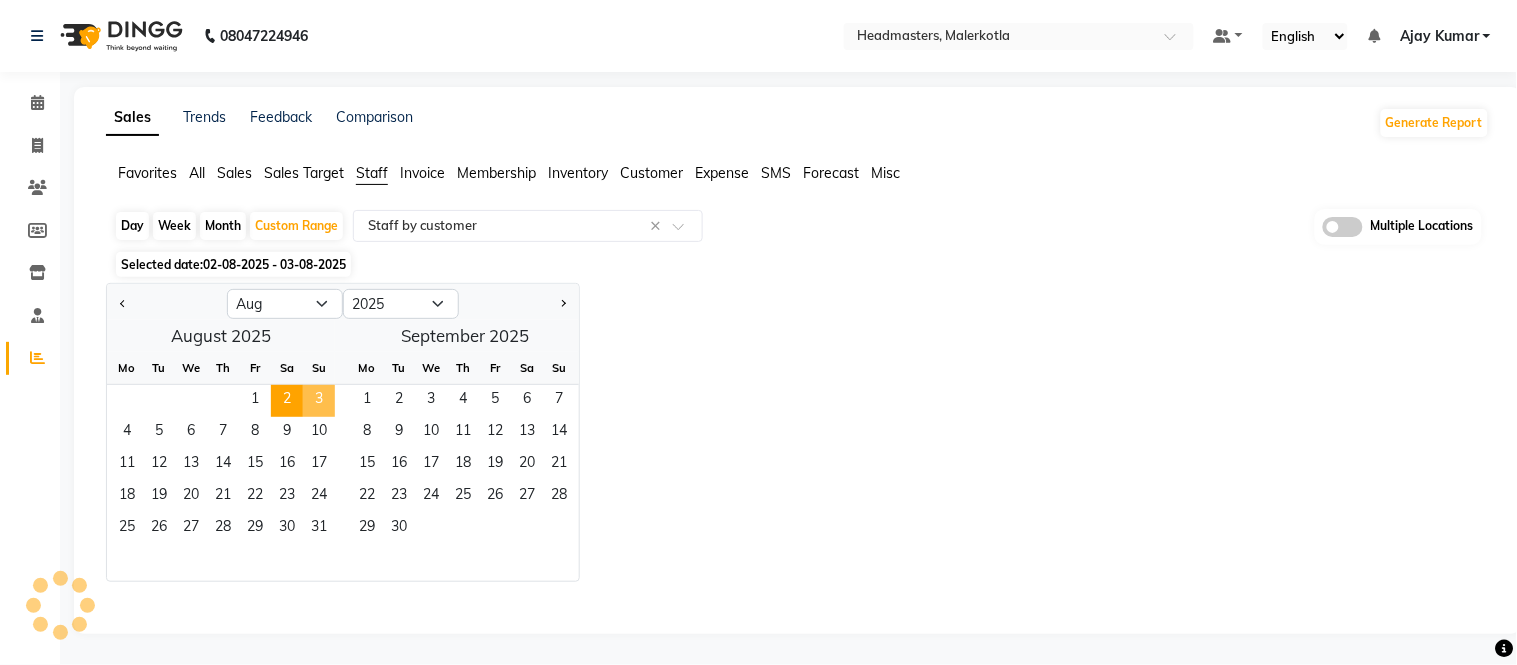select on "full_report" 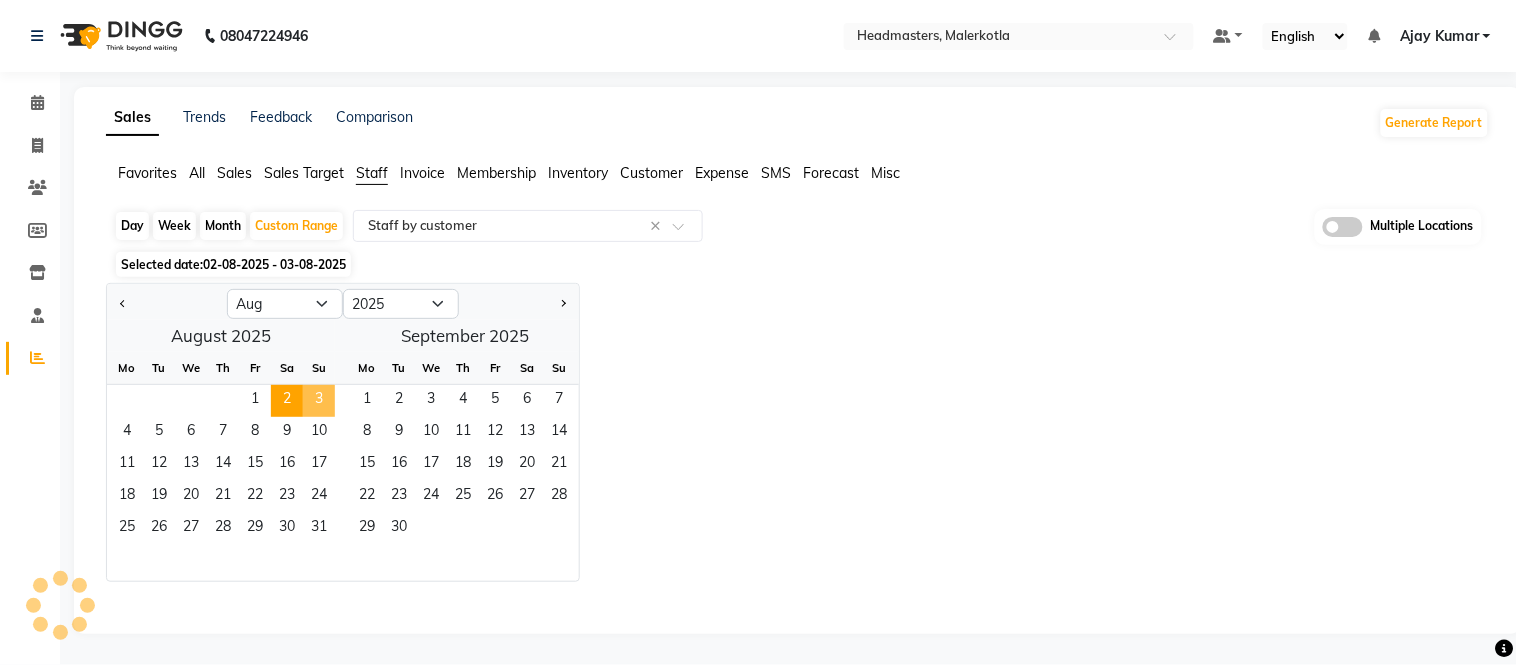 select on "csv" 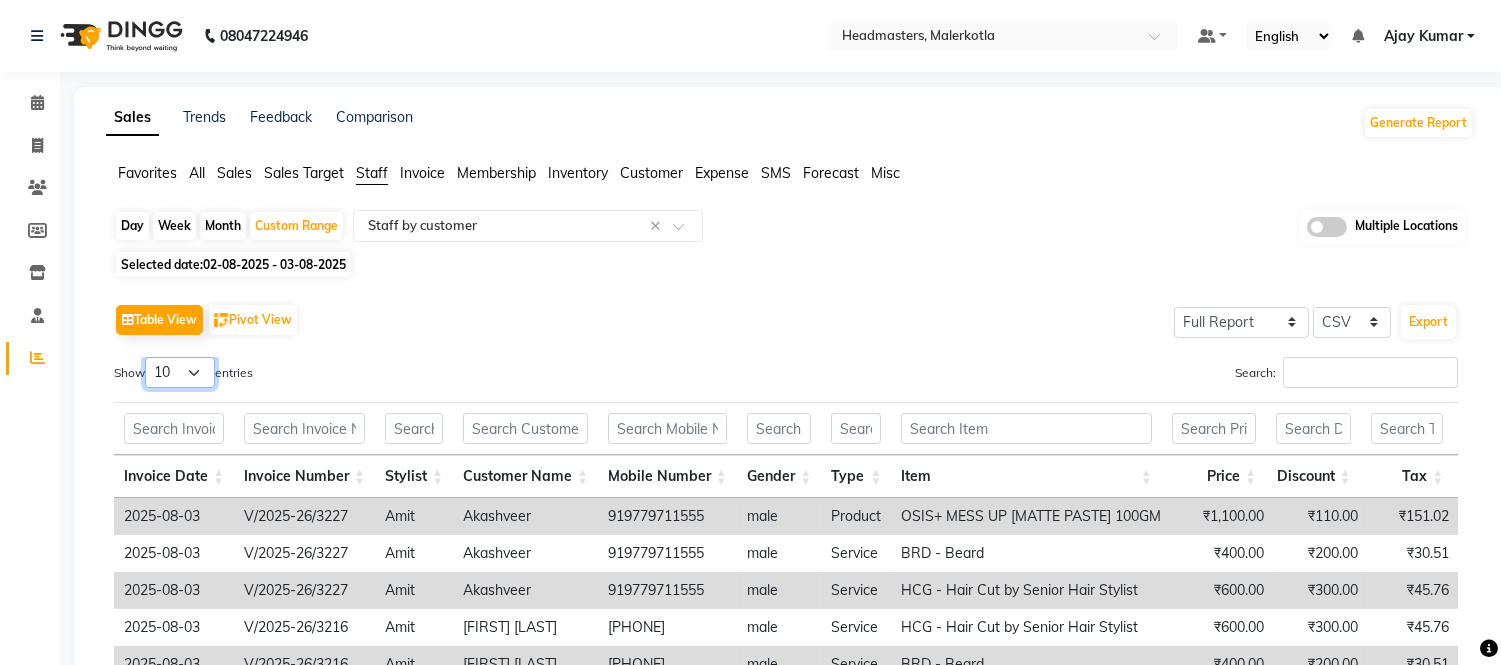 click on "10 25 50 100" at bounding box center (180, 372) 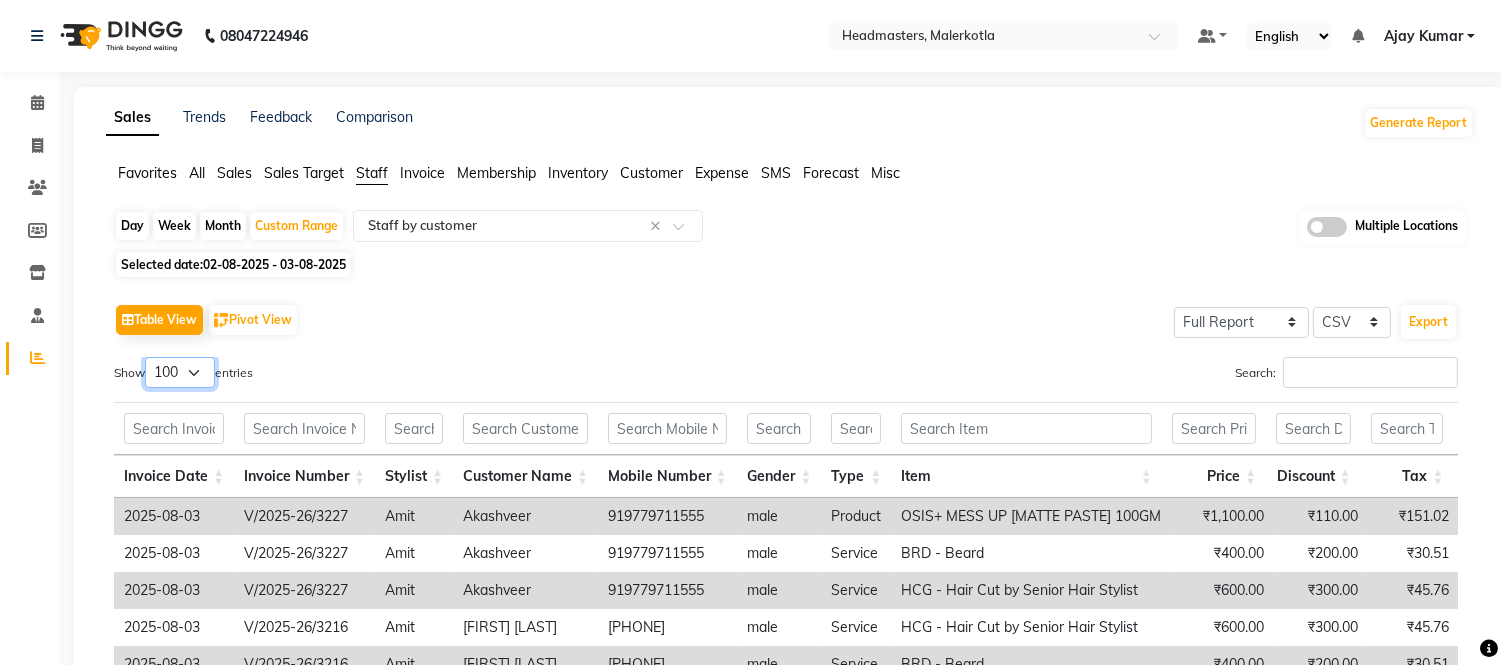 click on "10 25 50 100" at bounding box center [180, 372] 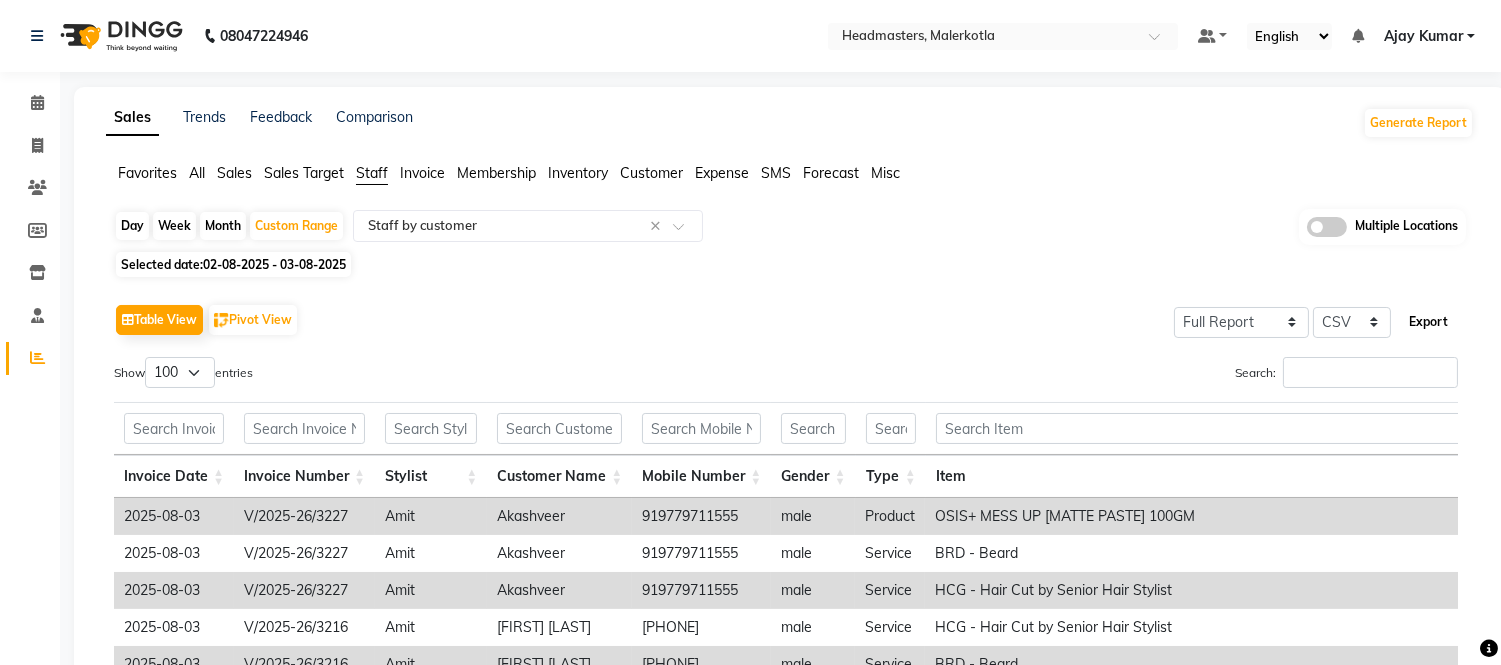 click on "Export" 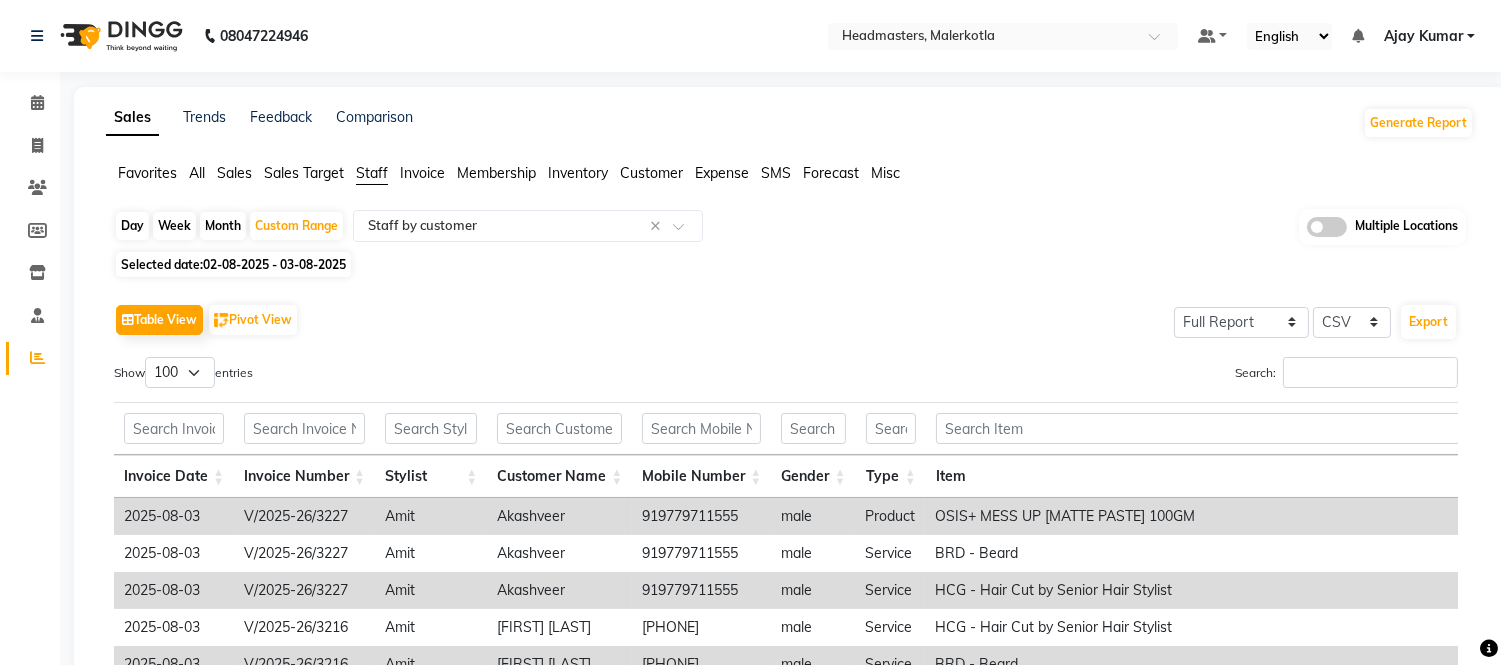 click on "Sales Trends Feedback Comparison Generate Report Favorites All Sales Sales Target Staff Invoice Membership Inventory Customer Expense SMS Forecast Misc  Day   Week   Month   Custom Range  Select Report Type × Staff by customer × Multiple Locations Selected date:  02-08-2025 - 03-08-2025   Table View   Pivot View  Select Full Report Filtered Report Select CSV PDF  Export  Show  10 25 50 100  entries Search: Invoice Date Invoice Number Stylist Customer Name Mobile Number Gender Type Item Price Discount Tax Total Total W/o Tax Invoice Total Payment Redemption Redemption Share Package Redemption Voucher Redemption Payment Mode Invoice Date Invoice Number Stylist Customer Name Mobile Number Gender Type Item Price Discount Tax Total Total W/o Tax Invoice Total Payment Redemption Redemption Share Package Redemption Voucher Redemption Payment Mode Total ₹2,40,480.00 ₹95,390.00 ₹22,132.27 ₹1,45,090.00 ₹1,22,957.73 ₹7,78,445.00 ₹1,45,090.00 ₹0 ₹0 2025-08-03 V/2025-26/3227 Amit Akashveer  male ₹0" 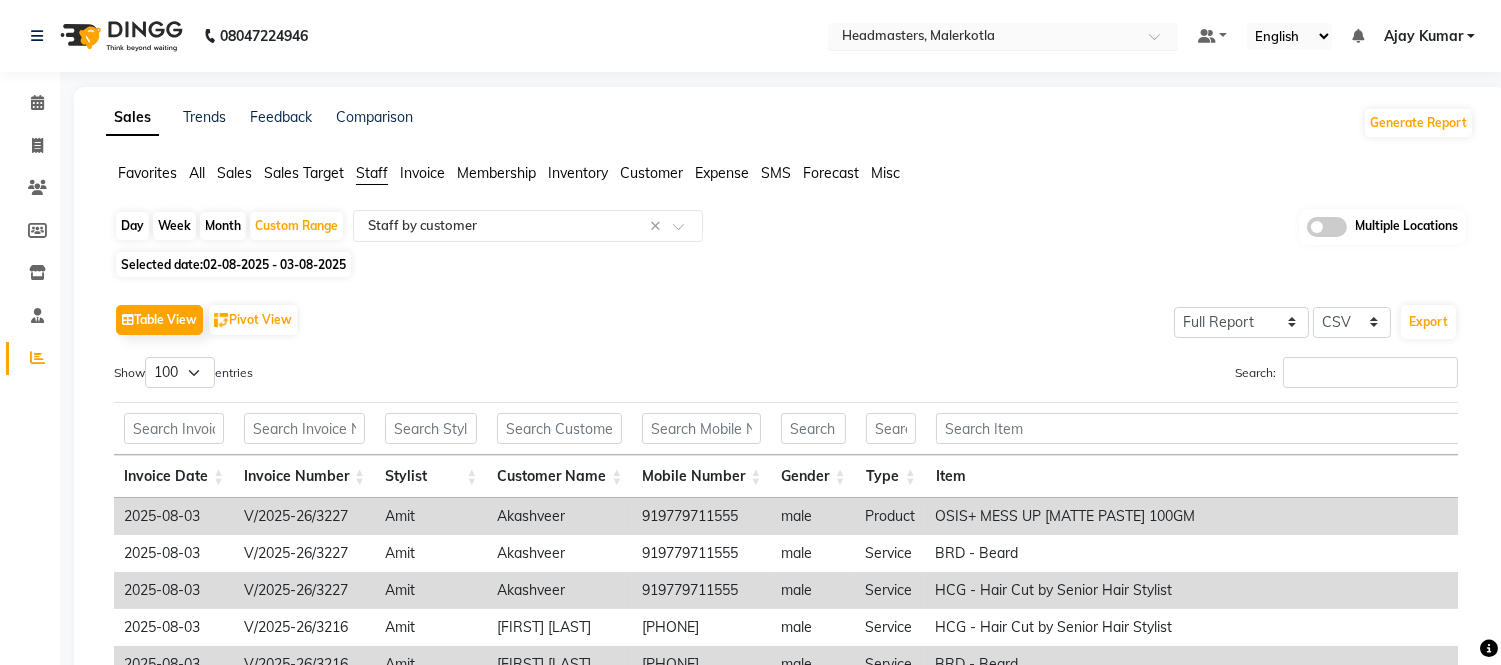 click on "Select Location × Headmasters, Malerkotla" at bounding box center (1003, 36) 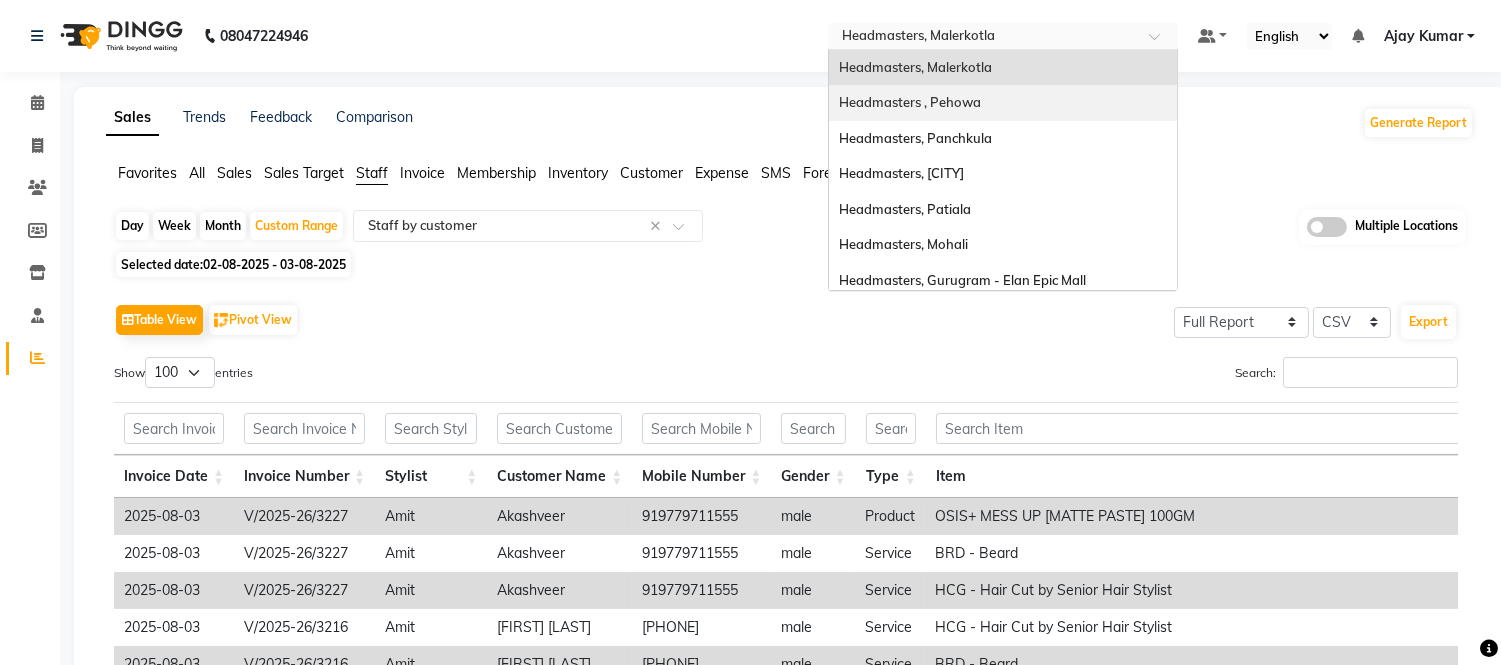click on "Headmasters , Pehowa" at bounding box center [910, 102] 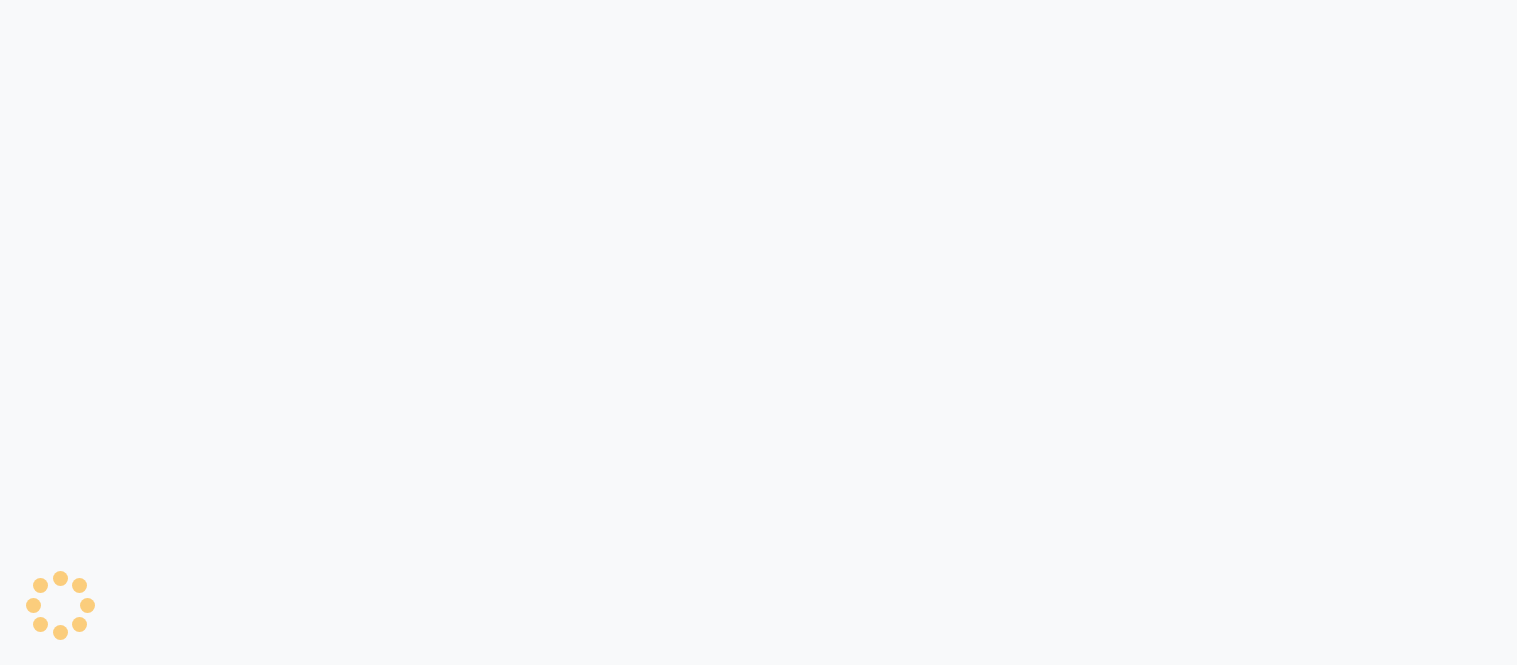 scroll, scrollTop: 0, scrollLeft: 0, axis: both 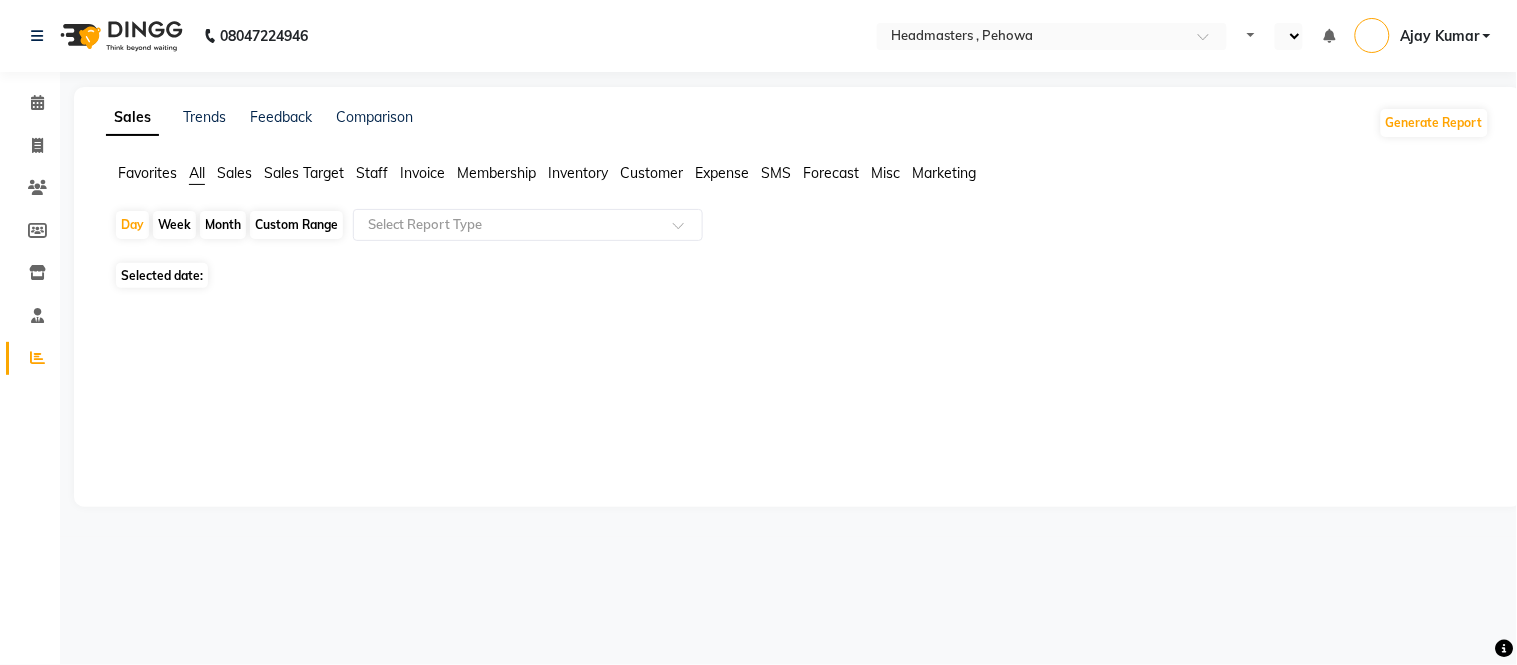 select on "en" 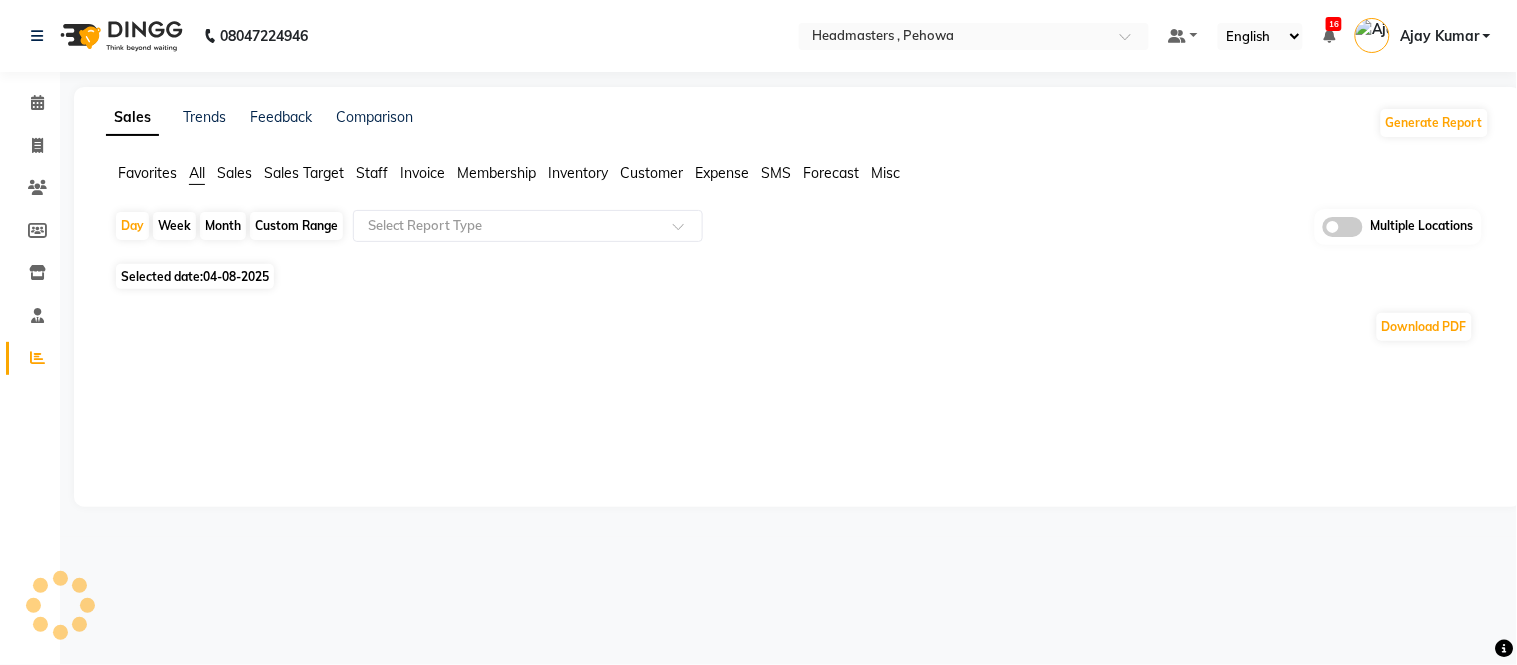 click on "Staff" 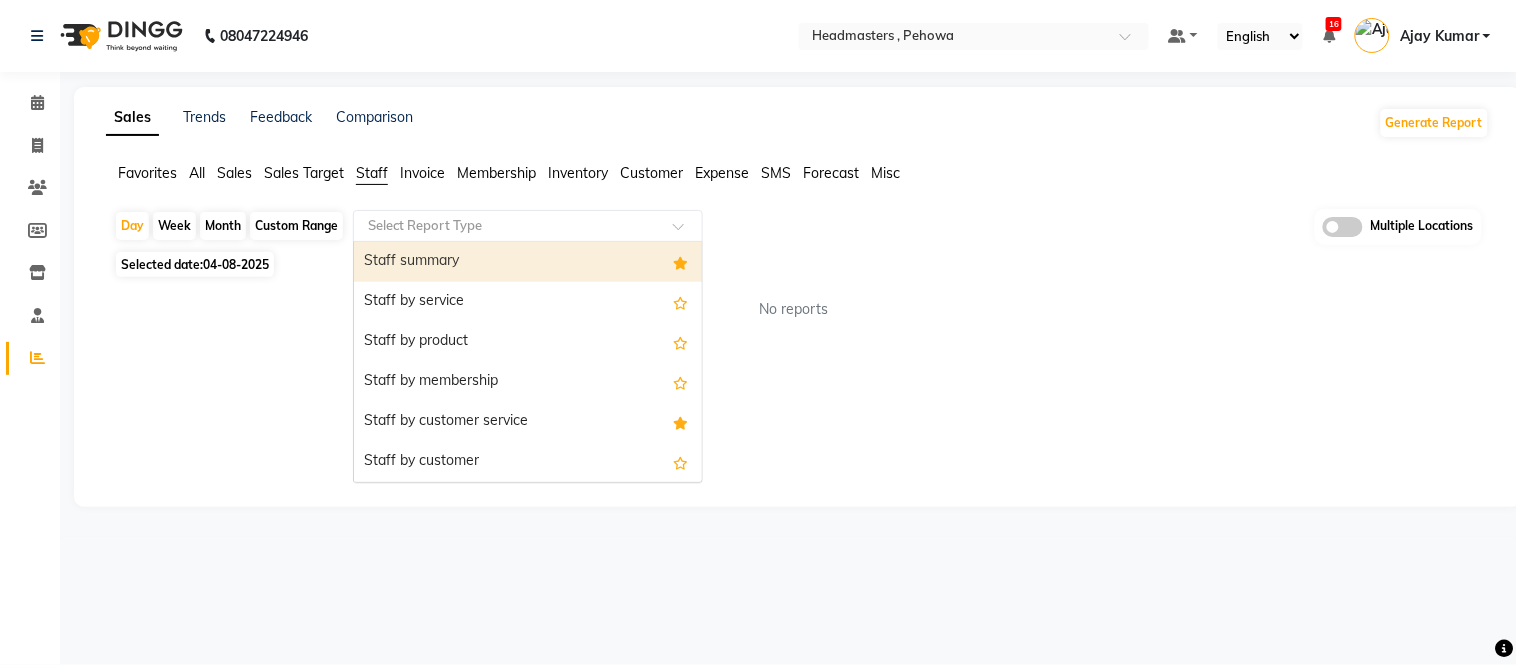 click 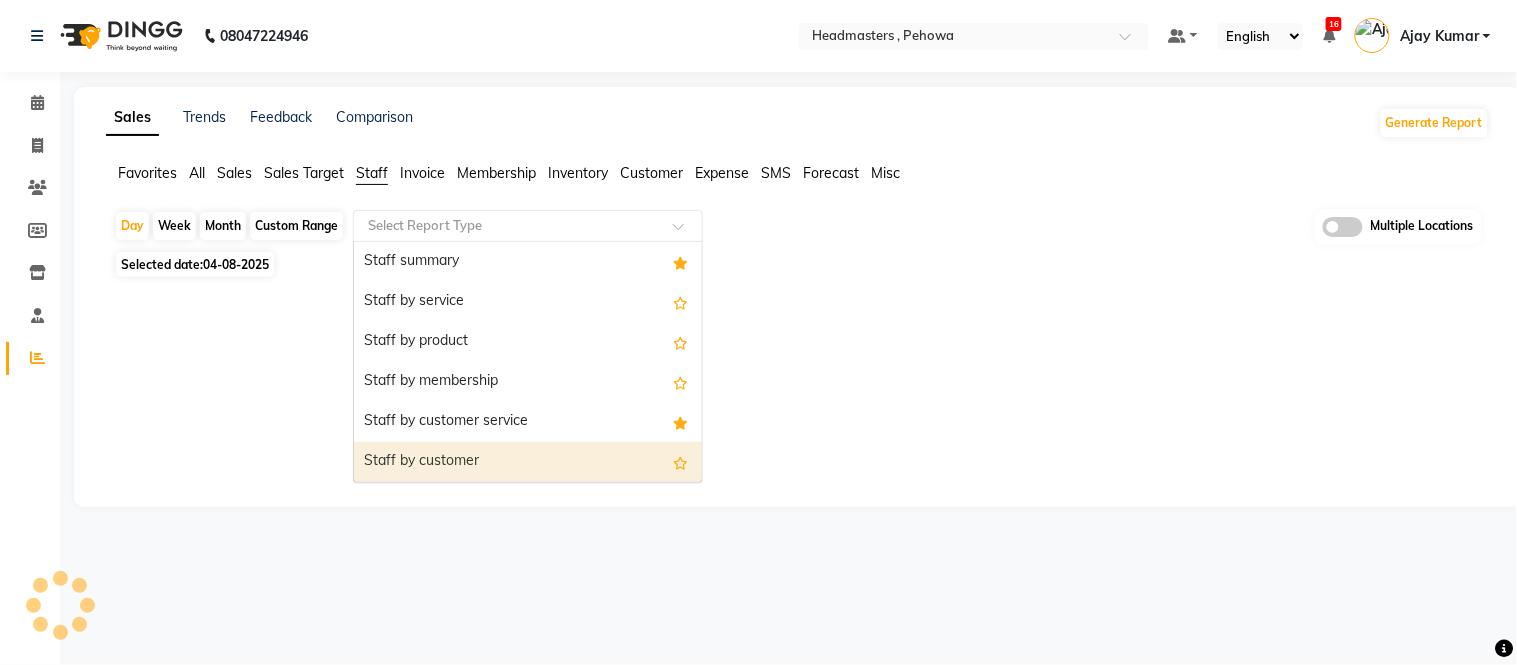click on "Staff by customer" at bounding box center (528, 462) 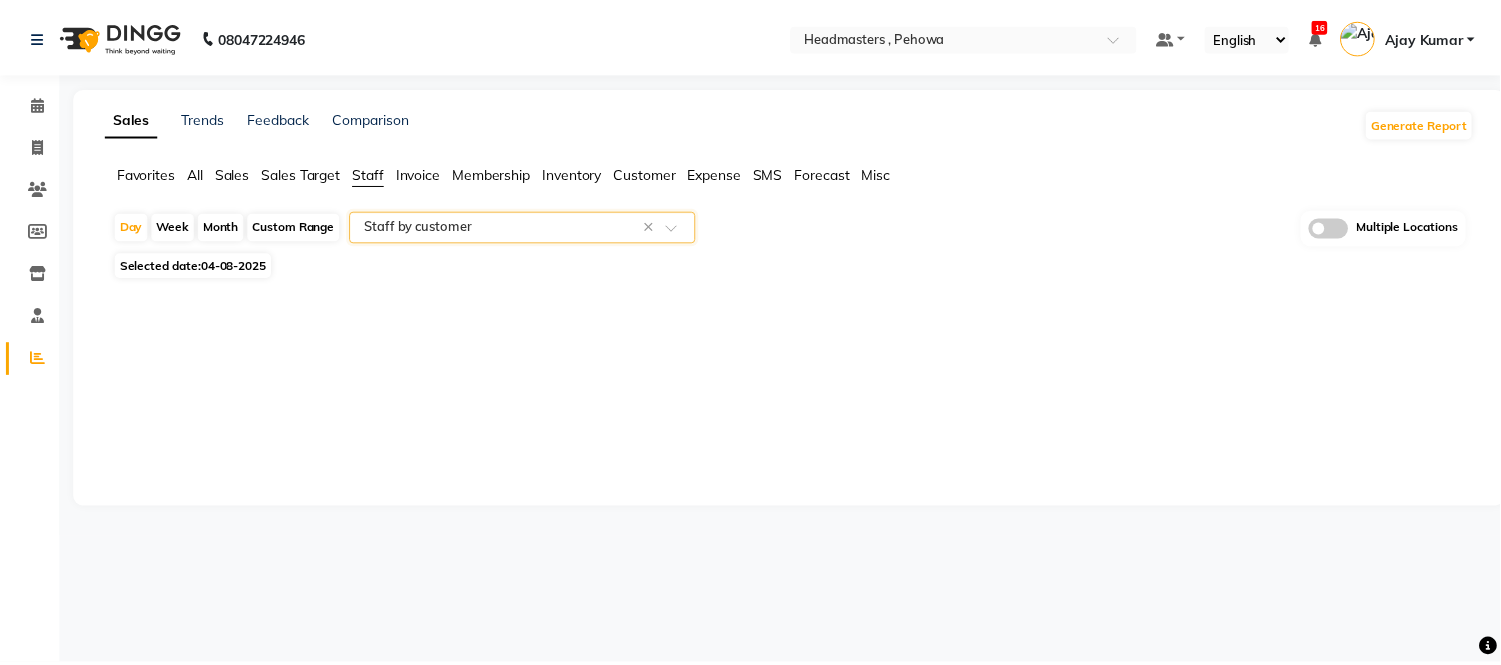 scroll, scrollTop: 0, scrollLeft: 0, axis: both 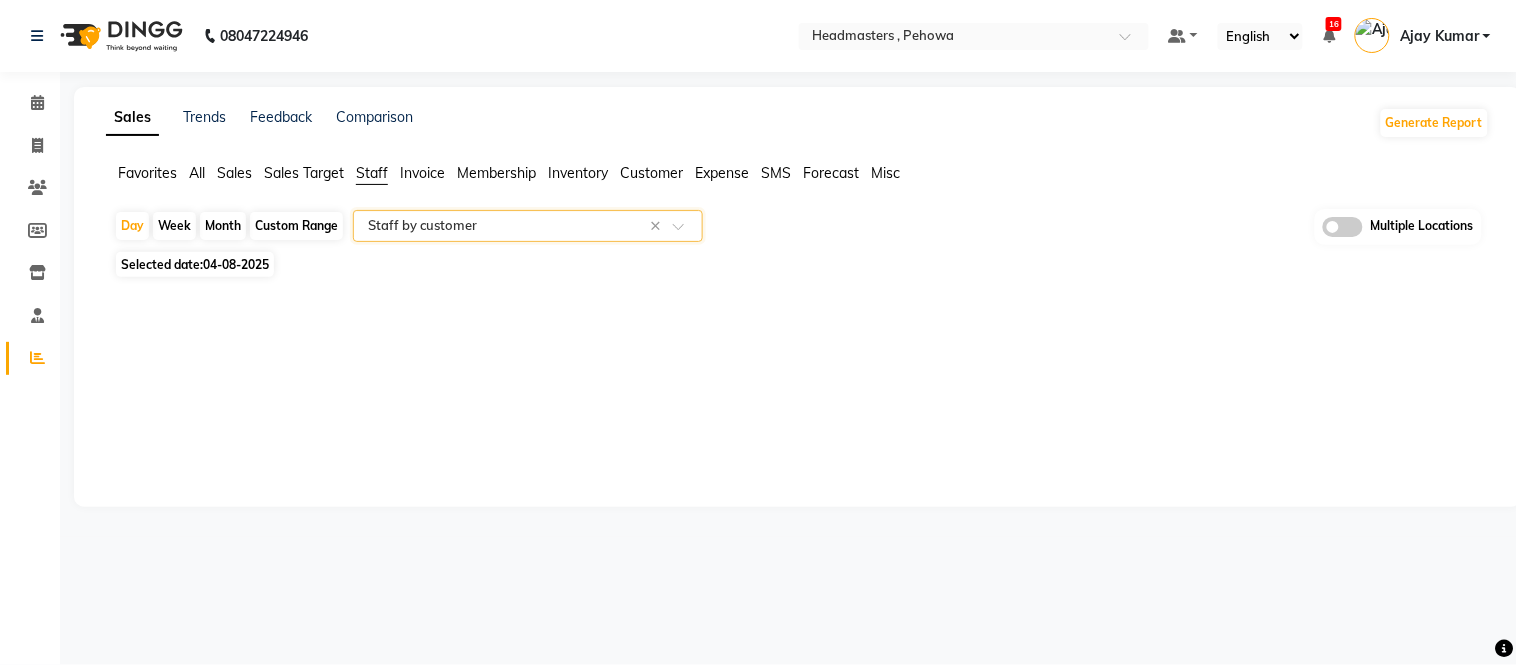 click on "Custom Range" 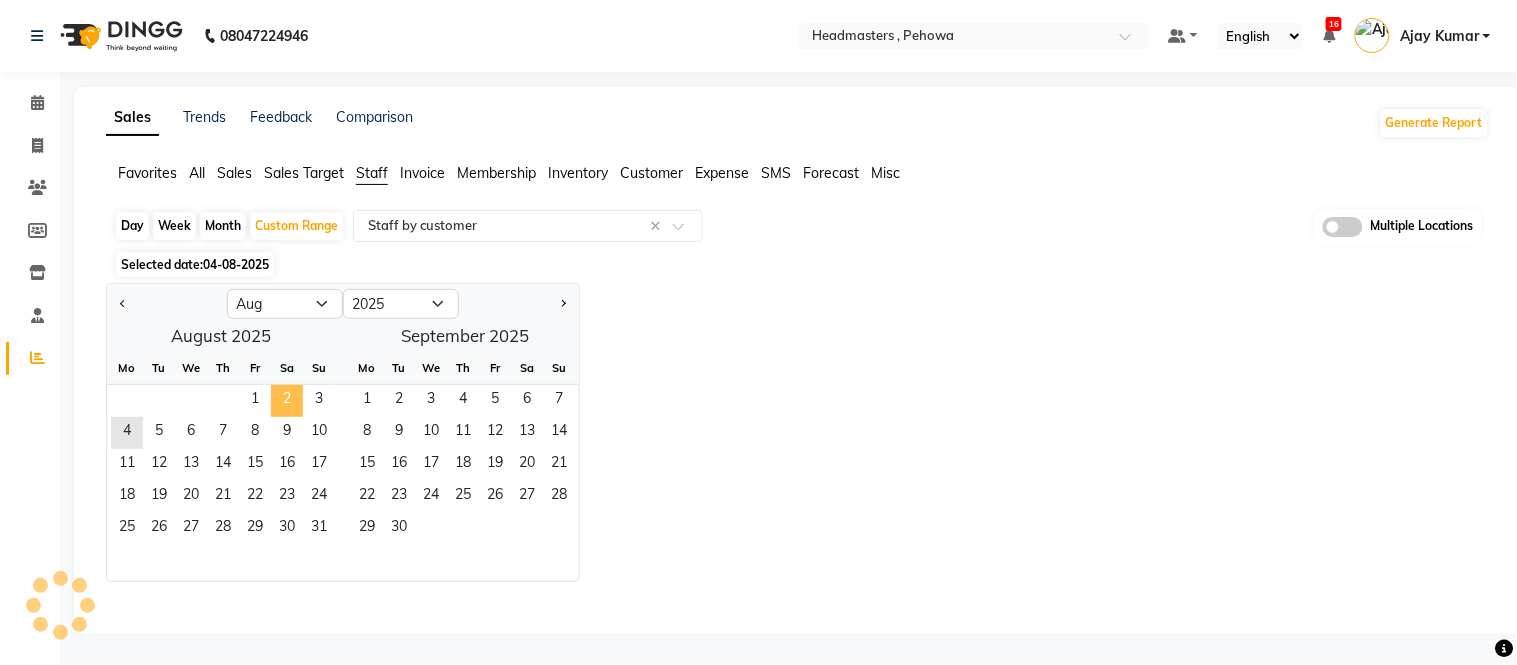 click on "2" 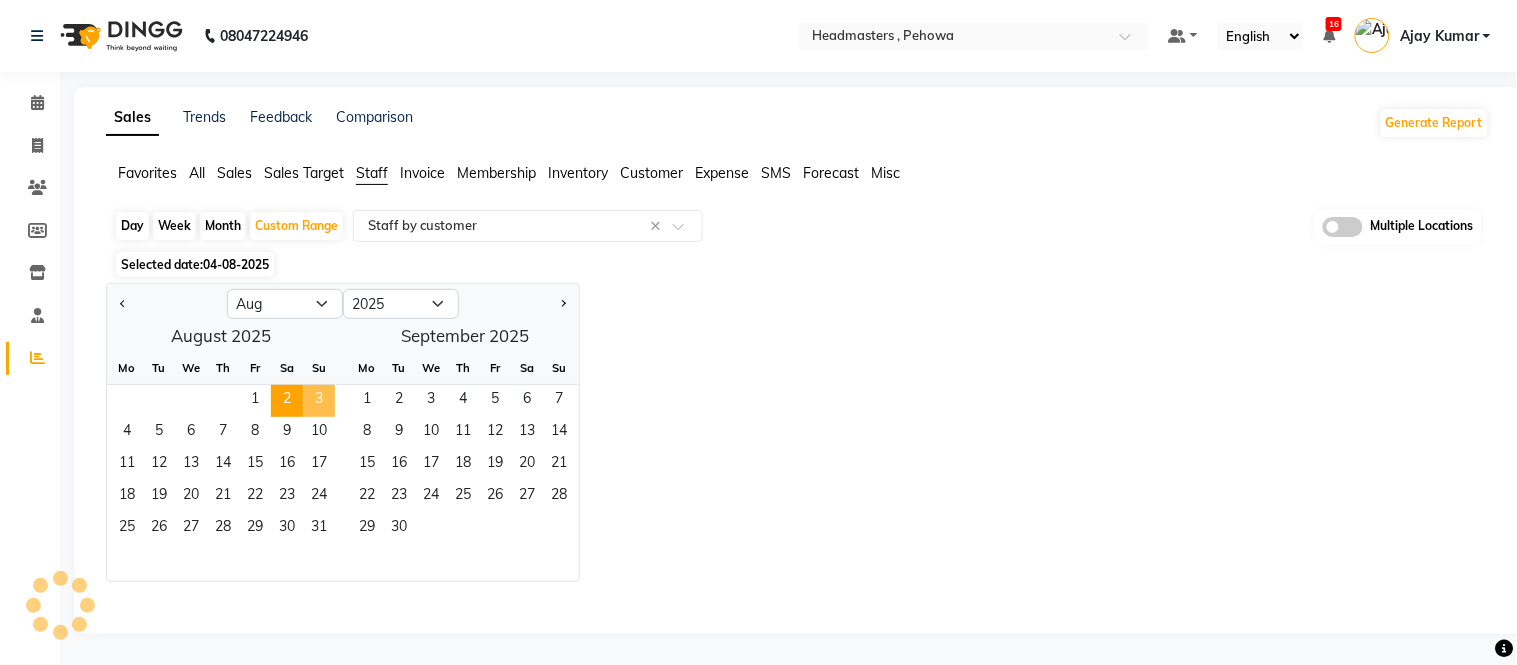 click on "Sales Trends Feedback Comparison Generate Report Favorites All Sales Sales Target Staff Invoice Membership Inventory Customer Expense SMS Forecast Misc  Day   Week   Month   Custom Range  Select Report Type × Staff by customer × Multiple Locations Selected date:  04-08-2025  Jan Feb Mar Apr May Jun Jul Aug Sep Oct Nov Dec 2015 2016 2017 2018 2019 2020 2021 2022 2023 2024 2025 2026 2027 2028 2029 2030 2031 2032 2033 2034 2035  August 2025  Mo Tu We Th Fr Sa Su  1   2   3   4   5   6   7   8   9   10   11   12   13   14   15   16   17   18   19   20   21   22   23   24   25   26   27   28   29   30   31   September 2025  Mo Tu We Th Fr Sa Su  1   2   3   4   5   6   7   8   9   10   11   12   13   14   15   16   17   18   19   20   21   22   23   24   25   26   27   28   29   30  ★ Mark as Favorite  Choose how you'd like to save "" report to favorites  Save to Personal Favorites:   Only you can see this report in your favorites tab. Share with Organization:    Save to Favorites" 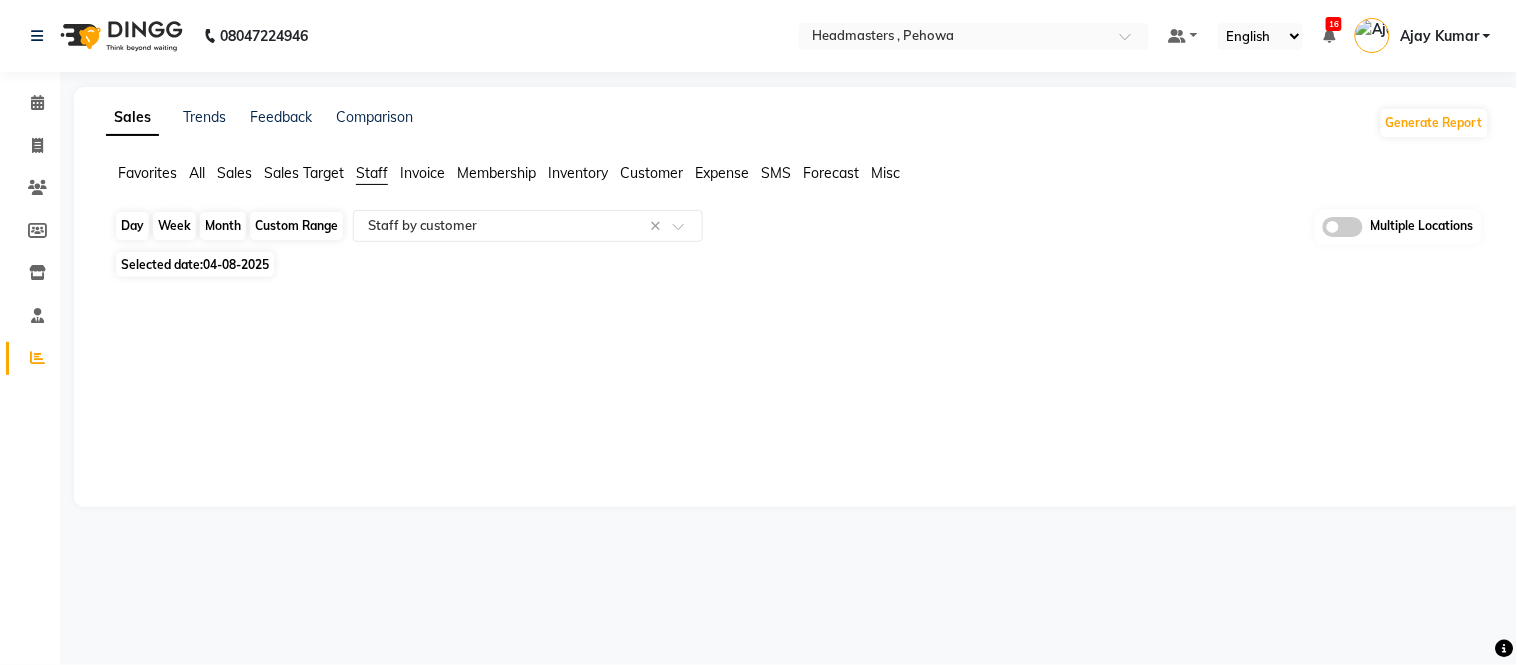 click on "Custom Range" 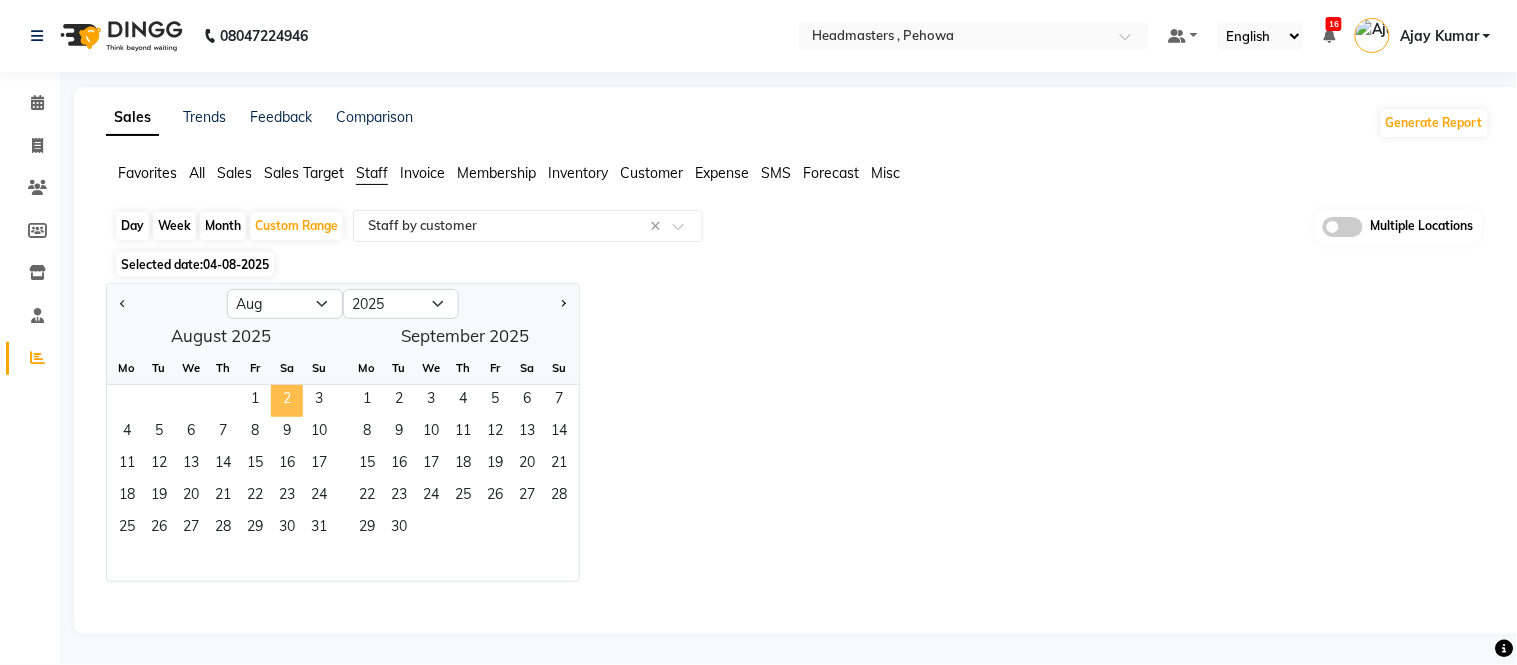 click on "2" 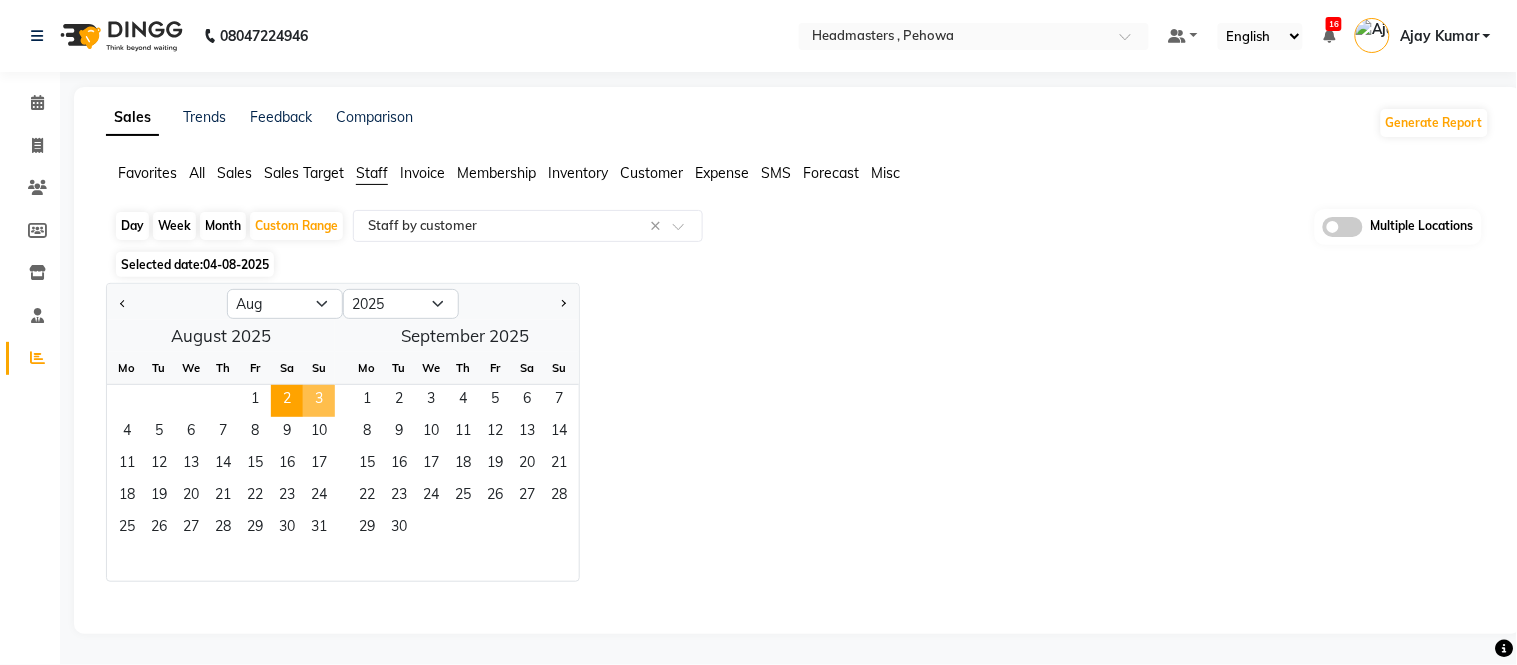 click on "3" 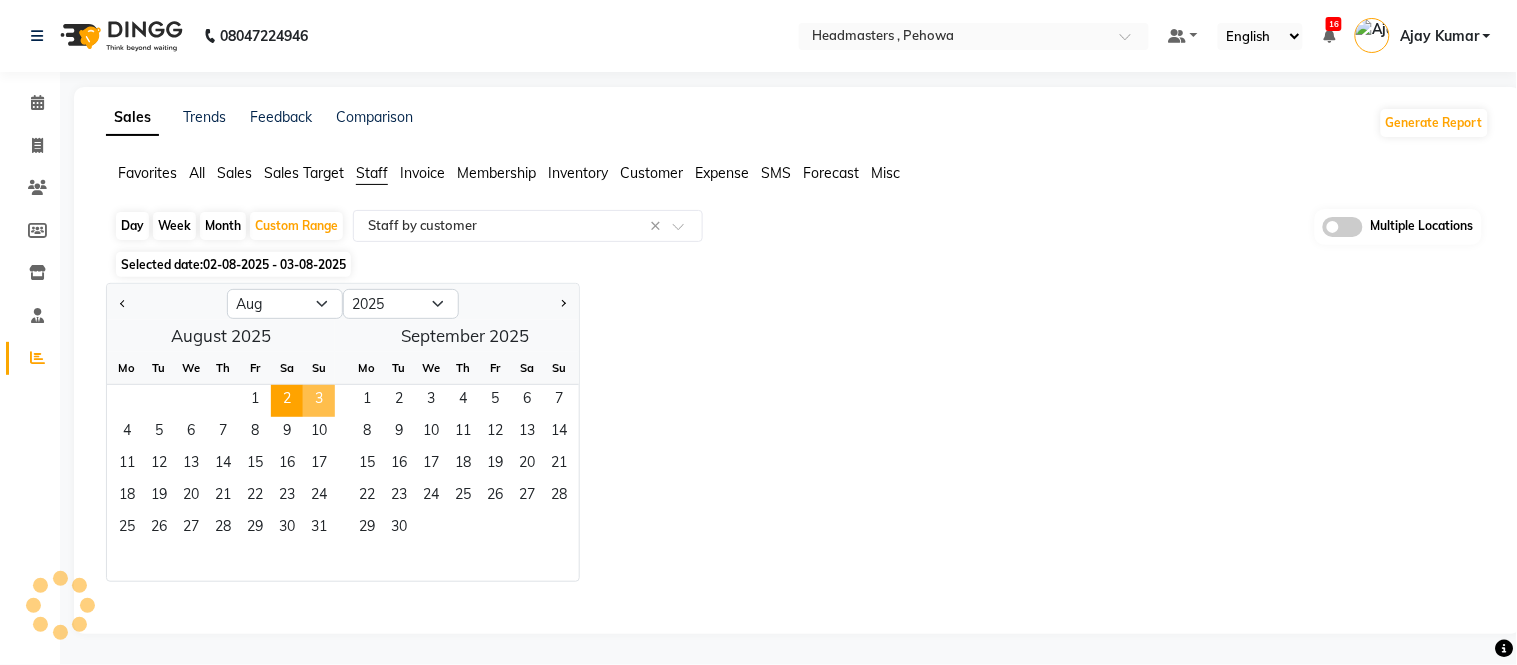 select on "full_report" 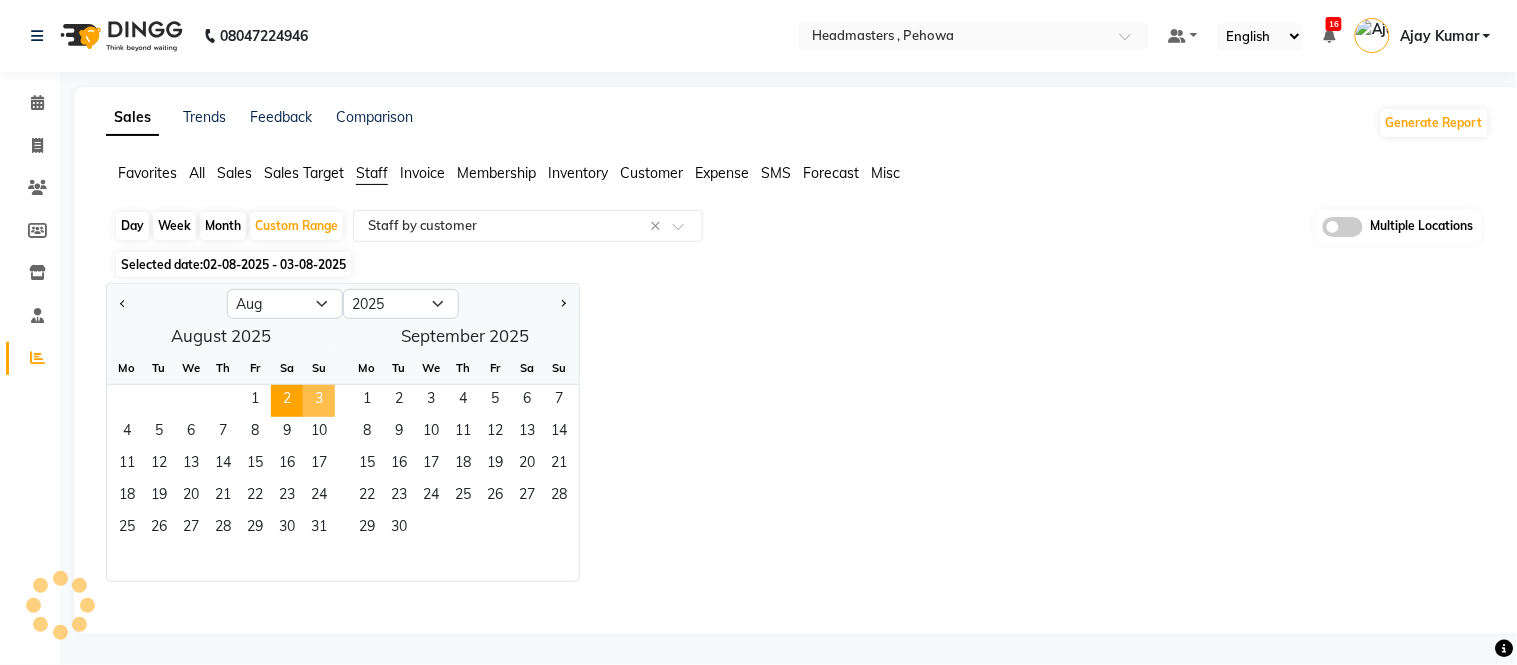 select on "csv" 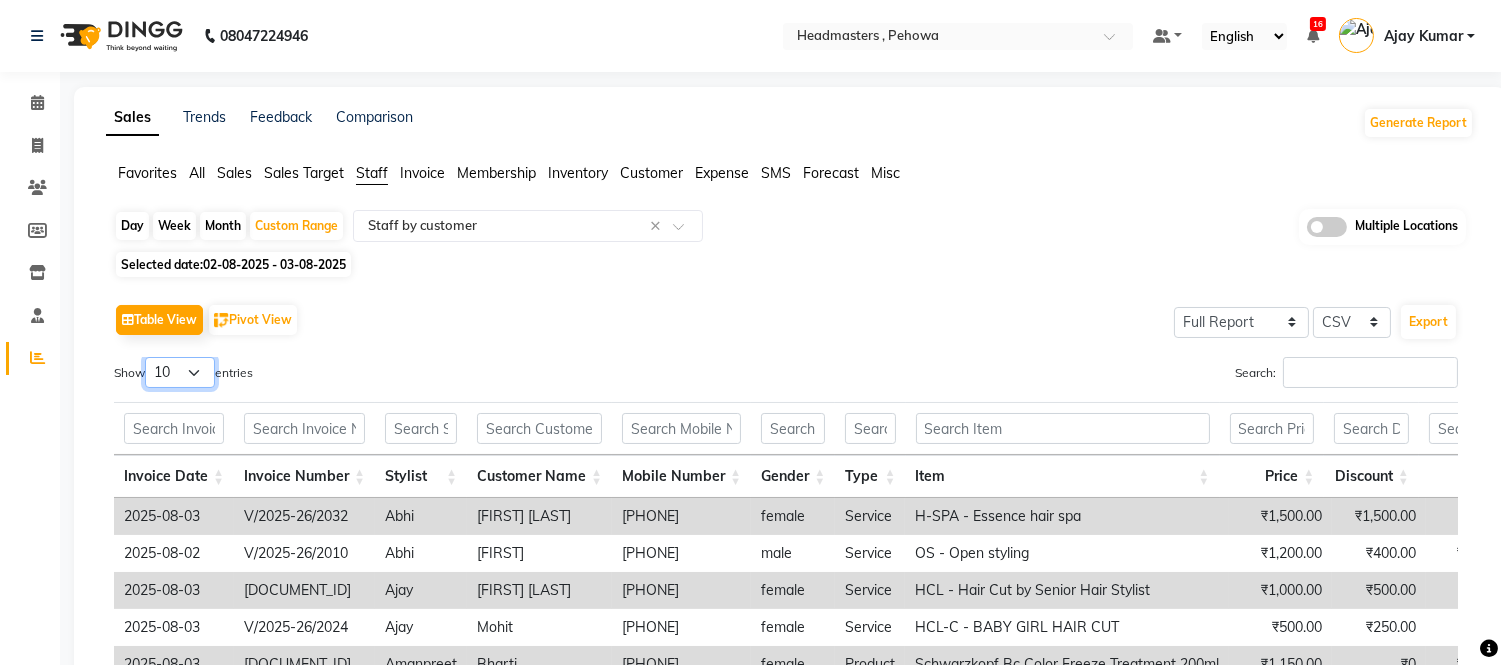 drag, startPoint x: 161, startPoint y: 368, endPoint x: 161, endPoint y: 387, distance: 19 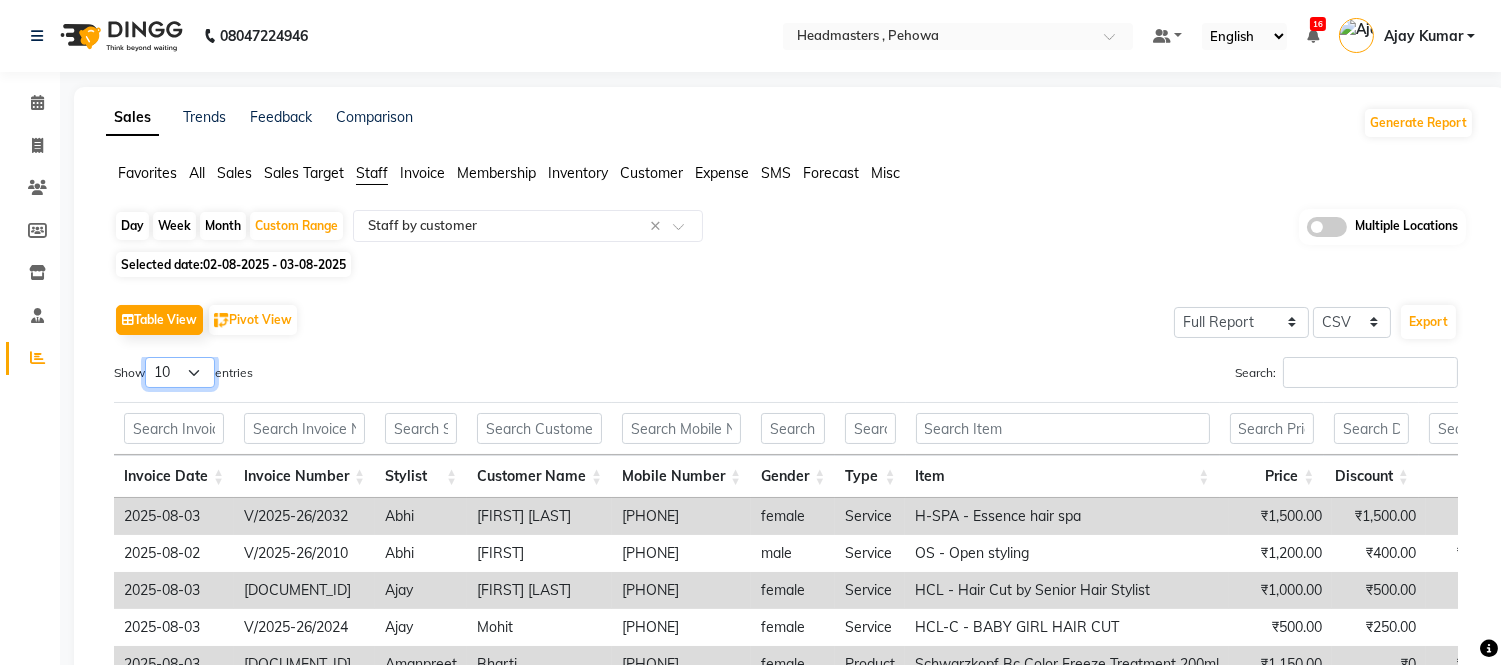click on "10 25 50 100" at bounding box center (180, 372) 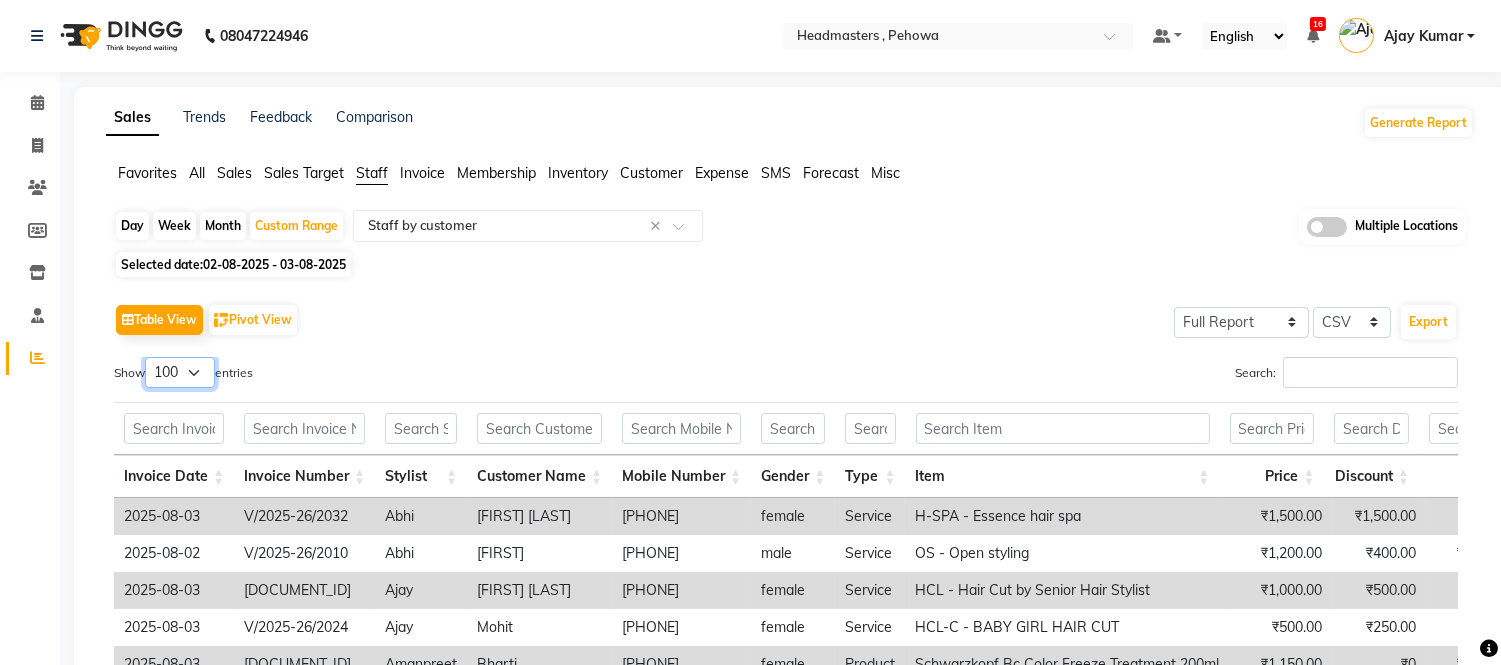 click on "10 25 50 100" at bounding box center [180, 372] 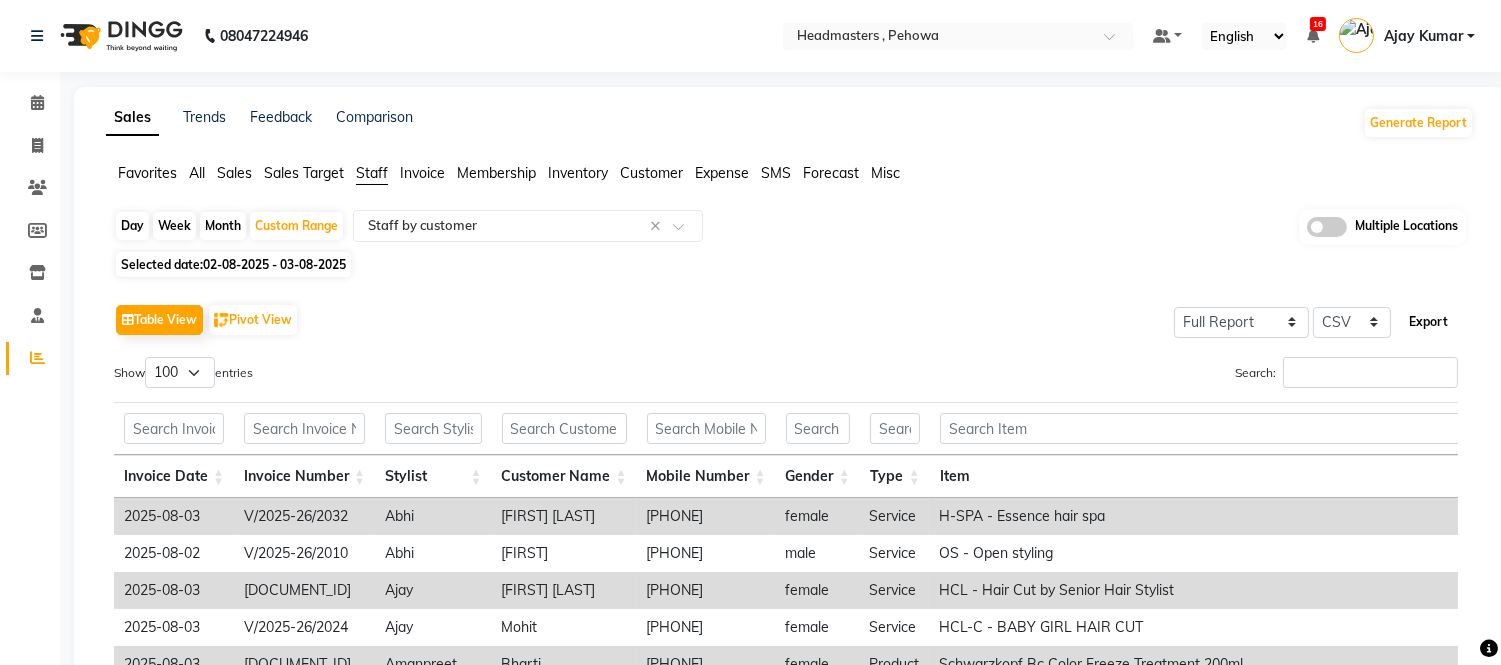 click on "Export" 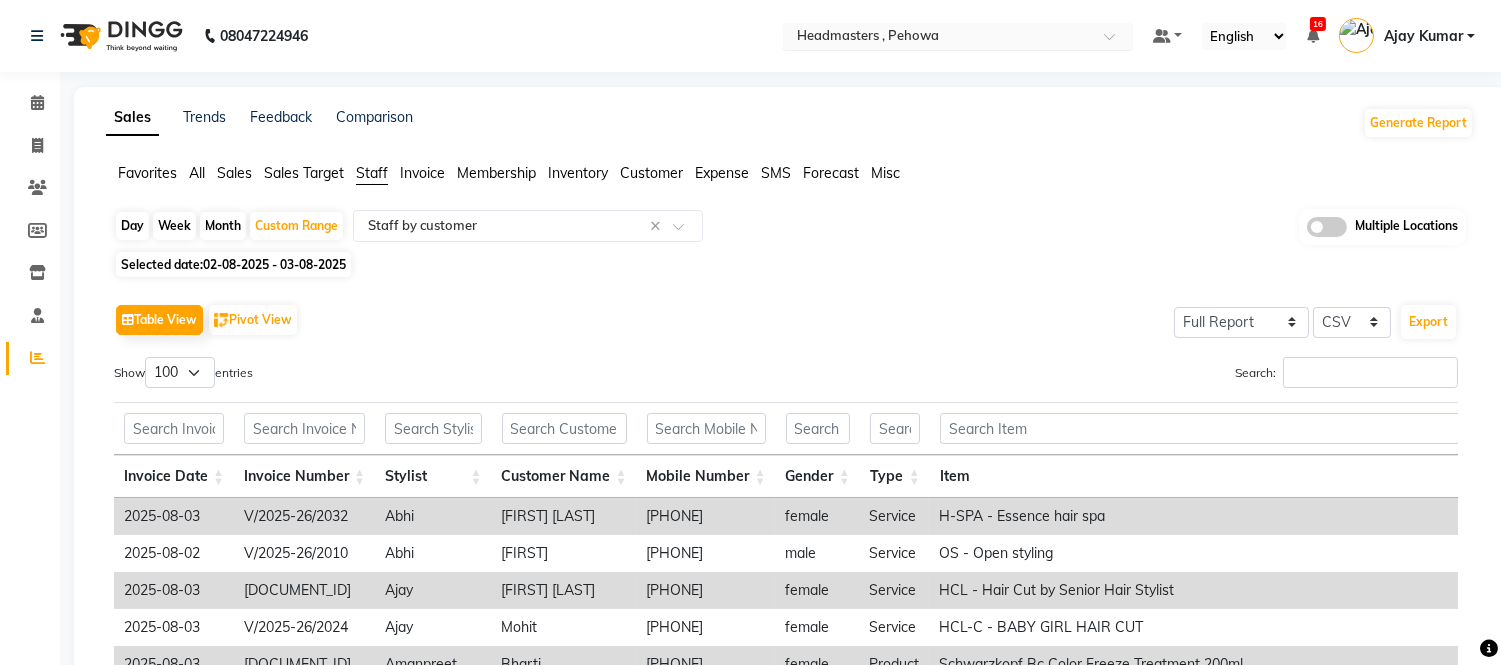 click at bounding box center (938, 38) 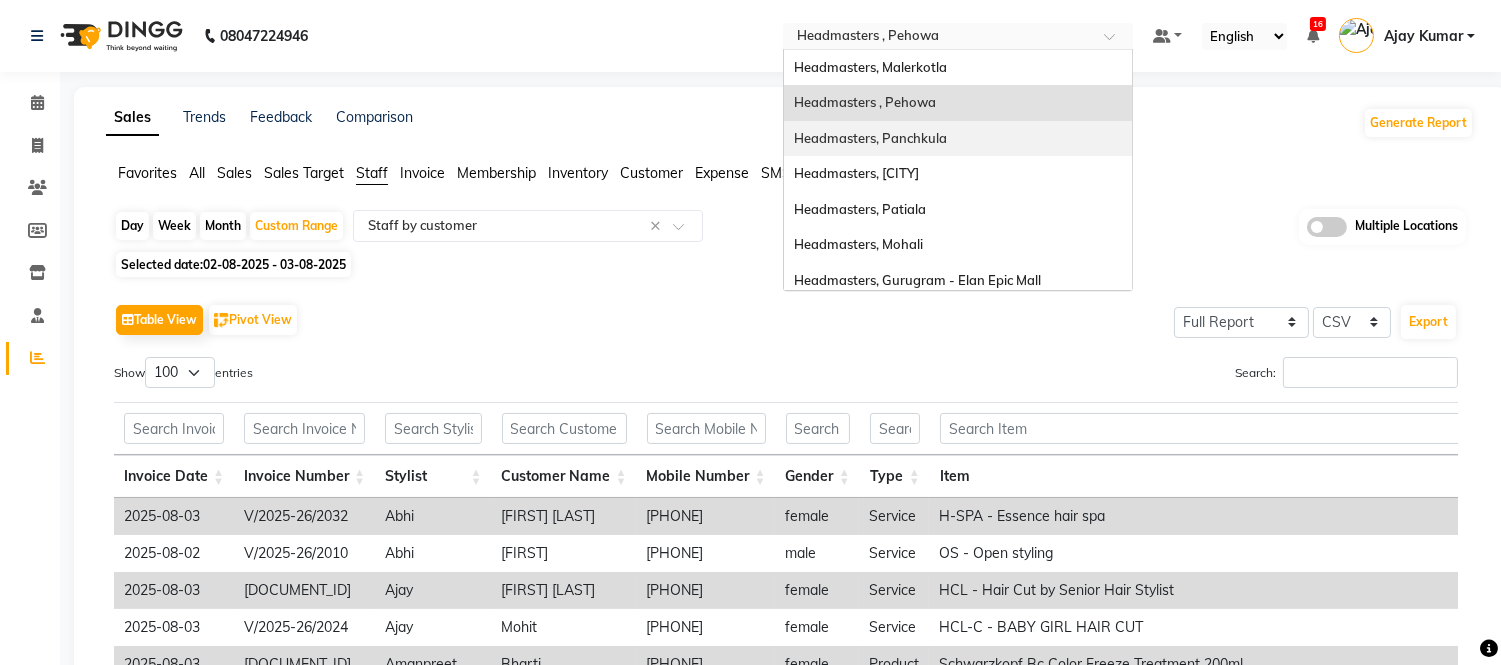 click on "Headmasters, Panchkula" at bounding box center (958, 139) 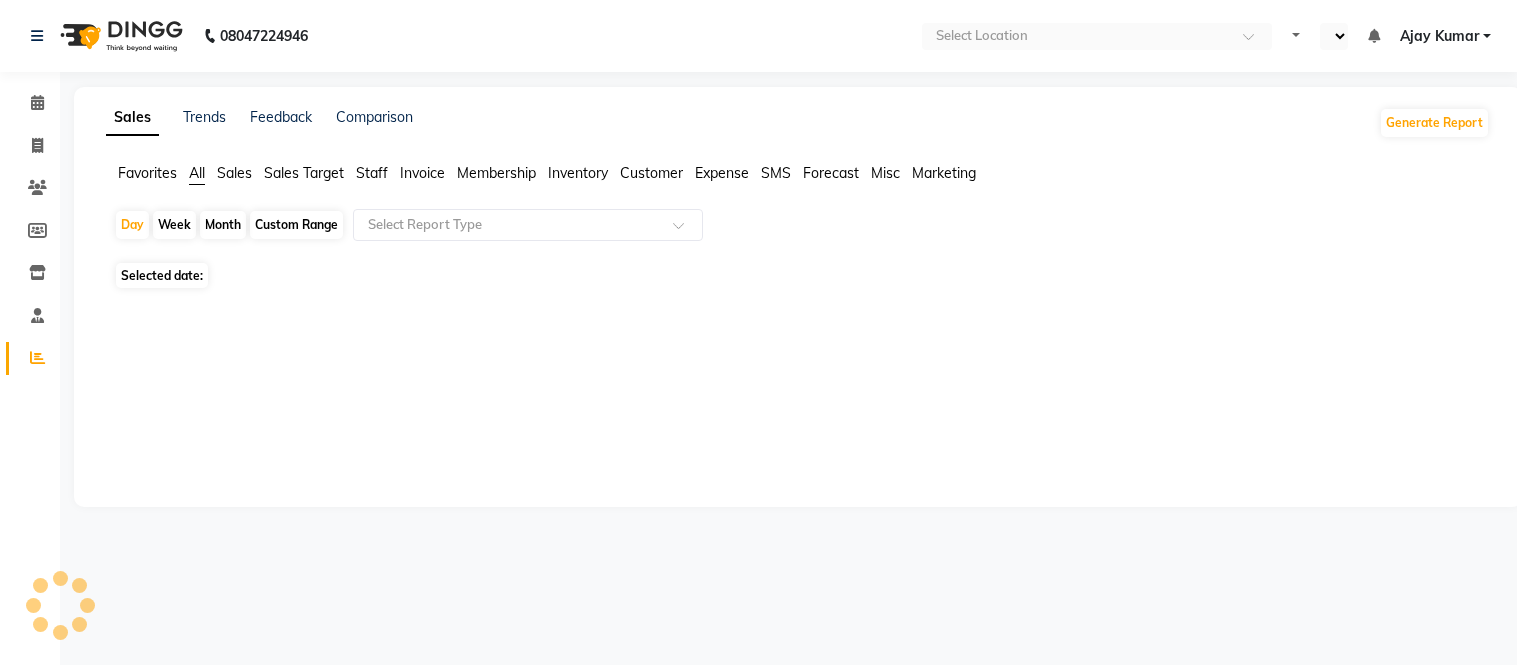 scroll, scrollTop: 0, scrollLeft: 0, axis: both 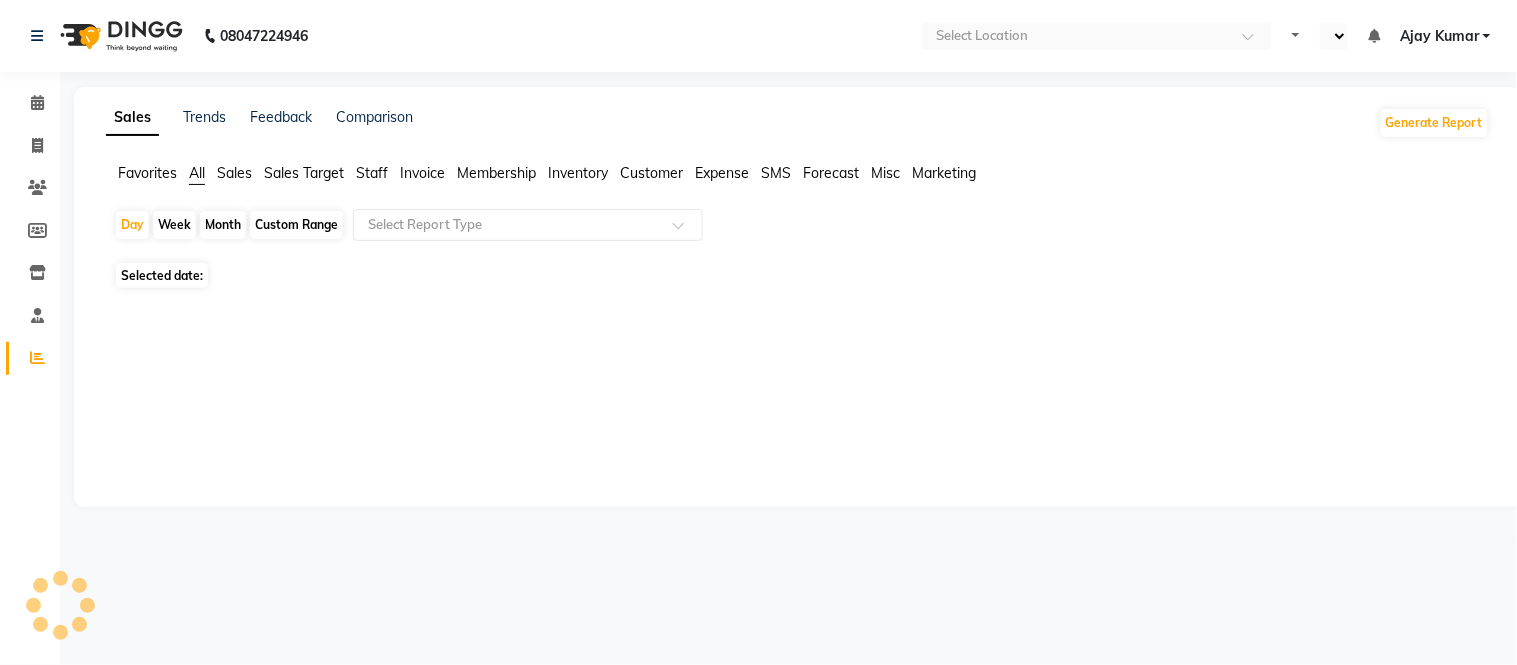 click on "Staff" 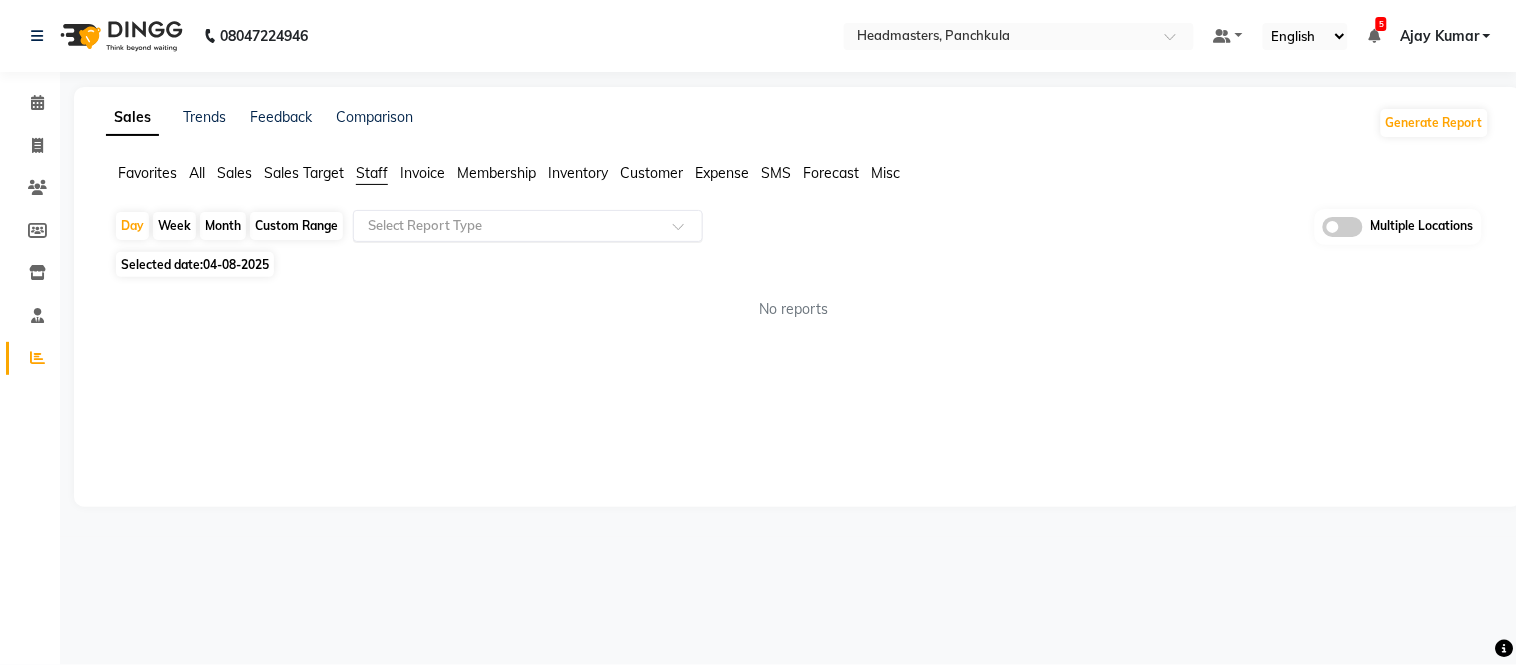 click 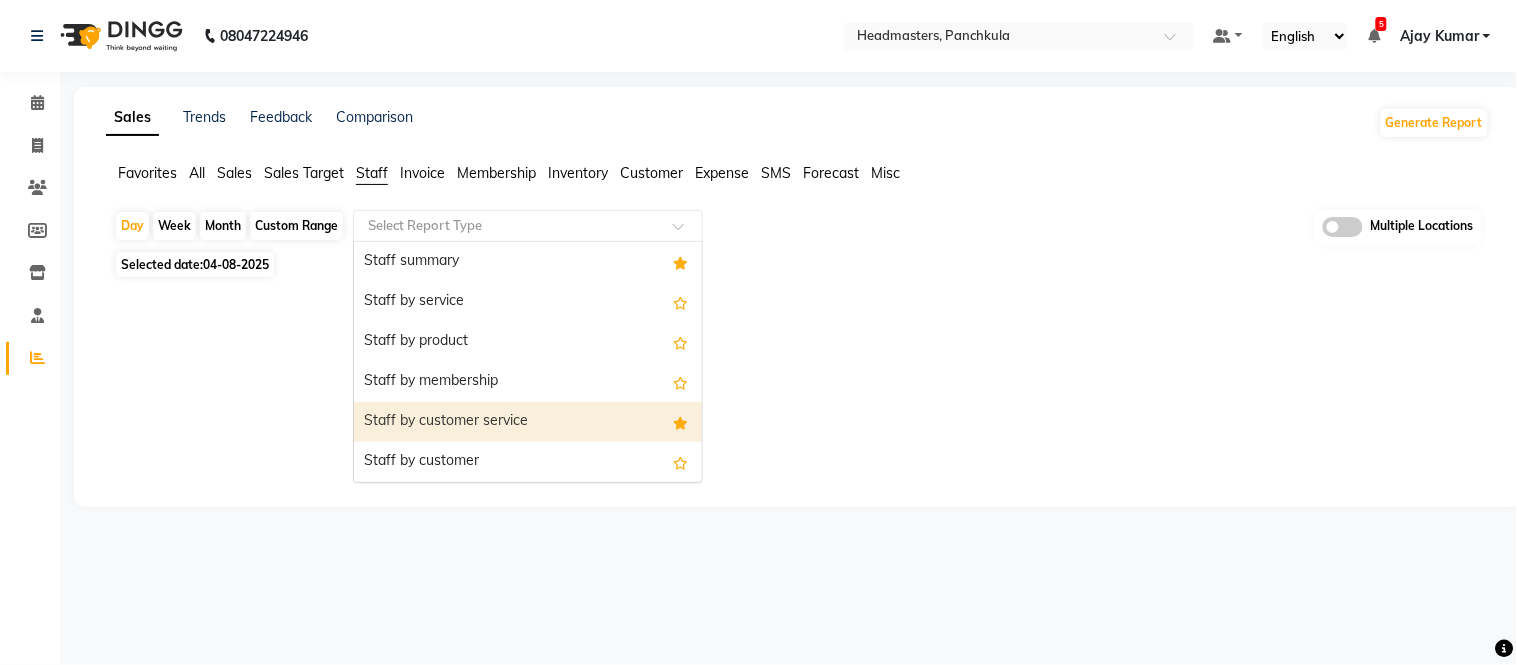 click on "Staff by customer" at bounding box center (528, 462) 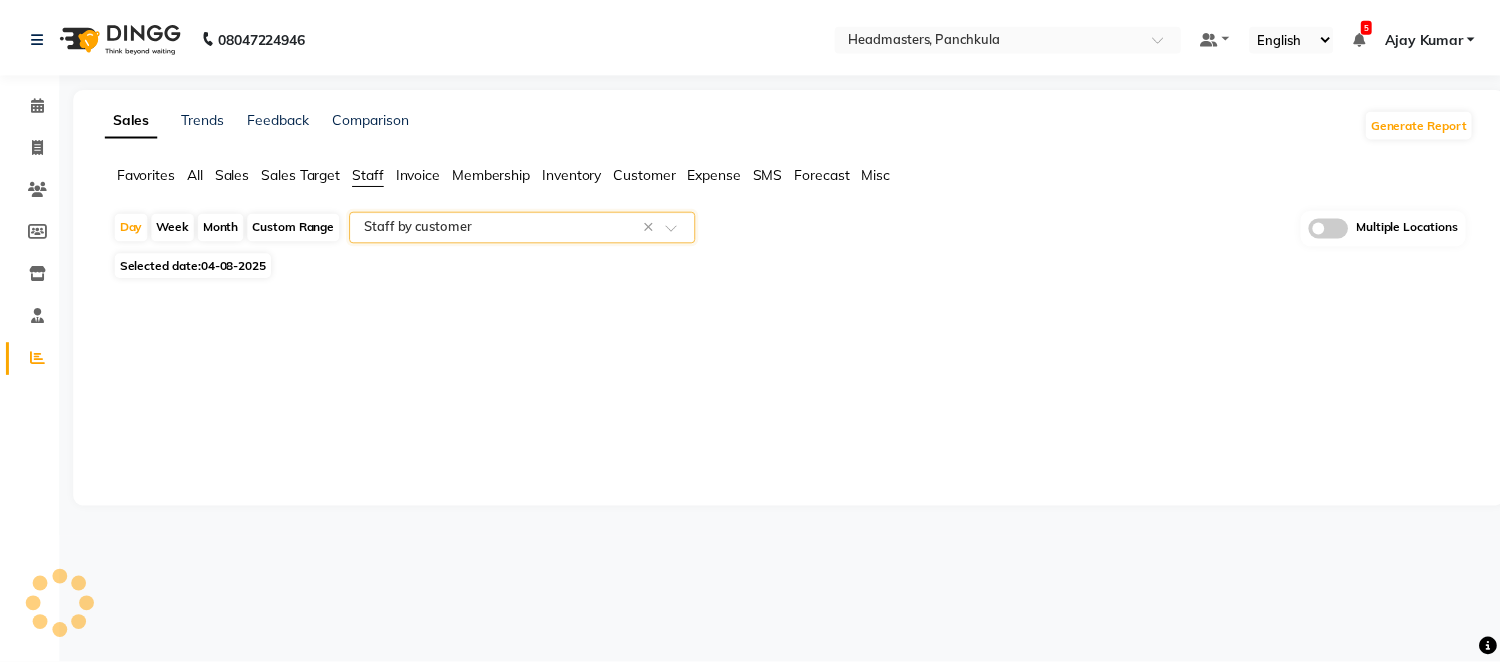 scroll, scrollTop: 0, scrollLeft: 0, axis: both 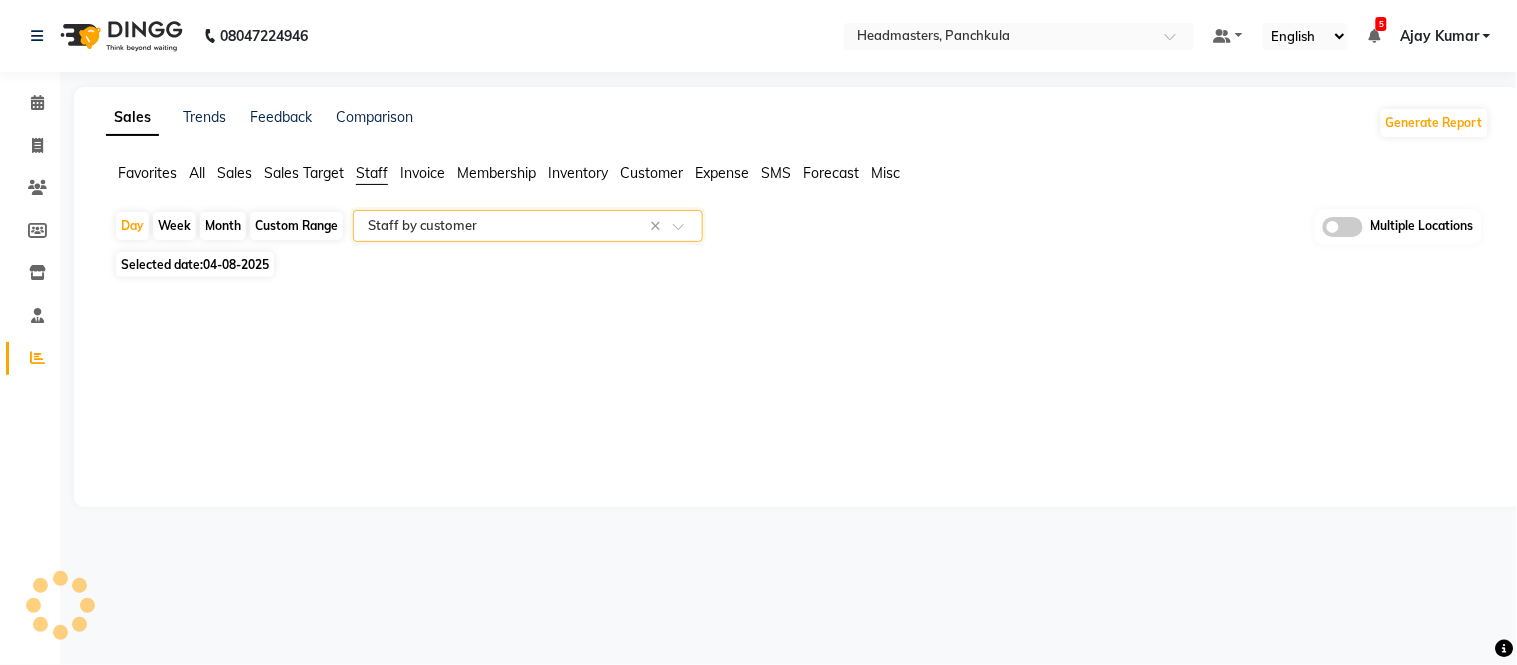 click on "Custom Range" 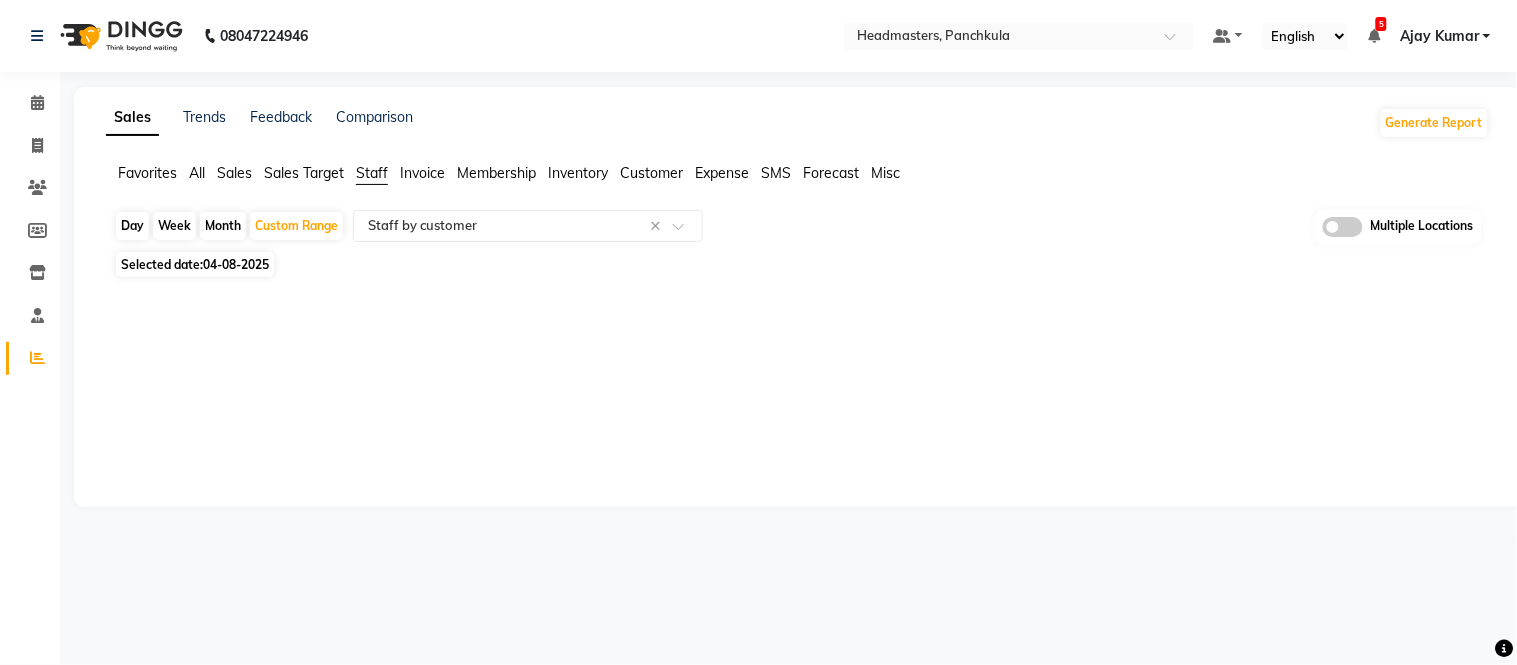 click on "Day   Week   Month   Custom Range  Select Report Type × Staff by customer × Multiple Locations Selected date:  [DATE]  ★ Mark as Favorite  Choose how you'd like to save "" report to favorites  Save to Personal Favorites:   Only you can see this report in your favorites tab. Share with Organization:   Everyone in your organization can see this report in their favorites tab.  Save to Favorites" 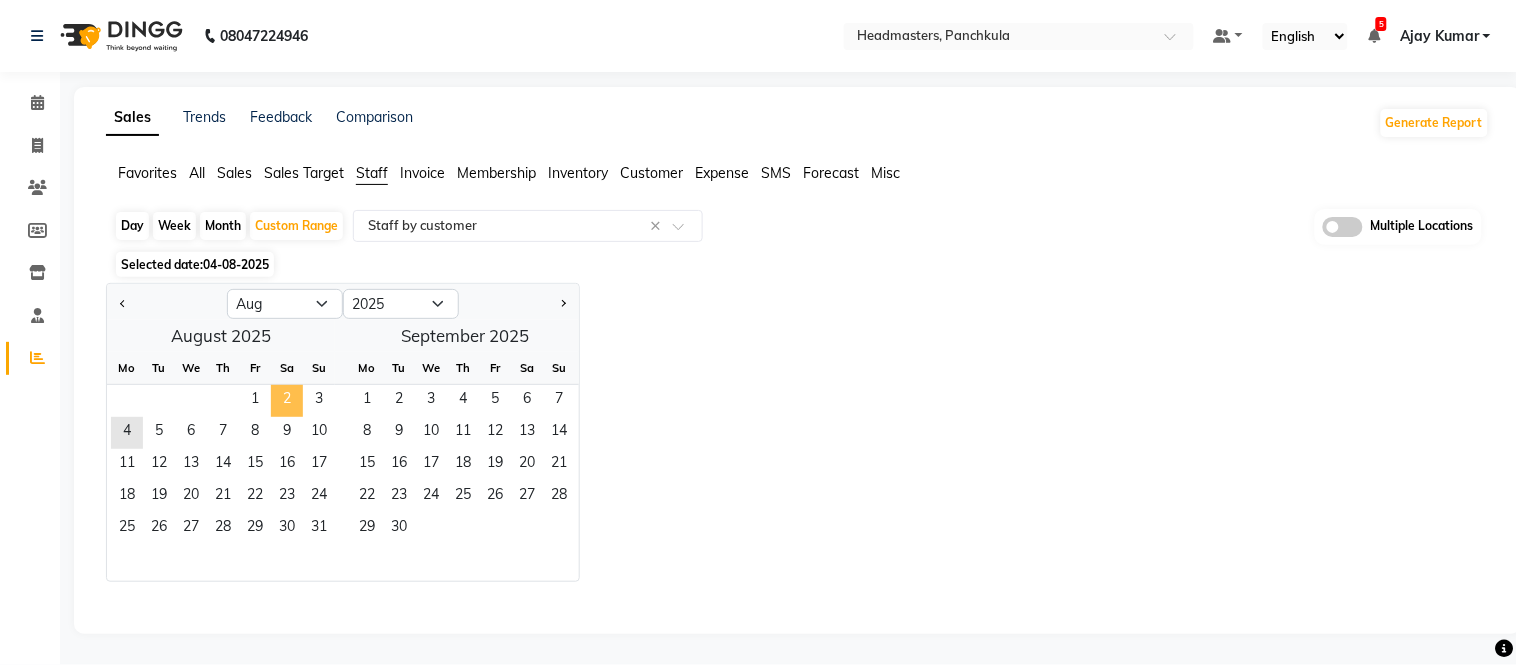 click on "2" 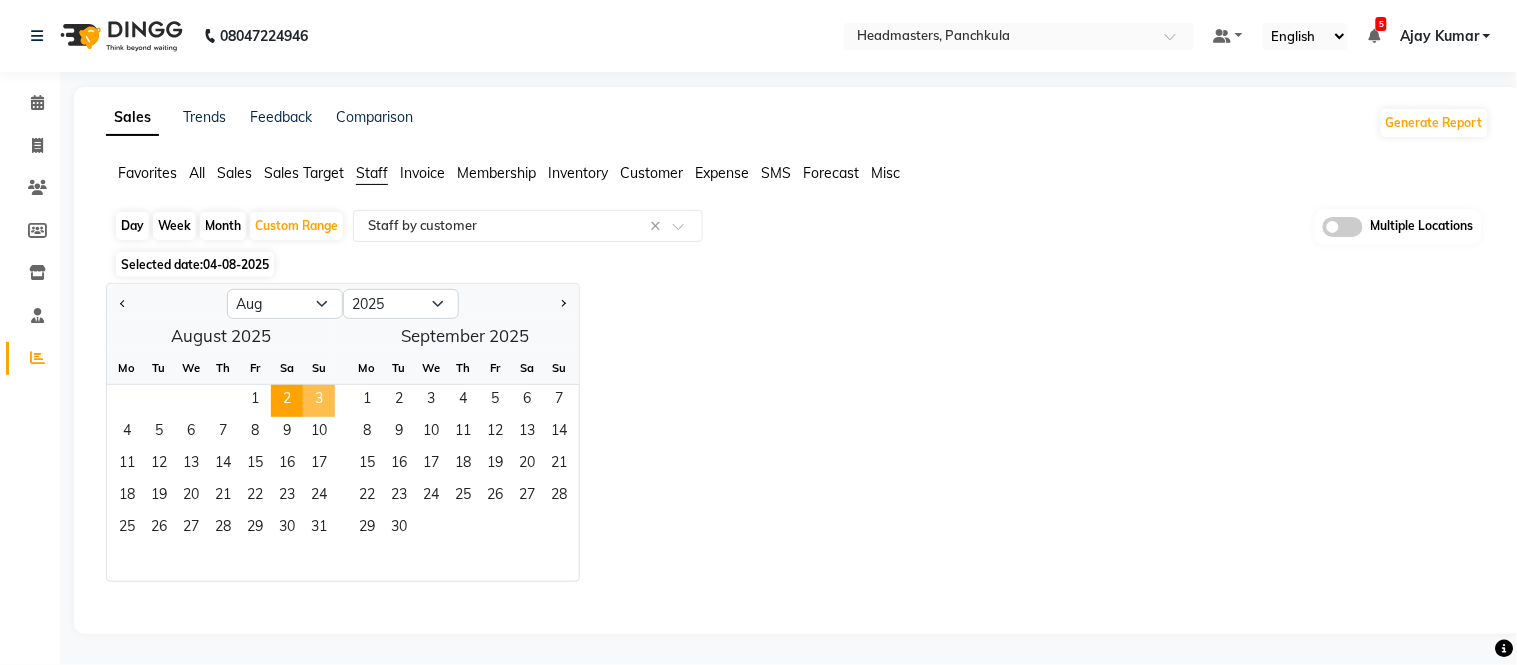 click on "3" 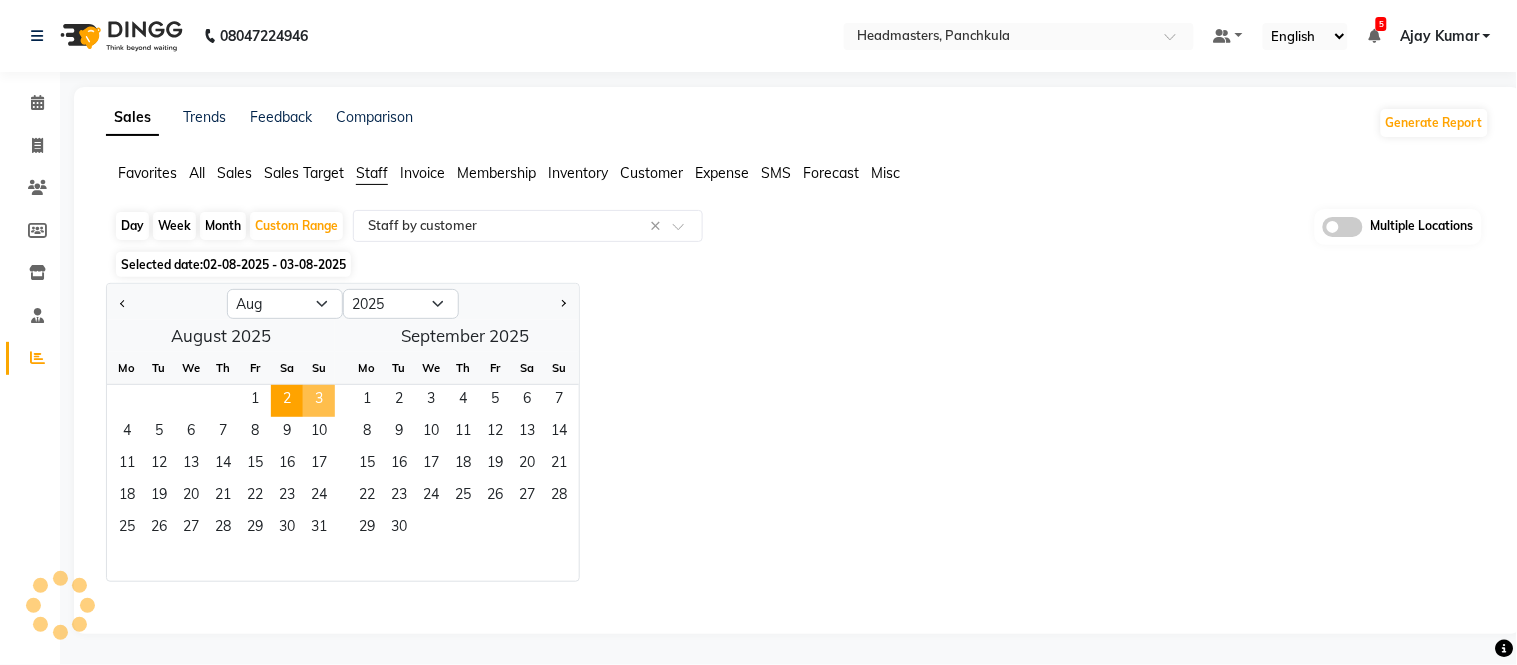 select on "full_report" 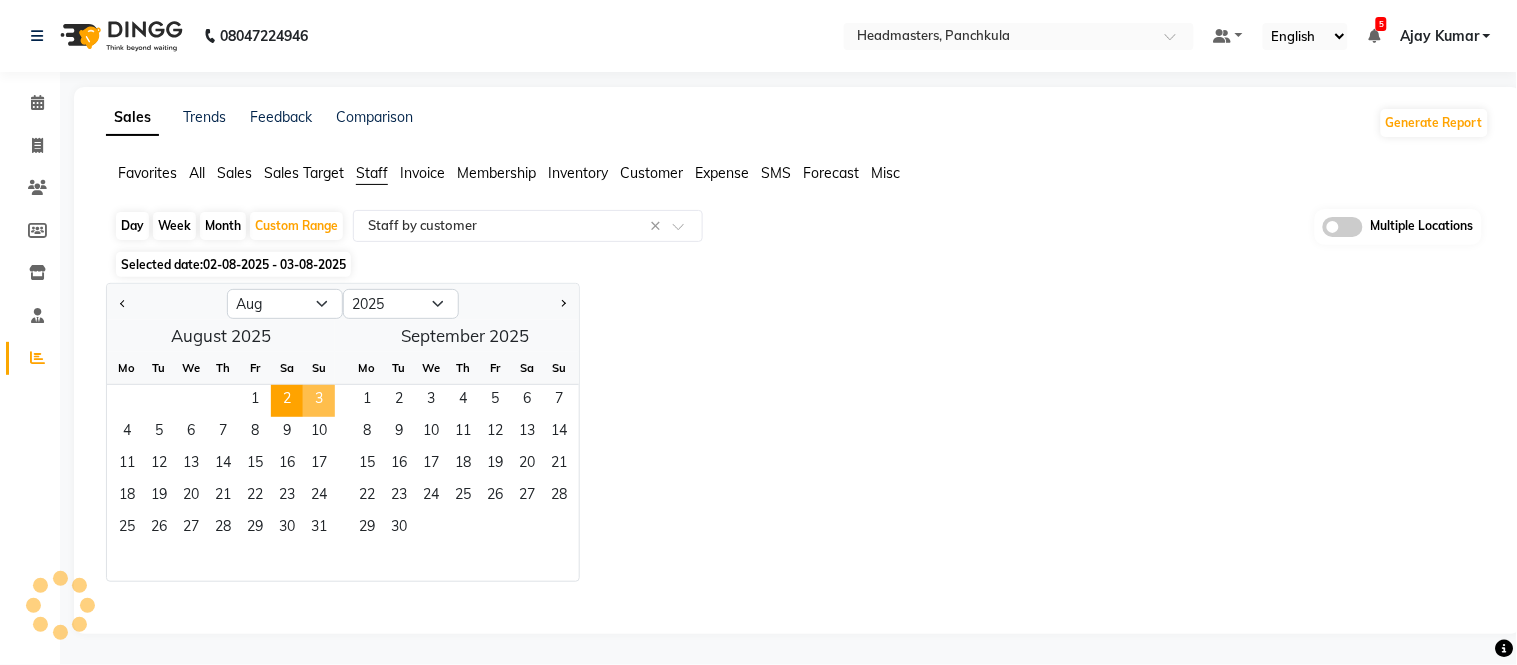 select on "csv" 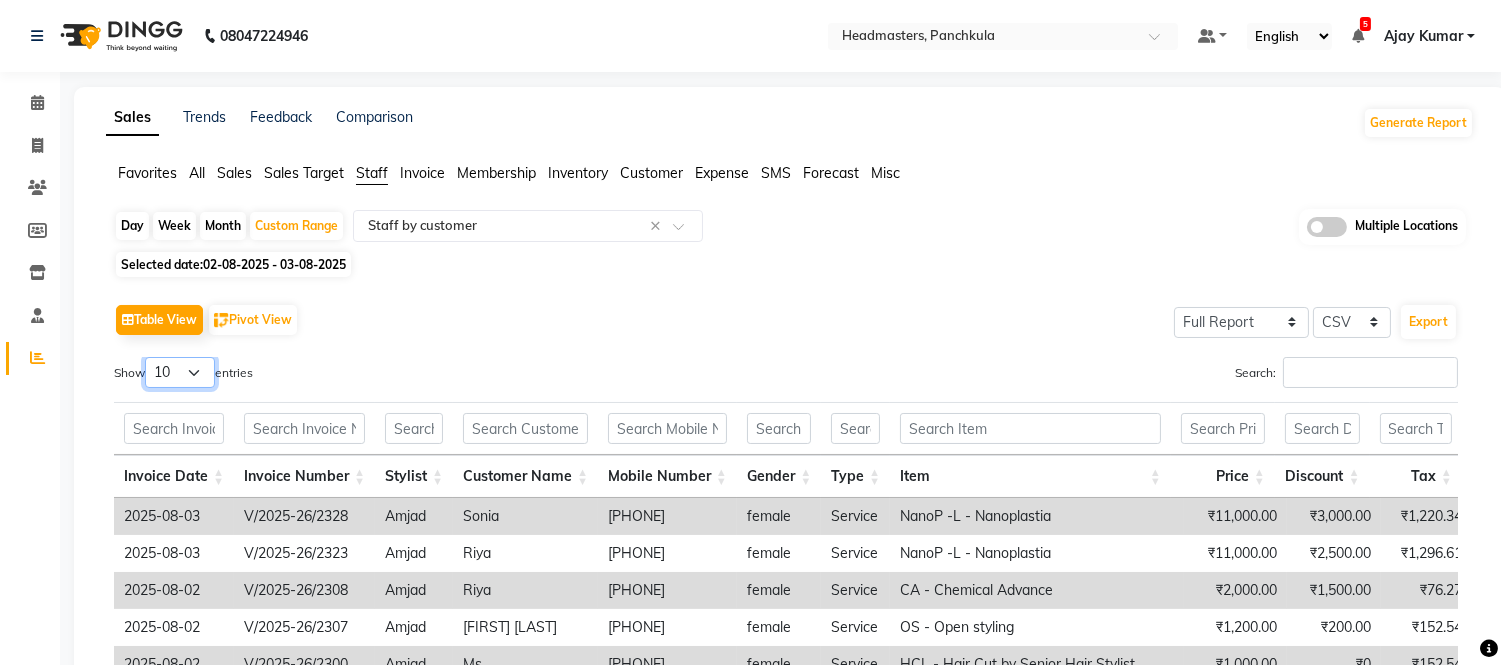 click on "10 25 50 100" at bounding box center (180, 372) 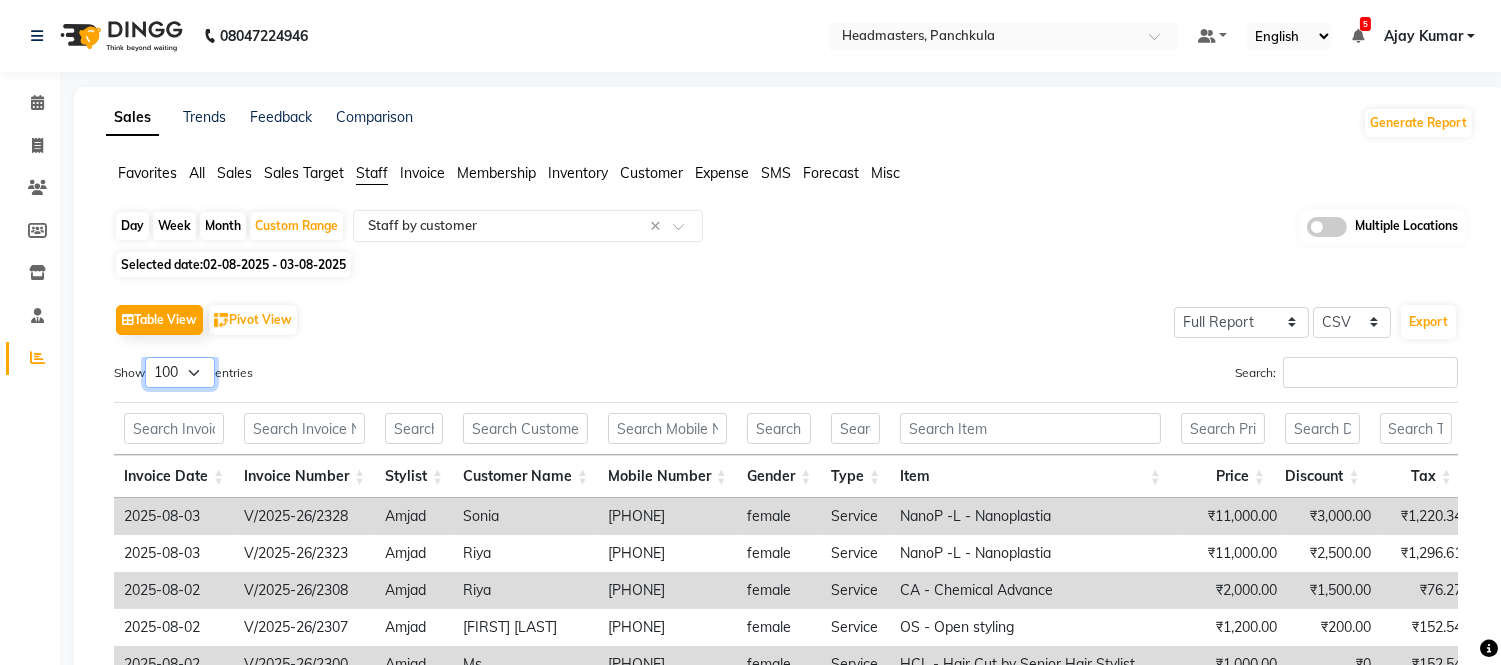 click on "10 25 50 100" at bounding box center [180, 372] 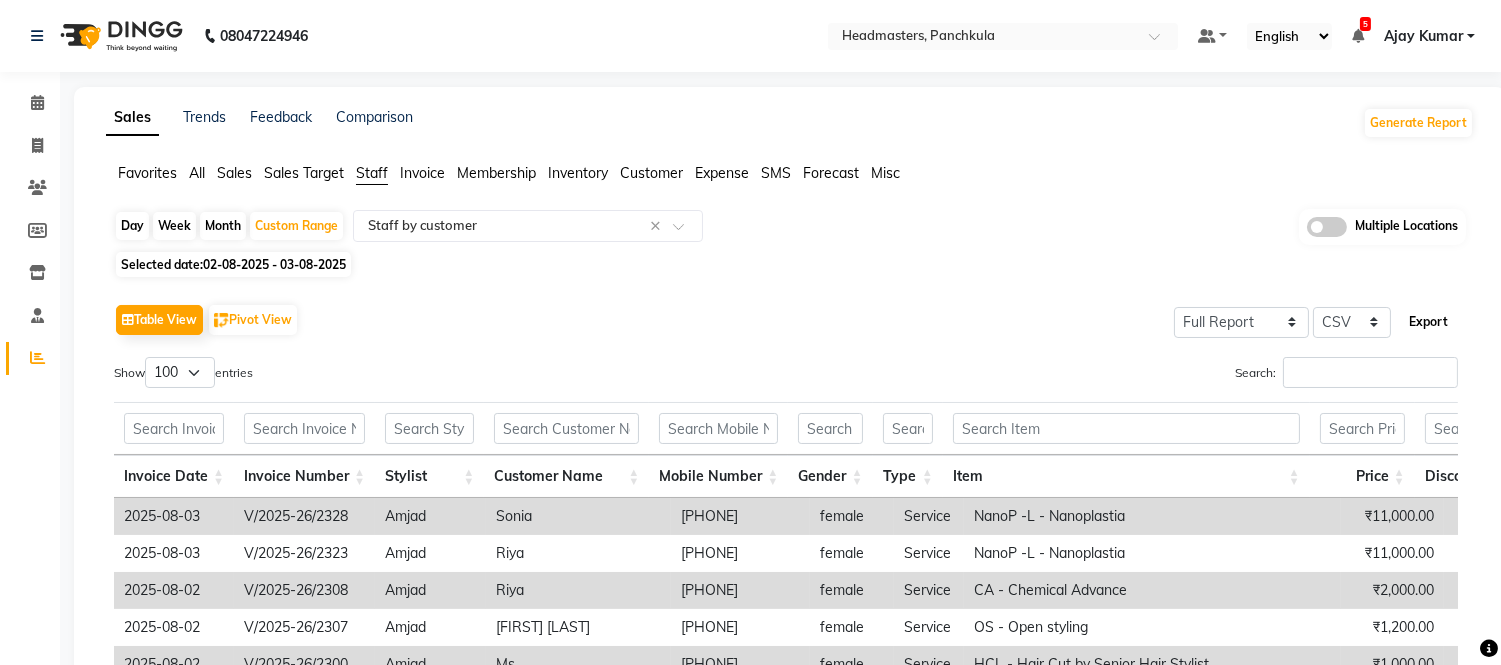 click on "Export" 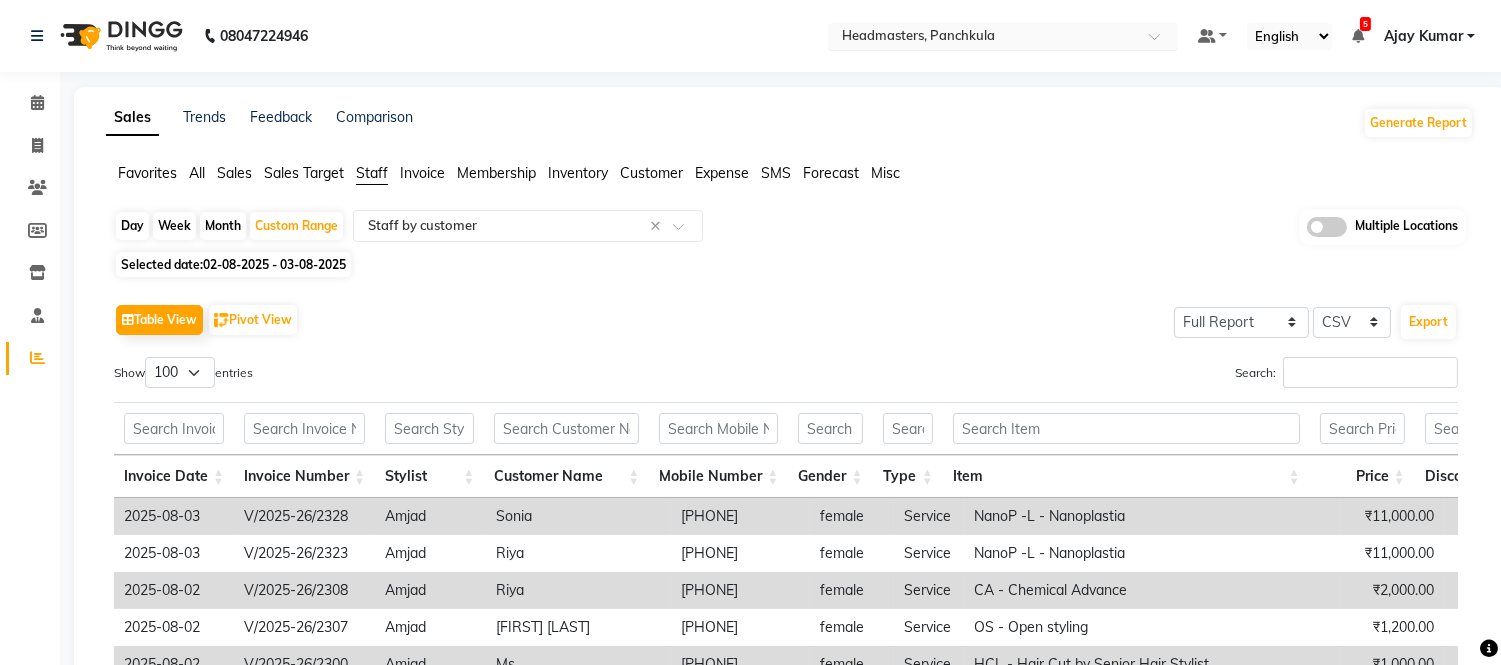click at bounding box center (983, 38) 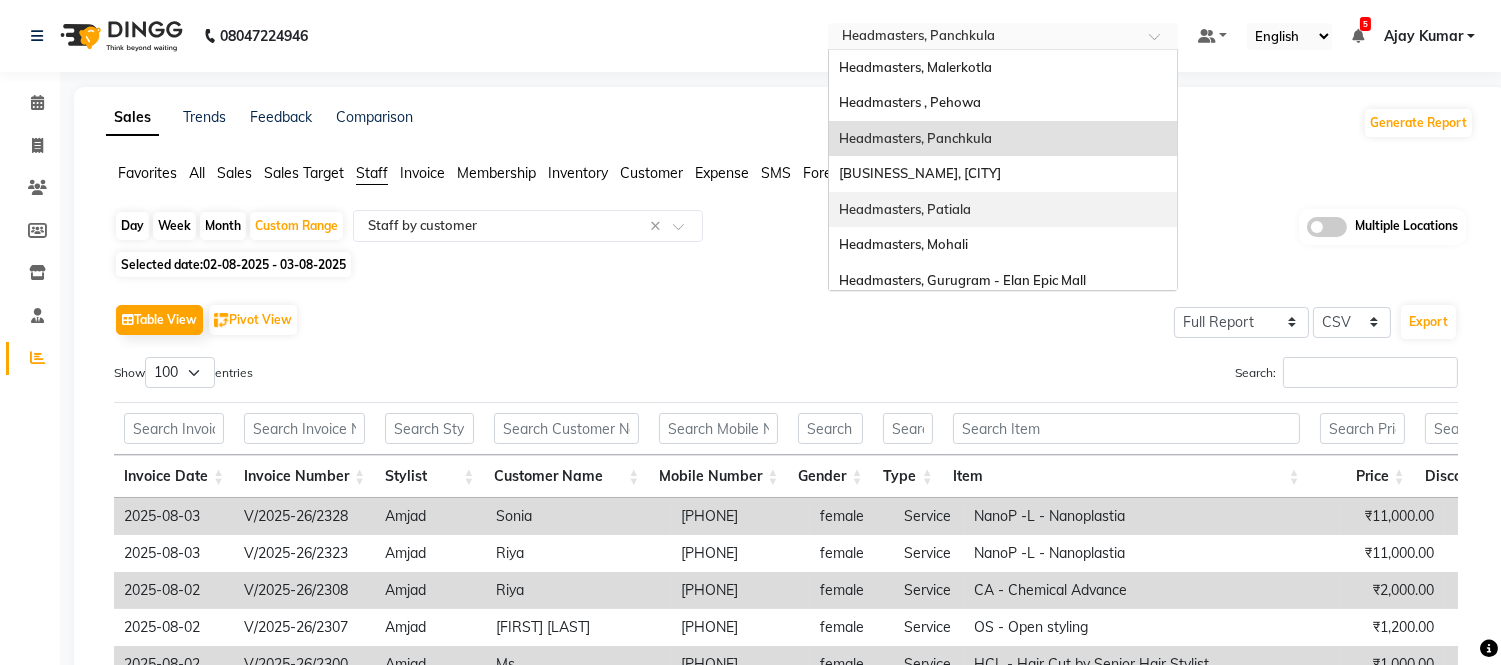 click on "Headmasters, Patiala" at bounding box center [905, 209] 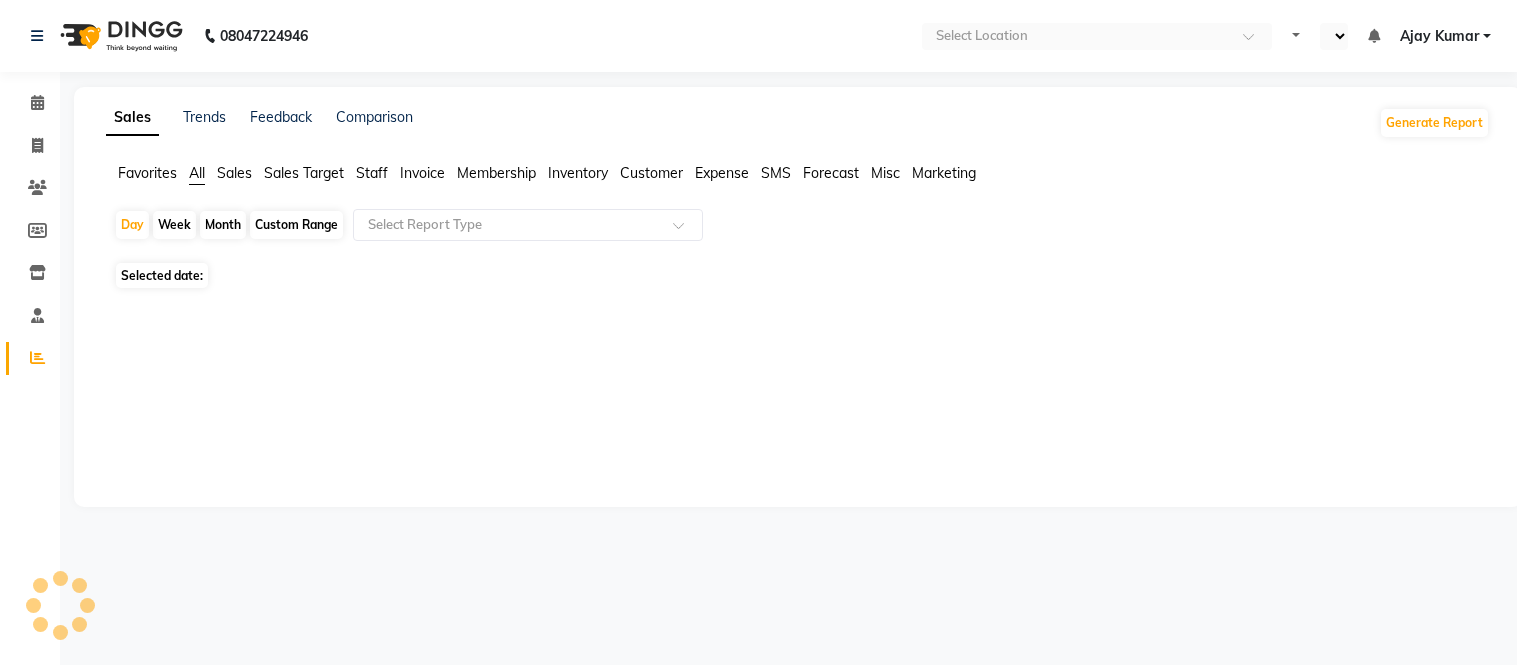 click on "Staff" 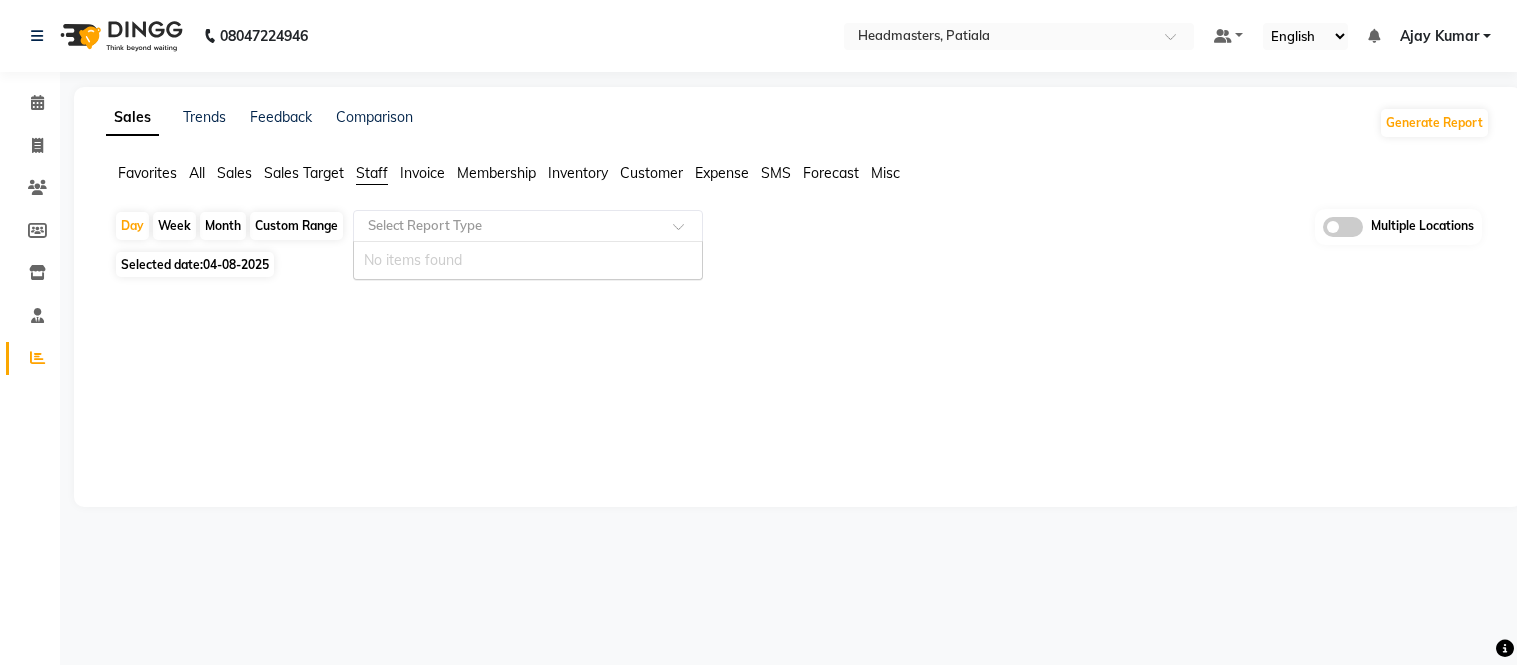 scroll, scrollTop: 0, scrollLeft: 0, axis: both 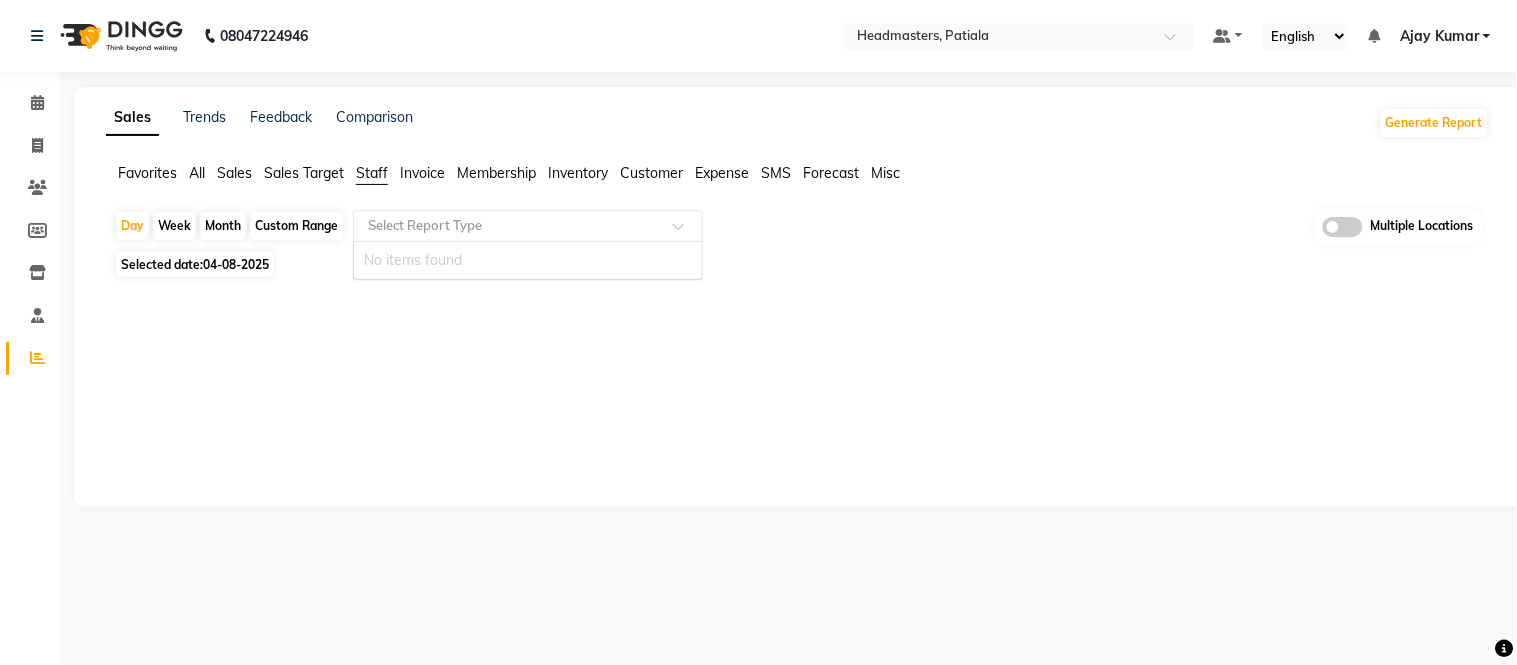 click on "Staff" 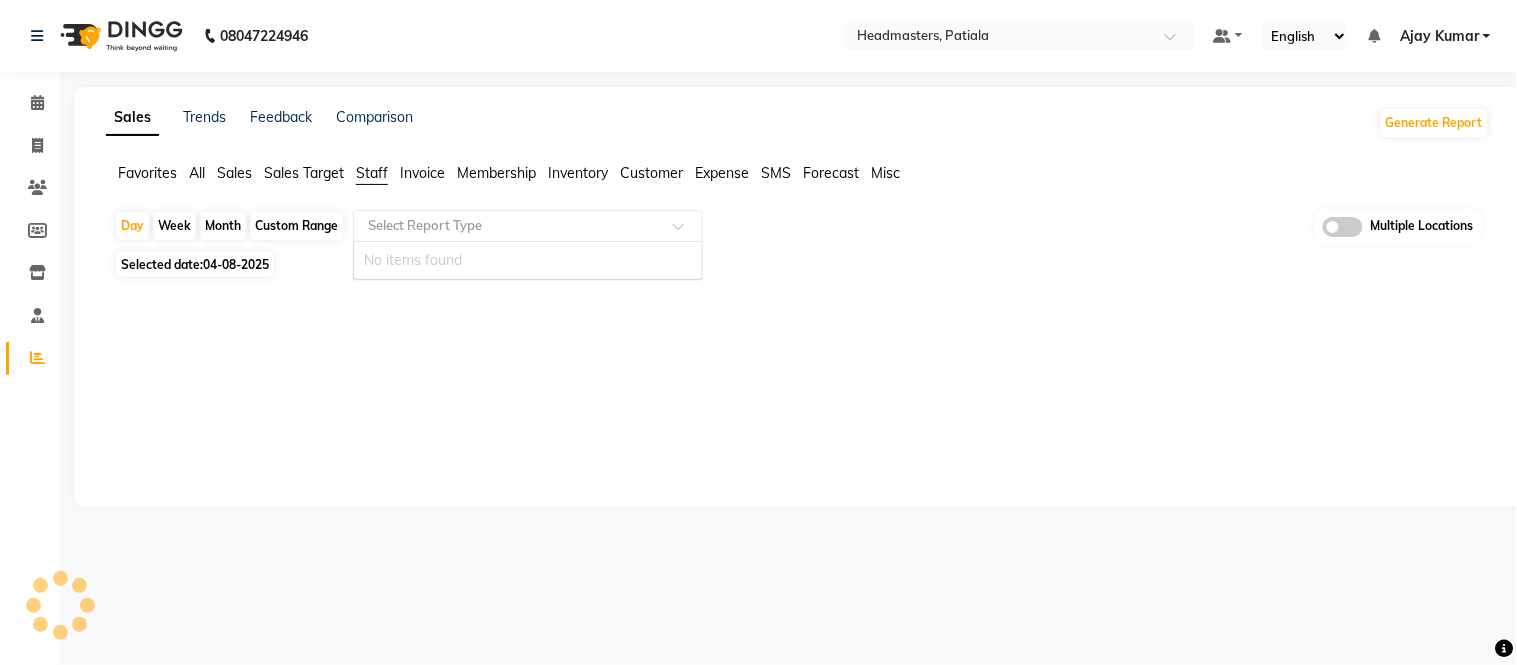 click 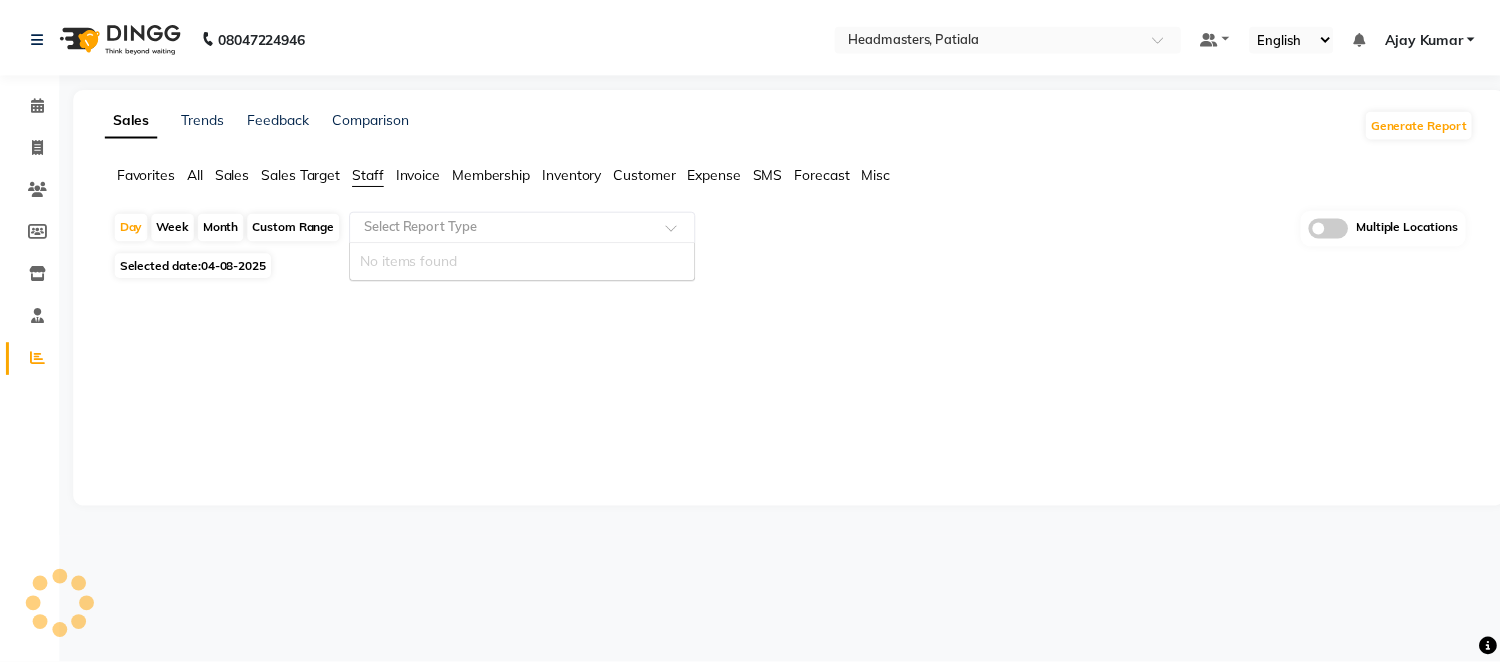 scroll, scrollTop: 0, scrollLeft: 0, axis: both 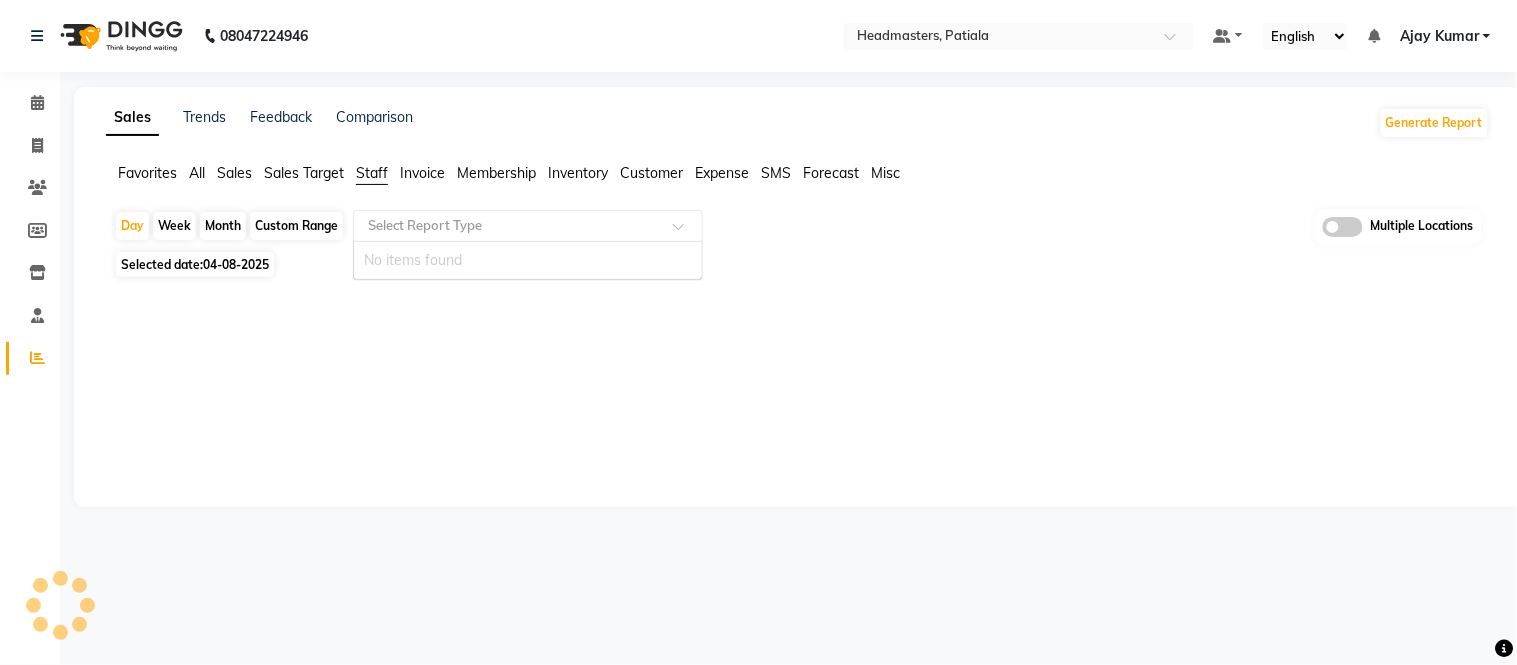 click on "04-08-2025" 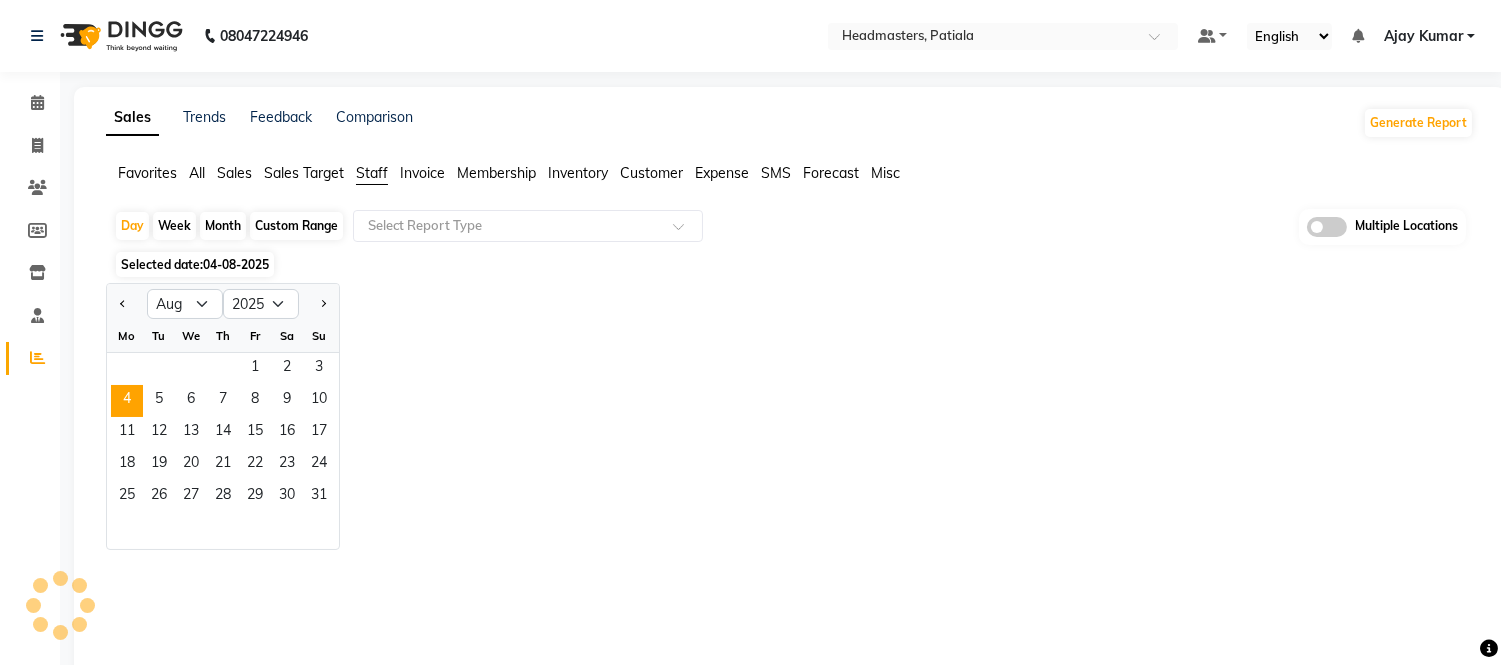 click on "Staff" 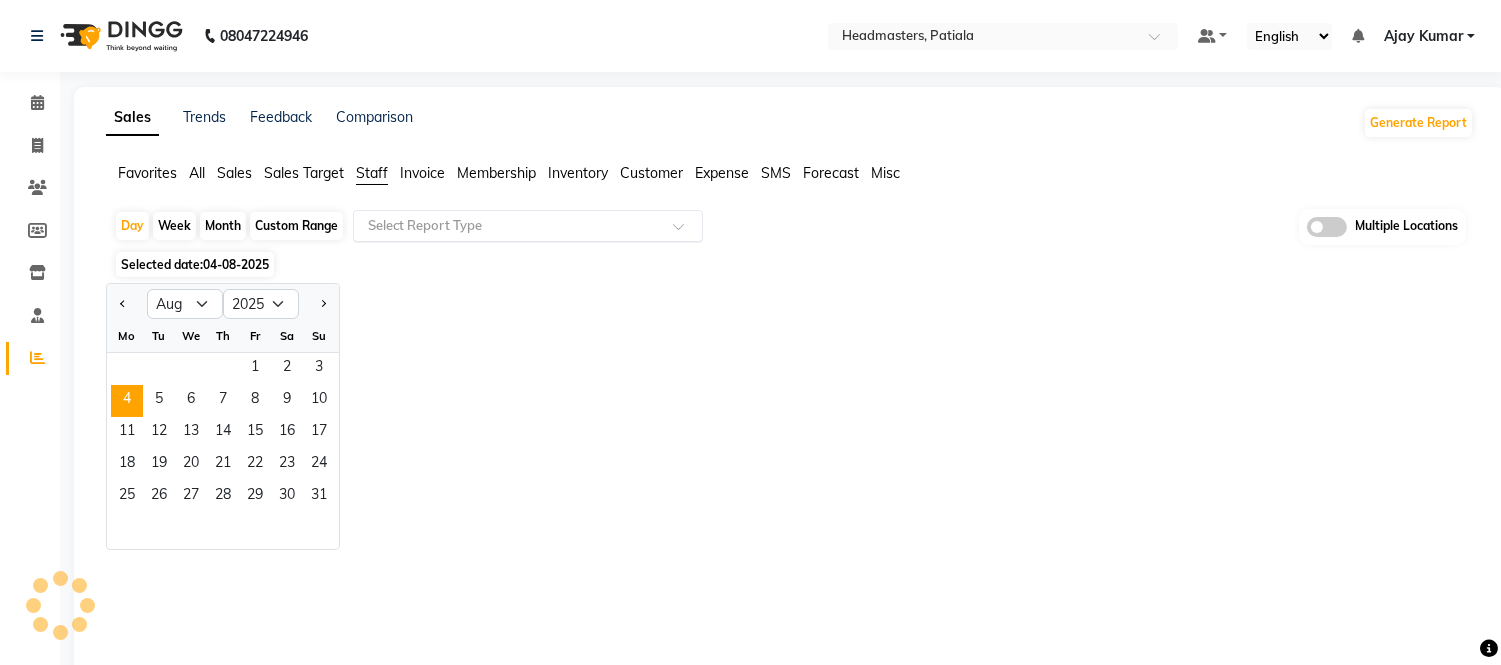 click 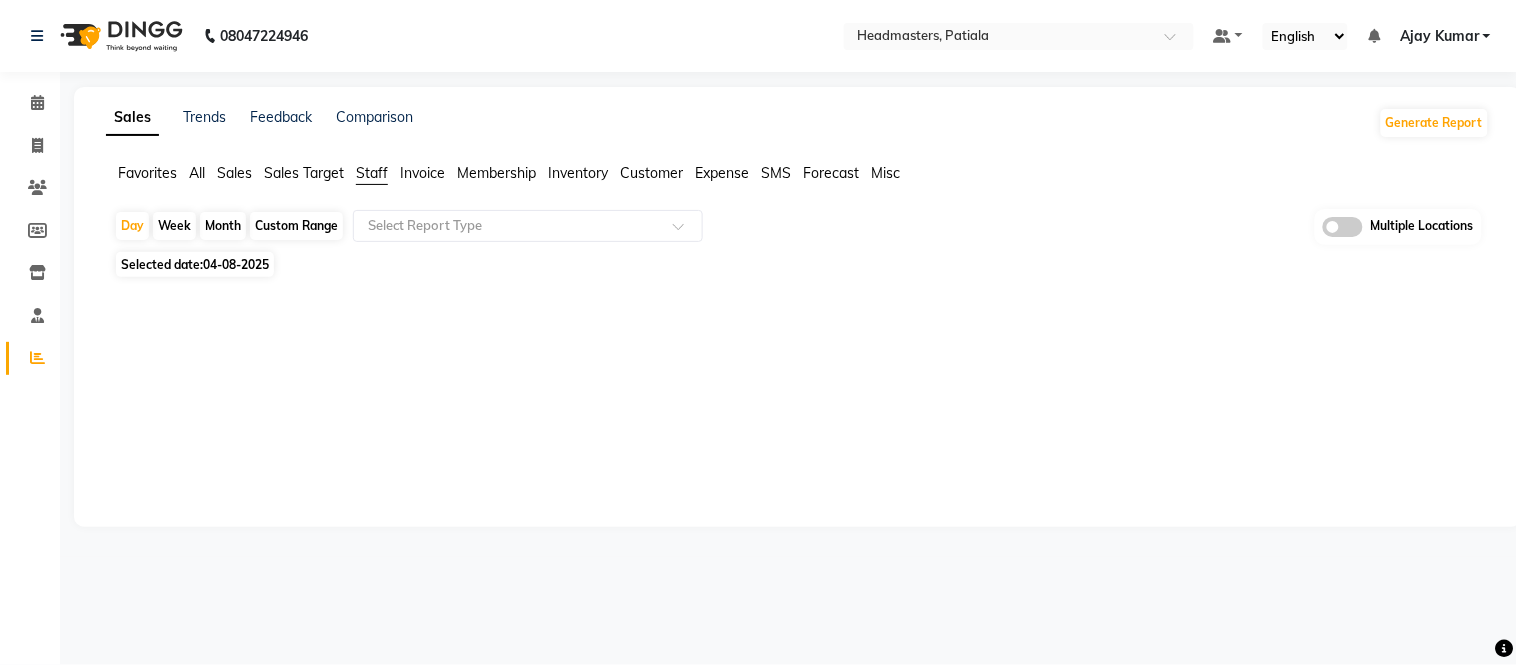 click on "Favorites" 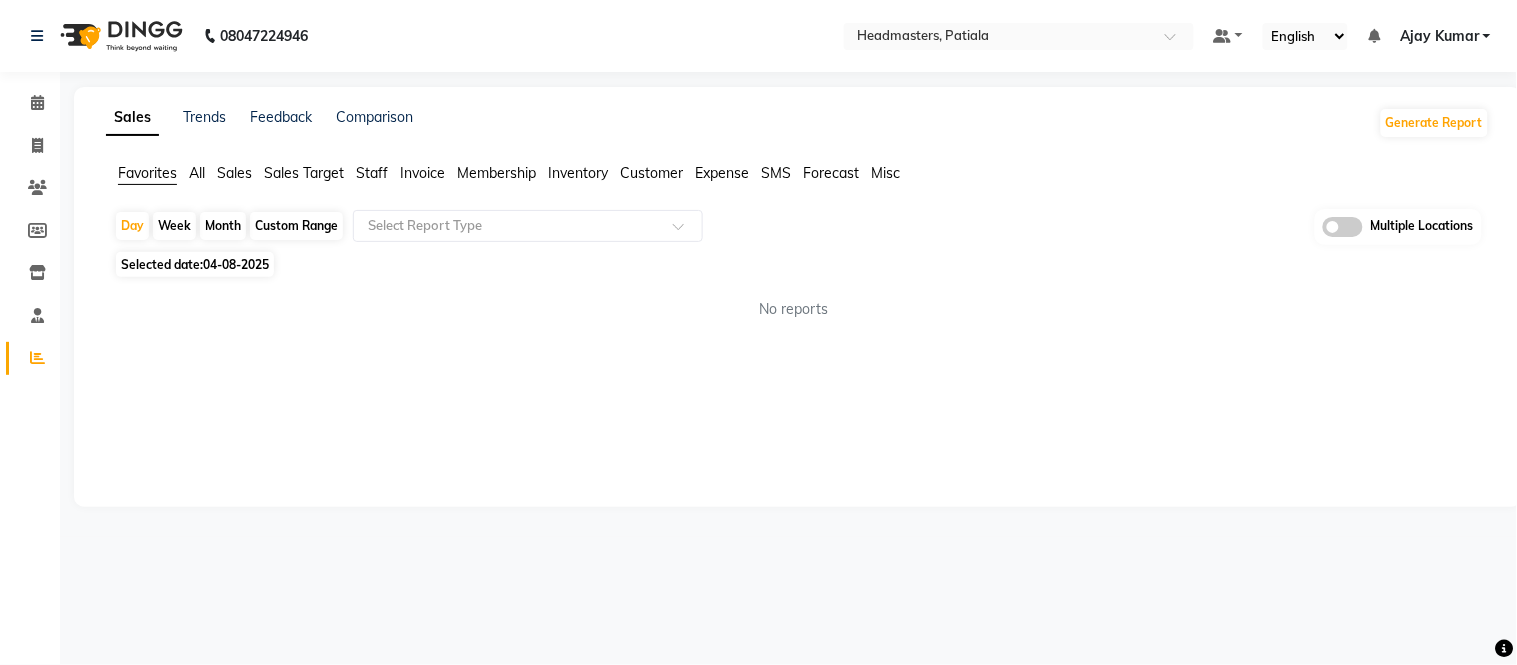 click on "Staff" 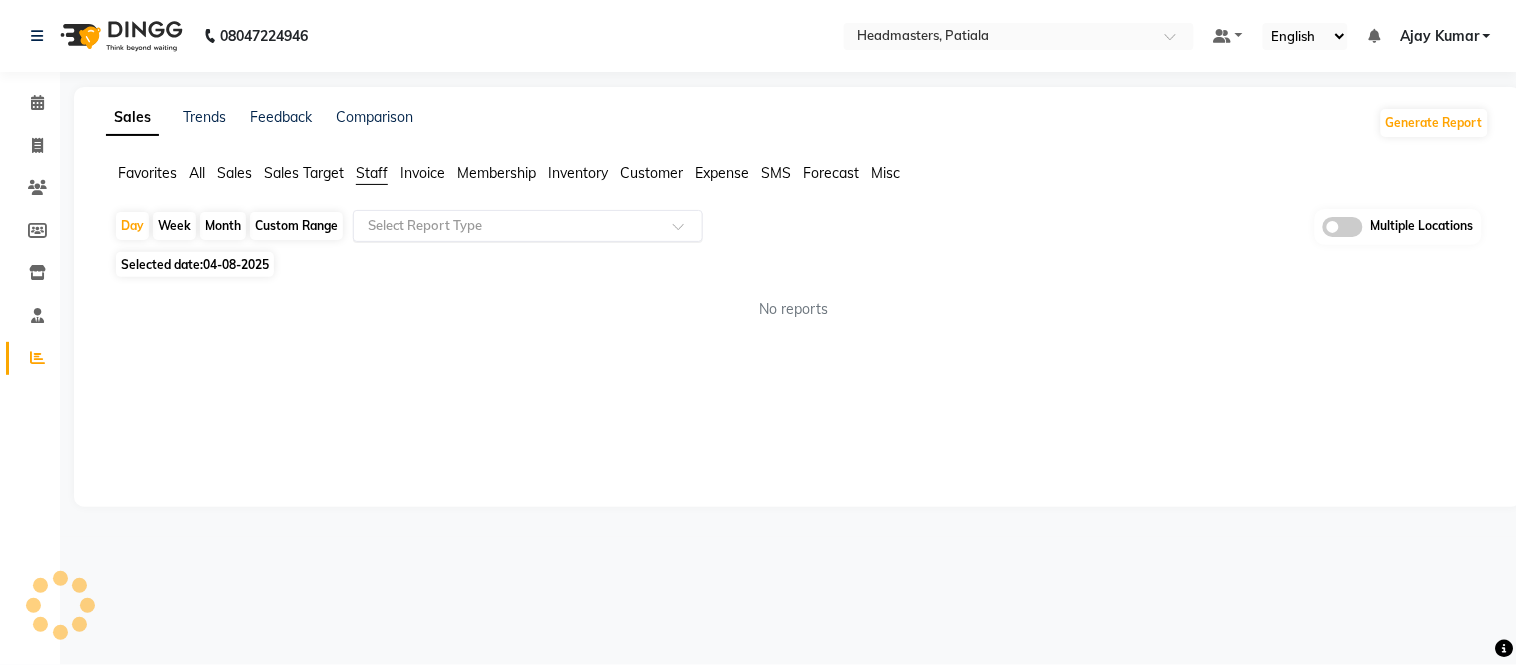 click 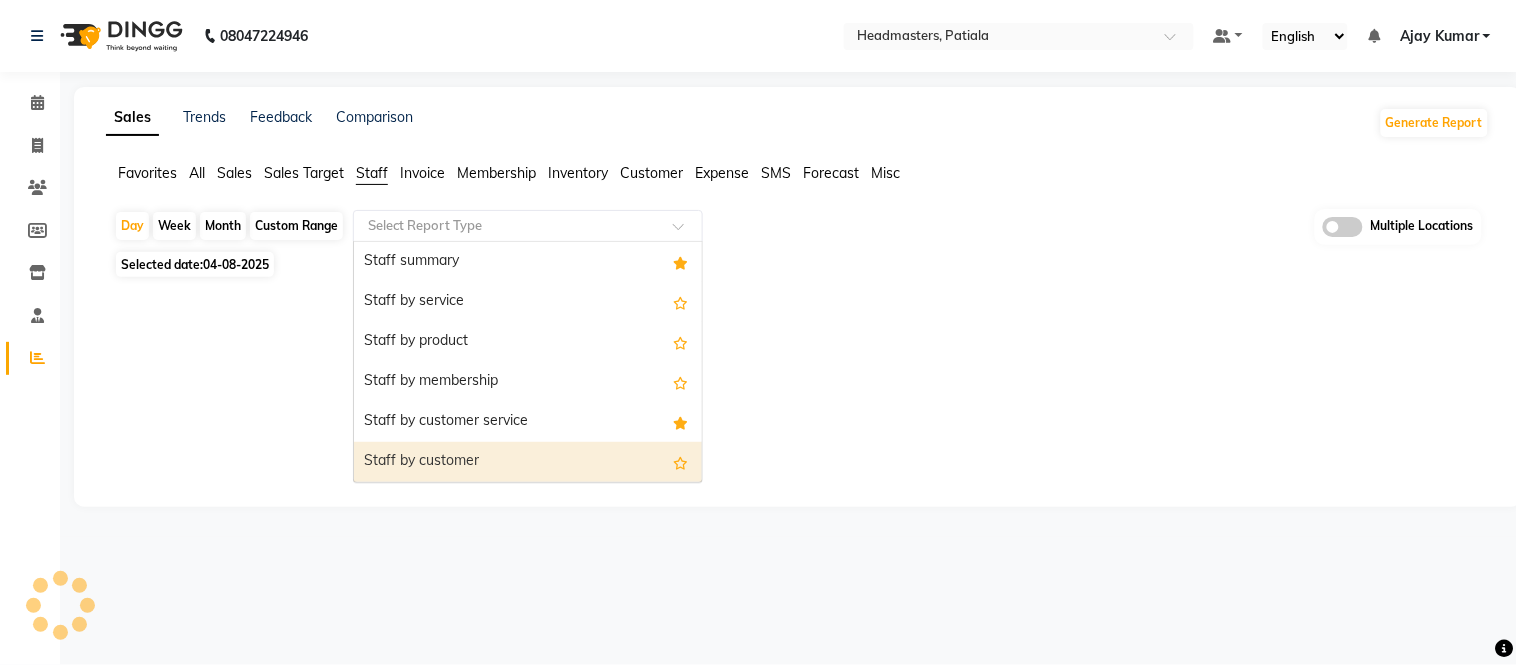 click on "Staff by customer" at bounding box center [528, 462] 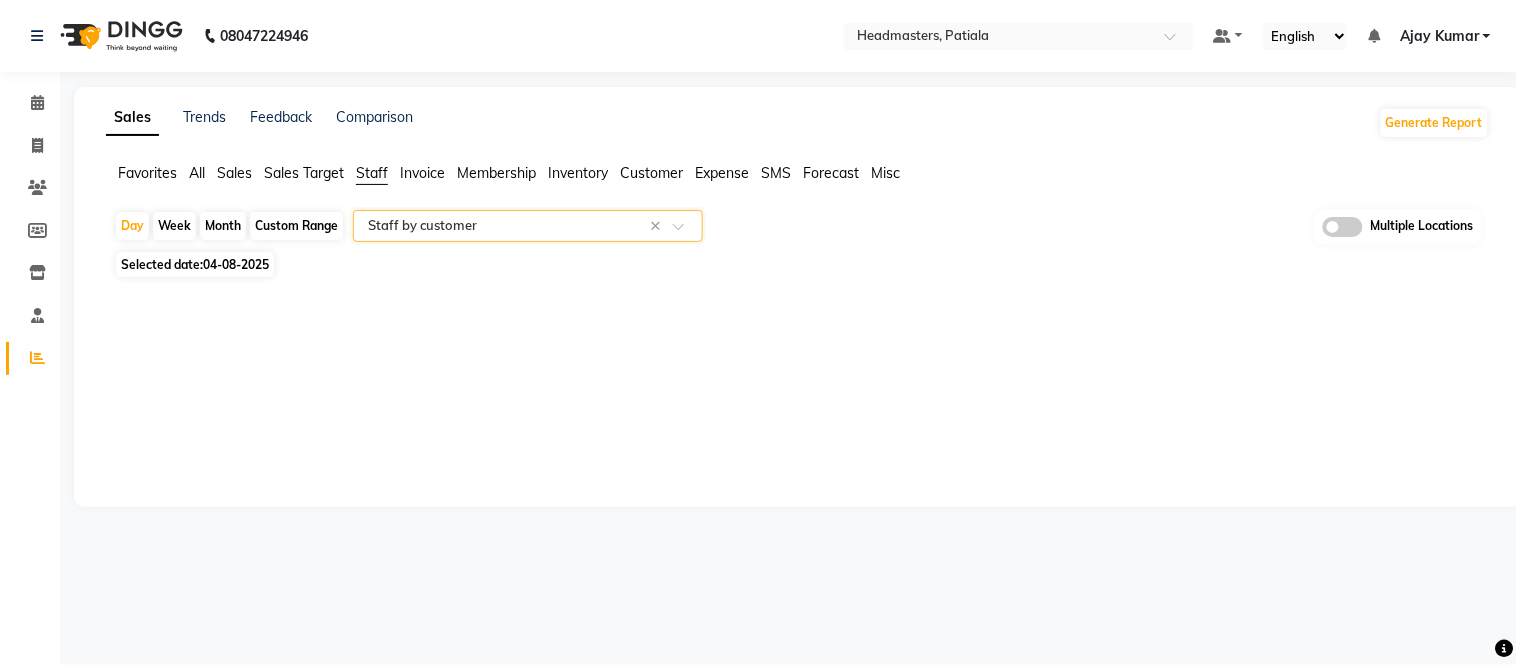 click on "Custom Range" 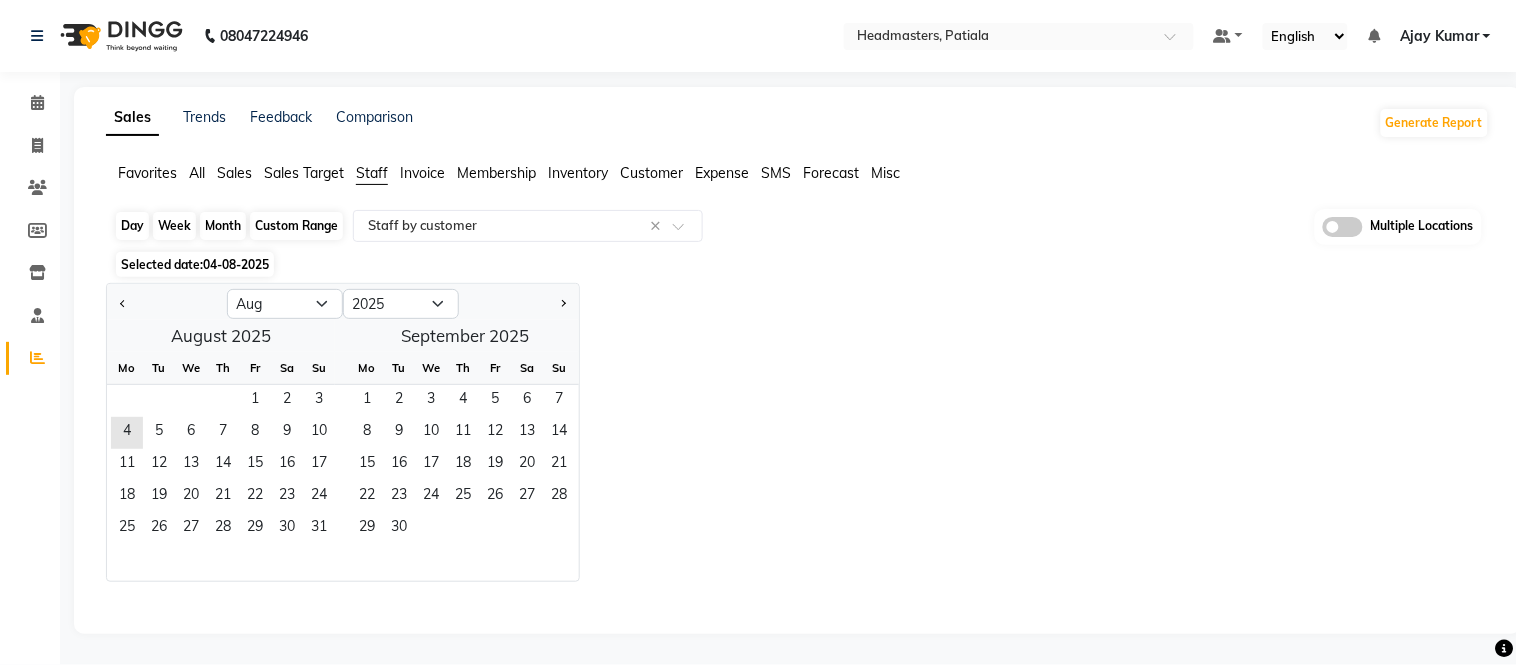 click on "Custom Range" 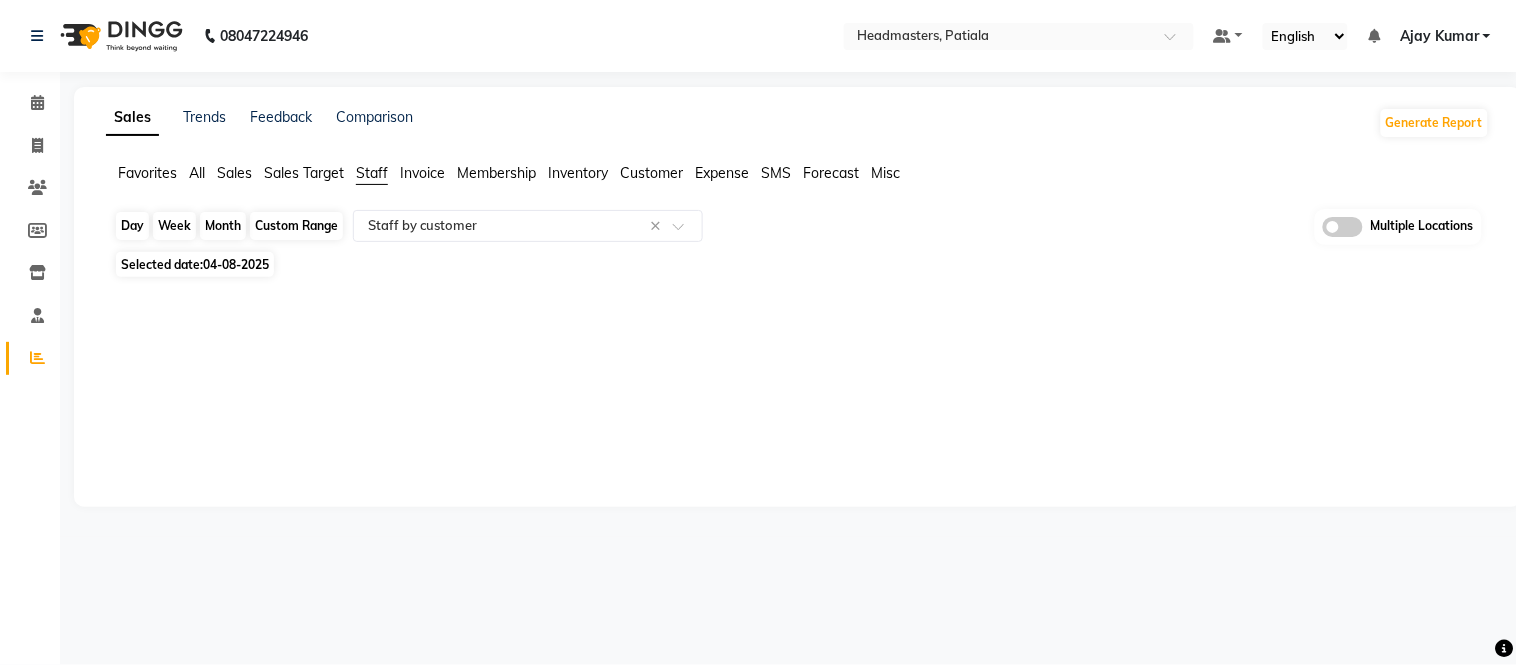 click on "Custom Range" 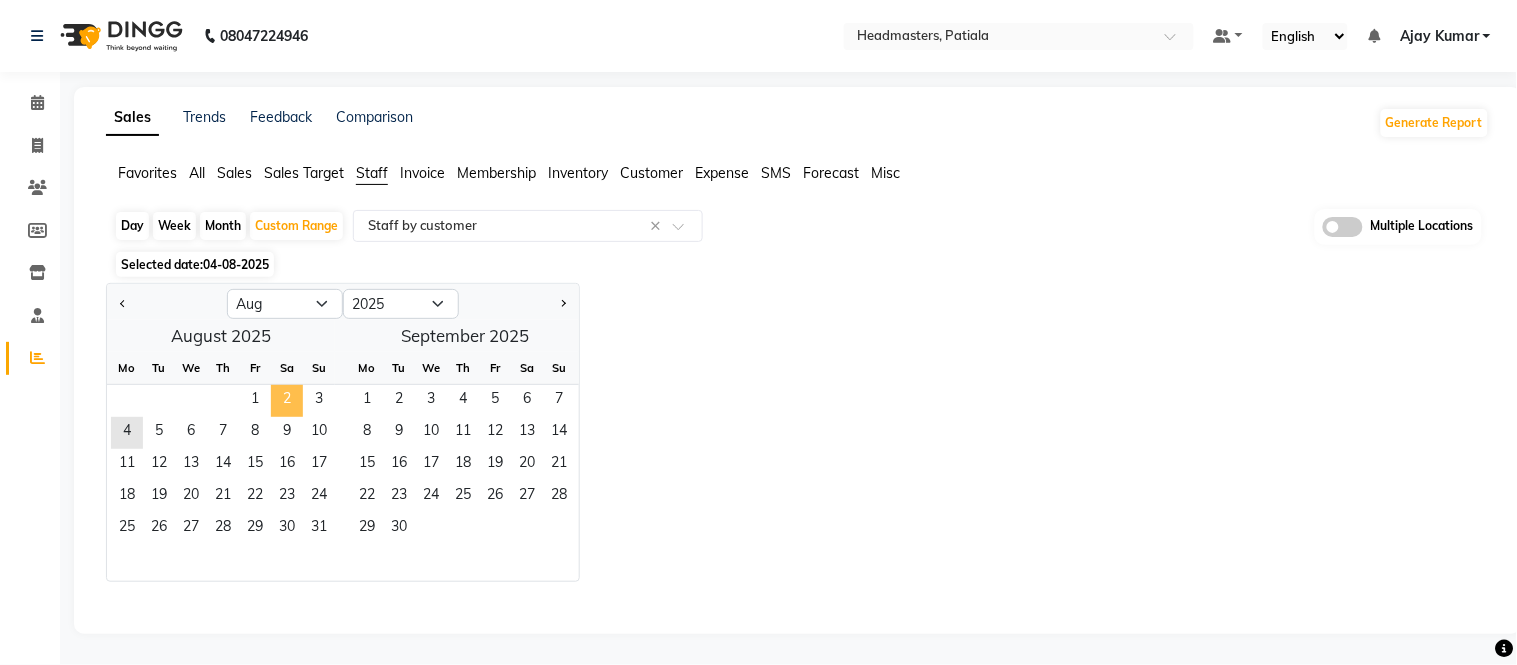 click on "2" 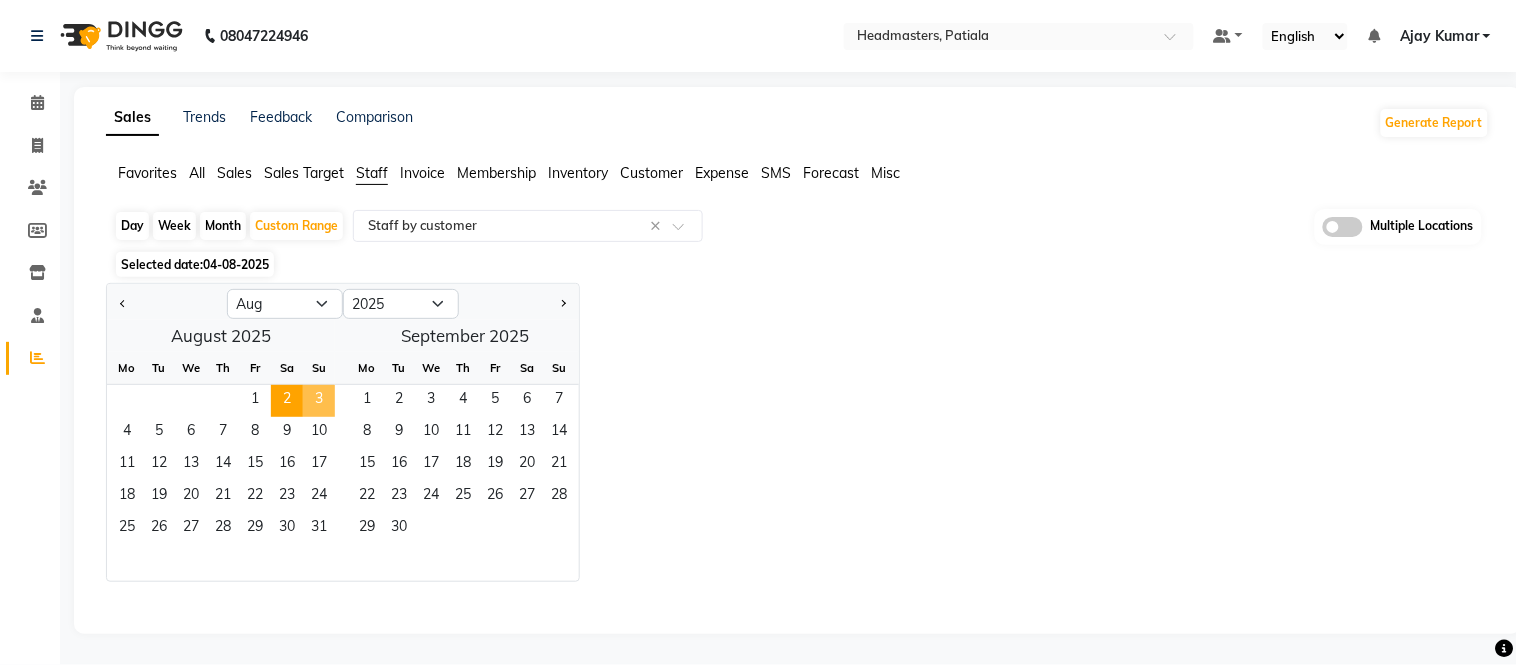 click on "3" 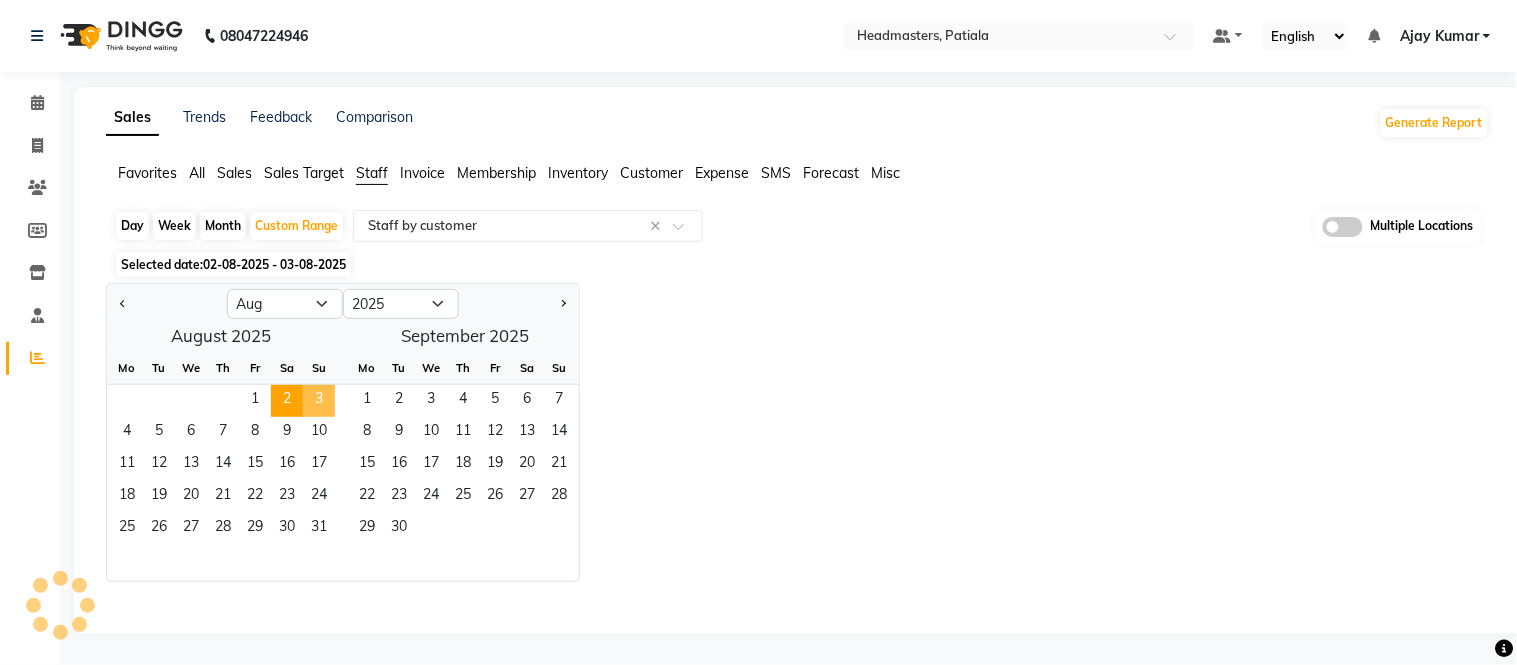 select on "full_report" 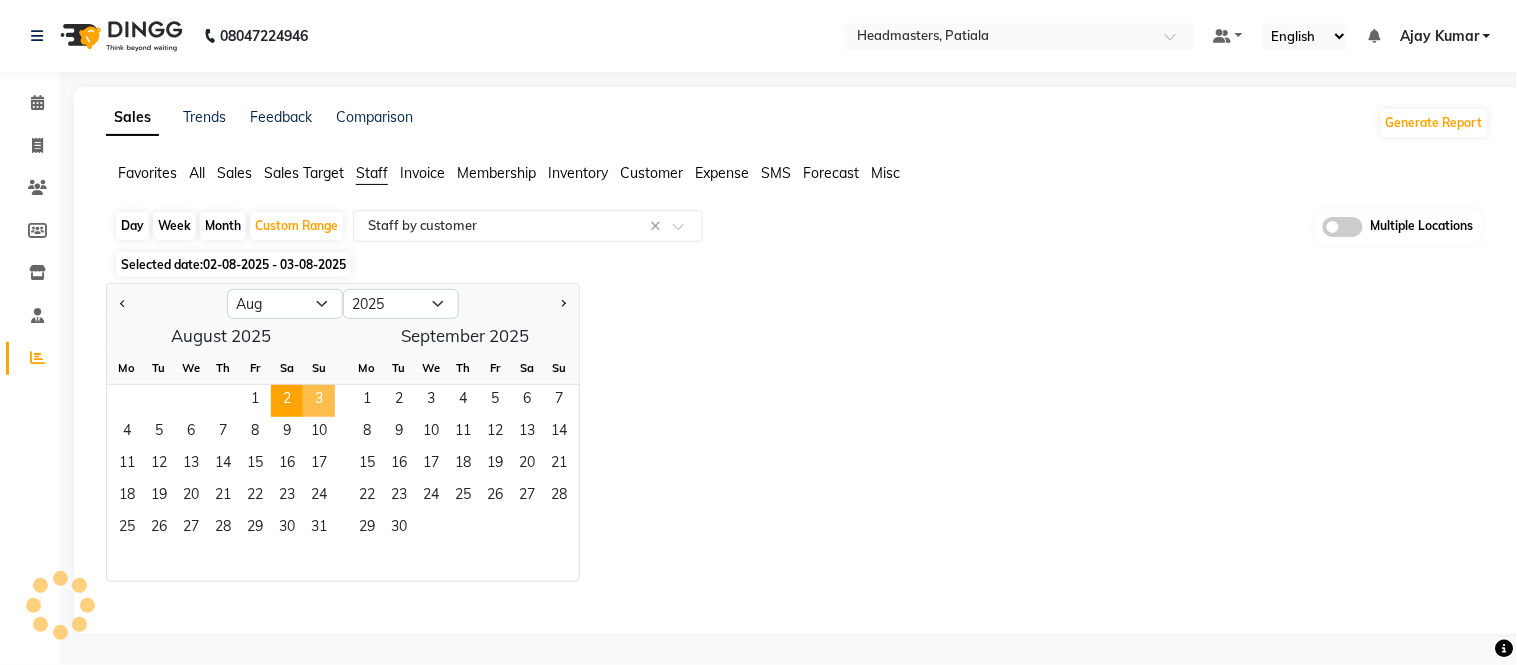 select on "csv" 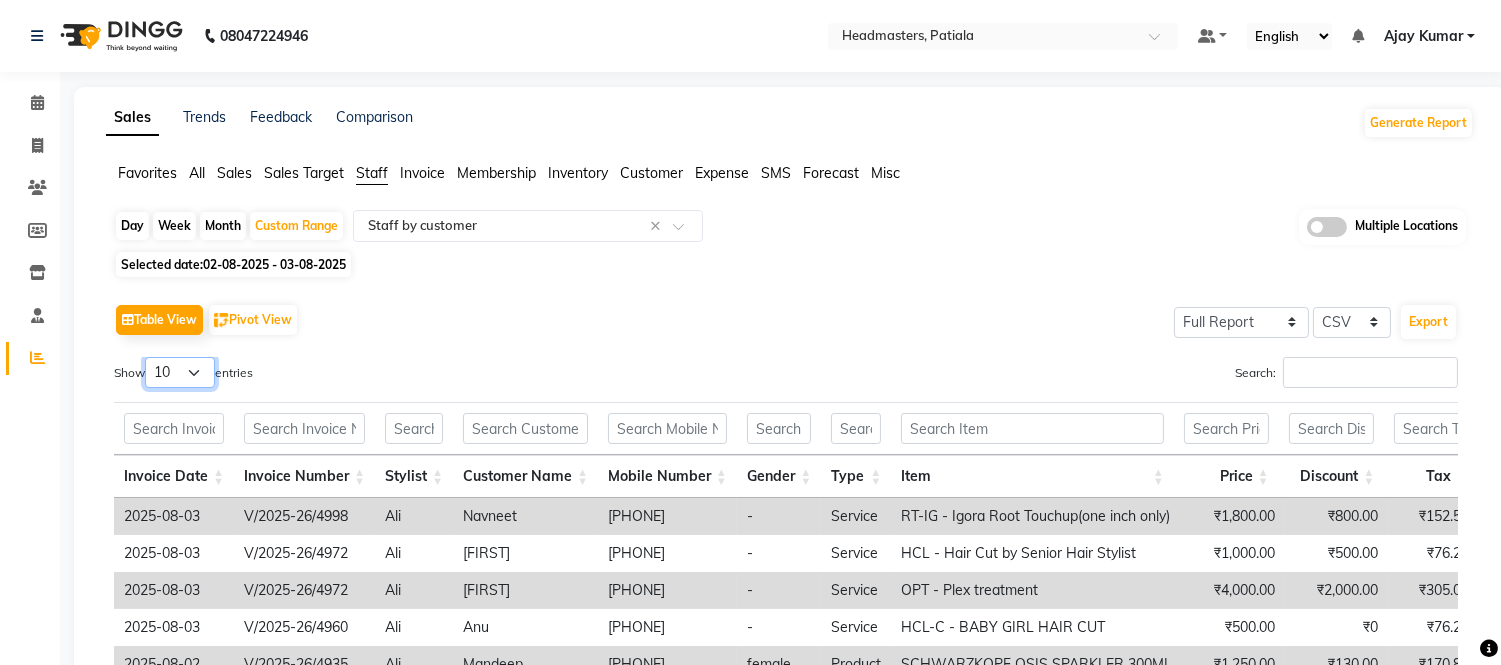 click on "10 25 50 100" at bounding box center [180, 372] 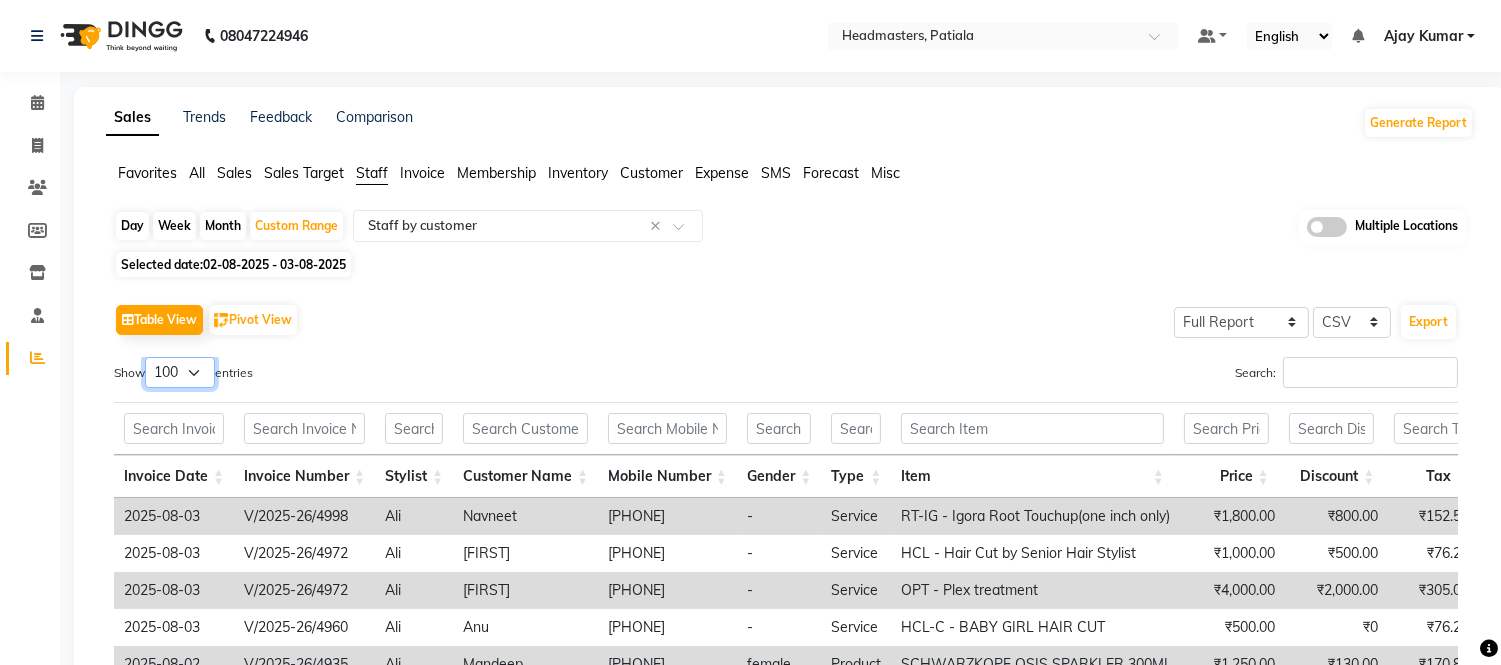 click on "10 25 50 100" at bounding box center [180, 372] 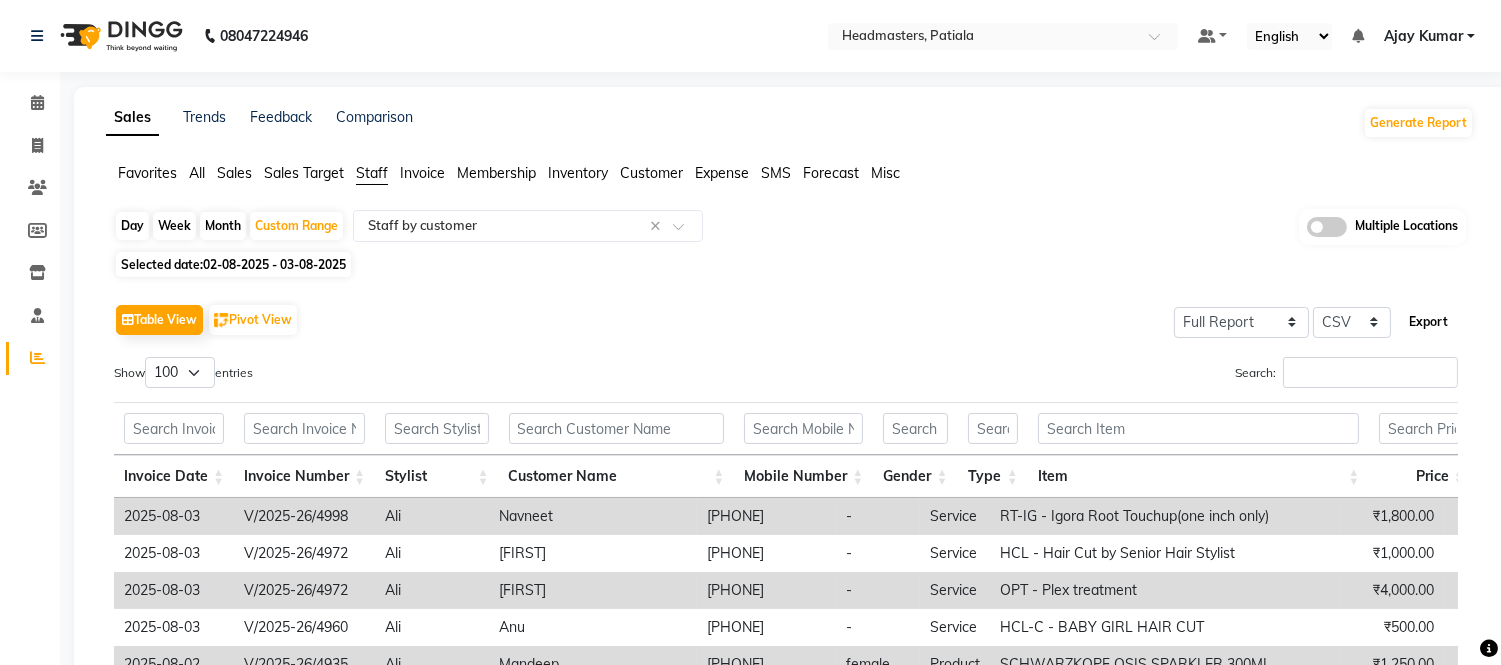 click on "Export" 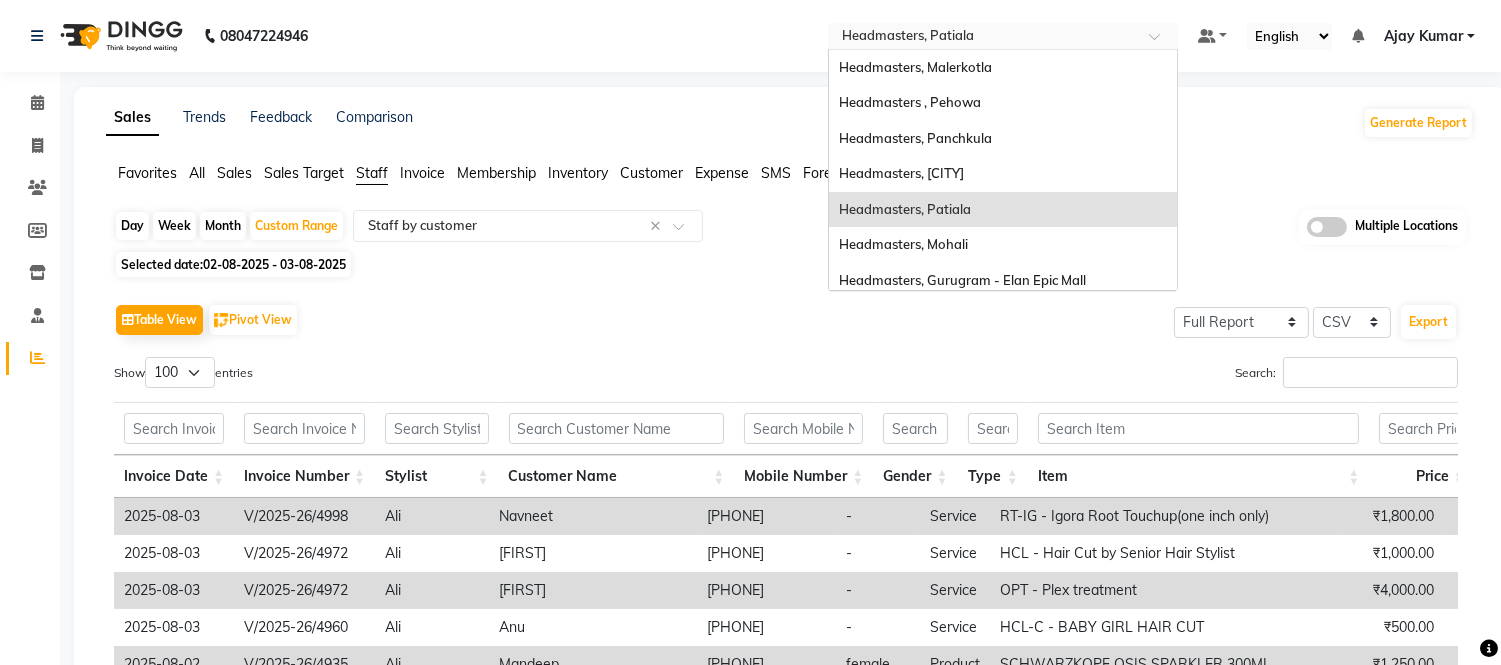 click at bounding box center (983, 38) 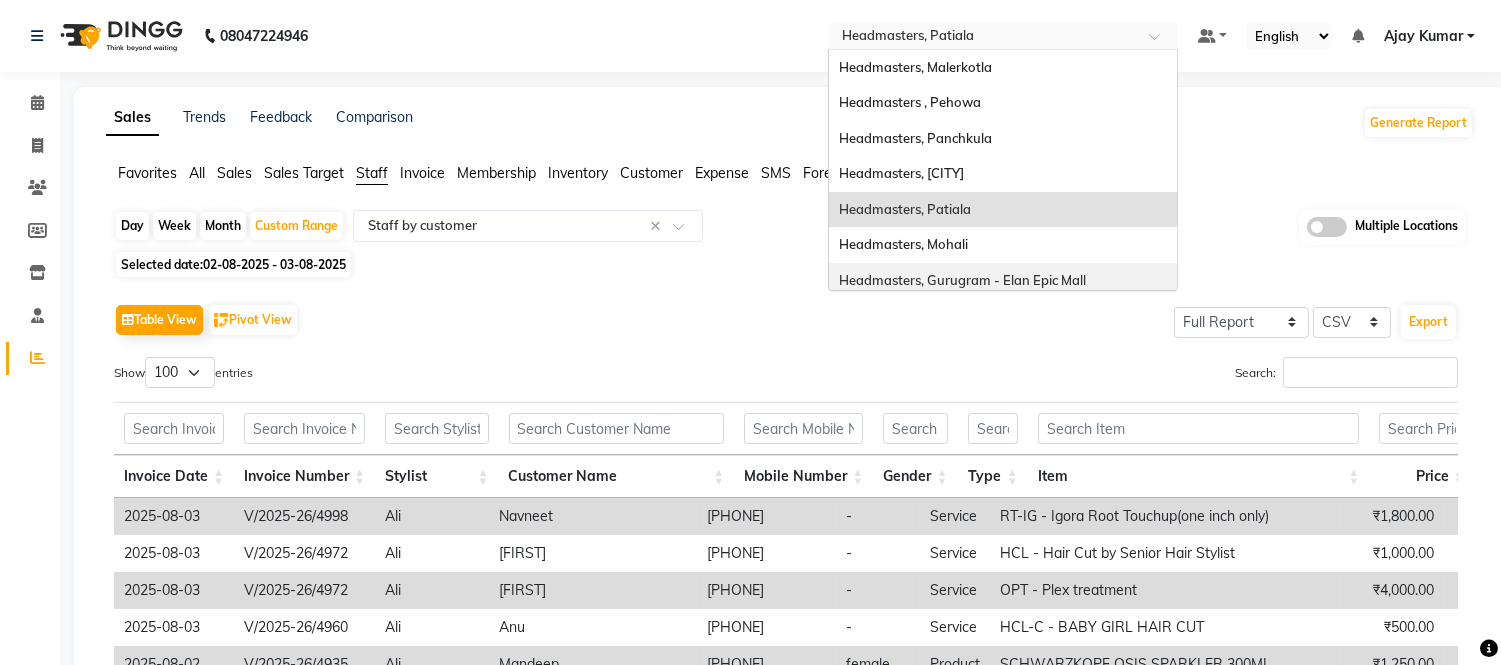 click on "Table View   Pivot View  Select Full Report Filtered Report Select CSV PDF  Export" 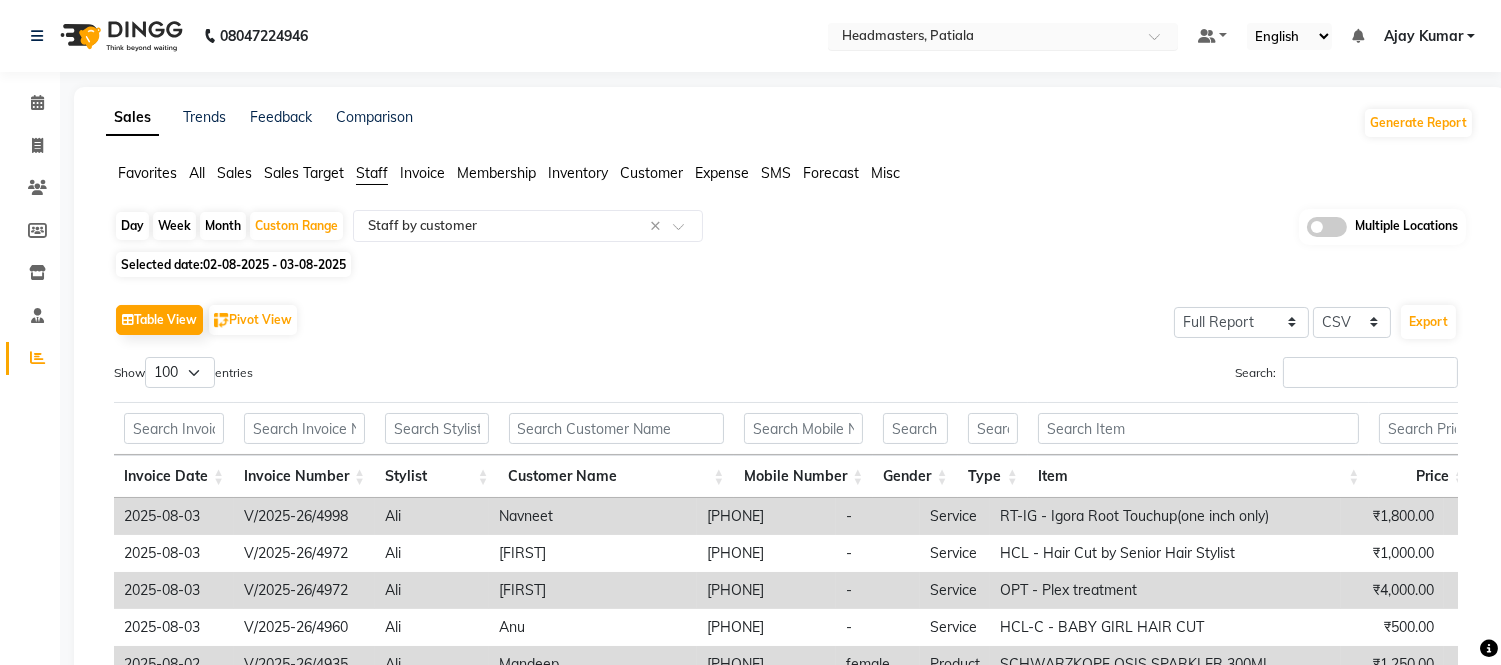click at bounding box center [983, 38] 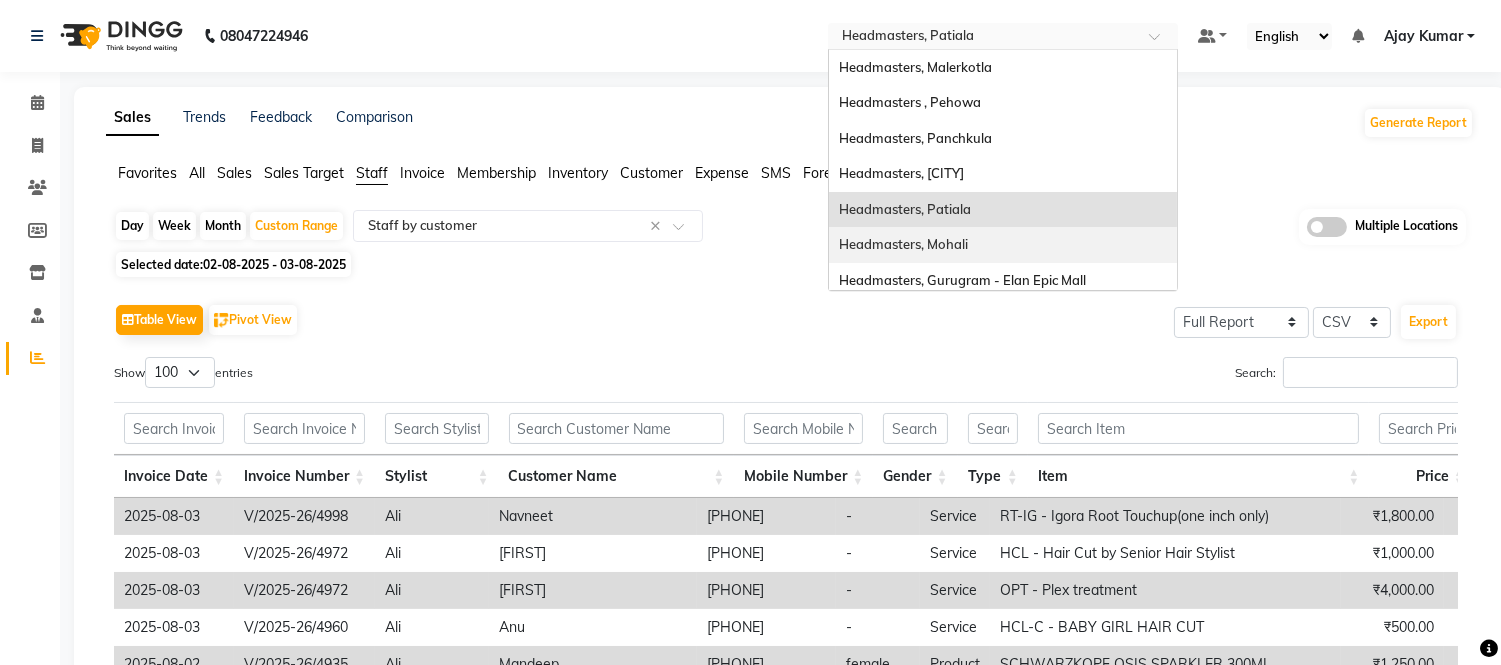 click on "Headmasters, Mohali" at bounding box center (903, 244) 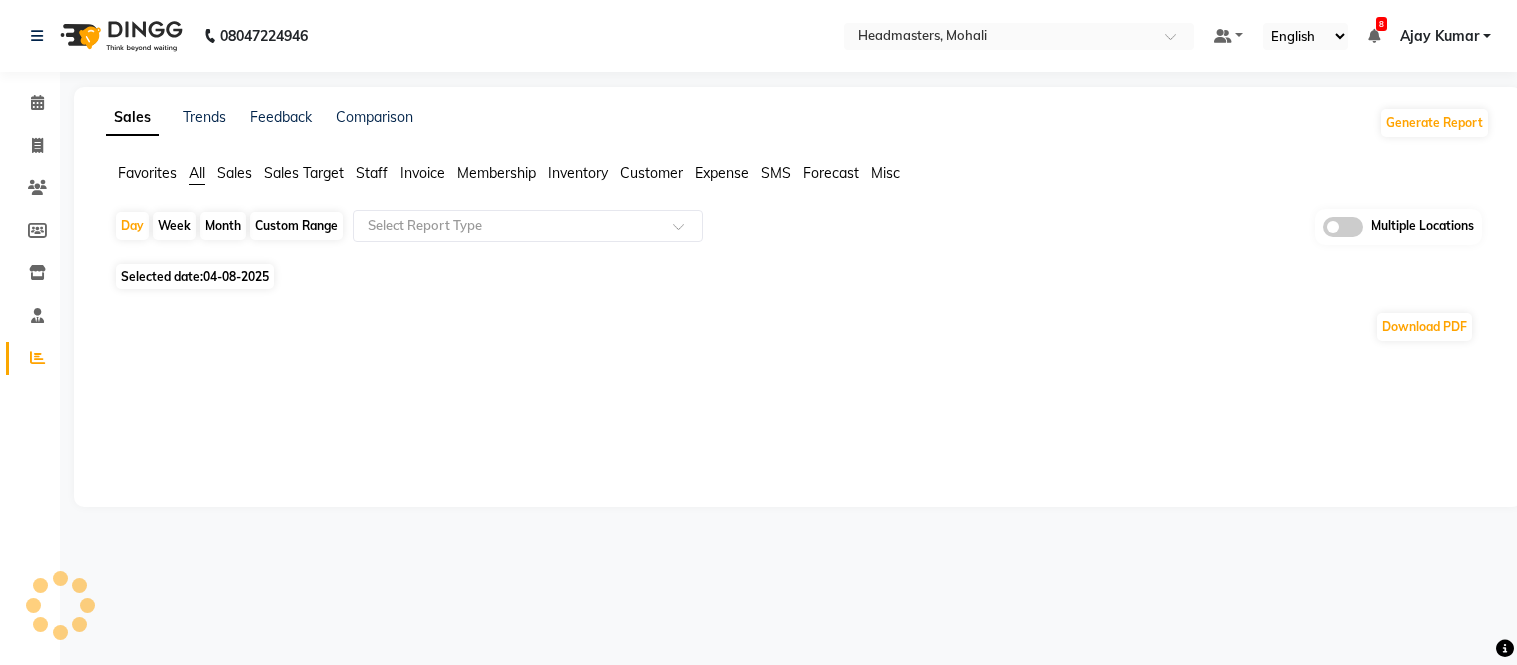 scroll, scrollTop: 0, scrollLeft: 0, axis: both 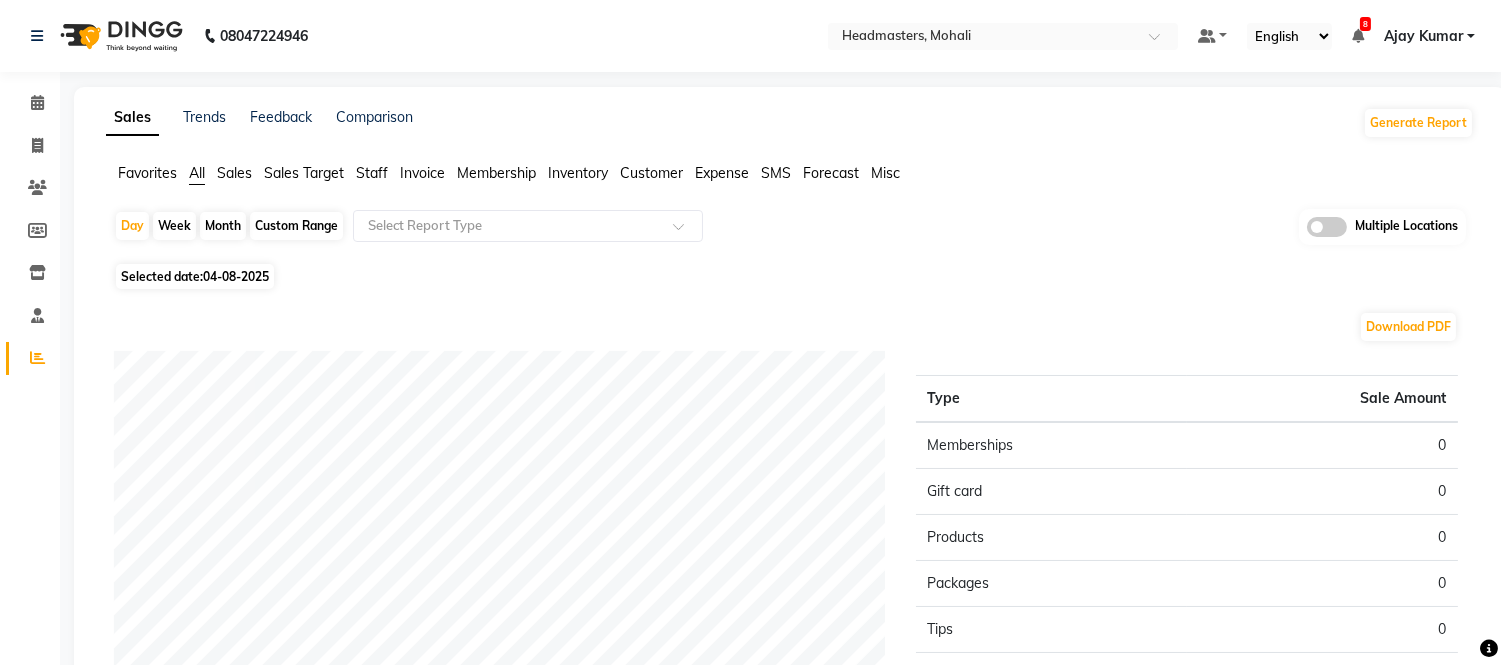 click on "Staff" 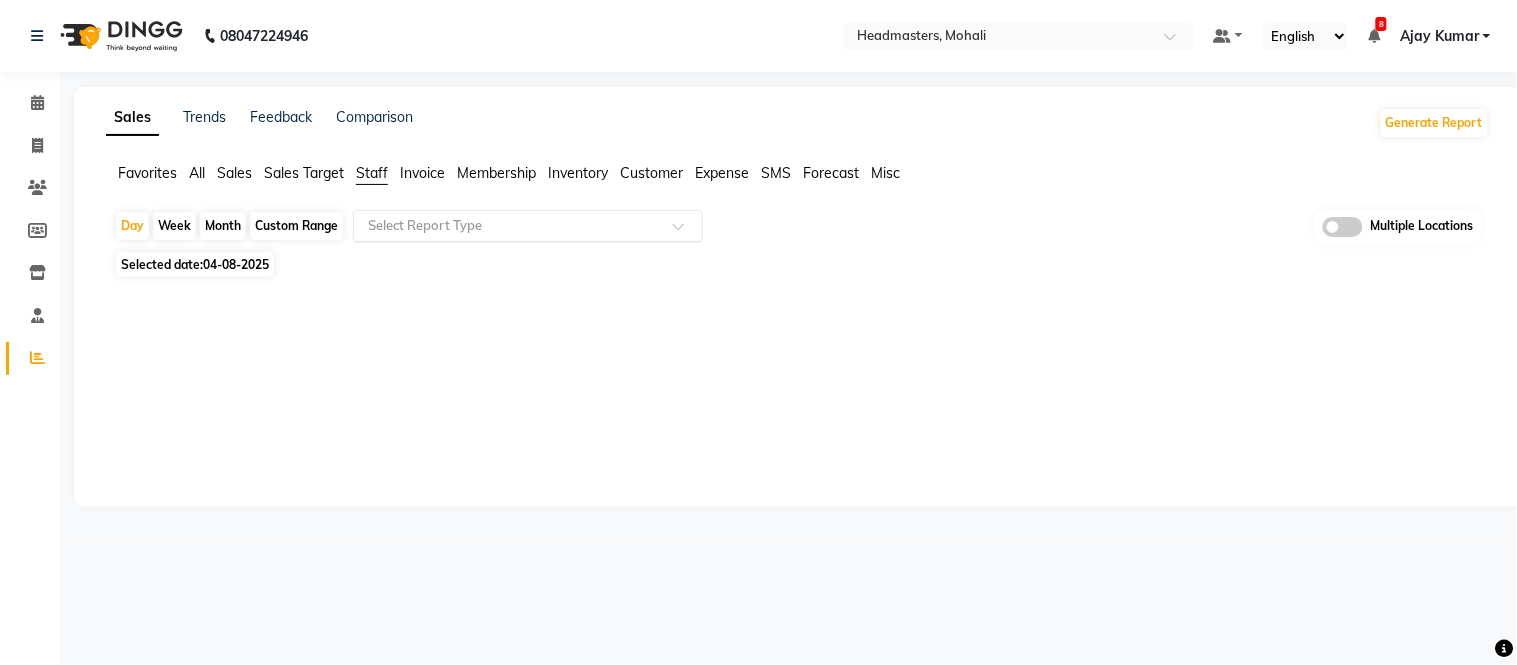 click 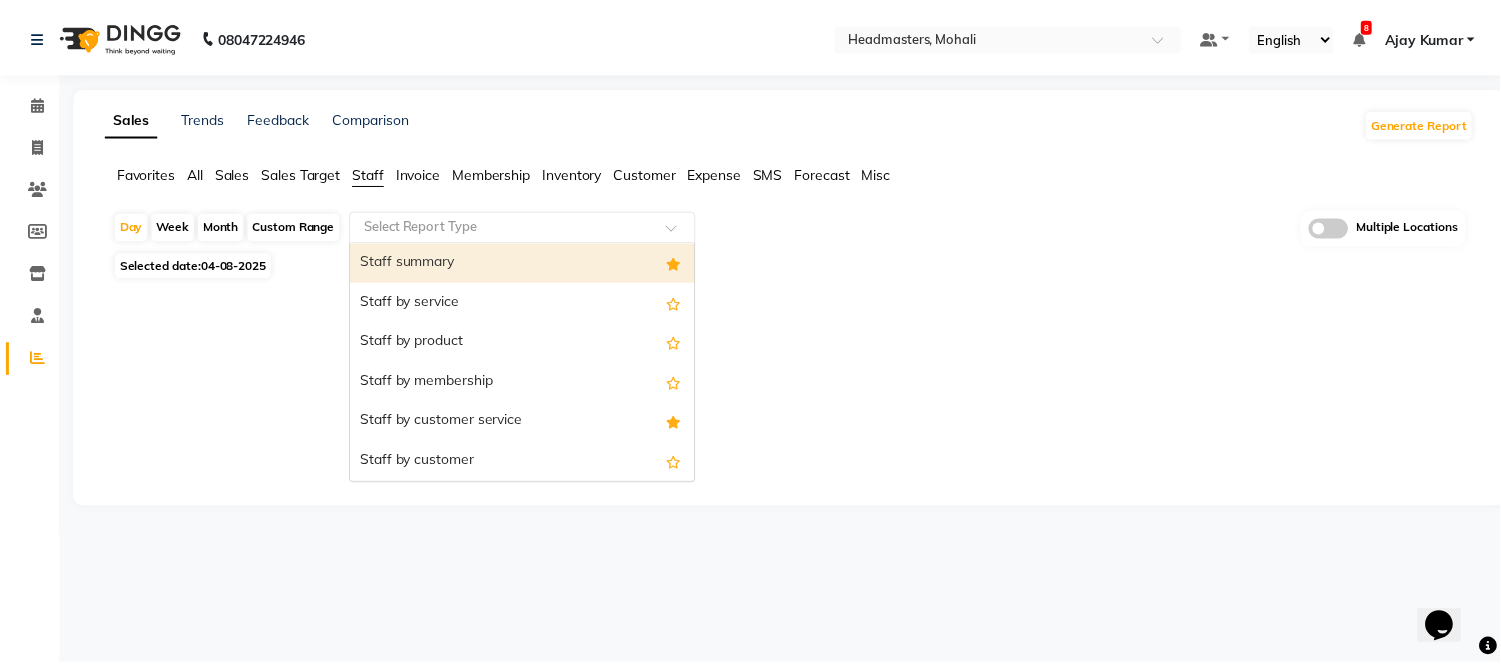 scroll, scrollTop: 0, scrollLeft: 0, axis: both 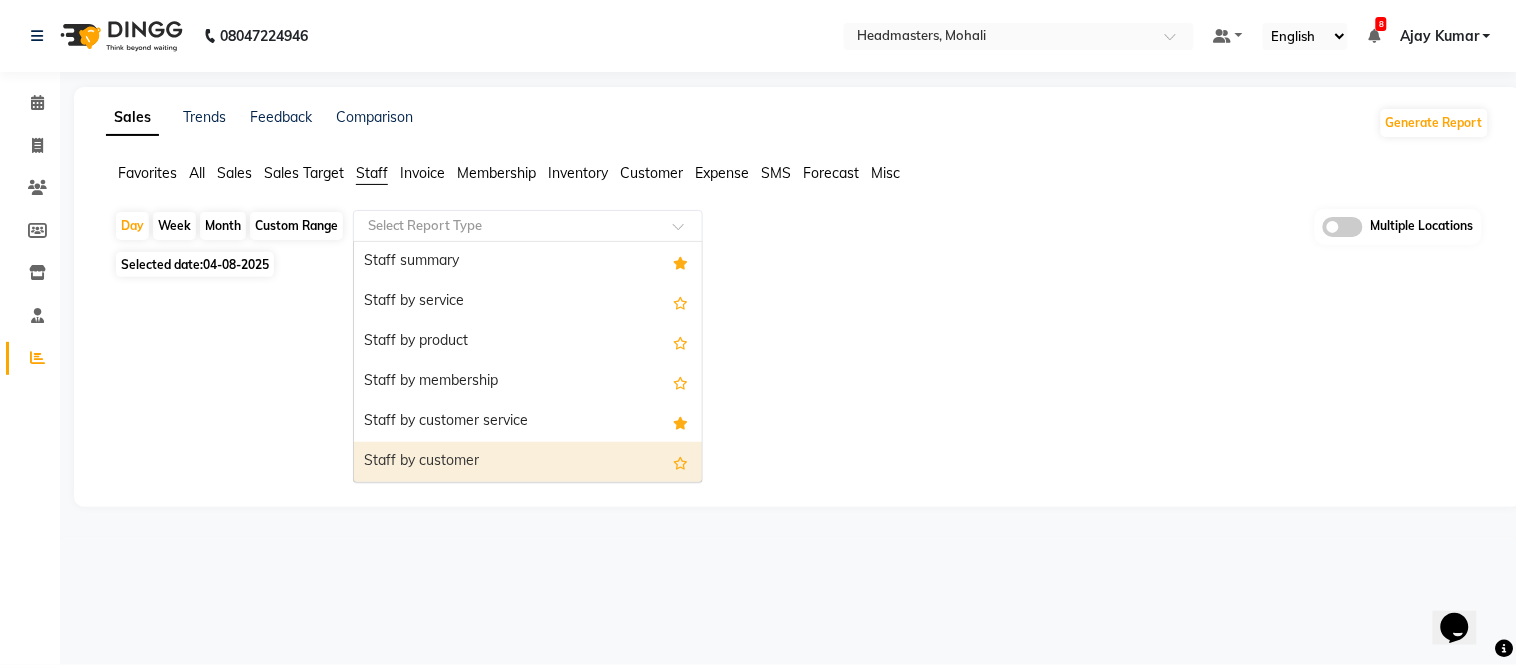 click on "Staff by customer" at bounding box center (528, 462) 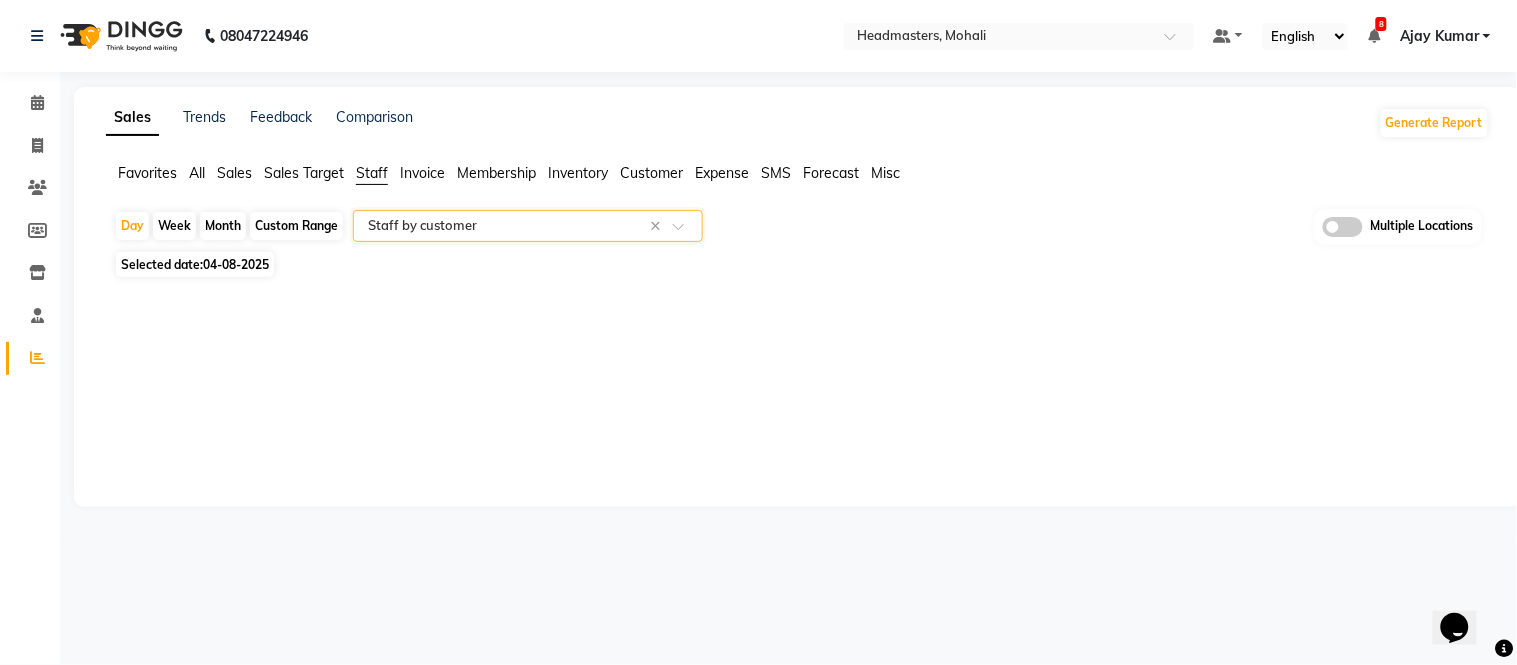 click on "Custom Range" 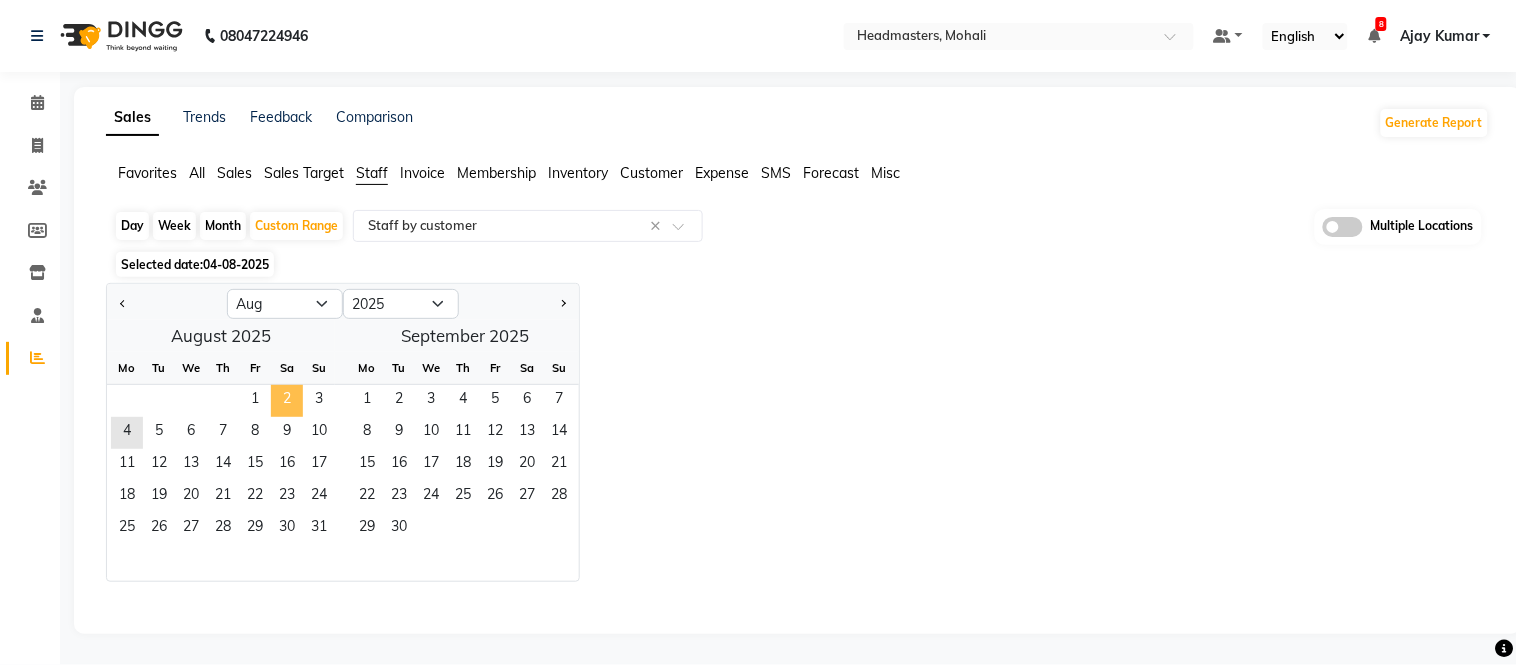 click on "2" 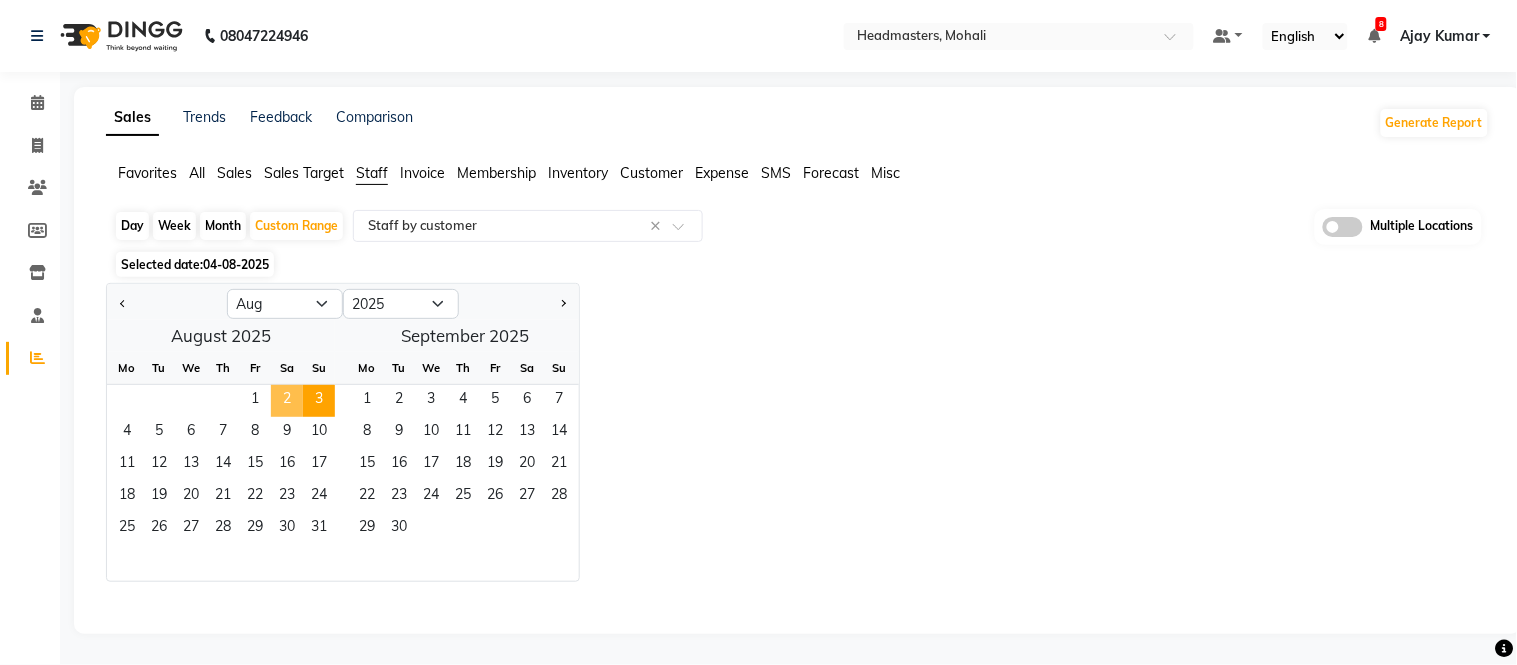 click on "2" 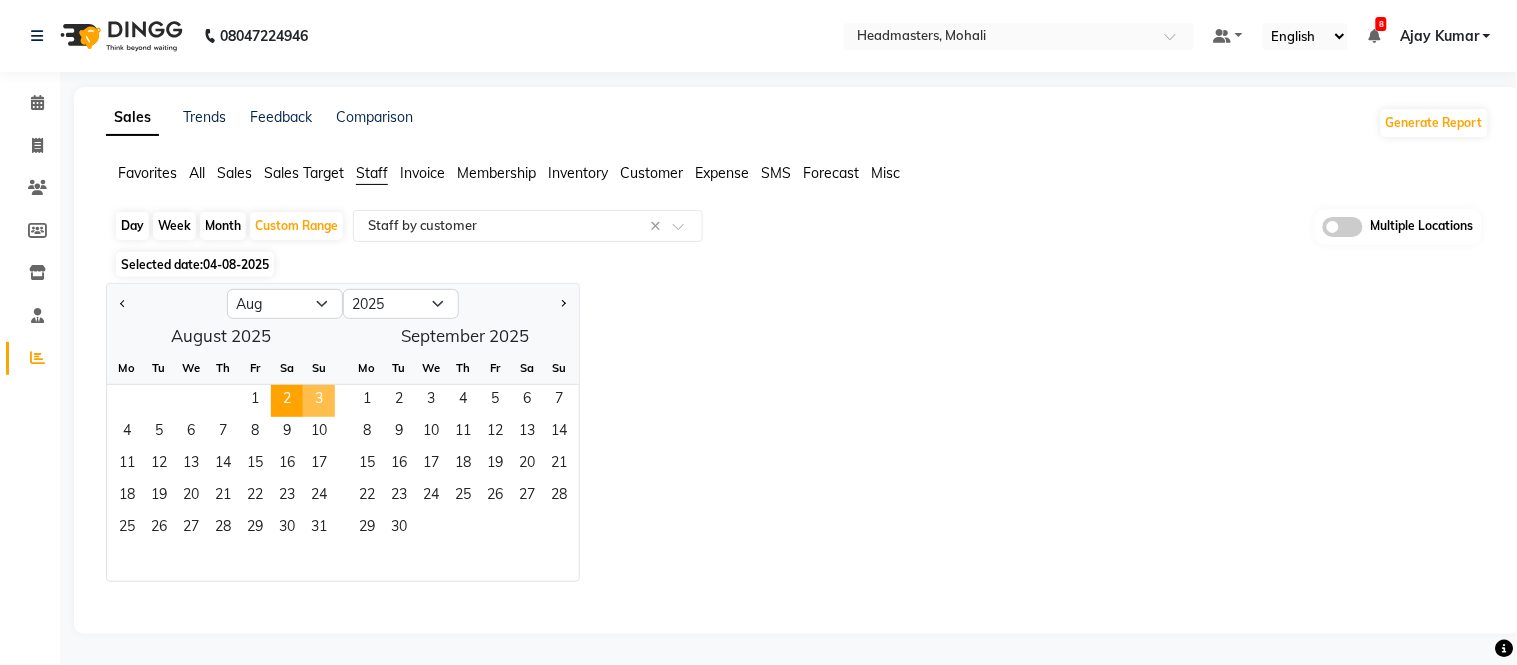 click on "3" 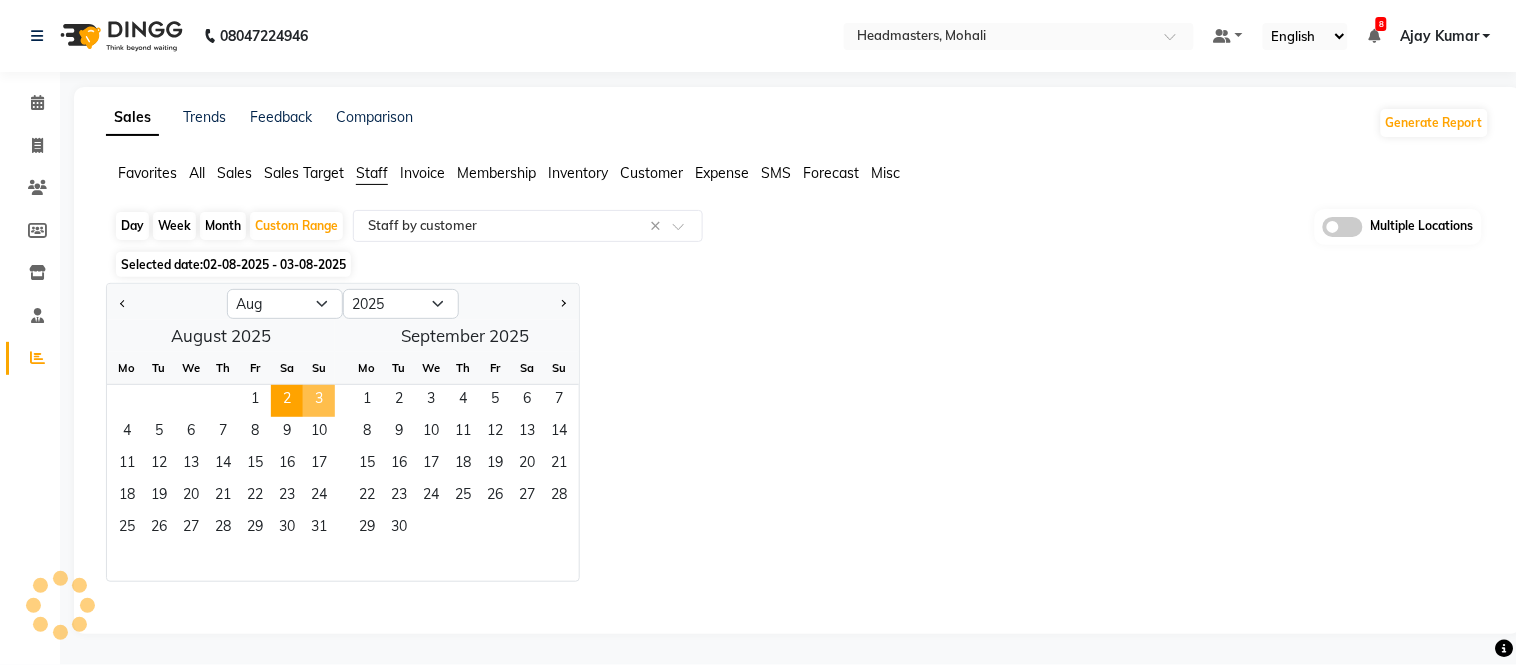 select on "full_report" 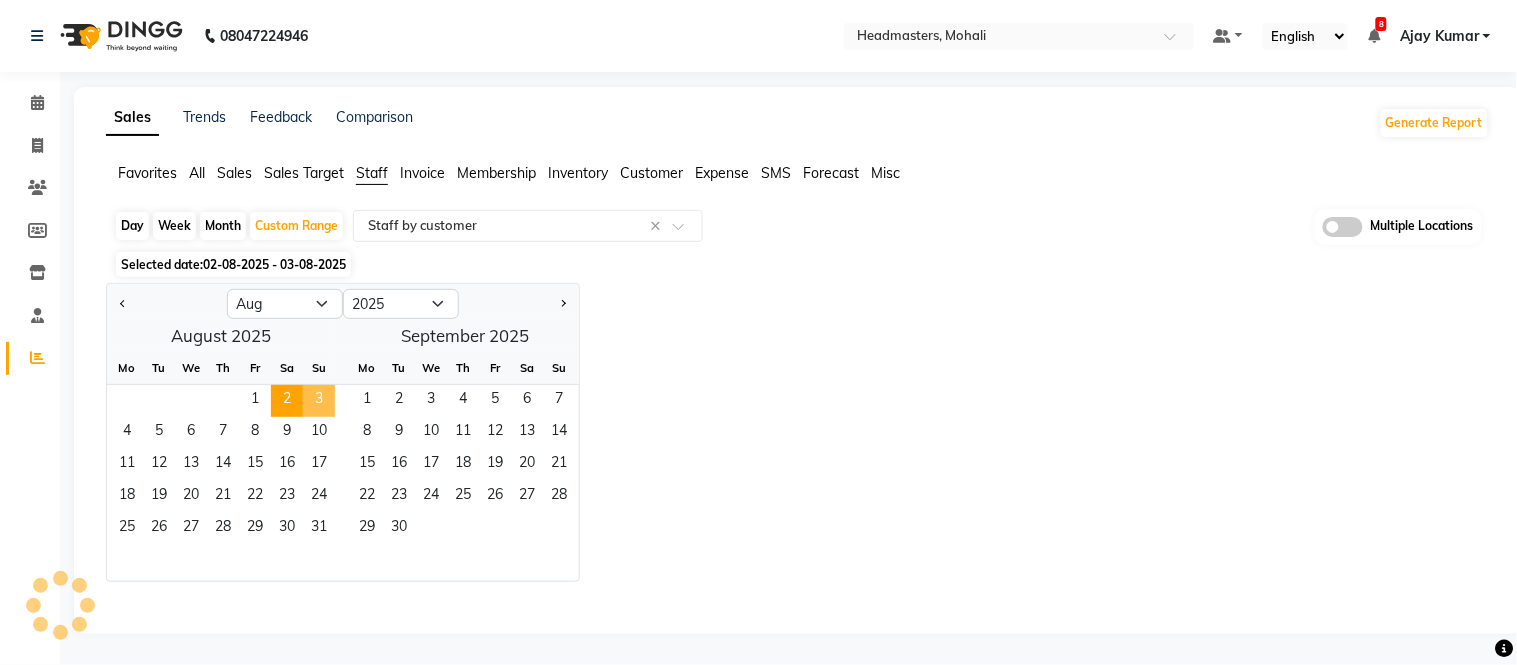 select on "csv" 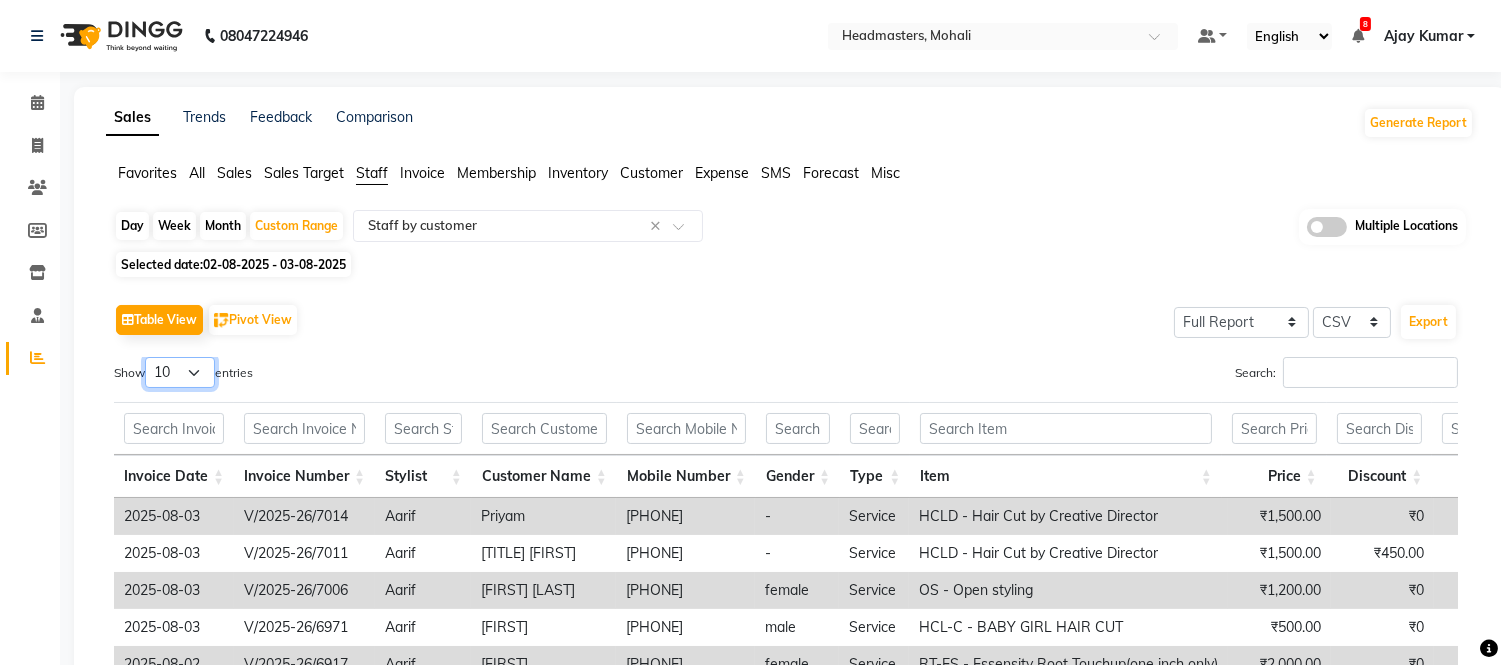 click on "10 25 50 100" at bounding box center [180, 372] 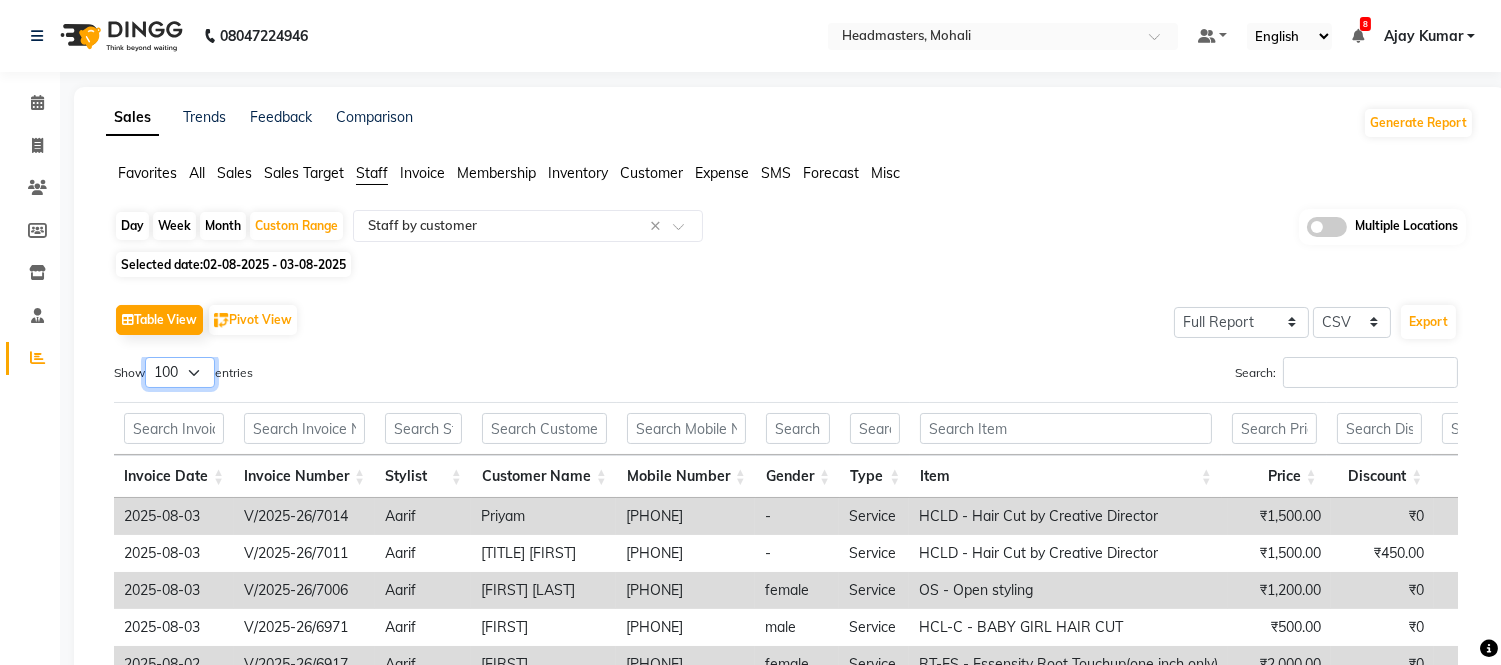 click on "10 25 50 100" at bounding box center [180, 372] 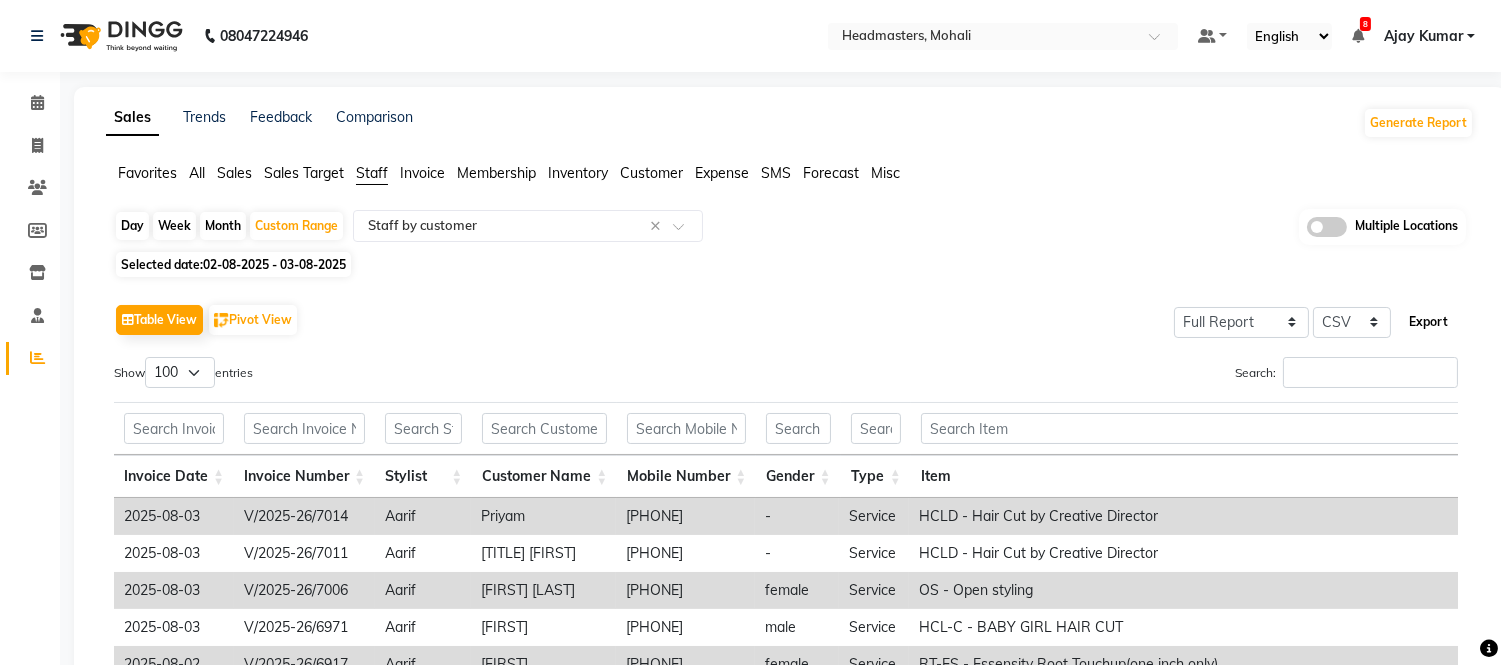 click on "Export" 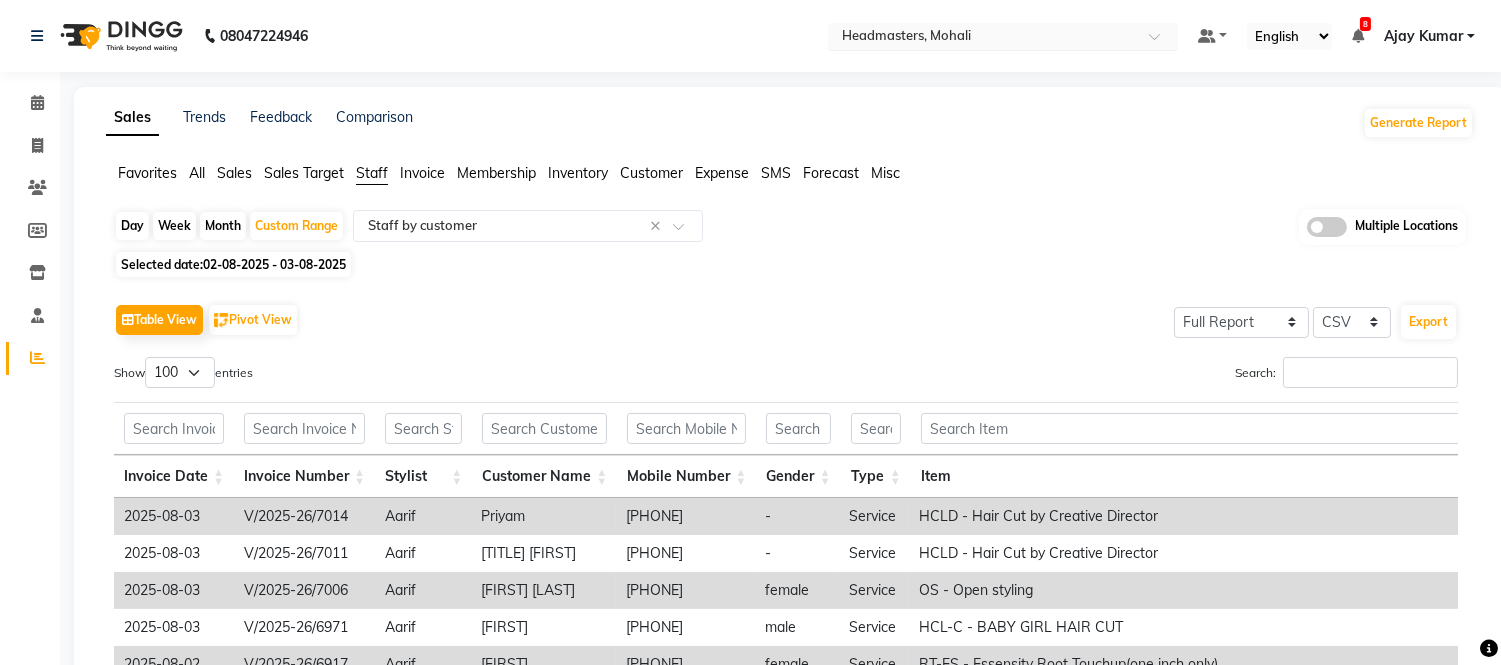 click at bounding box center (983, 38) 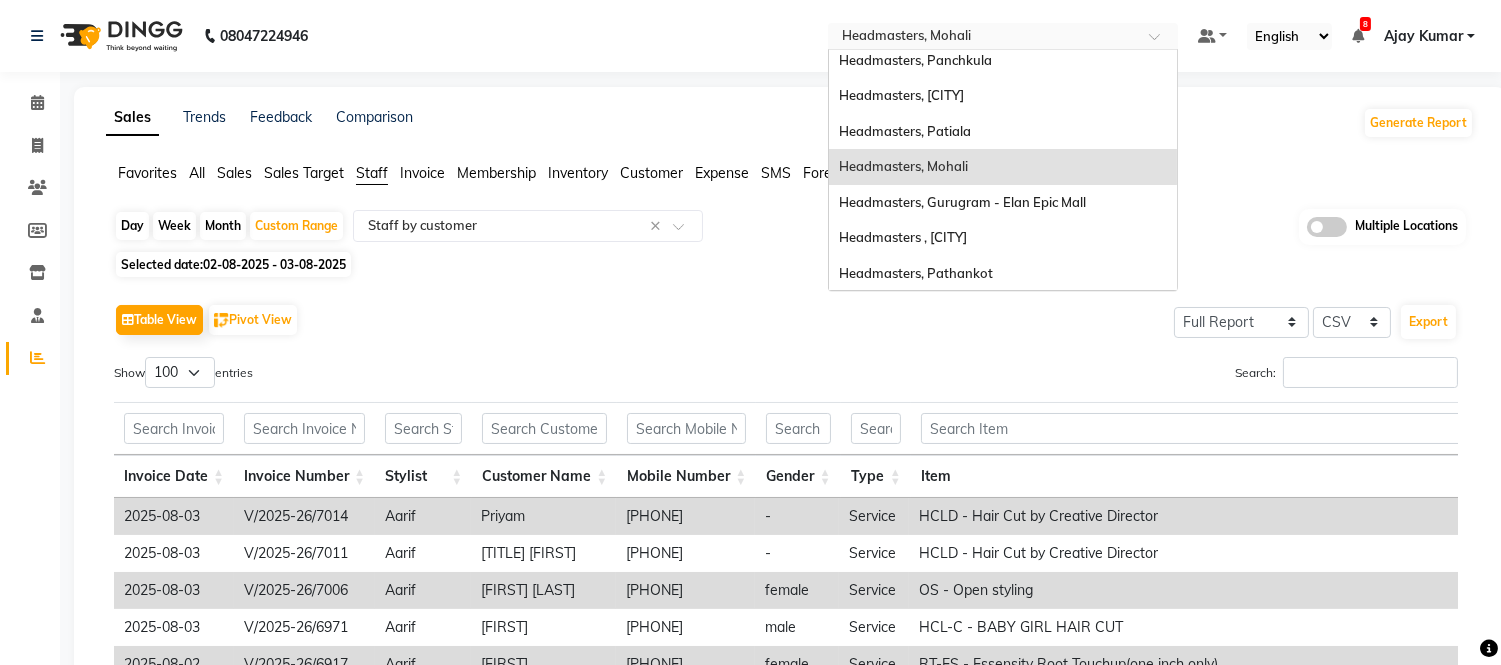 scroll, scrollTop: 111, scrollLeft: 0, axis: vertical 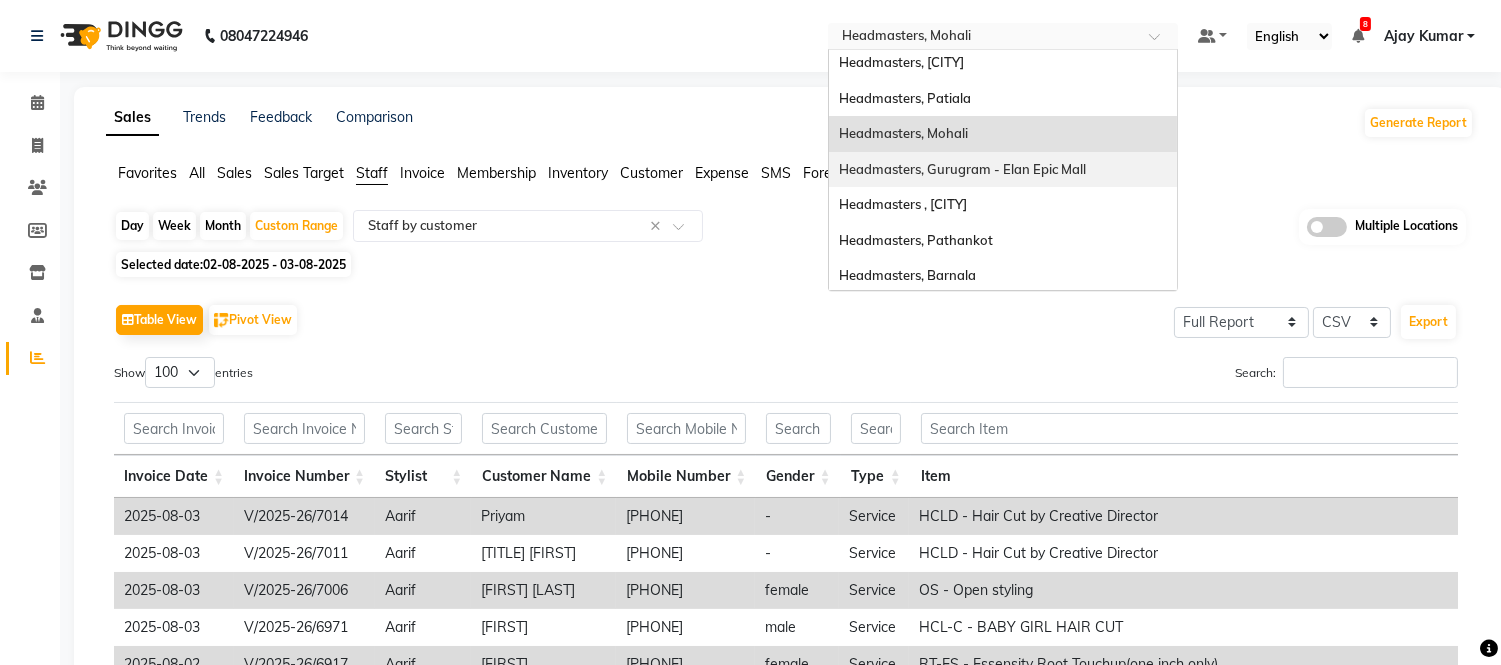 click on "Headmasters, Gurugram - Elan Epic Mall" at bounding box center [962, 169] 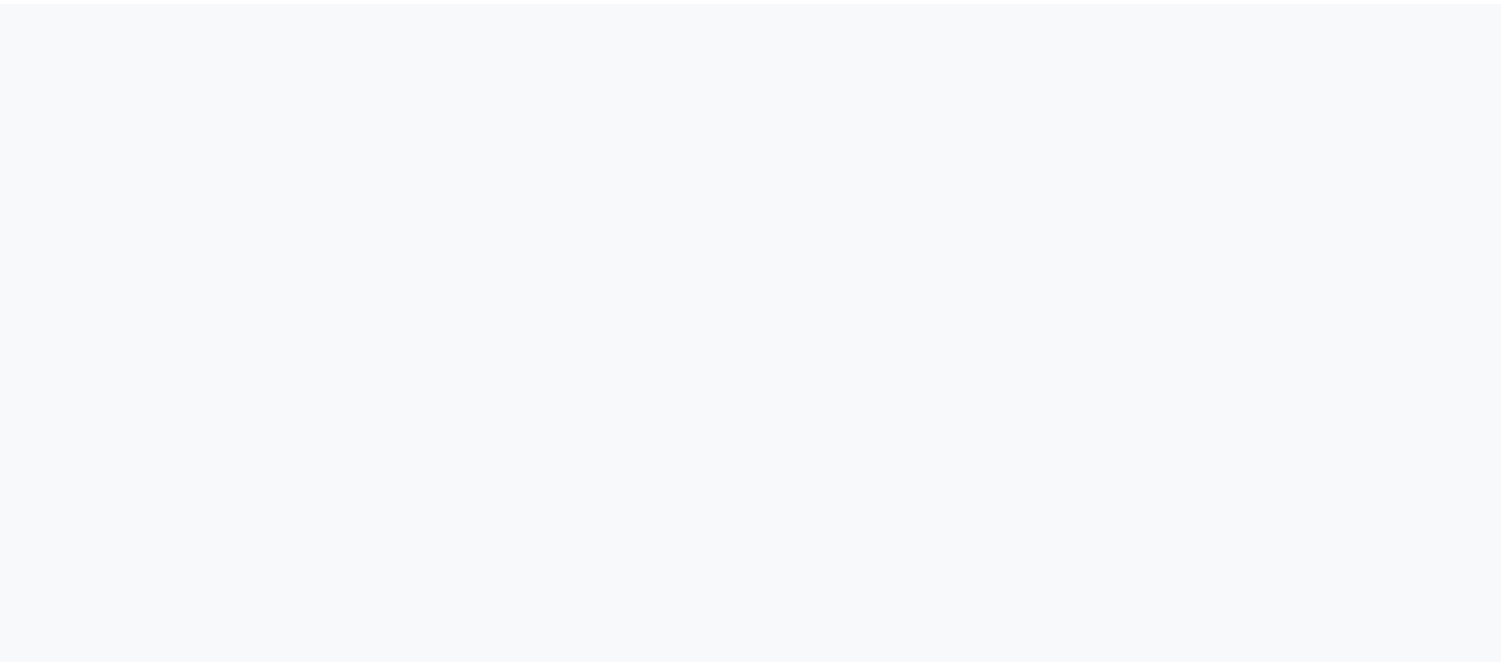 scroll, scrollTop: 0, scrollLeft: 0, axis: both 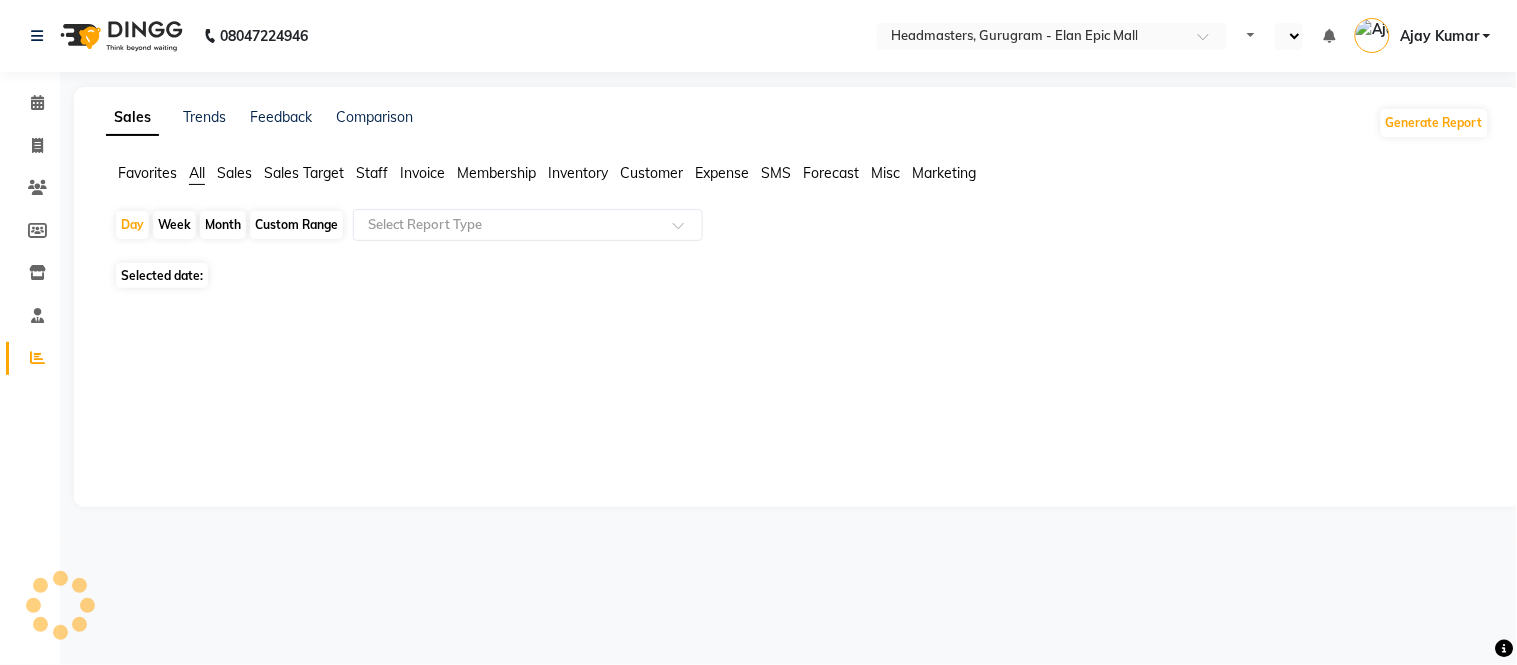 select on "en" 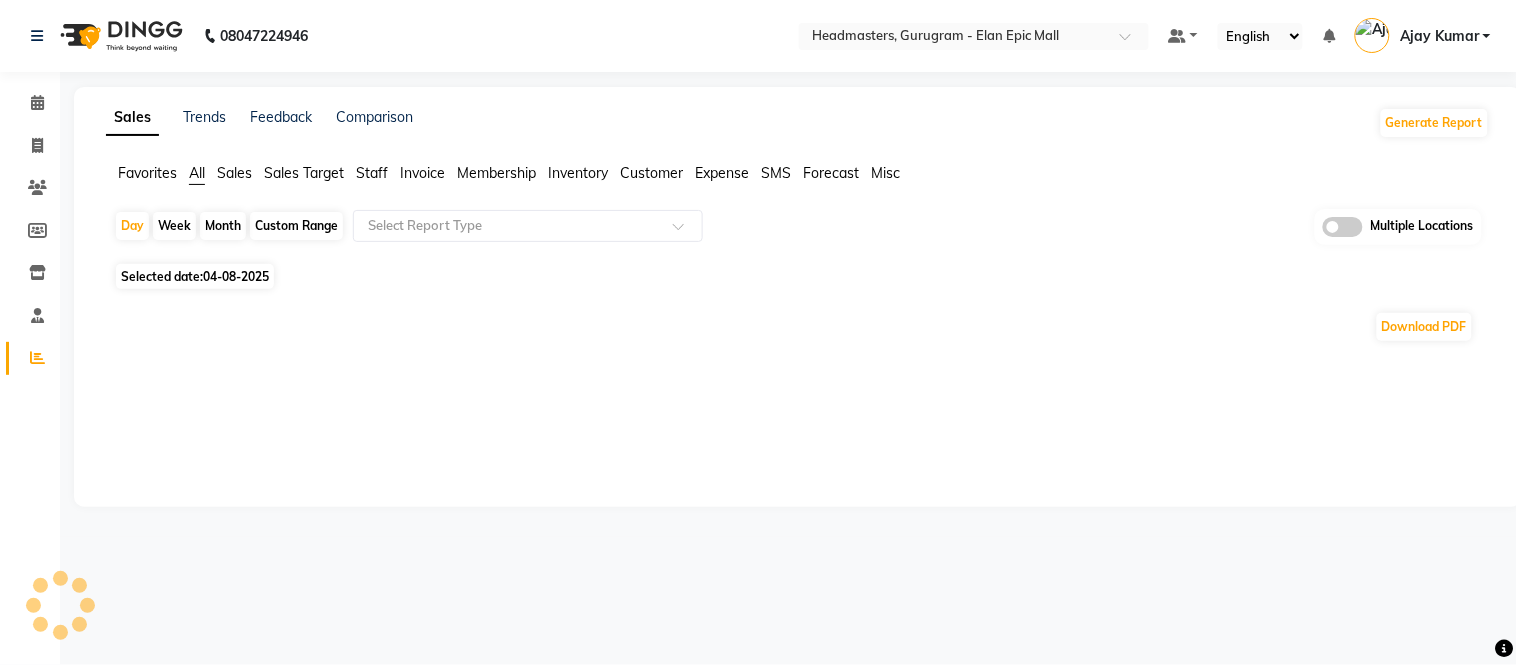 click on "Staff" 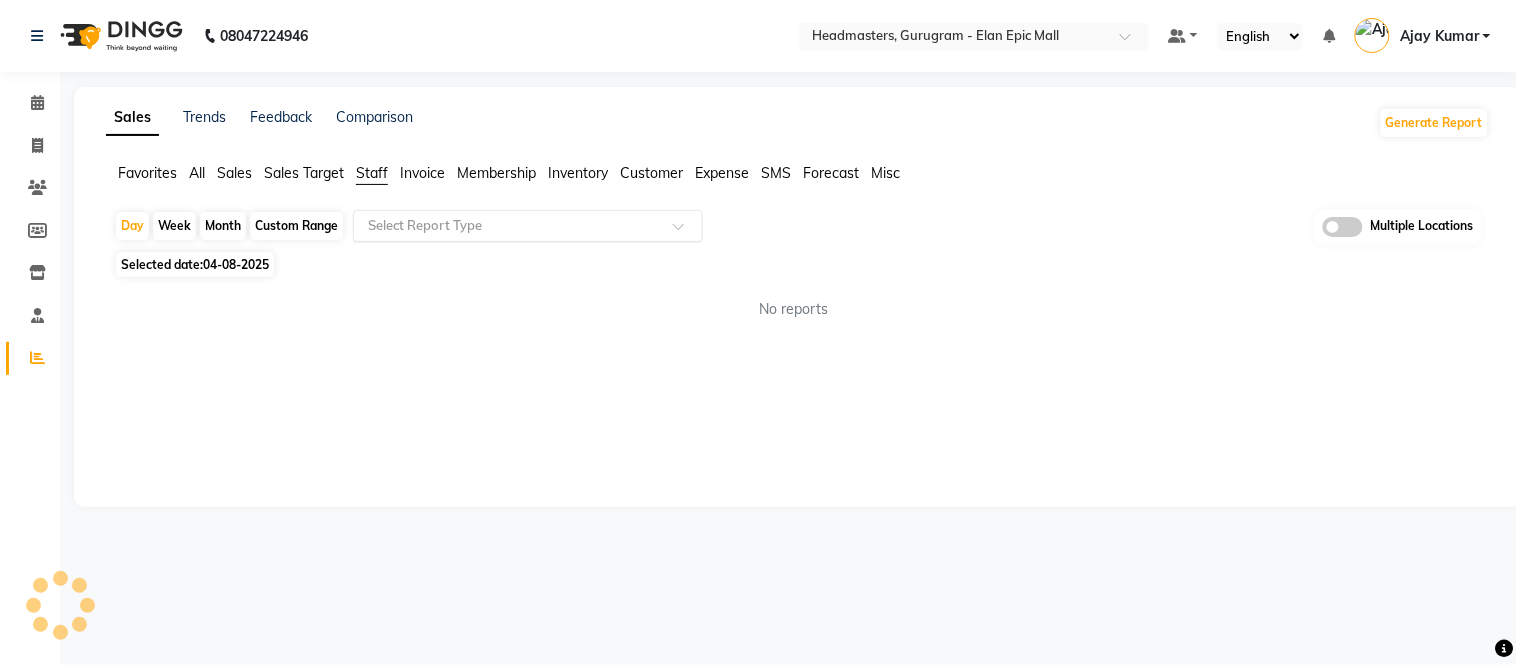 click 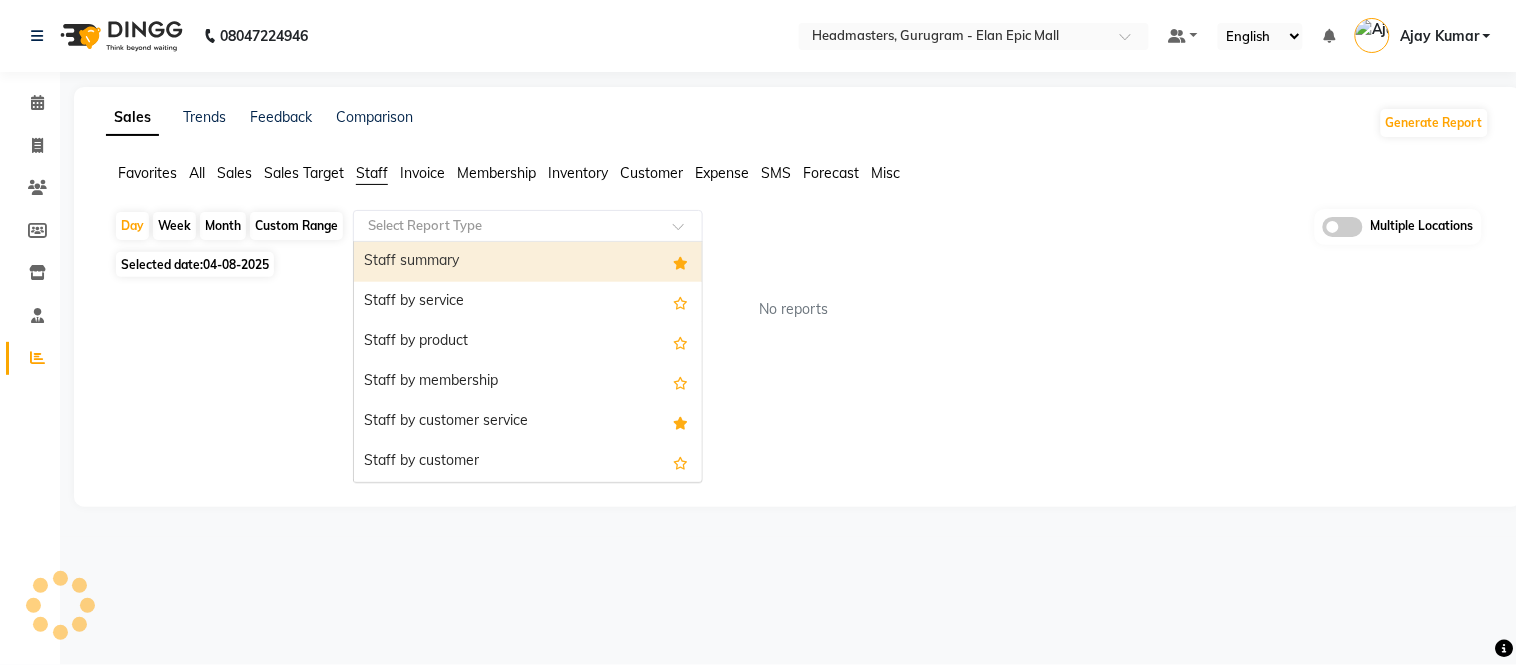click on "Staff by customer" at bounding box center (528, 462) 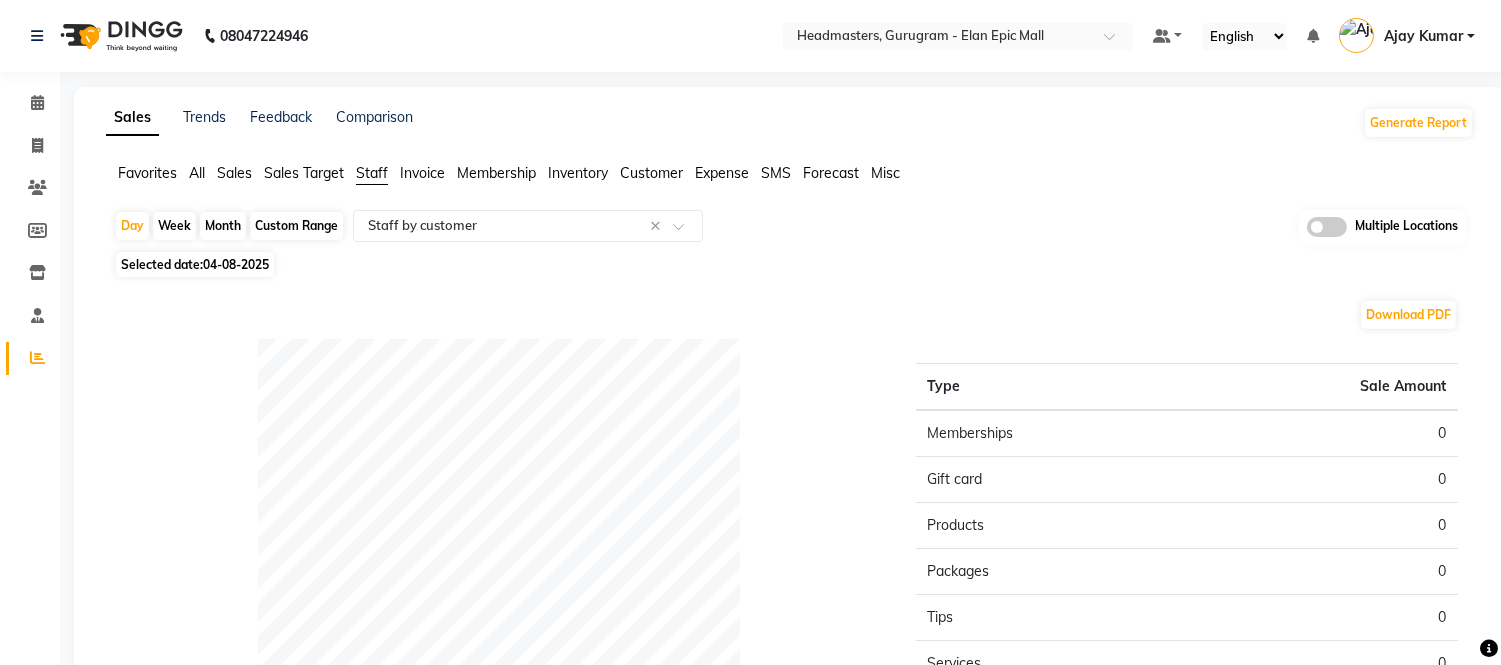 click on "Custom Range" 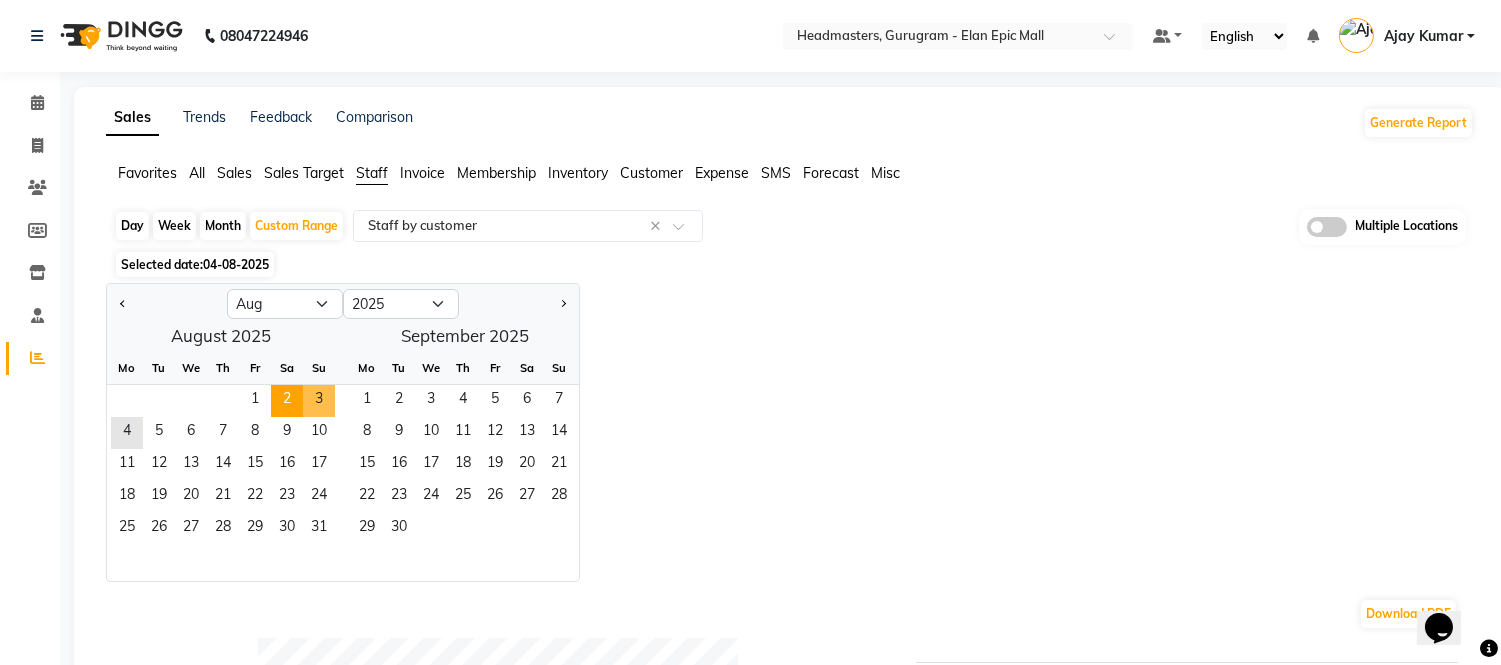 scroll, scrollTop: 0, scrollLeft: 0, axis: both 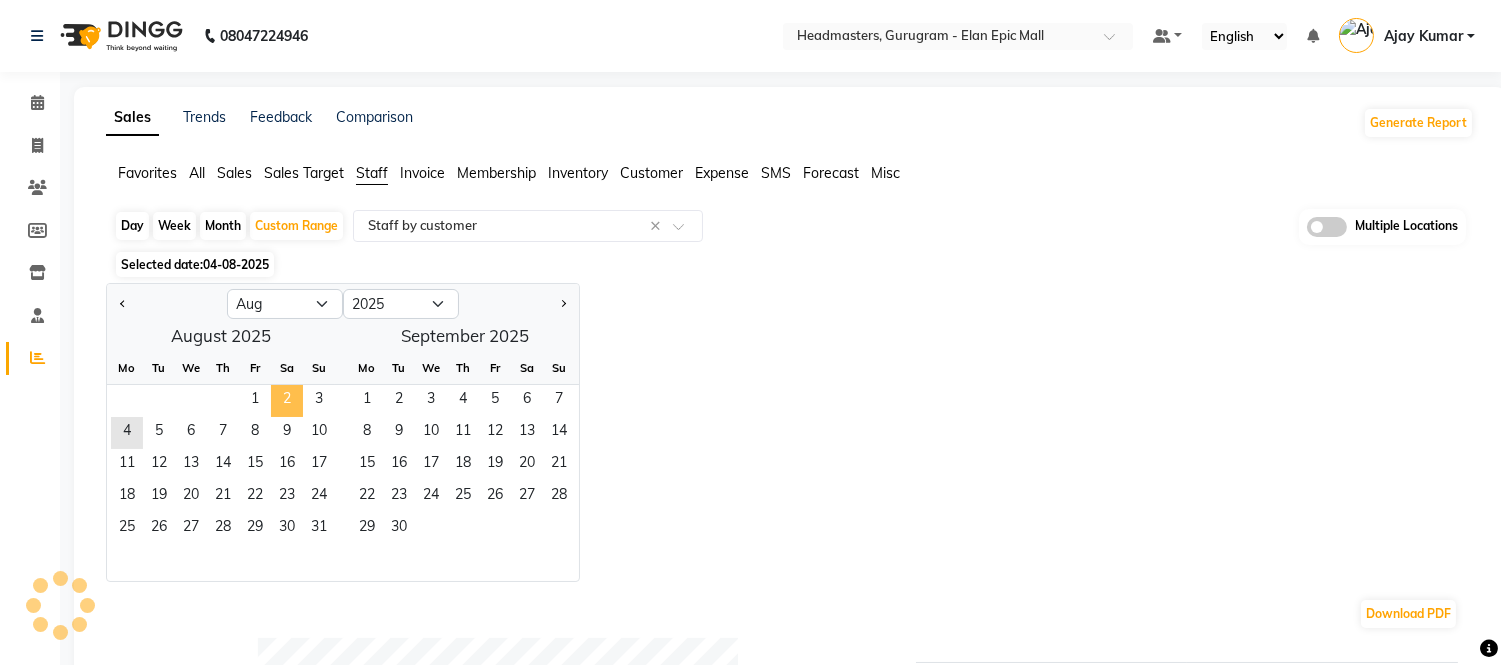 click on "2" 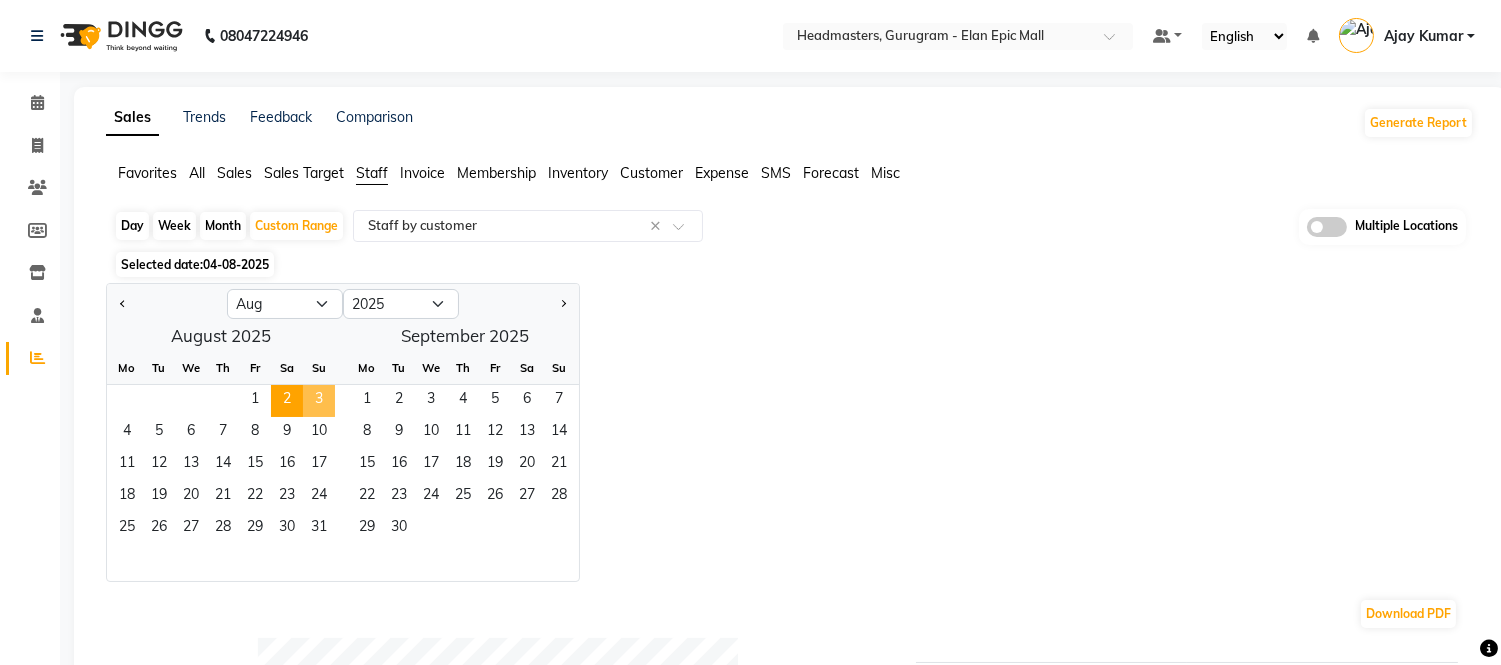 click on "3" 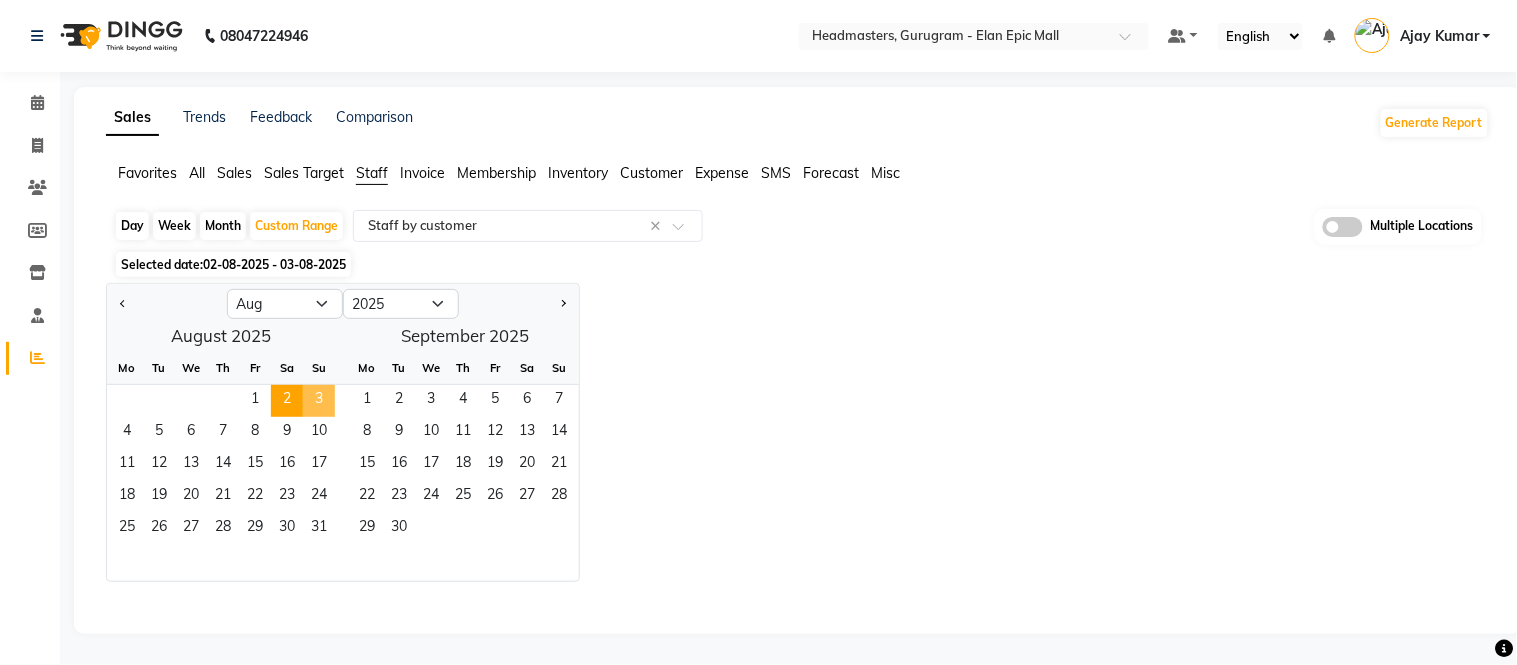 select on "full_report" 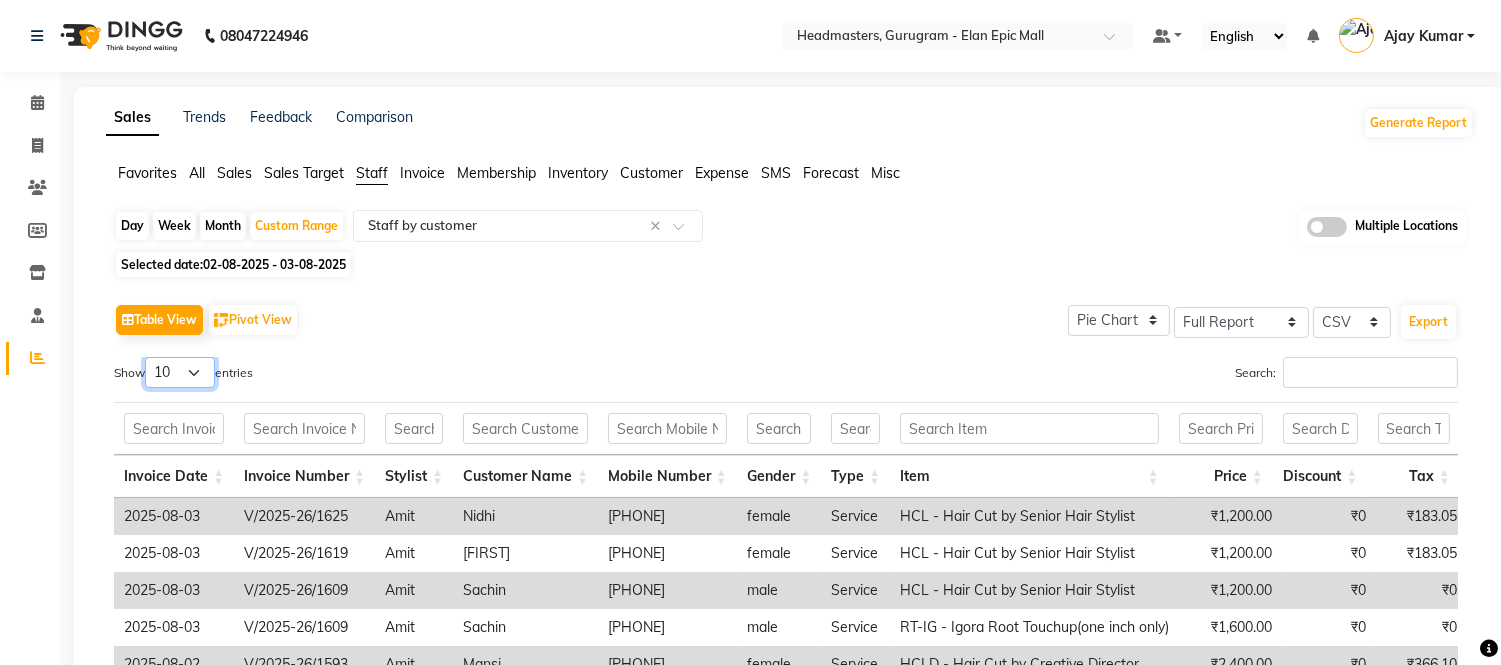 click on "10 25 50 100" at bounding box center (180, 372) 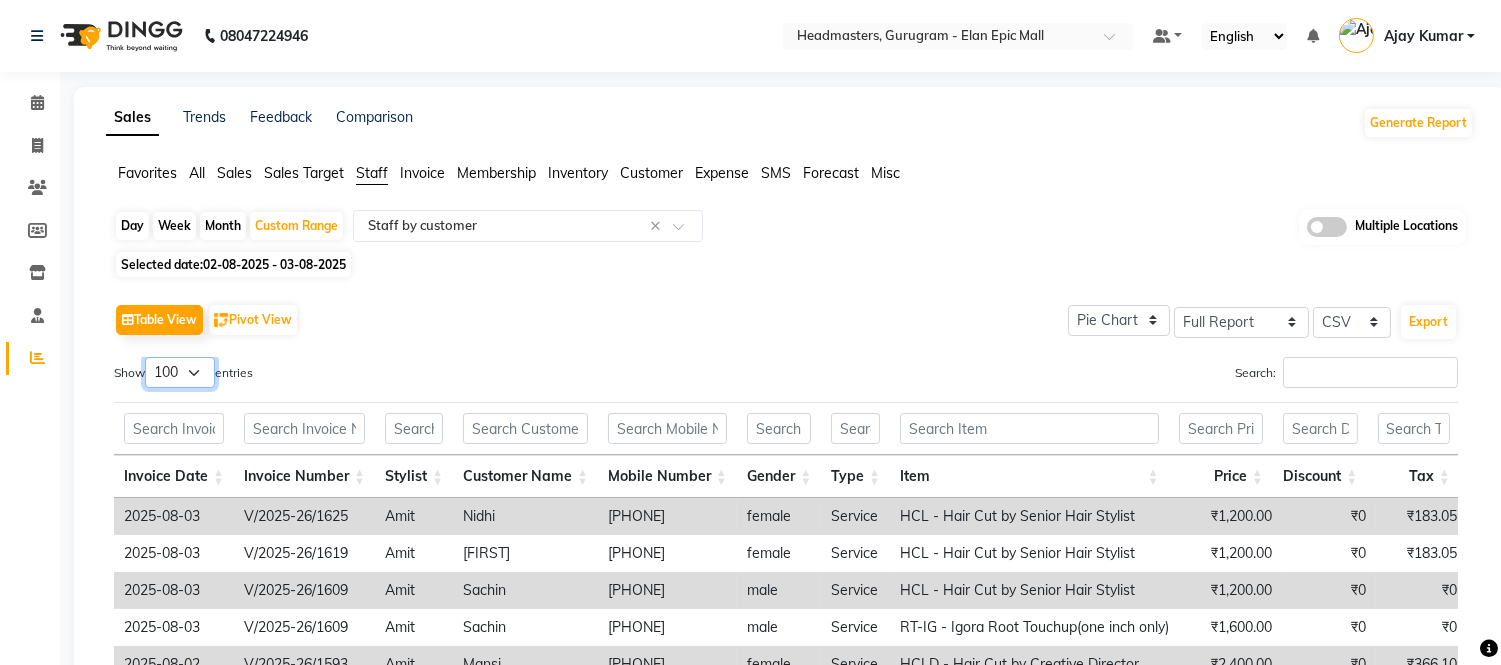 click on "10 25 50 100" at bounding box center (180, 372) 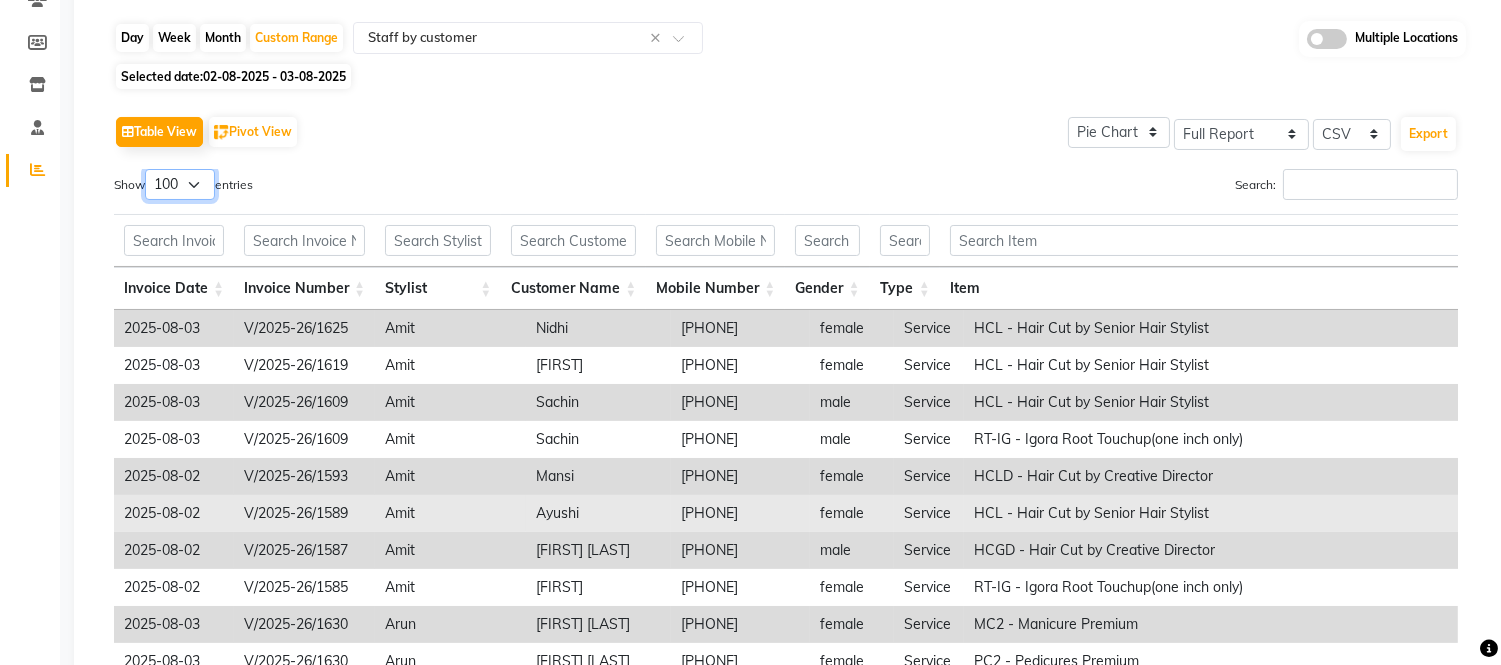 scroll, scrollTop: 401, scrollLeft: 0, axis: vertical 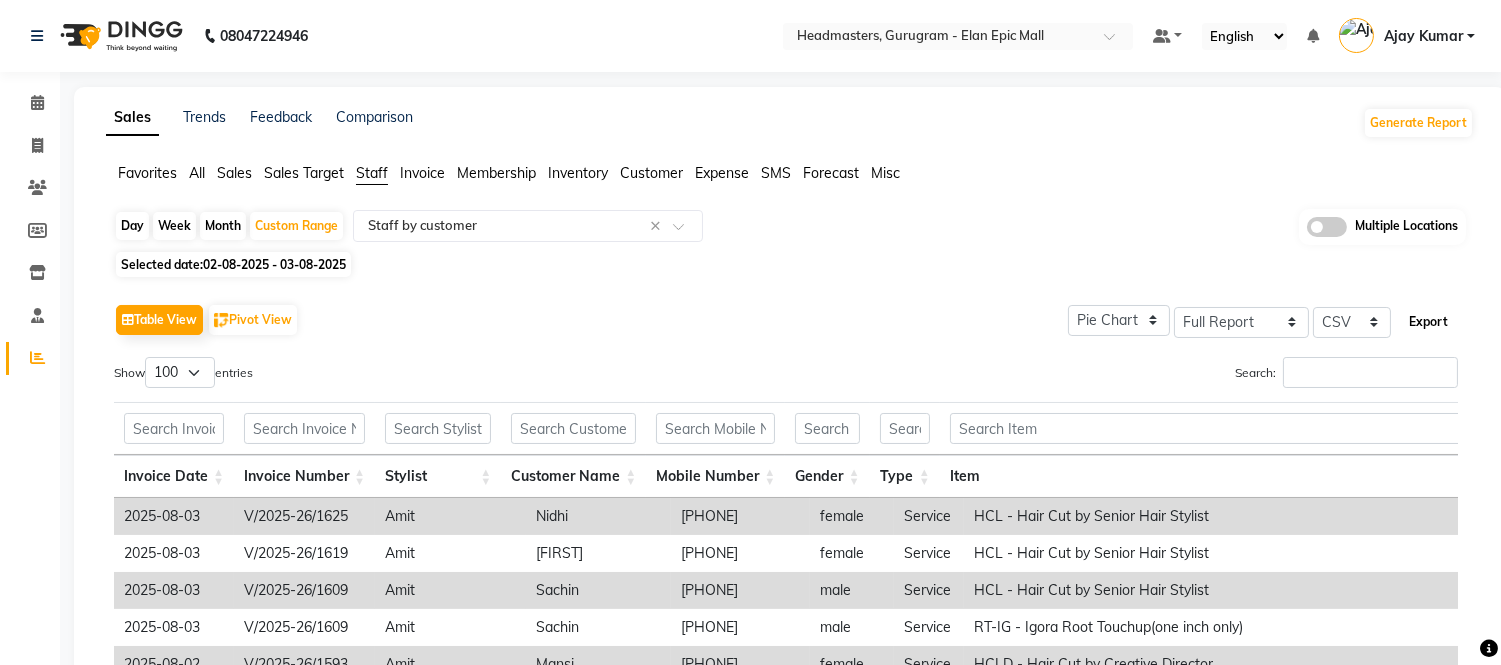 click on "Export" 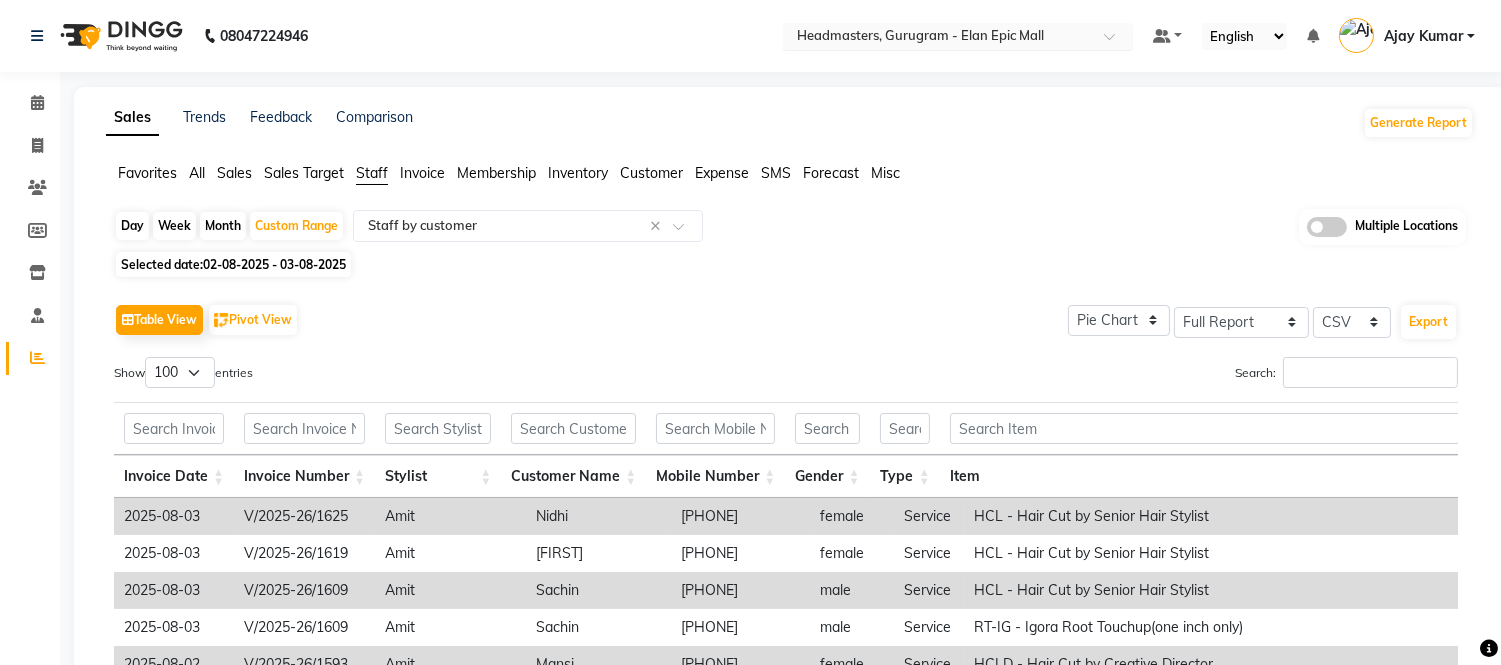 click at bounding box center (1116, 42) 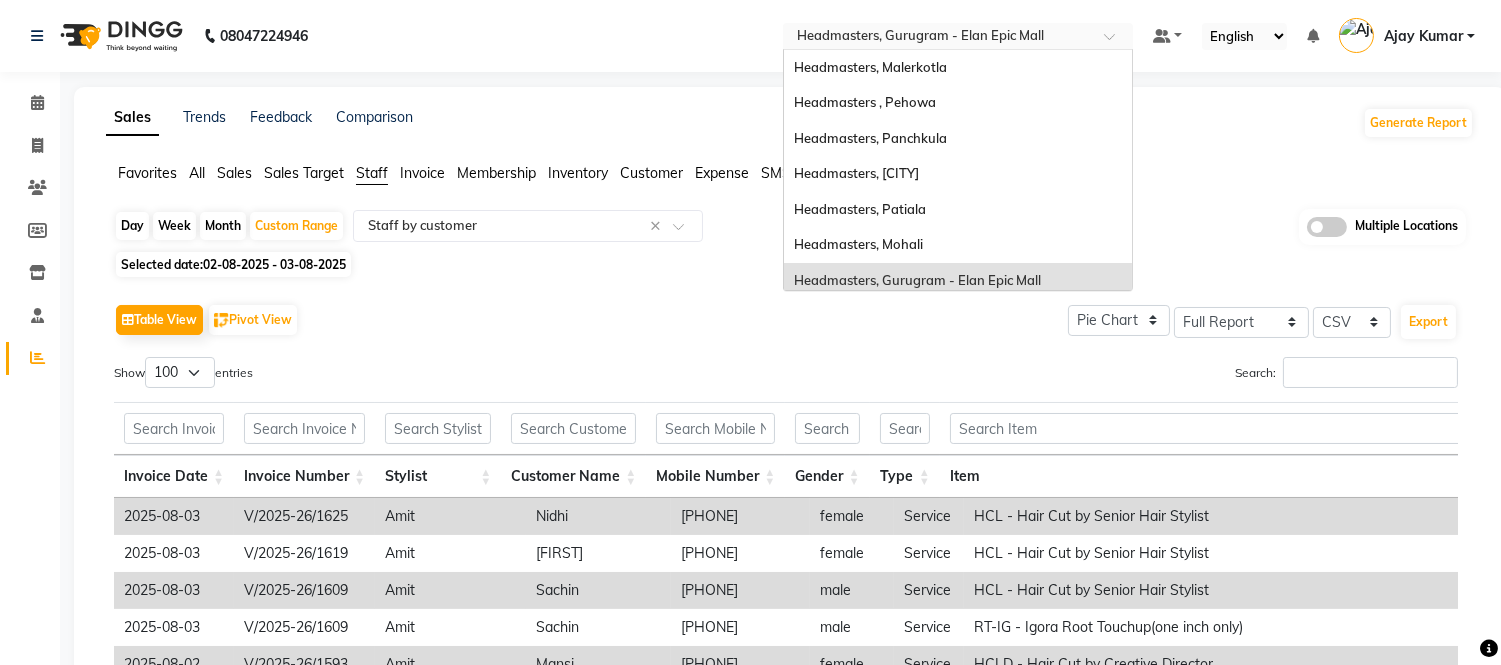 scroll, scrollTop: 213, scrollLeft: 0, axis: vertical 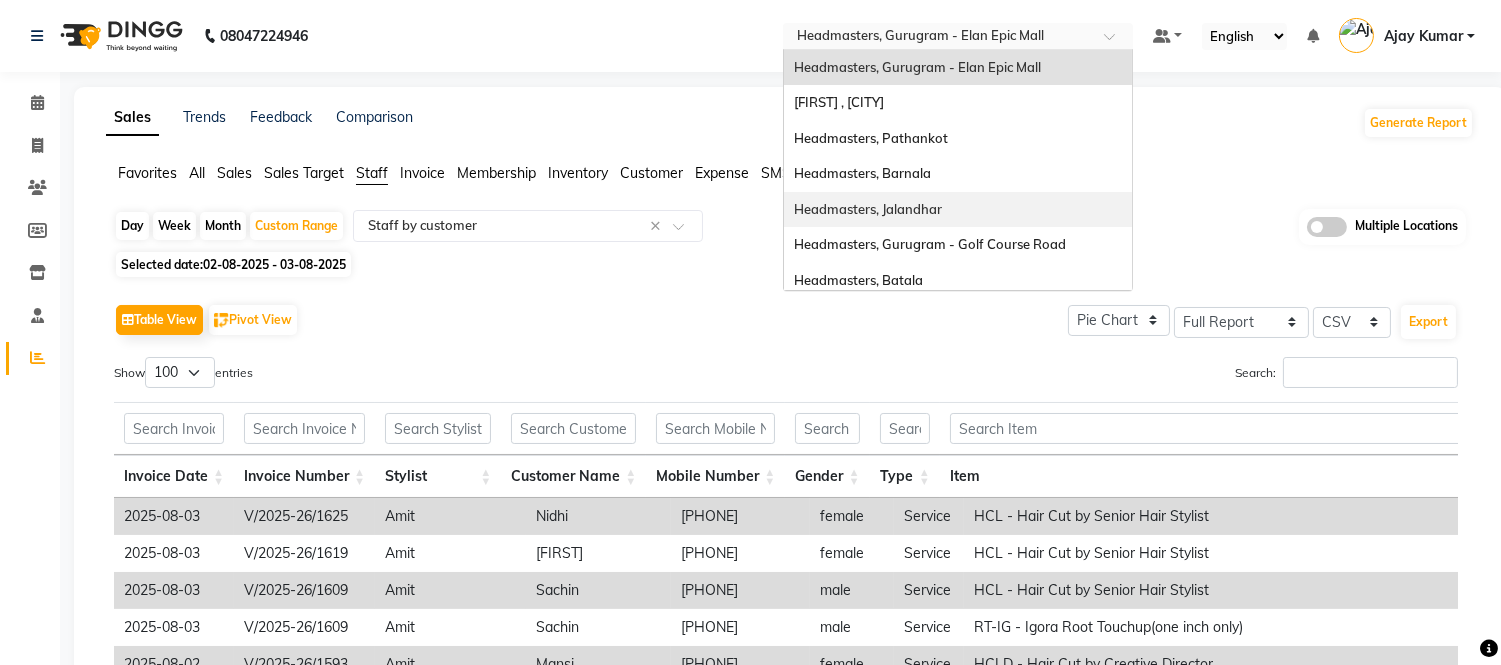 click on "Headmasters, Jalandhar" at bounding box center [868, 209] 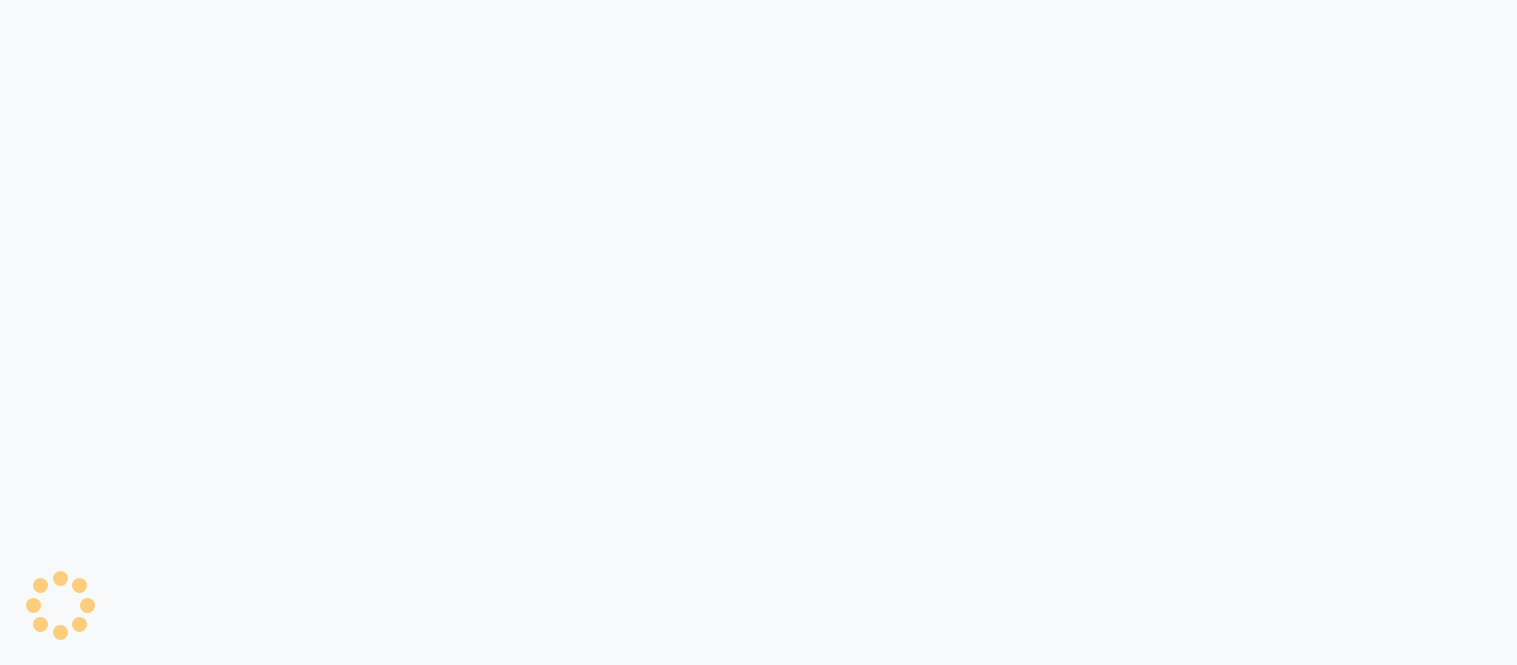 scroll, scrollTop: 0, scrollLeft: 0, axis: both 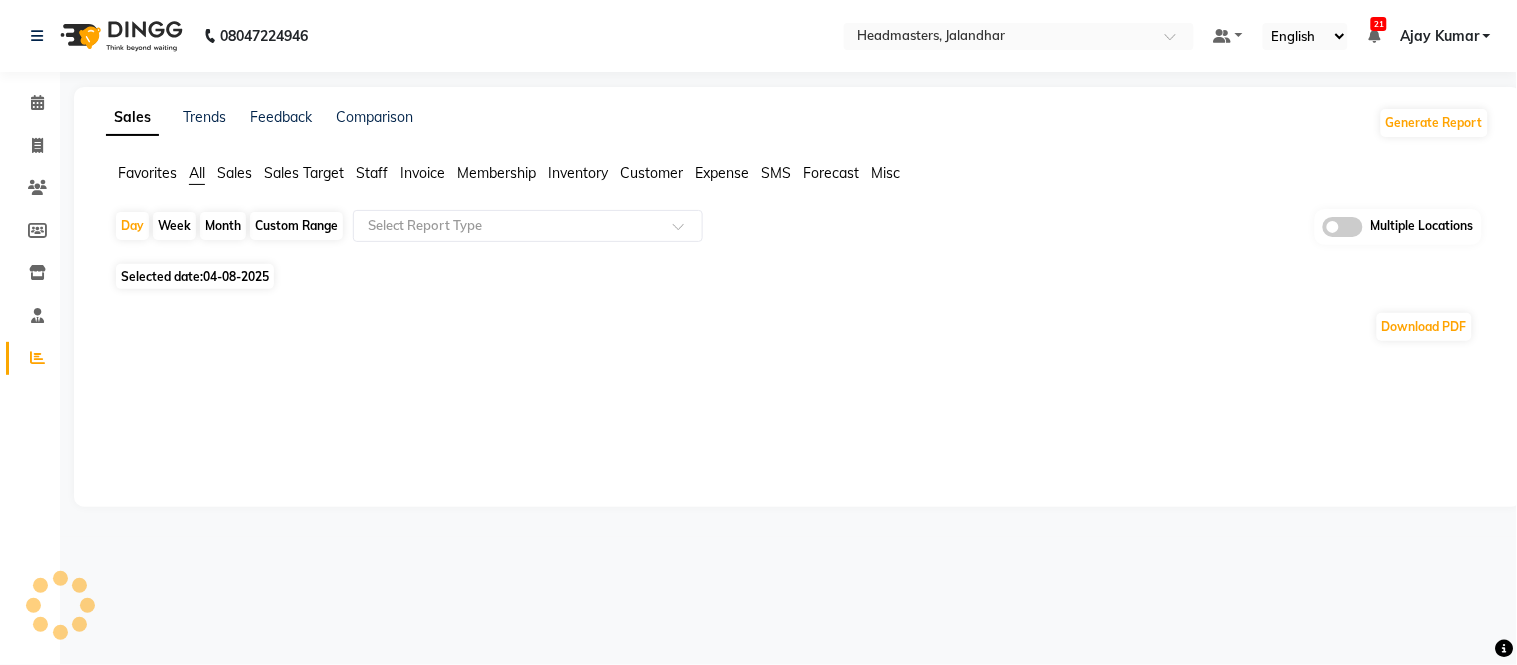 select on "en" 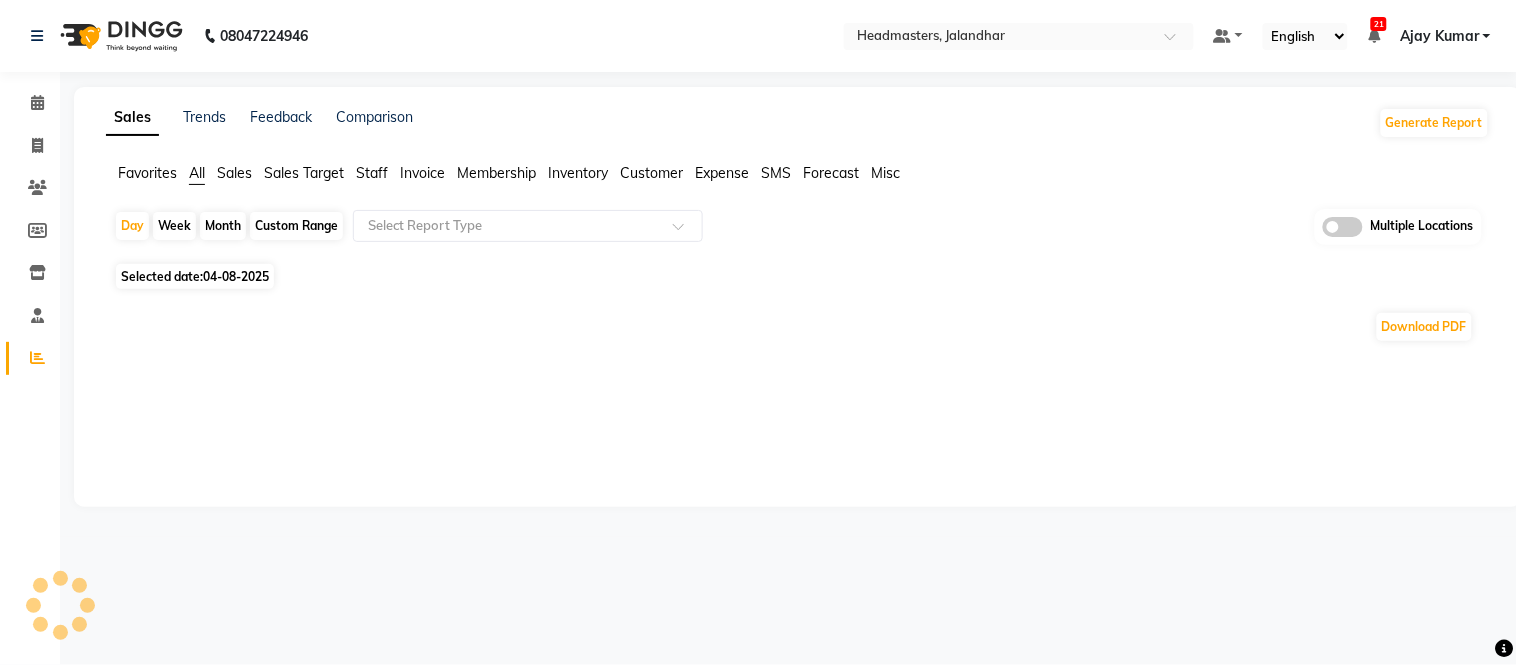 click on "Staff" 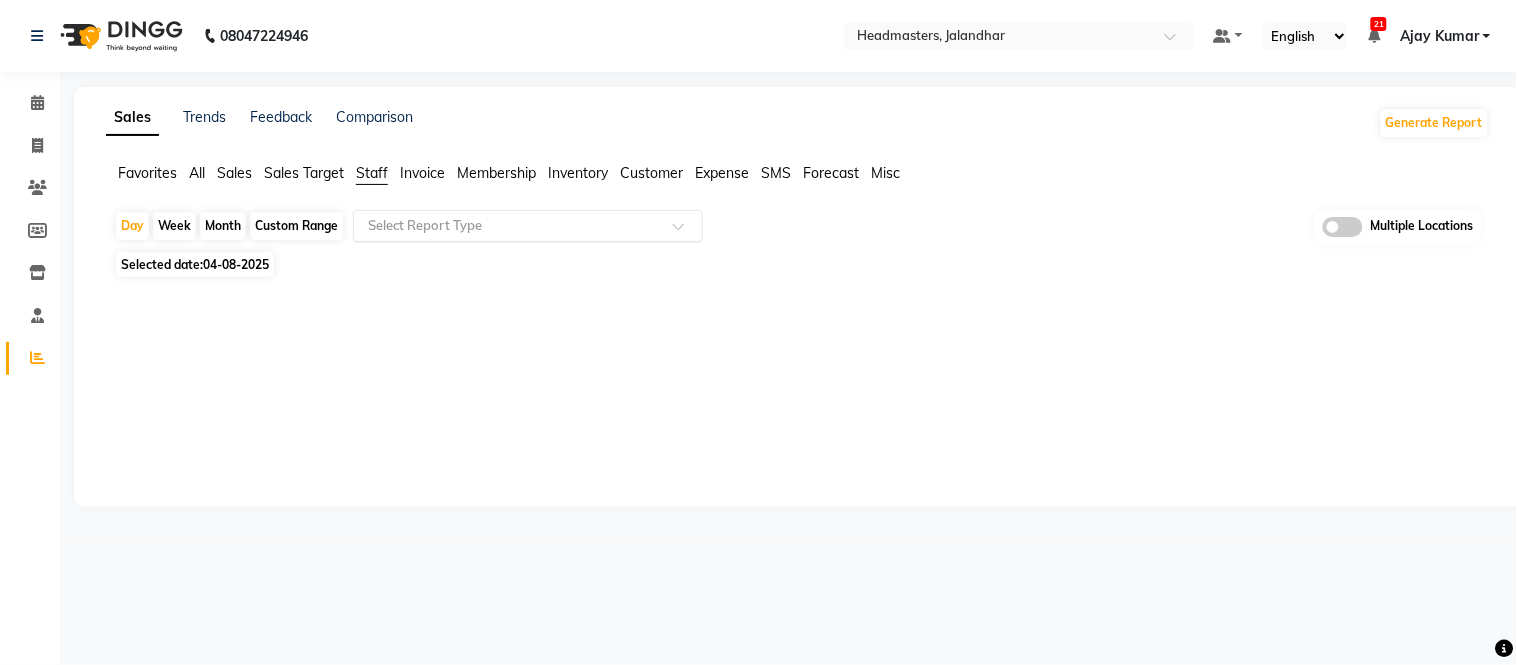 click 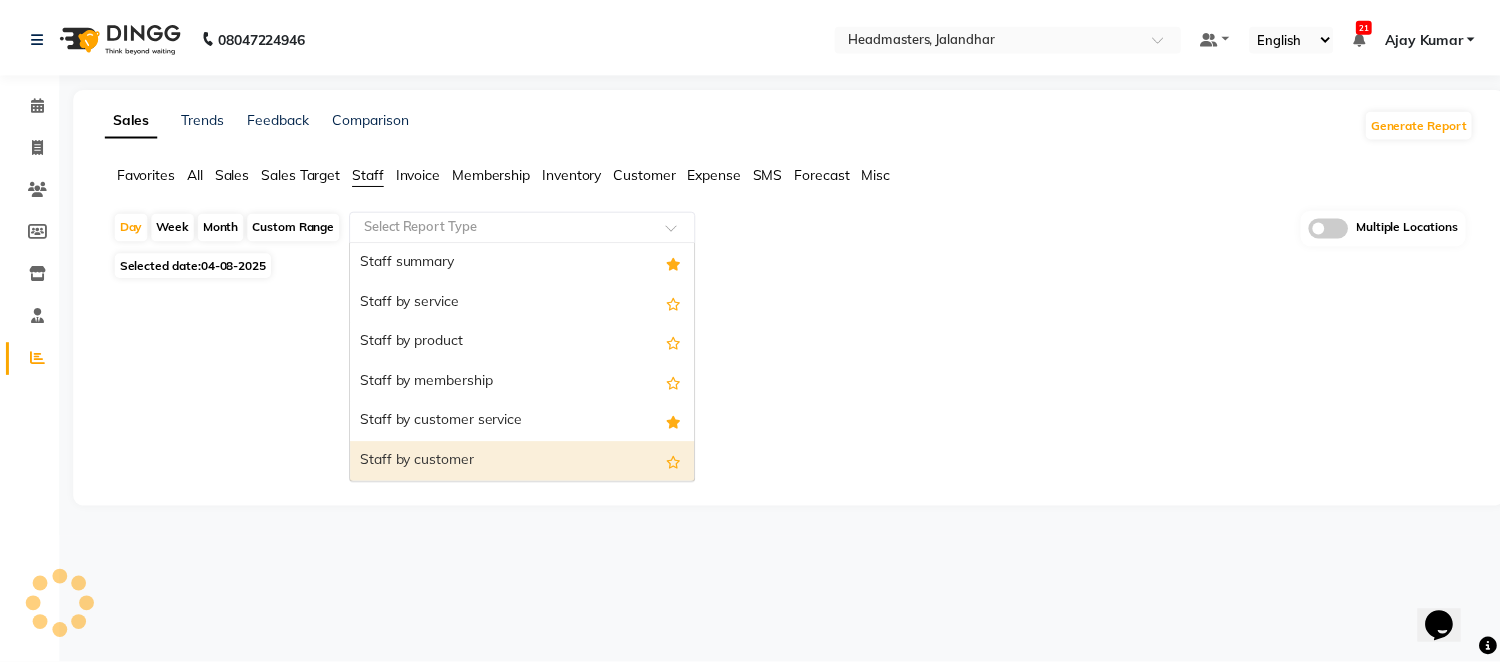 scroll, scrollTop: 0, scrollLeft: 0, axis: both 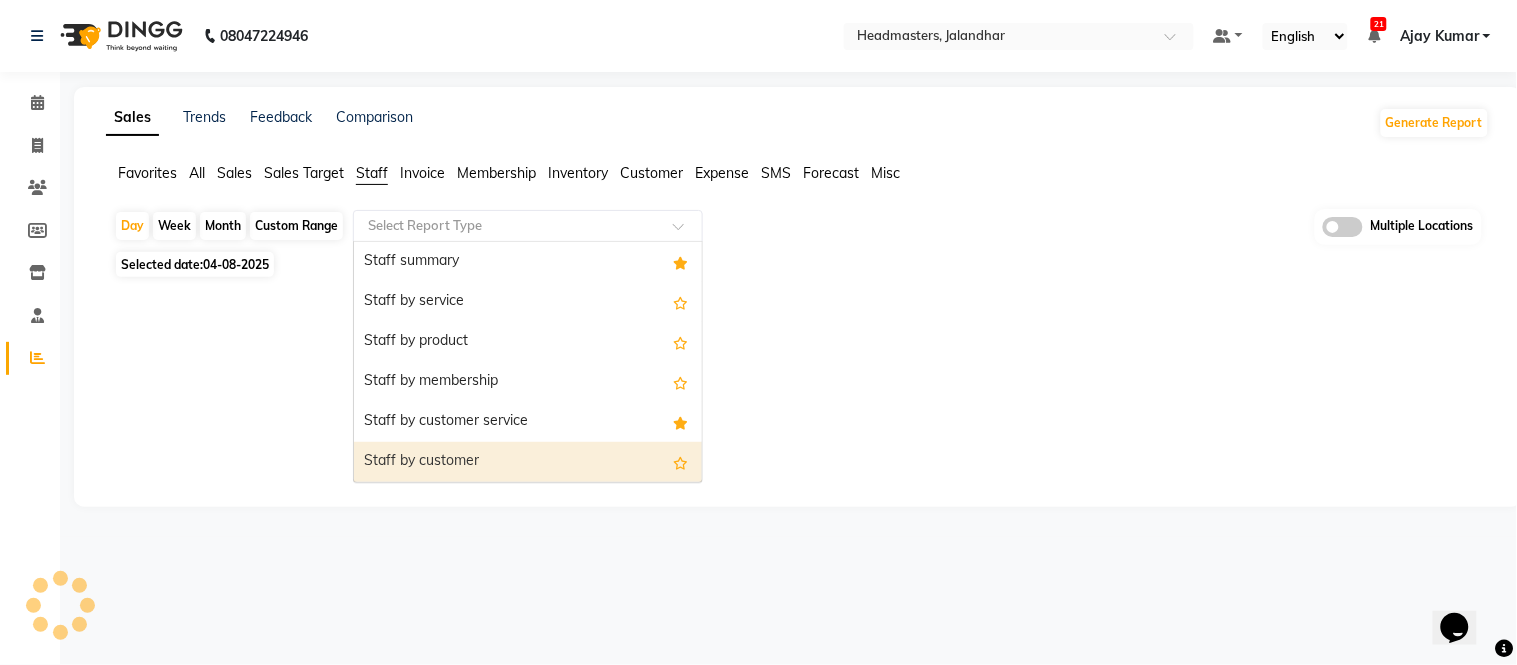 click on "Staff by customer" at bounding box center (528, 462) 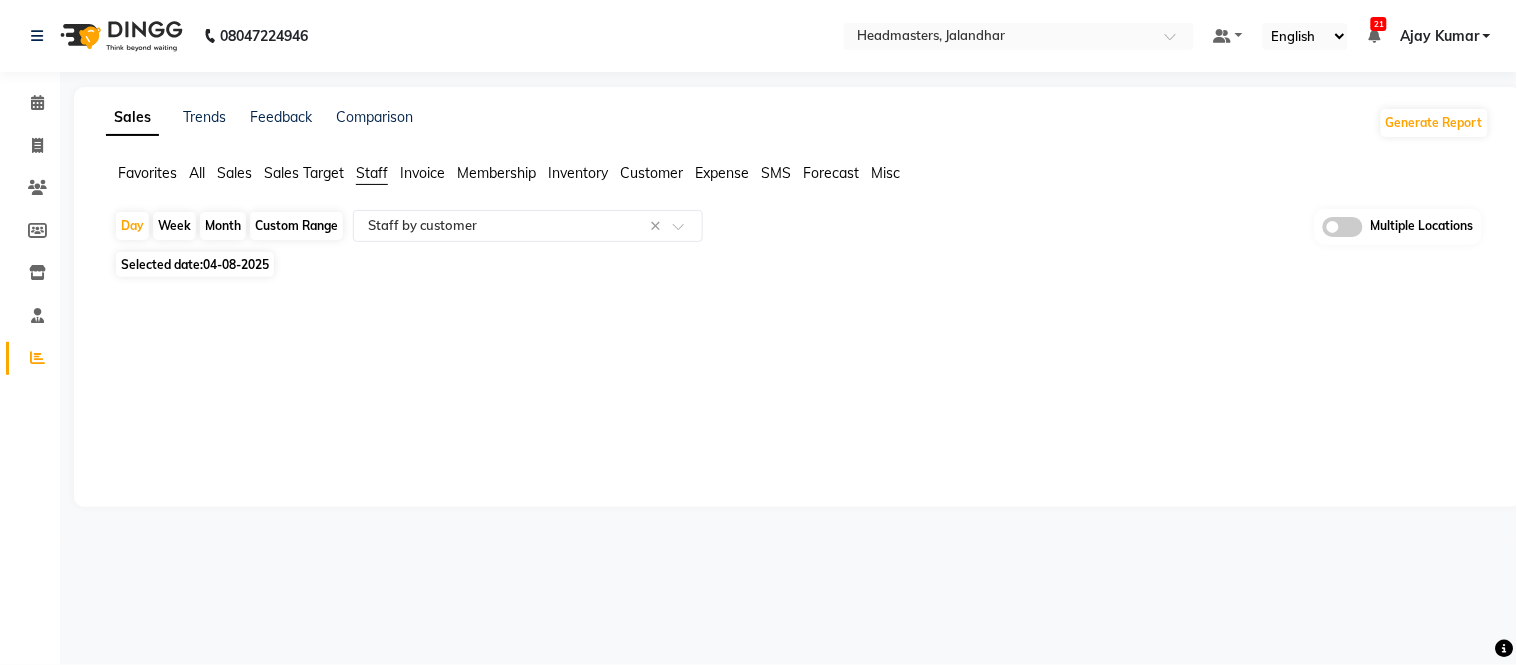 click on "Custom Range" 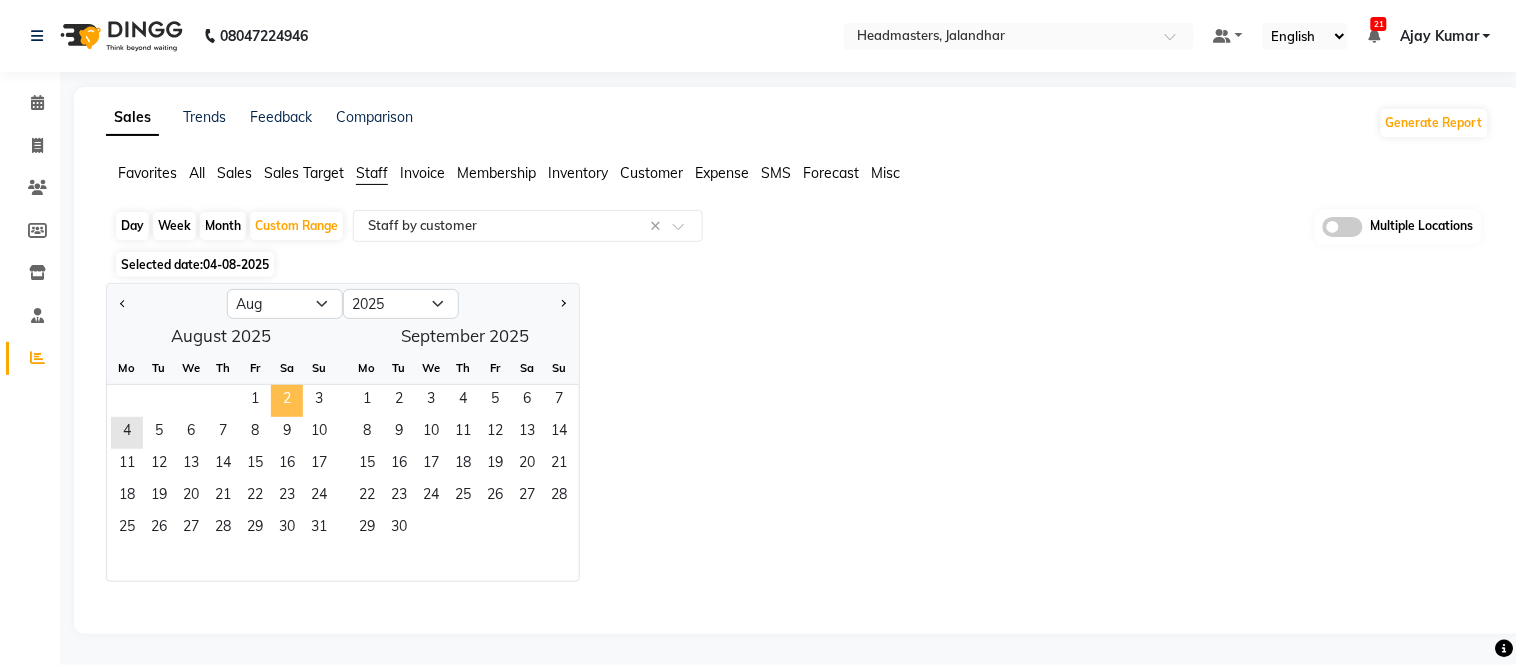click on "2" 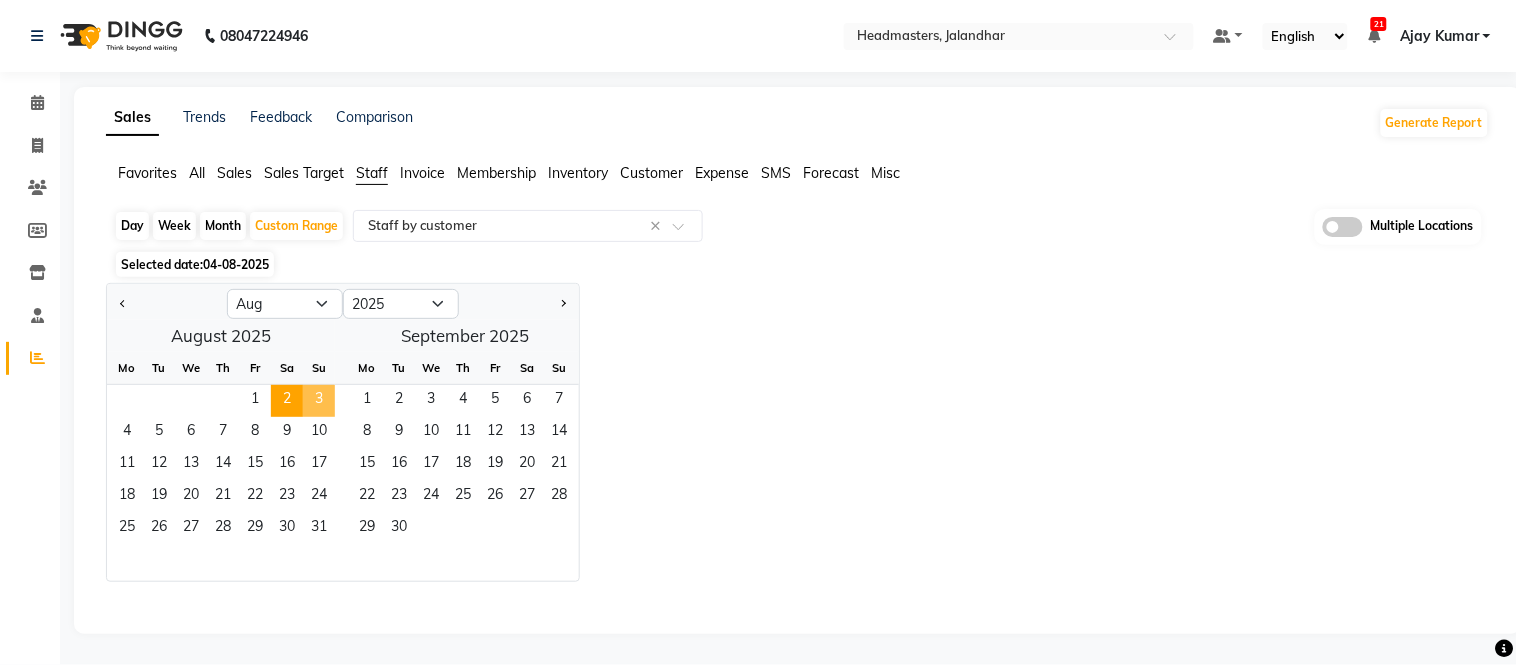 click on "3" 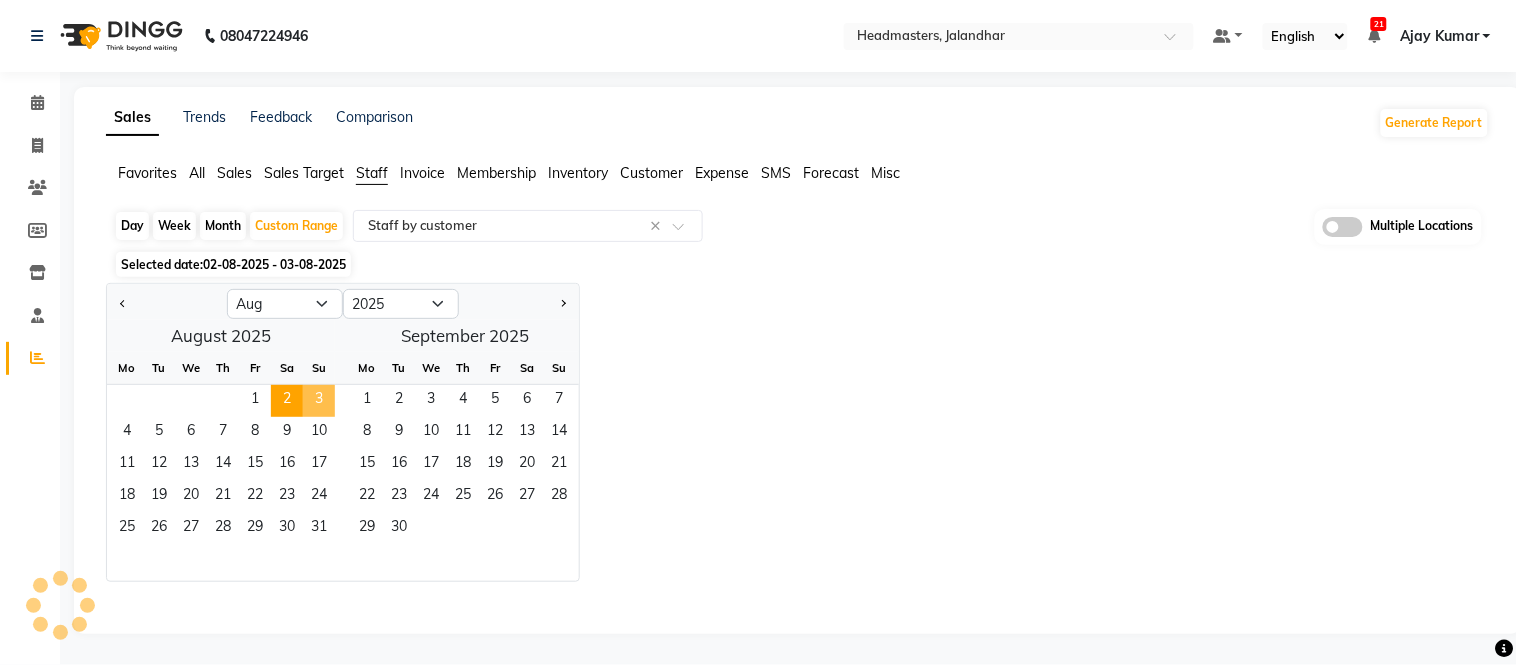 select on "full_report" 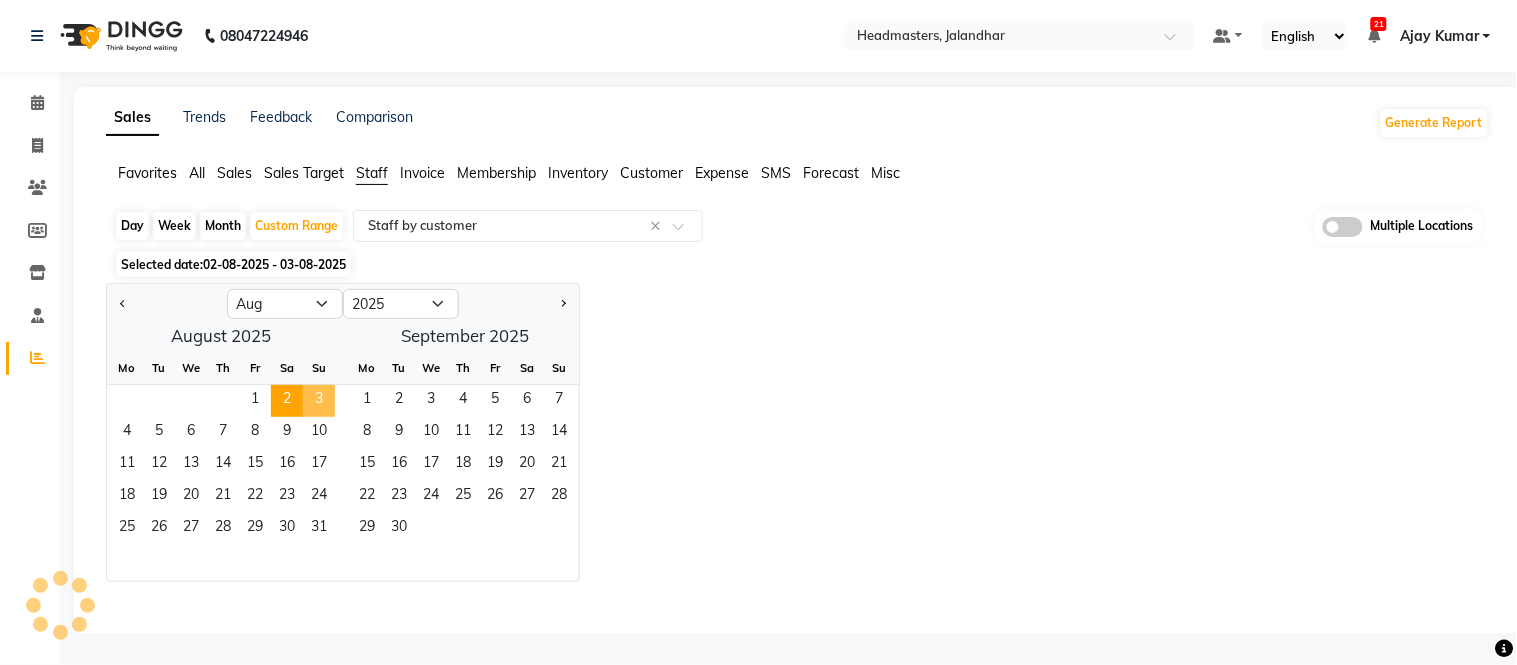 select on "csv" 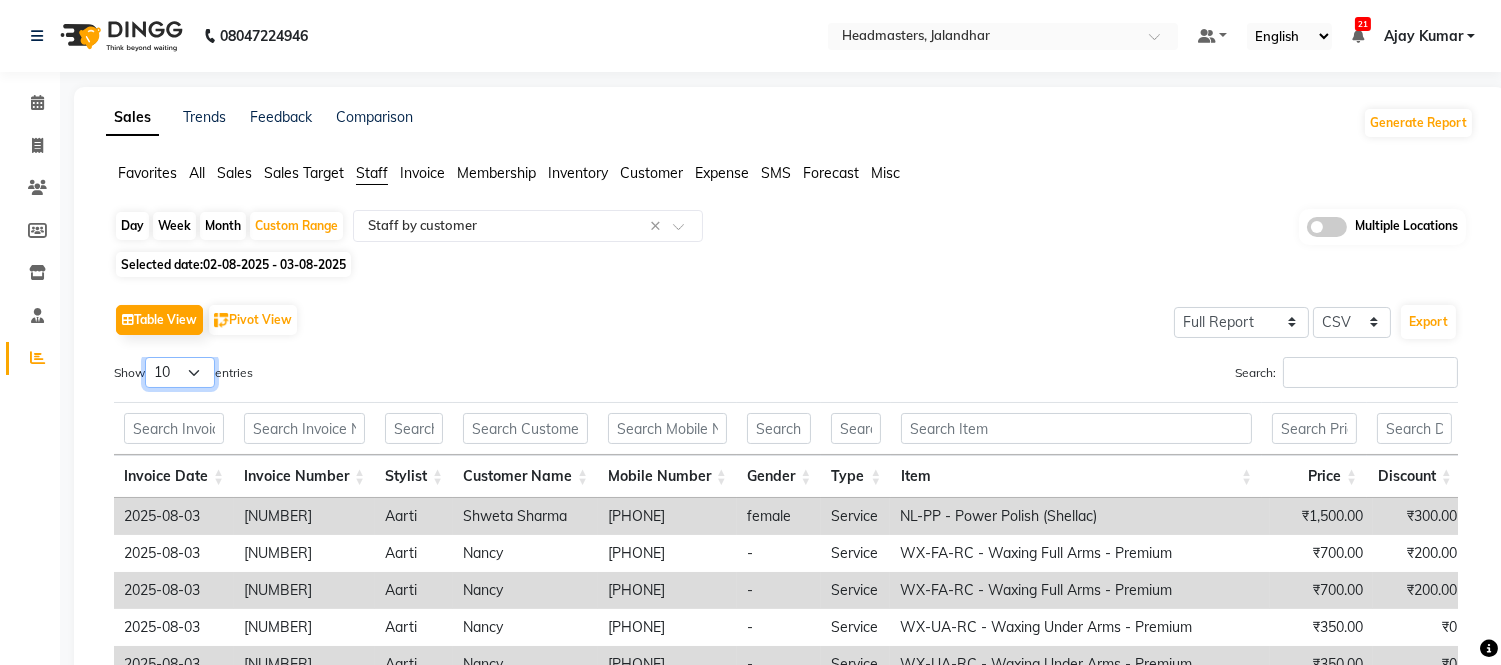 click on "10 25 50 100" at bounding box center (180, 372) 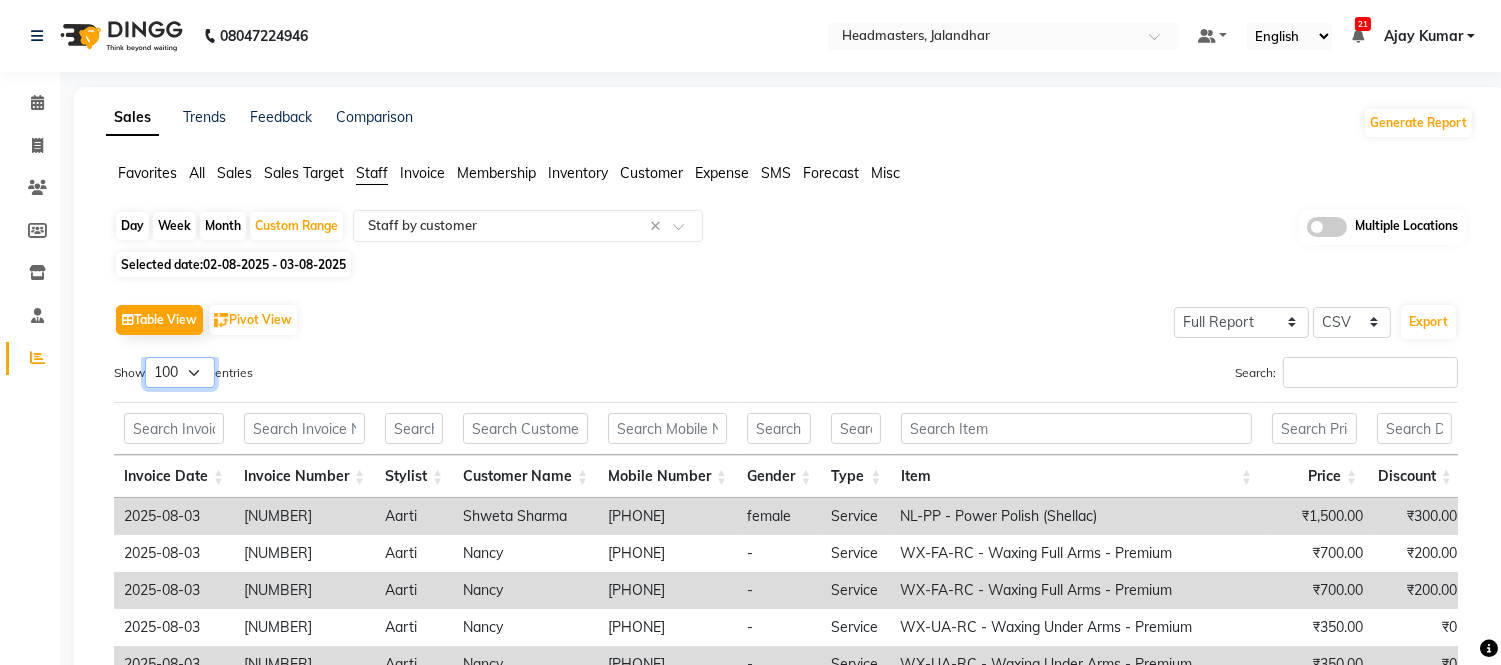 click on "10 25 50 100" at bounding box center (180, 372) 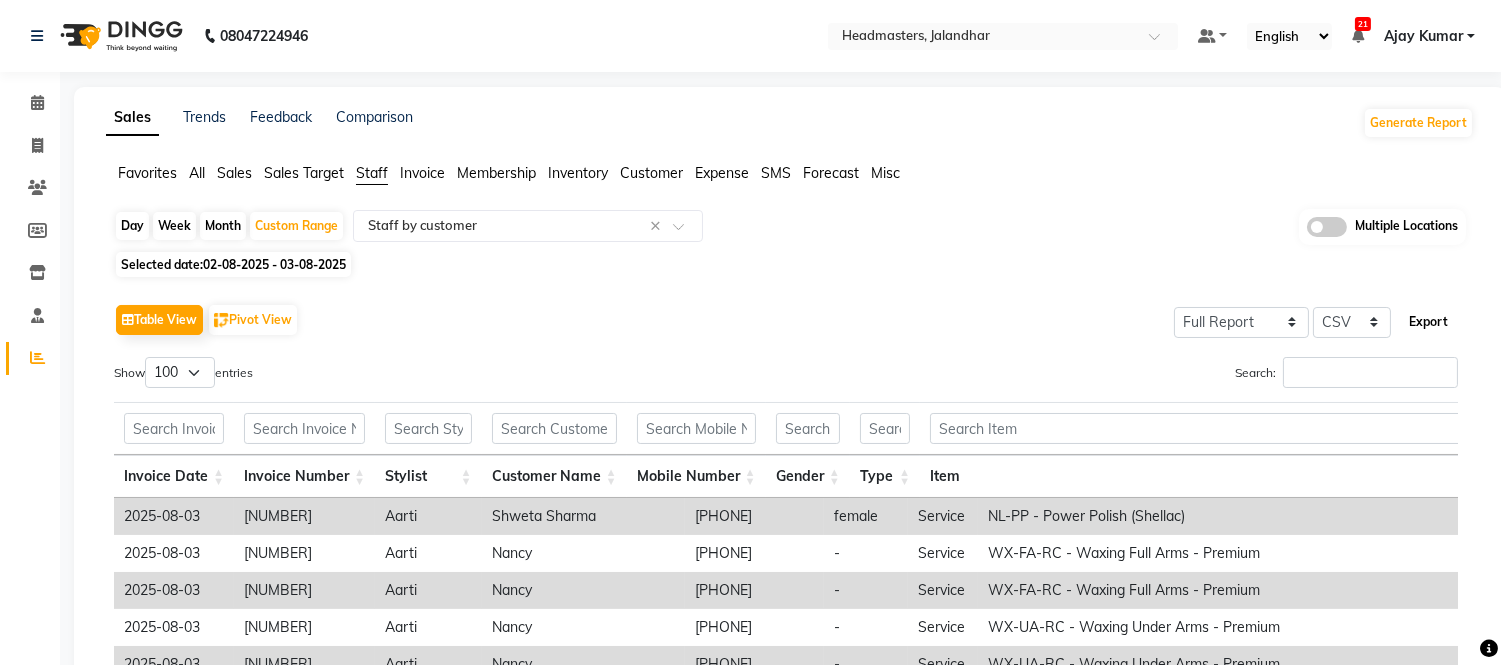 click on "Export" 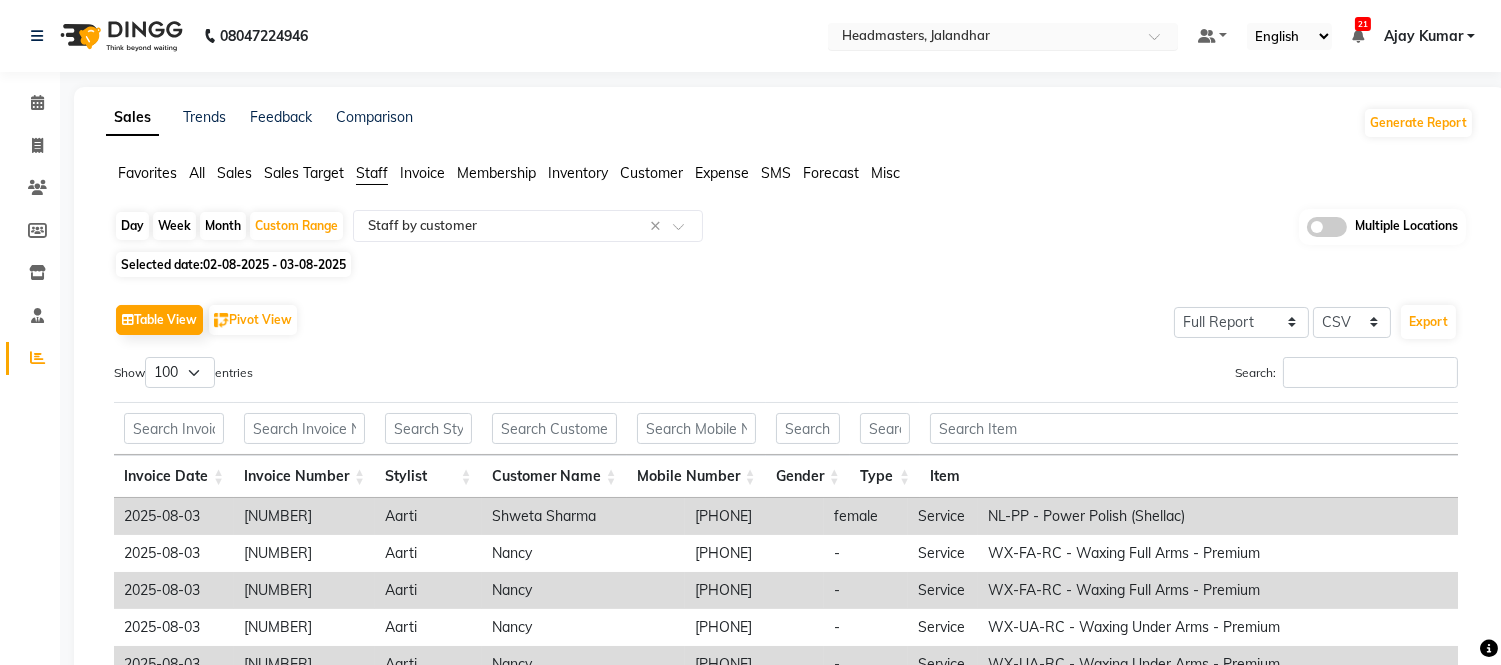 click at bounding box center [983, 38] 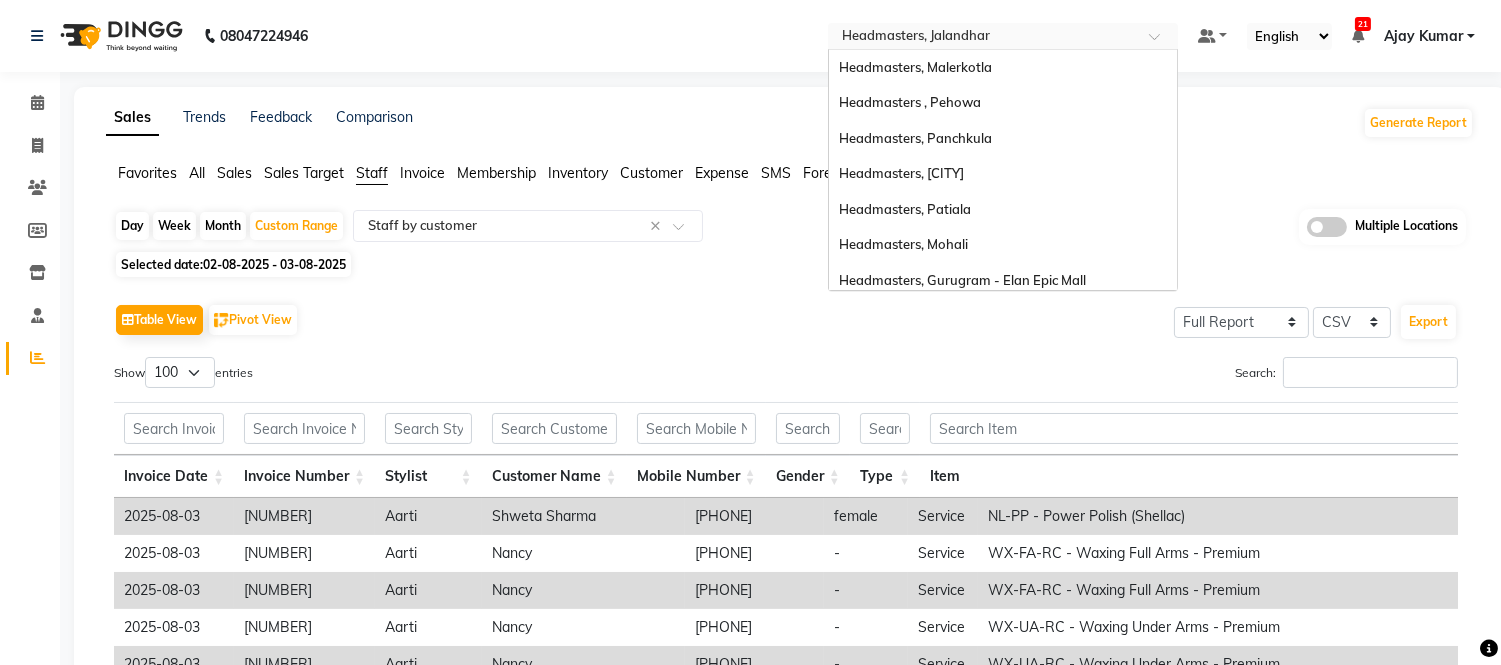 scroll, scrollTop: 355, scrollLeft: 0, axis: vertical 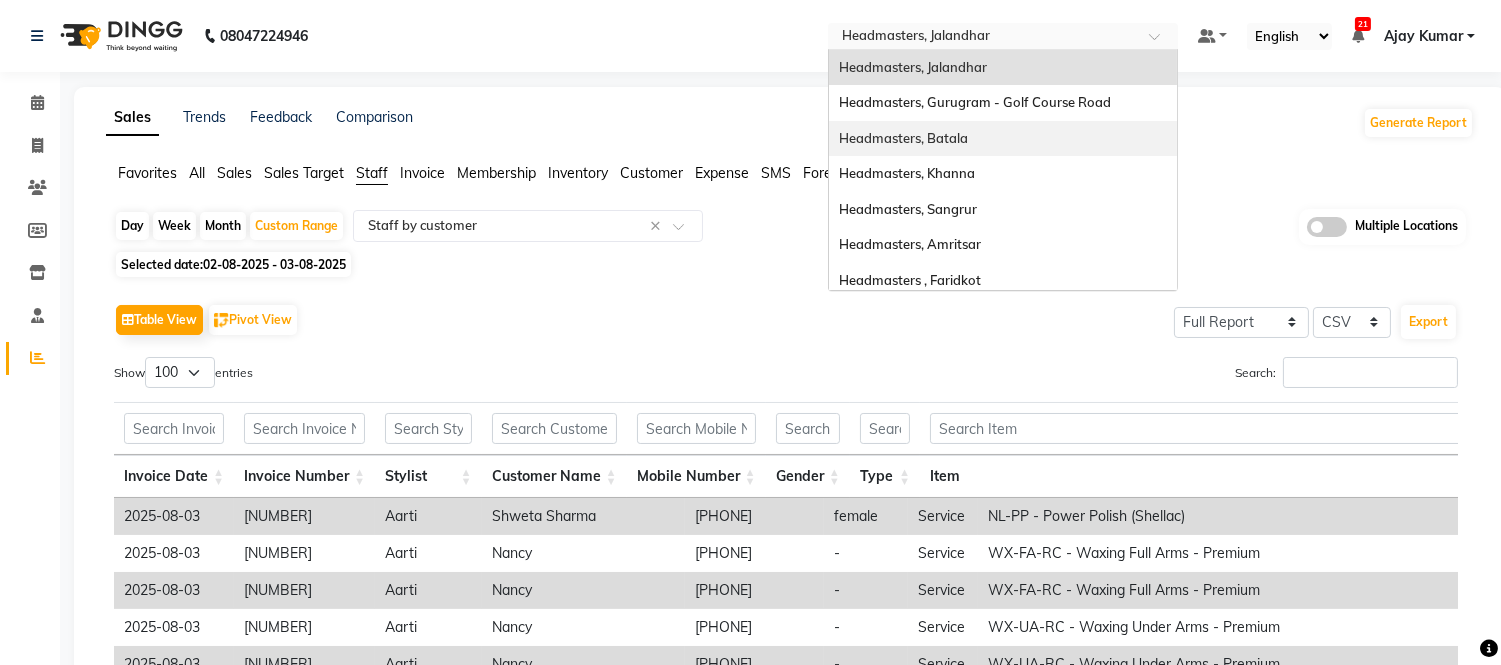 click on "Headmasters, Batala" at bounding box center (903, 138) 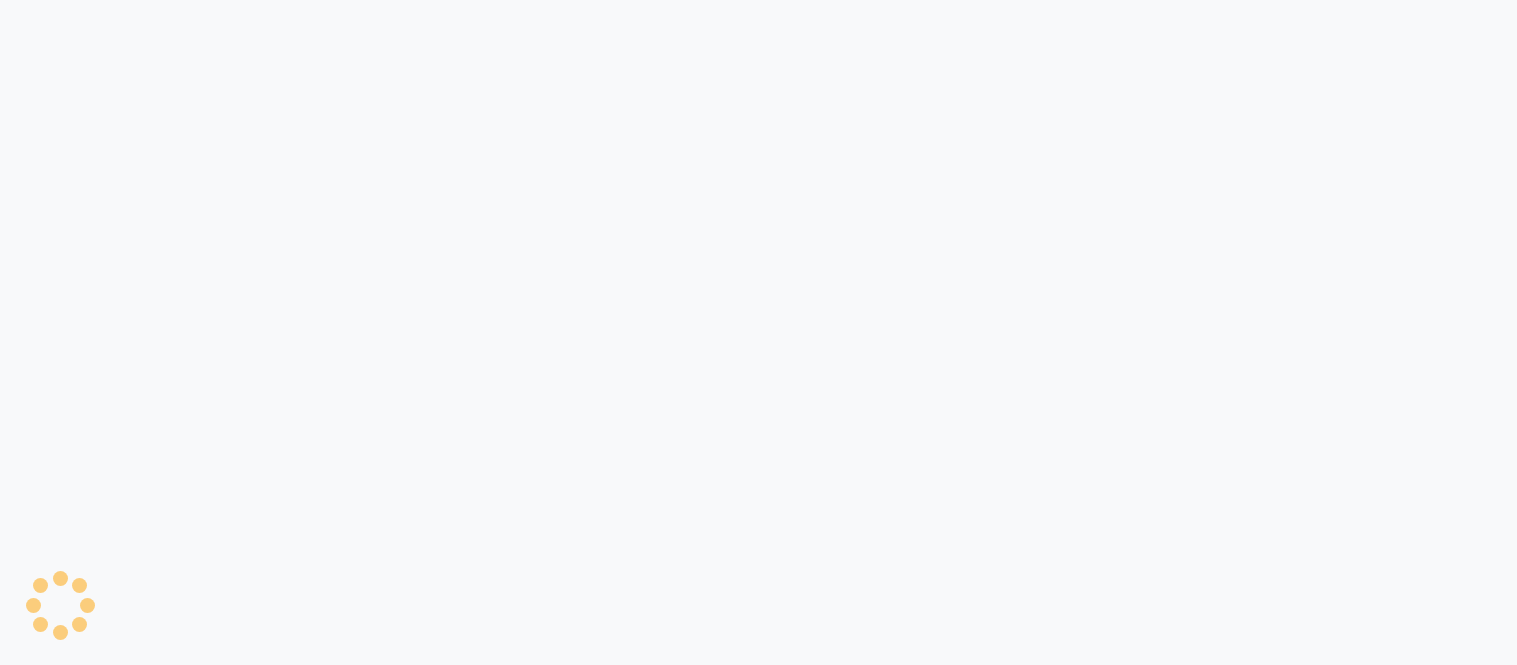 scroll, scrollTop: 0, scrollLeft: 0, axis: both 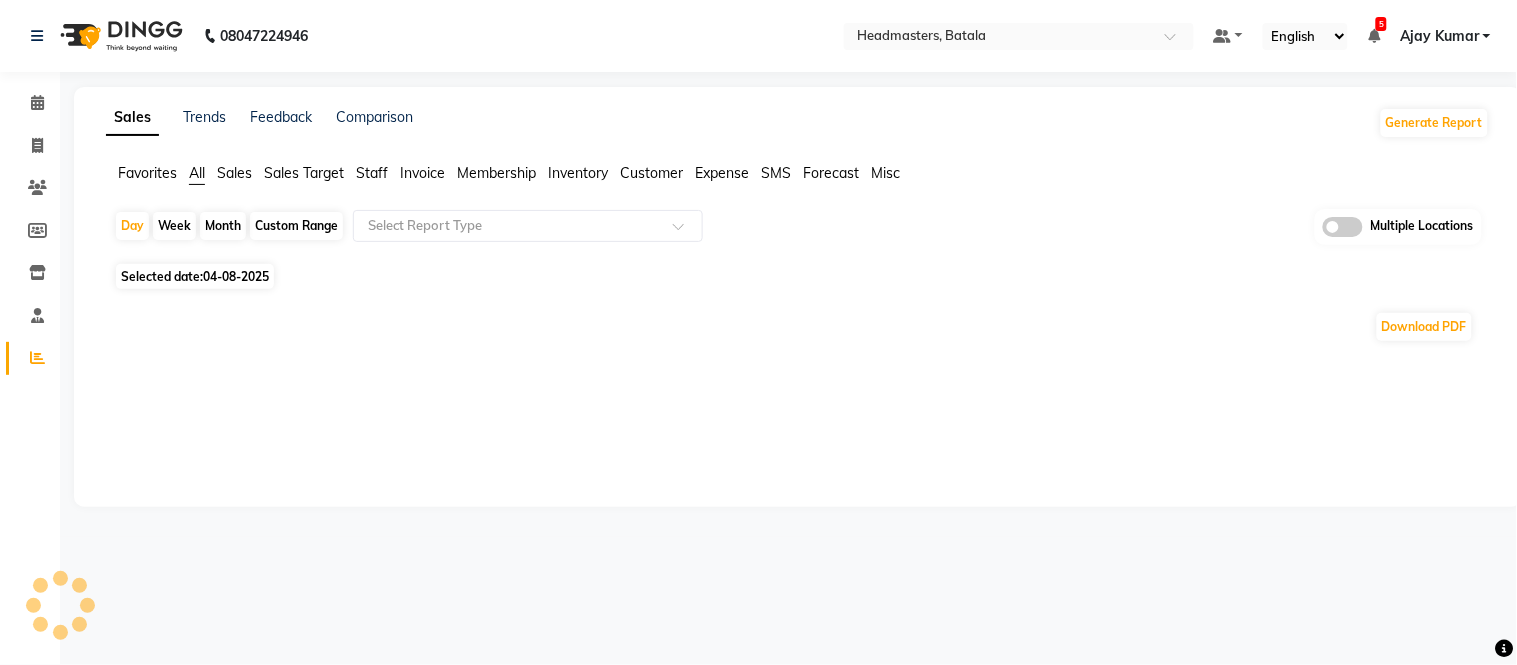 click on "Staff" 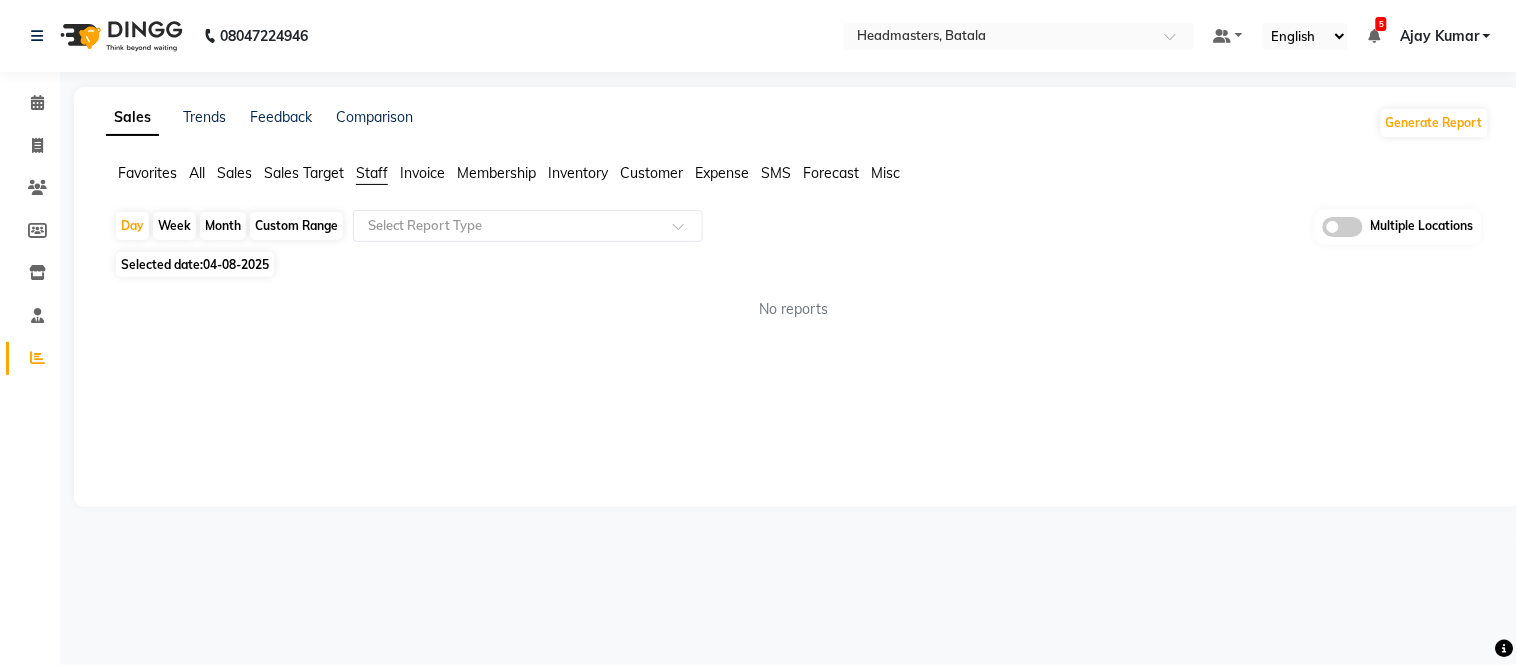 click 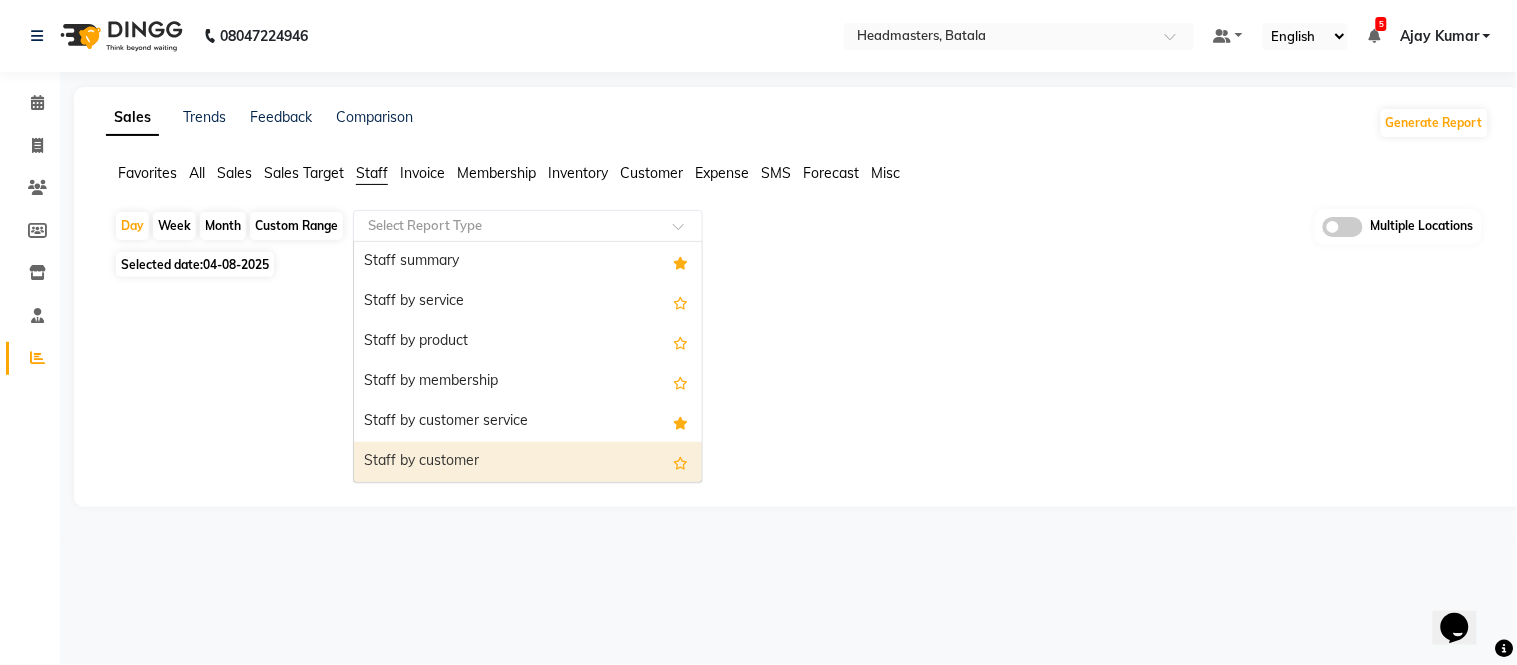 scroll, scrollTop: 0, scrollLeft: 0, axis: both 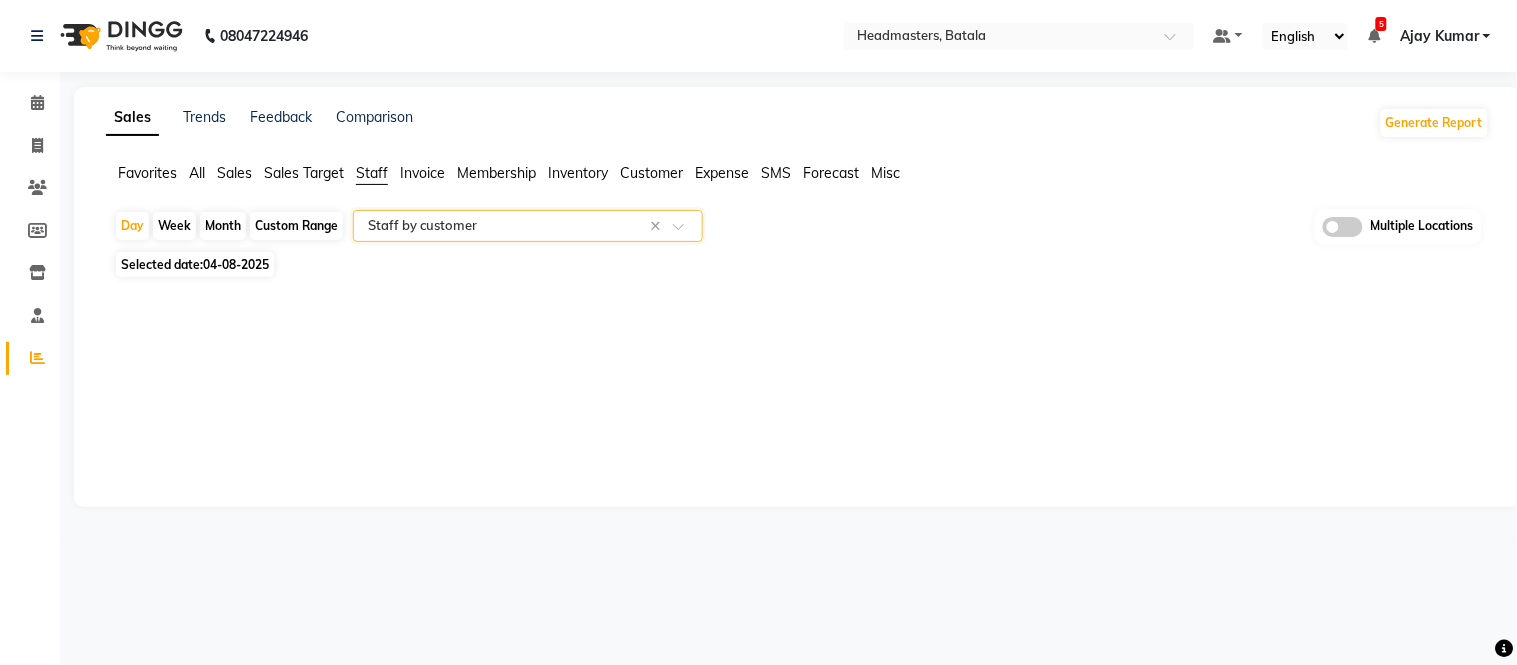 click on "Custom Range" 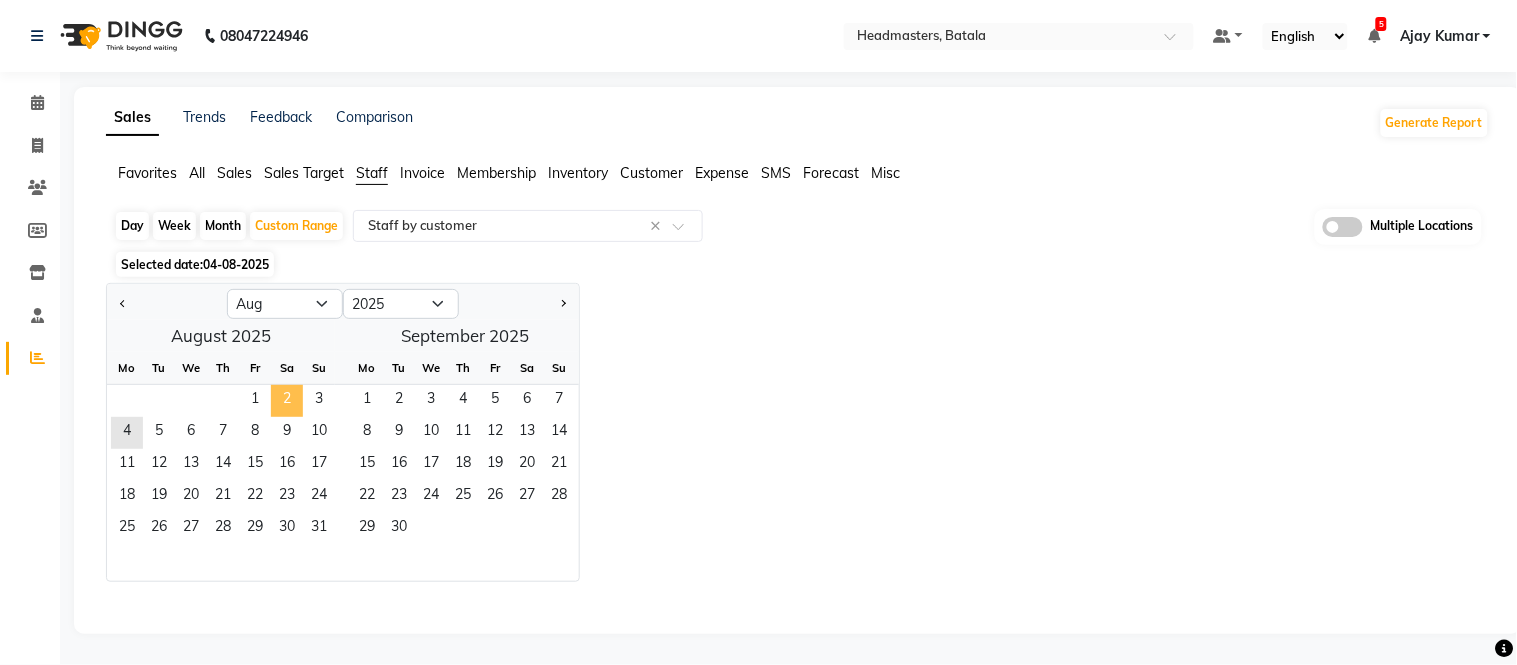 click on "2" 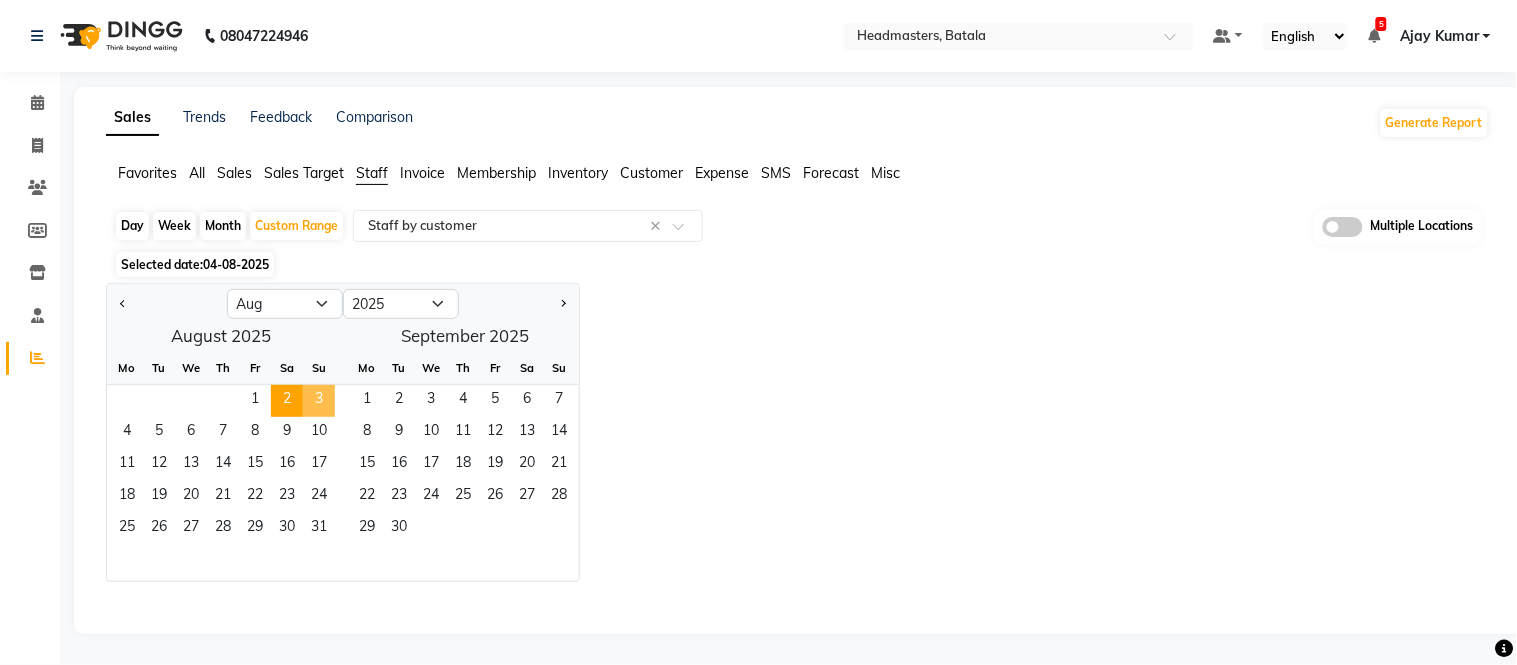click on "3" 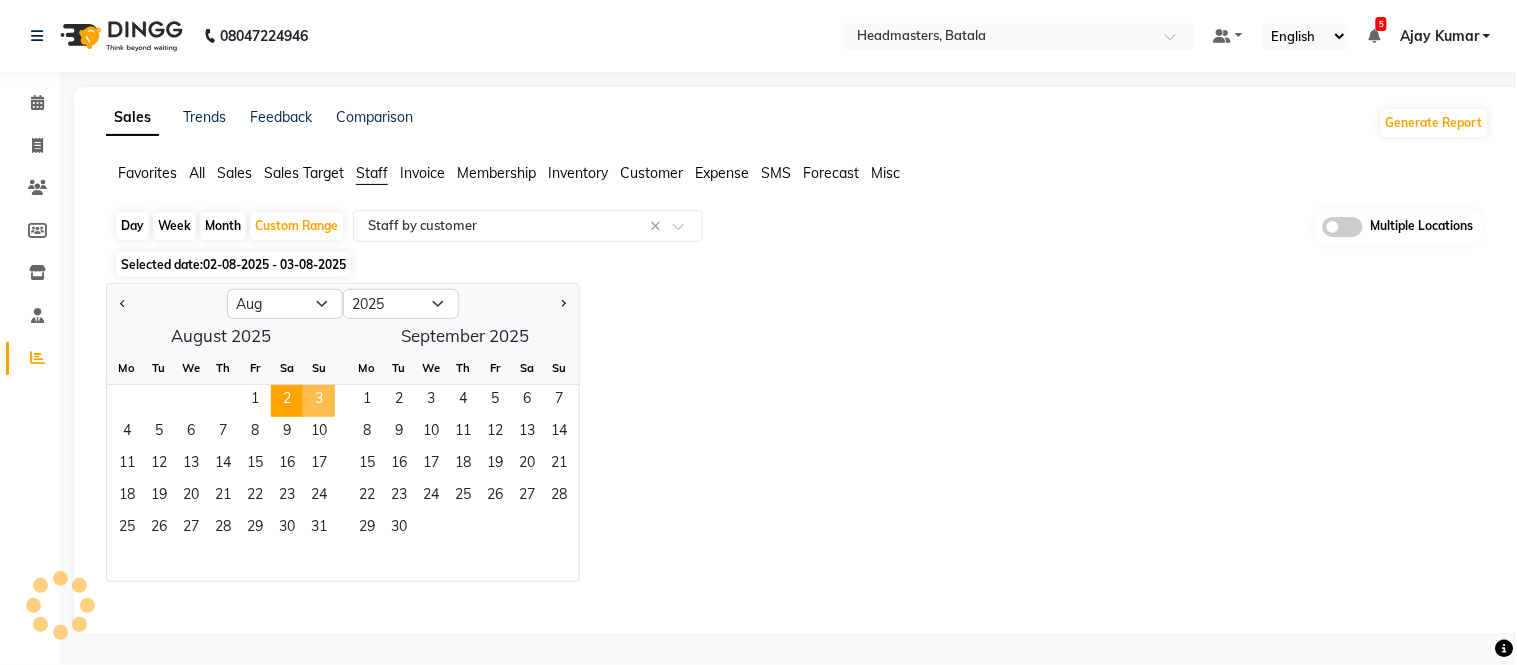 select on "full_report" 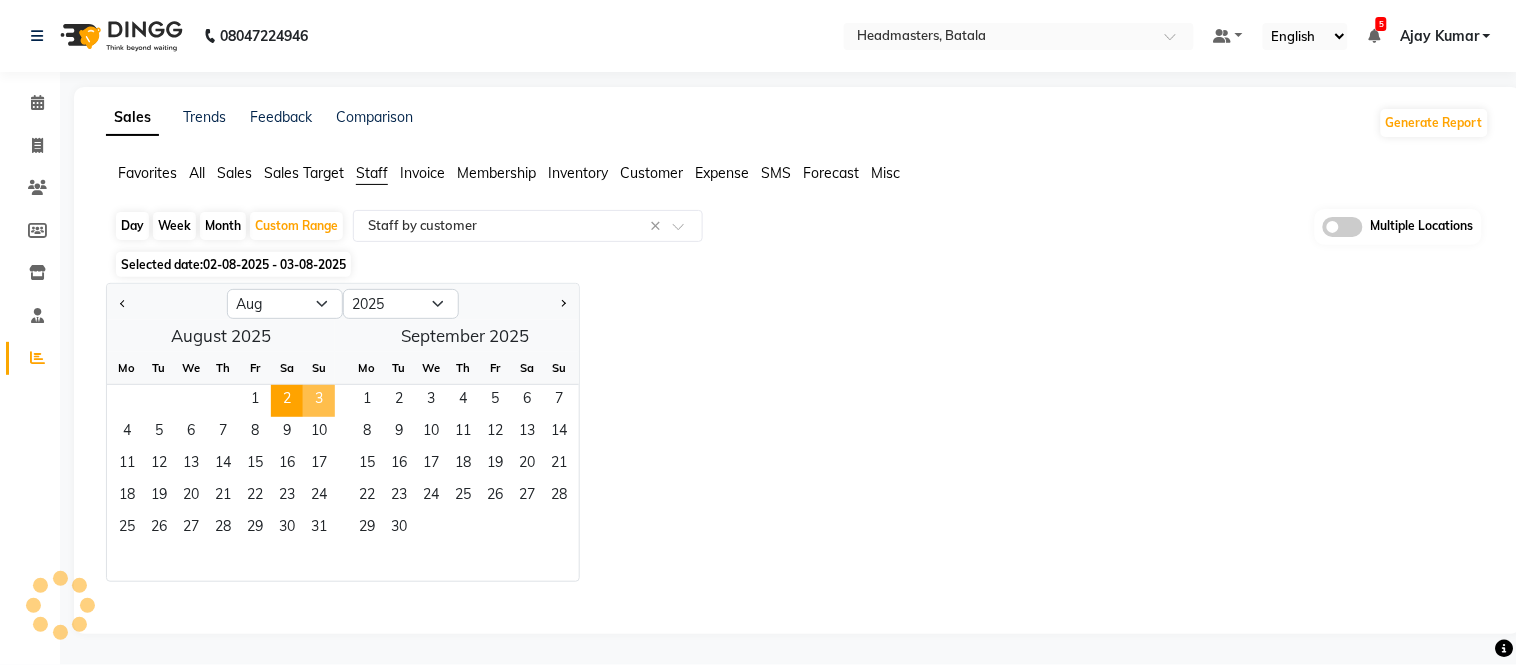 select on "csv" 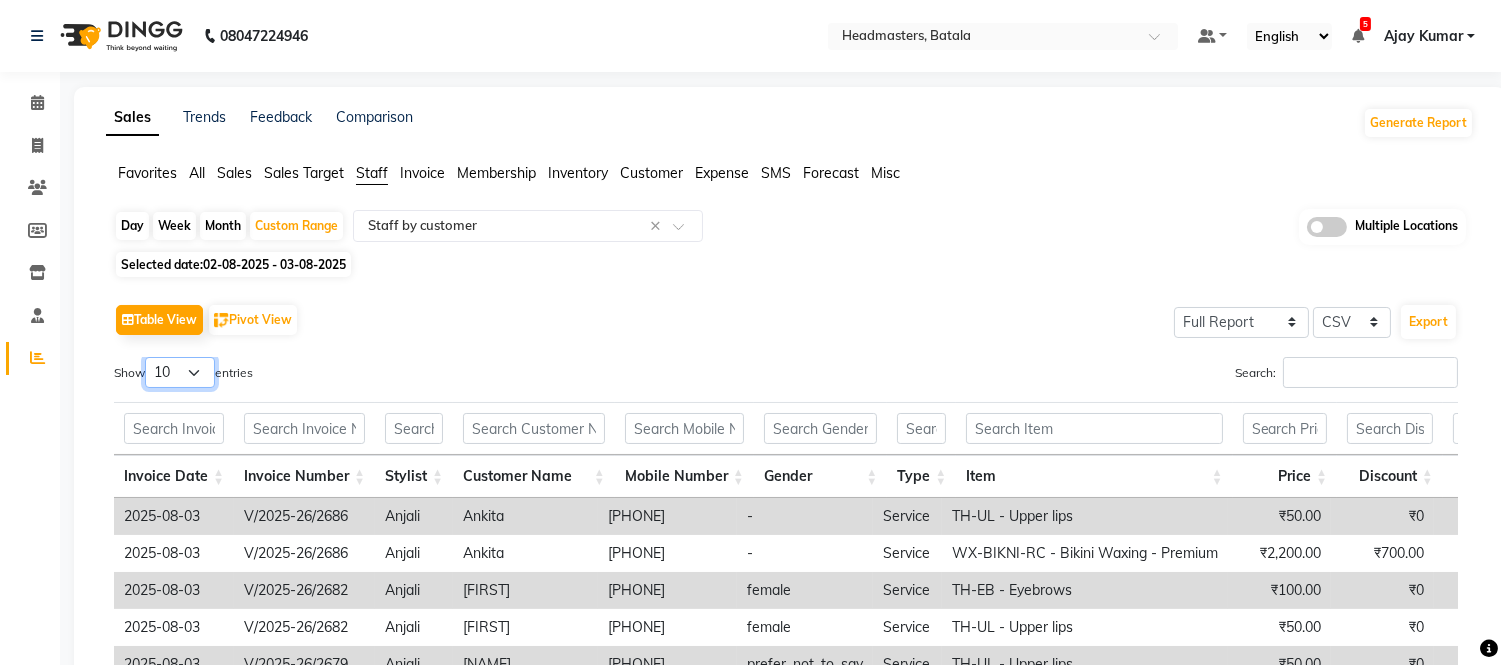 click on "10 25 50 100" at bounding box center [180, 372] 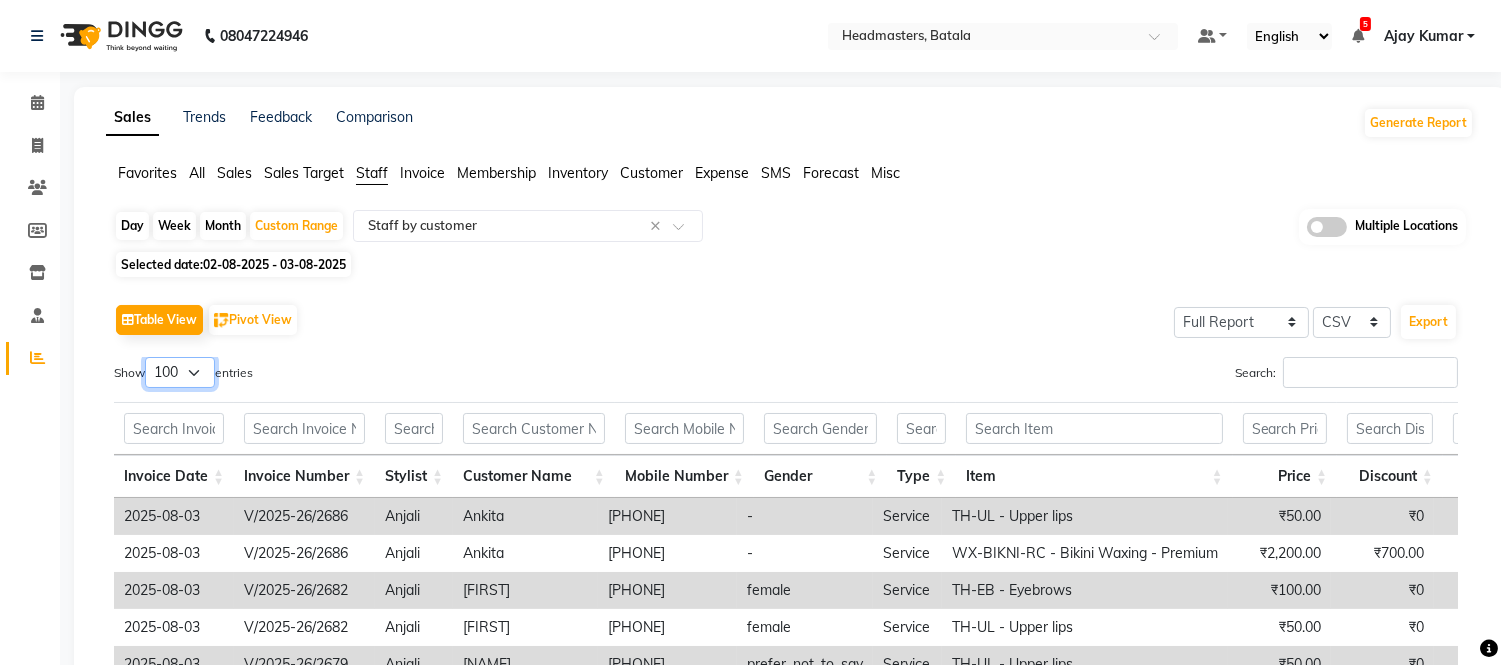 click on "10 25 50 100" at bounding box center [180, 372] 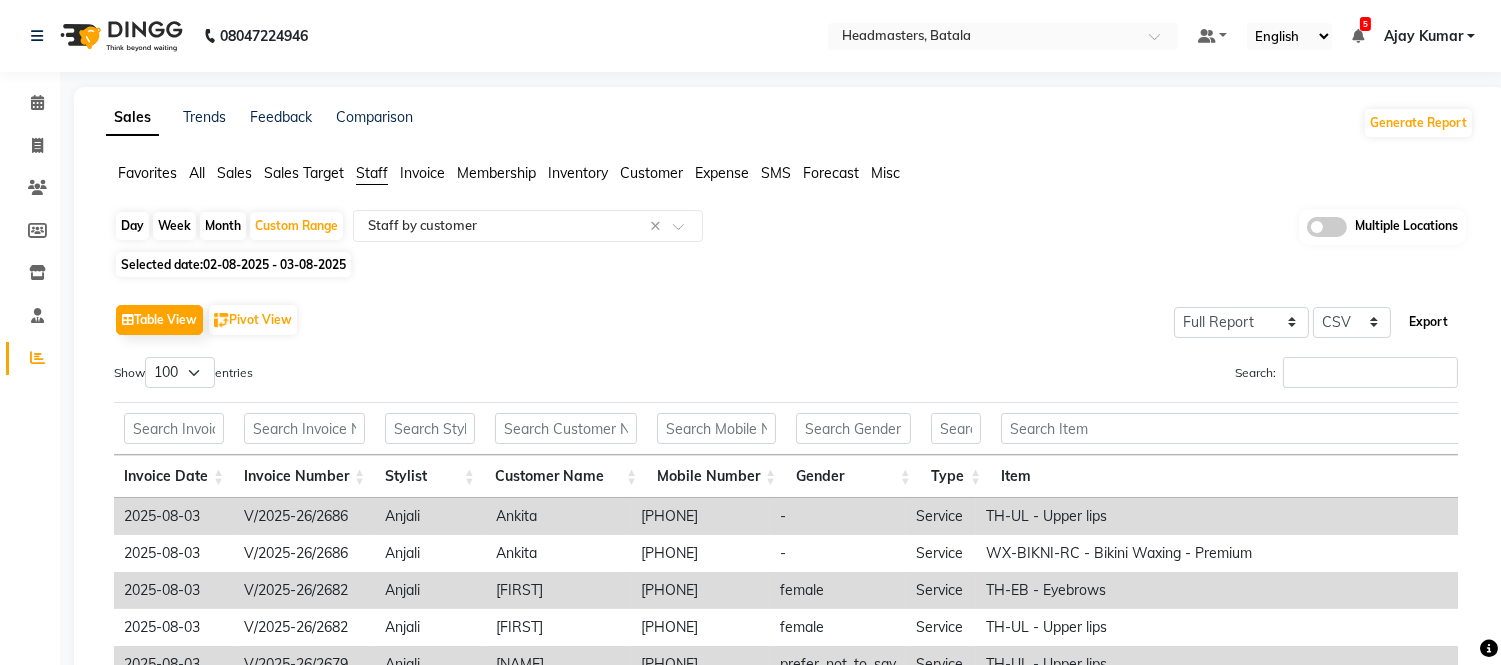 click on "Export" 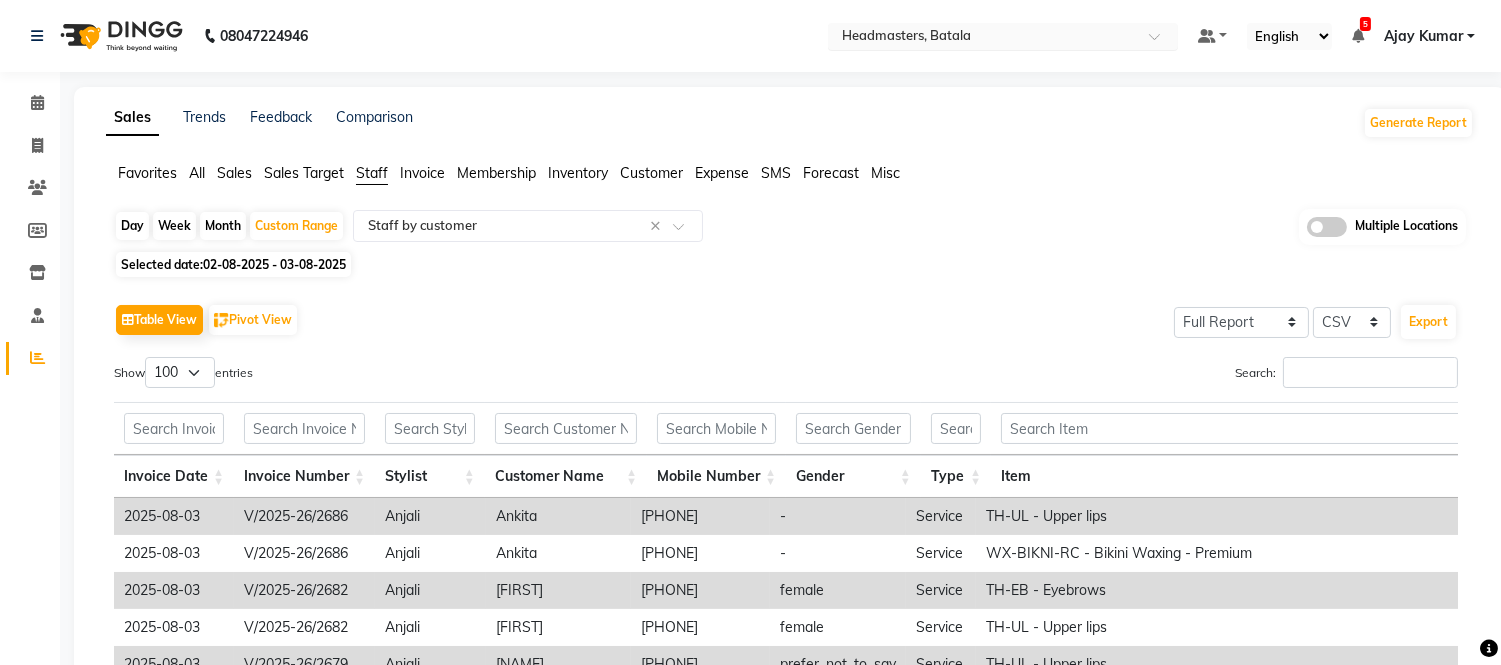 click at bounding box center [983, 38] 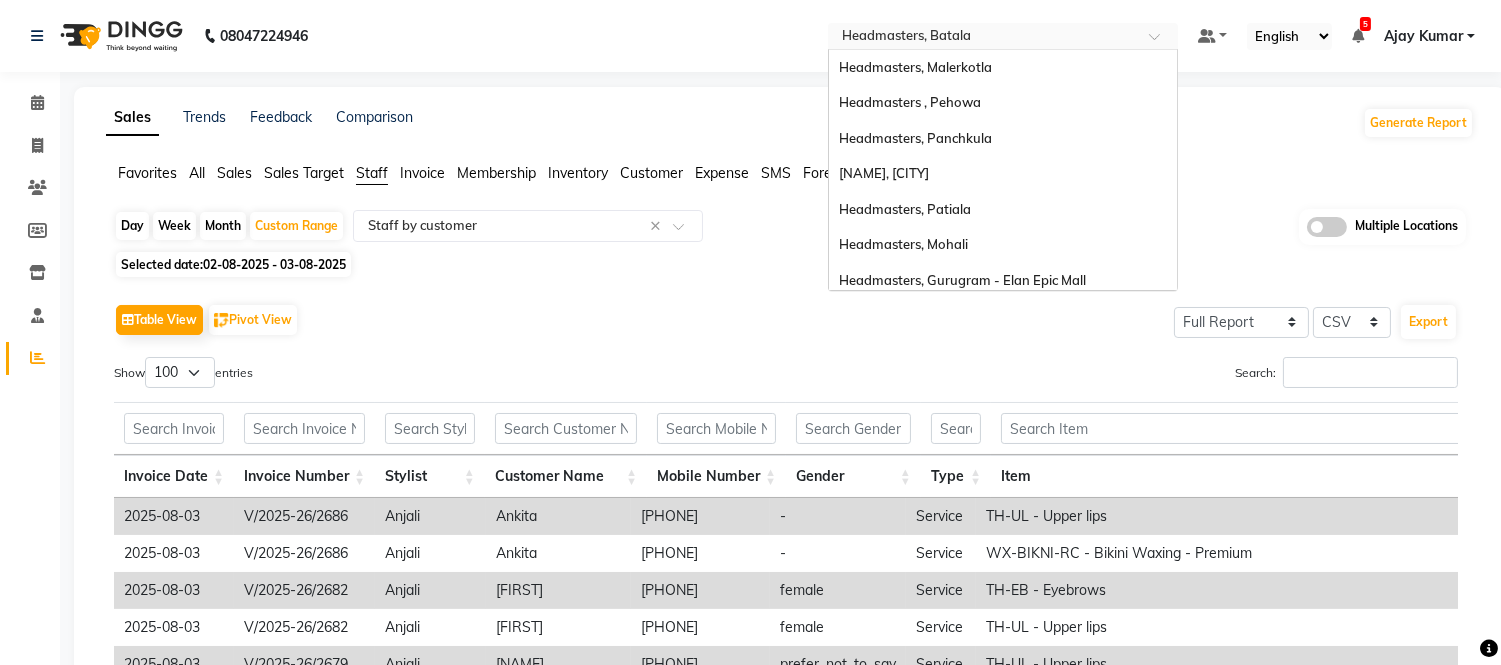 scroll, scrollTop: 398, scrollLeft: 0, axis: vertical 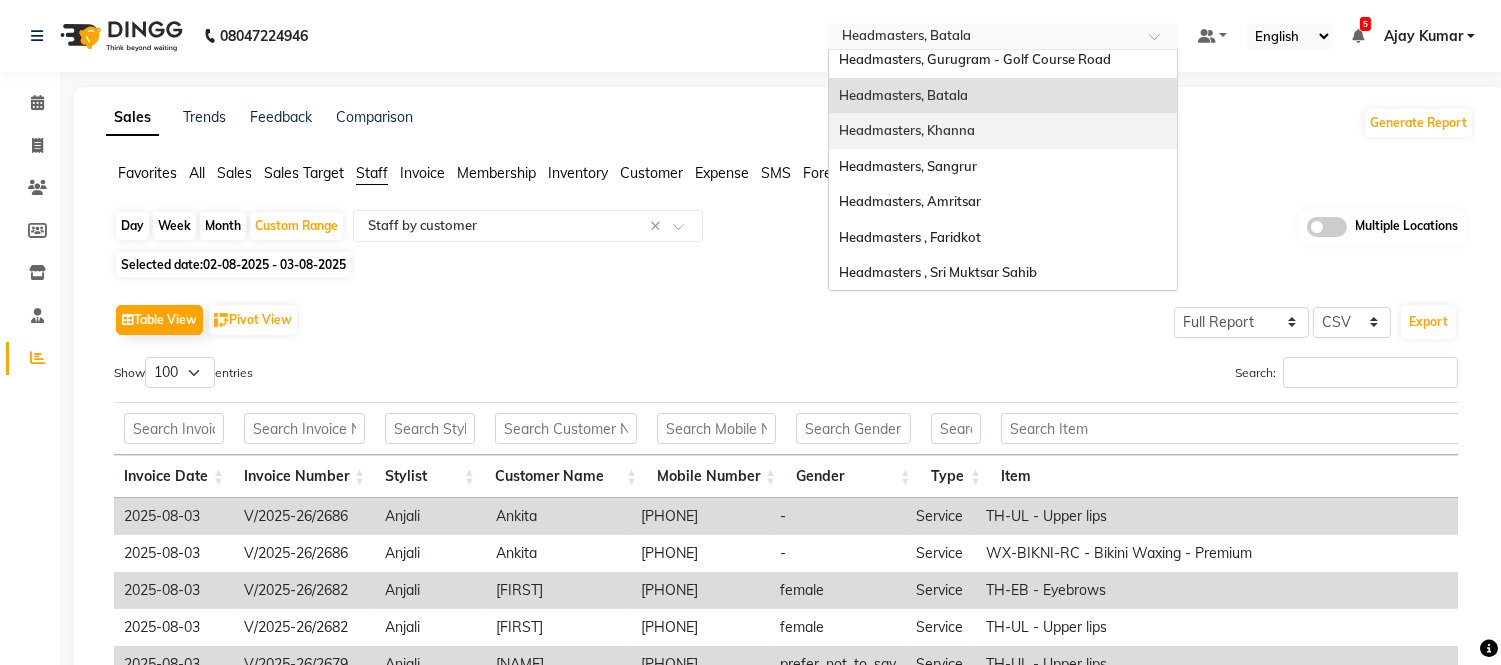 click on "Headmasters, Khanna" at bounding box center (907, 130) 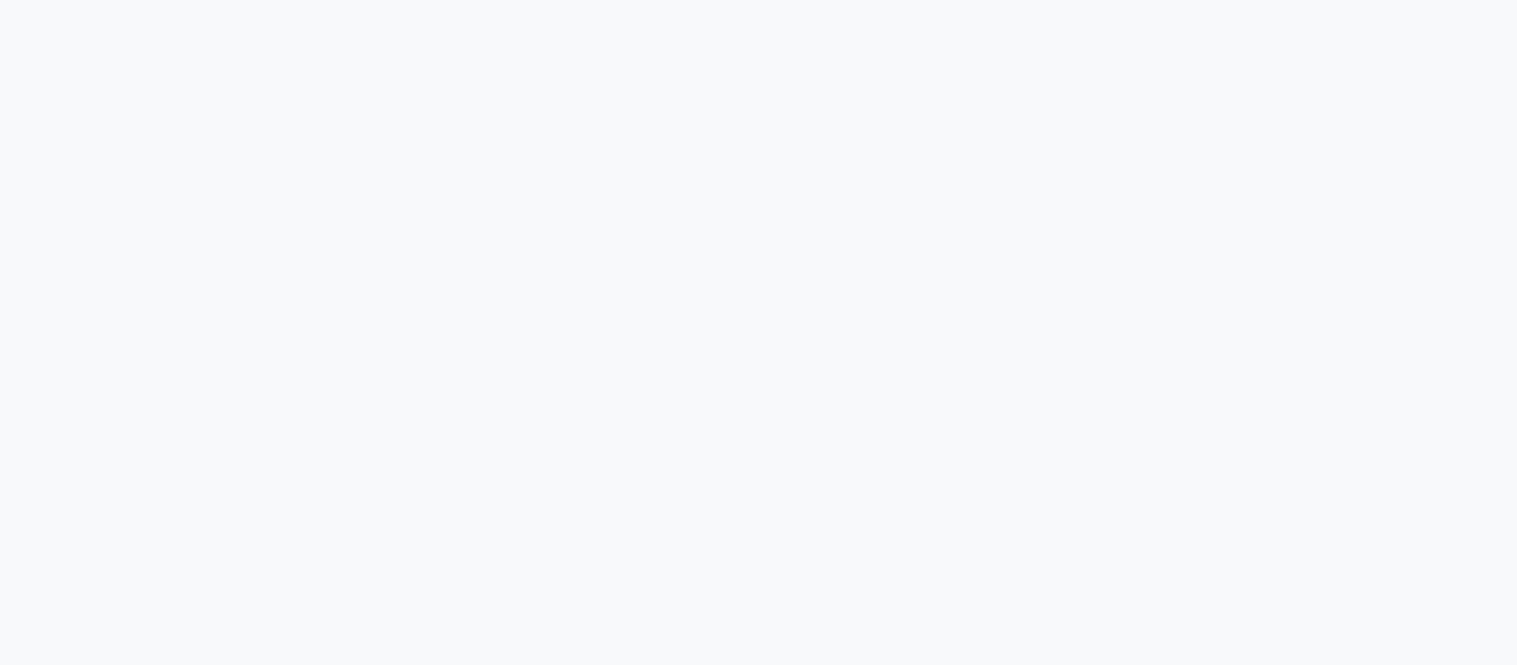 scroll, scrollTop: 0, scrollLeft: 0, axis: both 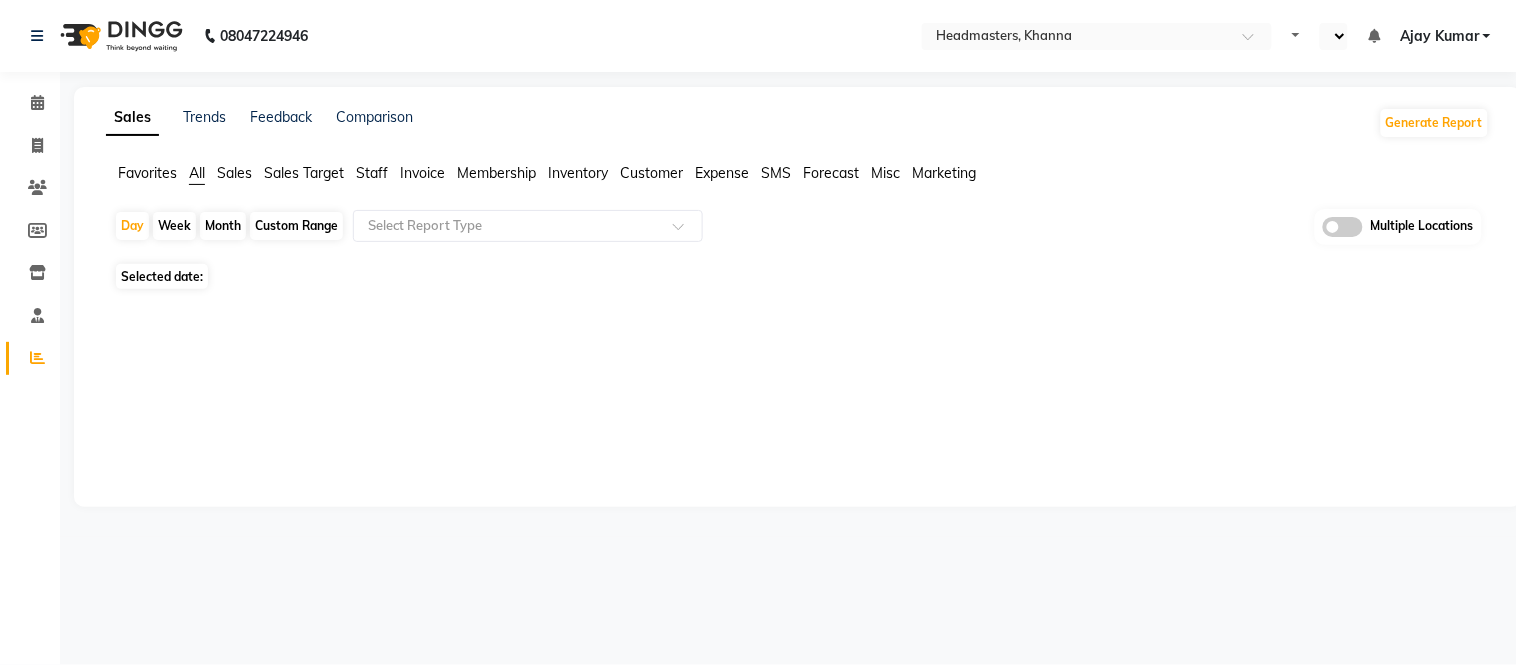 drag, startPoint x: 375, startPoint y: 176, endPoint x: 437, endPoint y: 336, distance: 171.59254 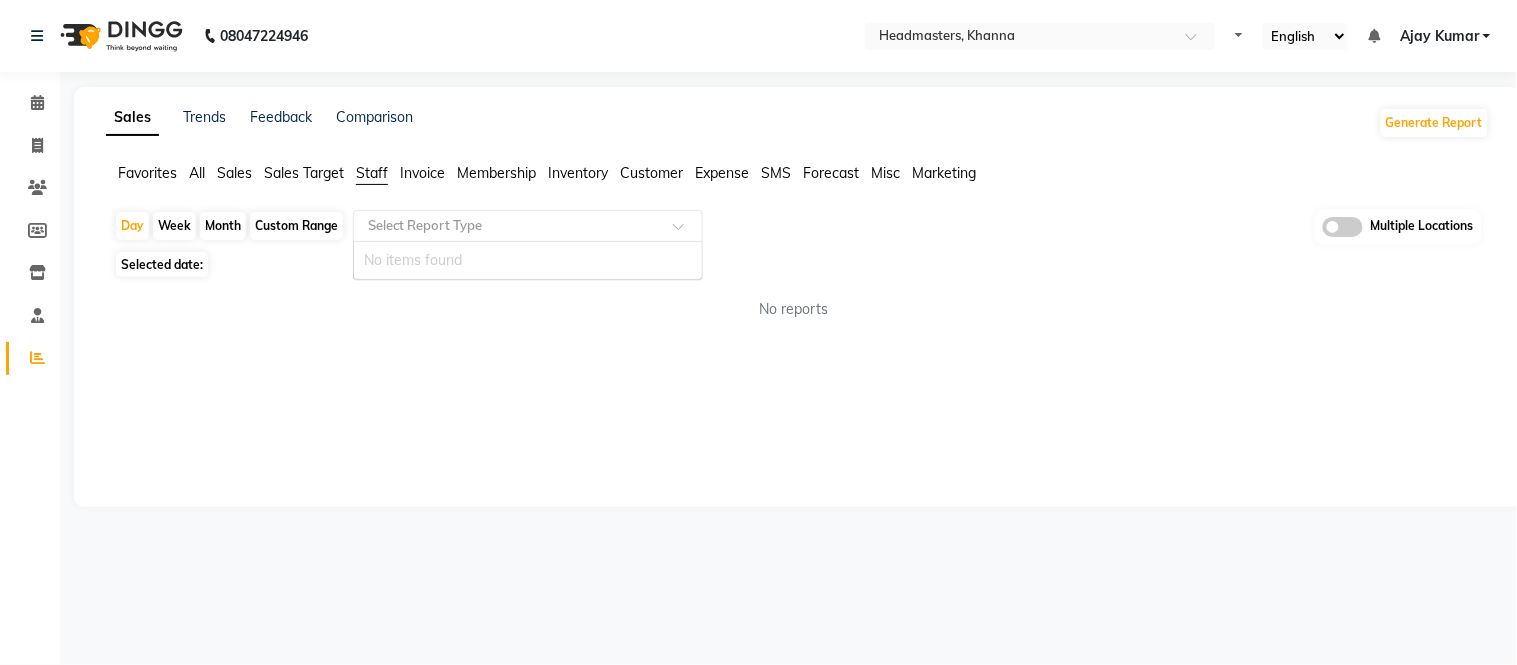 select on "en" 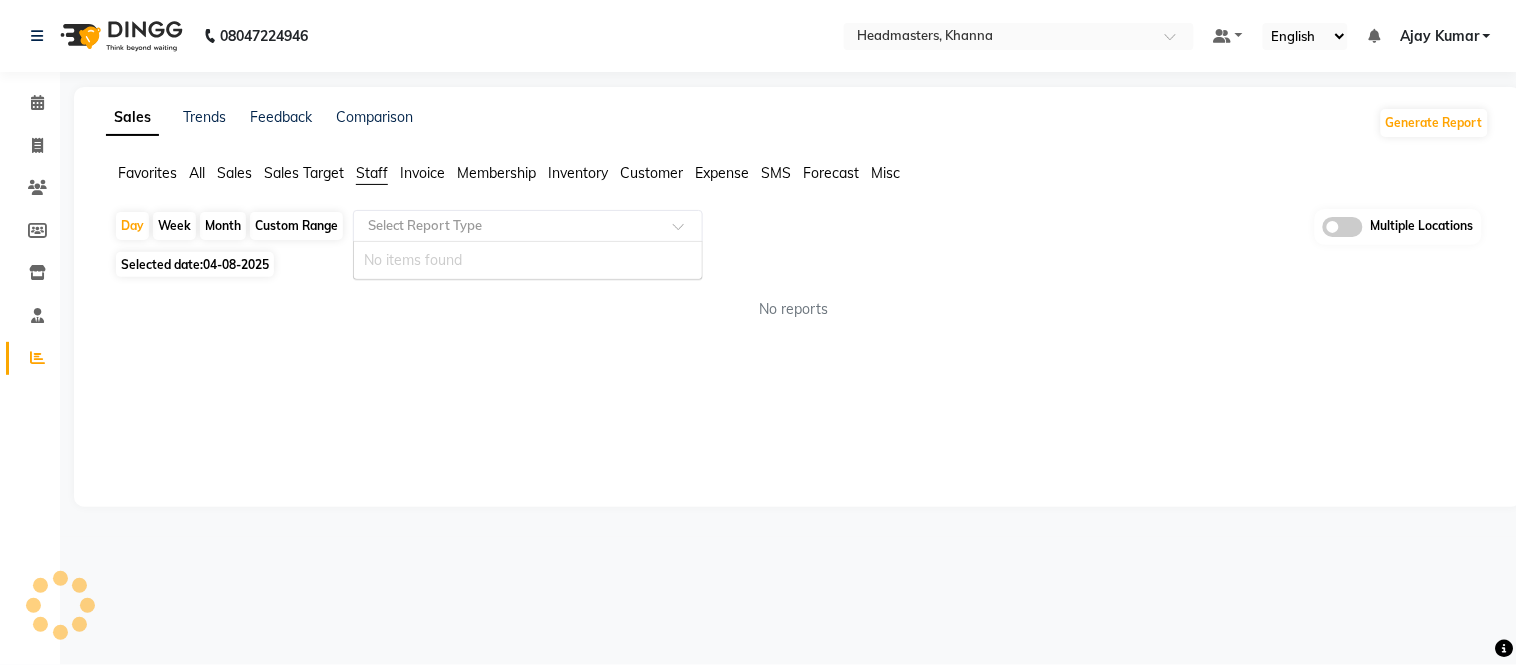 click on "Sales Trends Feedback Comparison Generate Report Favorites All Sales Sales Target Staff Invoice Membership Inventory Customer Expense SMS Forecast Misc  Day   Week   Month   Custom Range  Select Report Type No items found Multiple Locations Selected date:  04-08-2025  No reports ★ Mark as Favorite  Choose how you'd like to save "" report to favorites  Save to Personal Favorites:   Only you can see this report in your favorites tab. Share with Organization:   Everyone in your organization can see this report in their favorites tab.  Save to Favorites" 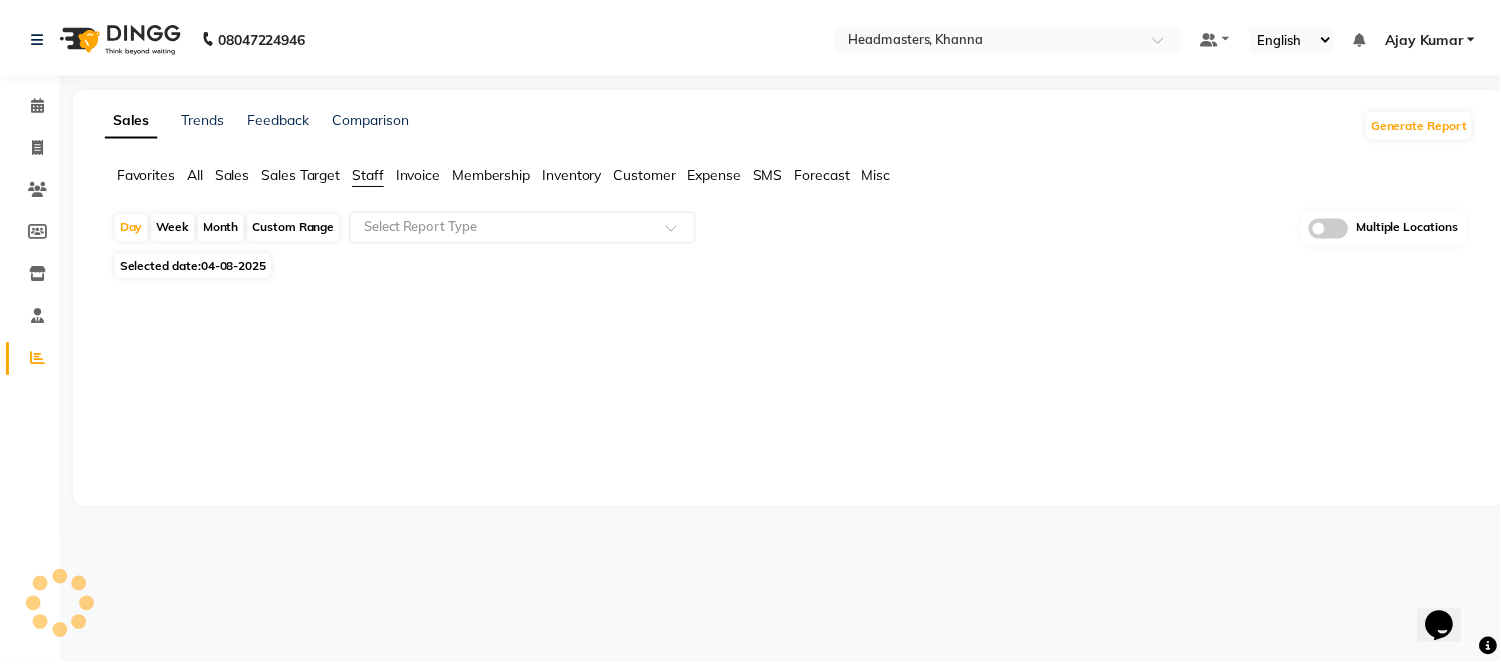 scroll, scrollTop: 0, scrollLeft: 0, axis: both 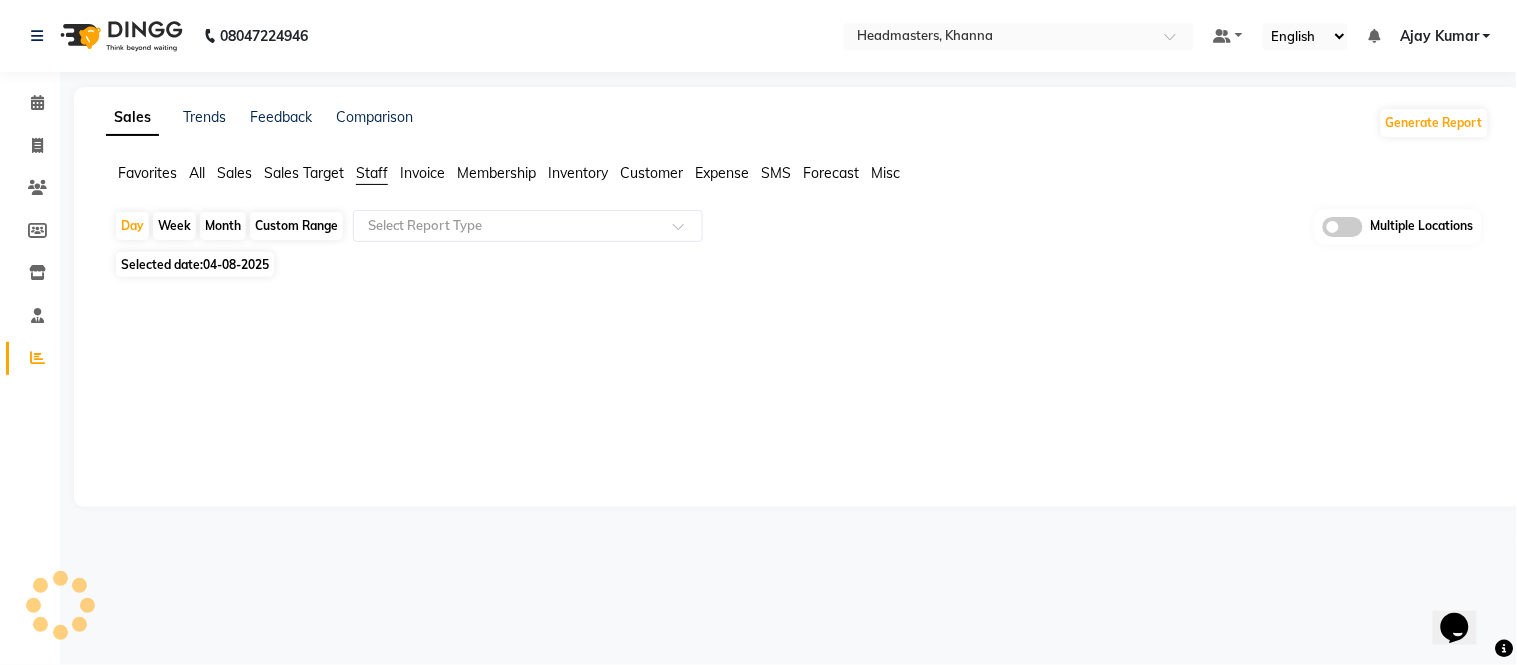 click on "Favorites All Sales Sales Target Staff Invoice Membership Inventory Customer Expense SMS Forecast Misc" 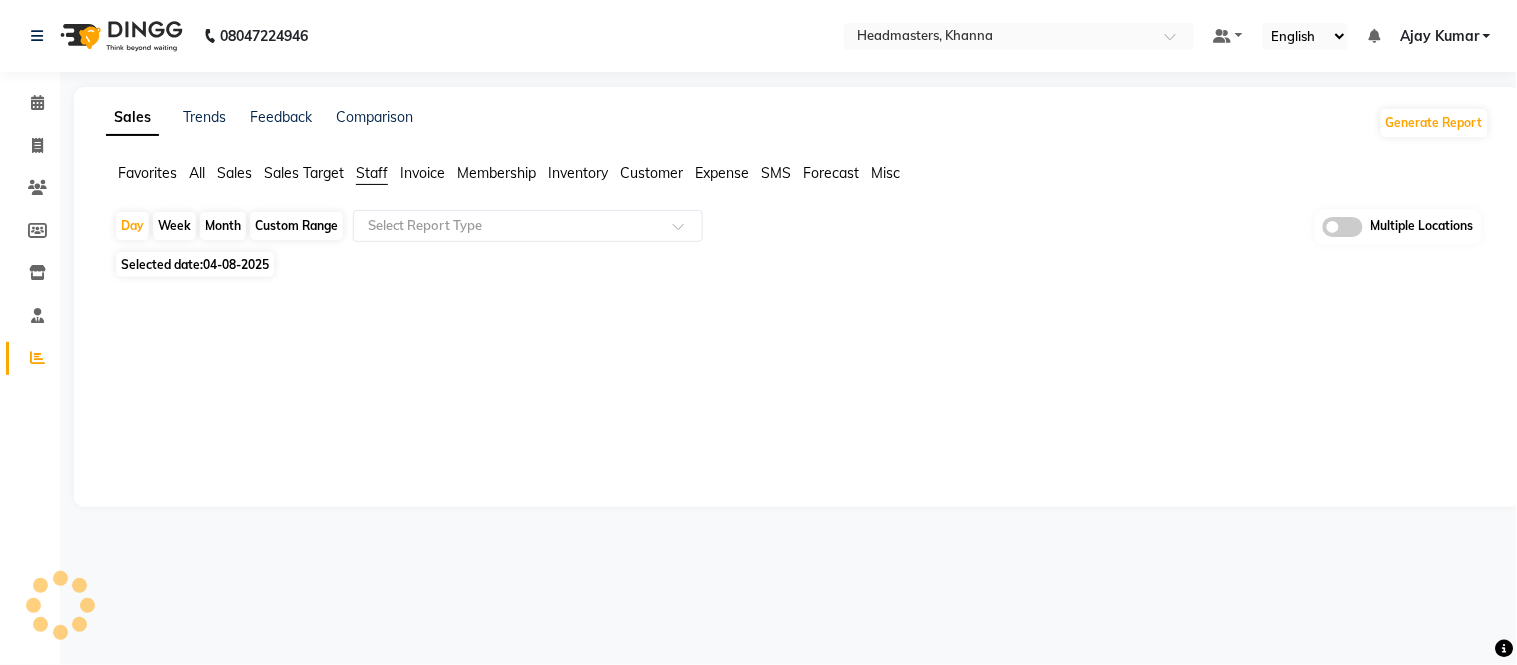 click on "Favorites" 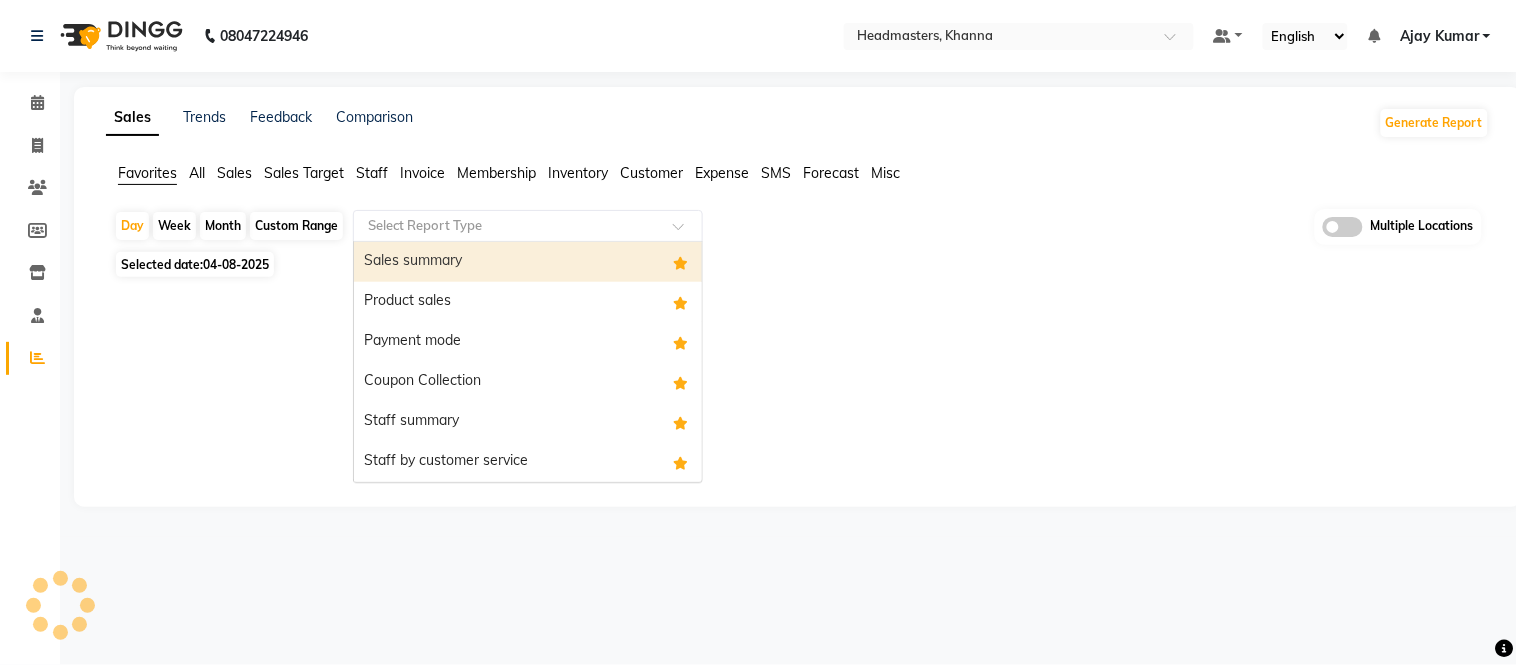 click on "Select Report Type" 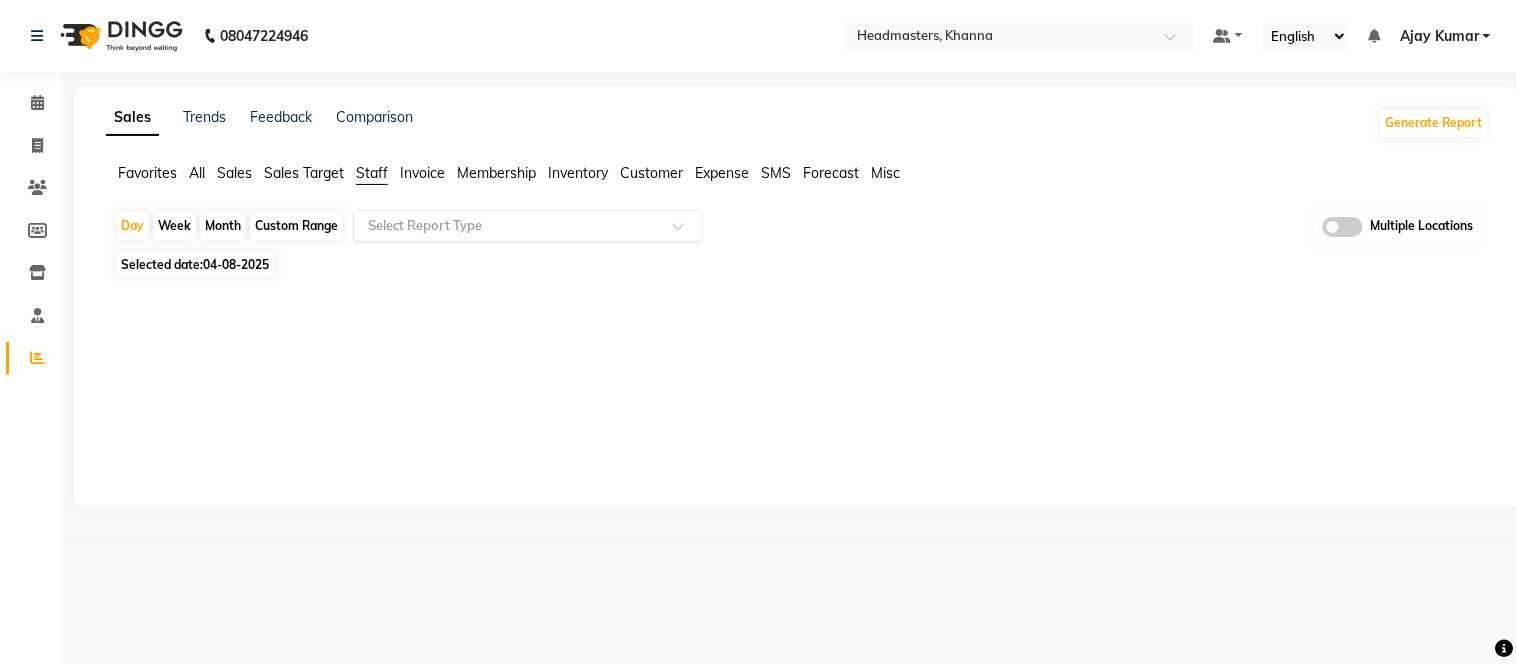 click 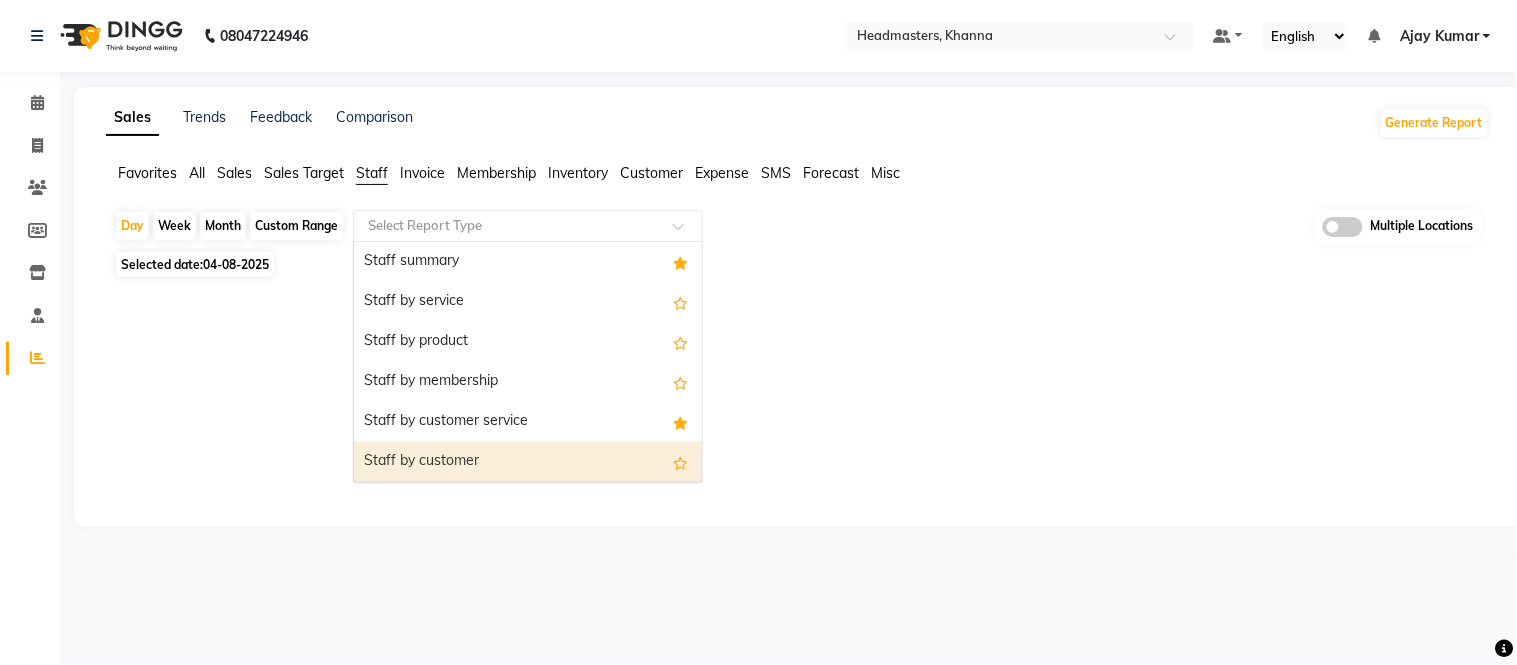 click on "Staff by customer" at bounding box center [528, 462] 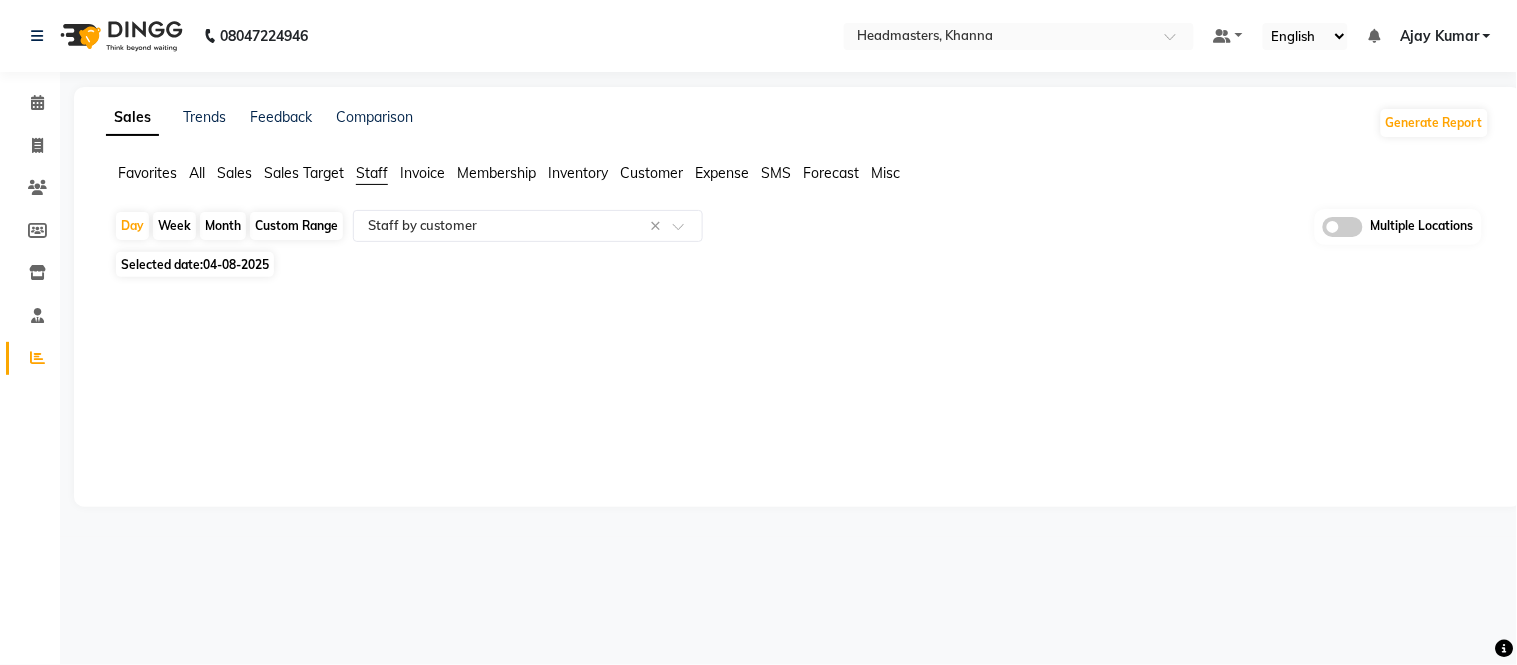 click on "Custom Range" 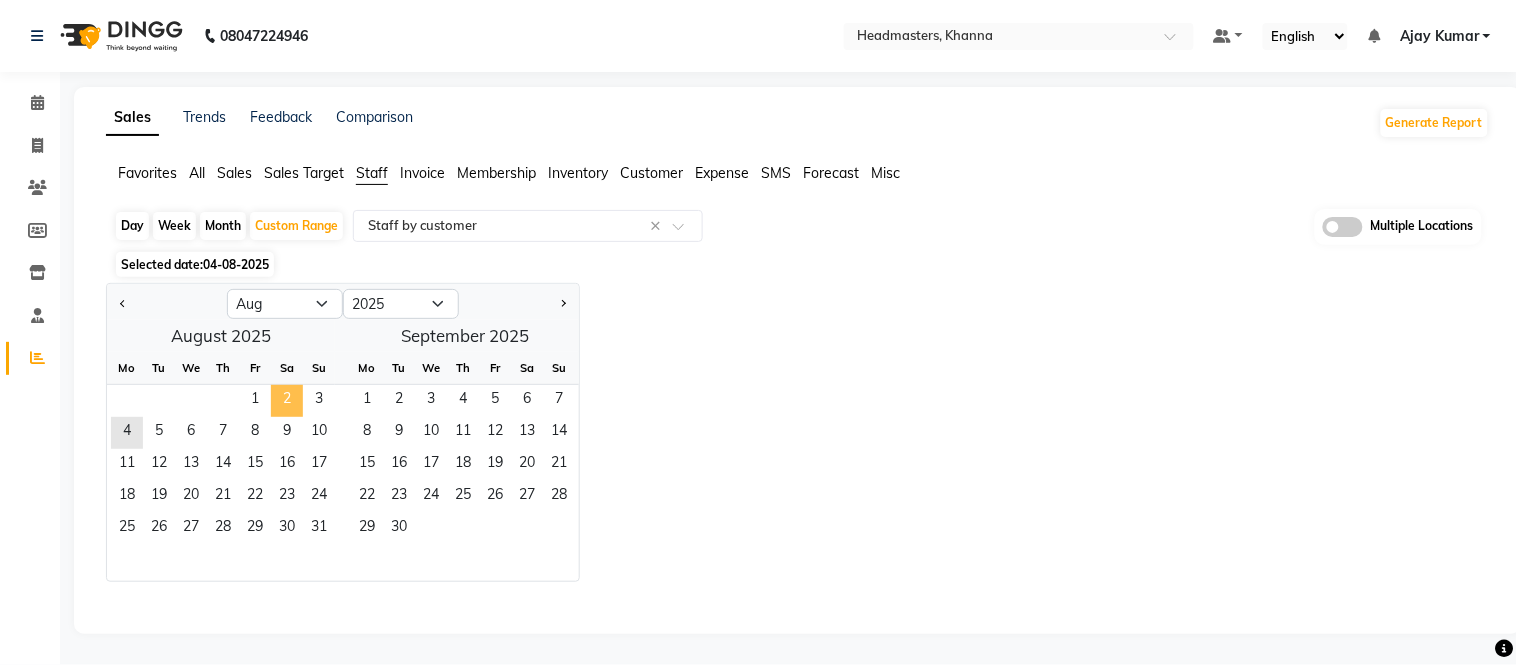 click on "2" 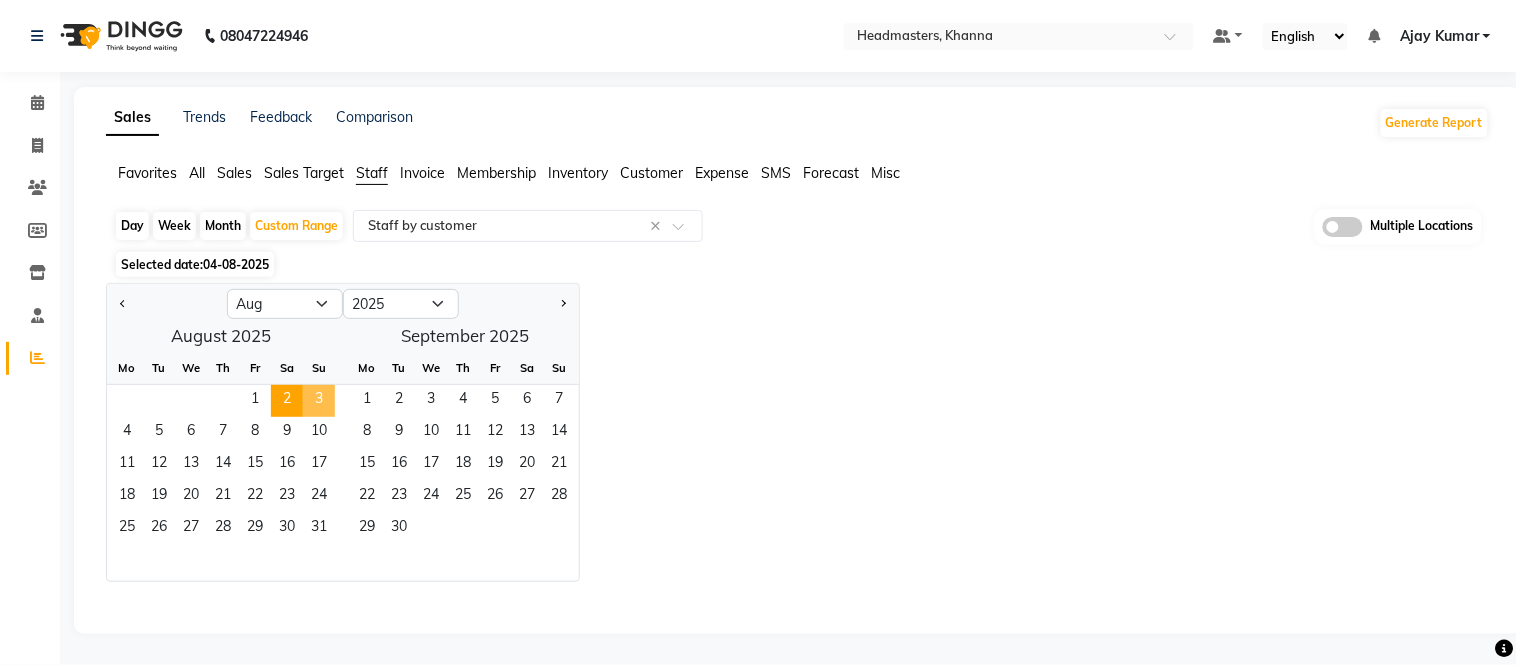 click on "3" 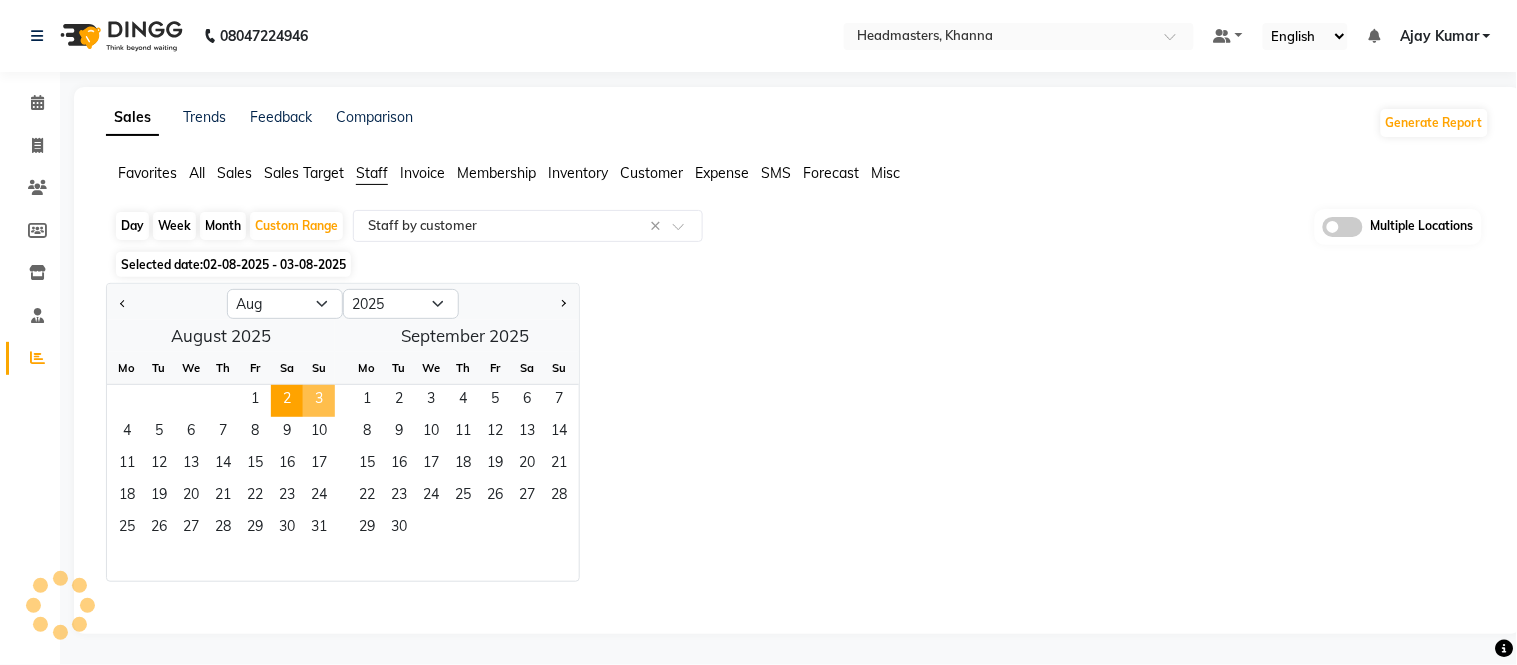 select on "full_report" 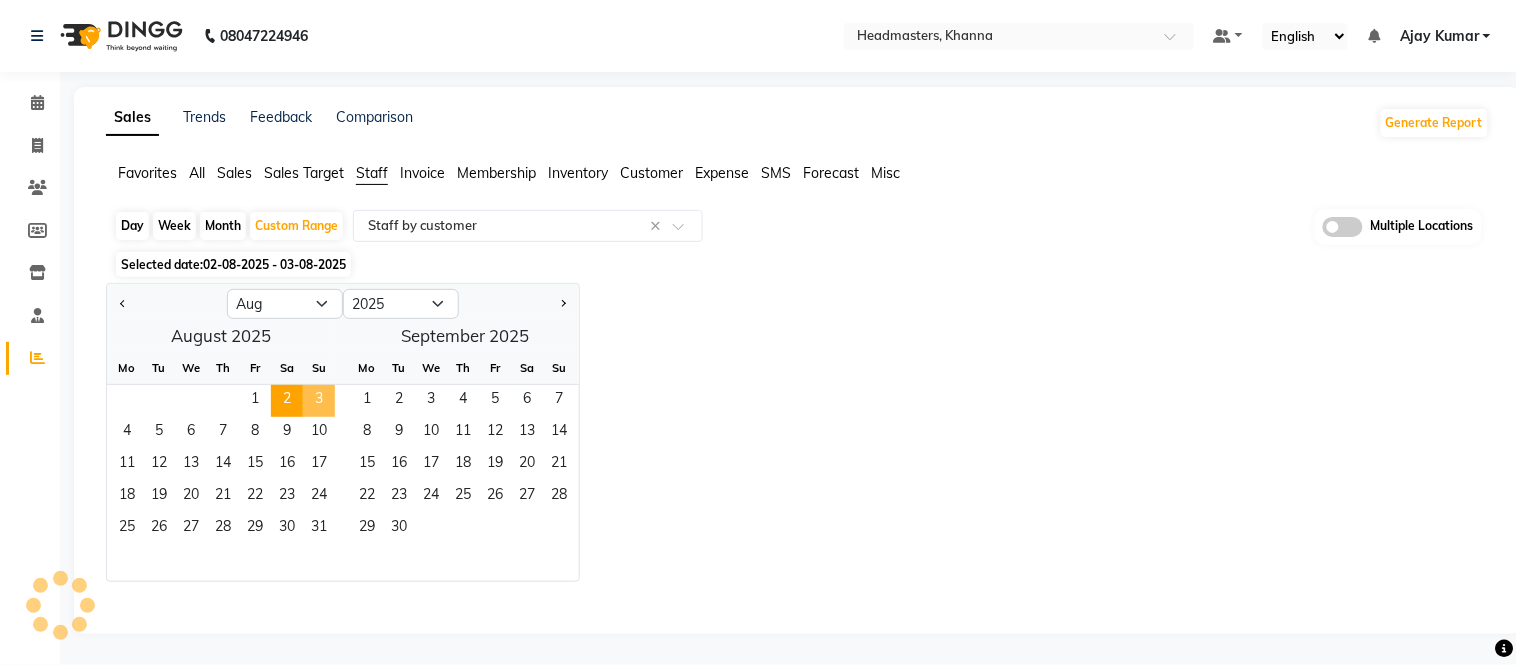 select on "csv" 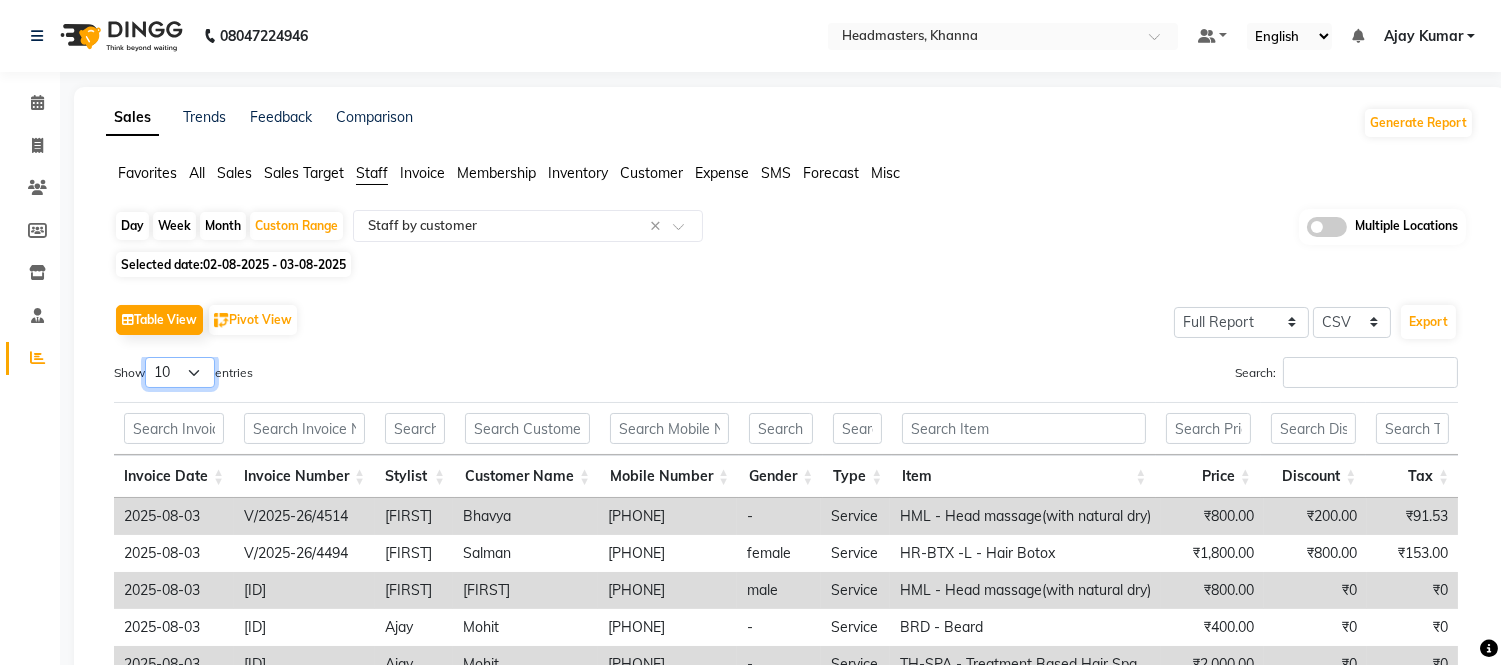 click on "10 25 50 100" at bounding box center (180, 372) 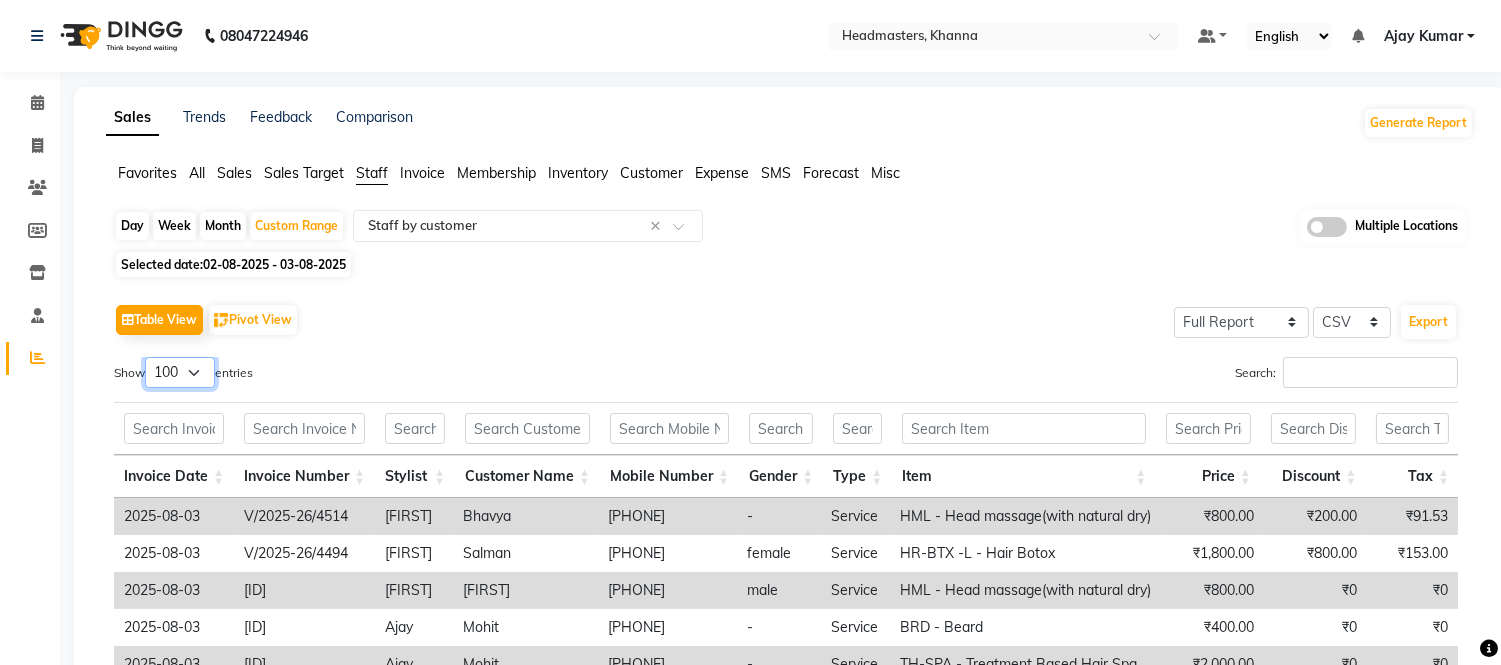 click on "10 25 50 100" at bounding box center (180, 372) 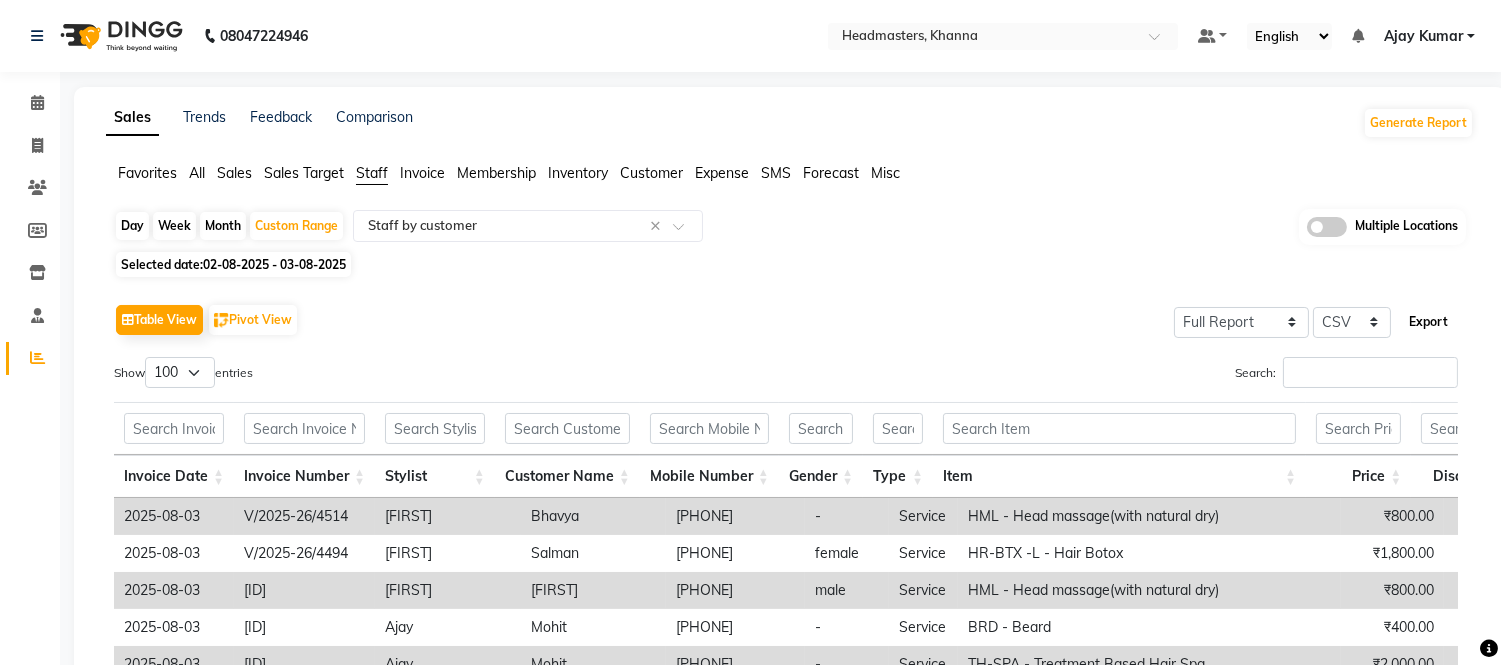 click on "Export" 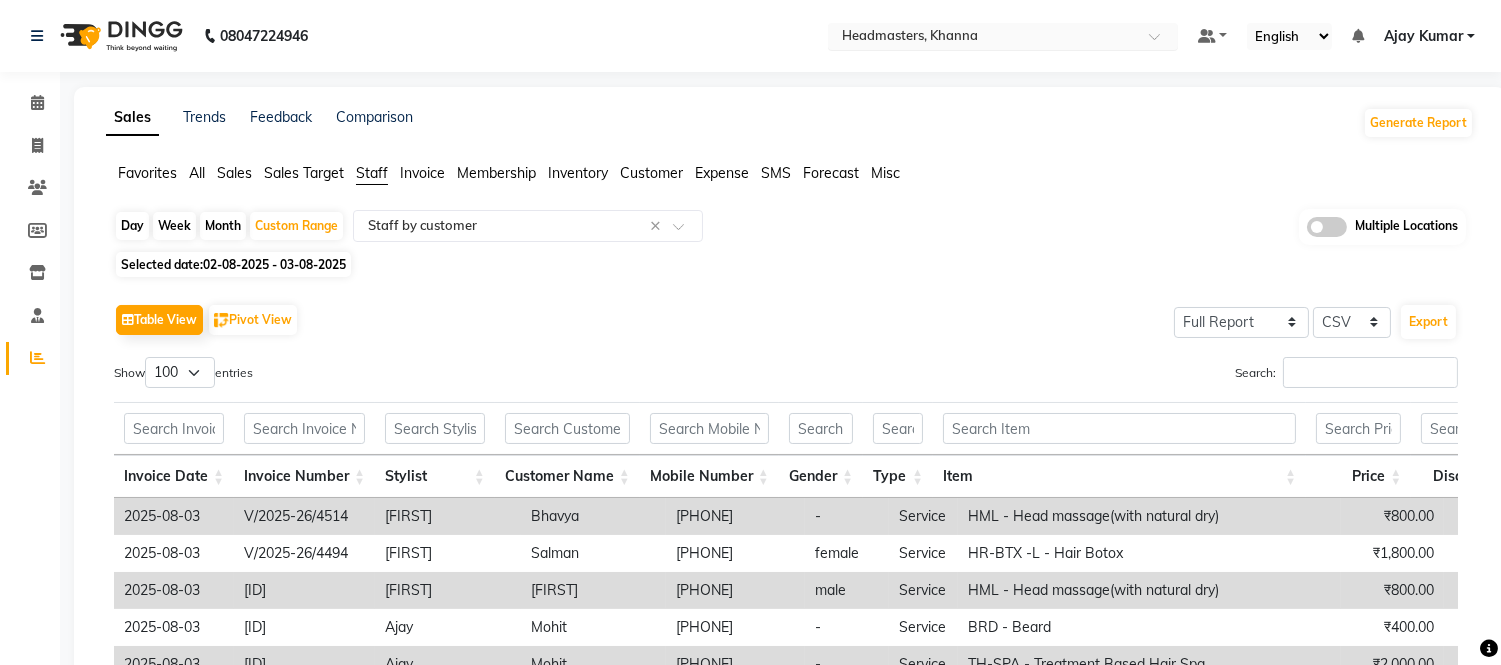 click at bounding box center [983, 38] 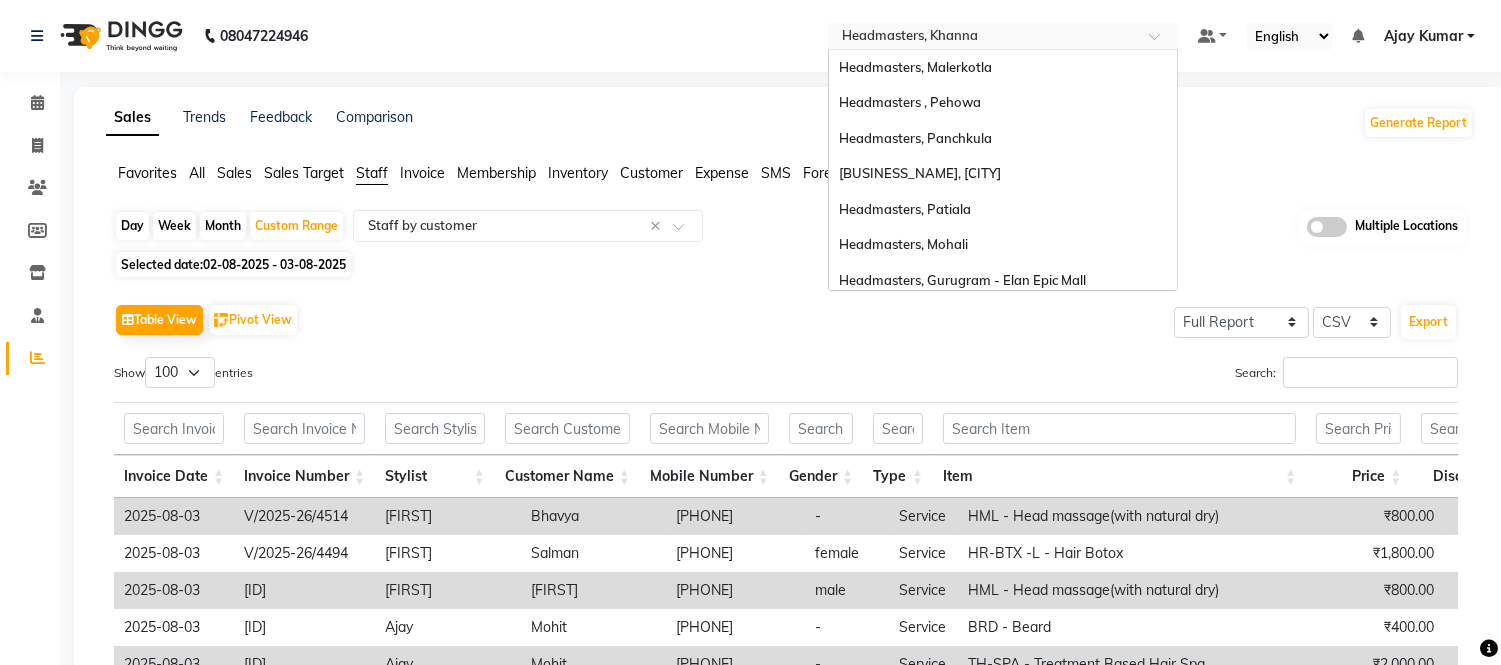 scroll, scrollTop: 398, scrollLeft: 0, axis: vertical 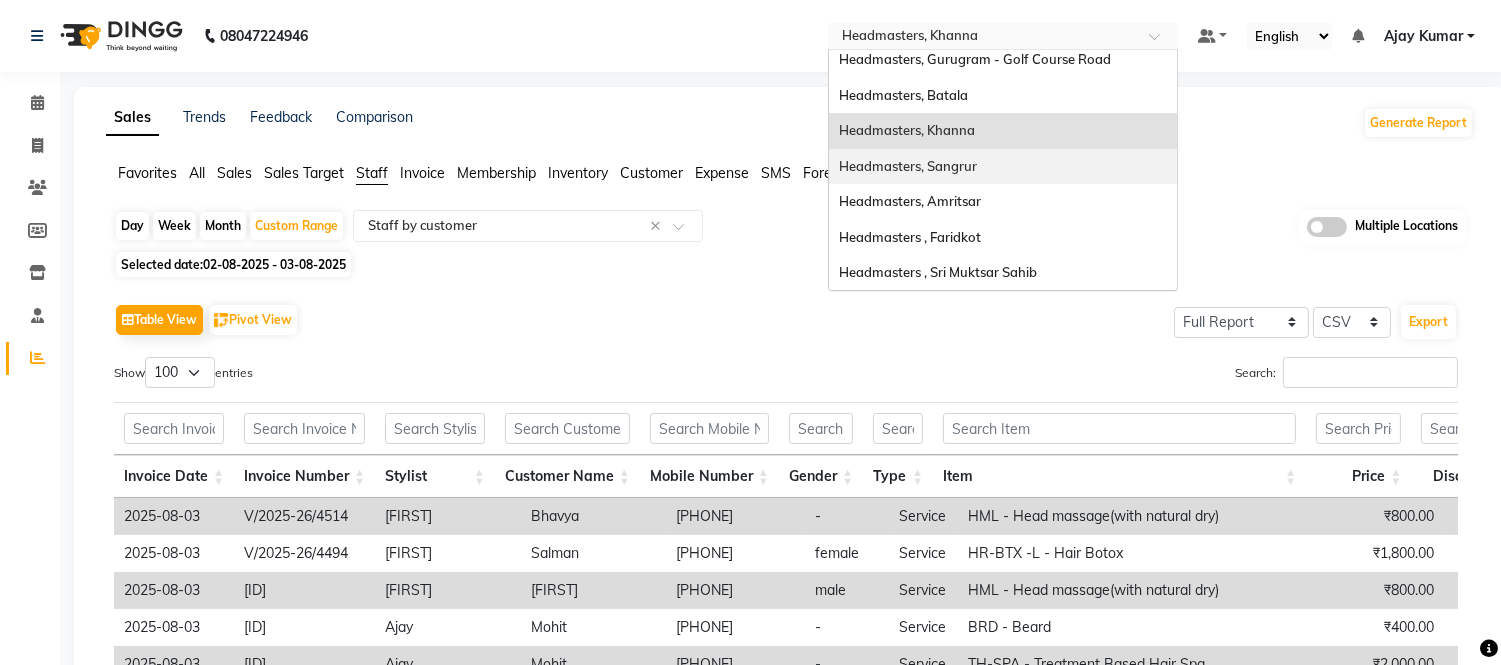 click on "Headmasters, Sangrur" at bounding box center (908, 166) 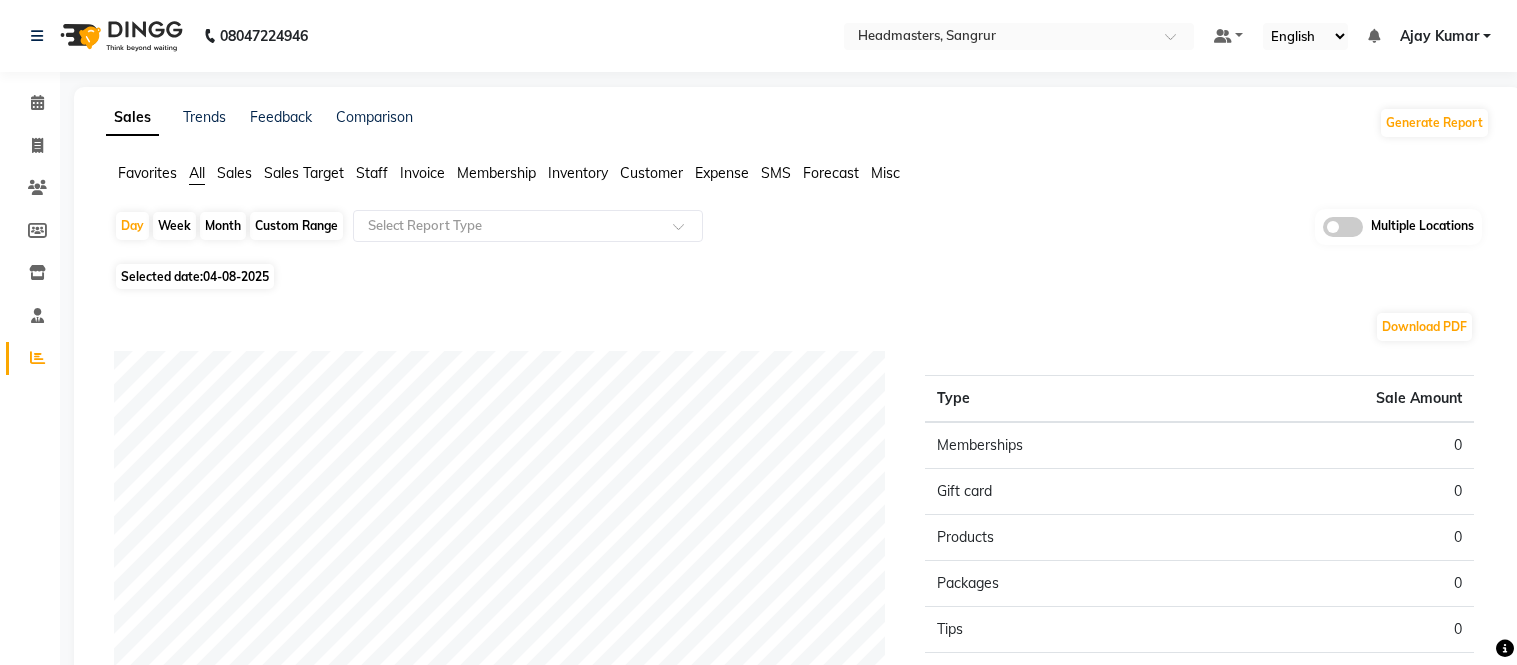 scroll, scrollTop: 0, scrollLeft: 0, axis: both 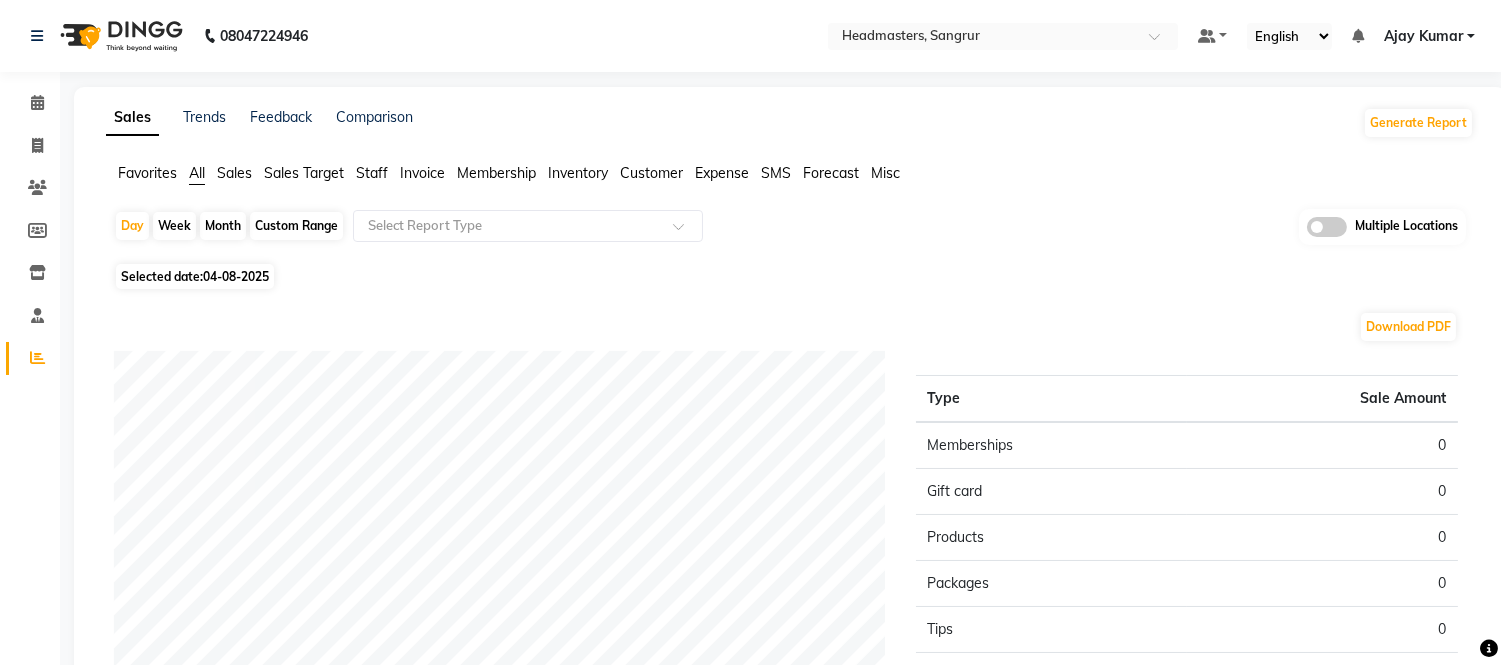 click on "Staff" 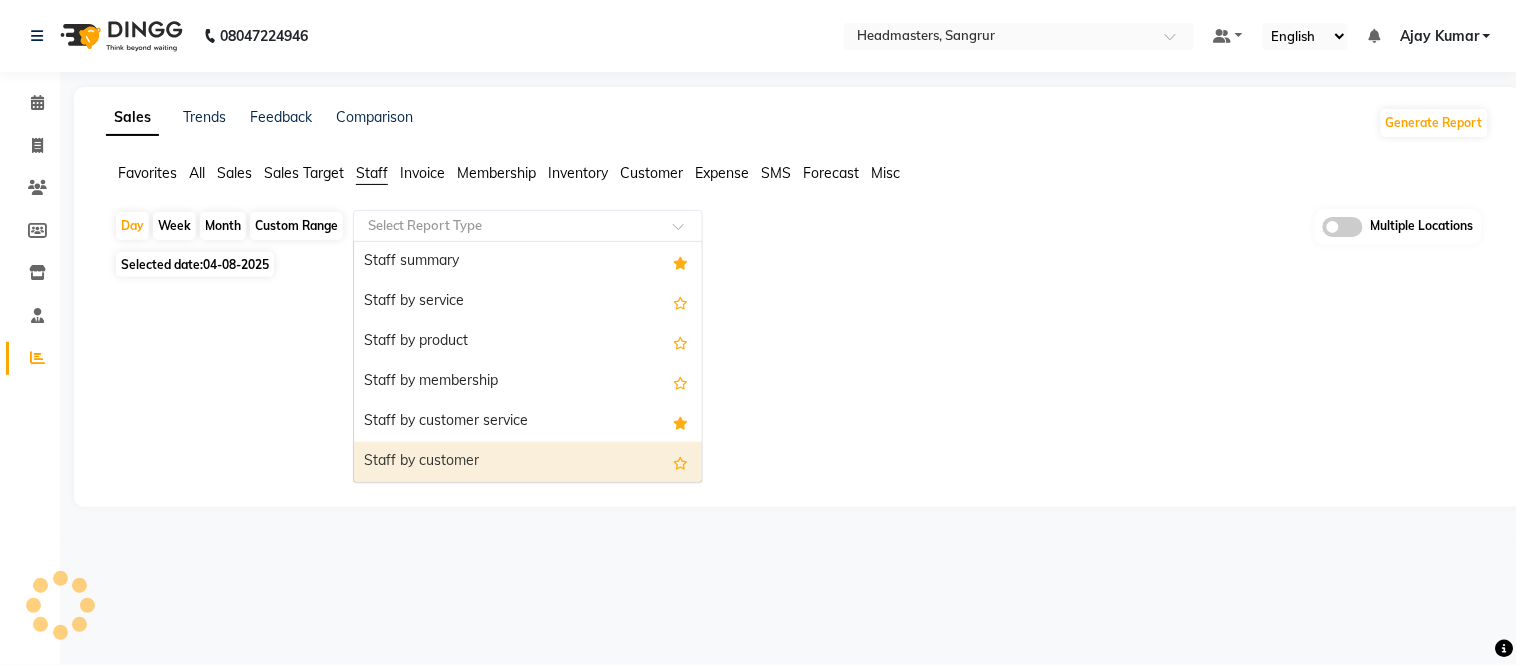 click on "Staff by customer" at bounding box center (528, 462) 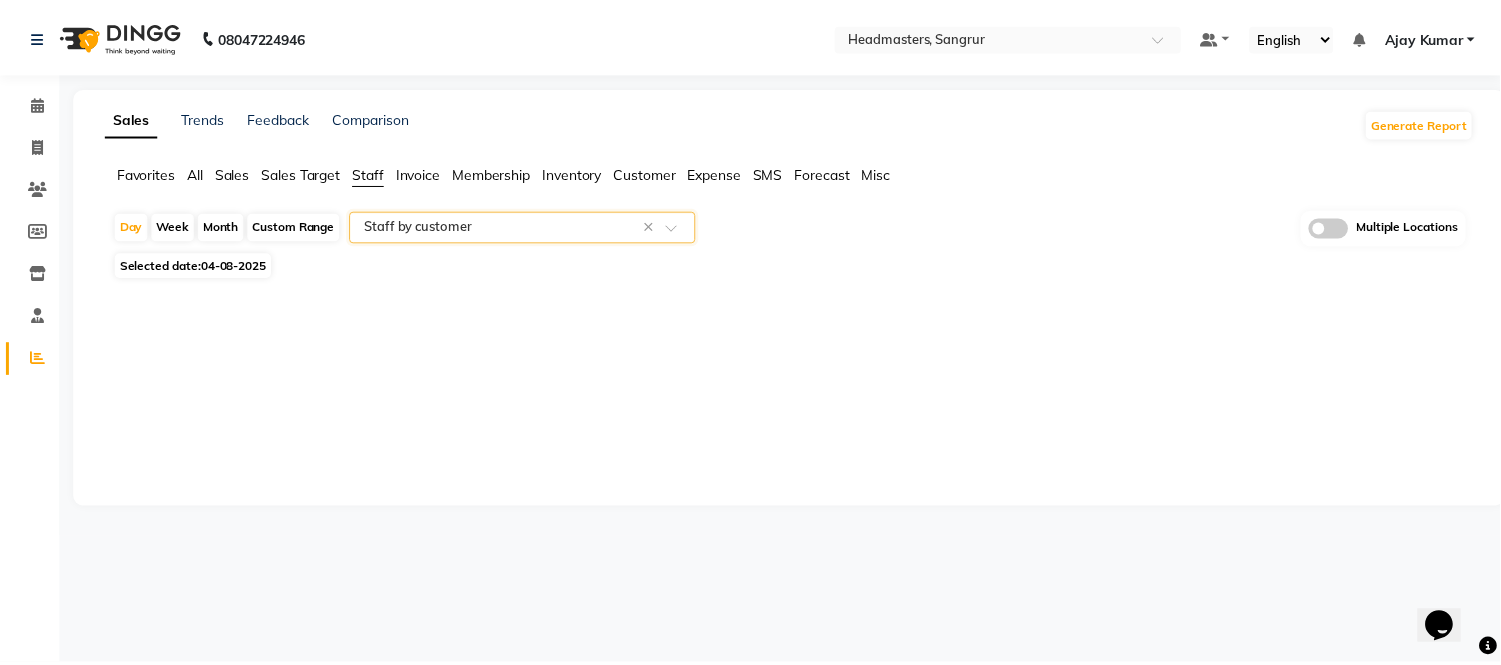 scroll, scrollTop: 0, scrollLeft: 0, axis: both 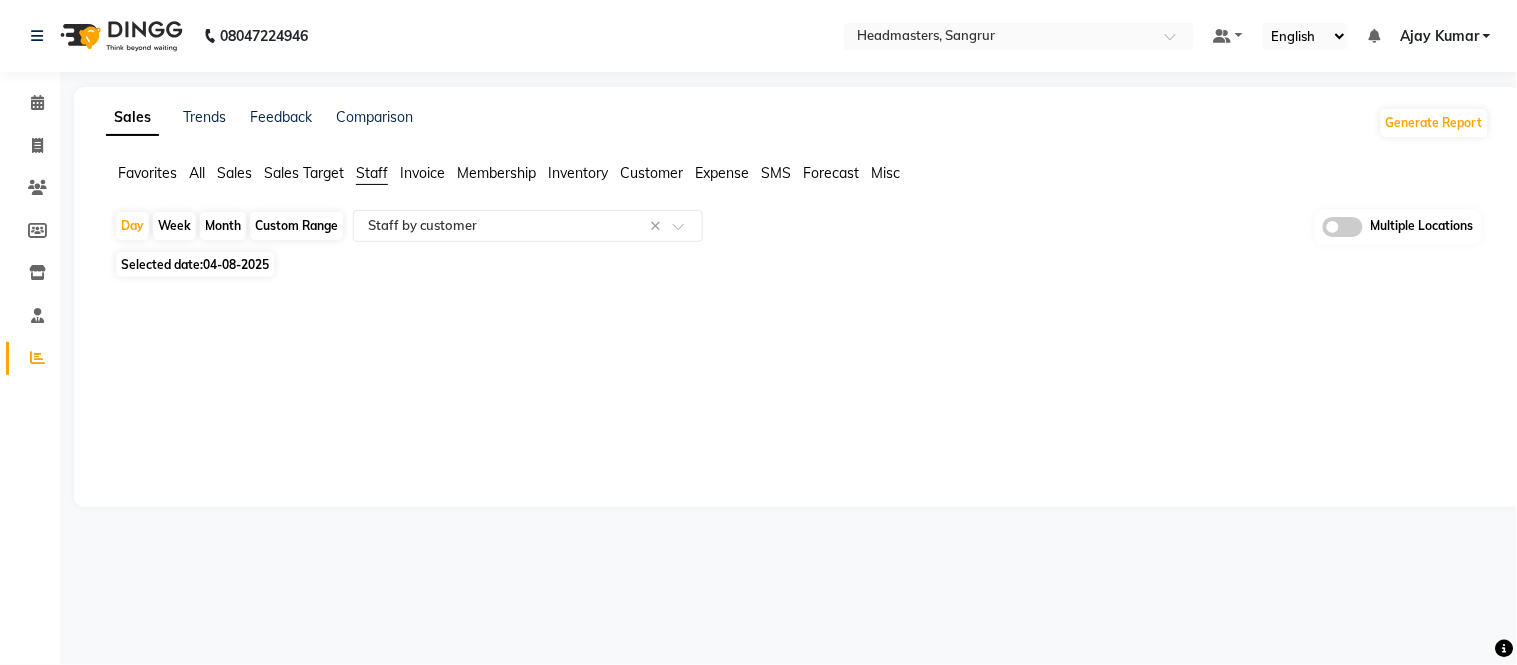 click on "Custom Range" 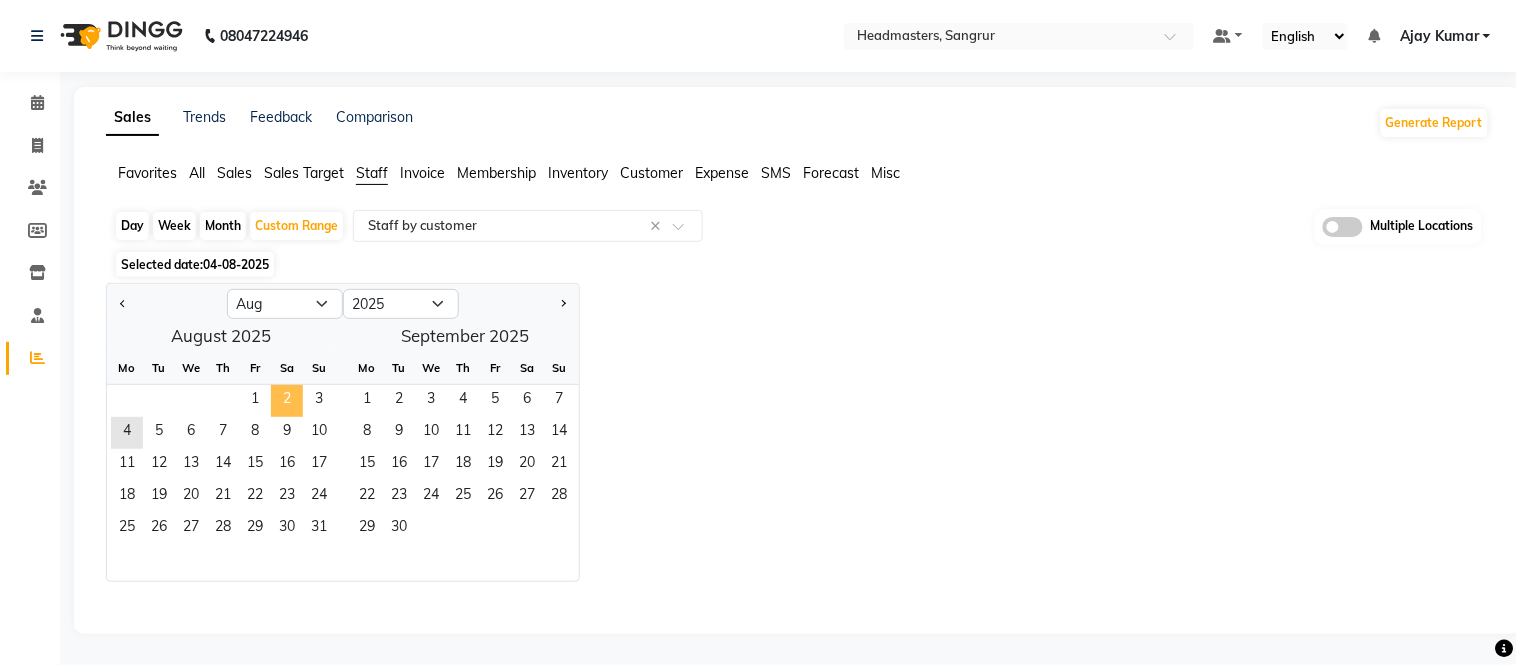 click on "2" 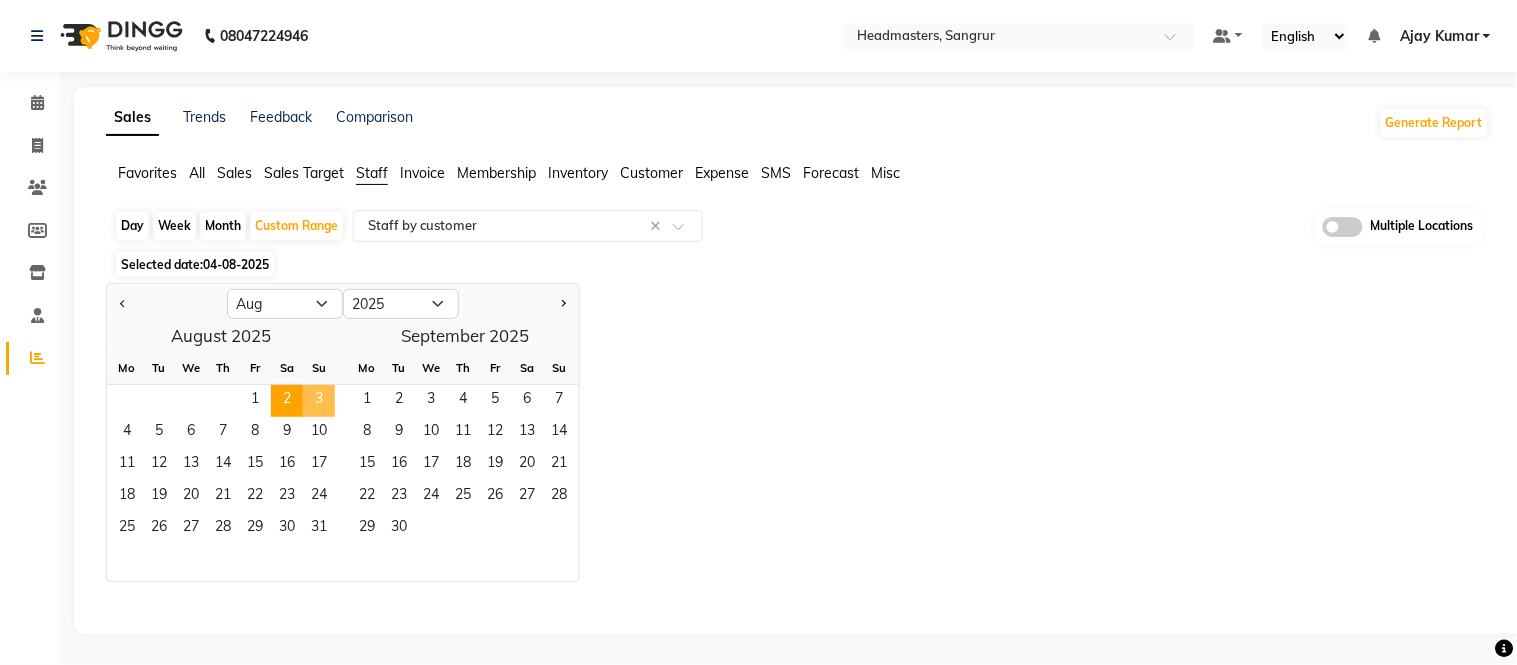 click on "3" 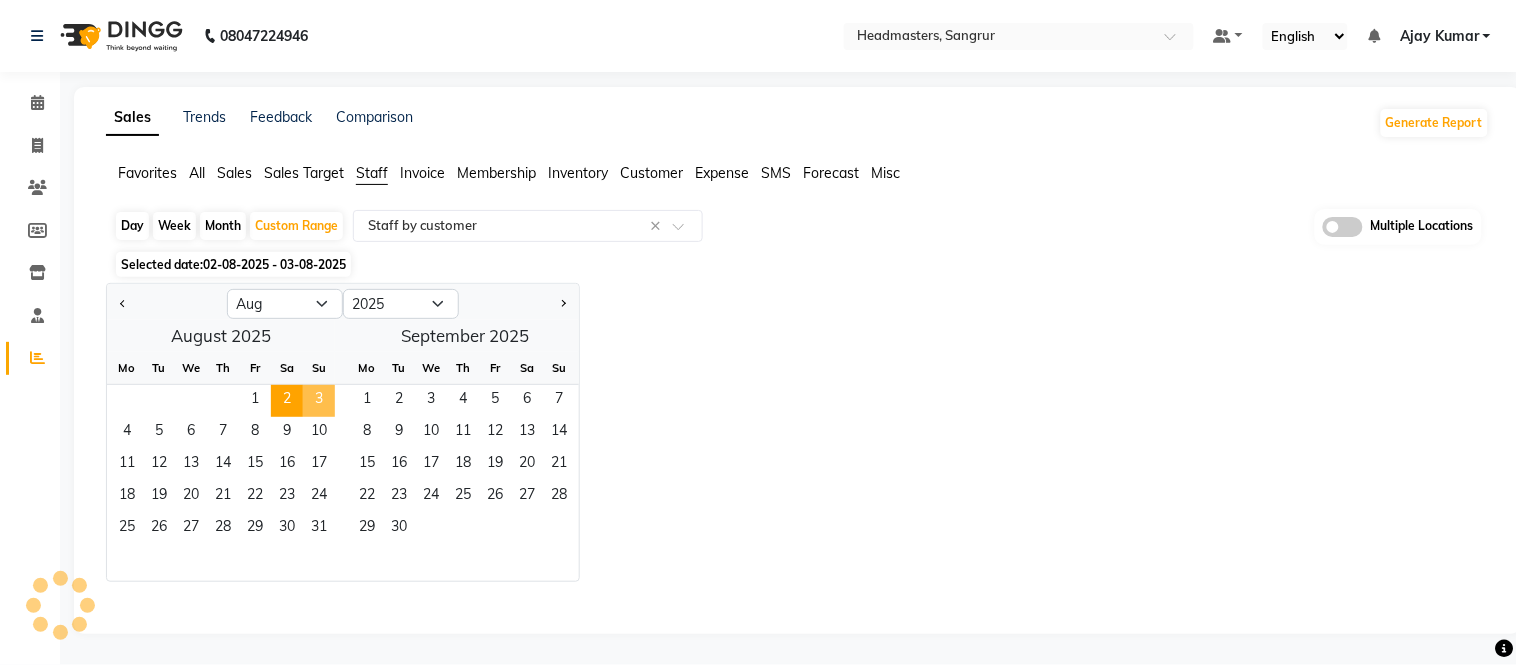 select on "full_report" 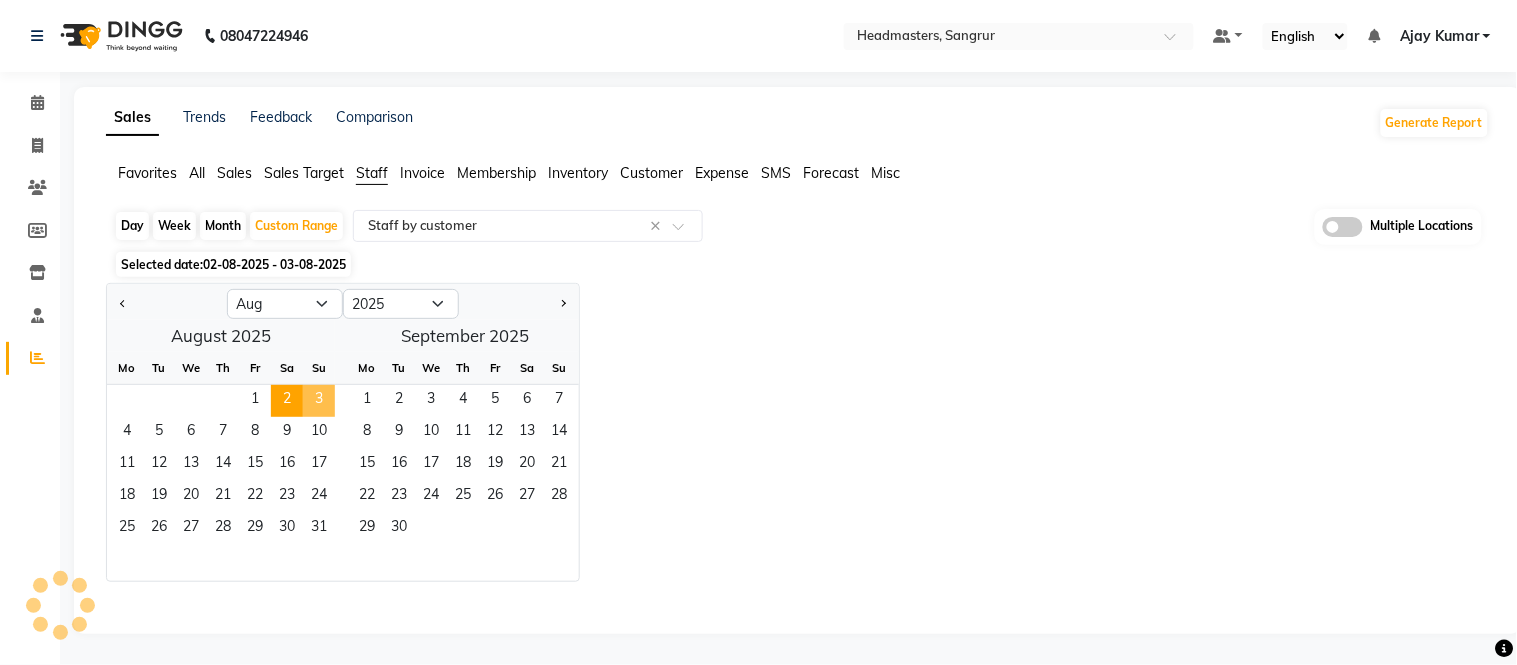 select on "csv" 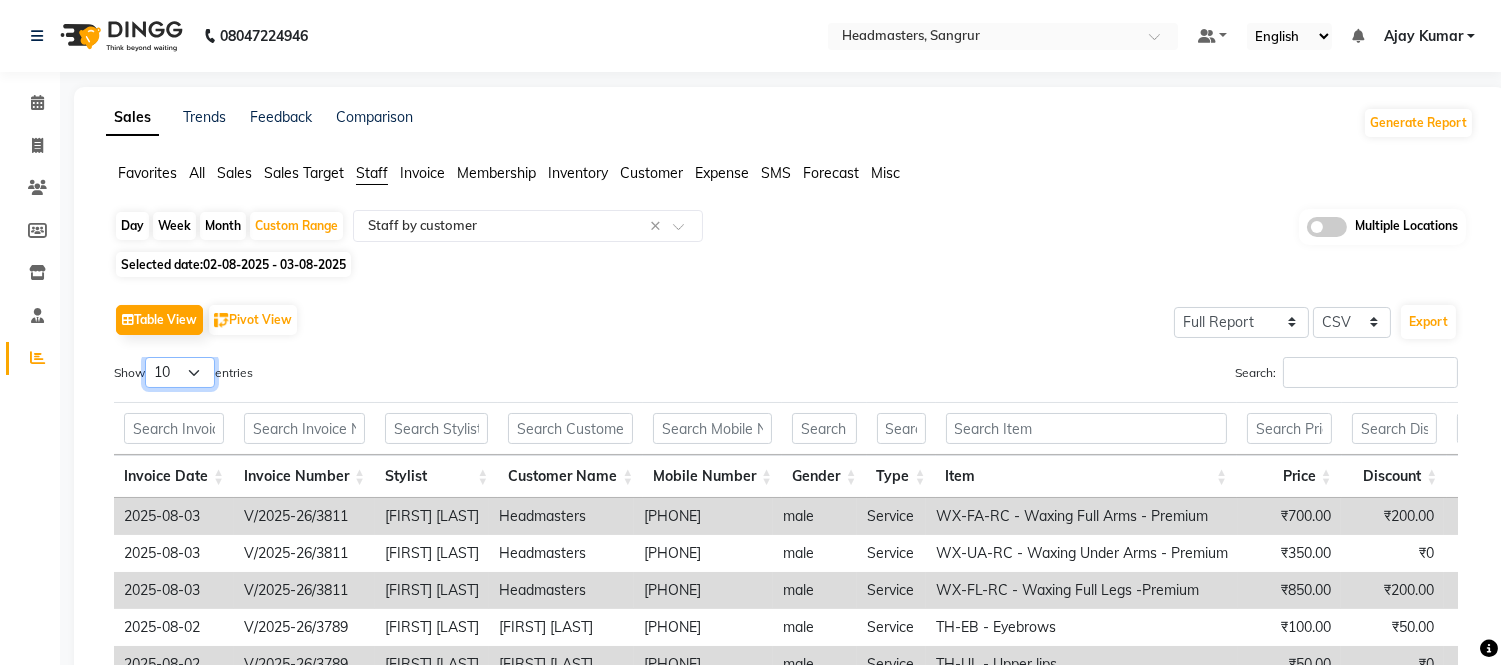 click on "10 25 50 100" at bounding box center (180, 372) 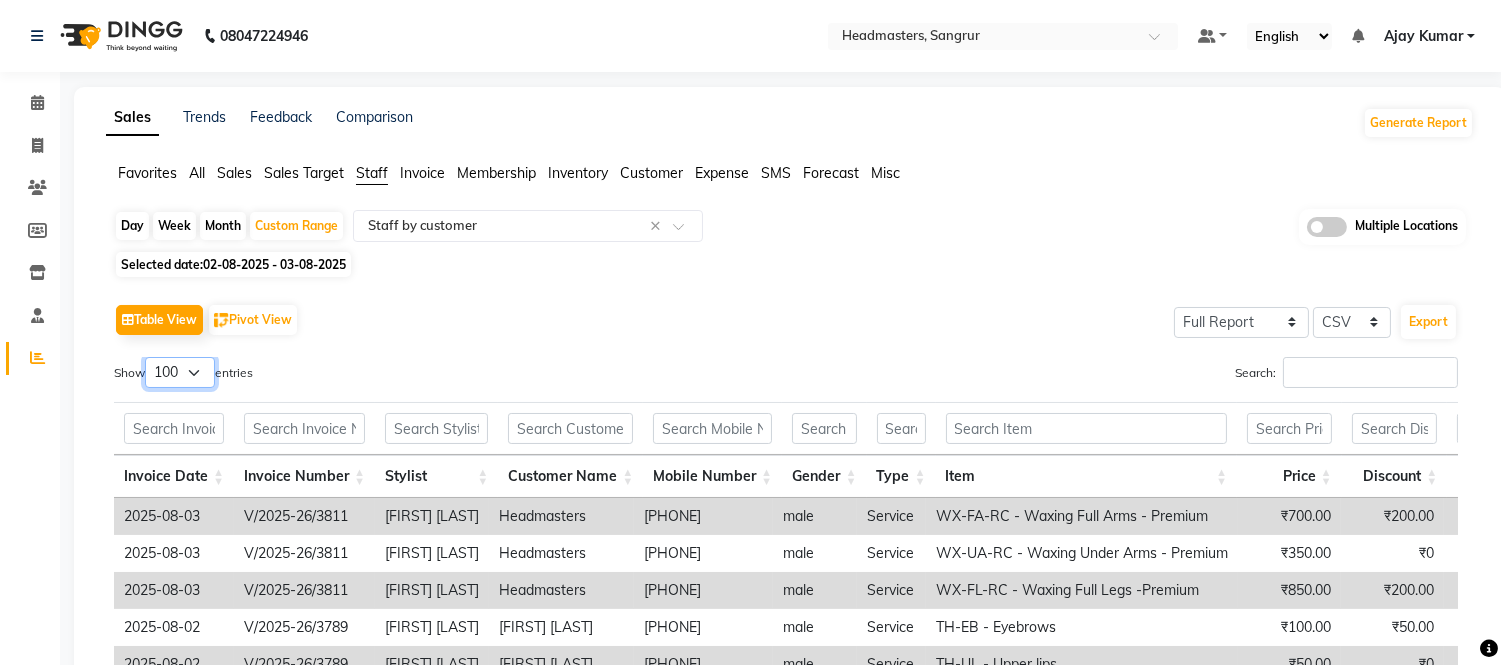 click on "10 25 50 100" at bounding box center [180, 372] 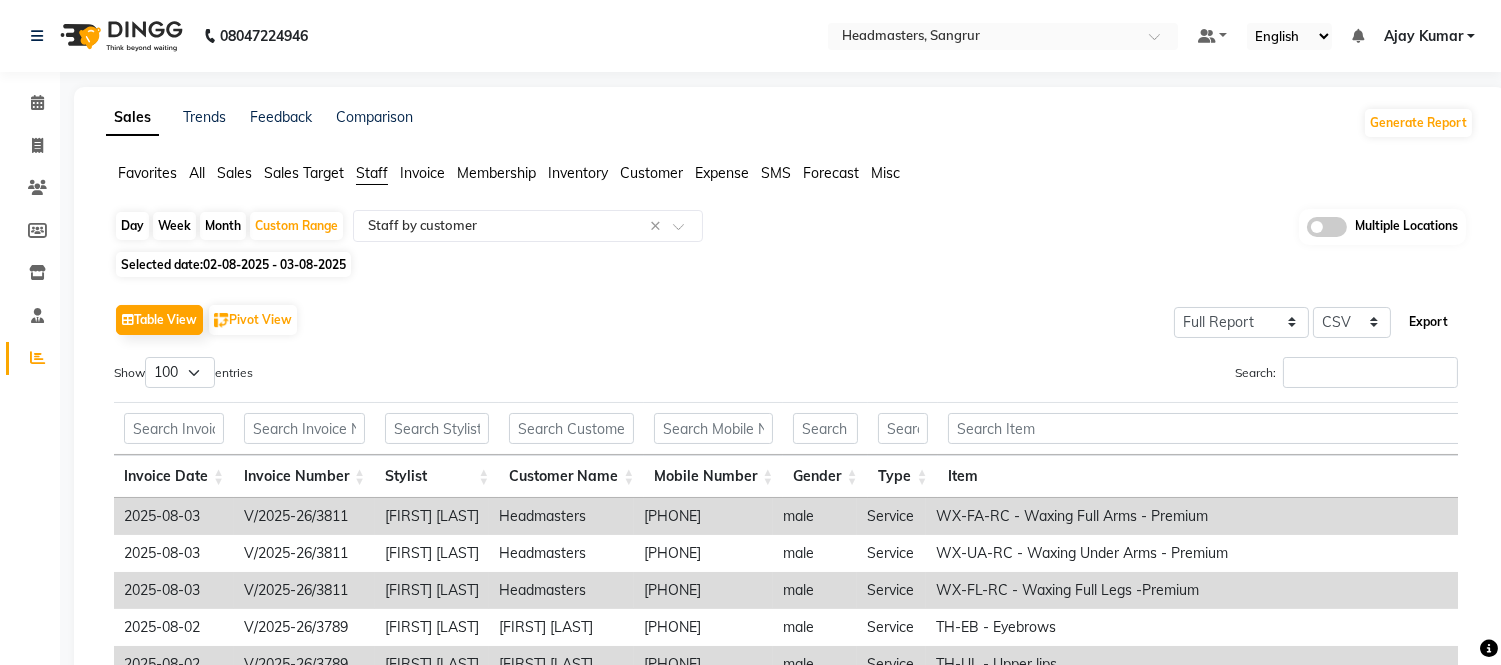 click on "Export" 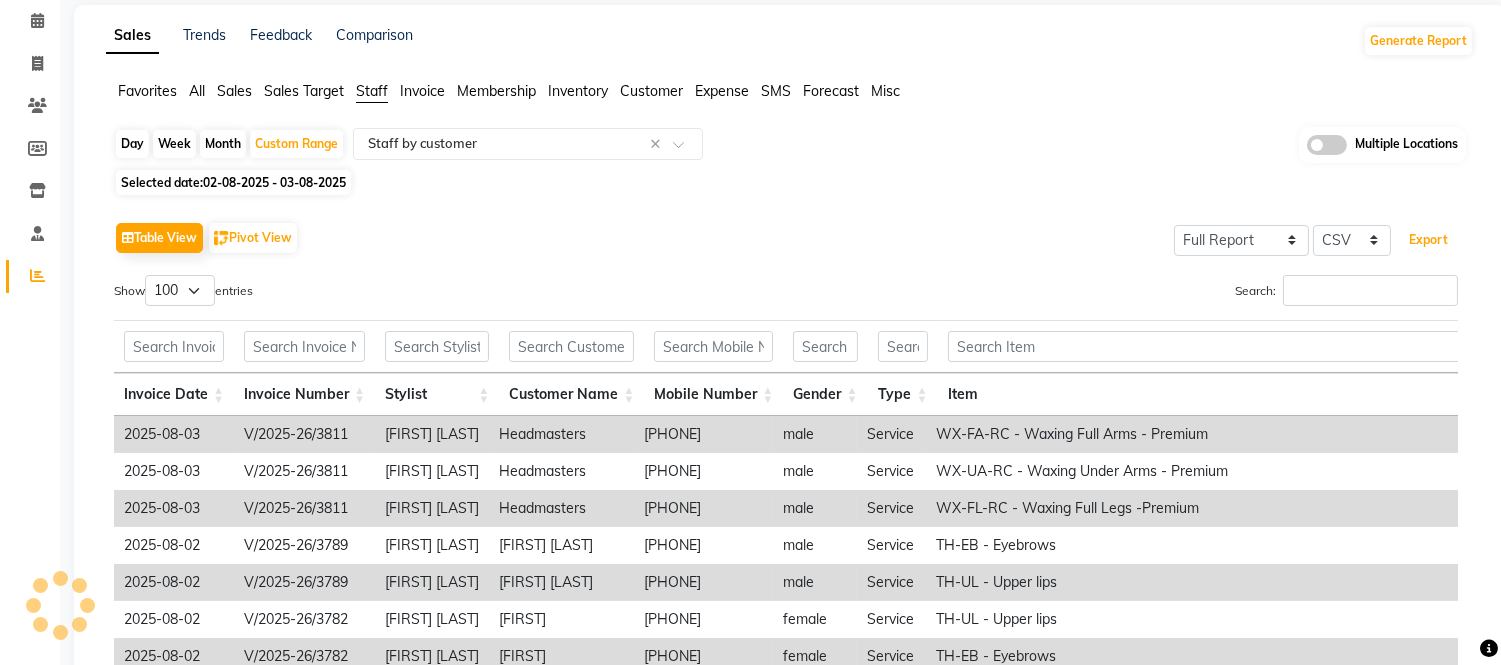 scroll, scrollTop: 0, scrollLeft: 0, axis: both 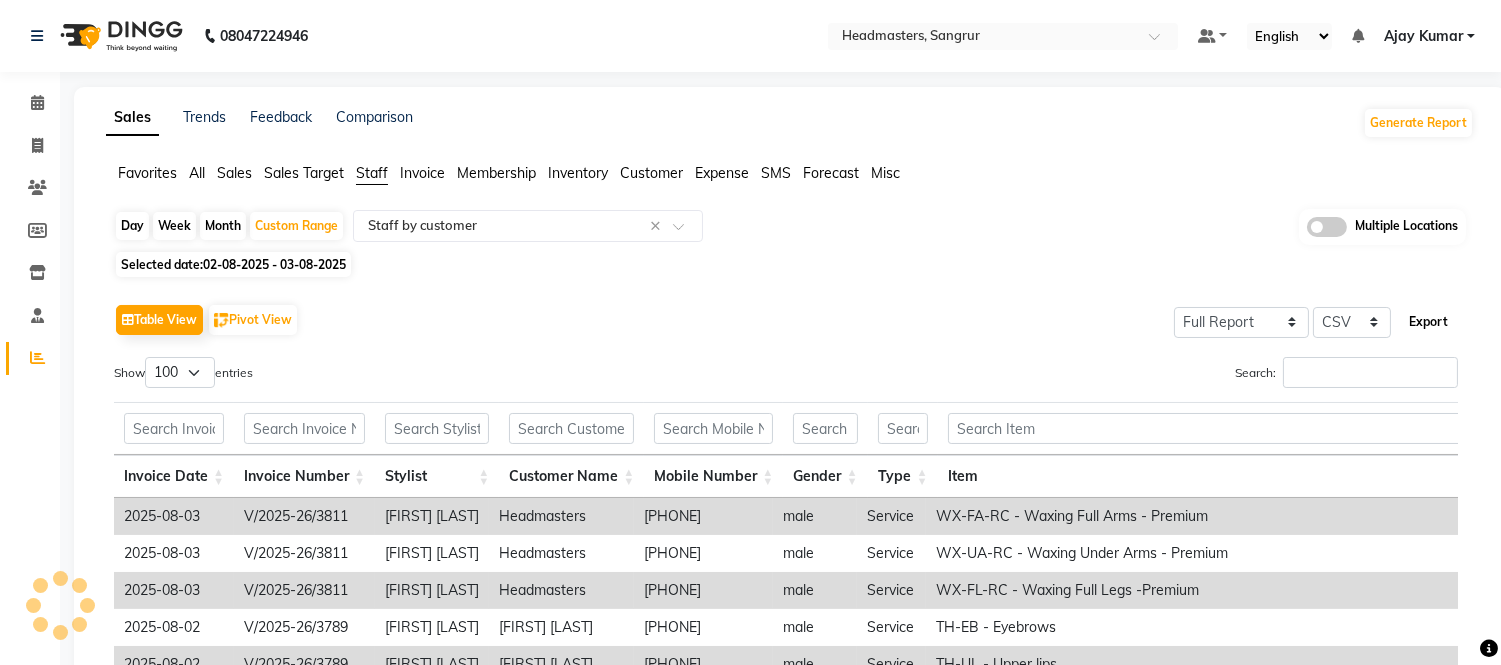 click on "Export" 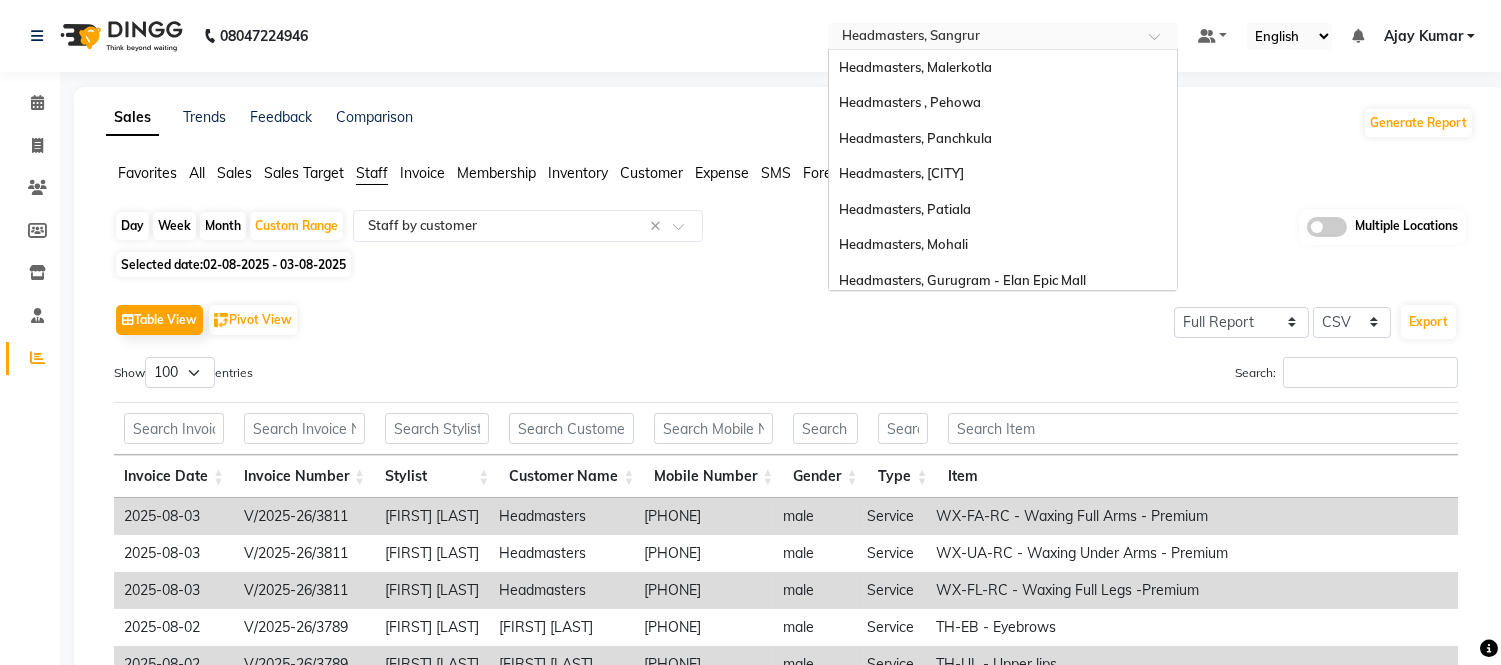 click at bounding box center (983, 38) 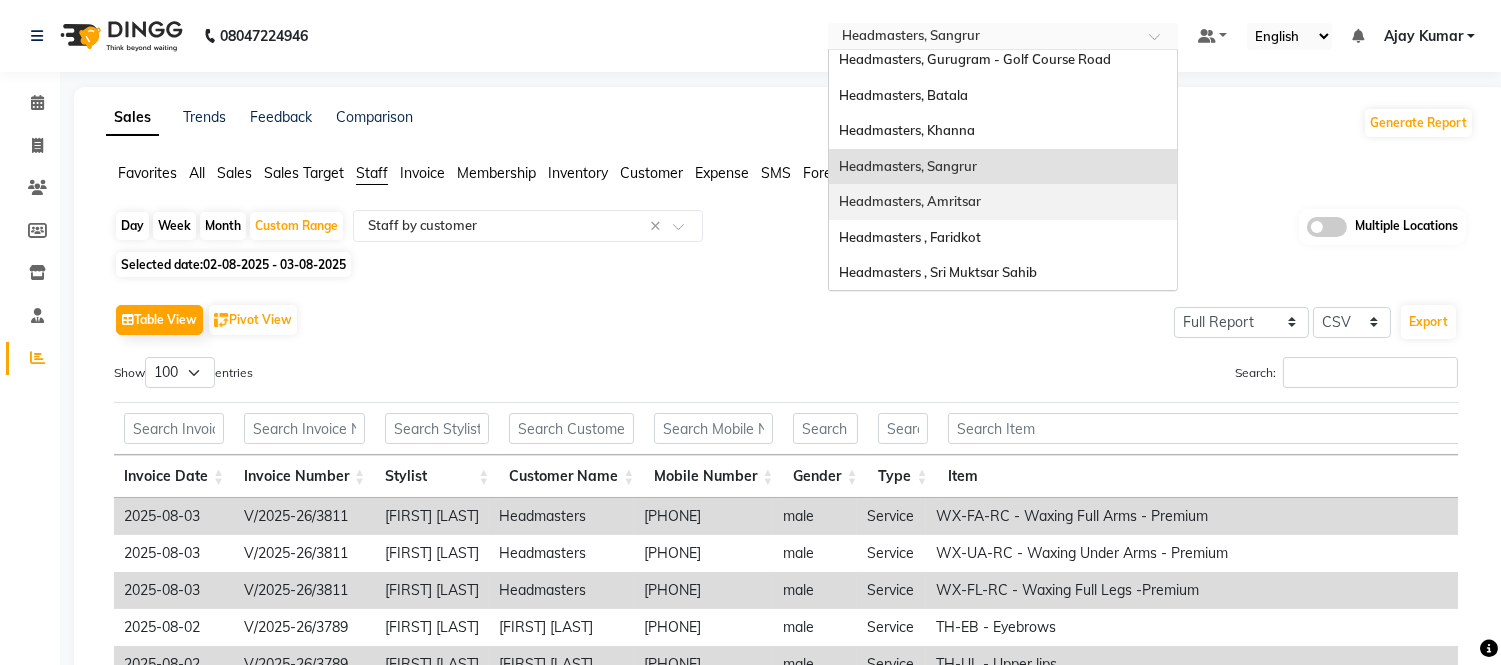 click on "Headmasters, Amritsar" at bounding box center [910, 201] 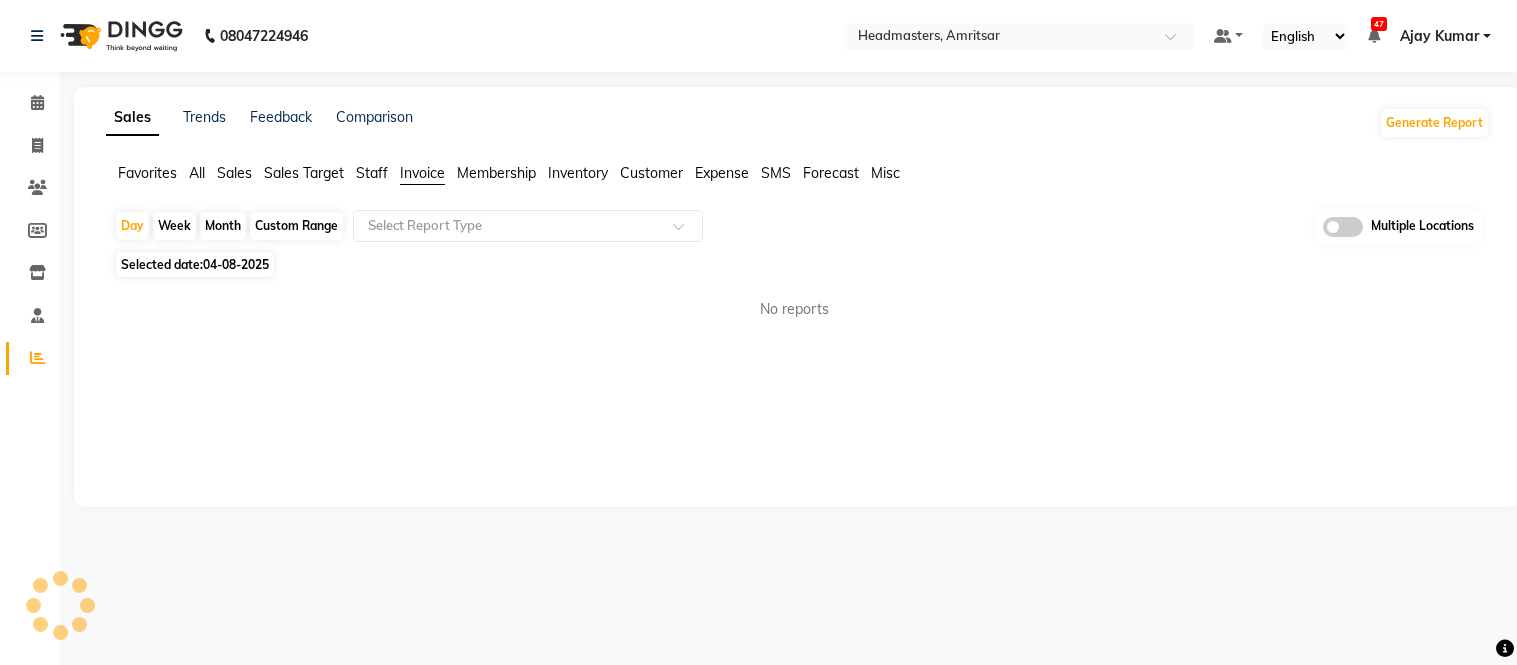 click on "Staff" 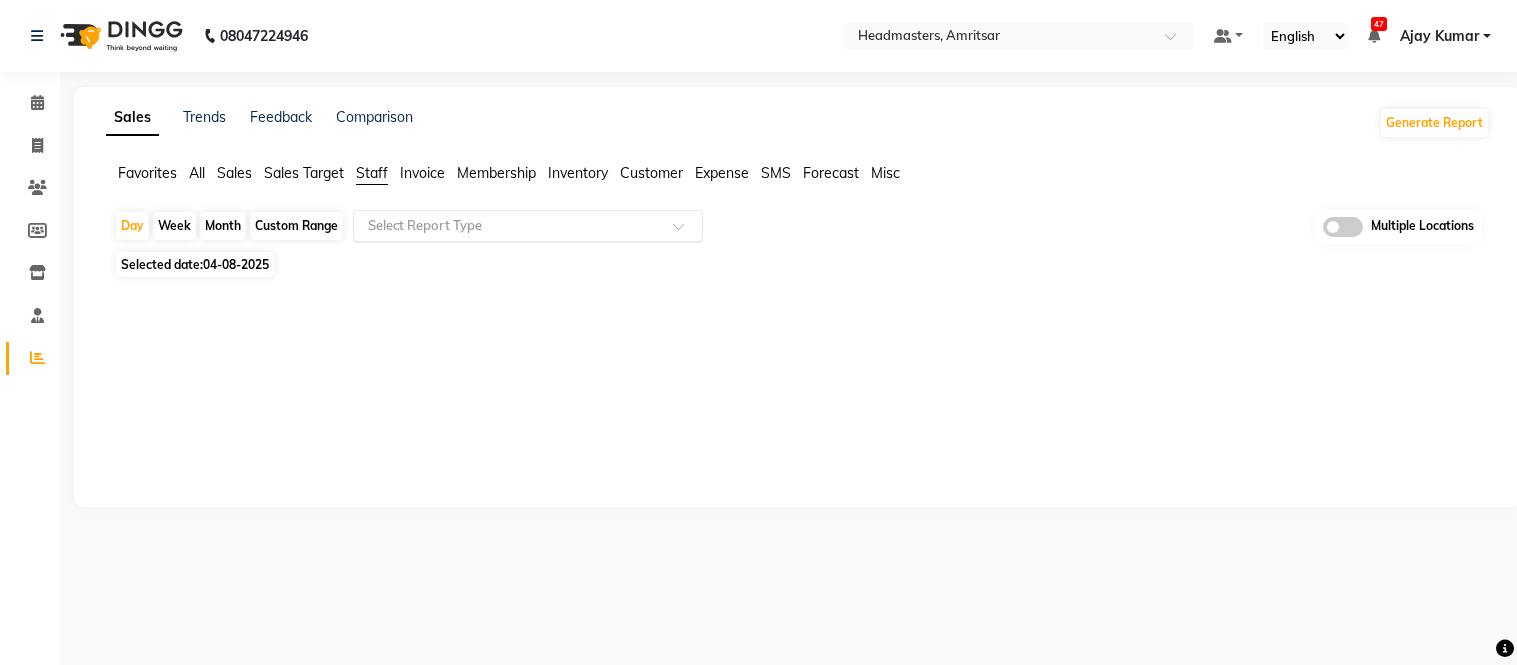 scroll, scrollTop: 0, scrollLeft: 0, axis: both 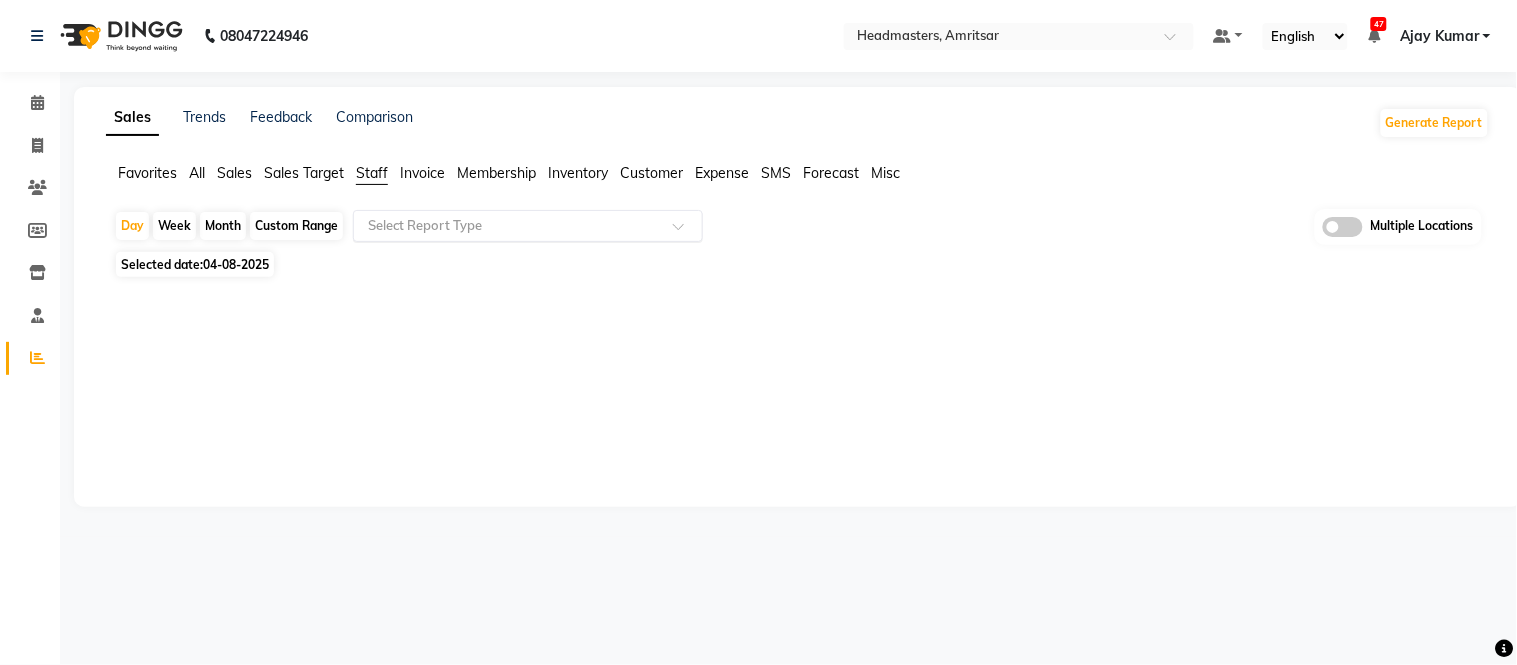 click 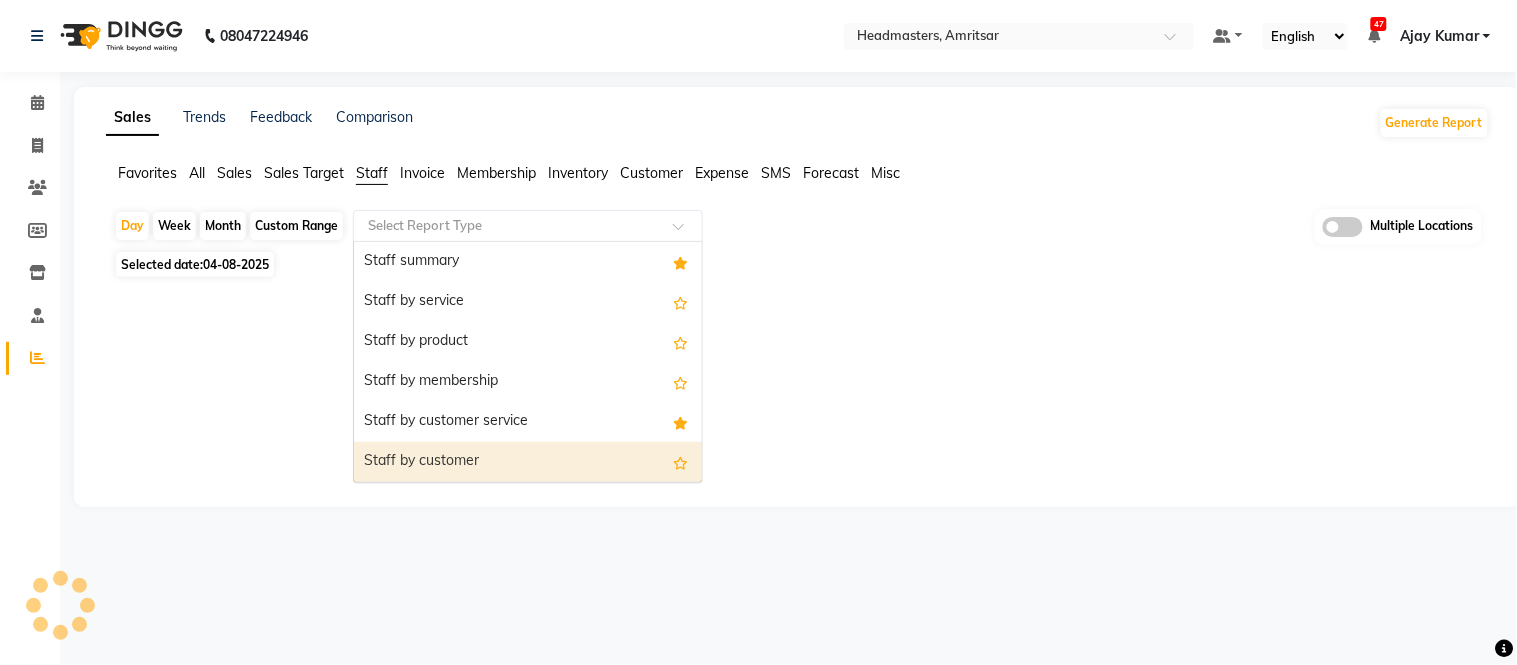 click on "Staff by customer" at bounding box center (528, 462) 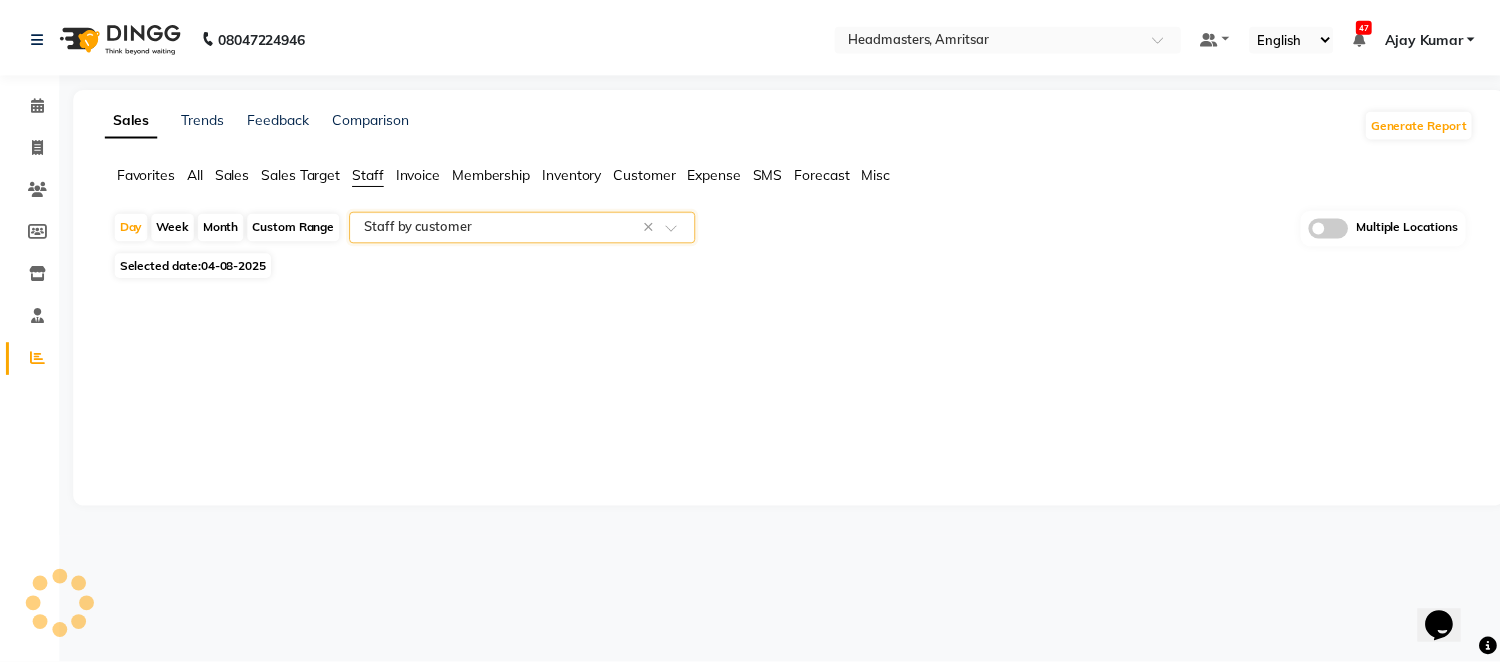 scroll, scrollTop: 0, scrollLeft: 0, axis: both 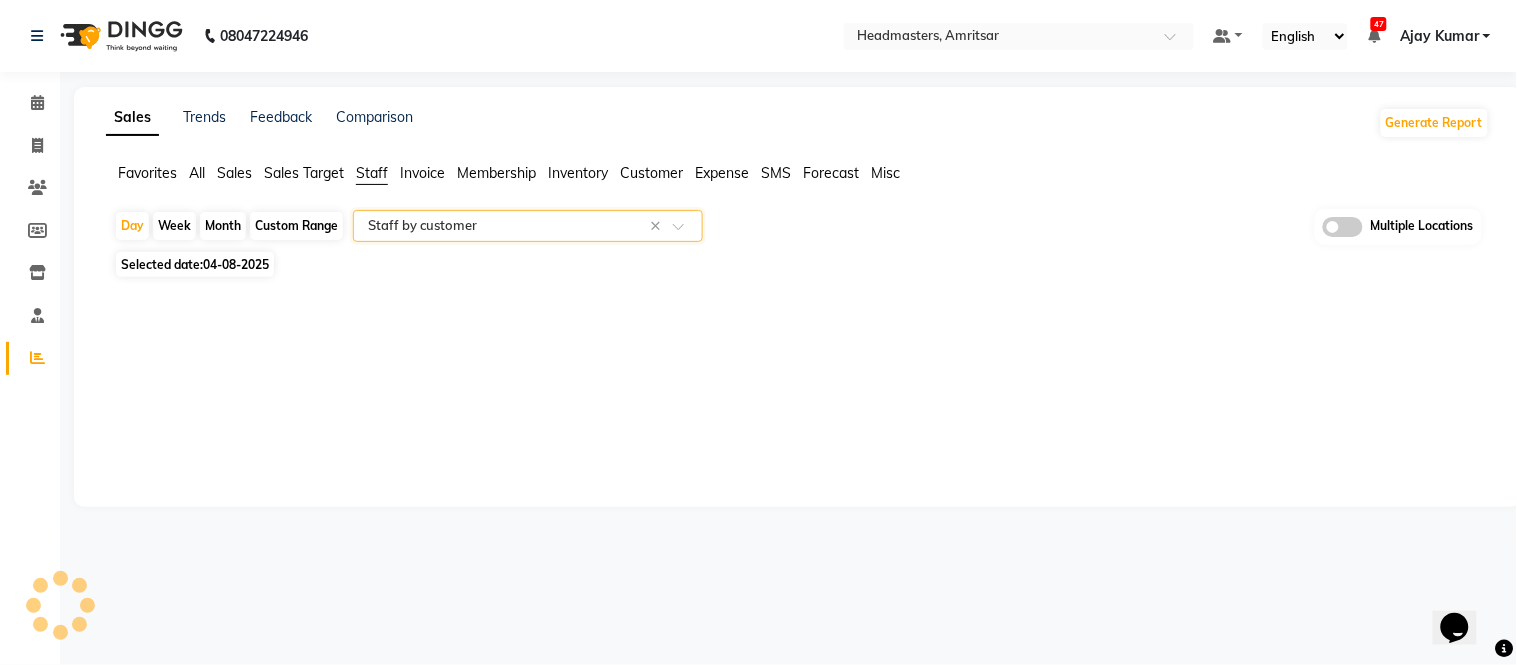 click on "Custom Range" 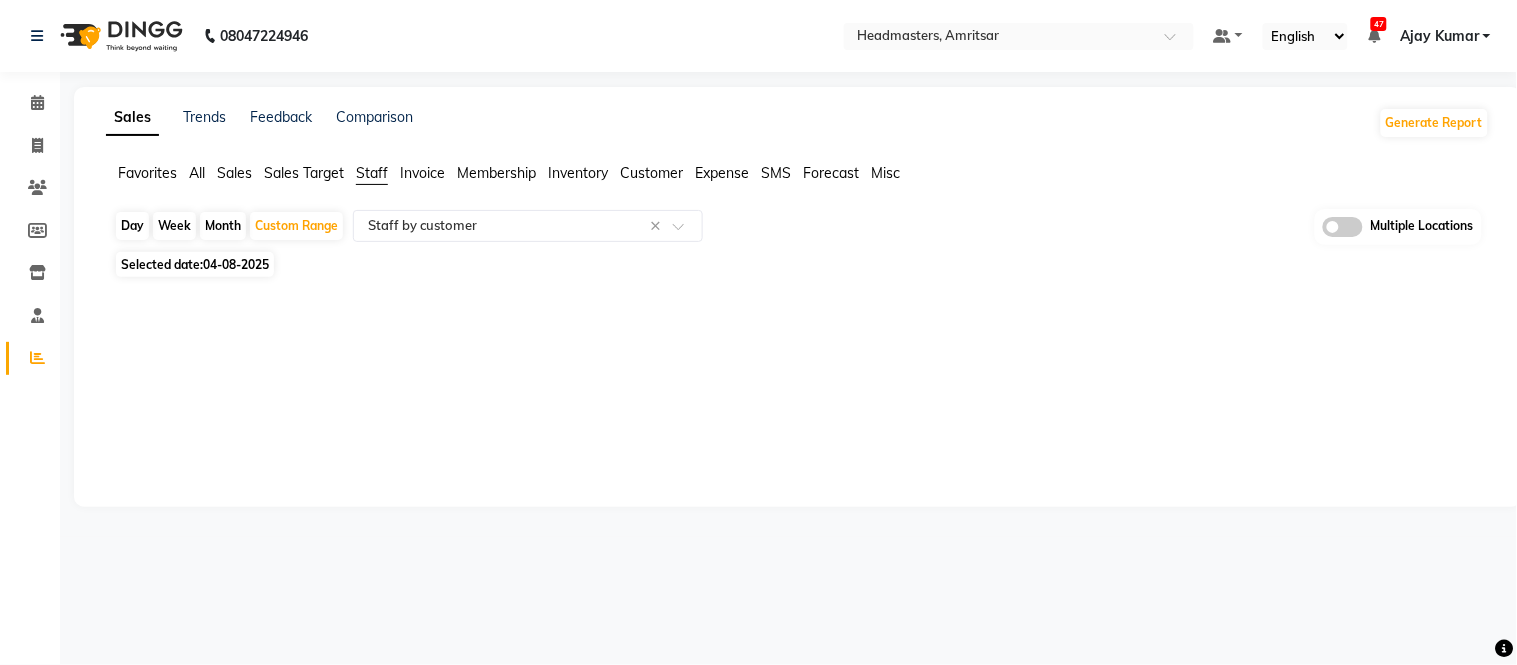 click on "04-08-2025" 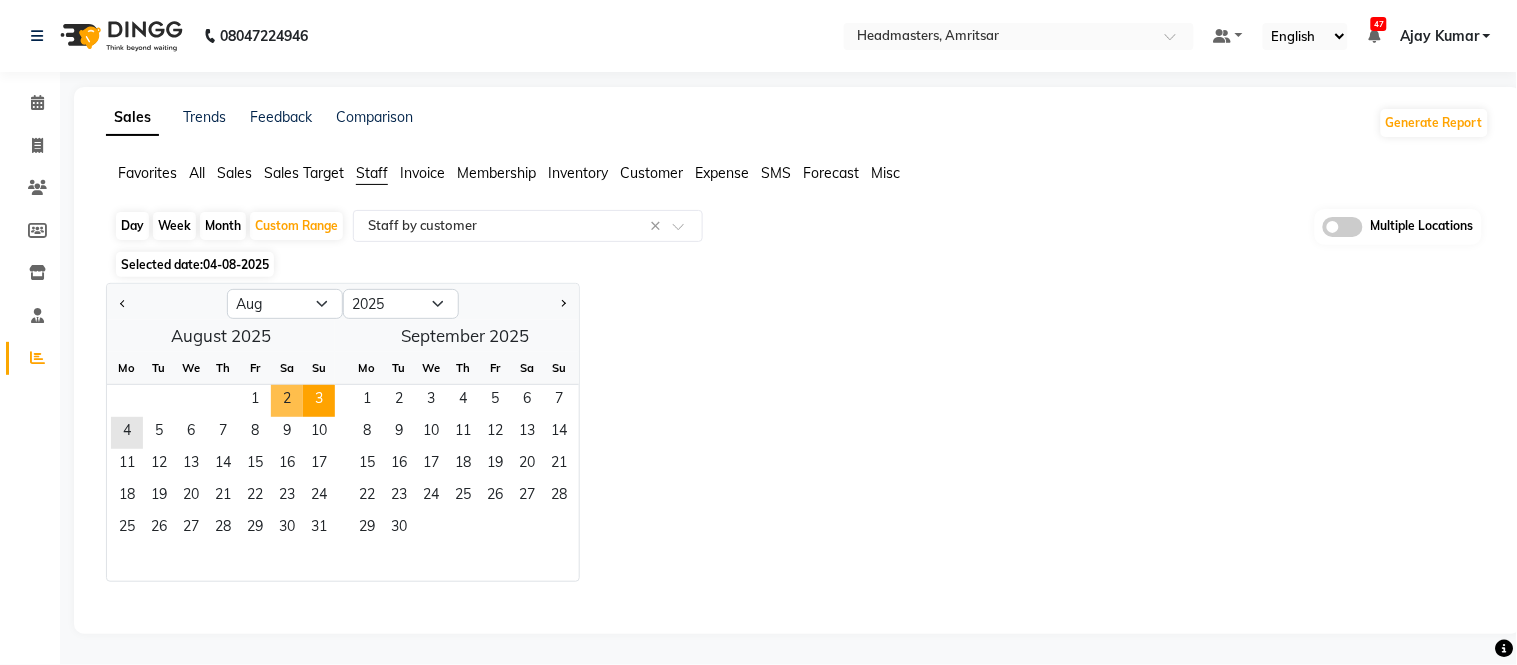drag, startPoint x: 278, startPoint y: 396, endPoint x: 318, endPoint y: 401, distance: 40.311287 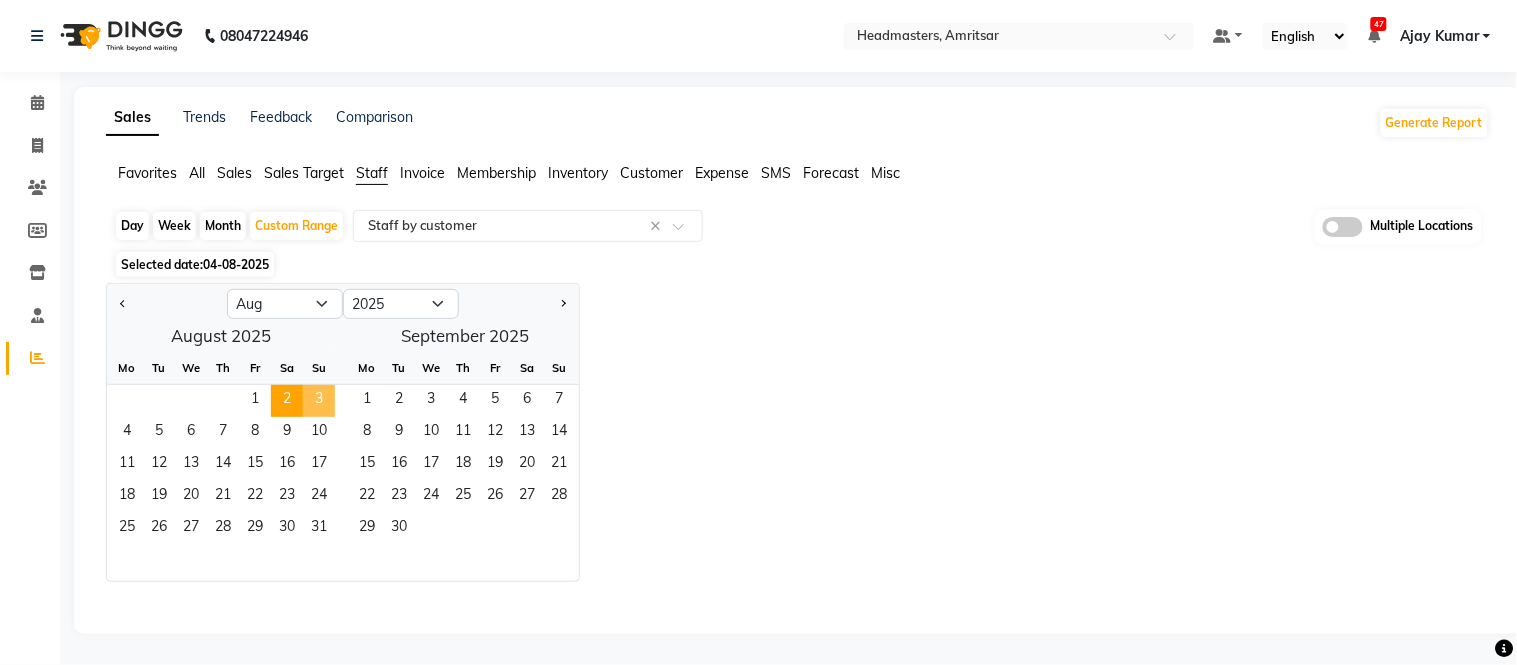 click on "3" 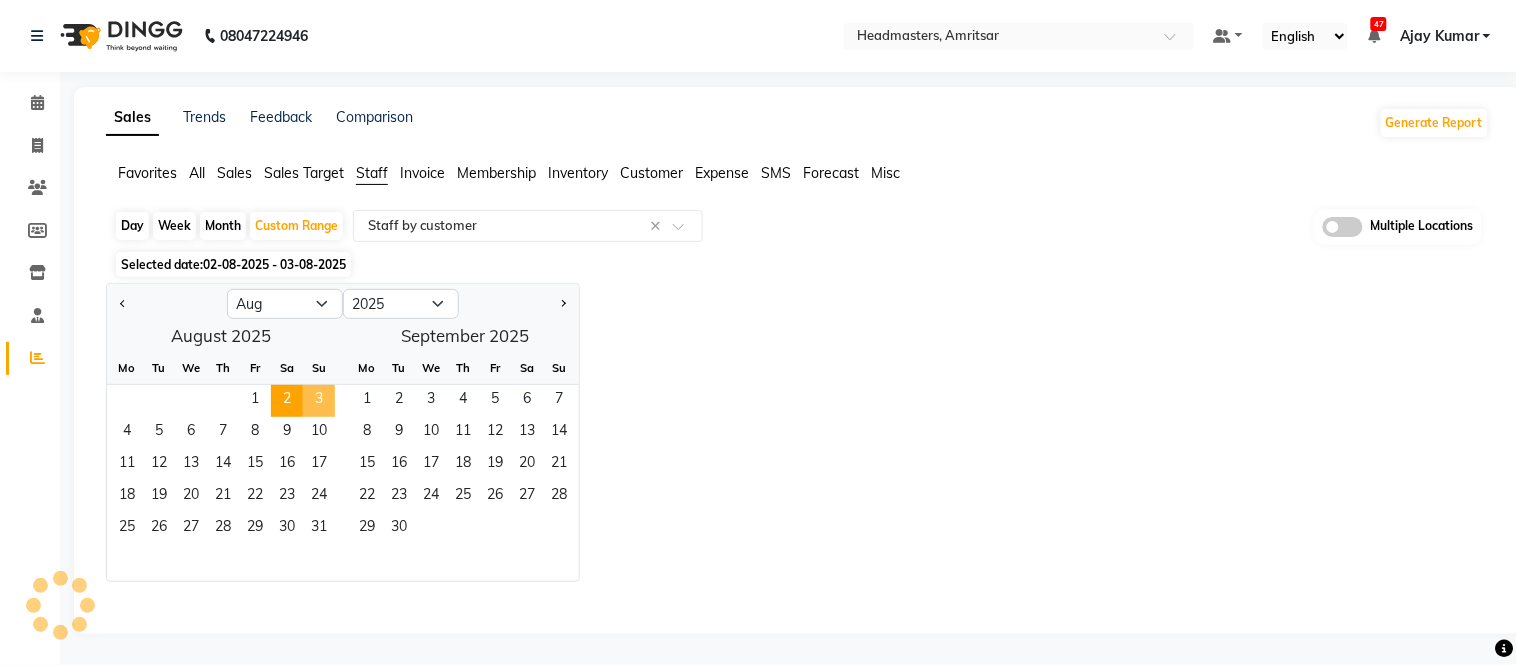 select on "full_report" 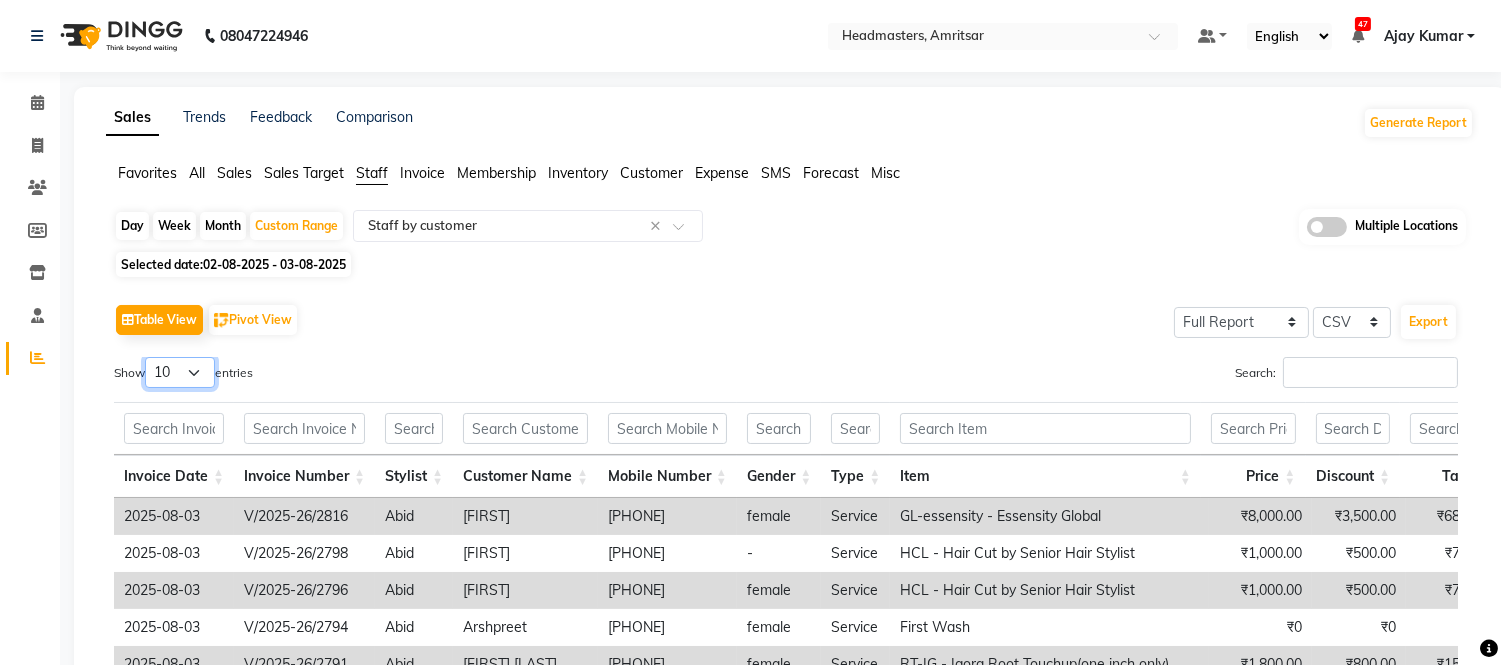 click on "10 25 50 100" at bounding box center [180, 372] 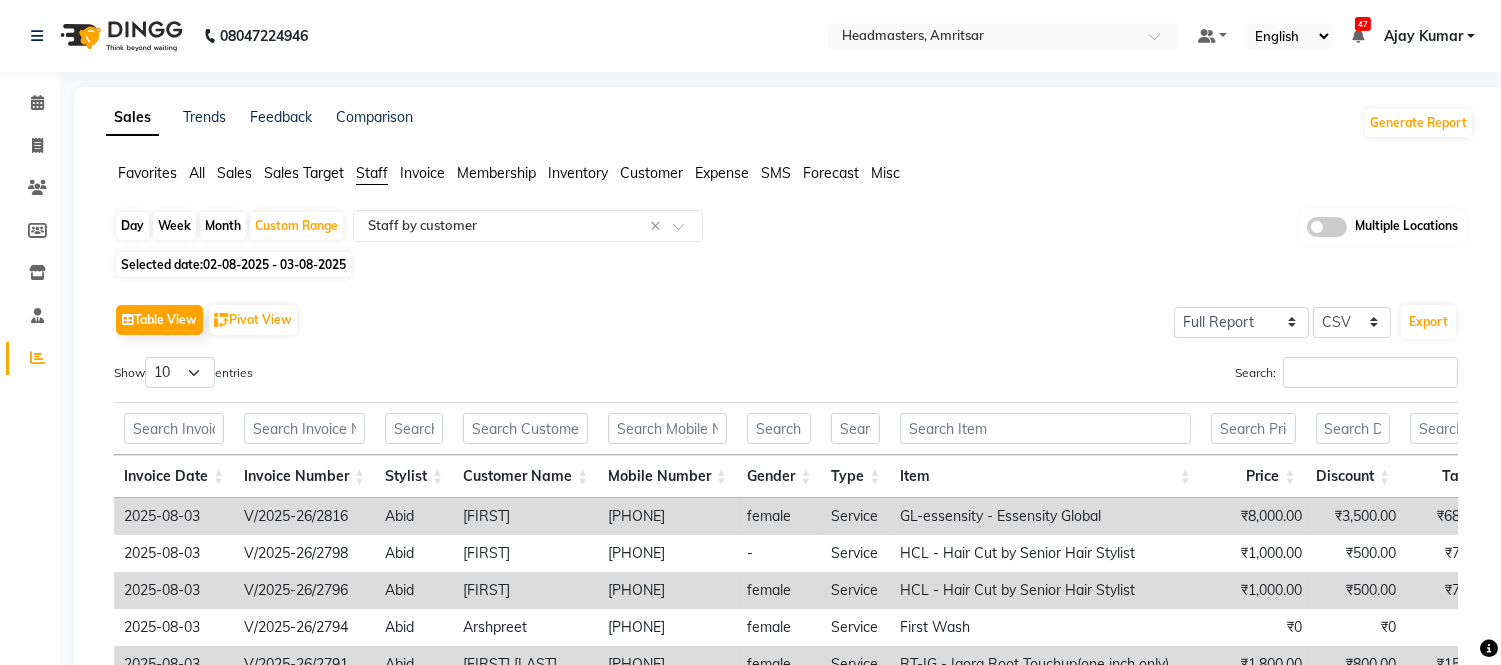 click on "2025-08-03" at bounding box center [174, 516] 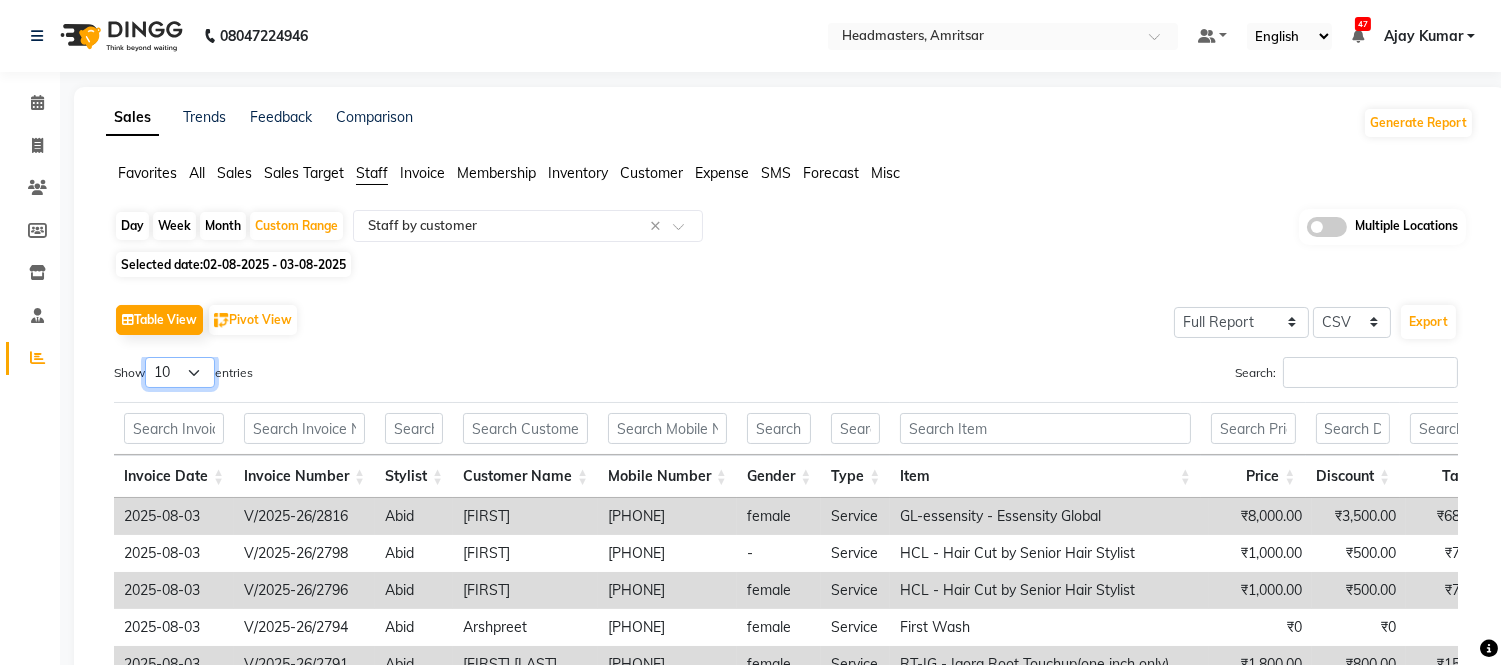 click on "10 25 50 100" at bounding box center (180, 372) 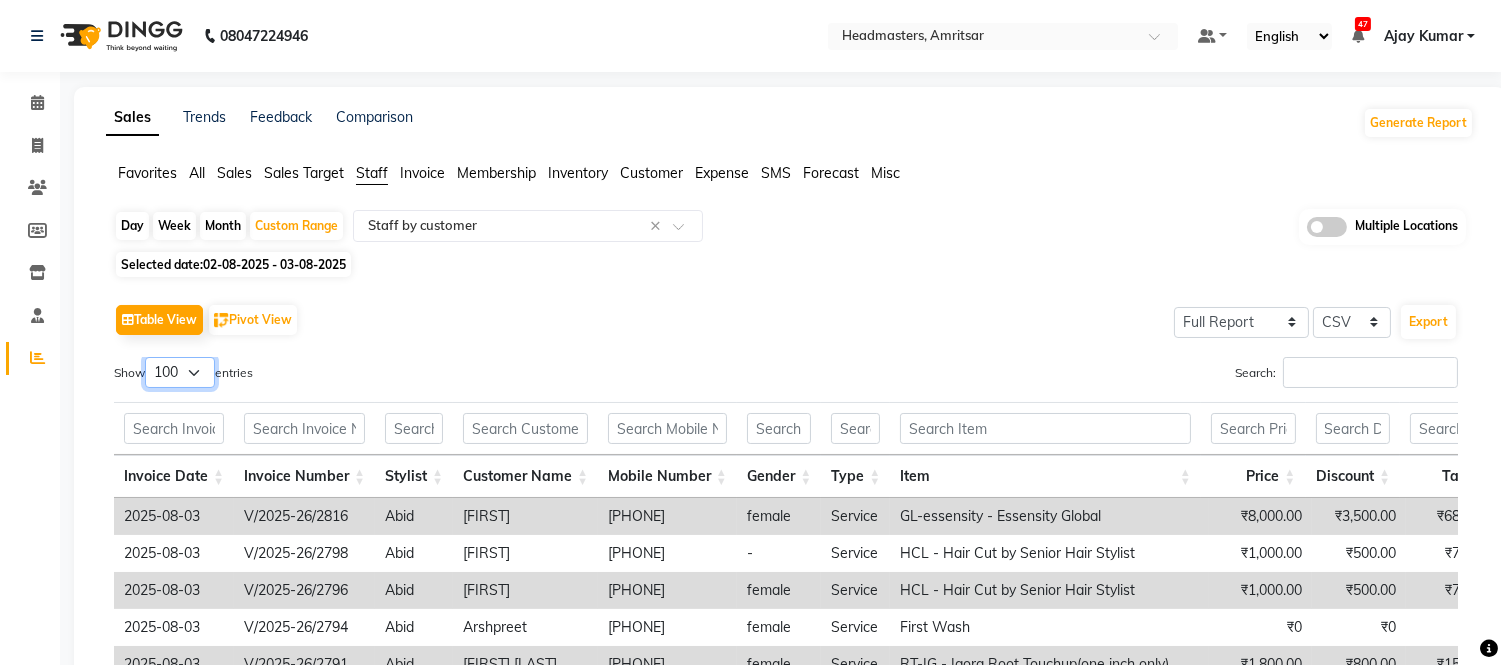click on "10 25 50 100" at bounding box center (180, 372) 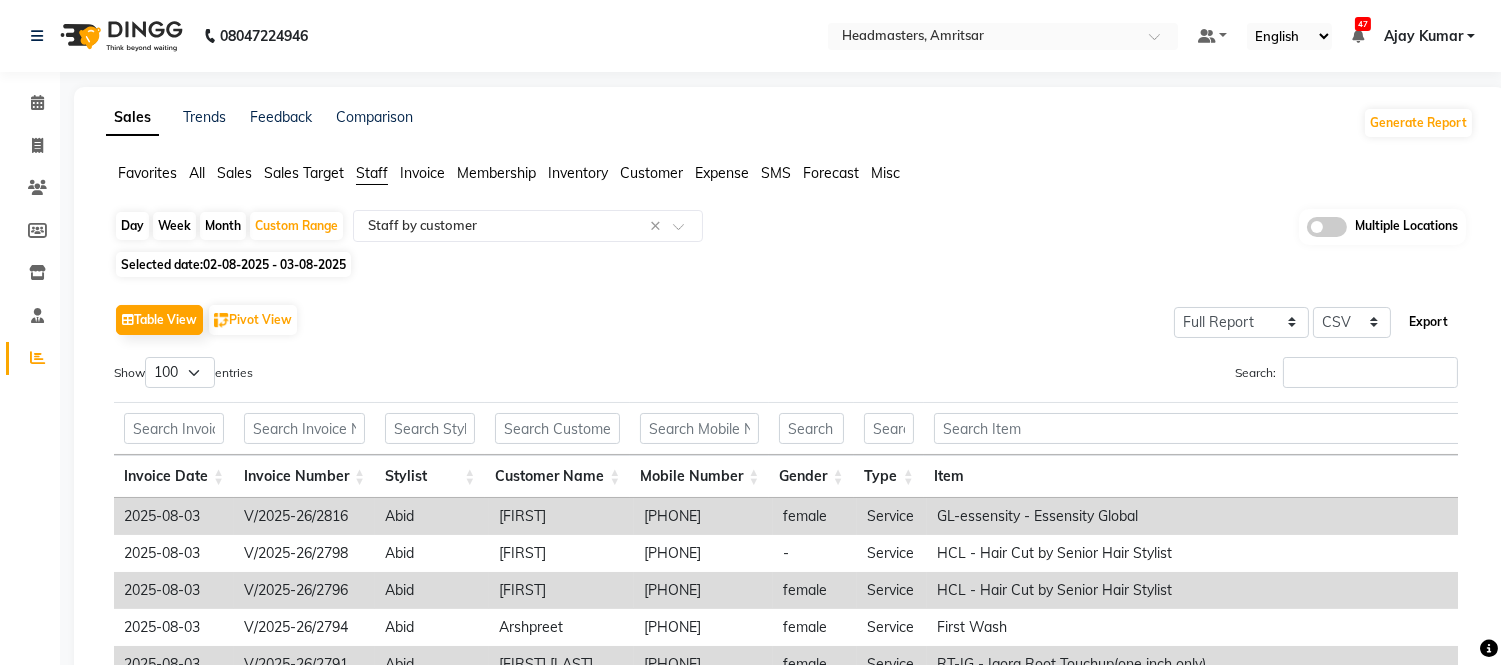 click on "Export" 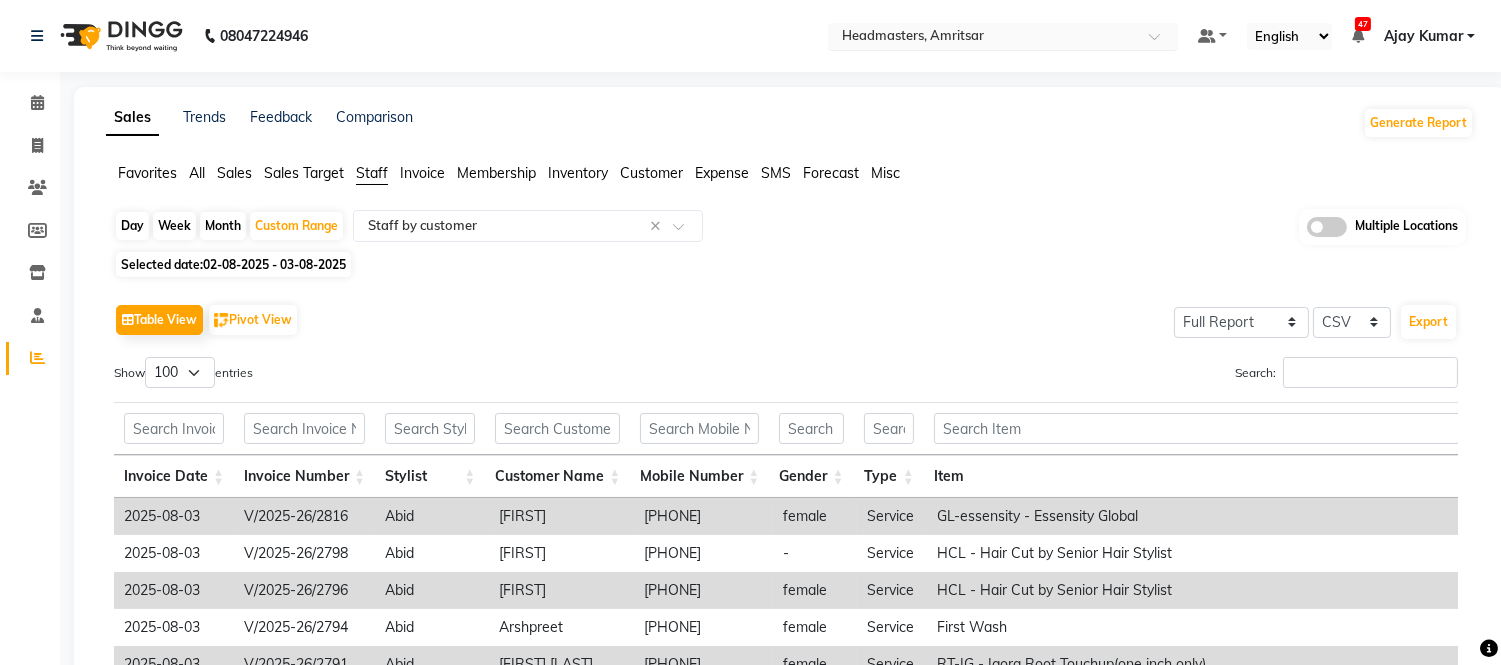 click at bounding box center (1161, 42) 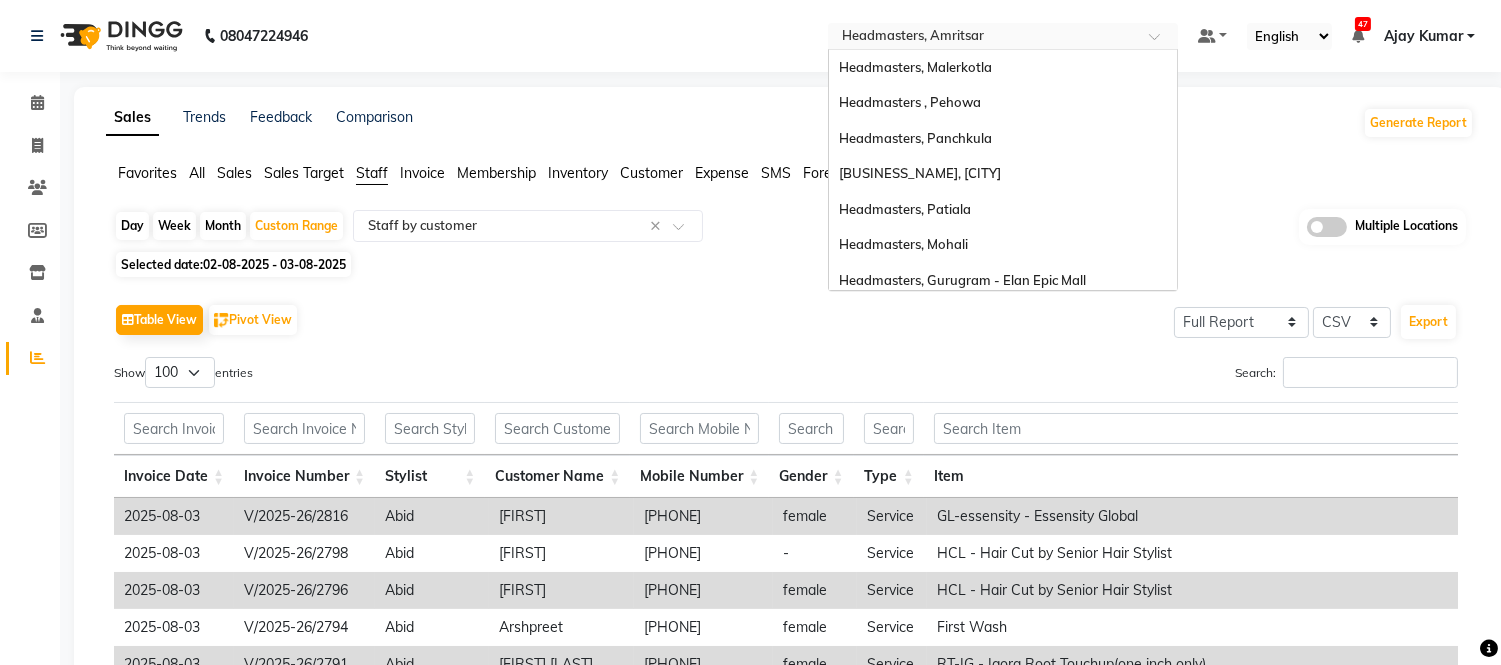 scroll, scrollTop: 398, scrollLeft: 0, axis: vertical 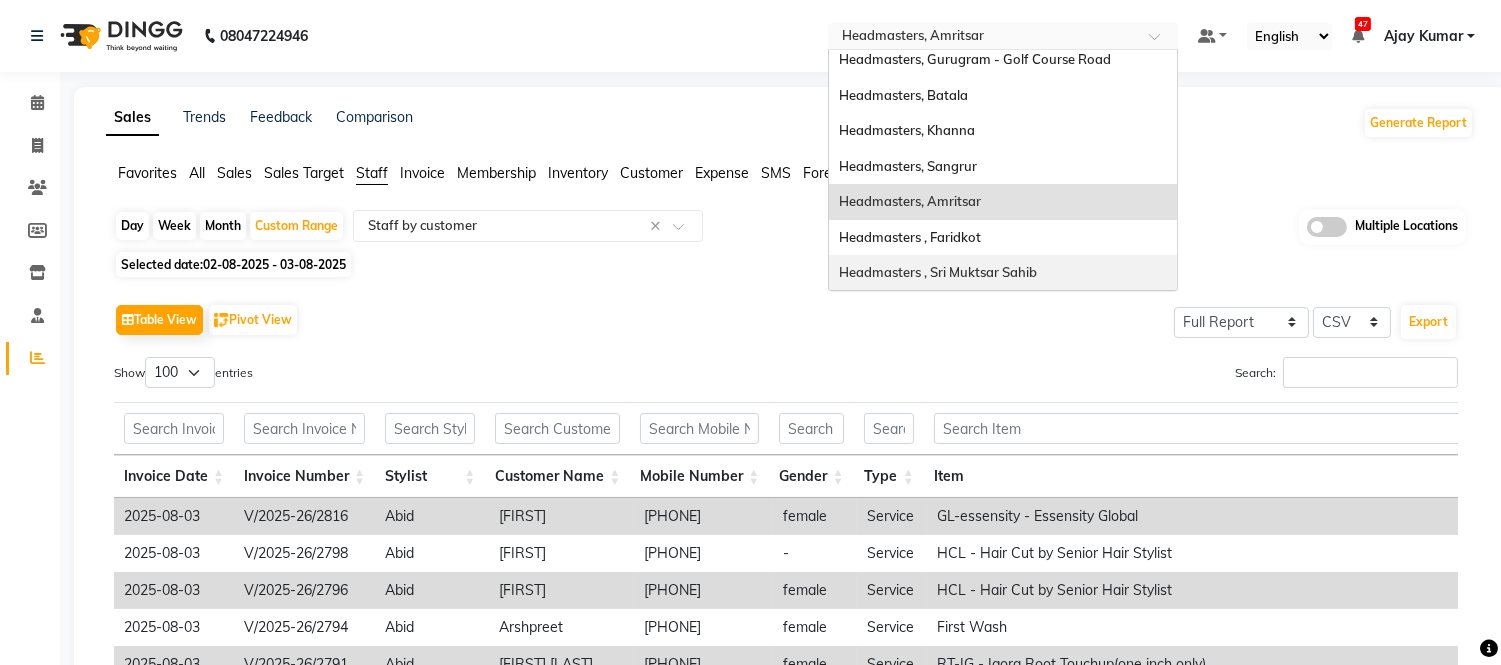 click on "Headmasters , Sri Muktsar Sahib" at bounding box center [938, 272] 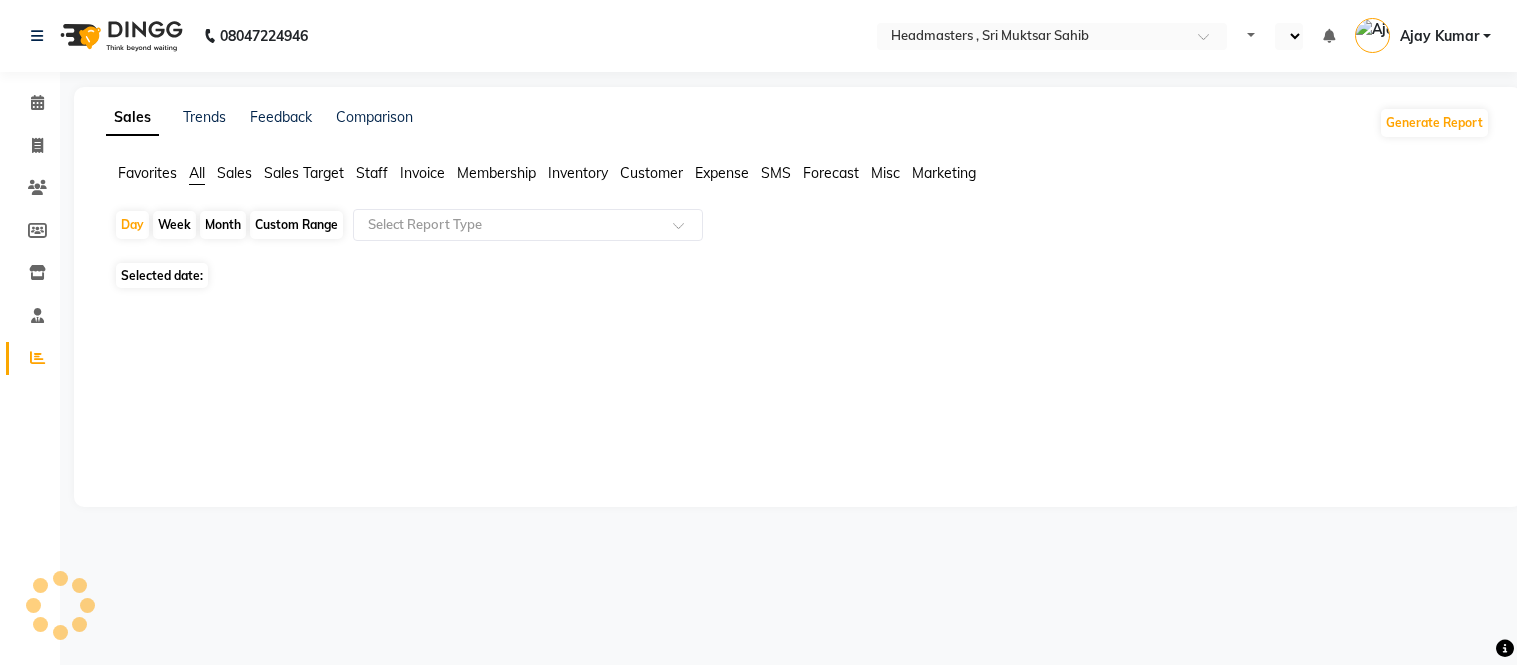 scroll, scrollTop: 0, scrollLeft: 0, axis: both 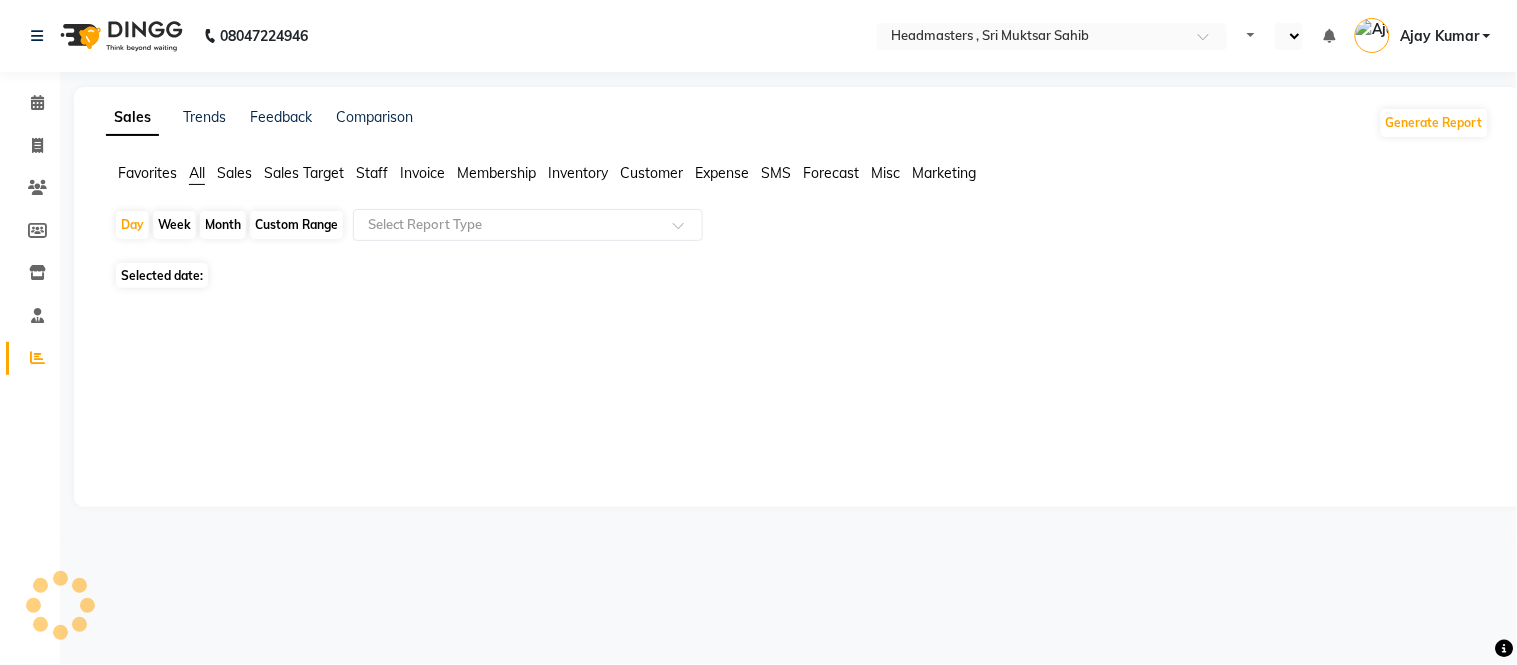 select on "en" 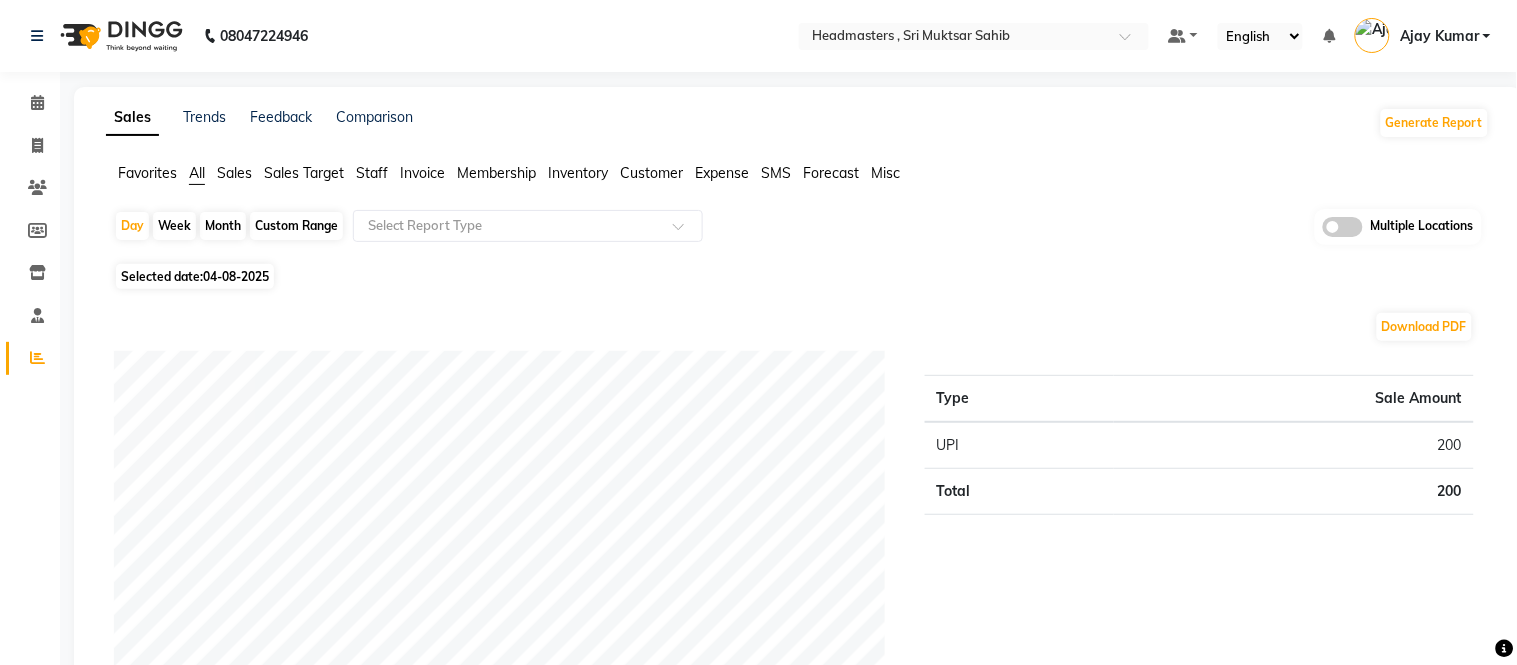 click on "Staff" 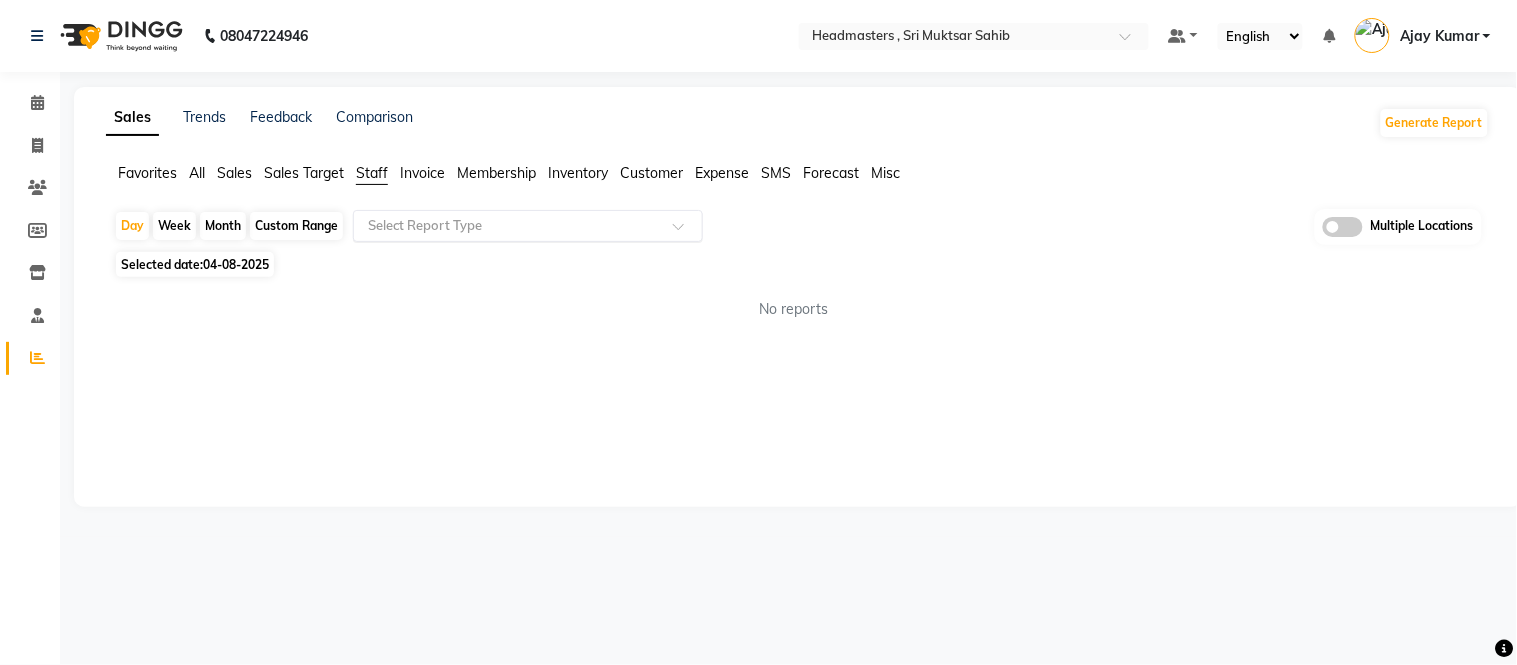 click on "Select Report Type" 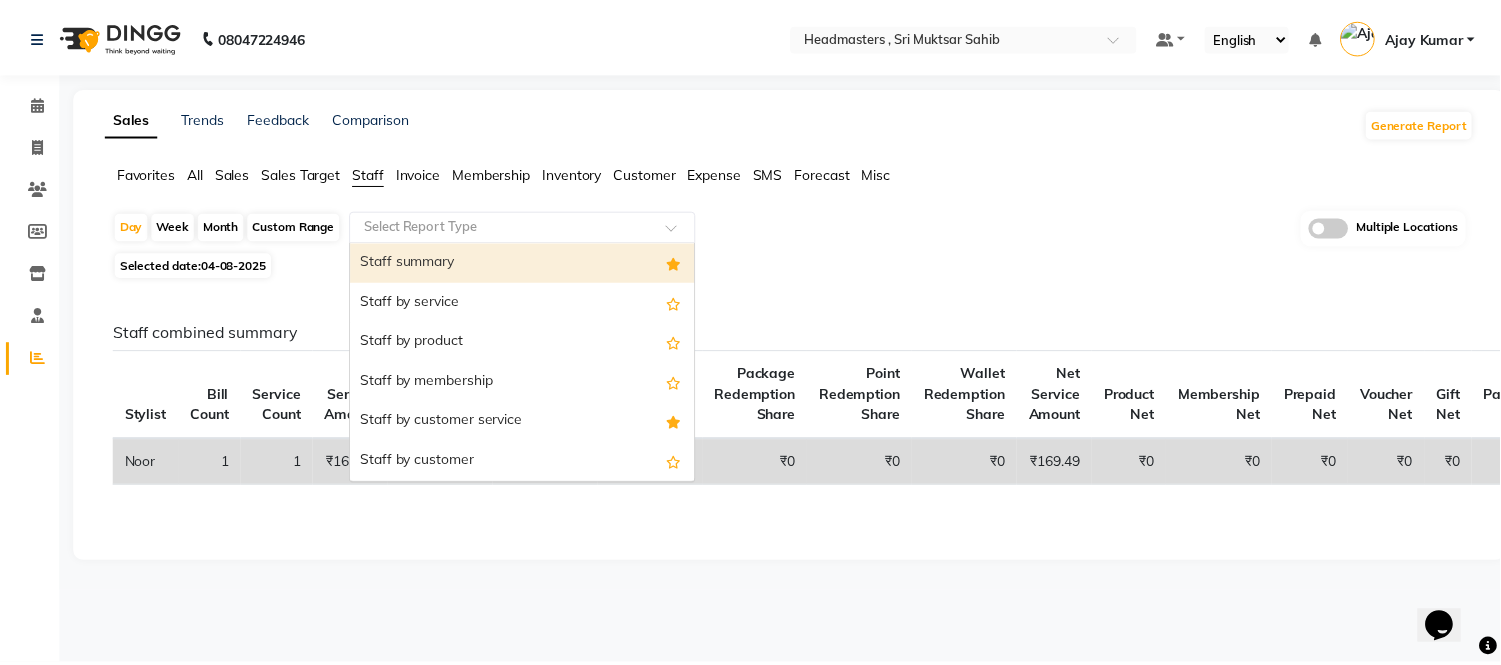scroll, scrollTop: 0, scrollLeft: 0, axis: both 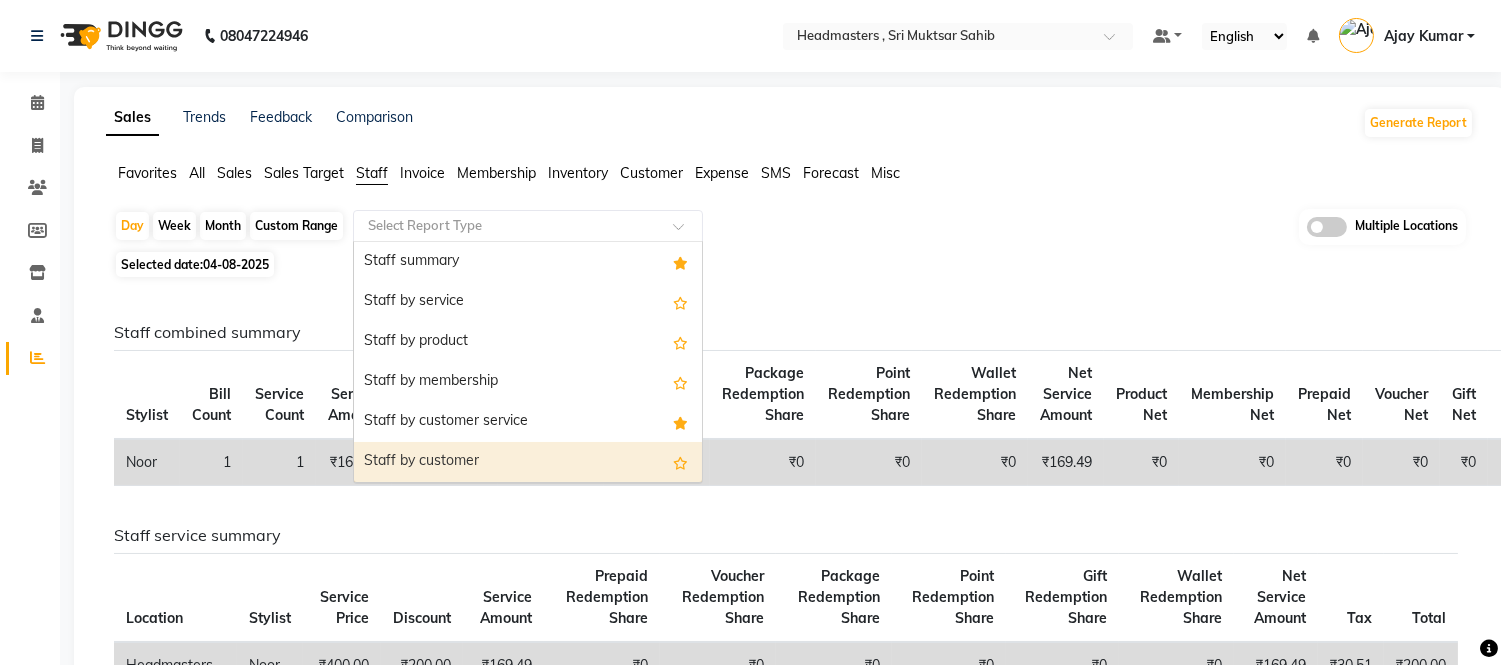 click on "Staff by customer" at bounding box center (528, 462) 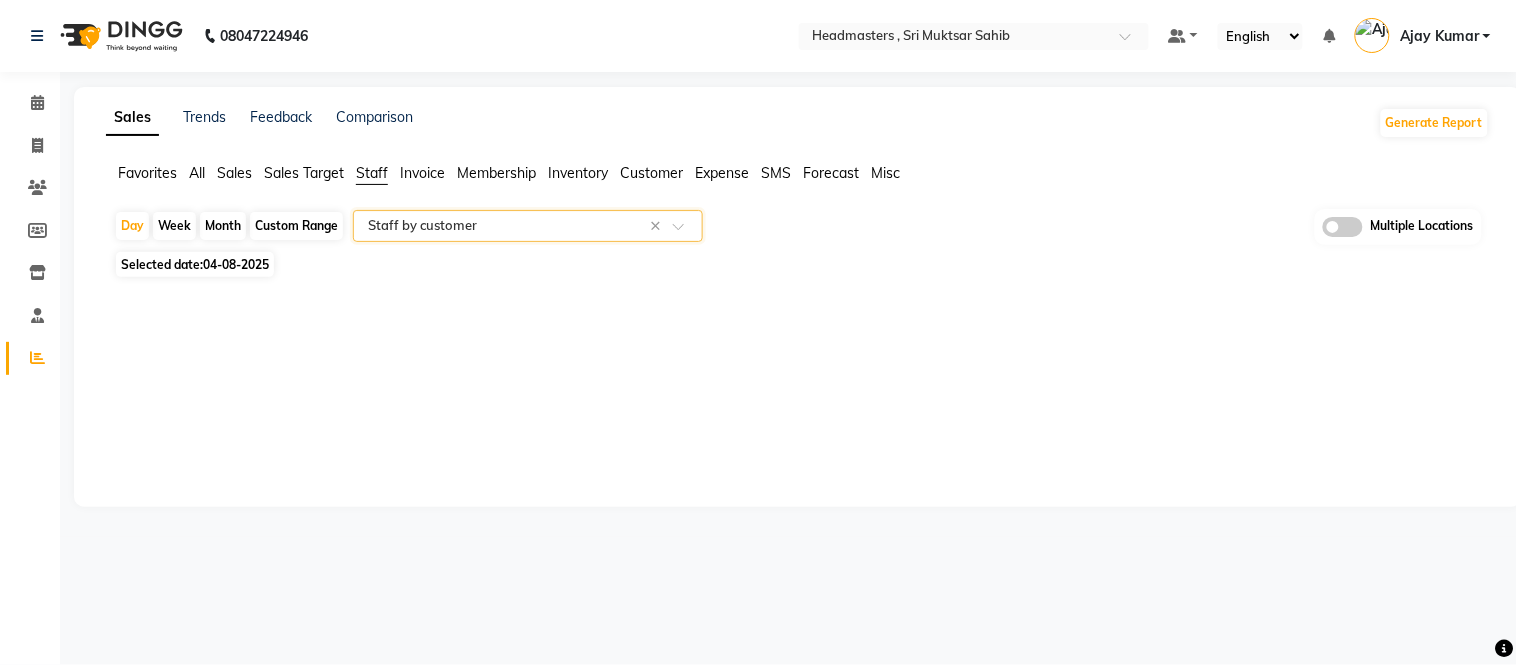 select on "full_report" 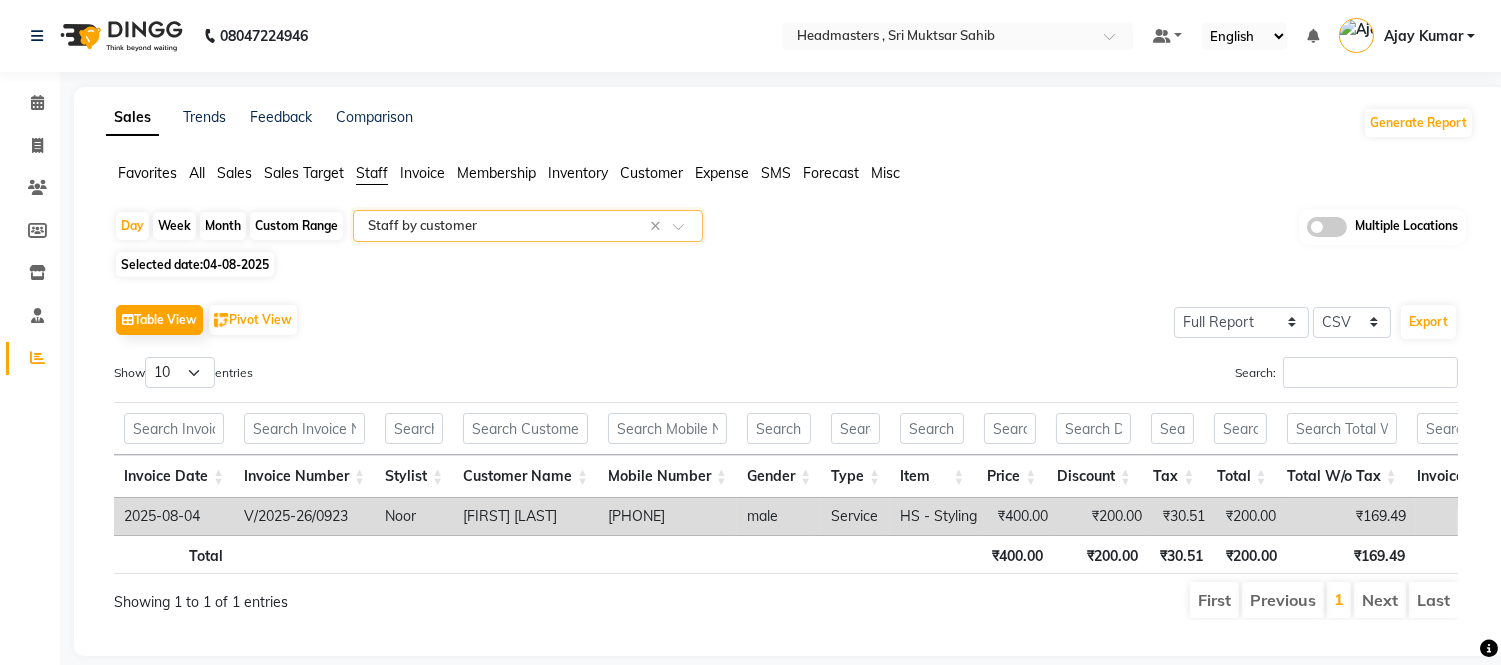 click on "Custom Range" 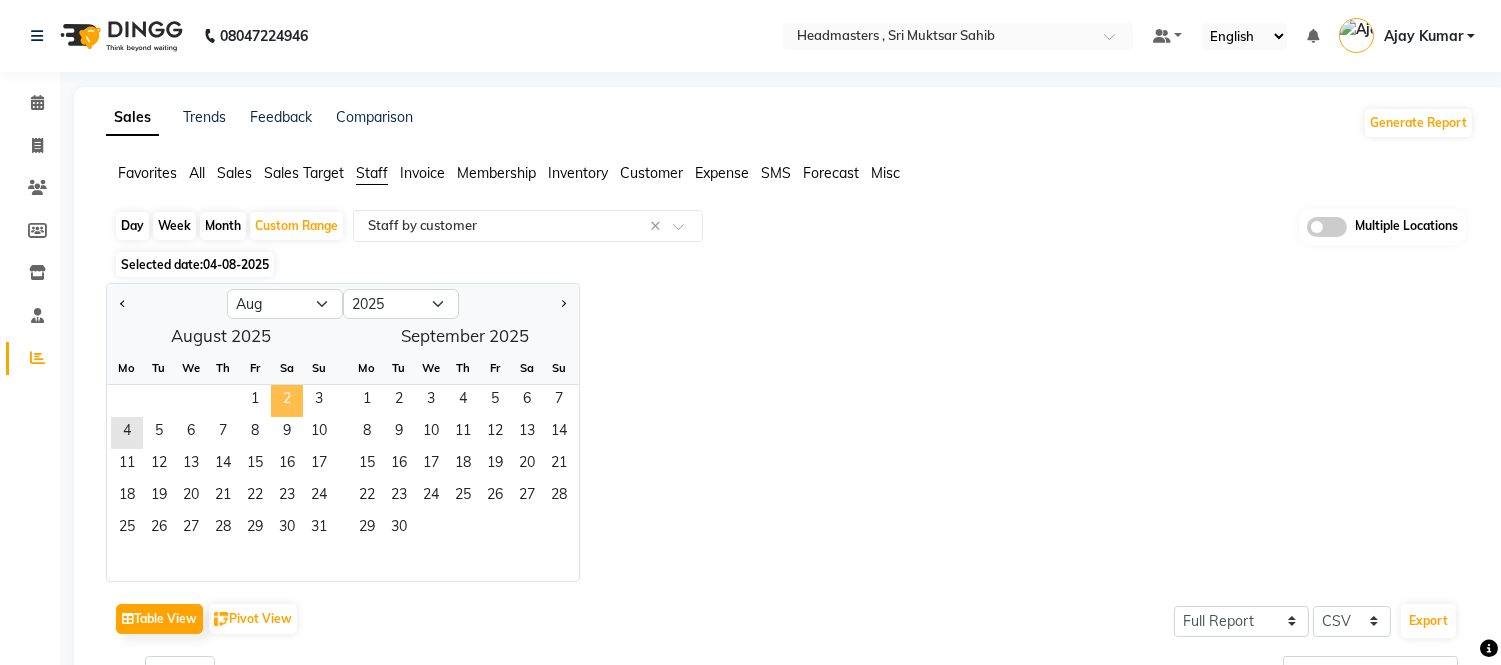 click on "2" 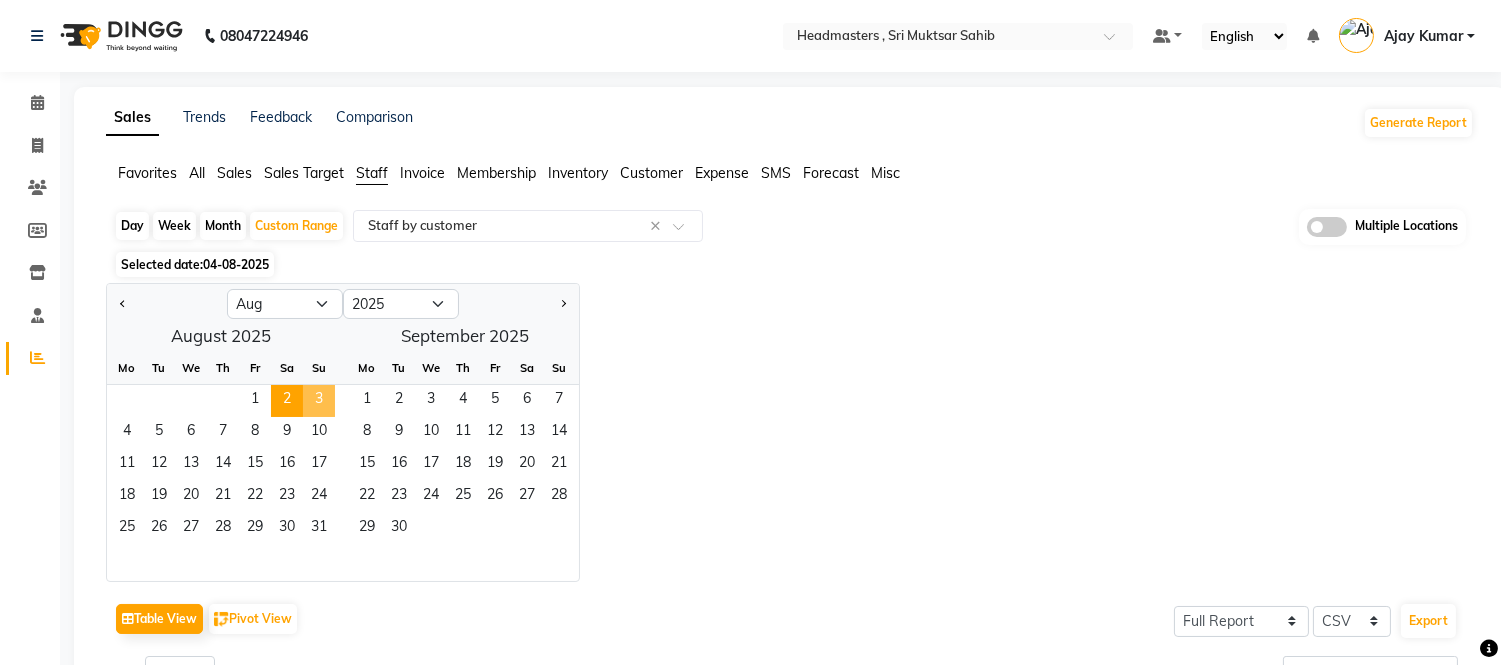click on "3" 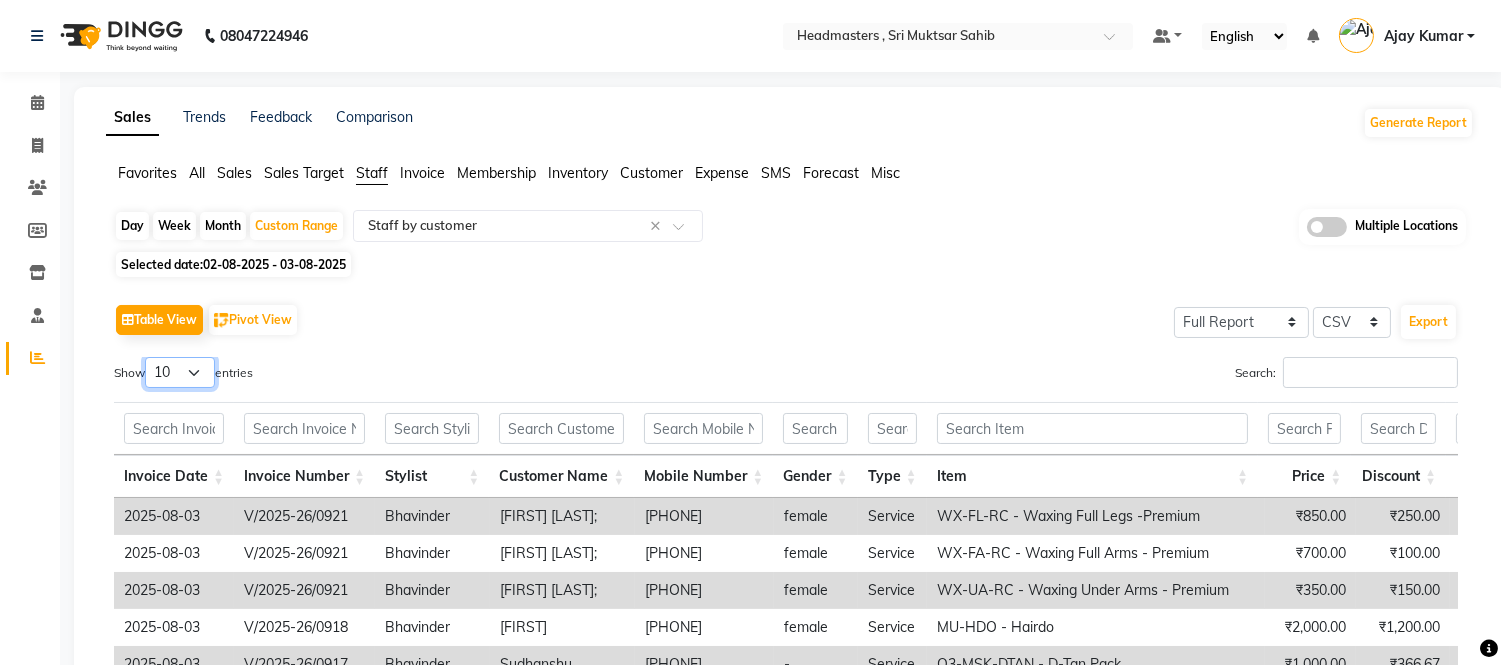 click on "10 25 50 100" at bounding box center [180, 372] 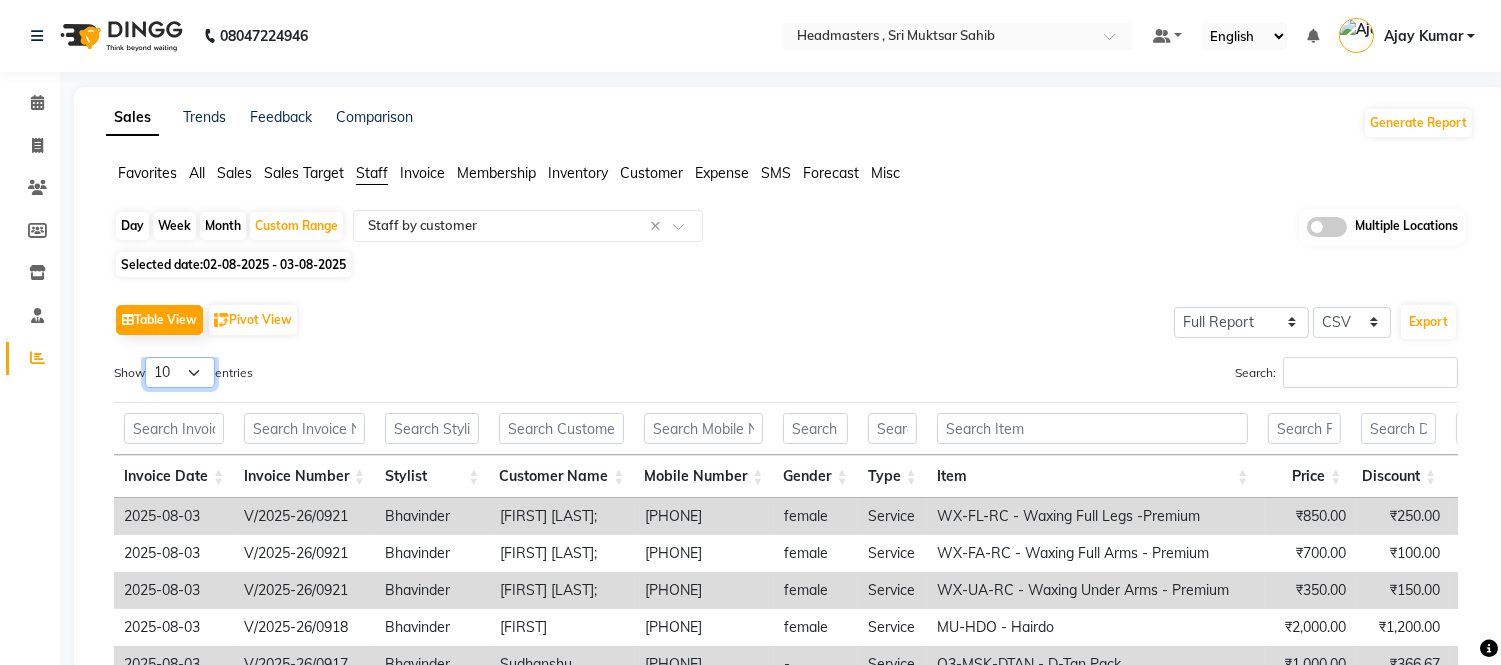 select on "100" 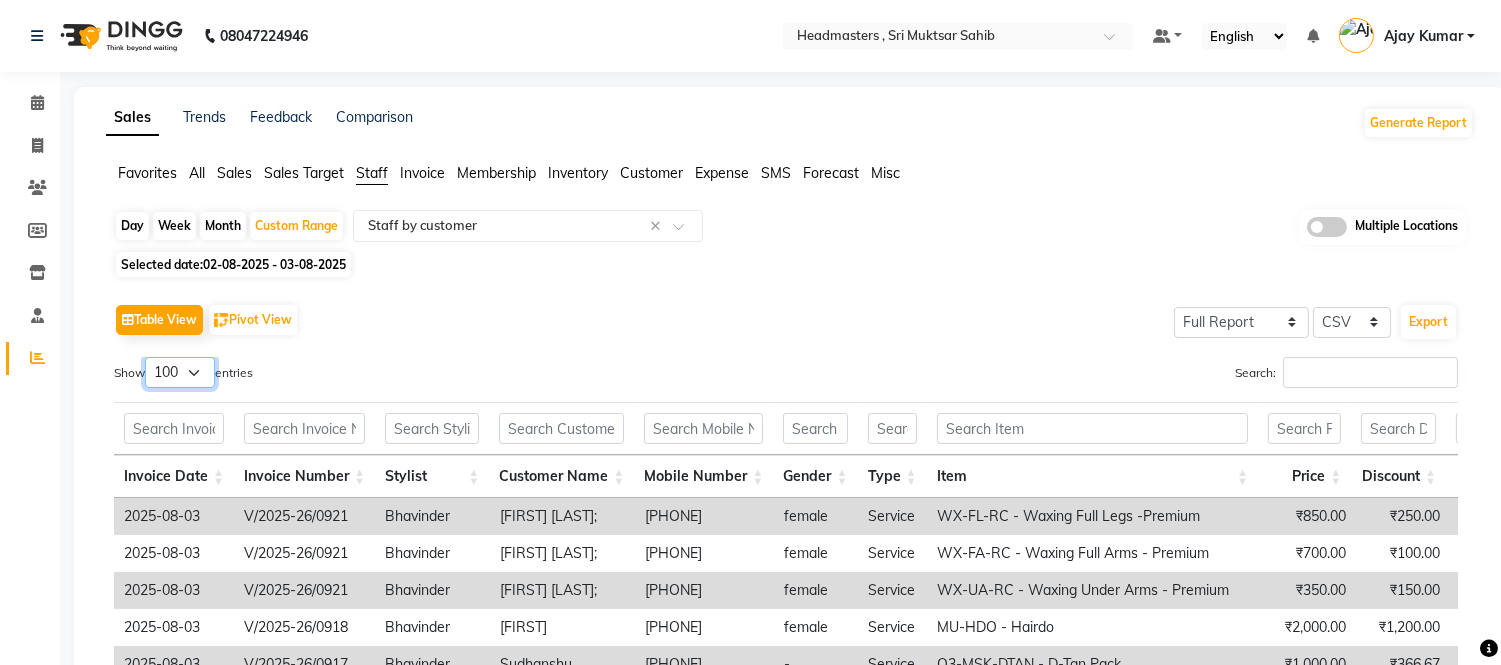 click on "10 25 50 100" at bounding box center [180, 372] 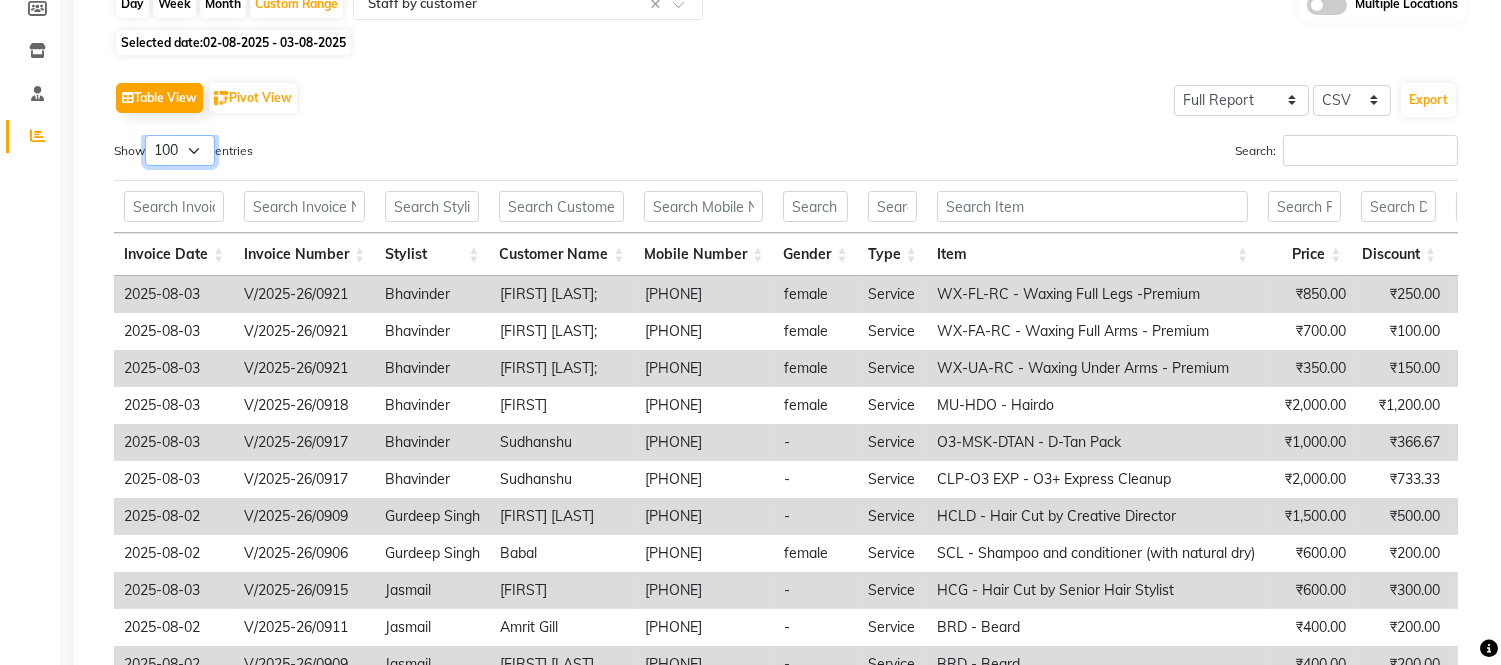 scroll, scrollTop: 401, scrollLeft: 0, axis: vertical 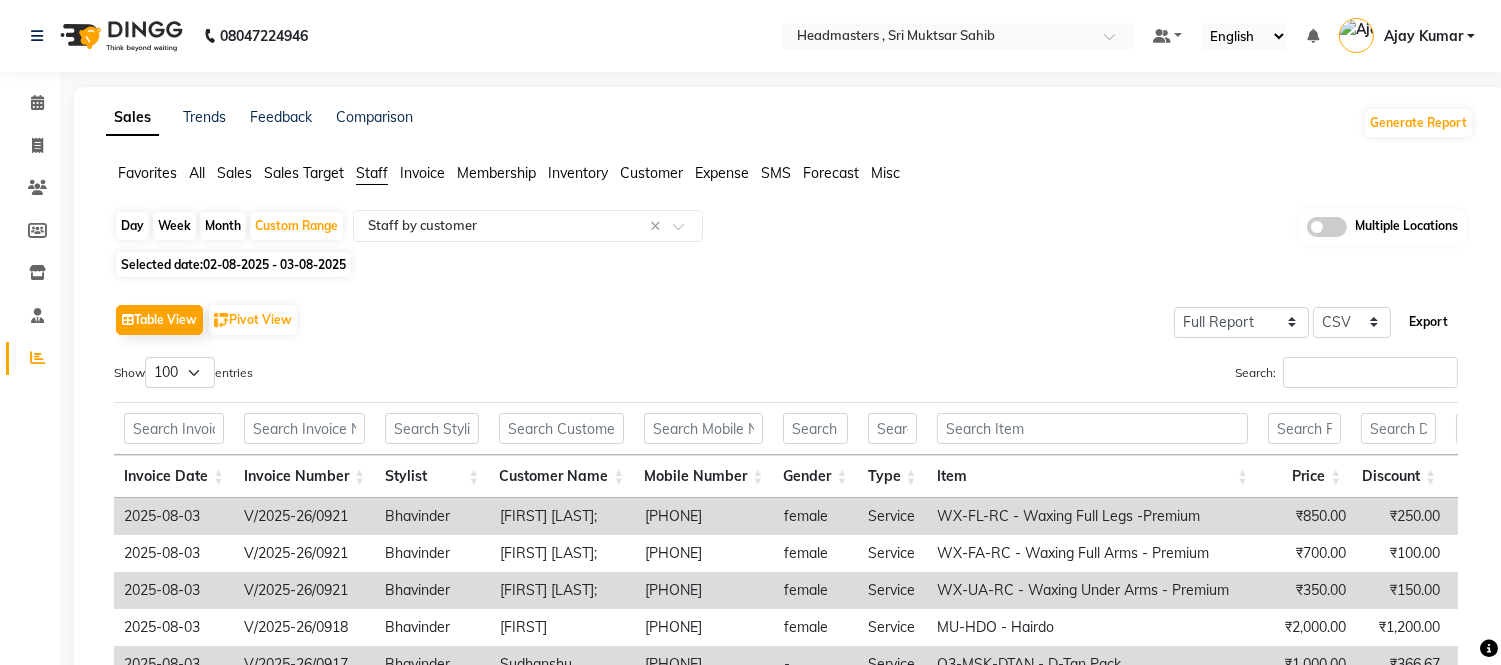 click on "Export" 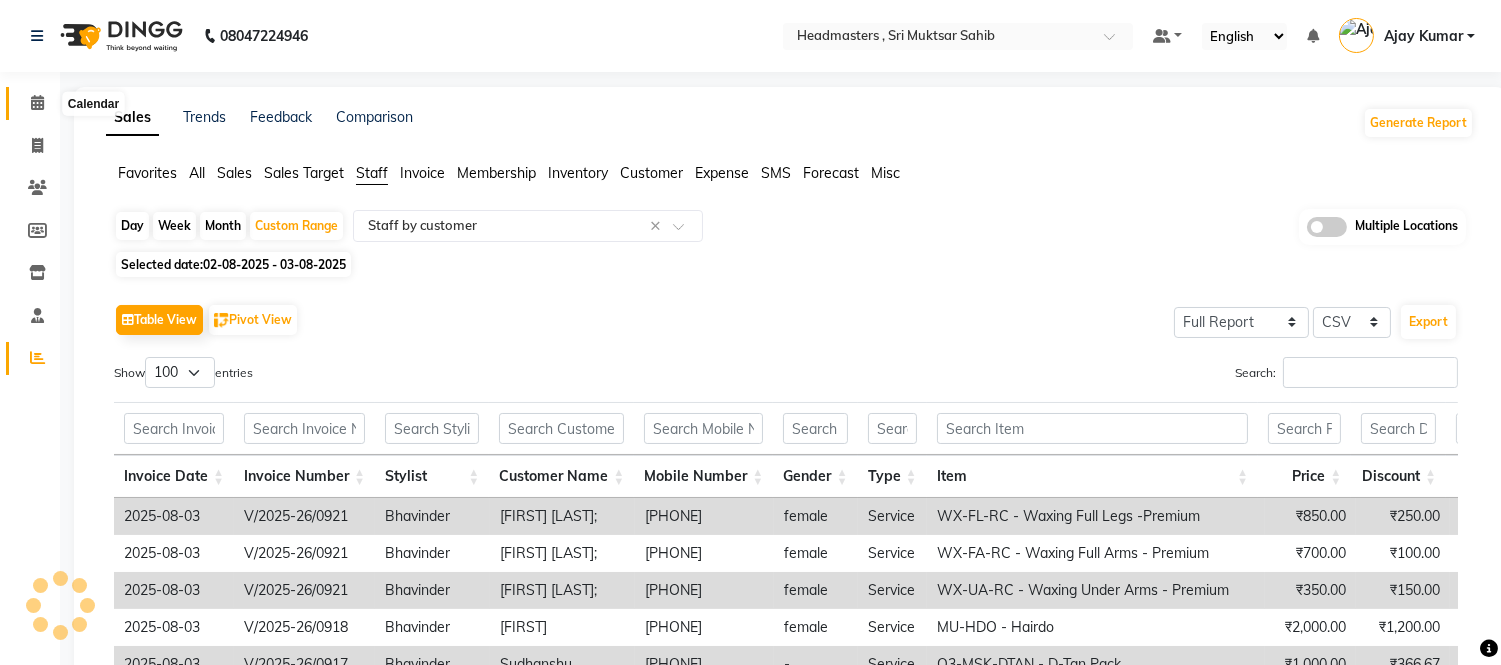 click 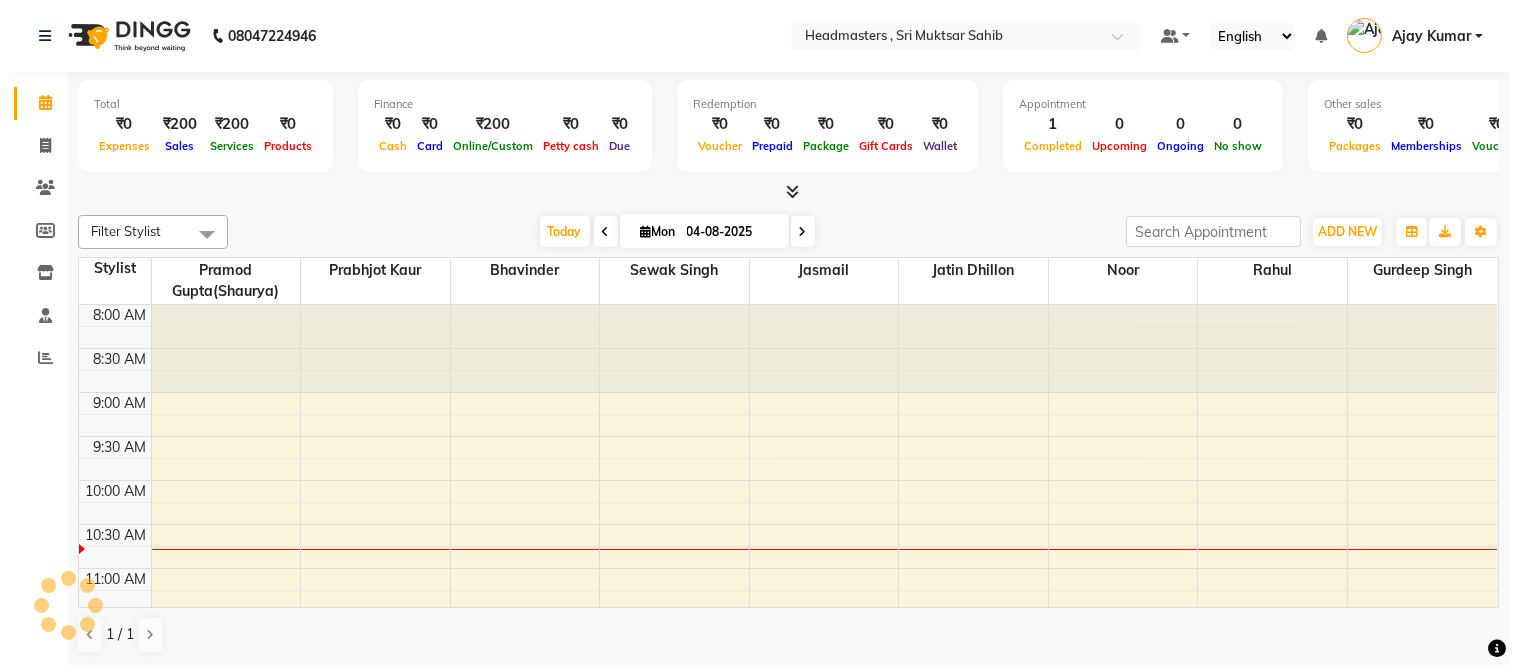 scroll, scrollTop: 0, scrollLeft: 0, axis: both 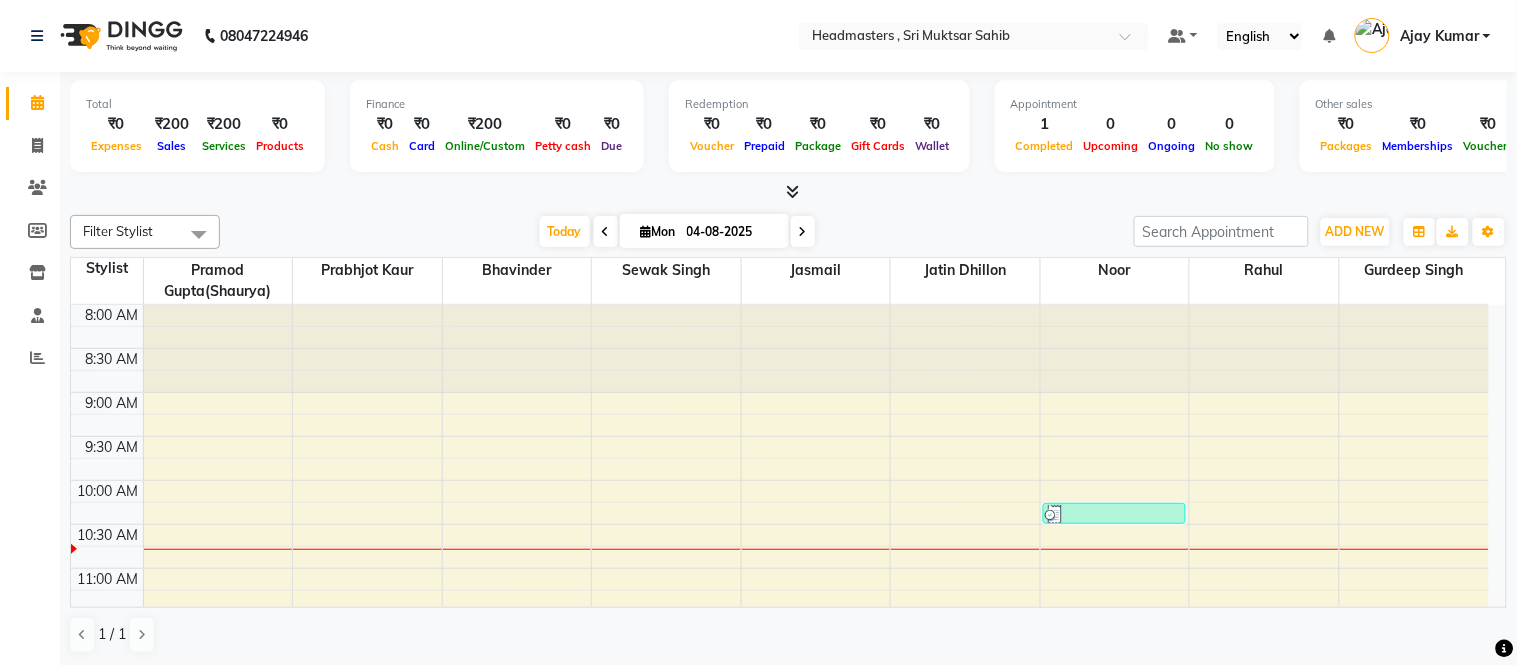 drag, startPoint x: 526, startPoint y: 30, endPoint x: 518, endPoint y: 2, distance: 29.12044 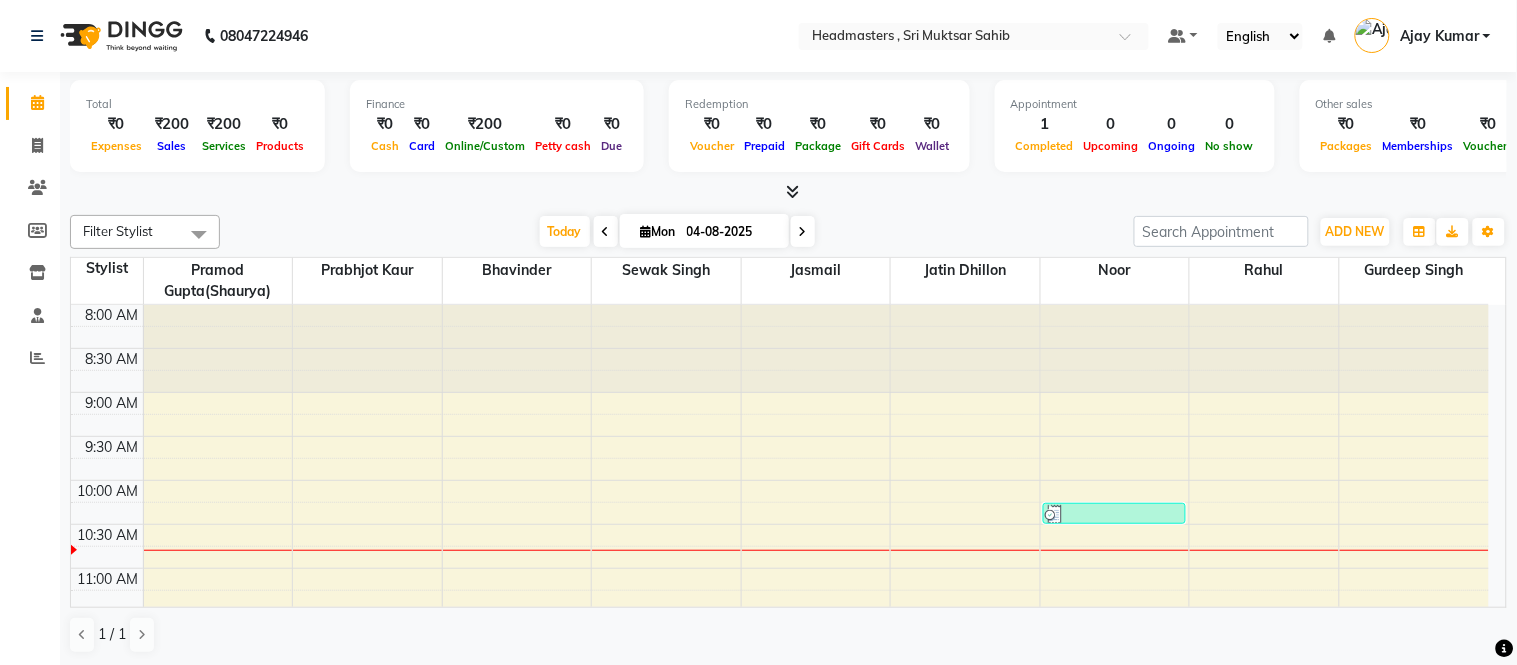 drag, startPoint x: 438, startPoint y: 192, endPoint x: 458, endPoint y: 131, distance: 64.195015 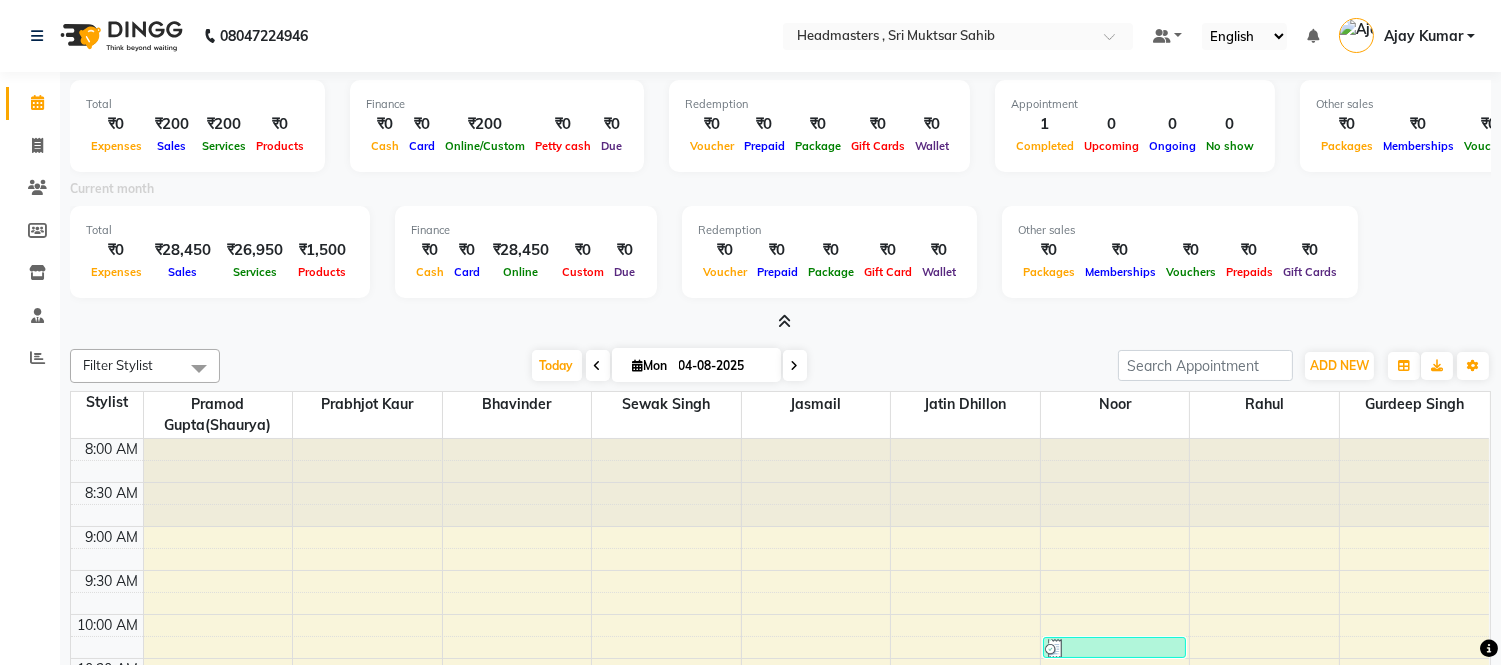 click at bounding box center [784, 321] 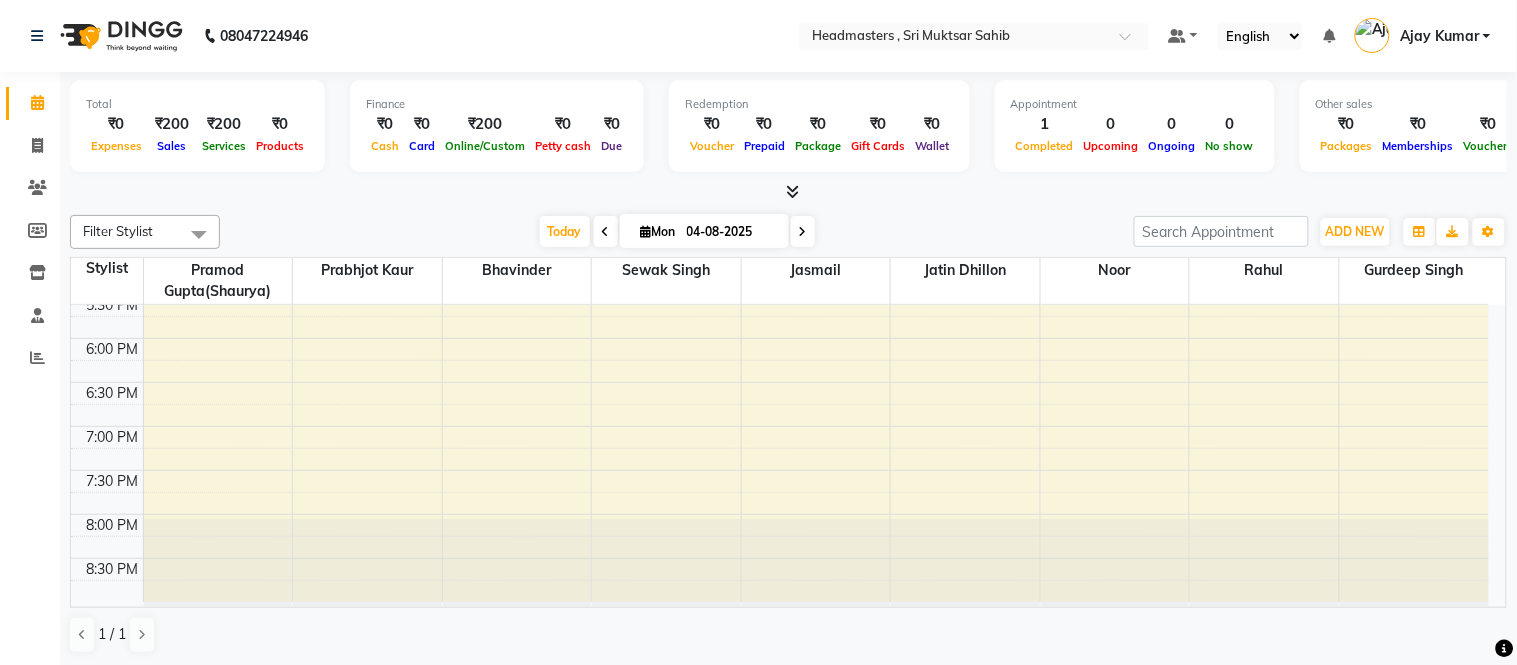scroll, scrollTop: 0, scrollLeft: 0, axis: both 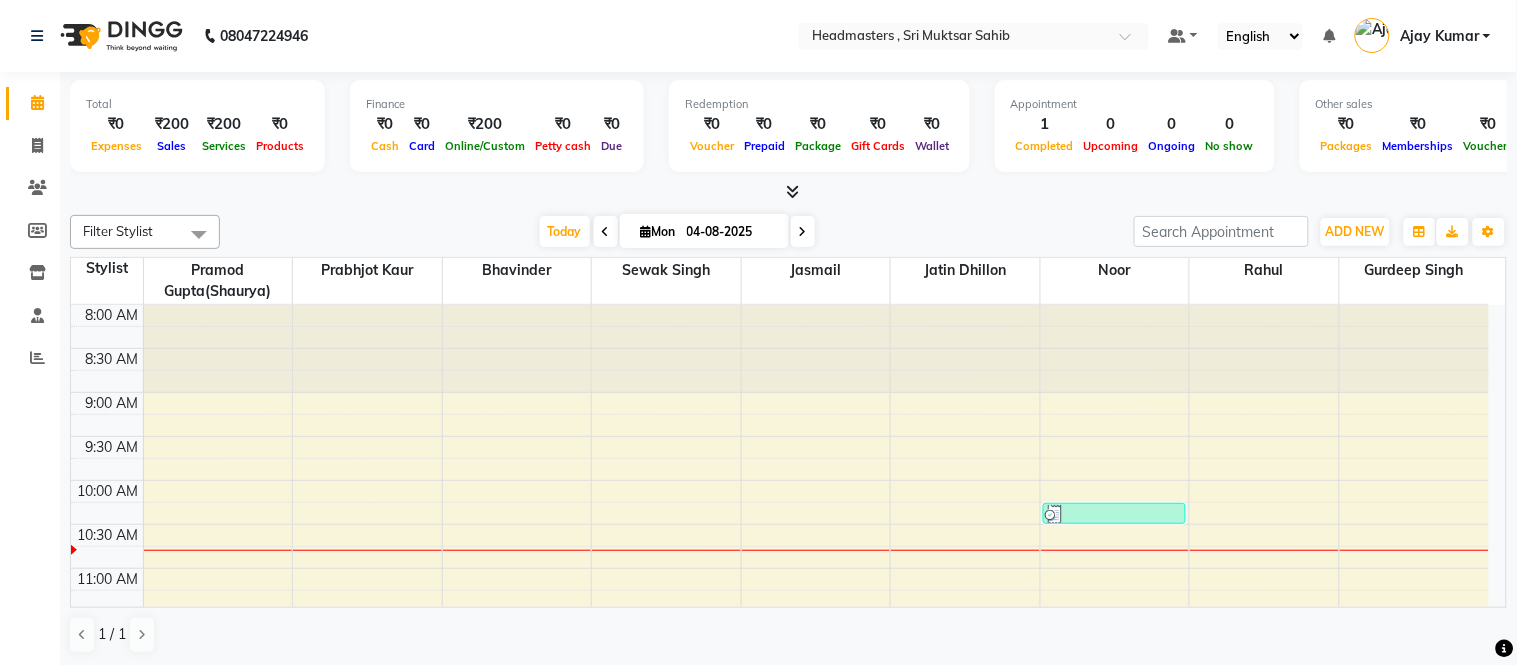 click at bounding box center (788, 192) 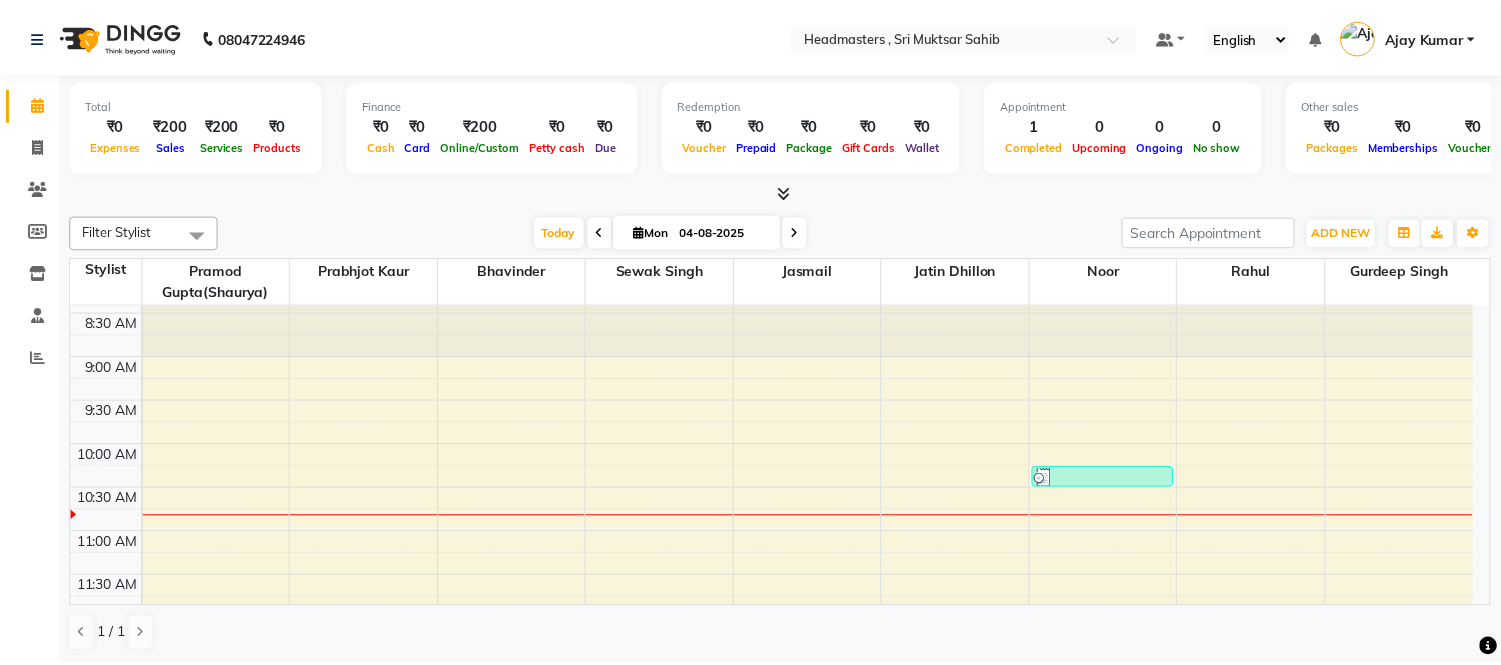 scroll, scrollTop: 0, scrollLeft: 0, axis: both 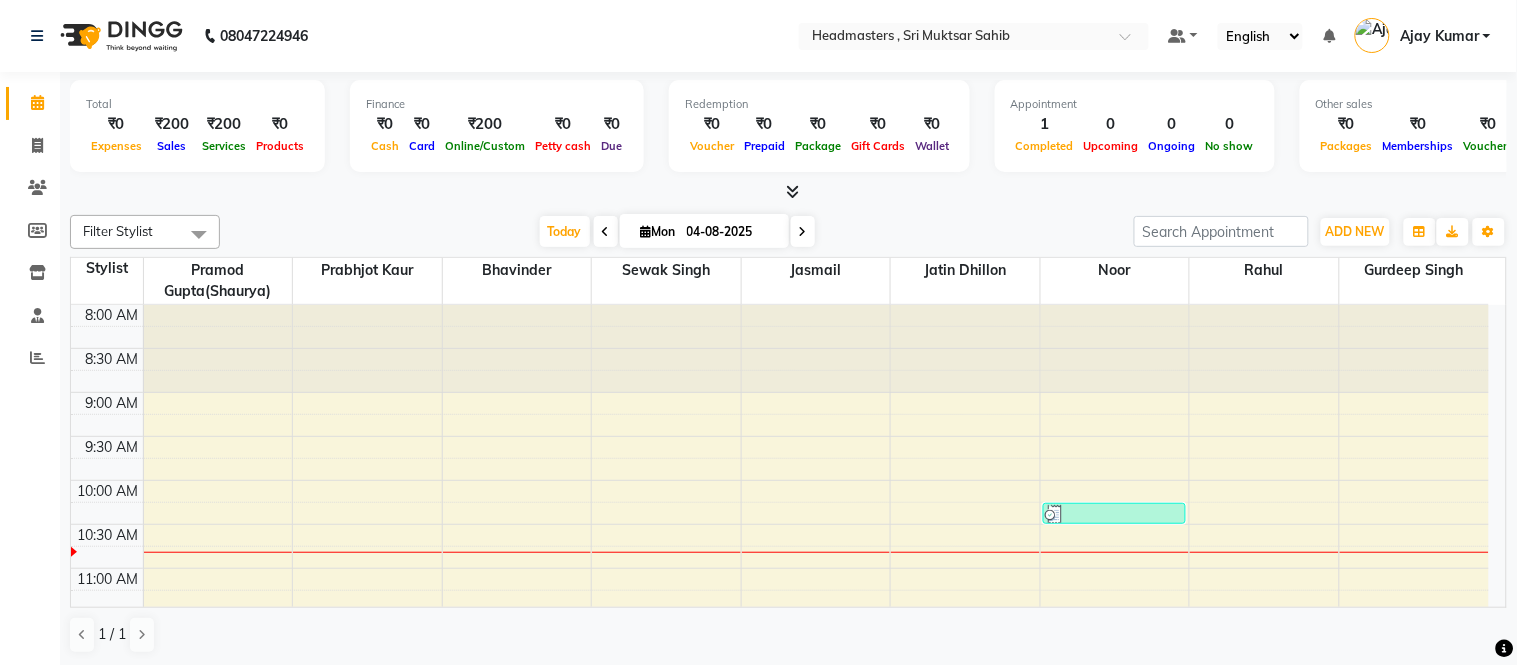 click at bounding box center [792, 191] 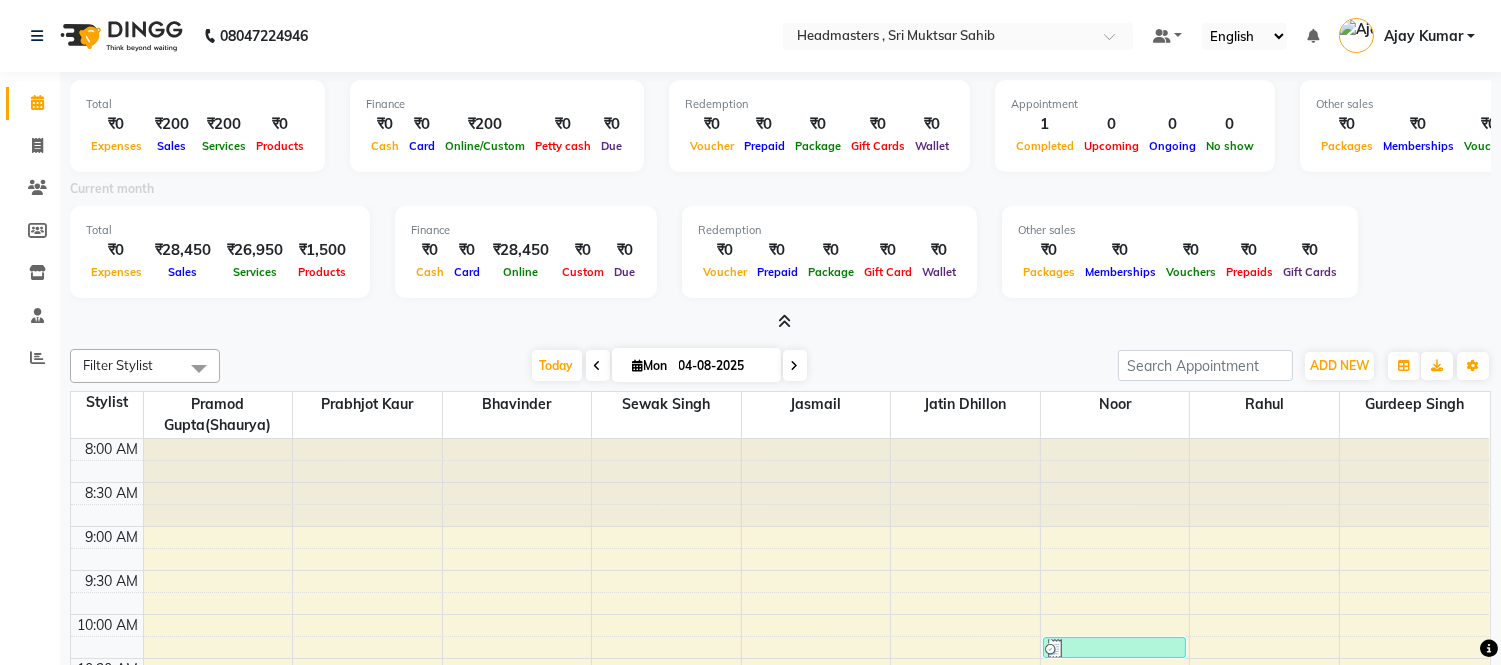 click on "08047224946 Select Location × Headmasters , Sri Muktsar Sahib Default Panel My Panel English ENGLISH Español العربية मराठी हिंदी ગુજરાતી தமிழ் 中文 Notifications nothing to show Ajay Kumar Manage Profile Change Password Sign out  Version:3.15.11" 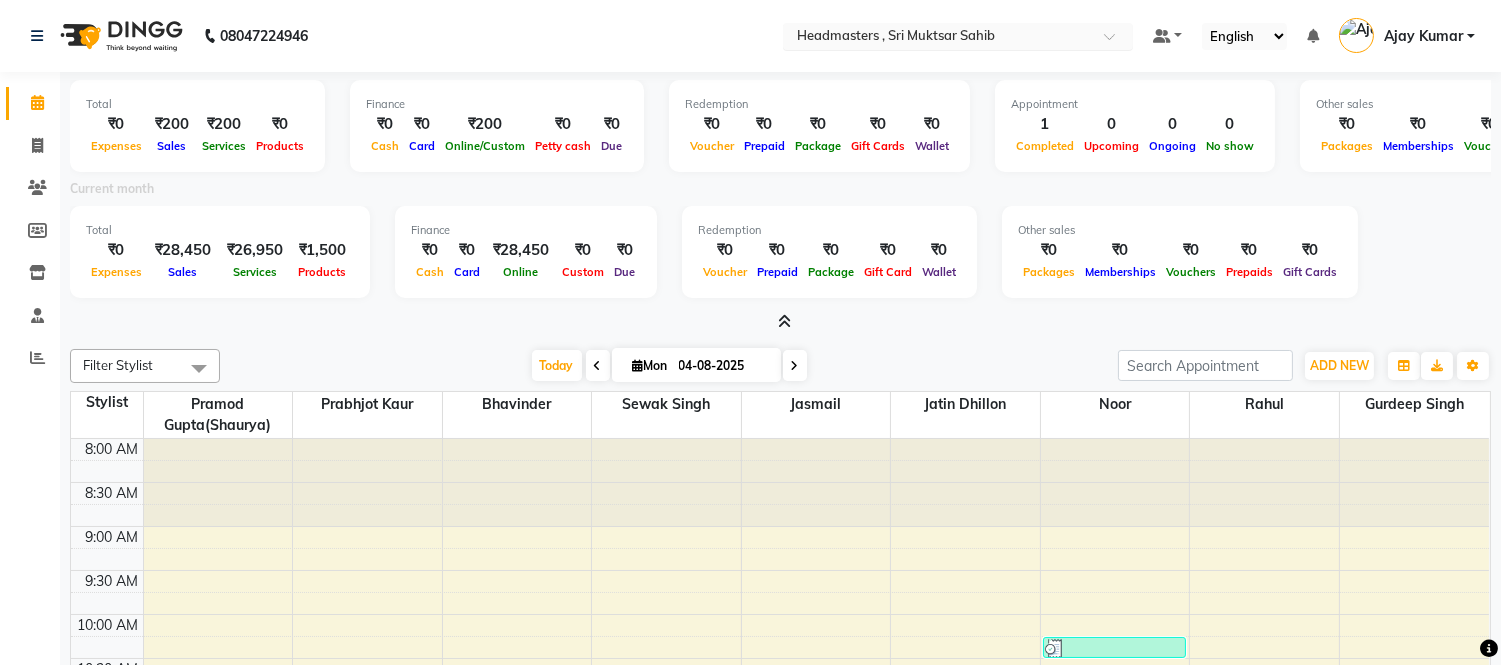 click at bounding box center (938, 38) 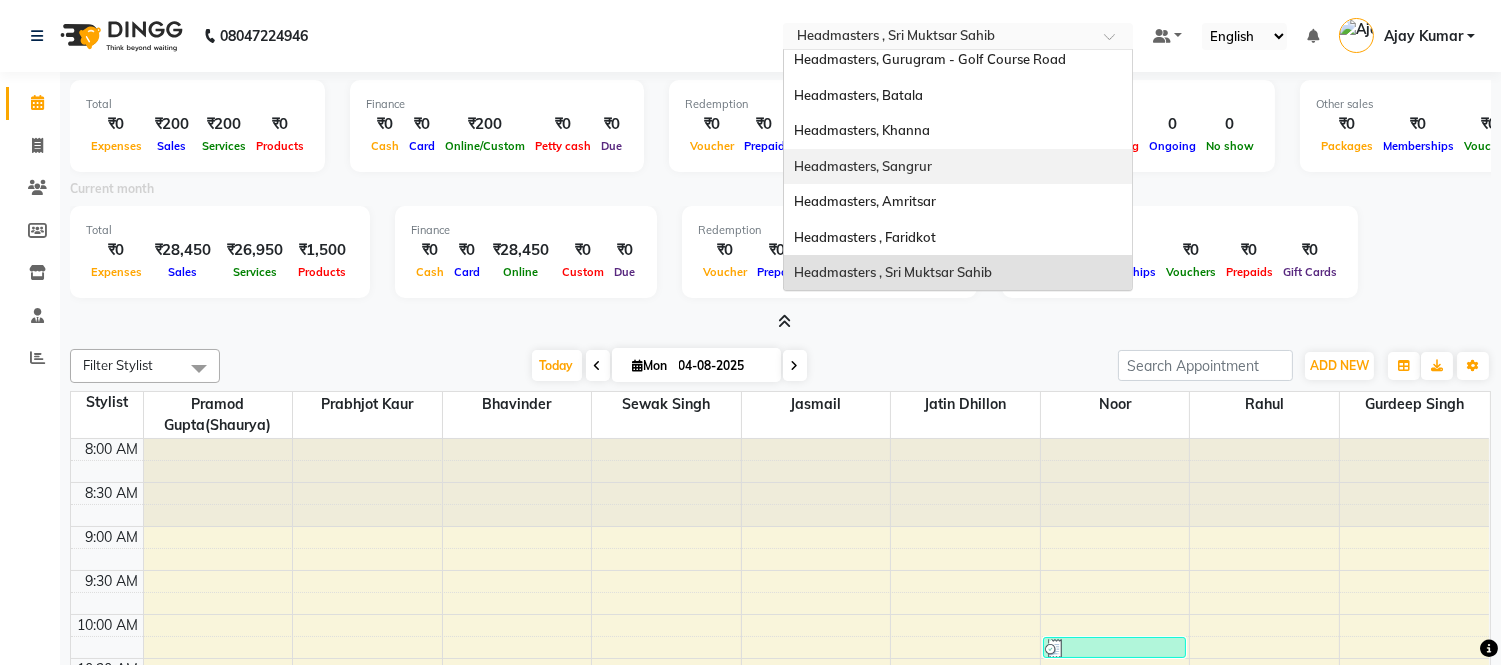 scroll, scrollTop: 0, scrollLeft: 0, axis: both 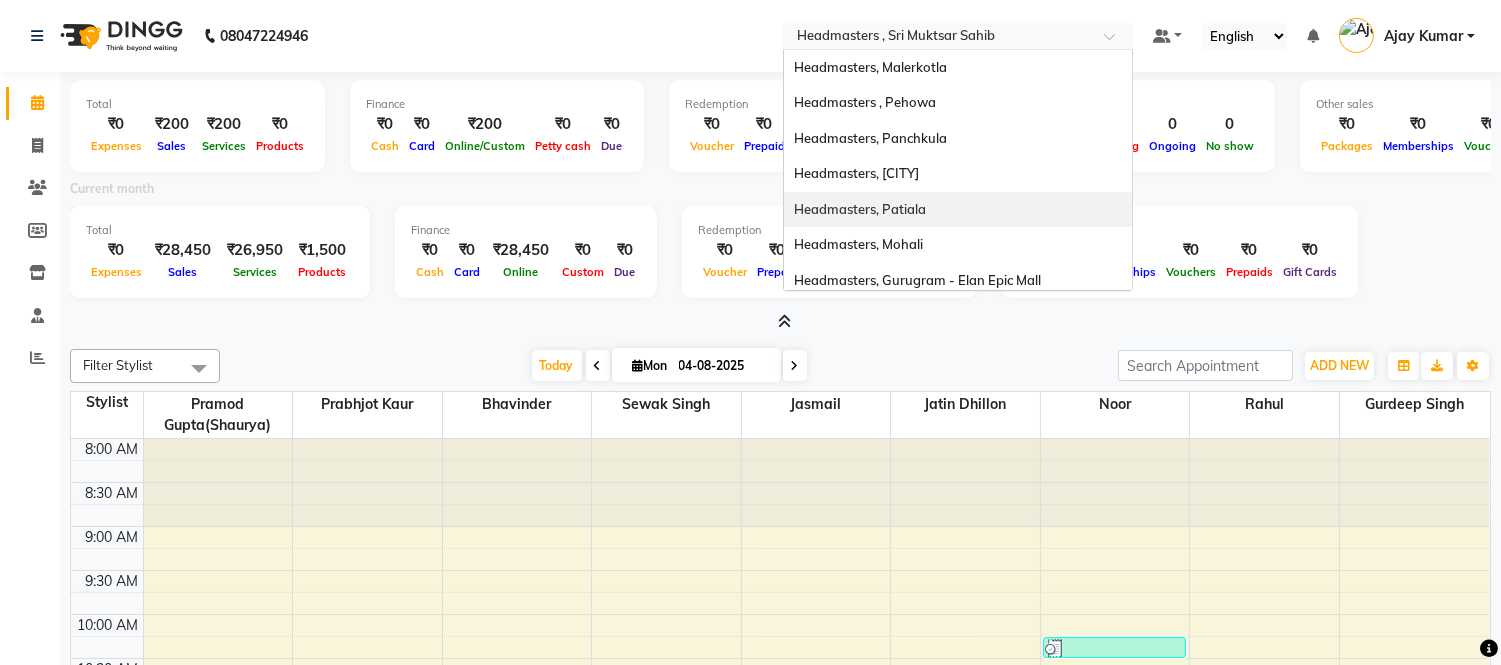 click on "Headmasters, Mohali" at bounding box center [858, 244] 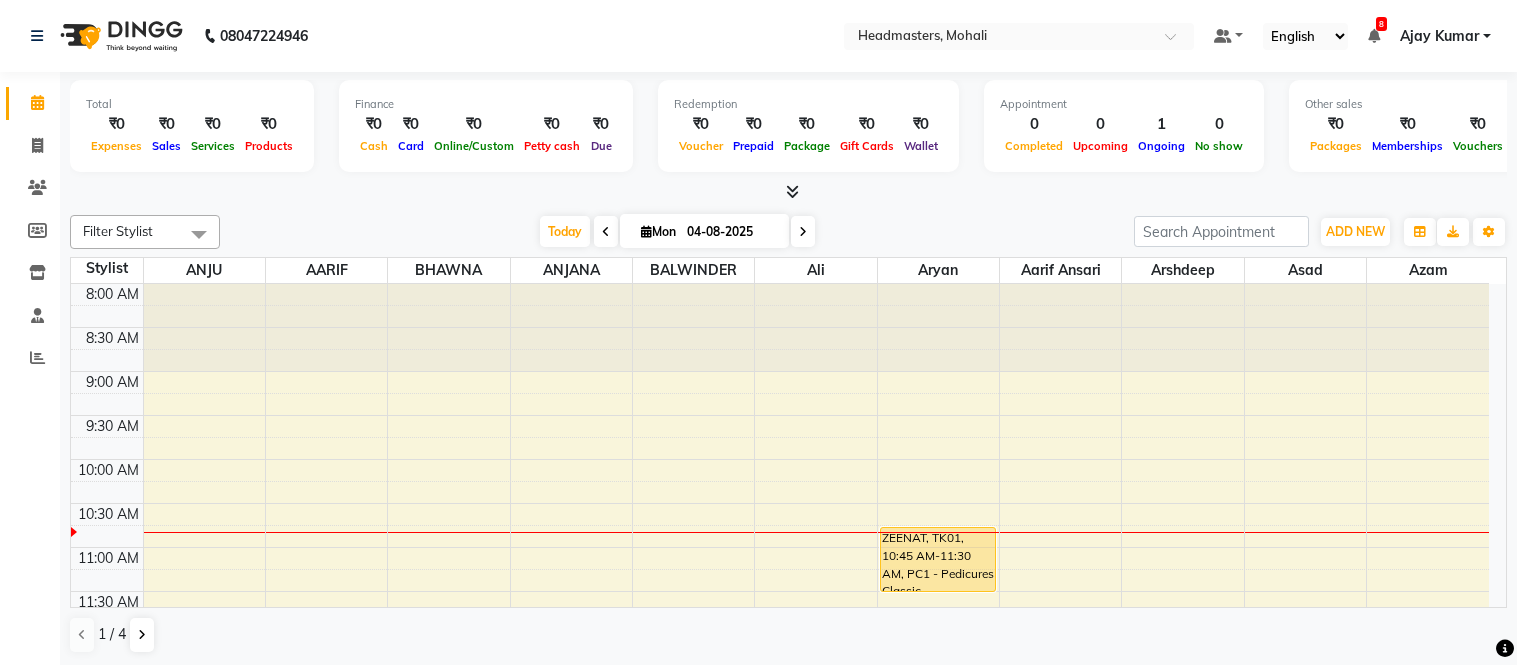 click at bounding box center [792, 191] 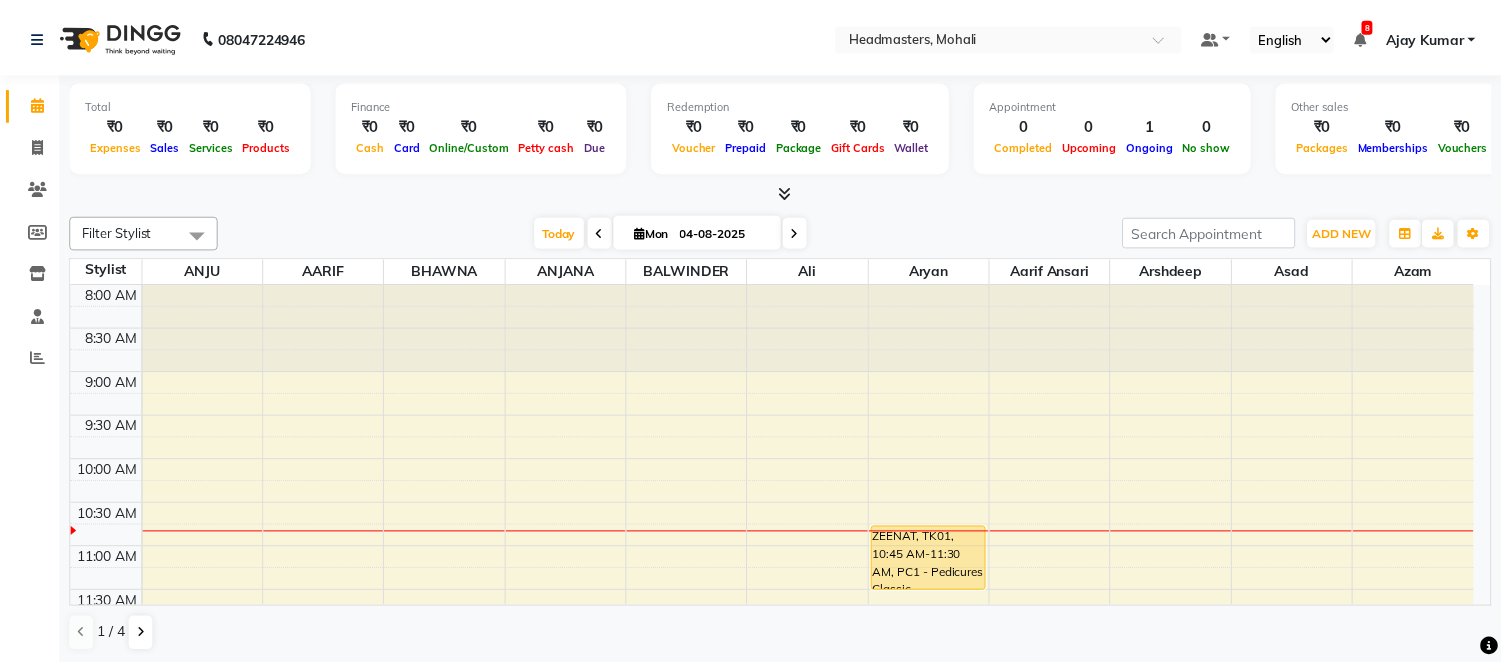 scroll, scrollTop: 0, scrollLeft: 0, axis: both 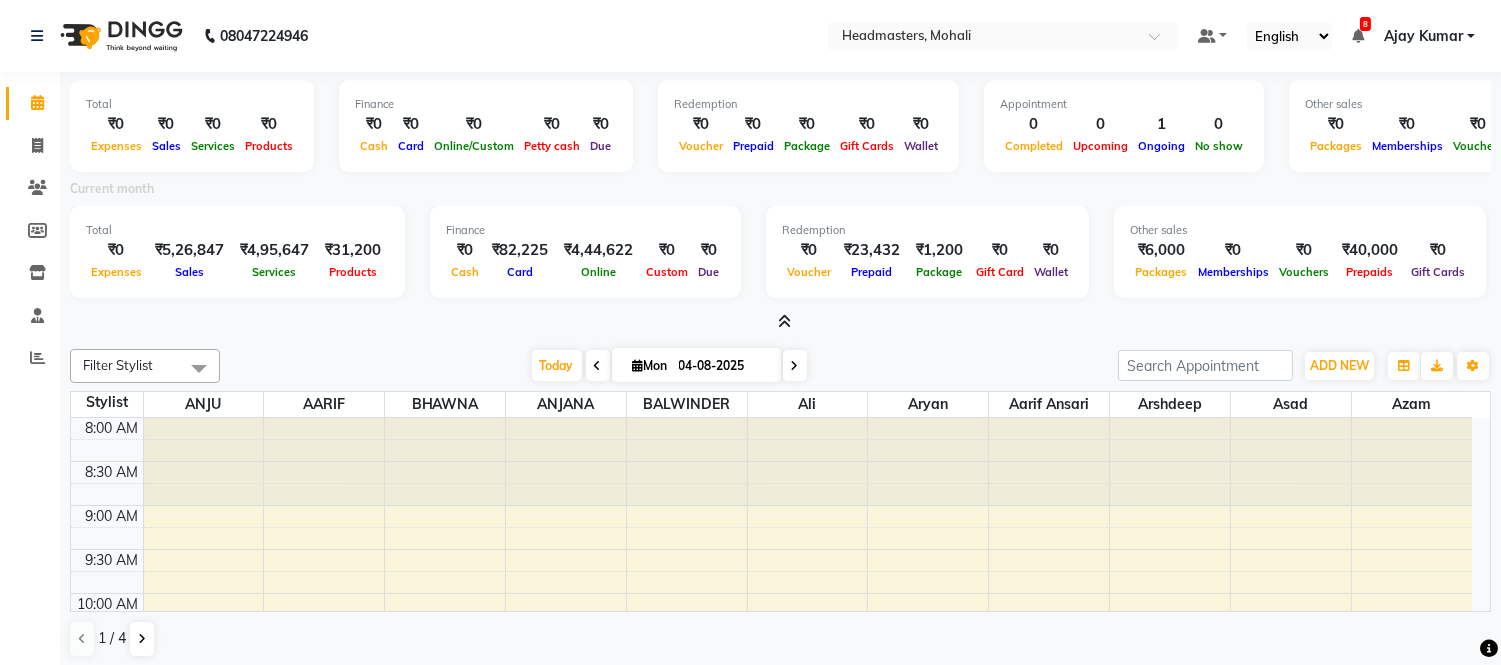 click on "Total  ₹0  Expenses ₹5,26,847  Sales ₹4,95,647 Services ₹31,200 Products  Finance  ₹0  Cash ₹82,225  Card ₹4,44,622 Online ₹0 Custom ₹0 Due  Redemption  ₹0 Voucher ₹23,432 Prepaid ₹1,200 Package ₹0 Gift Card ₹0 Wallet Other sales  ₹6,000  Packages ₹0  Memberships ₹0  Vouchers ₹40,000  Prepaids ₹0  Gift Cards Filter Stylist Select All AARIF Aarif [LAST] Ali ANJANA ANJU Arshdeep Aryan Asad  Azam BALWINDER BHAWNA BIMLA CHETAN Deepak  HARRY Headmasters [FIRST] [LAST] Jyoti karamdeep Manav MICHAEL Navdeep NEETU NEHA PREET PRINCE RAVI ROOP SACHIN KUMAR Sagar SAIF SARJU SAURAV SHAHZAD SHARAN SHELLY Ali" 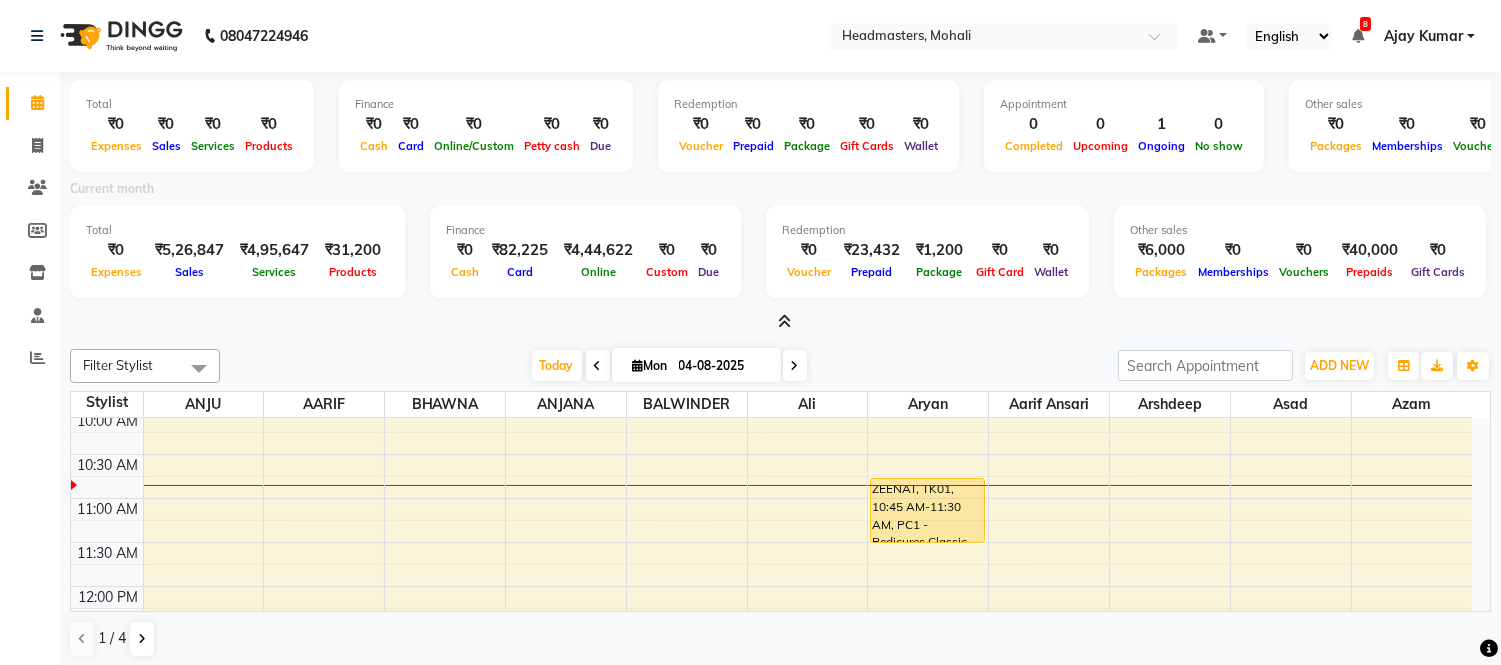 scroll, scrollTop: 222, scrollLeft: 0, axis: vertical 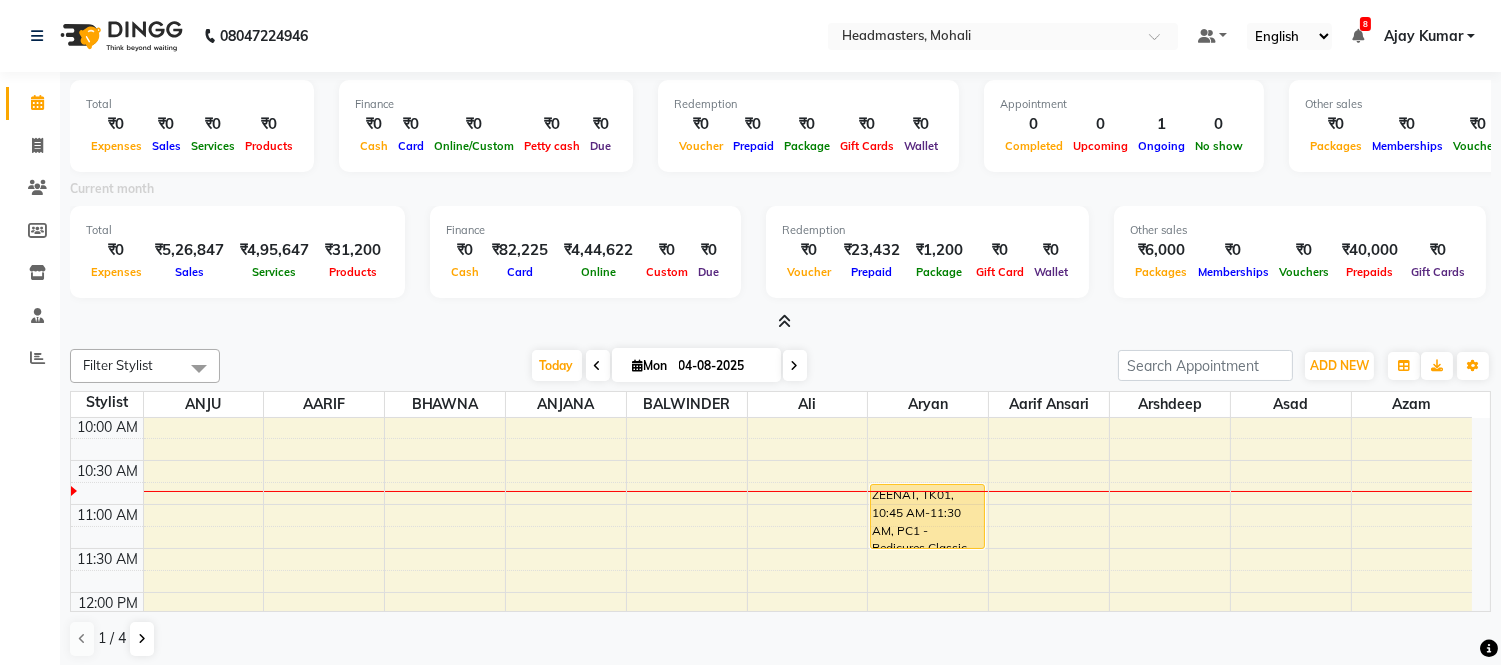 click at bounding box center (784, 321) 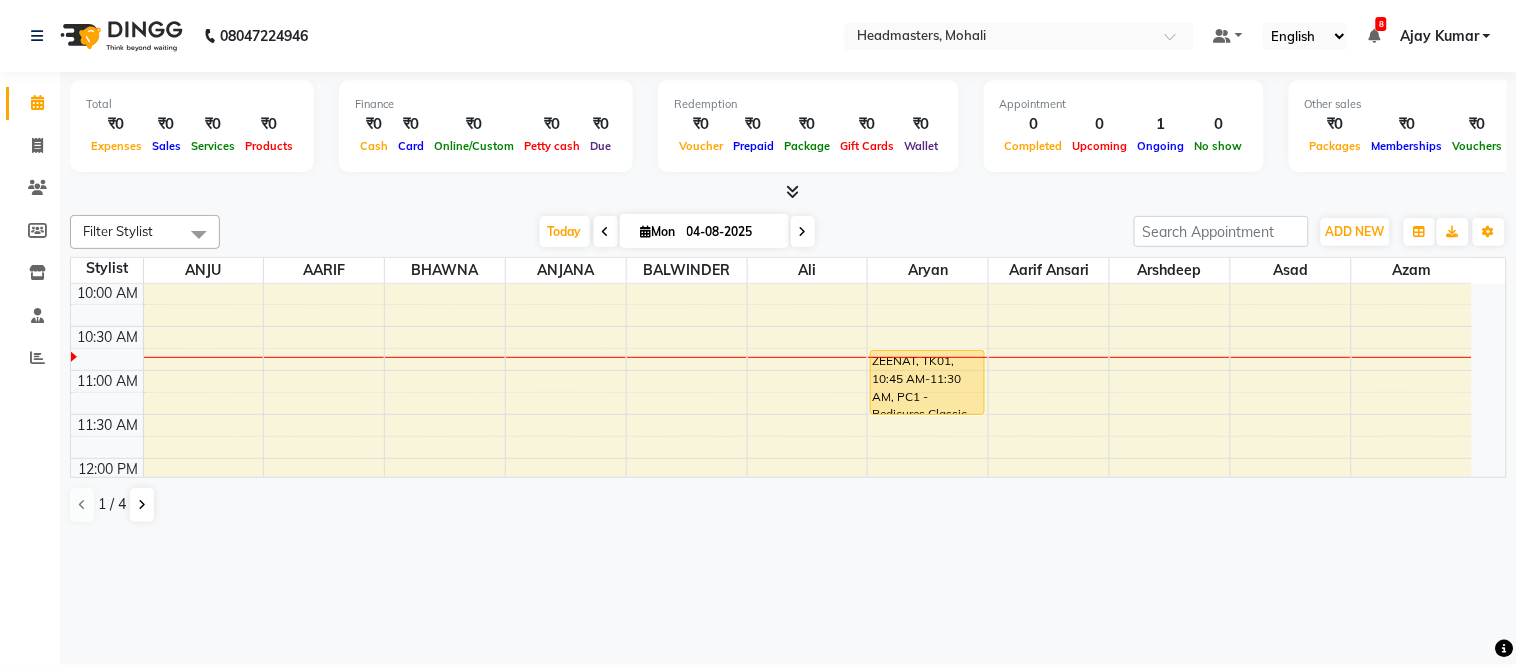 drag, startPoint x: 412, startPoint y: 186, endPoint x: 414, endPoint y: 176, distance: 10.198039 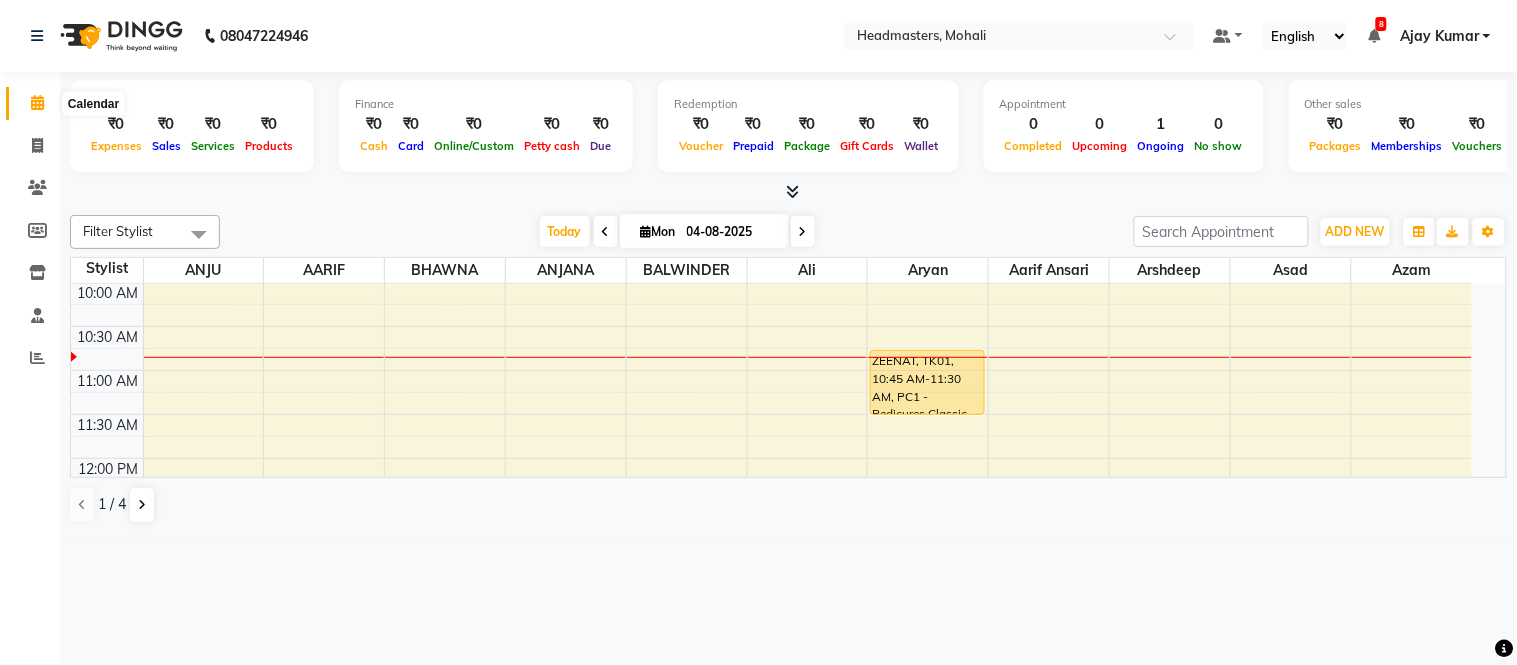 click 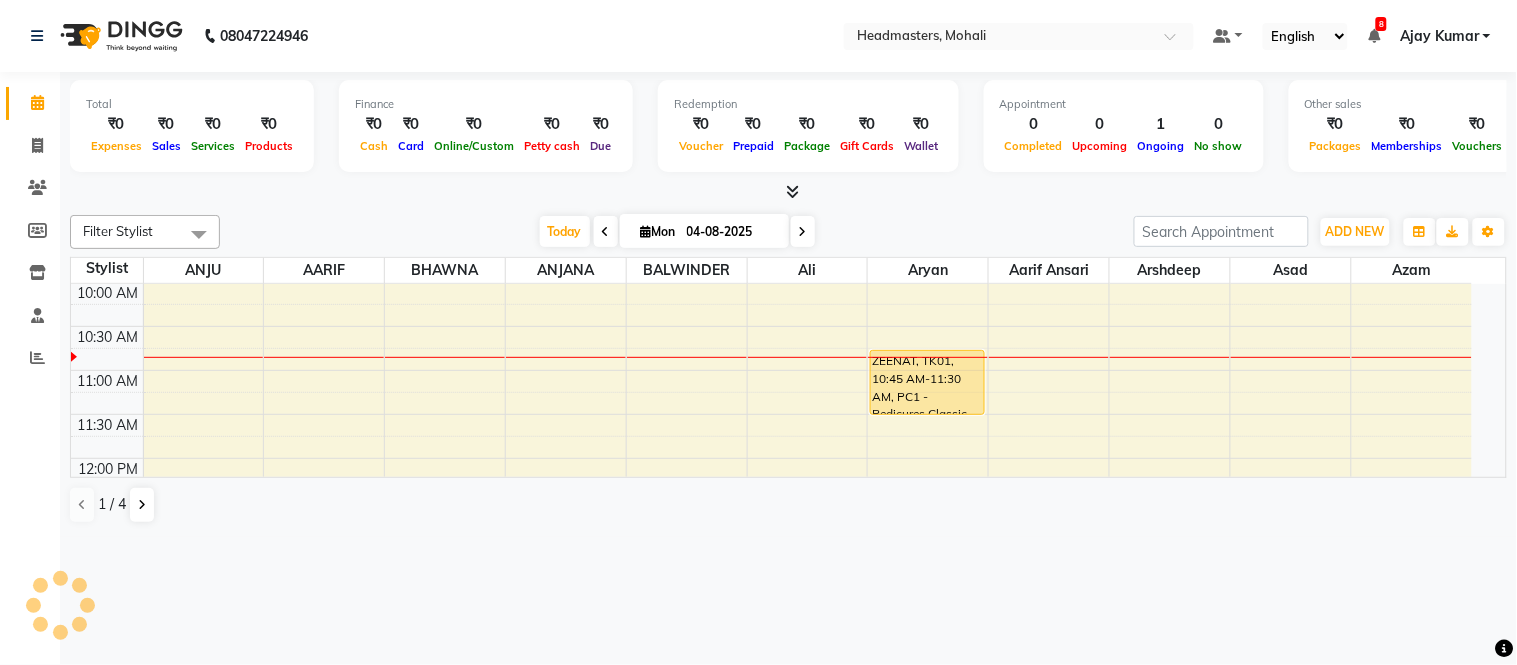 click on "Default Panel My Panel English ENGLISH Español العربية मराठी हिंदी ગુજરાતી தமிழ் 中文 8 Notifications nothing to show [FIRST] [LAST] Manage Profile Change Password Sign out  Version:3.15.11" at bounding box center [1019, 36] 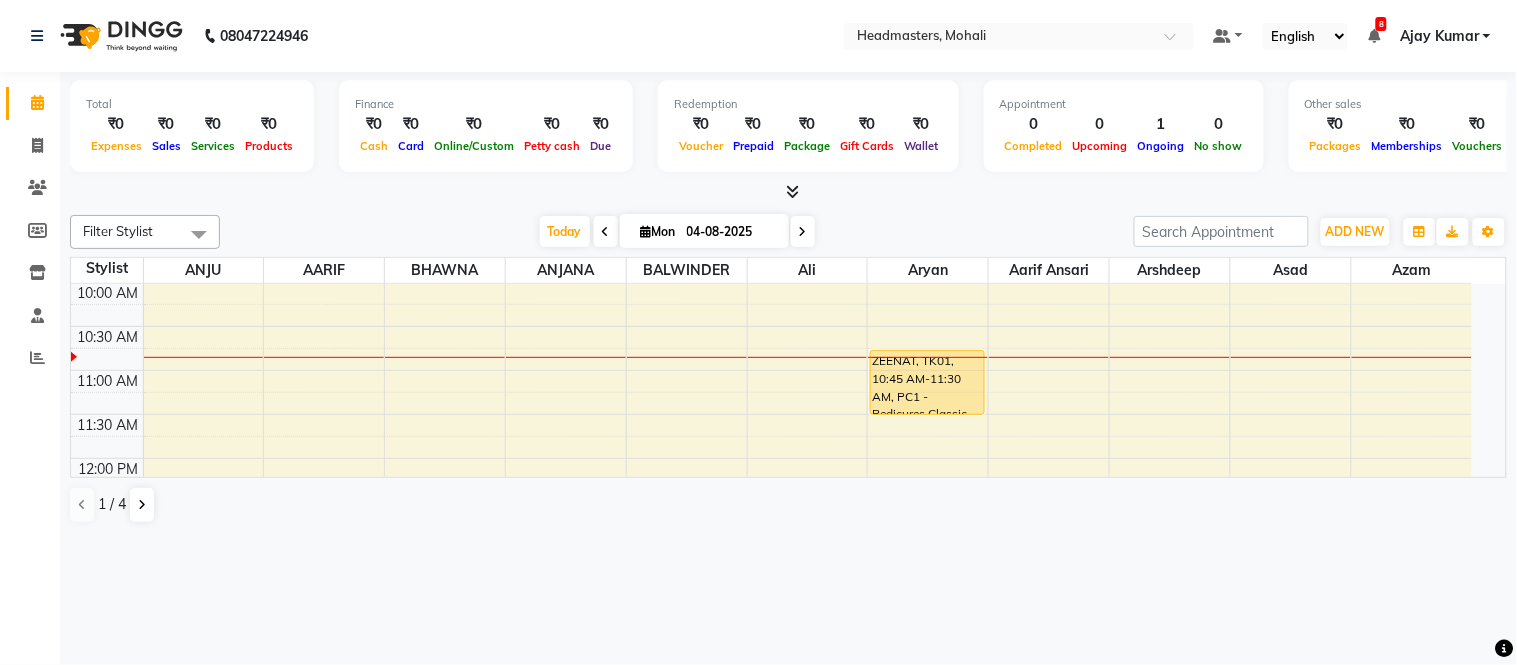 click at bounding box center (1374, 36) 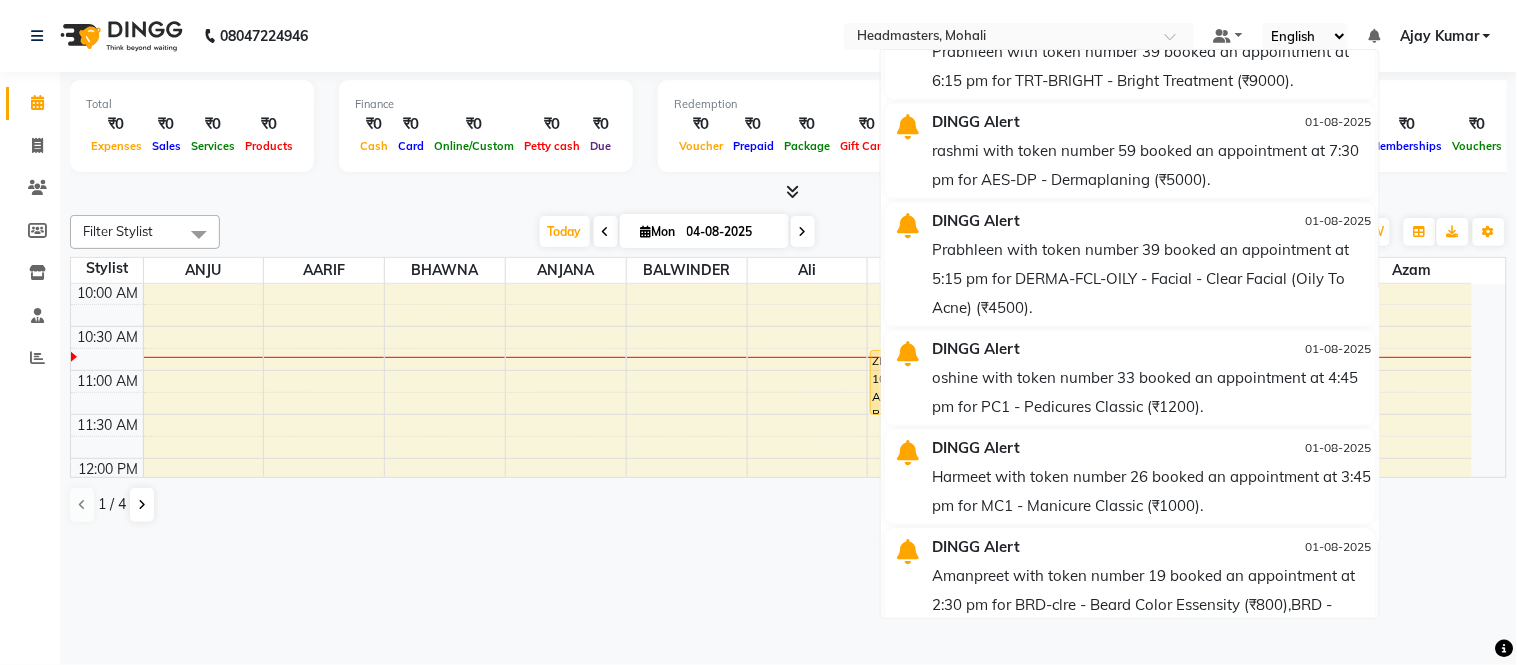 scroll, scrollTop: 1686, scrollLeft: 0, axis: vertical 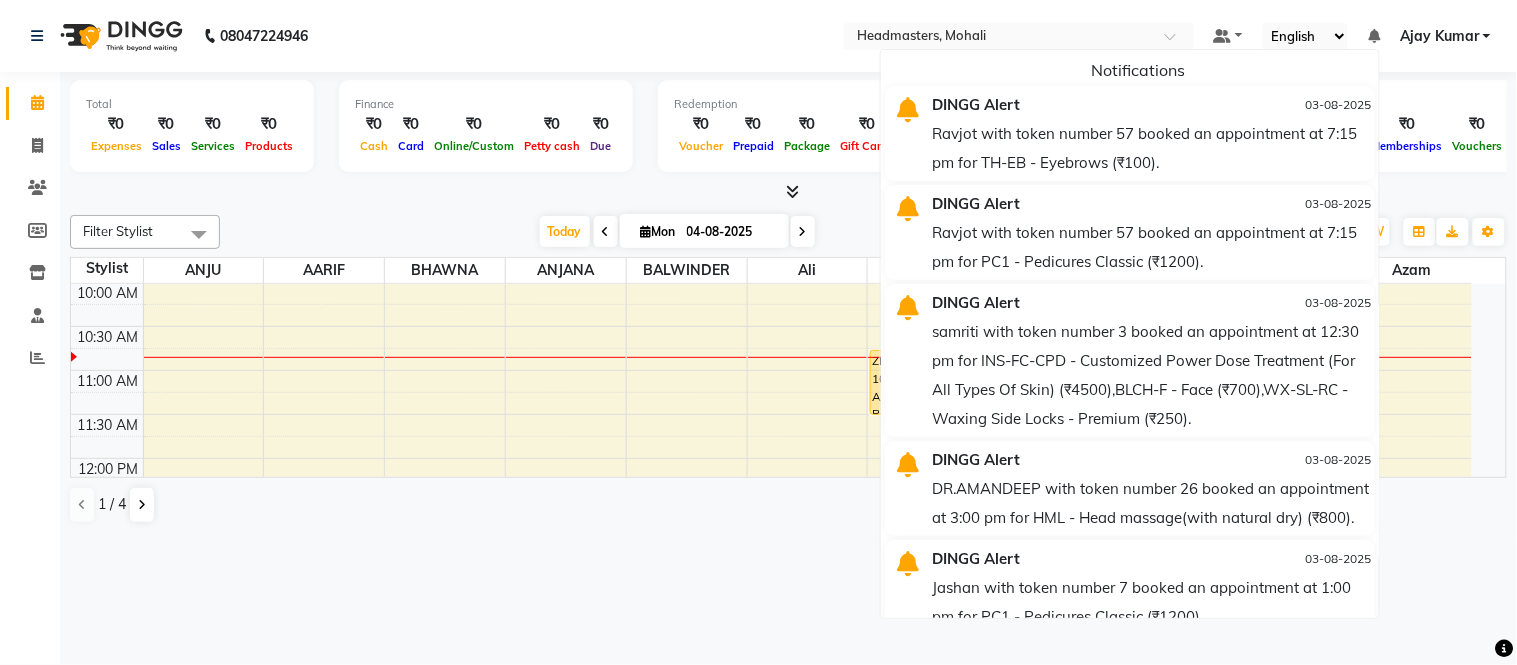 click at bounding box center (788, 192) 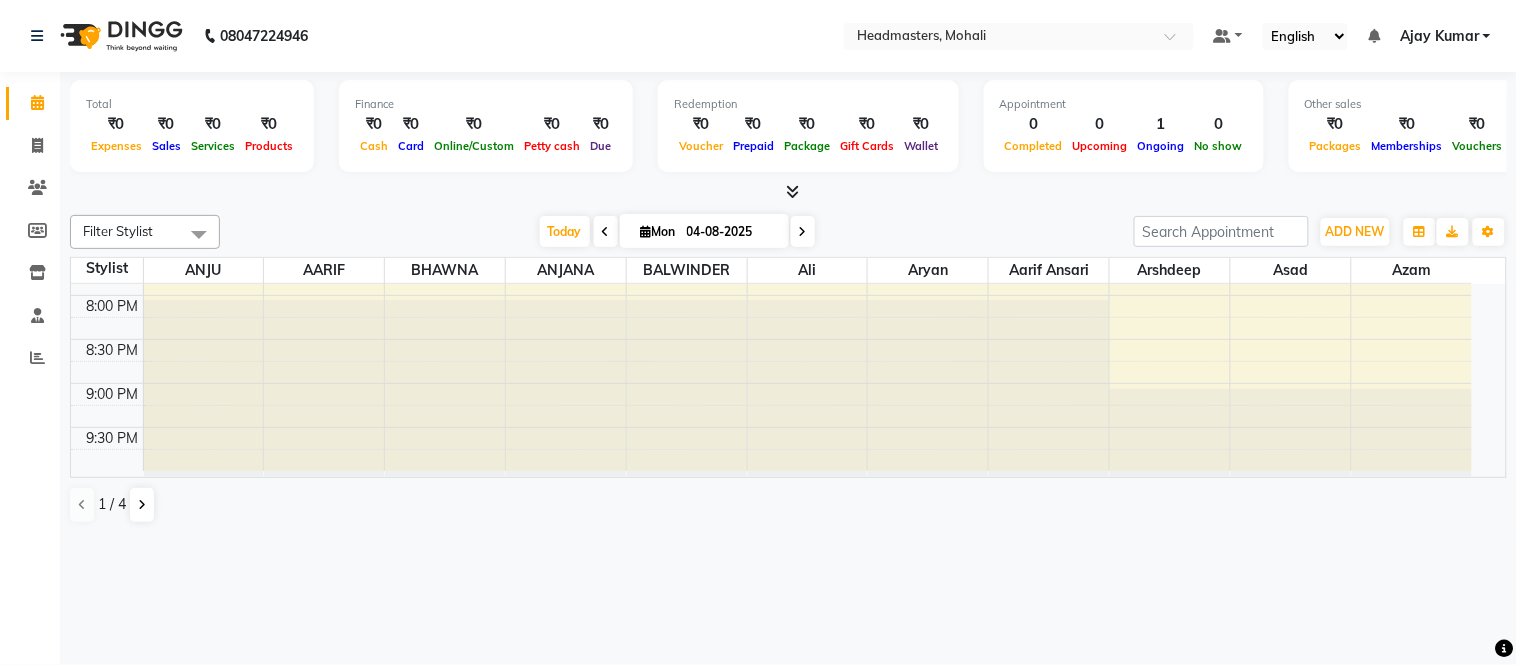 scroll, scrollTop: 0, scrollLeft: 0, axis: both 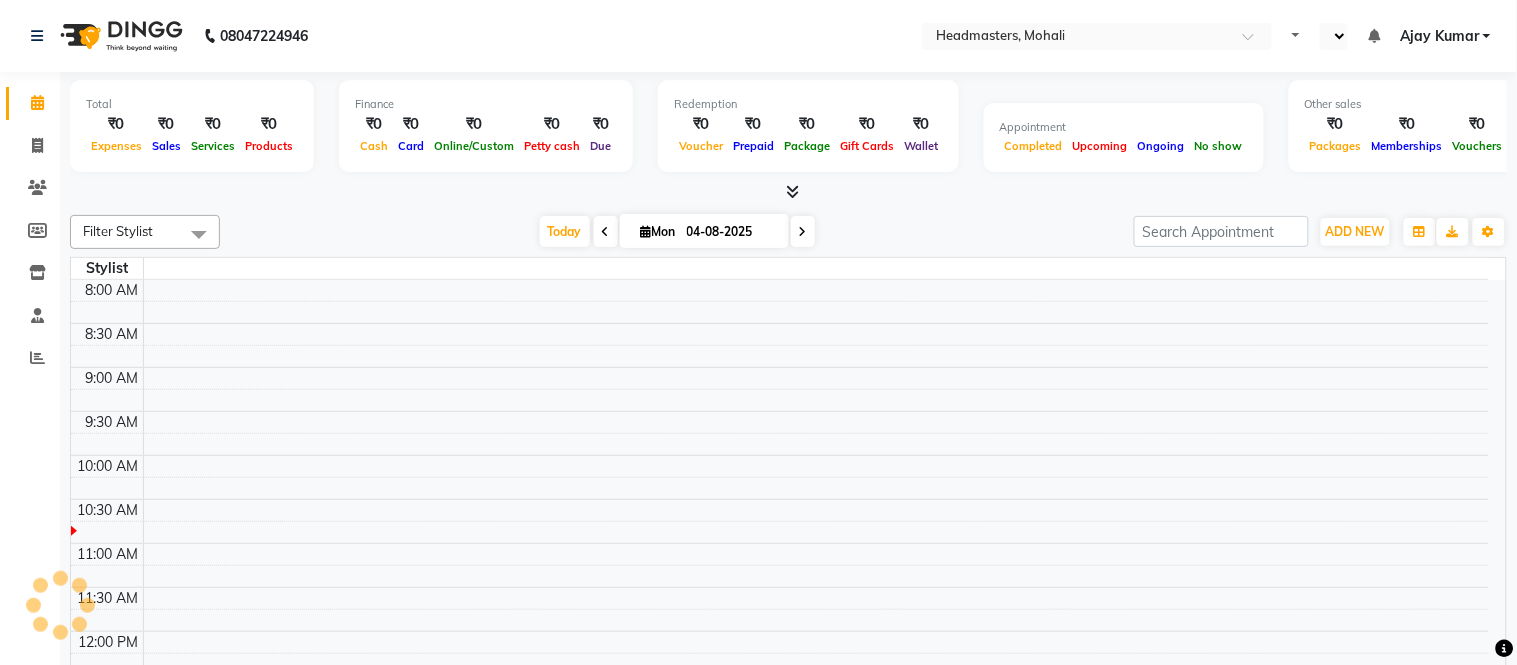 select on "en" 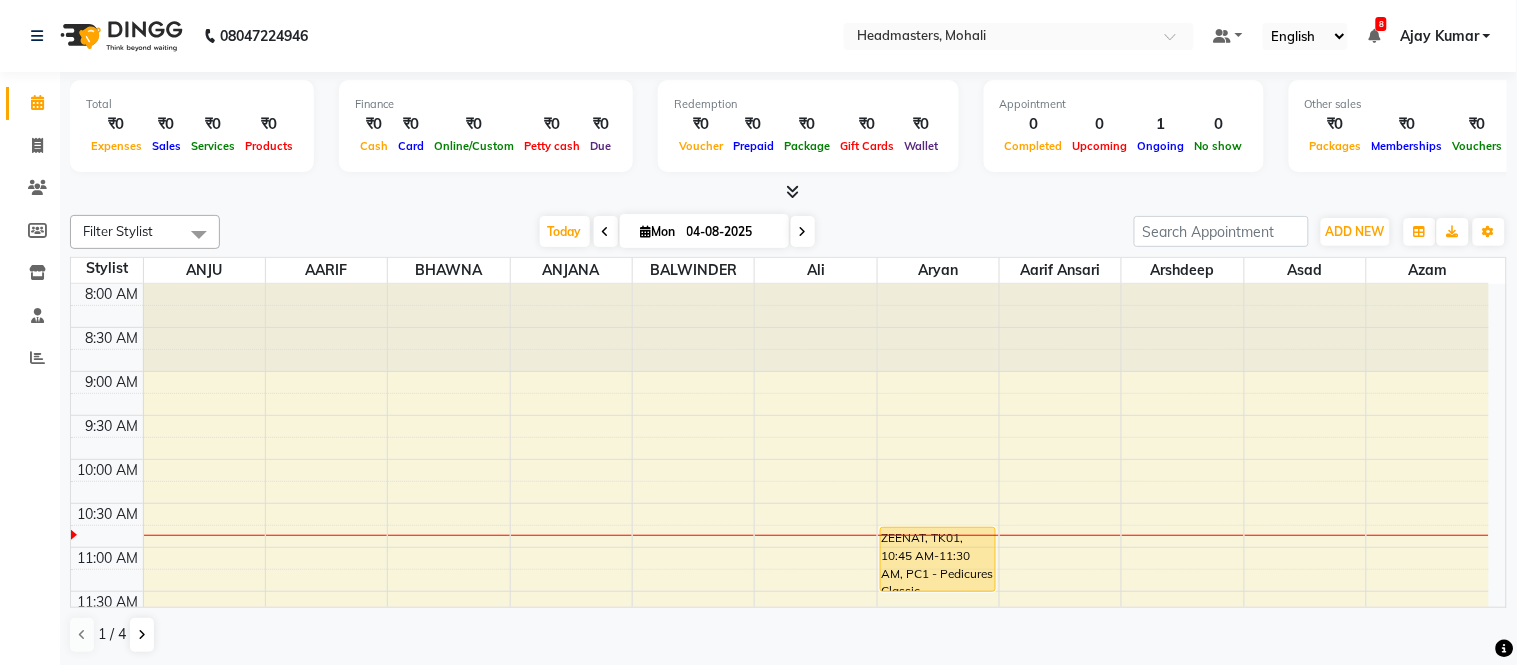 click at bounding box center (1374, 36) 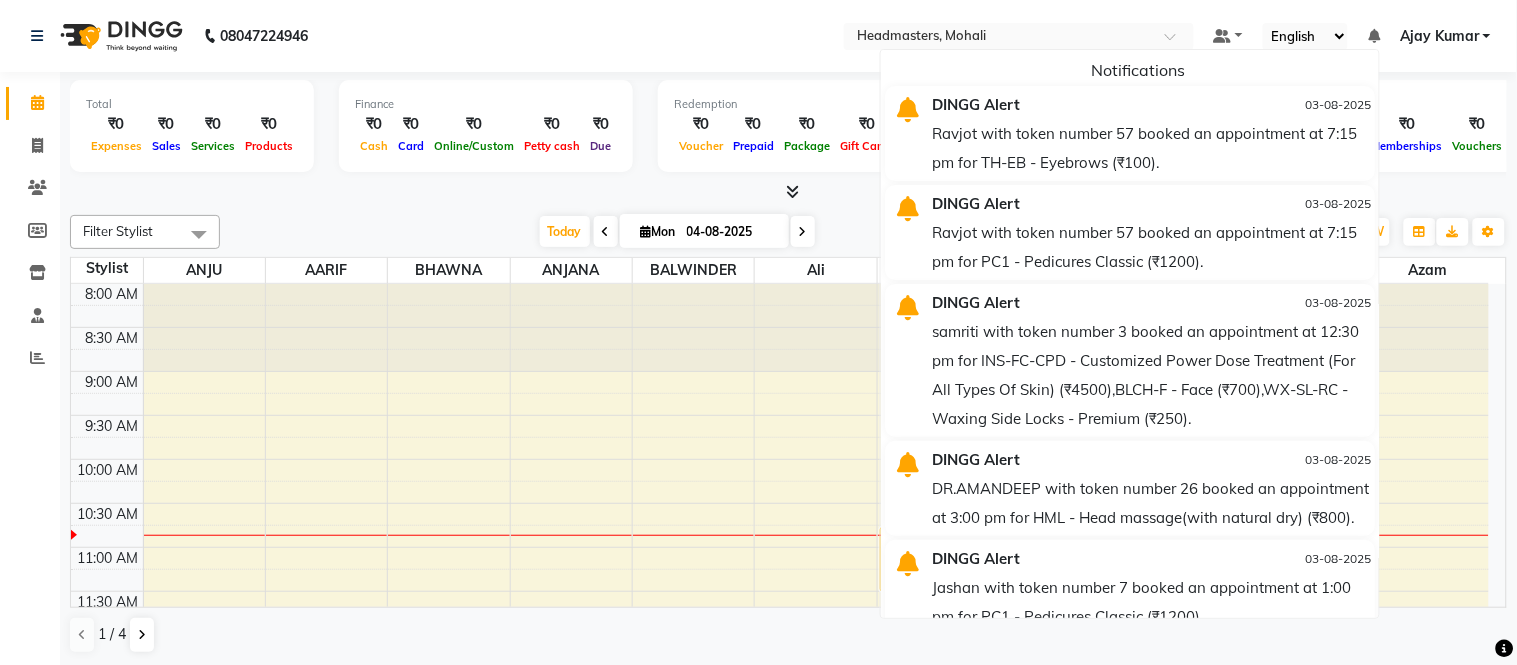 scroll, scrollTop: 0, scrollLeft: 0, axis: both 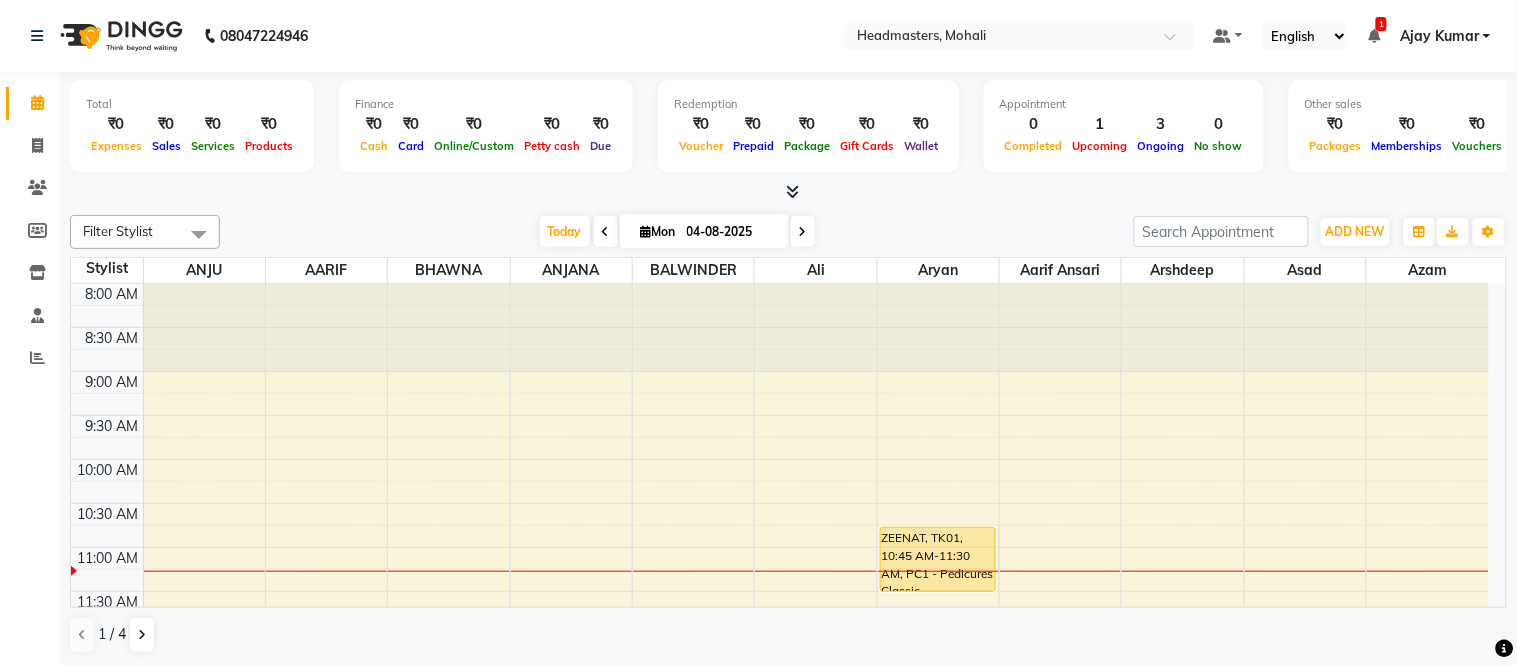 click on "1" at bounding box center (1381, 24) 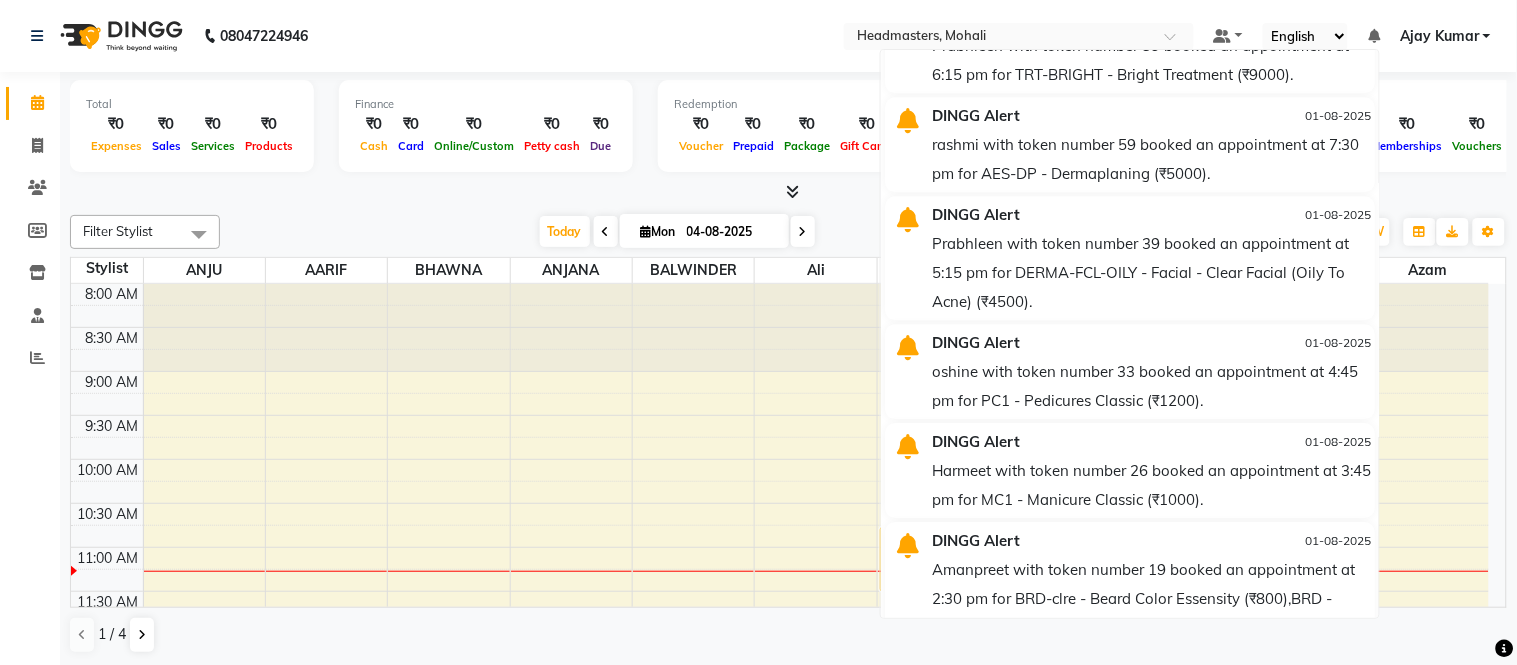 scroll, scrollTop: 1686, scrollLeft: 0, axis: vertical 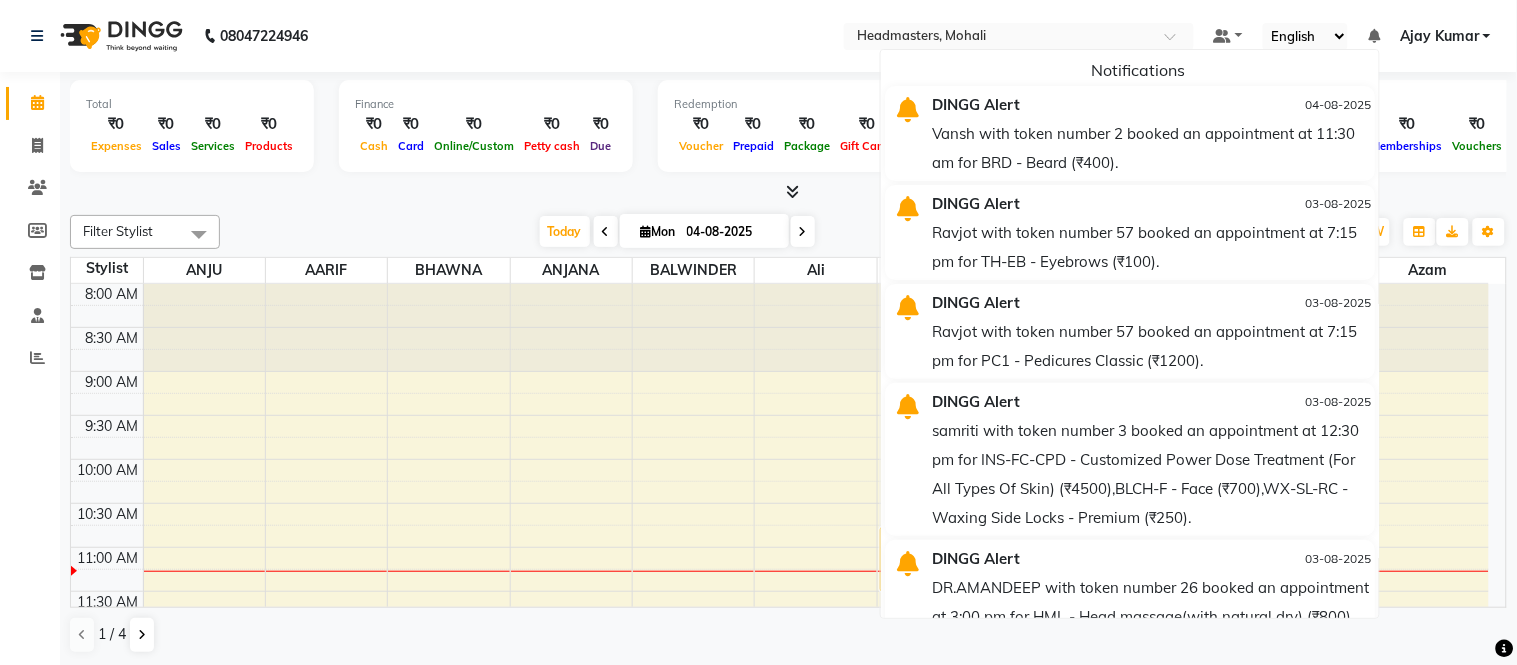 click on "[PHONE] Select Location × Headmasters, [CITY] Default Panel My Panel English ENGLISH Español العربية मराठी हिंदी ગુજરાતી தமிழ் 中文 Notifications  DINGG Alert   [DATE]   [NAME] with token number [NUMBER] booked an appointment at [TIME] for BRD - Beard ([CURRENCY][PRICE]).   DINGG Alert   [DATE]   [NAME] with token number [NUMBER] booked an appointment at [TIME] for TH-EB - Eyebrows ([CURRENCY][PRICE]).   DINGG Alert   [DATE]   [NAME] with token number [NUMBER] booked an appointment at [TIME] for PC1 - Pedicures Classic ([CURRENCY][PRICE]),BLCH-F - Face ([CURRENCY][PRICE]),WX-SL-RC - Waxing Side Locks - Premium ([CURRENCY][PRICE]).   DINGG Alert   [DATE]   [NAME] with token number [NUMBER] booked an appointment at [TIME] for INS-FC-CPD - Customized Power Dose Treatment (For All Types Of Skin) ([CURRENCY][PRICE]),BLCH-F - Face ([CURRENCY][PRICE]),WX-SL-RC - Waxing Side Locks - Premium ([CURRENCY][PRICE]).   DINGG Alert   [DATE]   [NAME] with token number [NUMBER] booked an appointment at [TIME] for HML - Head massage(with natural dry) ([CURRENCY][PRICE]).   DINGG Alert   [DATE]   DINGG Alert   [DATE]  Sign out" 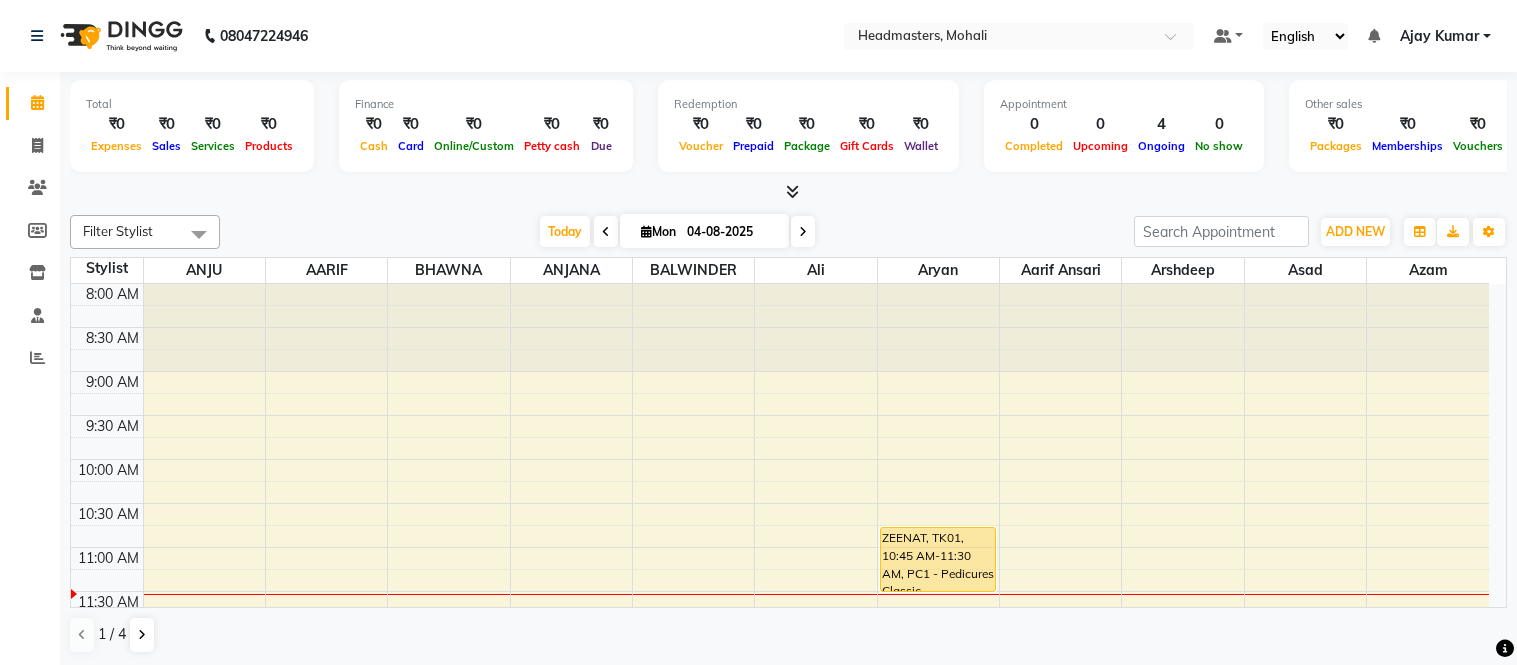 scroll, scrollTop: 0, scrollLeft: 0, axis: both 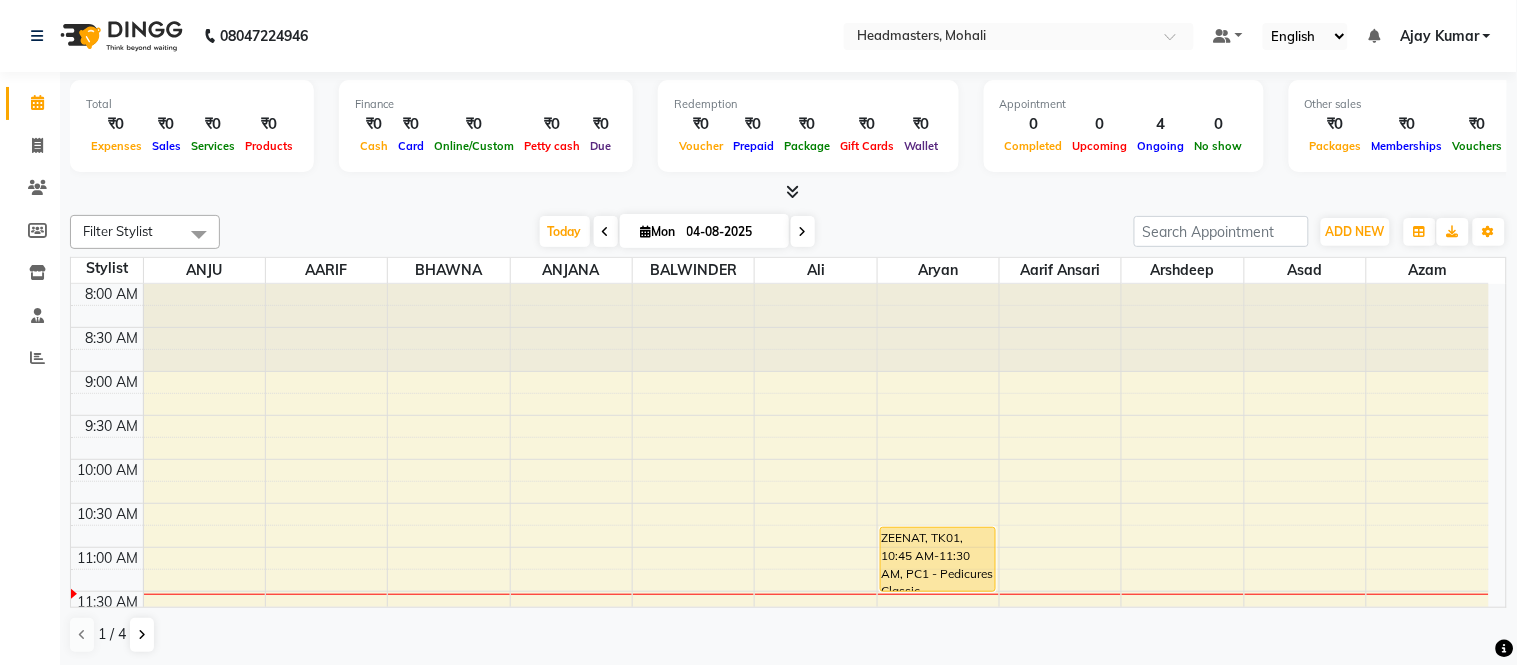 click at bounding box center [792, 191] 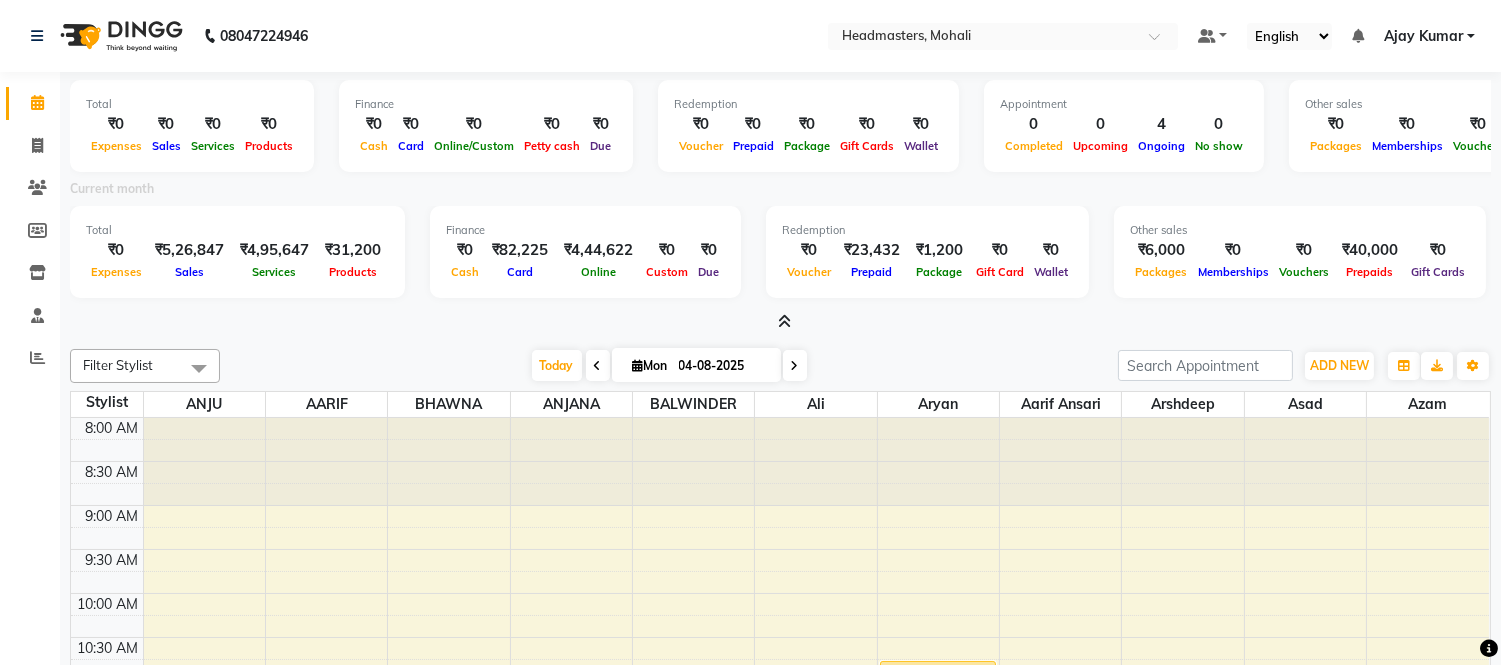 click at bounding box center [784, 321] 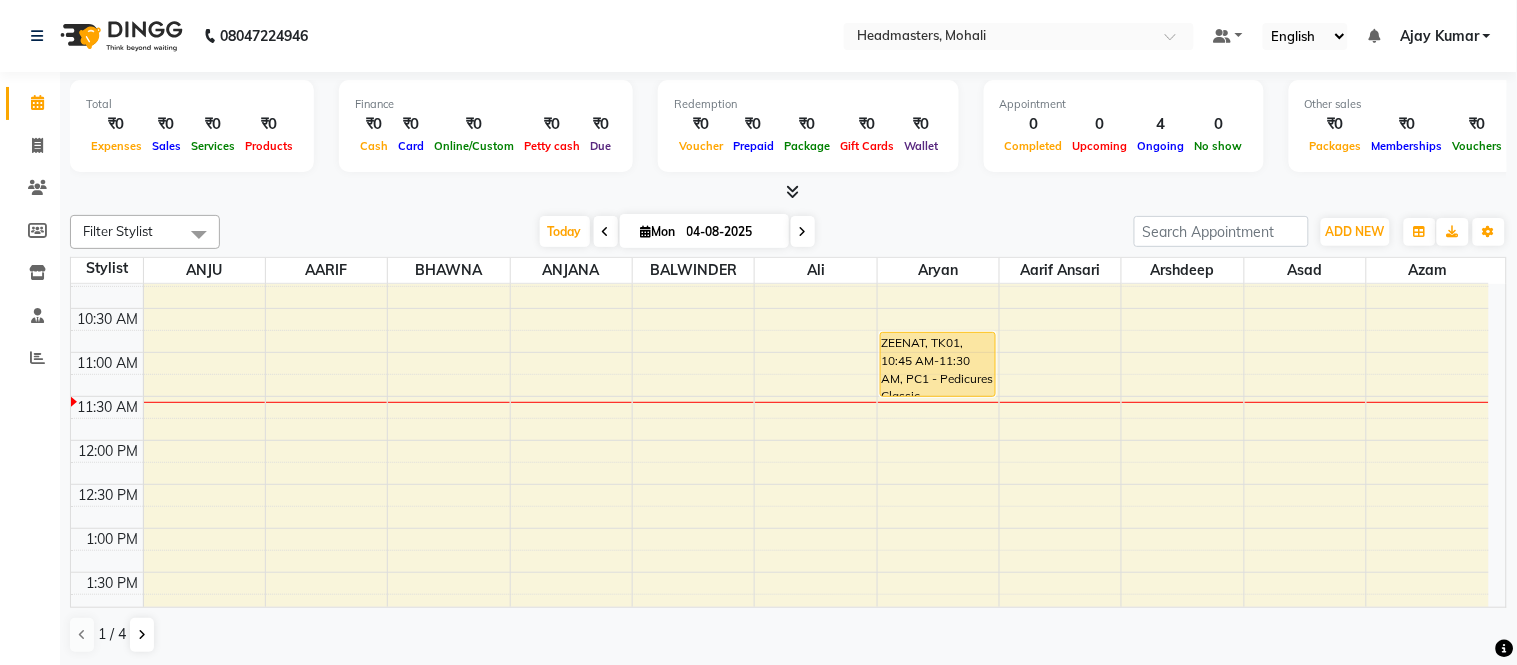 scroll, scrollTop: 111, scrollLeft: 0, axis: vertical 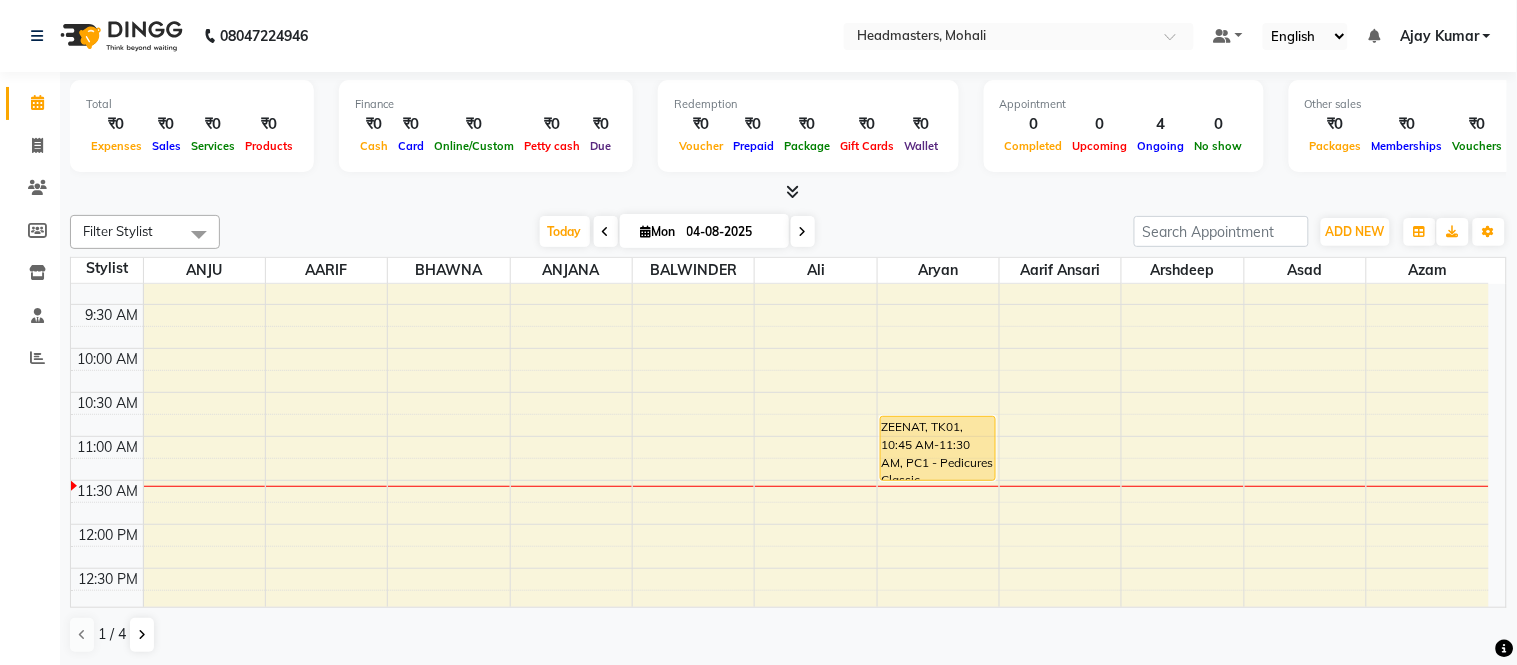 click on "8:00 AM 8:30 AM 9:00 AM 9:30 AM 10:00 AM 10:30 AM 11:00 AM 11:30 AM 12:00 PM 12:30 PM 1:00 PM 1:30 PM 2:00 PM 2:30 PM 3:00 PM 3:30 PM 4:00 PM 4:30 PM 5:00 PM 5:30 PM 6:00 PM 6:30 PM 7:00 PM 7:30 PM 8:00 PM 8:30 PM 9:00 PM 9:30 PM    ZEENAT, TK01, 10:45 AM-11:30 AM, PC1 - Pedicures Classic" at bounding box center [780, 788] 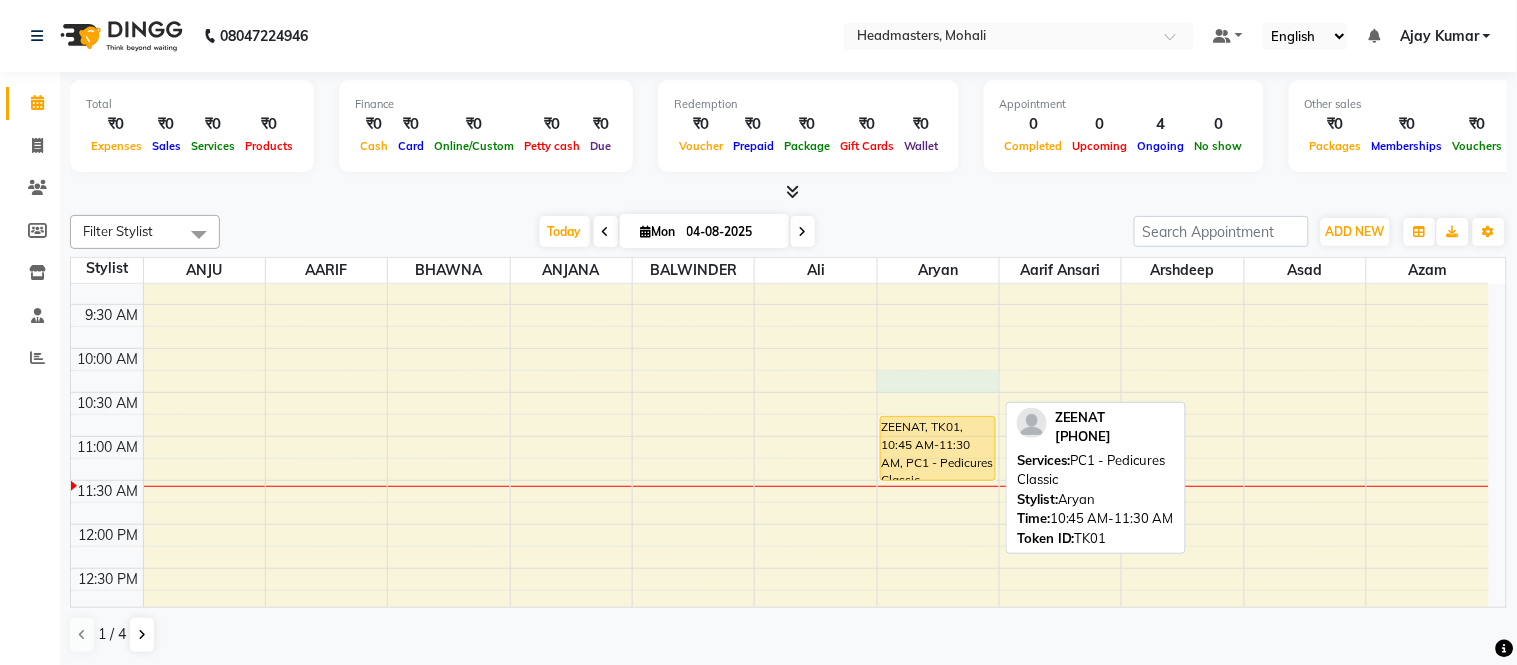click on "ZEENAT, TK01, 10:45 AM-11:30 AM, PC1 - Pedicures Classic" at bounding box center [938, 448] 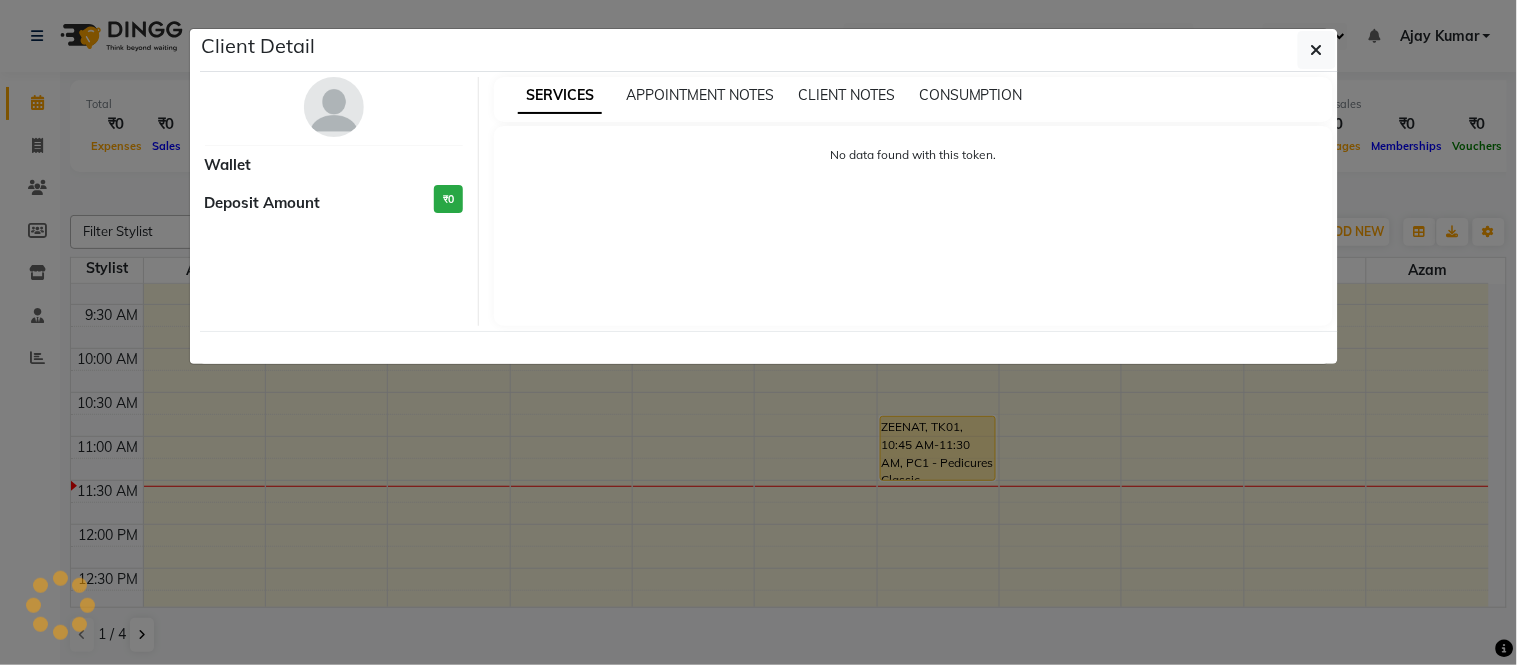 select on "1" 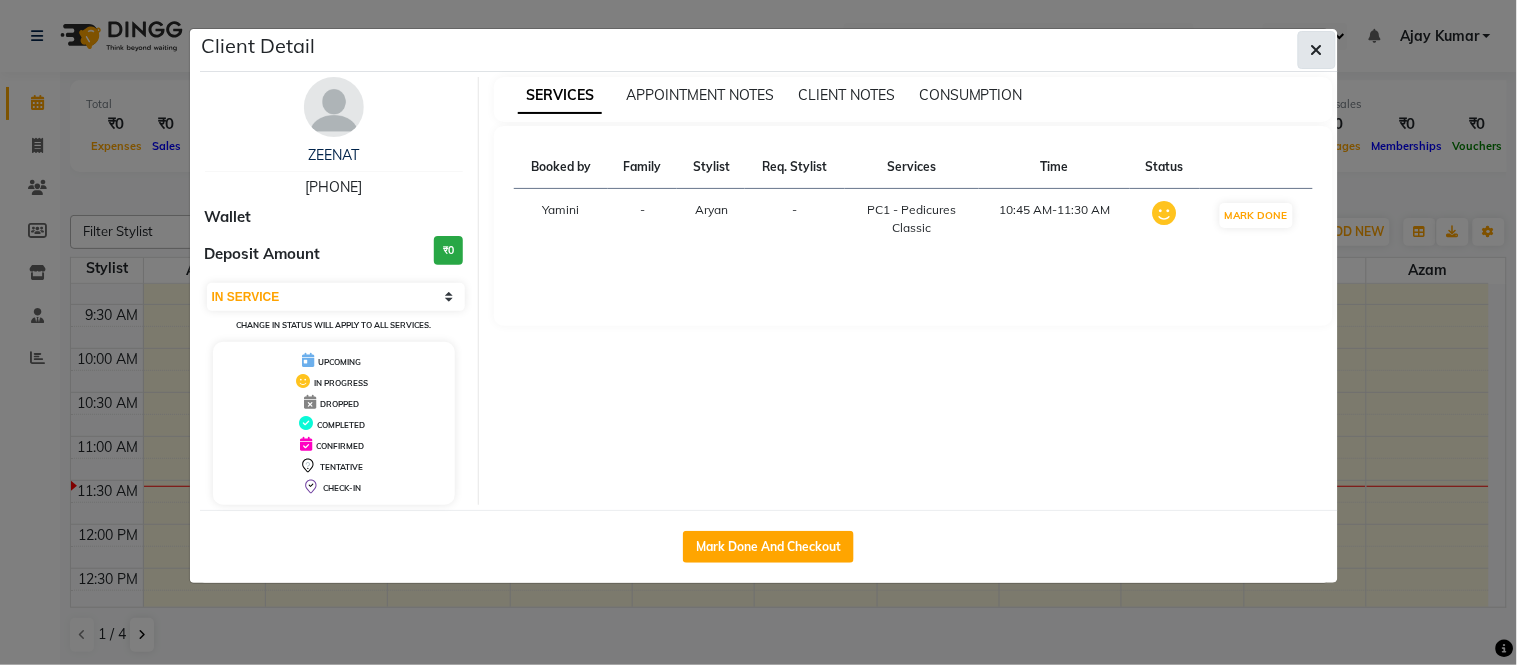 click 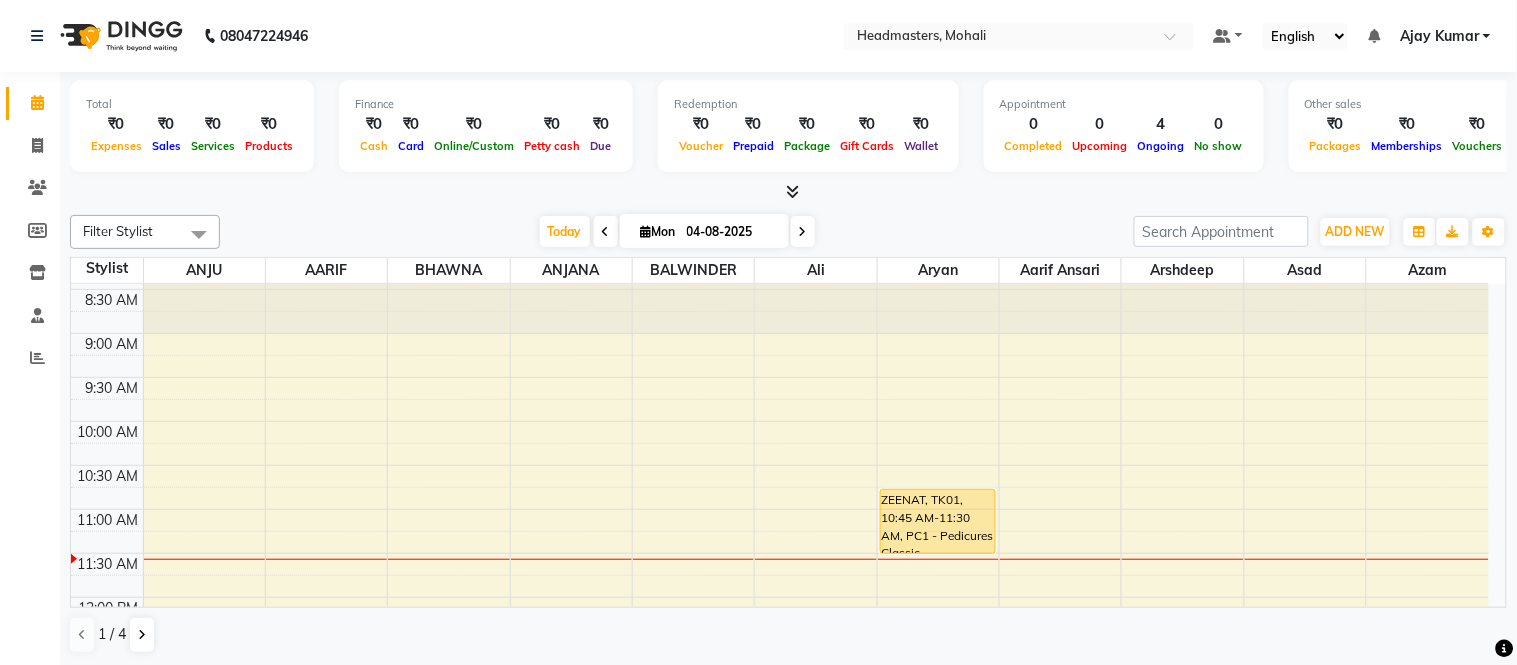 scroll, scrollTop: 0, scrollLeft: 0, axis: both 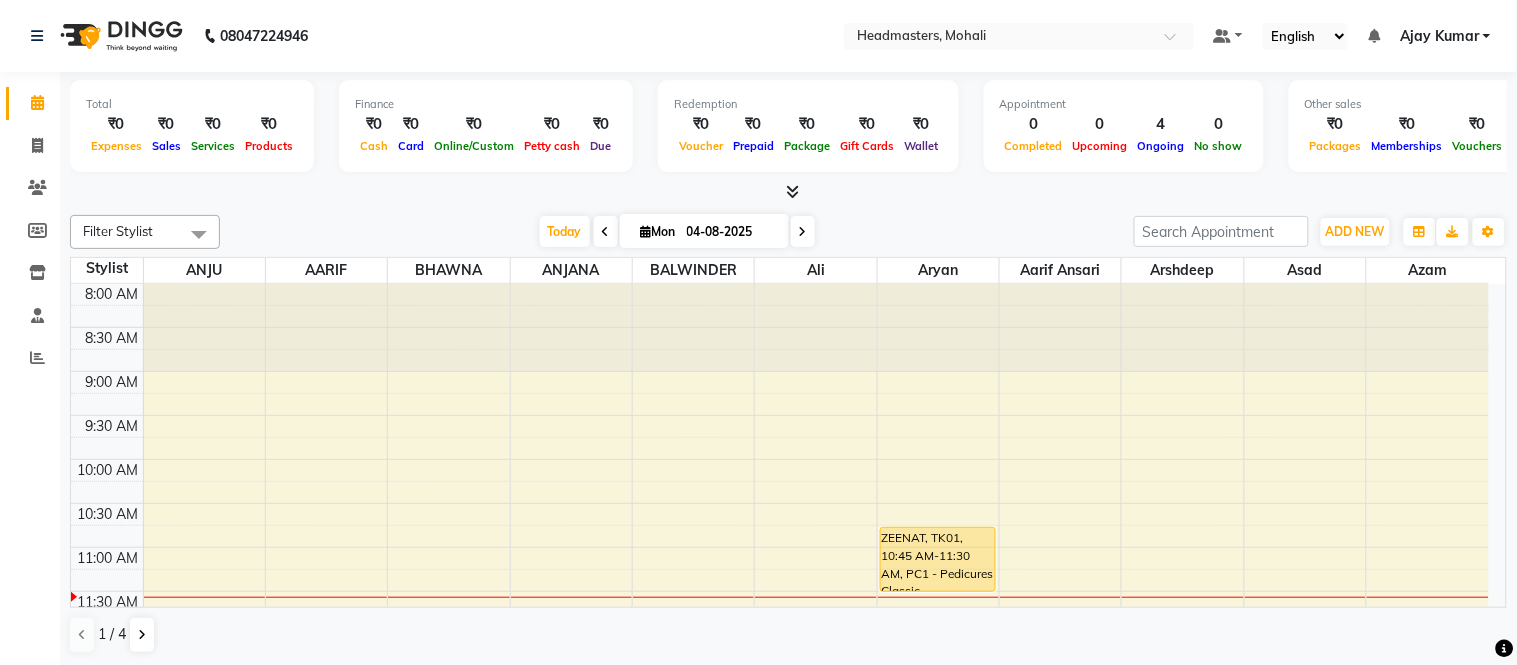 drag, startPoint x: 522, startPoint y: 23, endPoint x: 510, endPoint y: 7, distance: 20 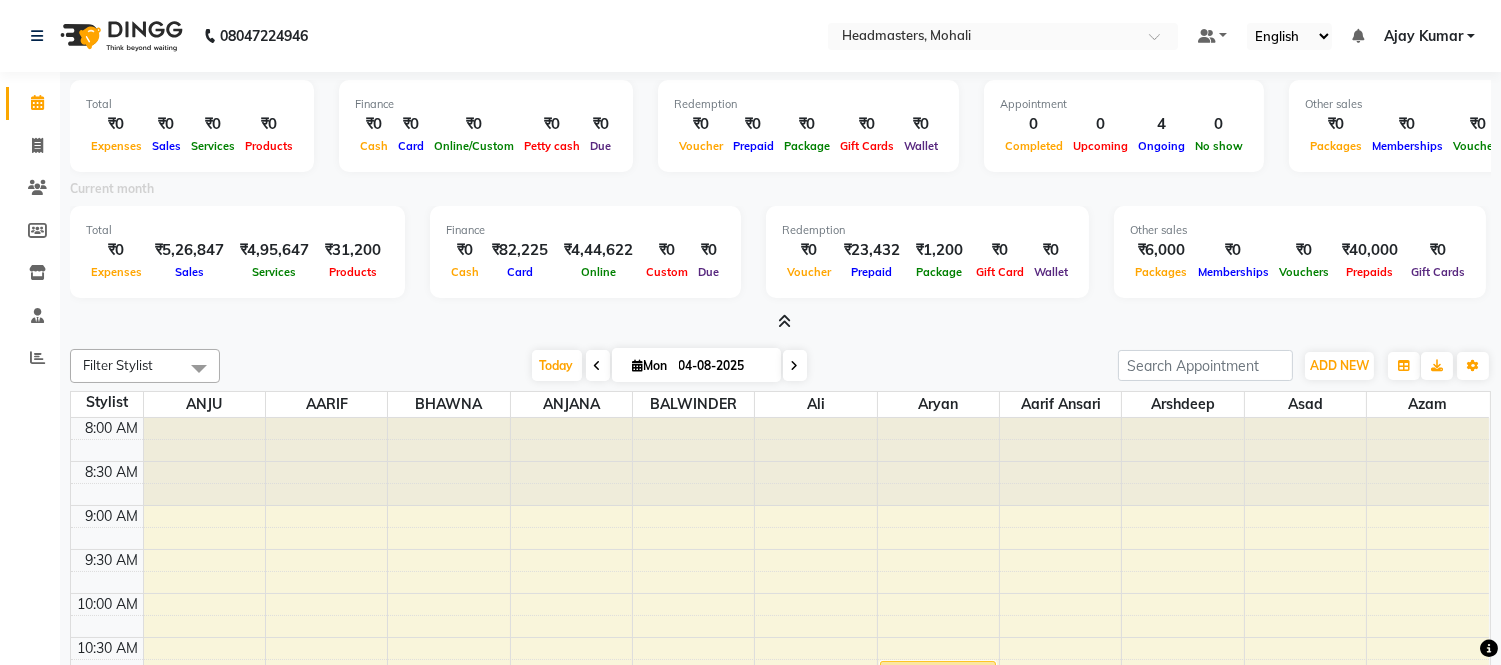 click at bounding box center [784, 321] 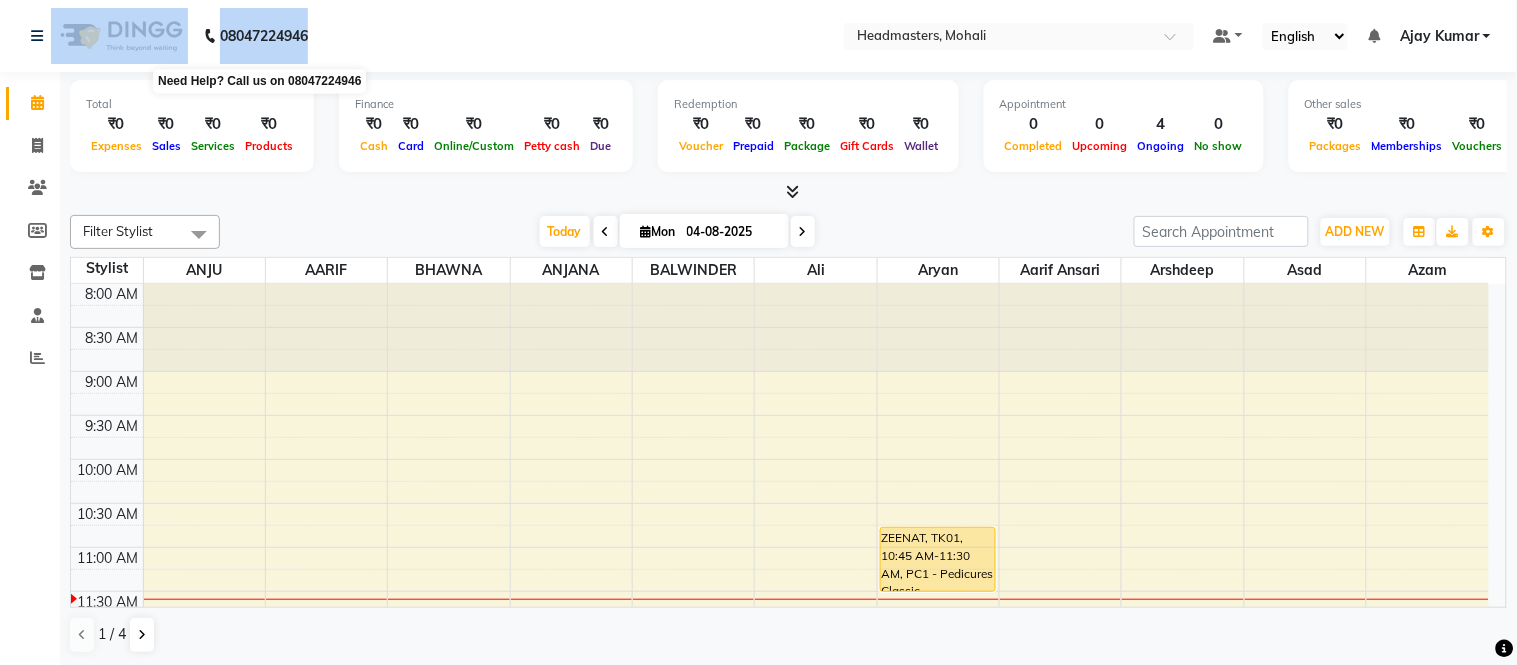 drag, startPoint x: 193, startPoint y: 43, endPoint x: 321, endPoint y: 48, distance: 128.09763 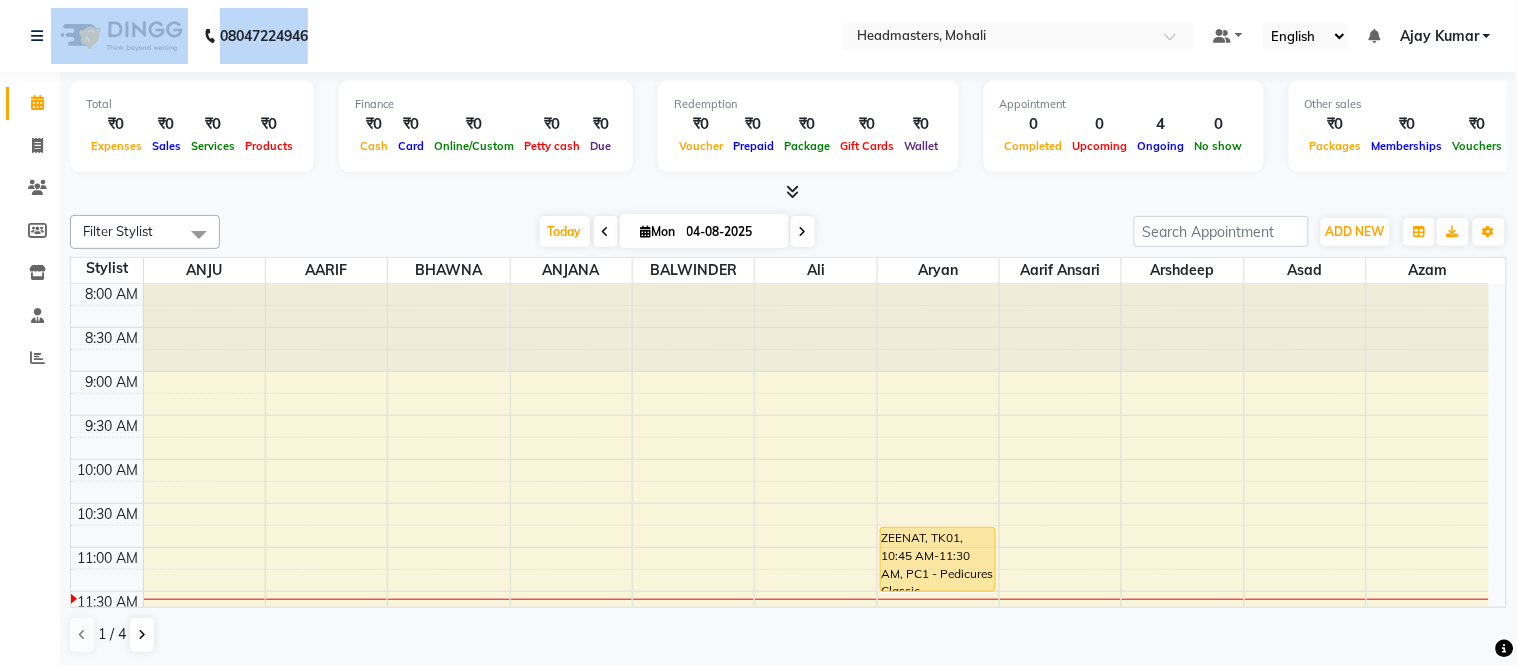 click on "08047224946 Select Location × Headmasters, Mohali Default Panel My Panel English ENGLISH Español العربية मराठी हिंदी ગુજરાતી தமிழ் 中文 Notifications nothing to show Ajay Kumar Manage Profile Change Password Sign out  Version:3.15.11" 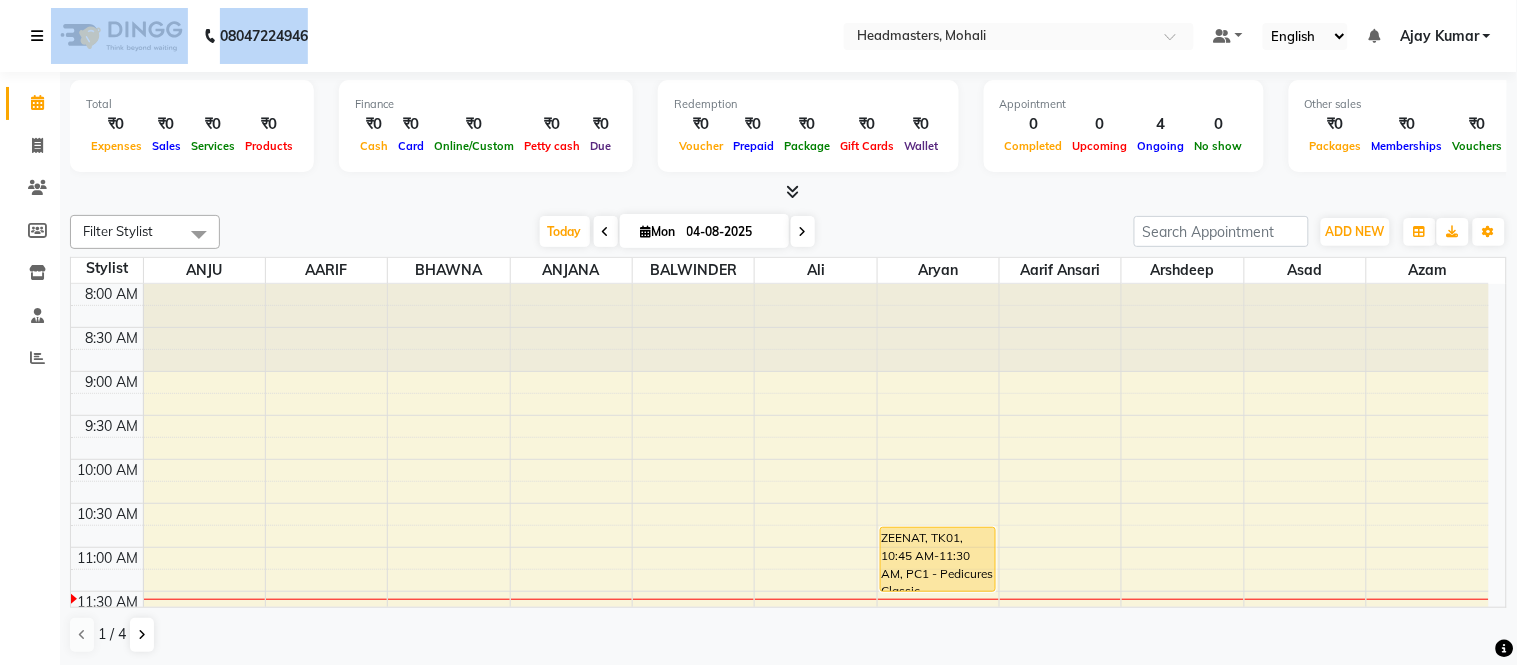 drag, startPoint x: 333, startPoint y: 36, endPoint x: 31, endPoint y: 23, distance: 302.27966 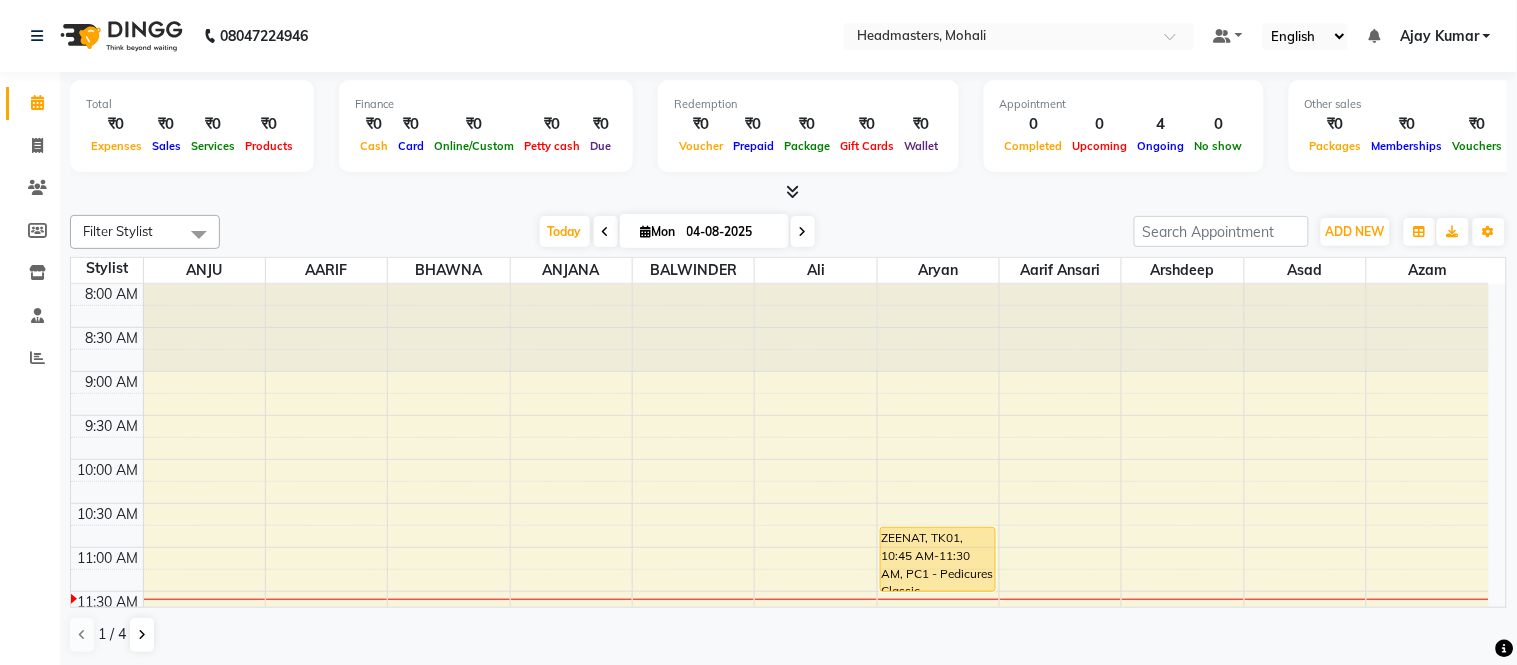drag, startPoint x: 361, startPoint y: 208, endPoint x: 290, endPoint y: 194, distance: 72.36712 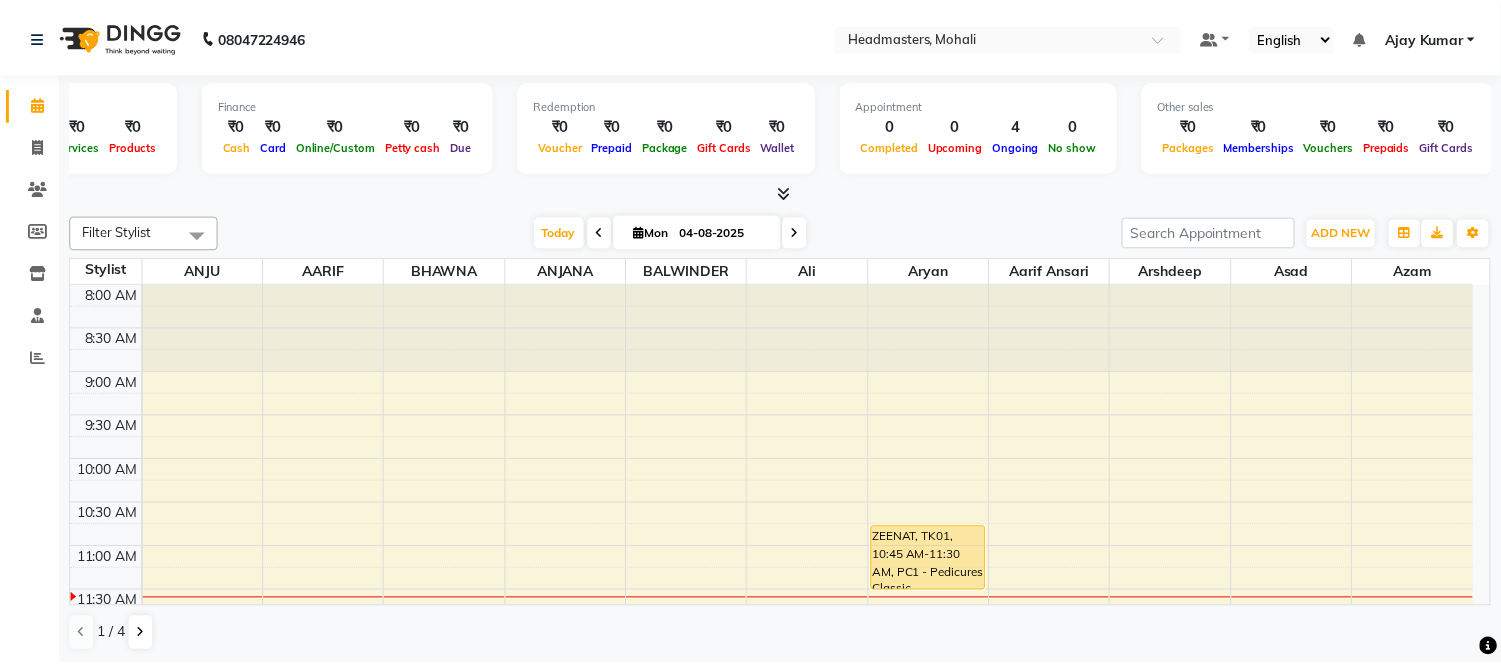scroll, scrollTop: 0, scrollLeft: 0, axis: both 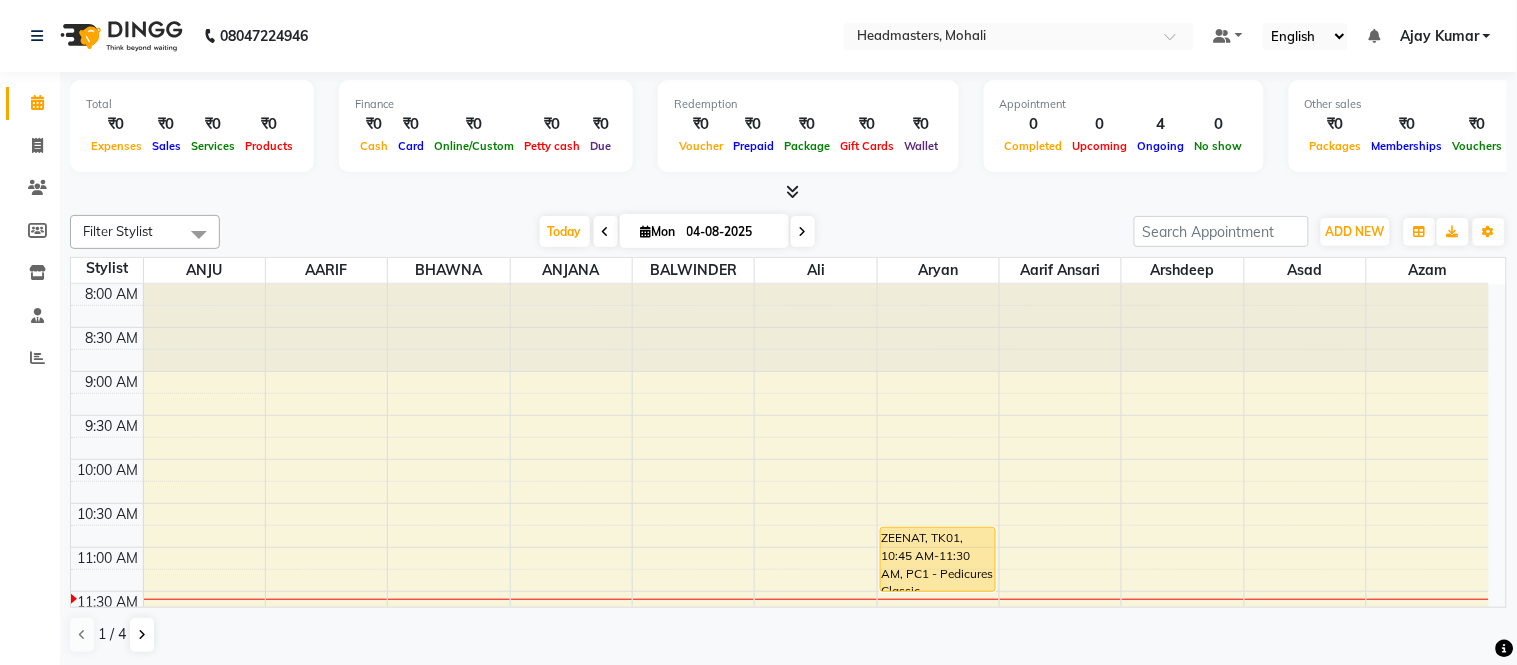 drag, startPoint x: 82, startPoint y: 98, endPoint x: 0, endPoint y: 117, distance: 84.17244 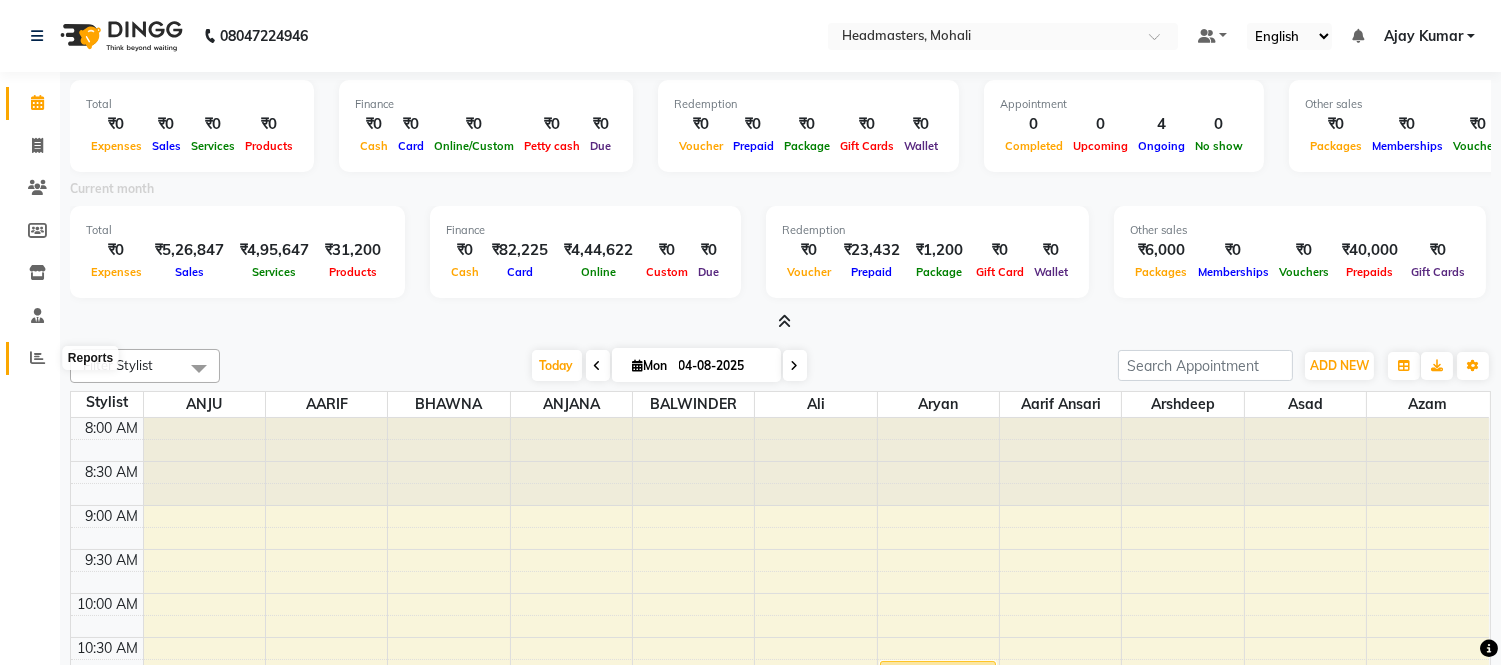 click 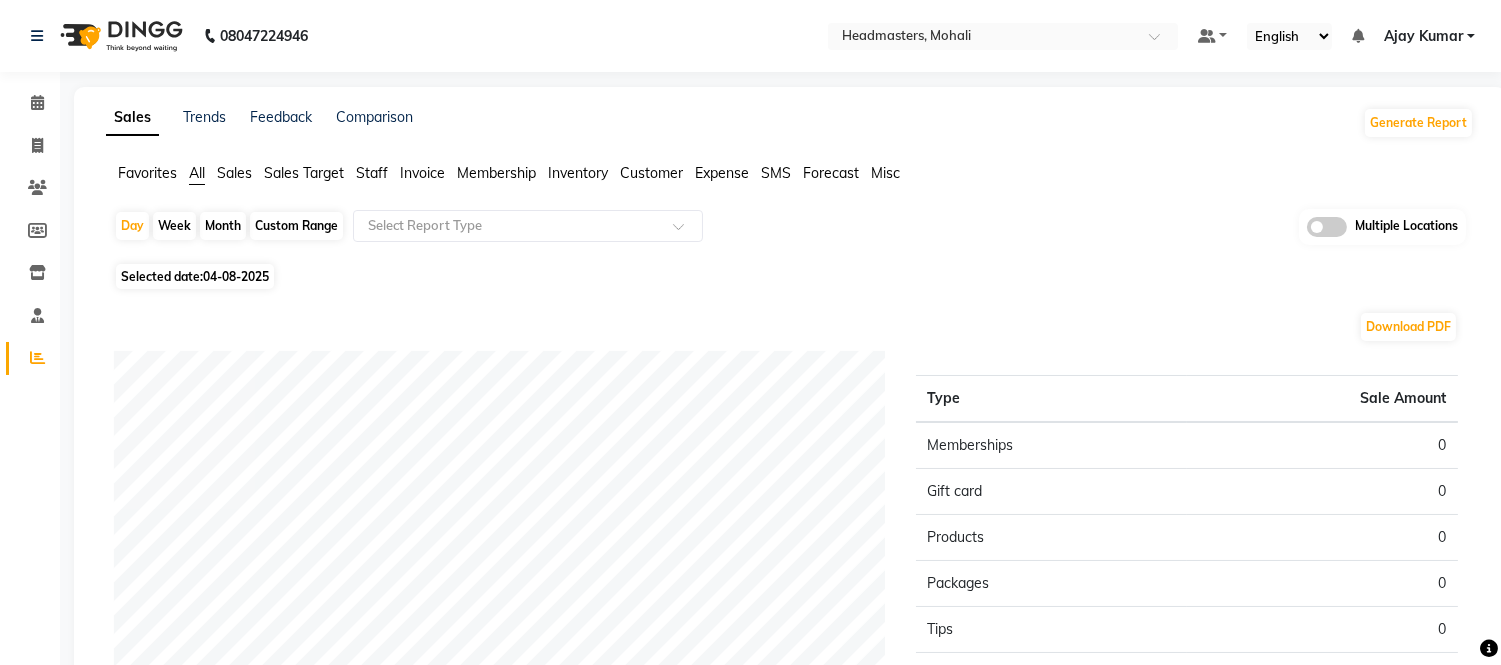 click on "Favorites" 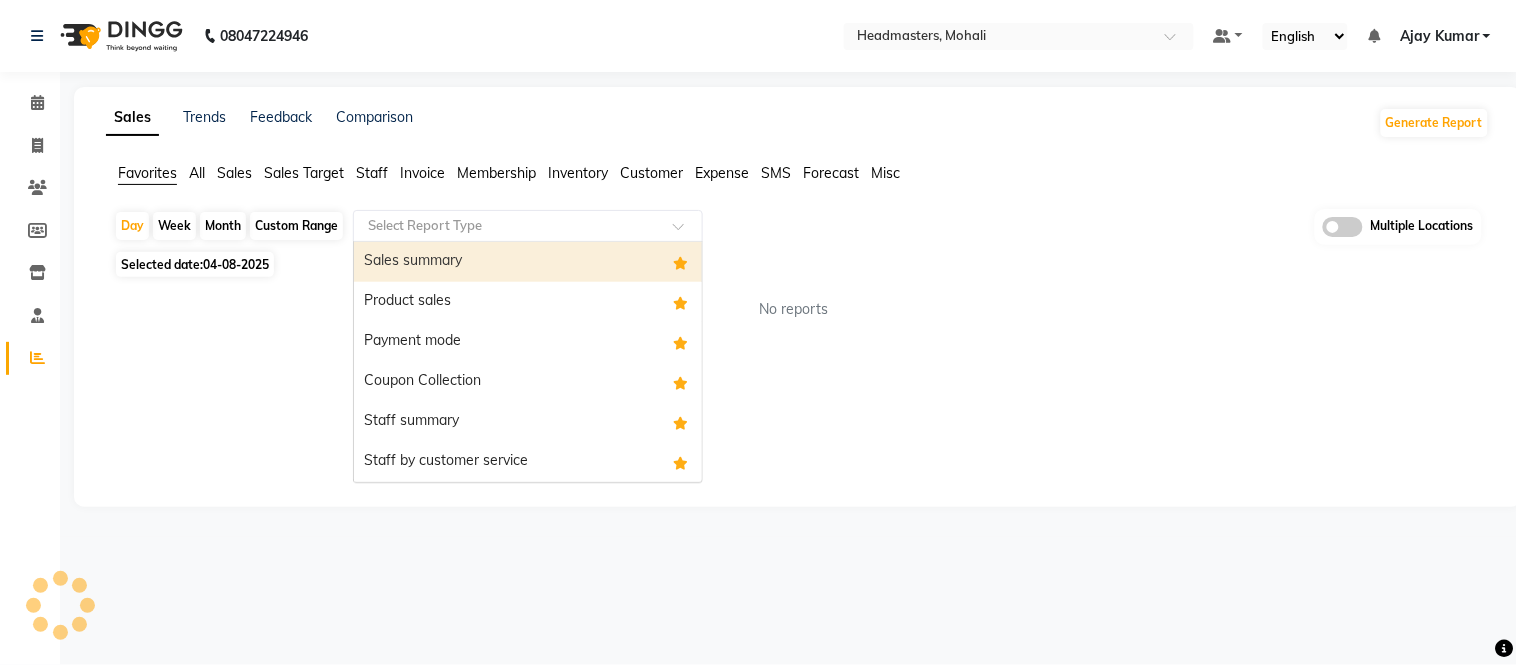 click 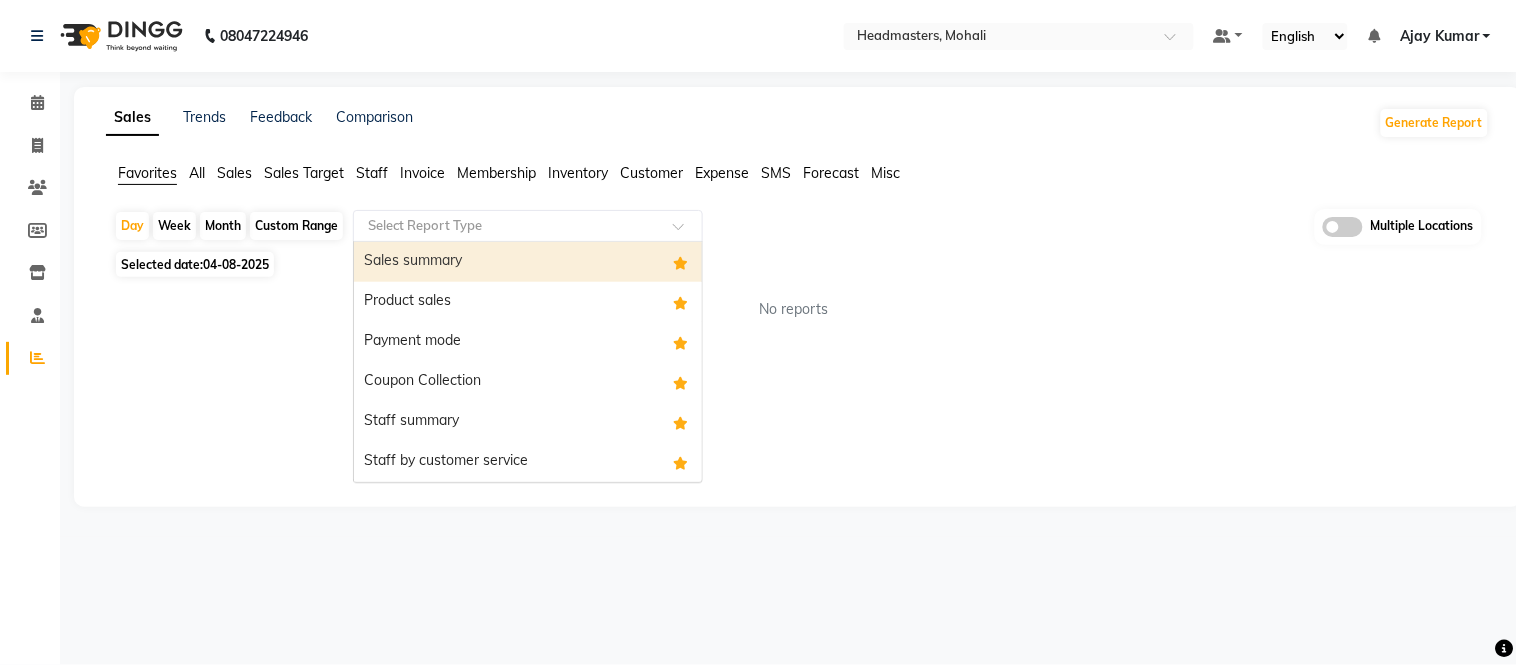 click on "Sales summary" at bounding box center (528, 262) 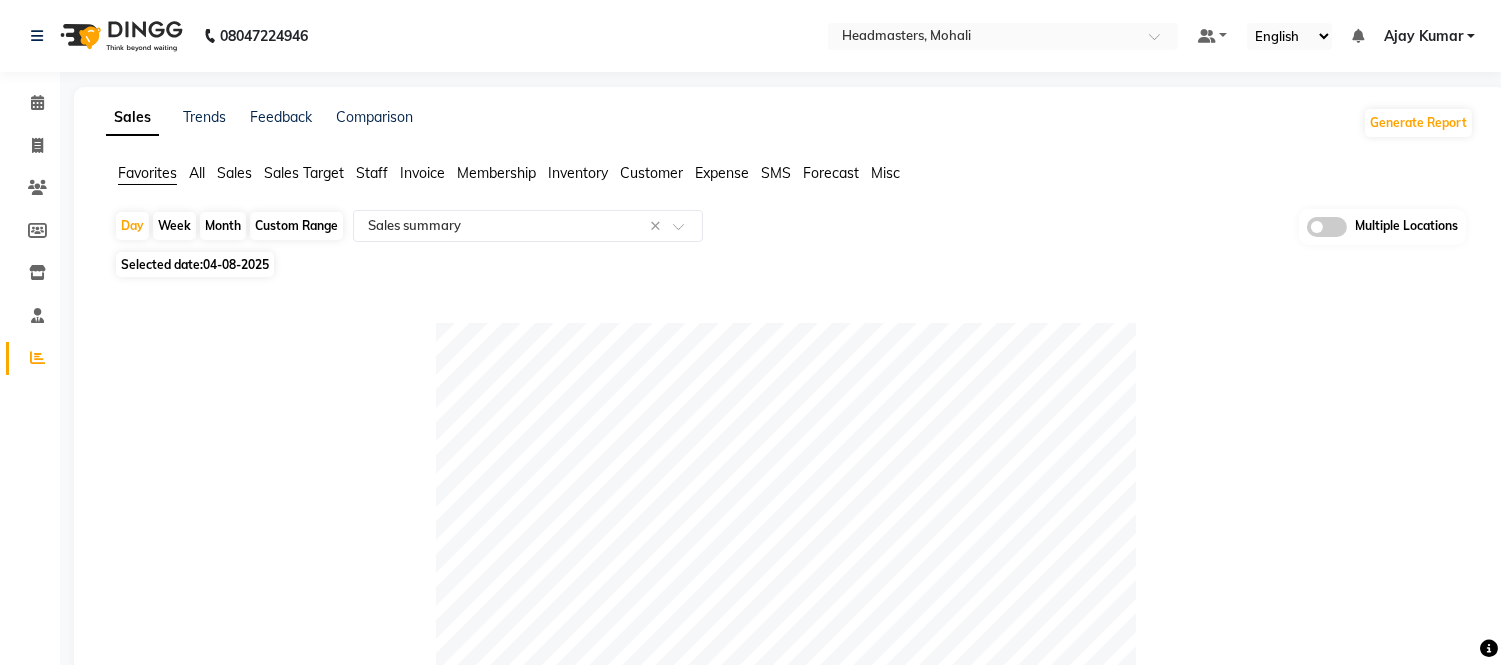 click on "Day   Week   Month   Custom Range  Select Report Type × Sales summary × Multiple Locations Selected date:  04-08-2025   Table View   Pivot View  Pie Chart Bar Chart Select Full Report Filtered Report Select CSV PDF  Export  Show  10 25 50 100  entries Search: Type Count Price Discount Non-taxable Amount Taxable Amount Tax Total Revenue Taxable Redemption Tax On Redemption Total Redemption Total Tax Grand Total Type Count Price Discount Non-taxable Amount Taxable Amount Tax Total Revenue Taxable Redemption Tax On Redemption Total Redemption Total Tax Grand Total Total 0 ₹0 ₹0 ₹0 ₹0 ₹0 ₹0 ₹0 ₹0 ₹0 ₹0 ₹0 Memberships 0 ₹0 ₹0 ₹0 ₹0 ₹0 ₹0 ₹0 ₹0 ₹0 ₹0 ₹0 Gift card 0 ₹0 ₹0 ₹0 ₹0 ₹0 ₹0 ₹0 ₹0 ₹0 ₹0 ₹0 Products 0 ₹0 ₹0 ₹0 ₹0 ₹0 ₹0 ₹0 ₹0 ₹0 ₹0 ₹0 Packages 0 ₹0 ₹0 ₹0 ₹0 ₹0 ₹0 ₹0 ₹0 ₹0 ₹0 ₹0 Tips 0 ₹0 ₹0 ₹0 ₹0 ₹0 ₹0 ₹0 ₹0 ₹0 ₹0 ₹0 Services 0 ₹0 ₹0 ₹0 ₹0 ₹0 ₹0 ₹0 ₹0 ₹0 0" 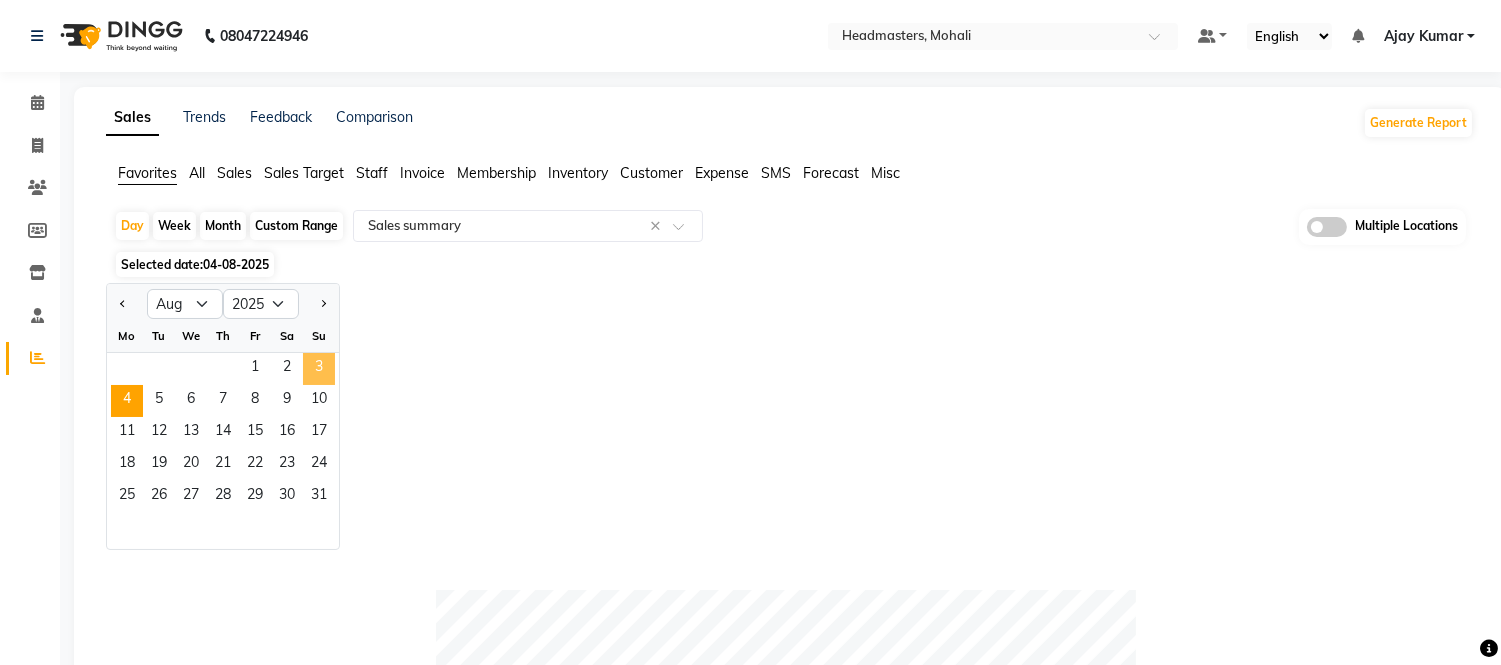 click on "3" 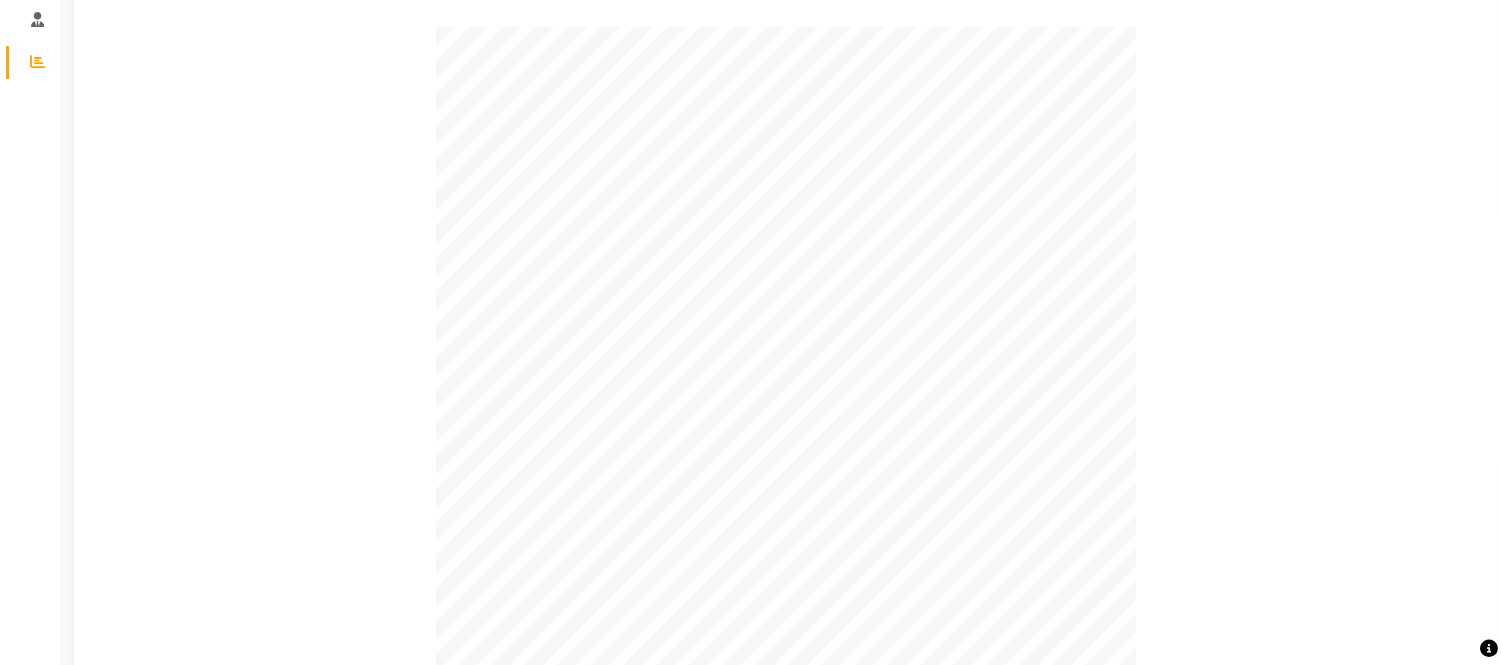 scroll, scrollTop: 0, scrollLeft: 0, axis: both 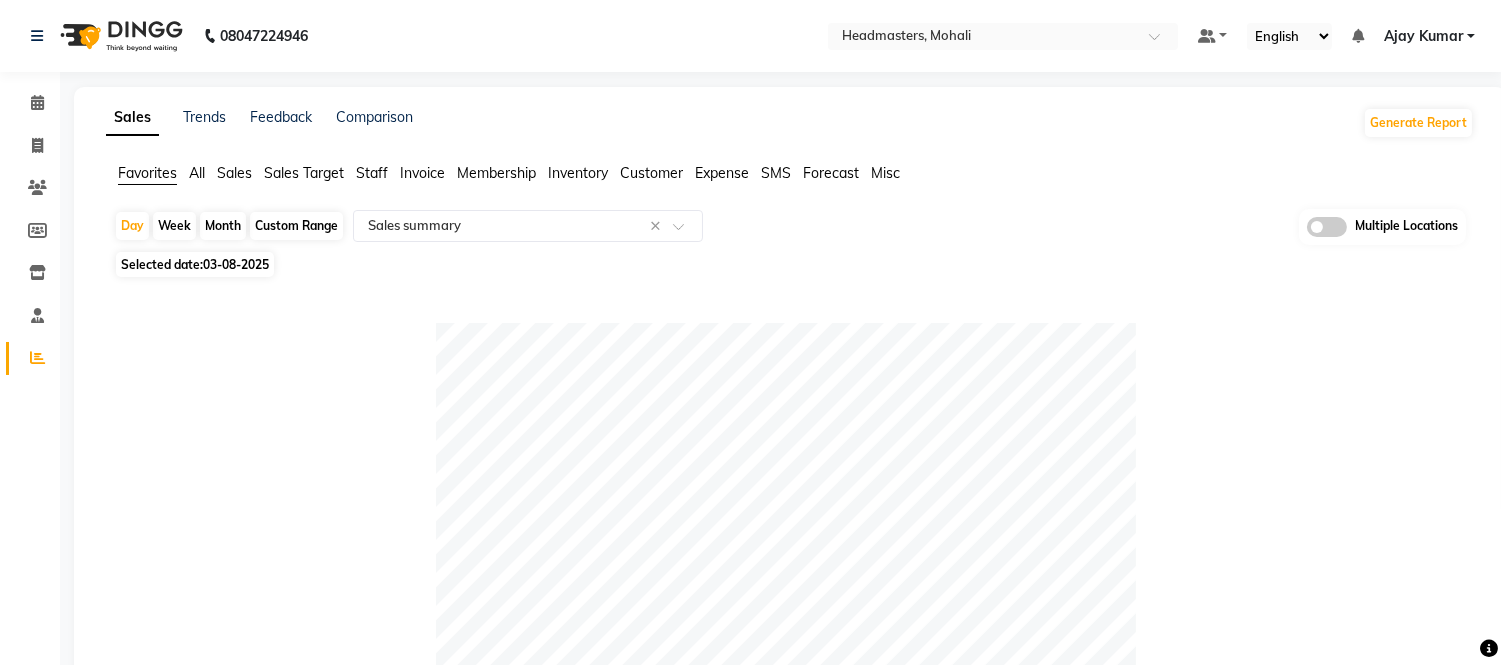 click on "Selected date:  03-08-2025" 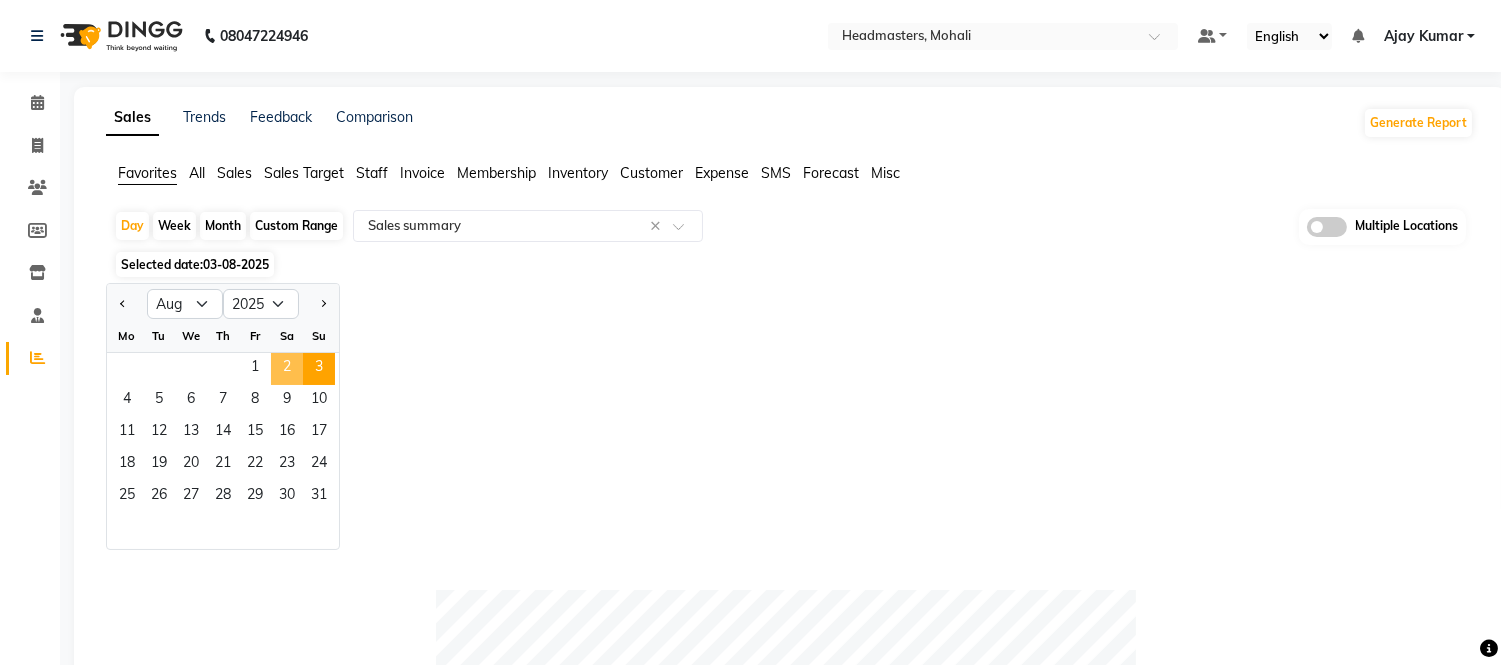 drag, startPoint x: 286, startPoint y: 366, endPoint x: 322, endPoint y: 387, distance: 41.677334 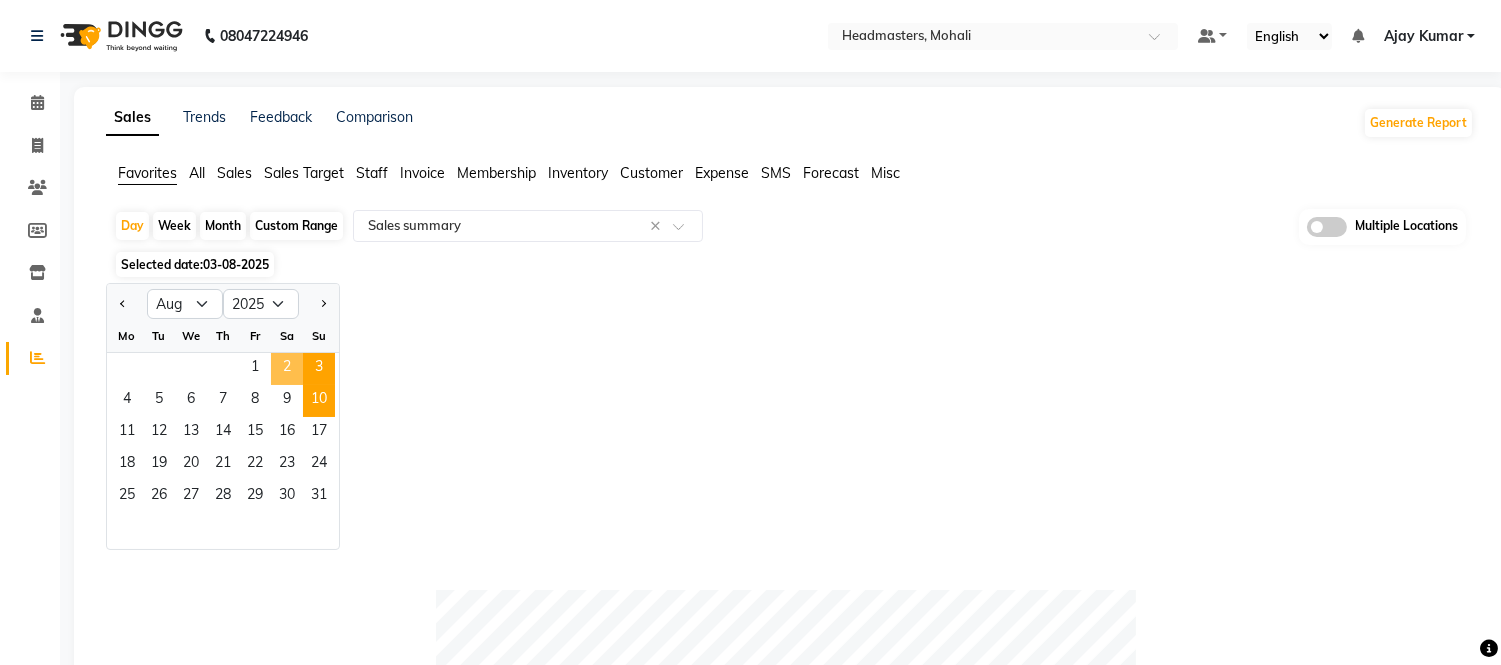 click on "2" 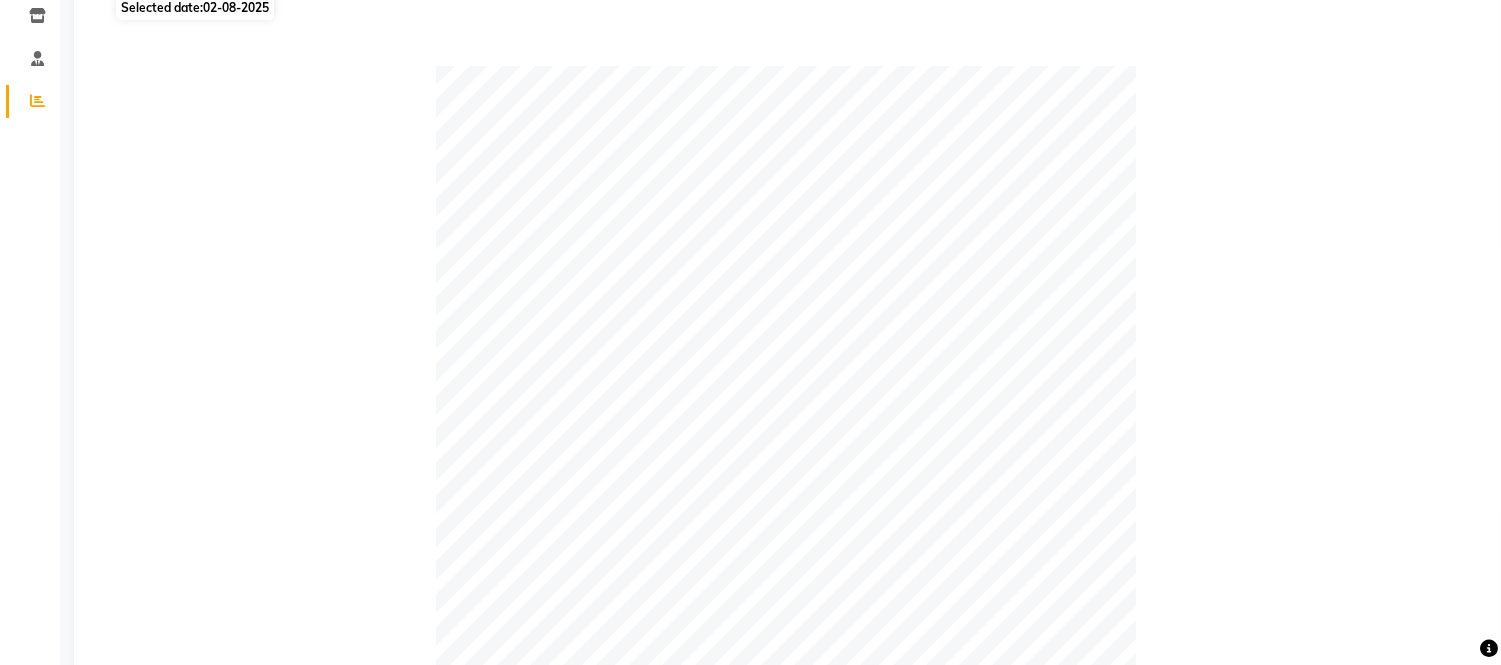 scroll, scrollTop: 0, scrollLeft: 0, axis: both 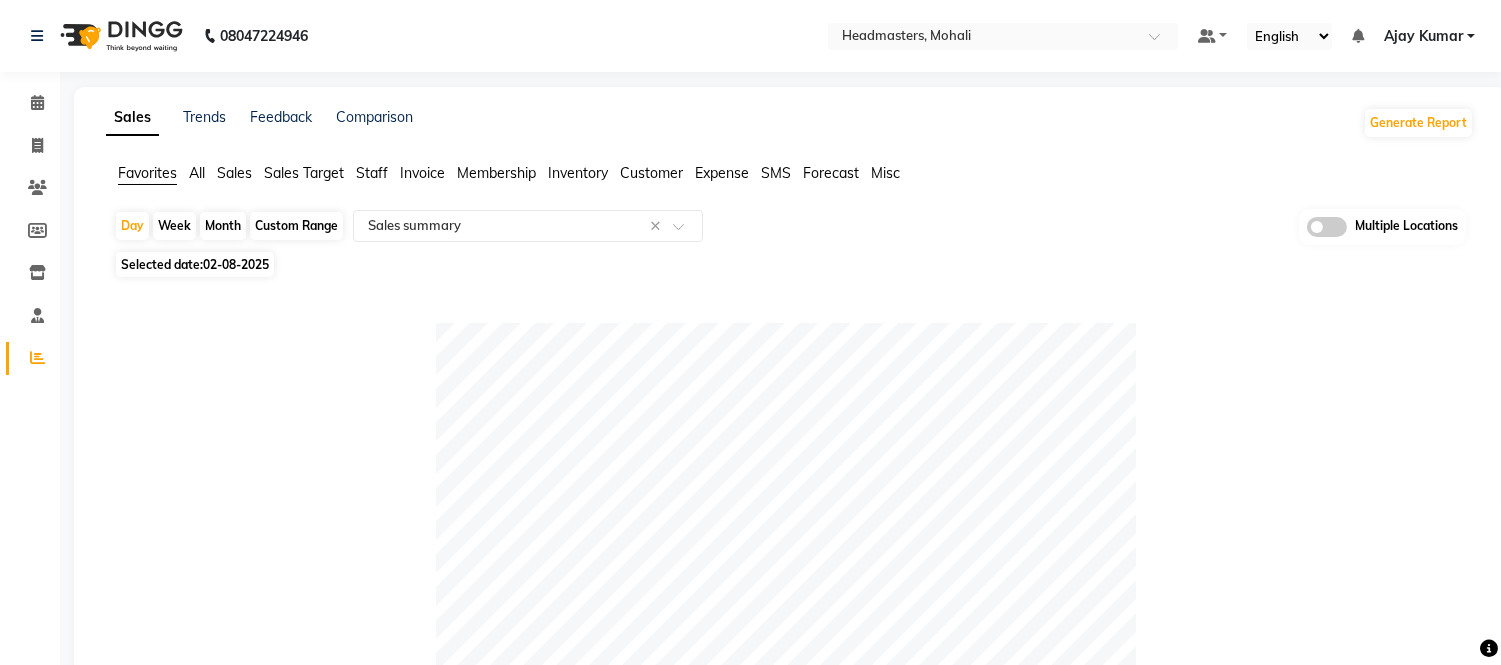 click on "Selected date:  02-08-2025" 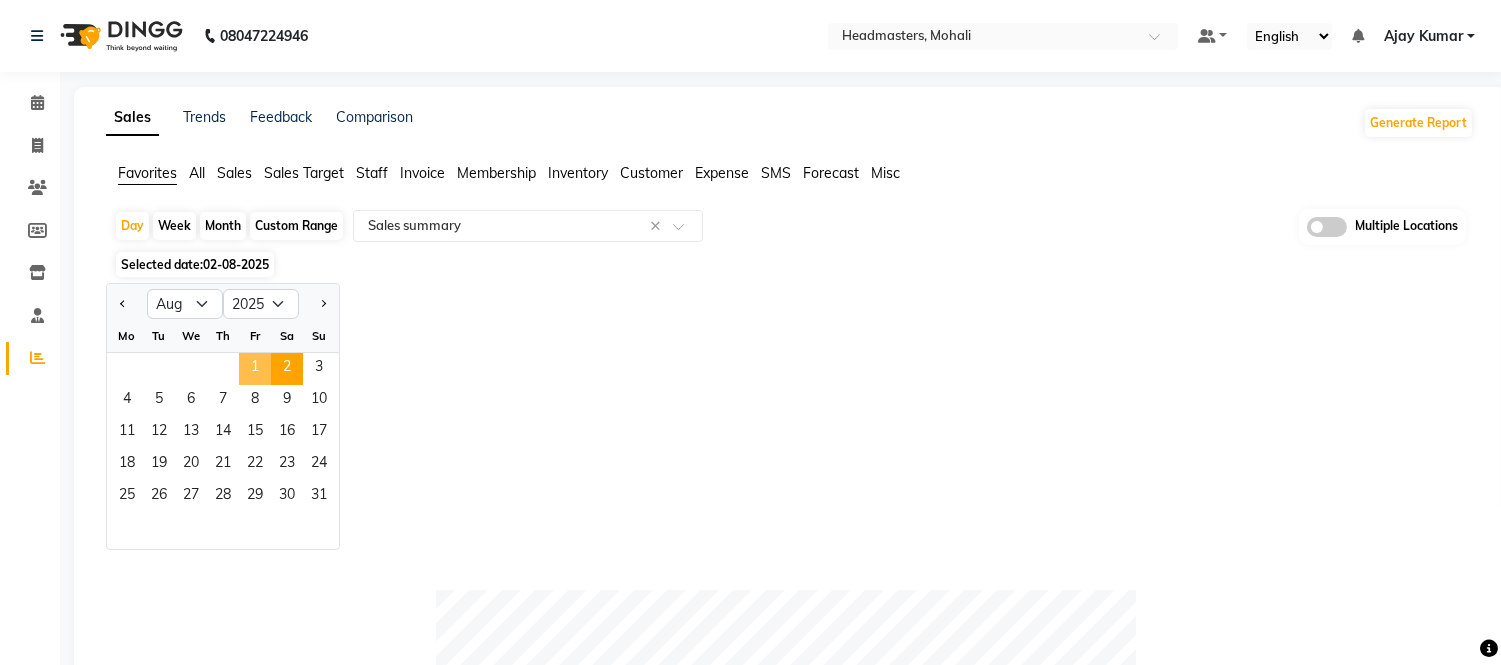 click on "1" 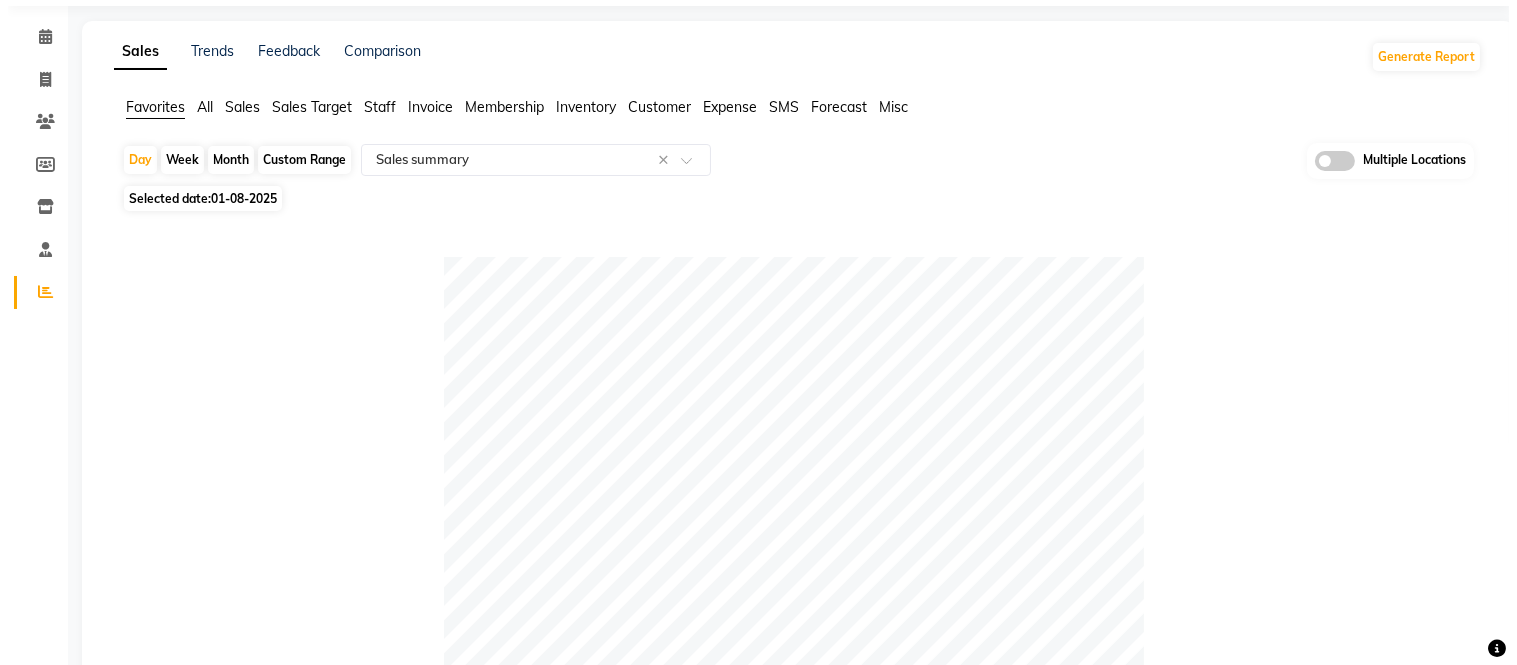 scroll, scrollTop: 0, scrollLeft: 0, axis: both 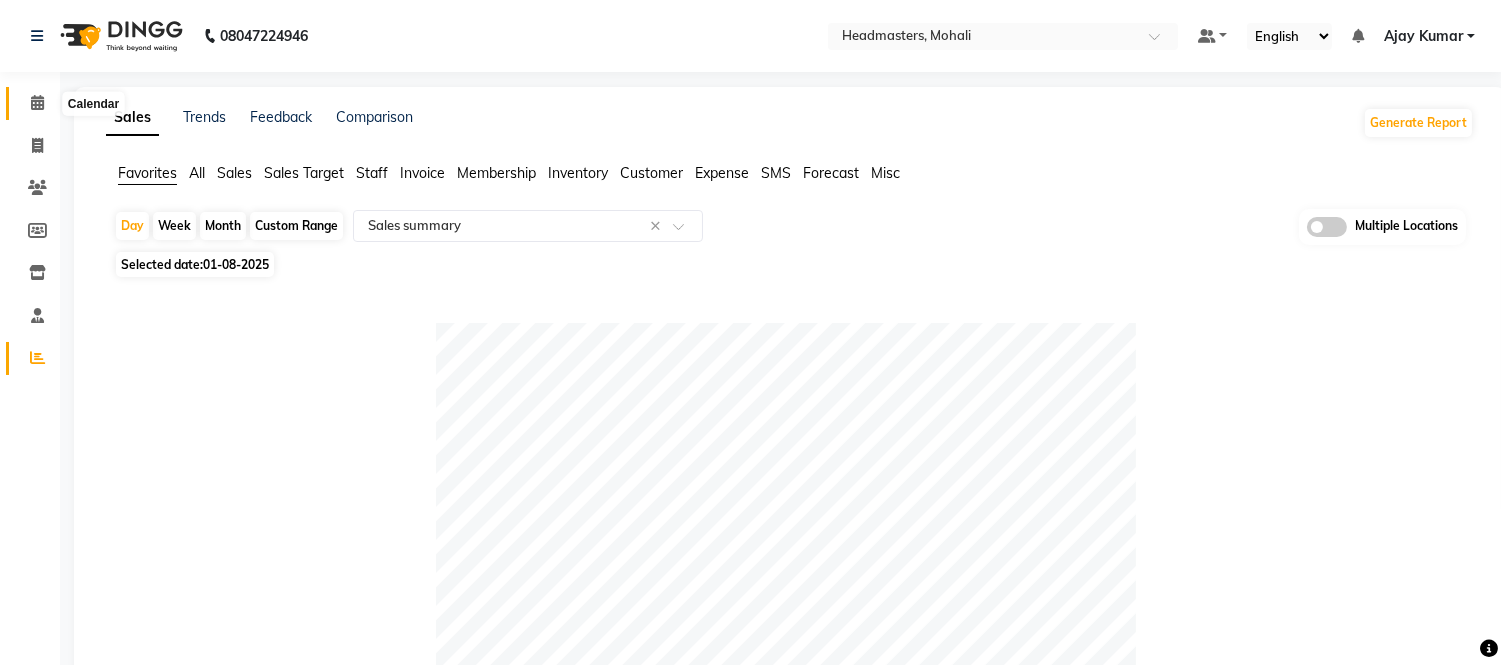 click 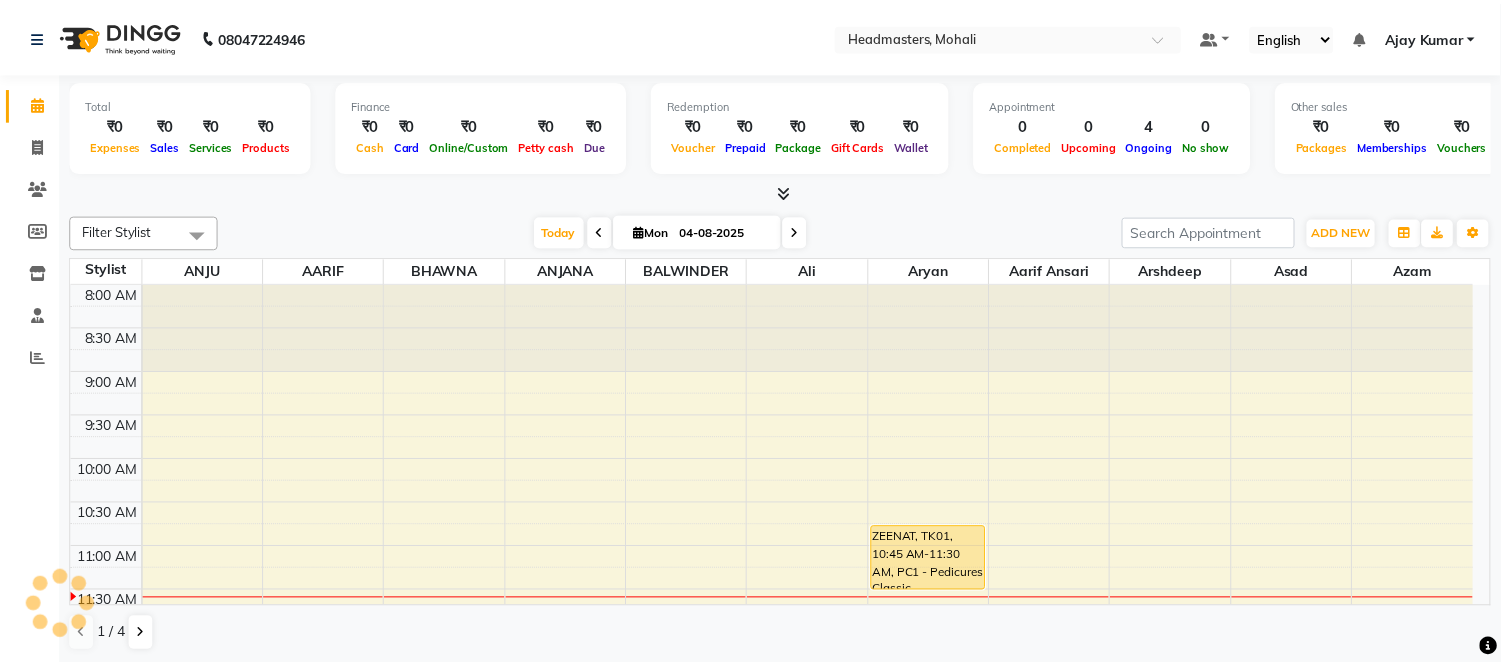 scroll, scrollTop: 265, scrollLeft: 0, axis: vertical 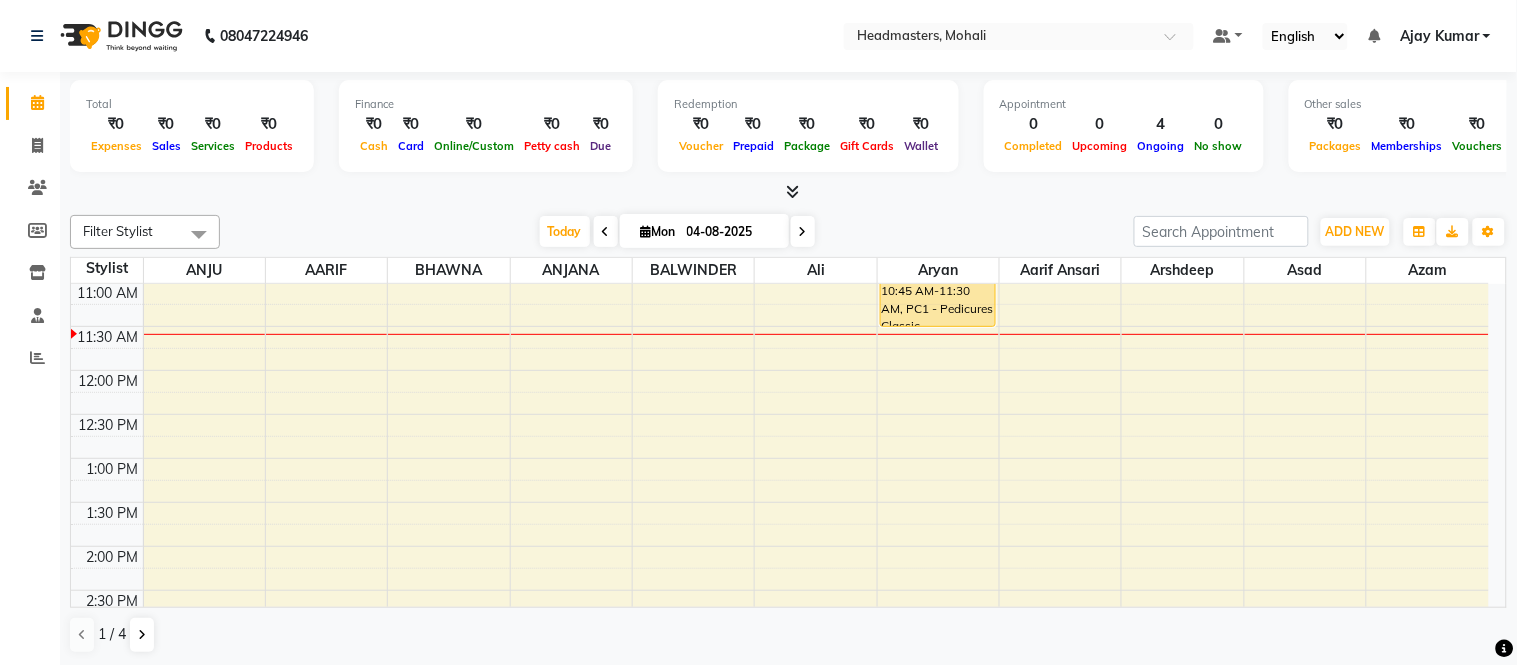 click at bounding box center [788, 192] 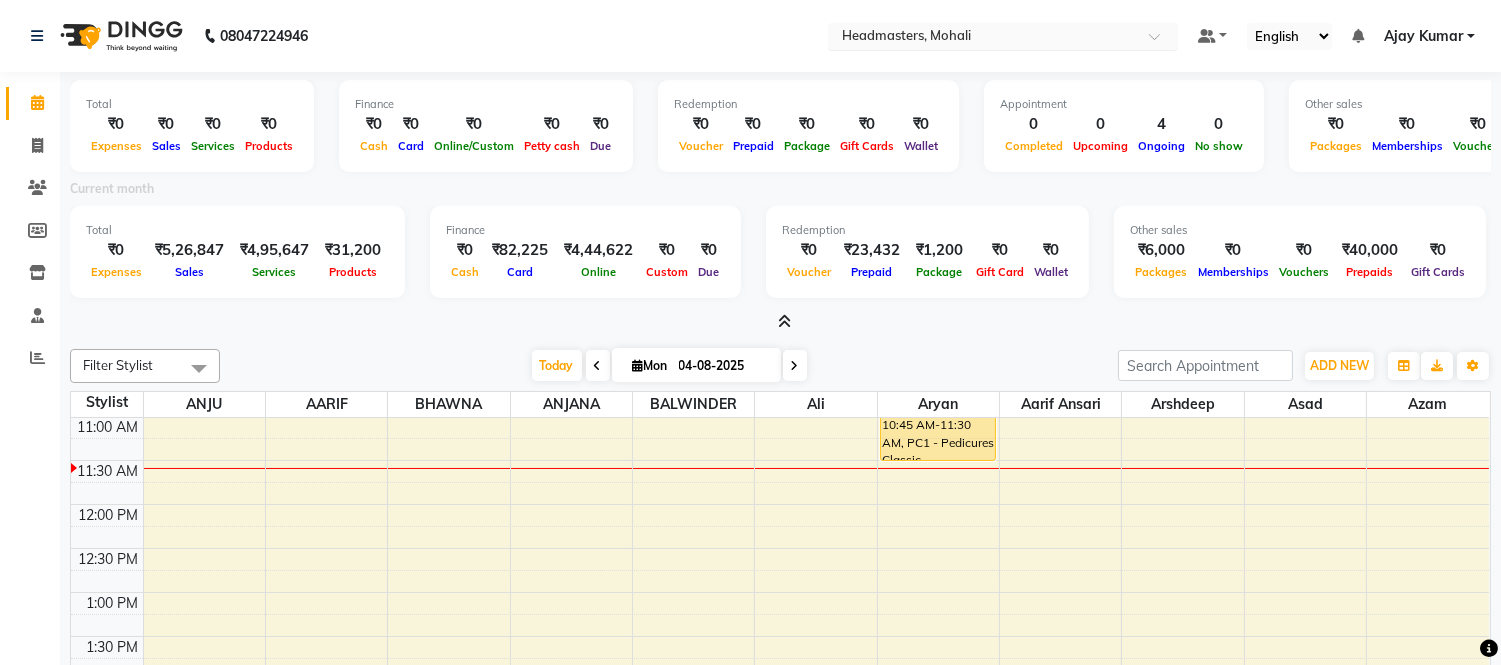 click at bounding box center (983, 38) 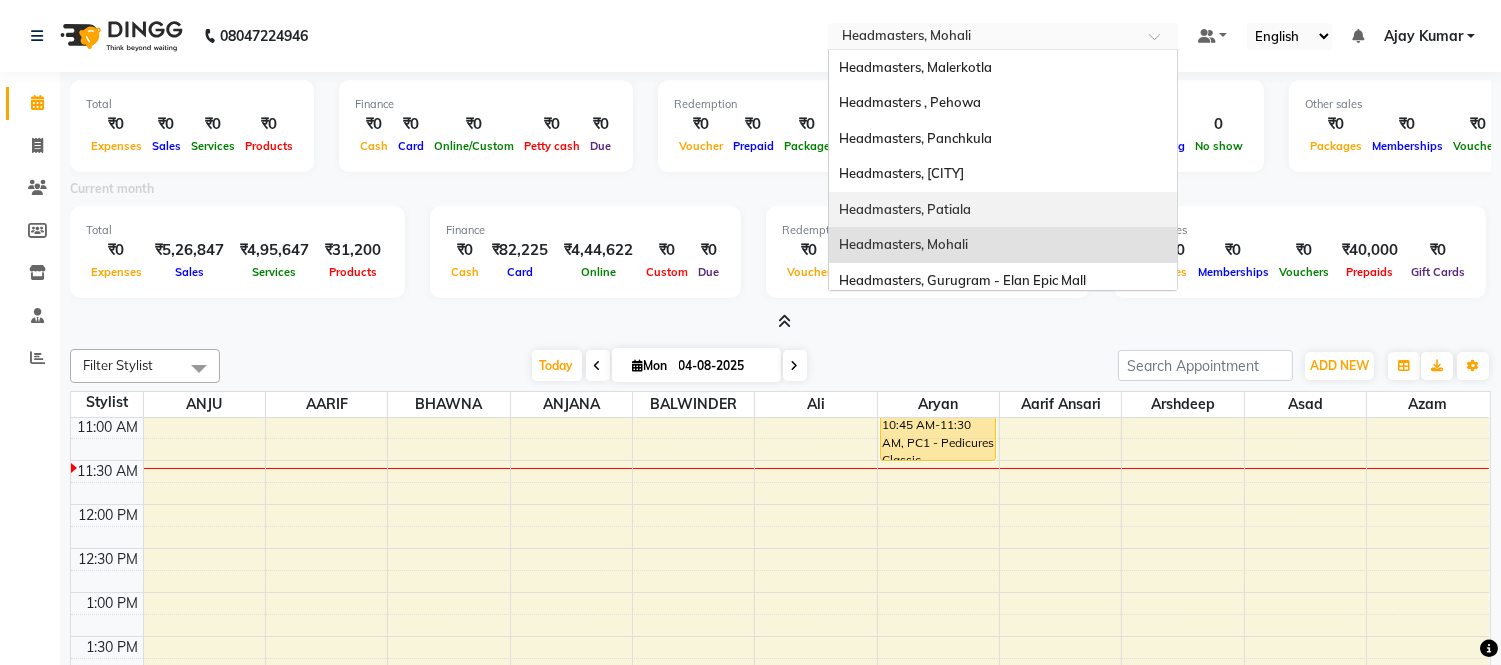 click on "Headmasters, Patiala" at bounding box center (1003, 210) 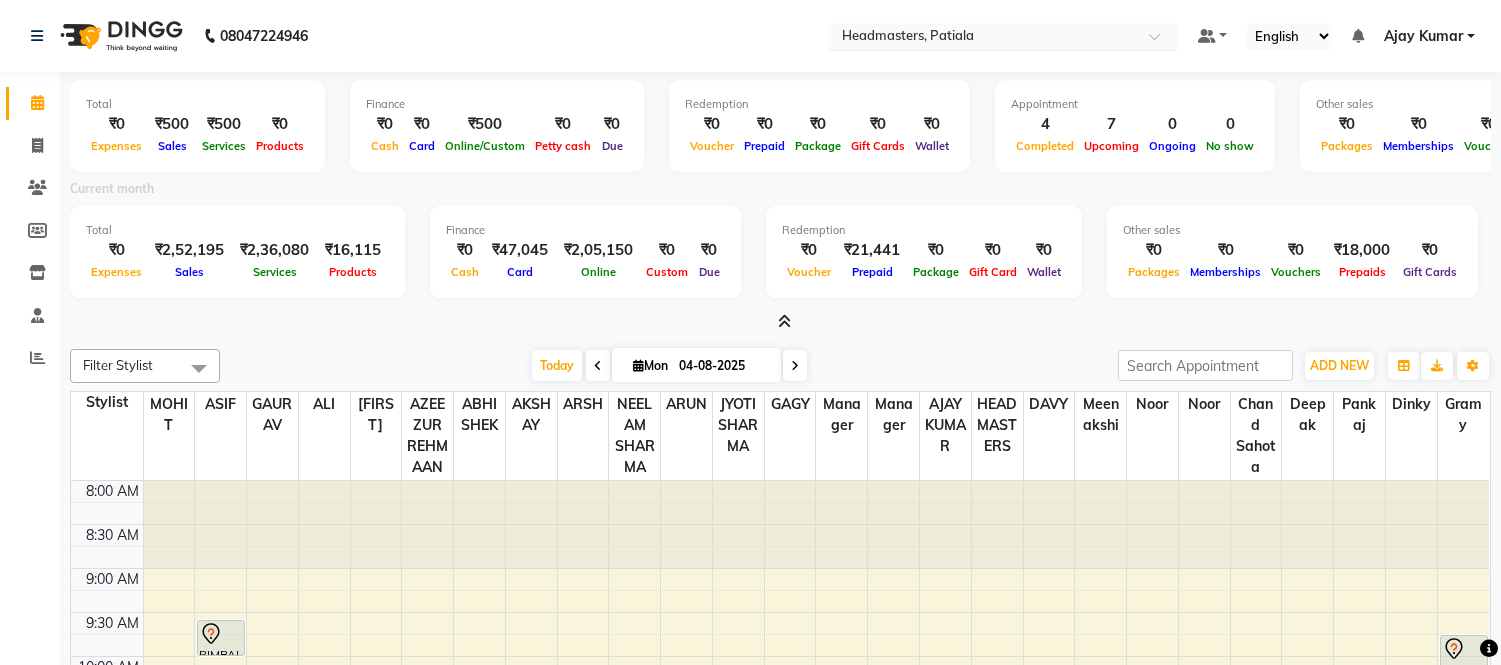 scroll, scrollTop: 0, scrollLeft: 0, axis: both 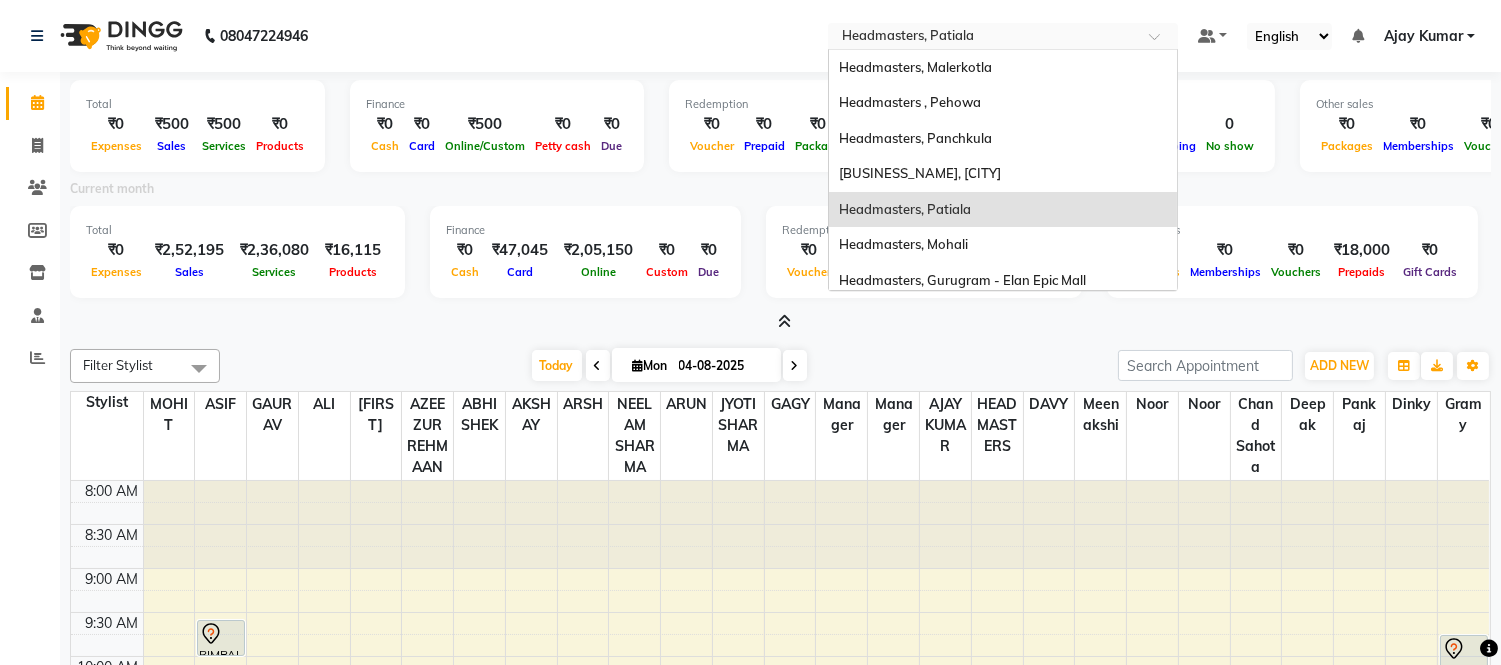 click on "Select Location × [BUSINESS_NAME], [CITY] [BUSINESS_NAME], [CITY] [BUSINESS_NAME], [CITY] [BUSINESS_NAME], [CITY] [BUSINESS_NAME], [CITY] [BUSINESS_NAME], [CITY] [BUSINESS_NAME], [CITY] [BUSINESS_NAME] - [BUSINESS_NAME] [BUSINESS_NAME] , [CITY] [BUSINESS_NAME], [CITY] [BUSINESS_NAME], [CITY] [BUSINESS_NAME], [CITY] [BUSINESS_NAME], [CITY] [BUSINESS_NAME], [CITY] [BUSINESS_NAME] , [CITY] [BUSINESS_NAME] , [CITY]" at bounding box center [1003, 36] 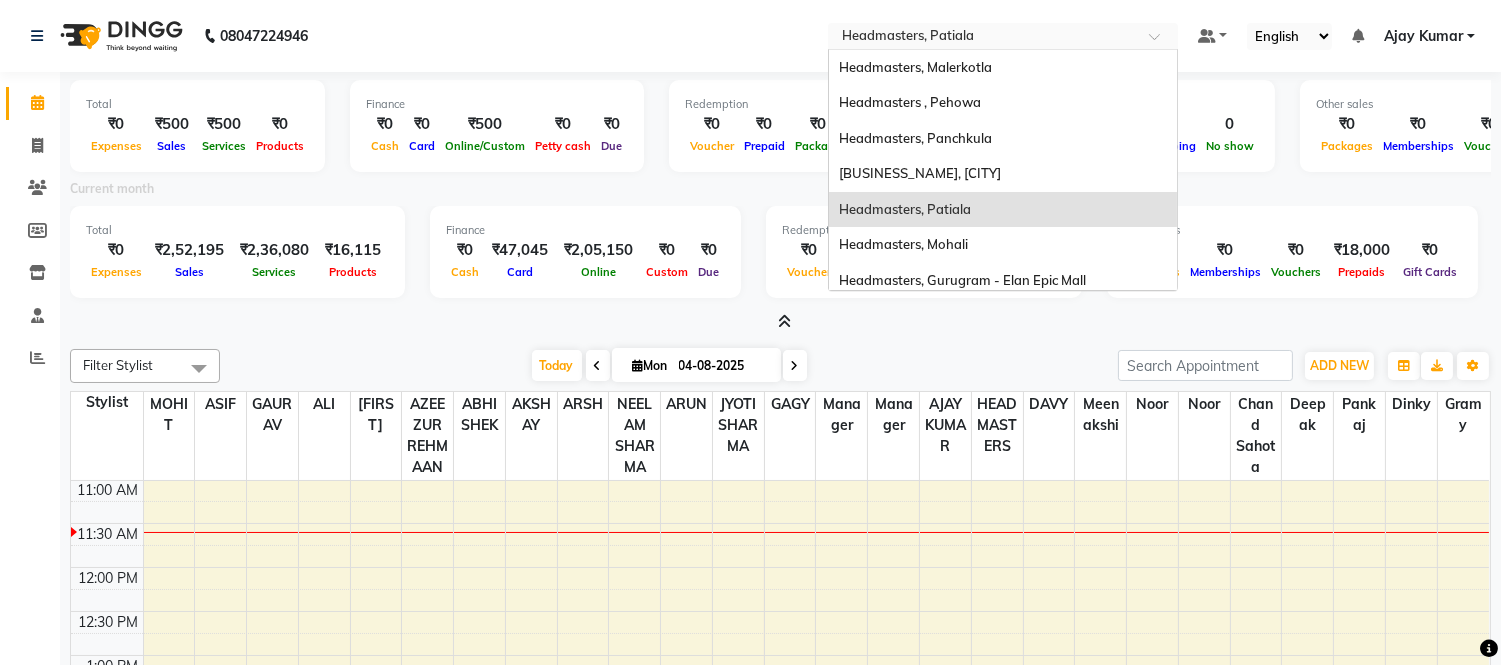scroll, scrollTop: 0, scrollLeft: 0, axis: both 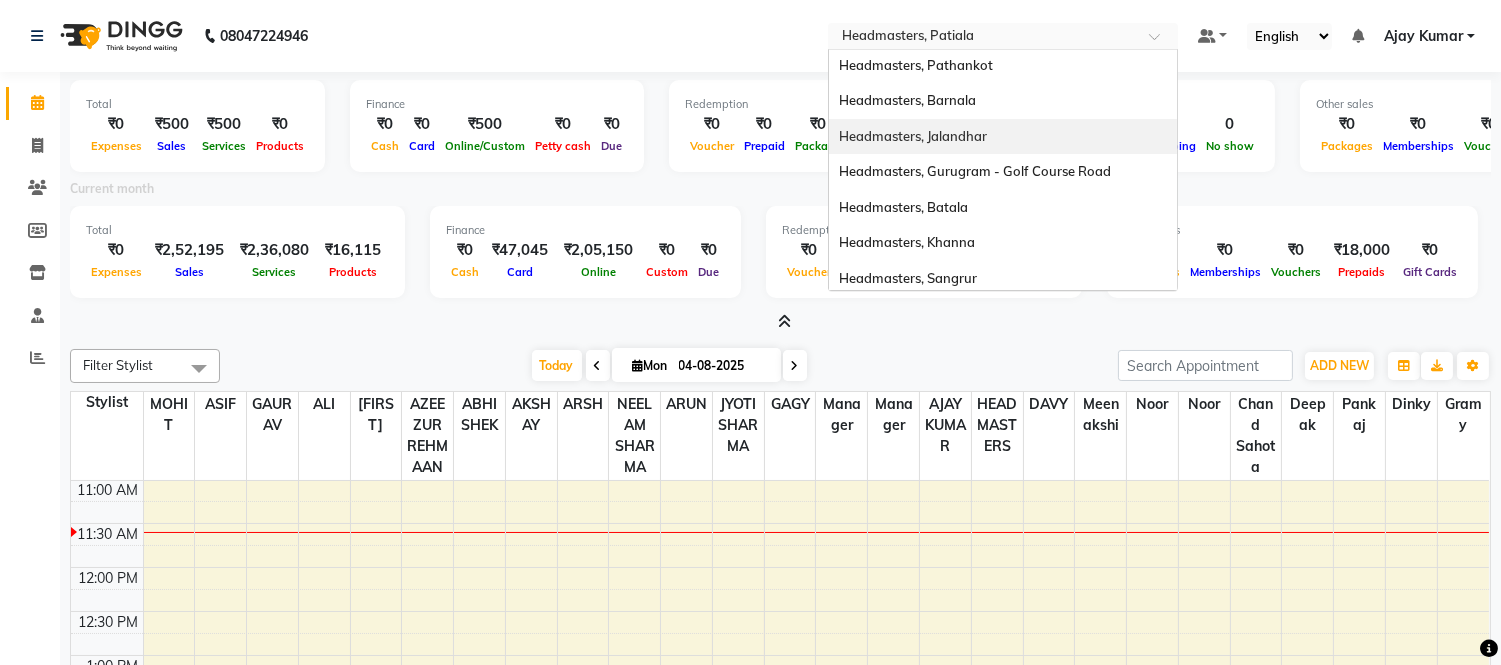 click on "Headmasters, Jalandhar" at bounding box center [913, 136] 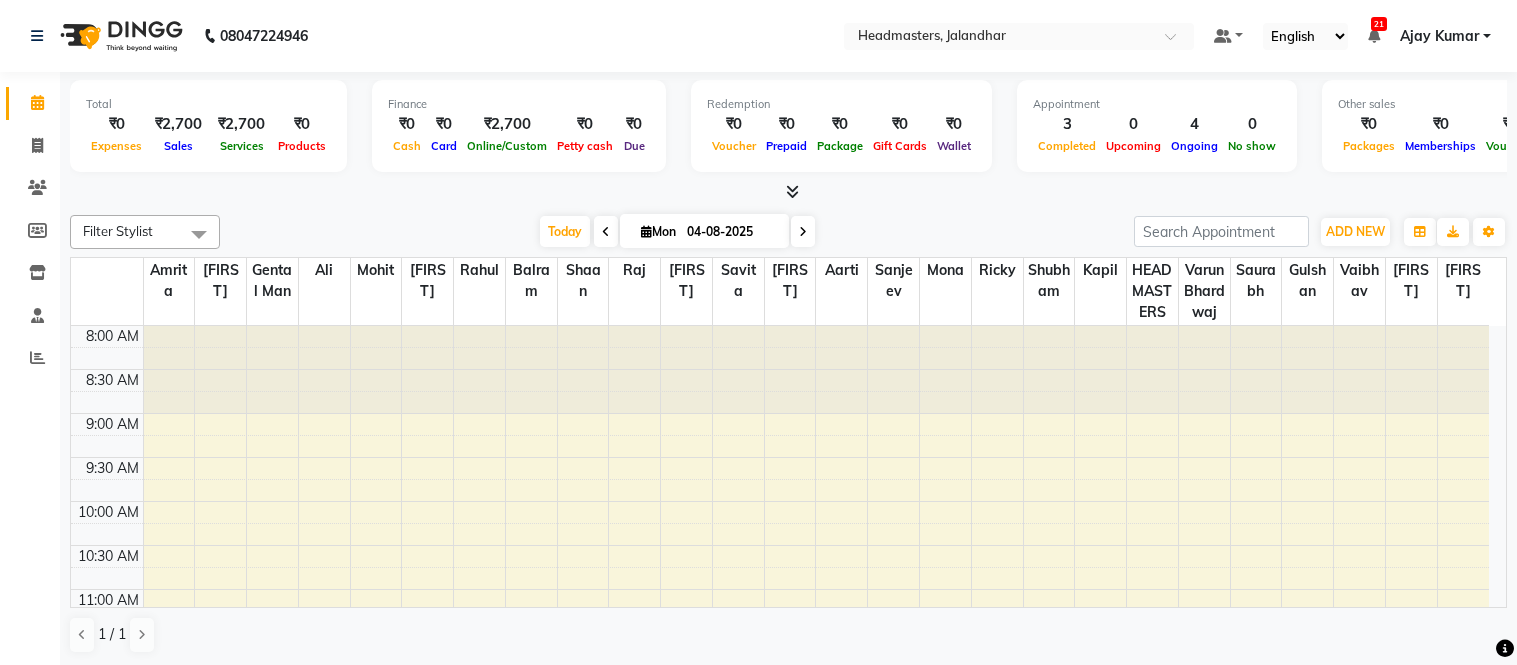 scroll, scrollTop: 0, scrollLeft: 0, axis: both 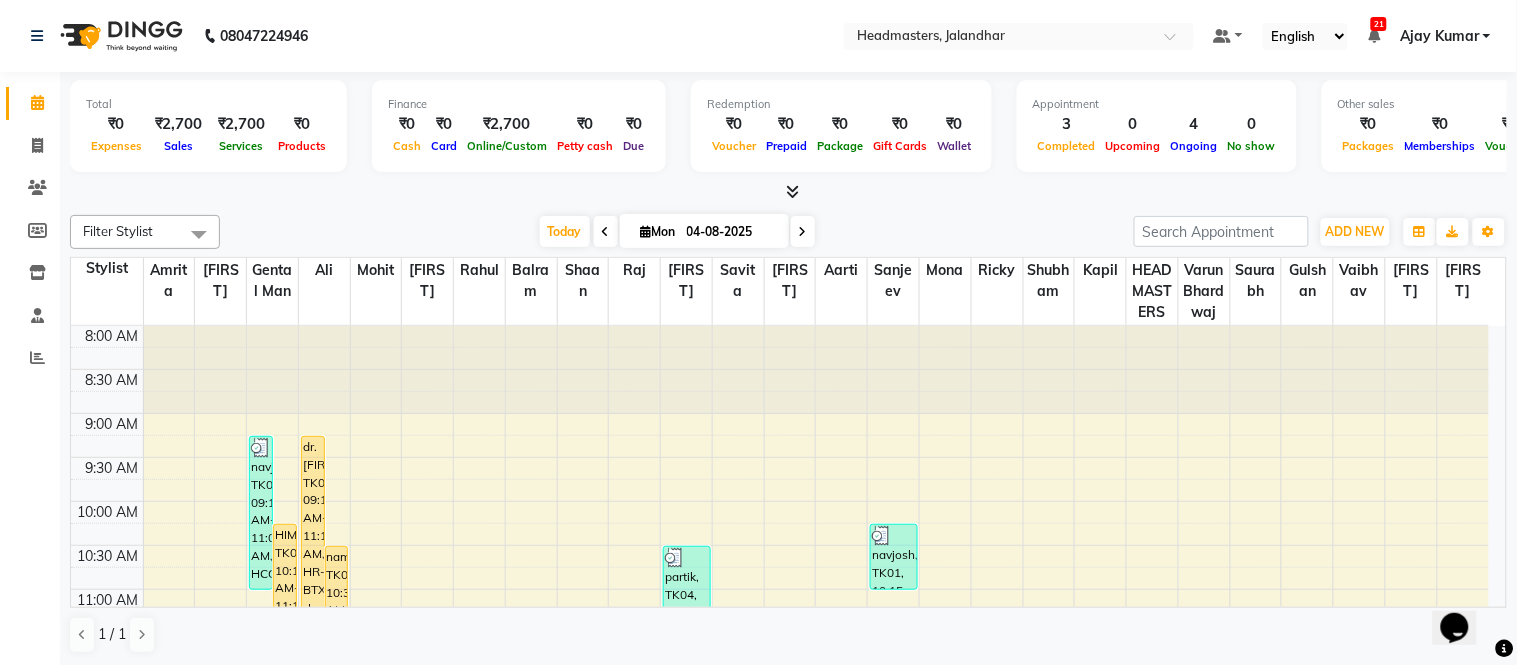 click at bounding box center [788, 192] 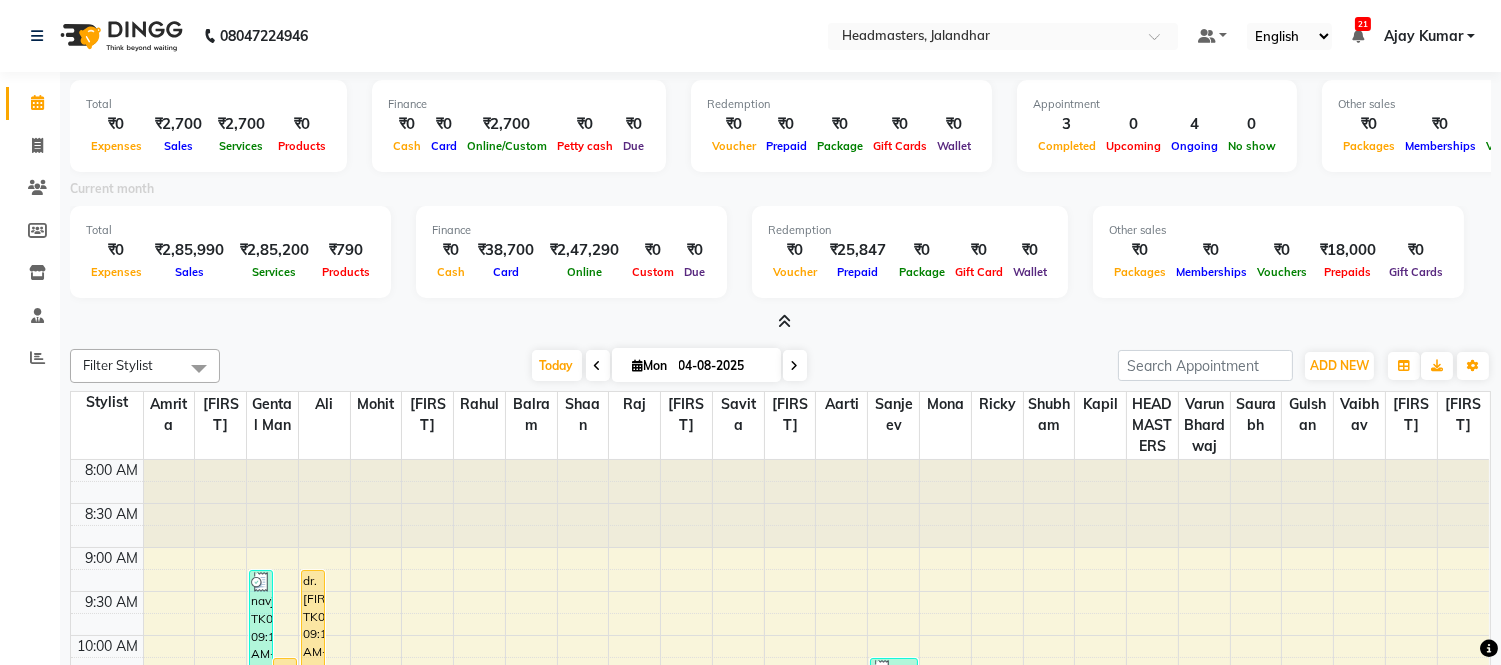 click on "Default Panel My Panel English ENGLISH Español العربية मराठी हिंदी ગુજરાતી தமிழ் 中文 21 Notifications nothing to show Ajay Kumar Manage Profile Change Password Sign out  Version:3.15.11" at bounding box center [1003, 36] 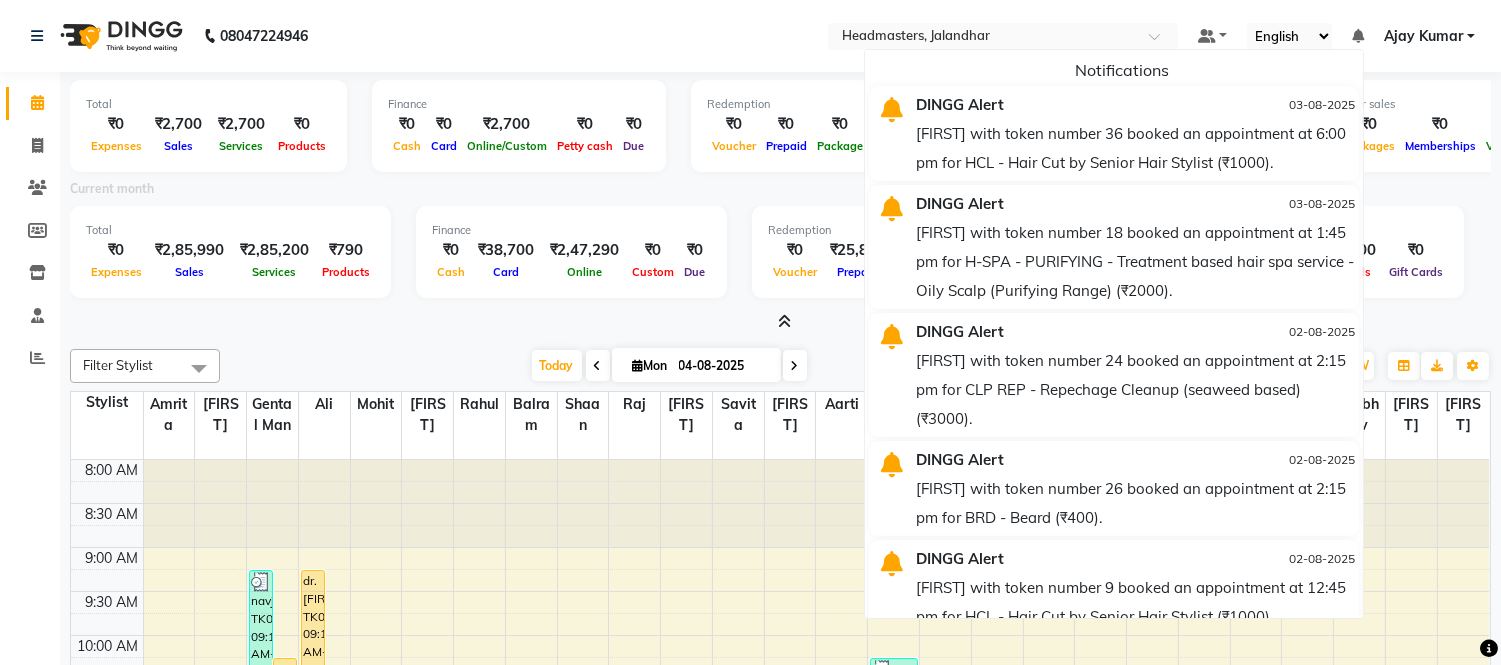 click on "08047224946 Select Location × Headmasters, Jalandhar Default Panel My Panel English ENGLISH Español العربية मराठी हिंदी ગુજરાતી தமிழ் 中文 Notifications  DINGG Alert   03-08-2025   vijaya with token number 36 booked an appointment at 6:00 pm for HCL - Hair Cut by Senior Hair Stylist (₹1000).   DINGG Alert   03-08-2025   pavni with token number 18 booked an appointment at 1:45 pm for H-SPA - PURIFYING - Treatment based hair spa service - Oily Scalp (Purifying Range) (₹2000).   DINGG Alert   02-08-2025   harjot with token number 24 booked an appointment at 2:15 pm for CLP REP  - Repechage Cleanup (seaweed based) (₹3000).   DINGG Alert   02-08-2025   INDERBEER with token number 26 booked an appointment at 2:15 pm for BRD - Beard (₹400).   DINGG Alert   02-08-2025   aanchal with token number 9 booked an appointment at 12:45 pm for HCL - Hair Cut by Senior Hair Stylist (₹1000).   DINGG Alert   02-08-2025   DINGG Alert   01-08-2025   DINGG Alert" 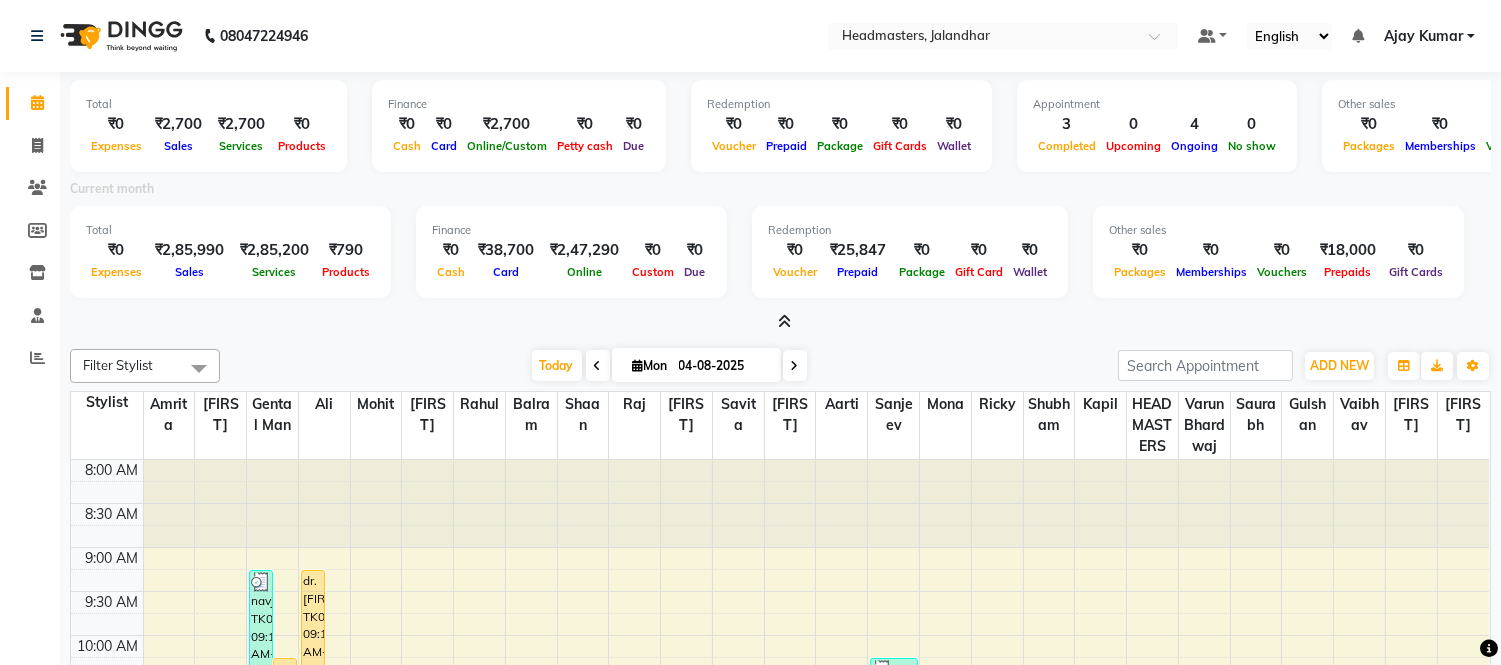 click at bounding box center (784, 321) 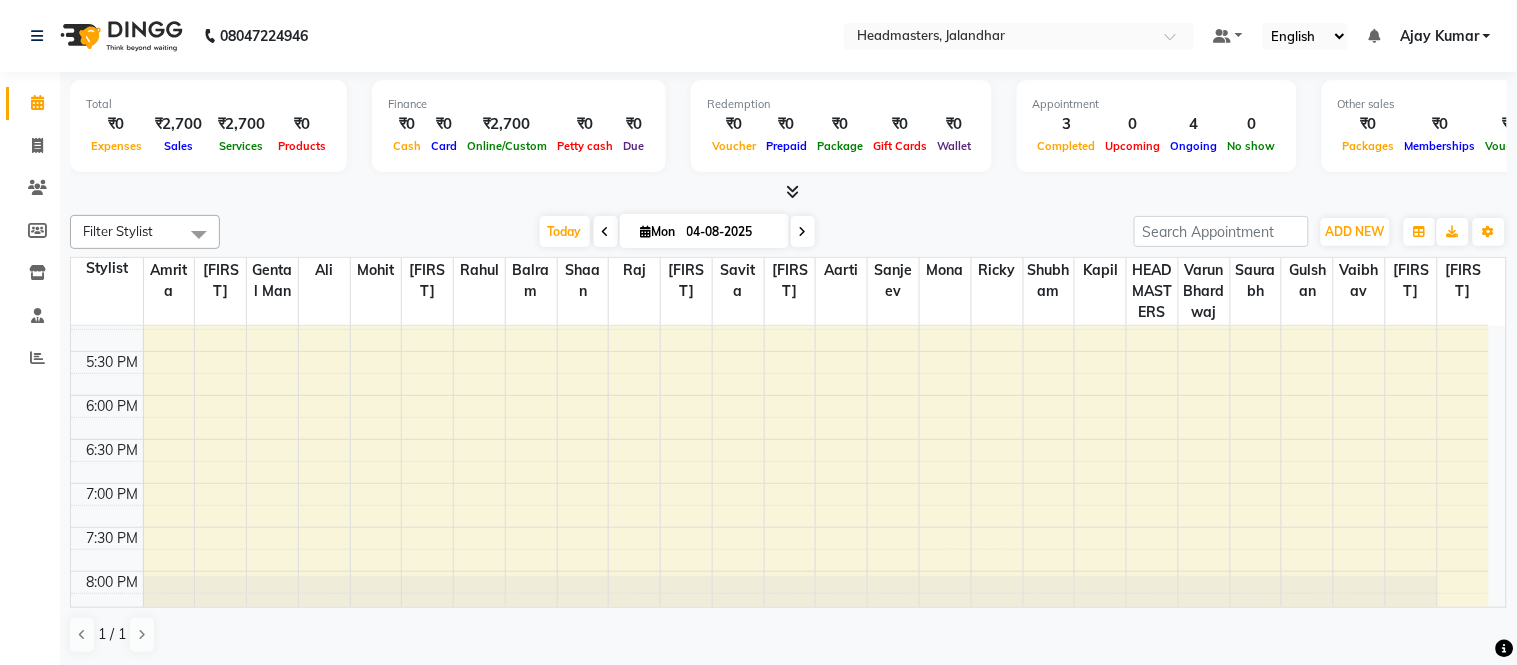 scroll, scrollTop: 956, scrollLeft: 0, axis: vertical 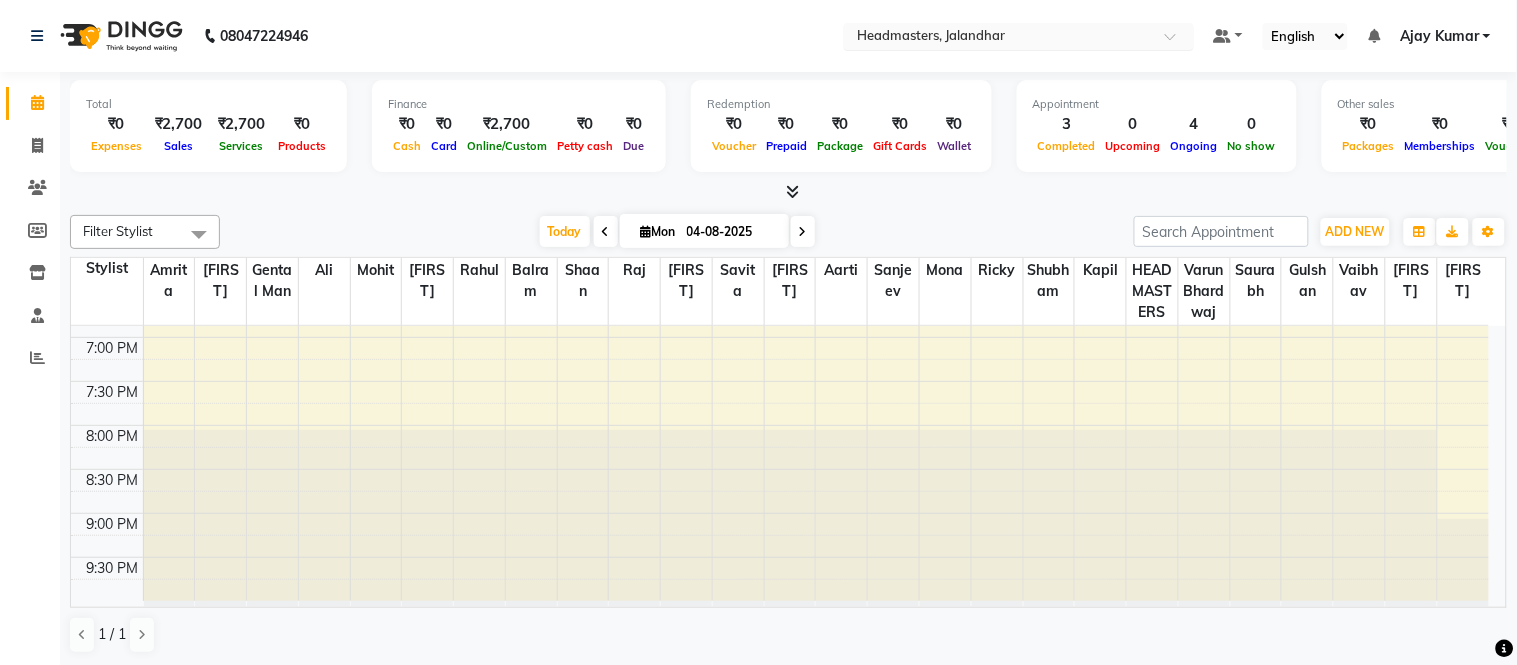 drag, startPoint x: 903, startPoint y: 17, endPoint x: 914, endPoint y: 38, distance: 23.70654 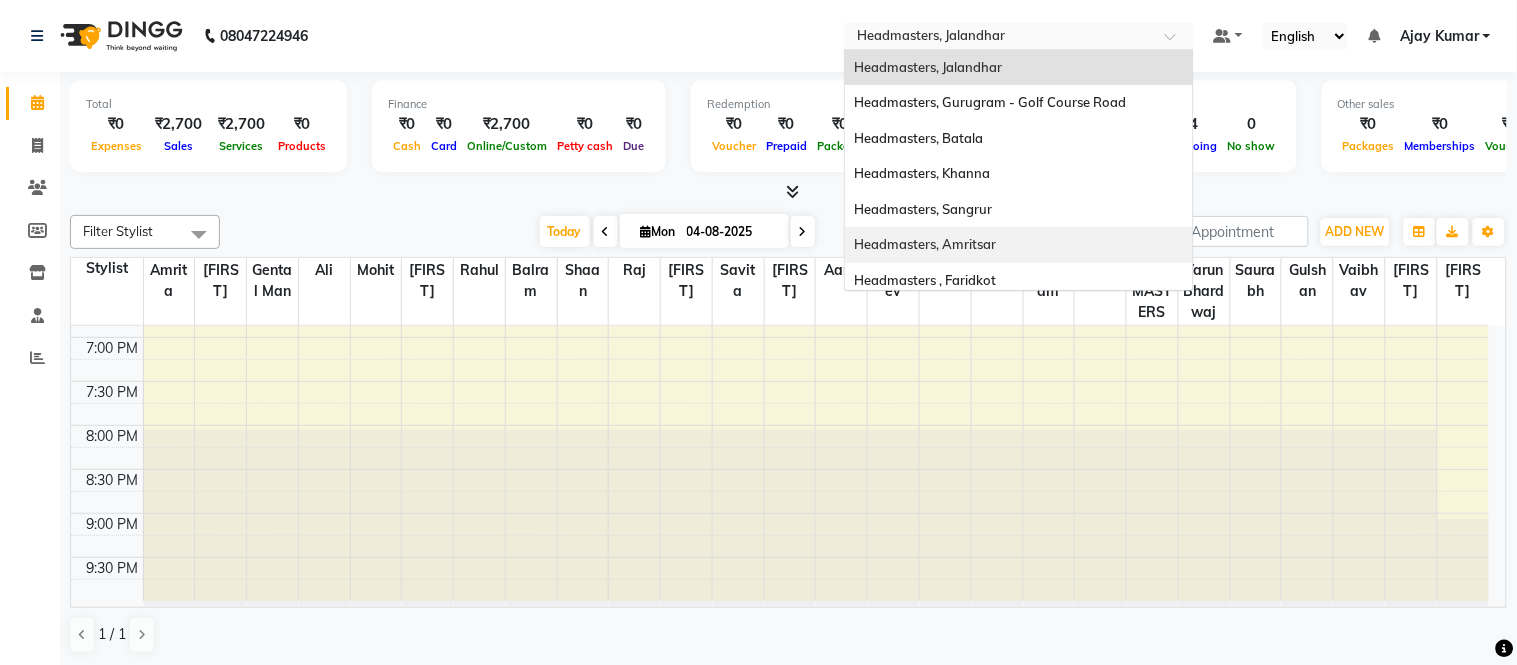 scroll, scrollTop: 0, scrollLeft: 0, axis: both 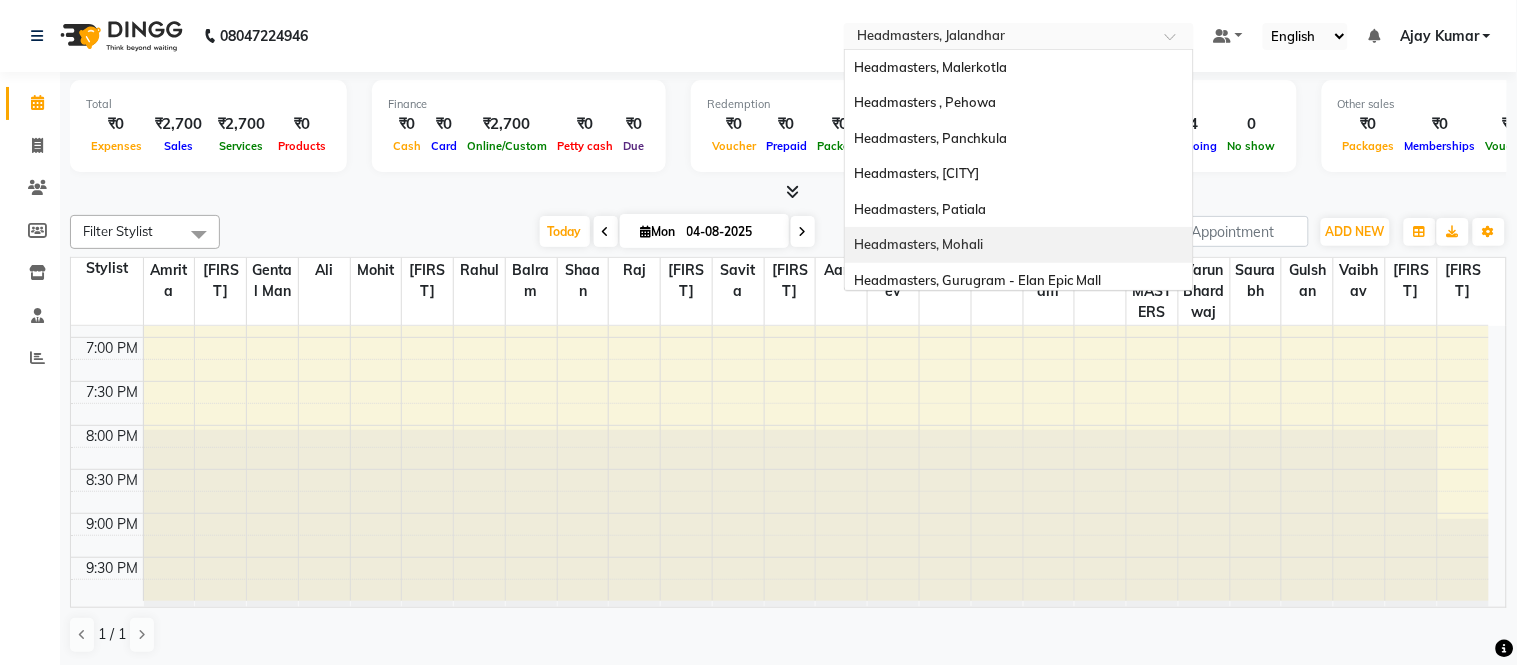 click on "Headmasters, Mohali" at bounding box center (919, 244) 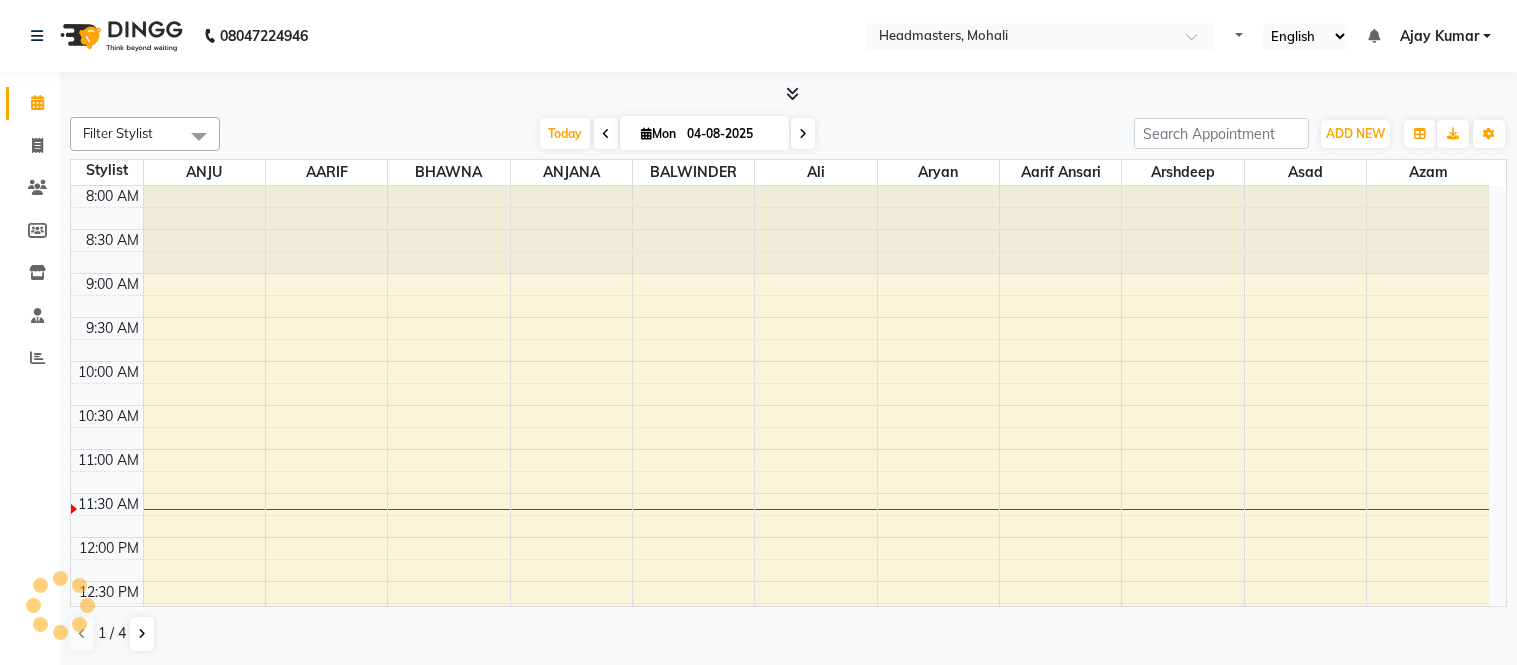 scroll, scrollTop: 0, scrollLeft: 0, axis: both 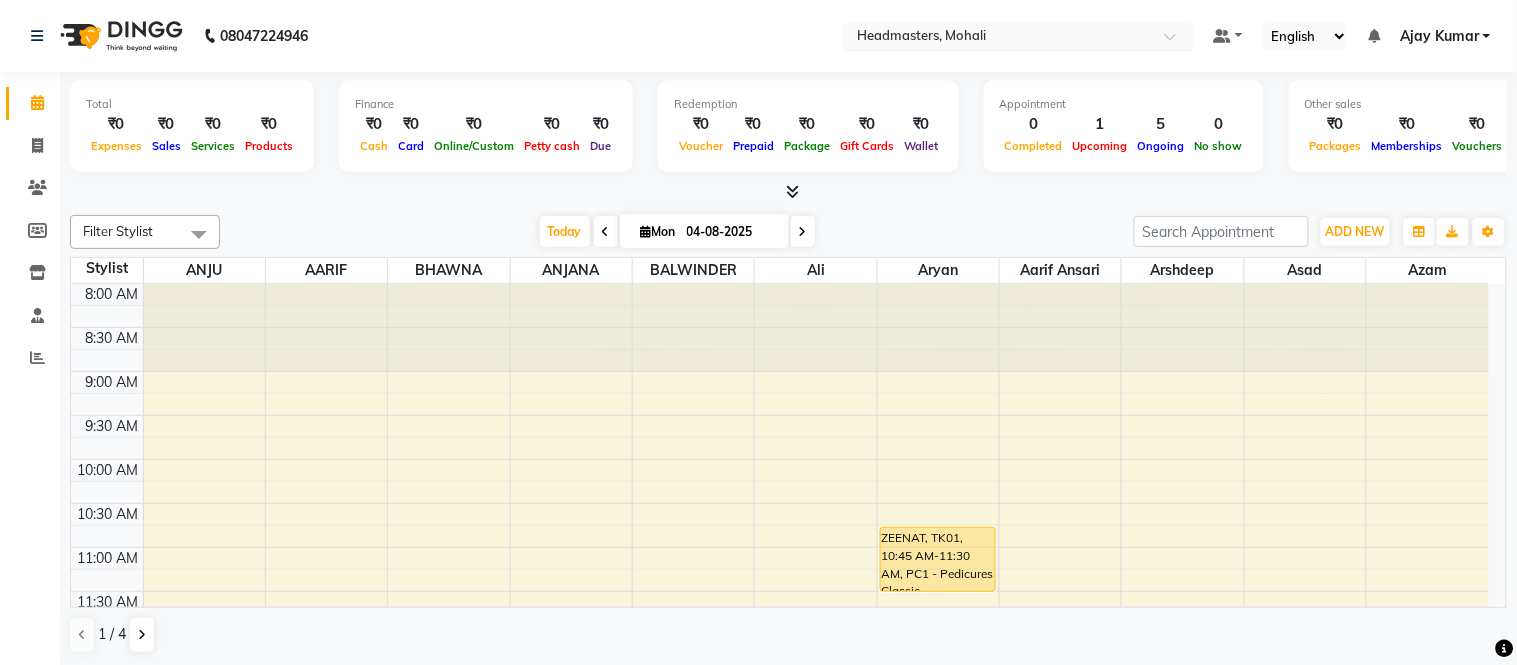 click at bounding box center (999, 38) 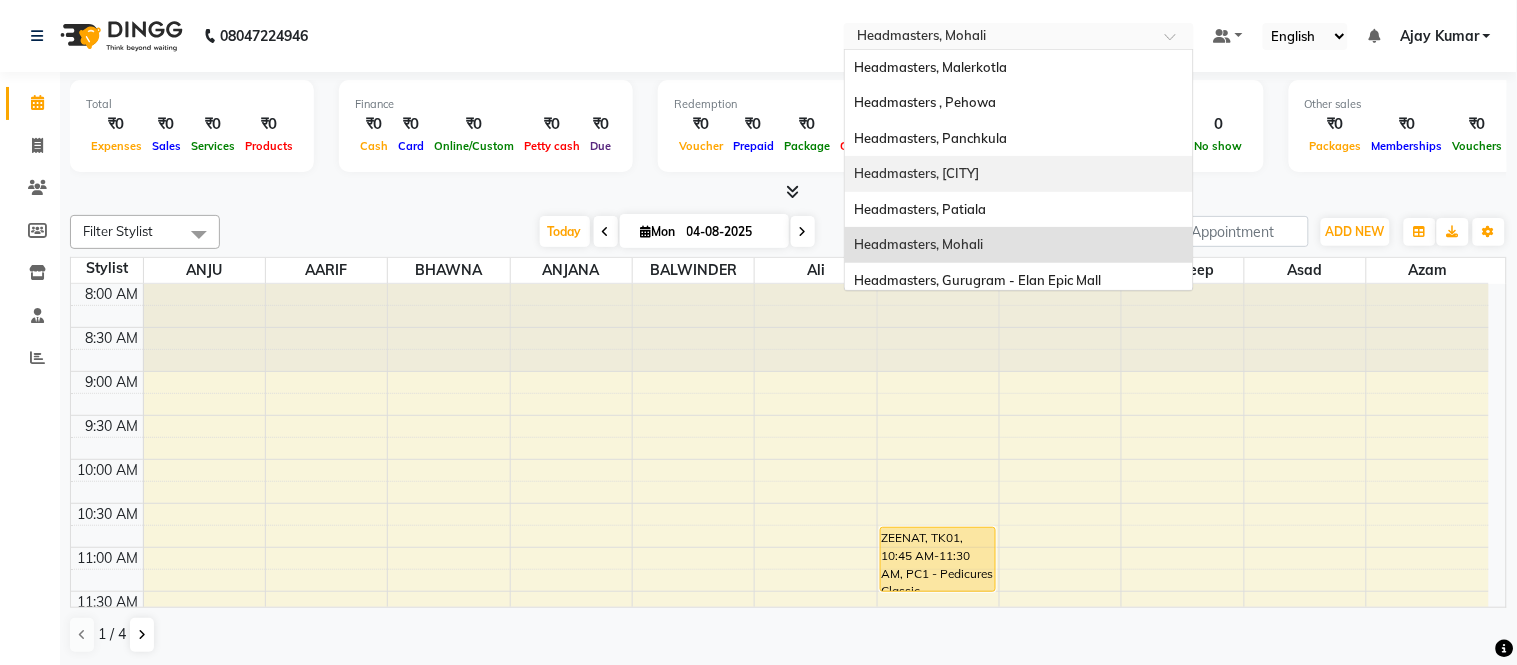 click on "[PHONE] Select Location × Headmasters, [CITY] Headmasters, [CITY] Headmasters , [CITY] Headmasters, [CITY] Headmasters, [CITY] Headmasters, [CITY] Headmasters, [CITY] Headmasters, [CITY] - Elan Epic Mall  Headmasters , [CITY] Headmasters, [CITY] Headmasters, [CITY]  Headmasters, [CITY] Headmasters, [CITY] Headmasters, [CITY] Headmasters, [CITY] Headmasters , [CITY] Headmasters , [CITY] Default Panel My Panel English ENGLISH Español العربية मराठी हिंदी ગુજરાતી தமிழ் 中文 Notifications nothing to show [FIRST] [LAST] Manage Profile Change Password Sign out  Version:3.15.11" 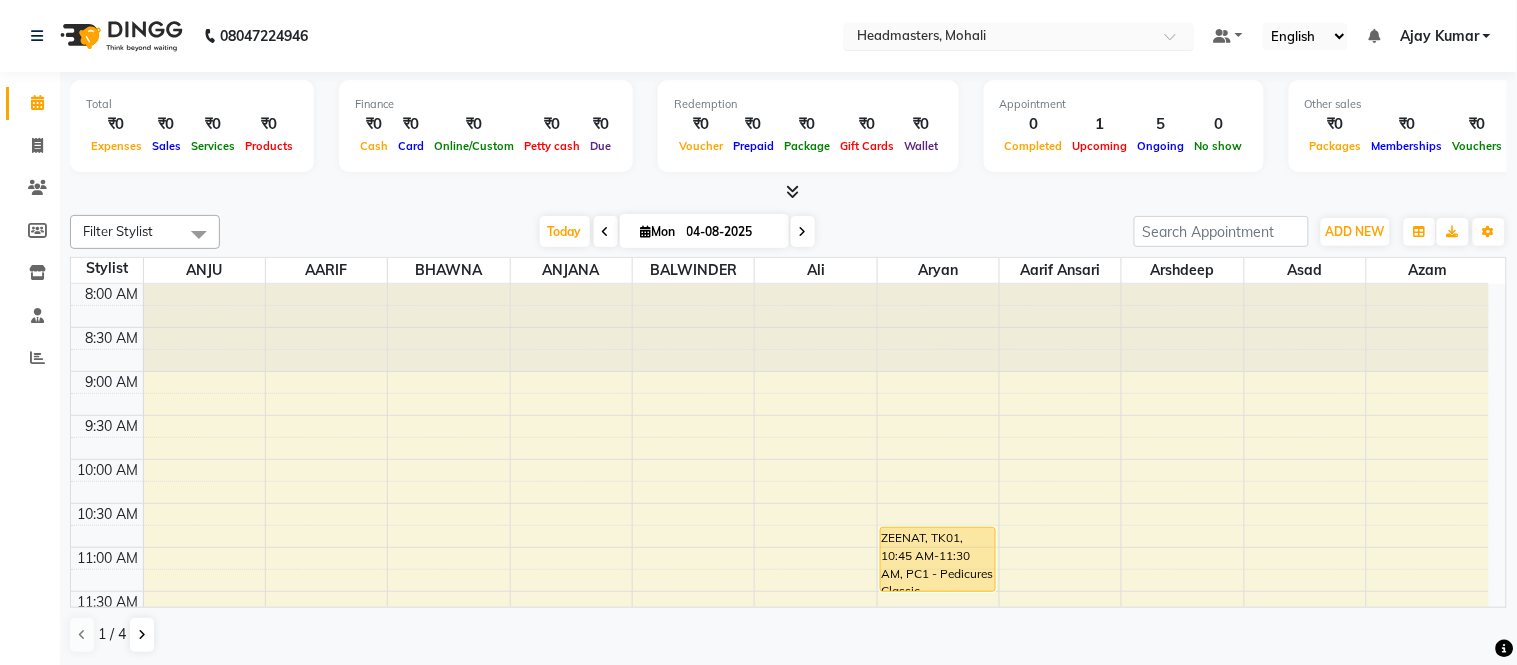 drag, startPoint x: 945, startPoint y: 21, endPoint x: 958, endPoint y: 37, distance: 20.615528 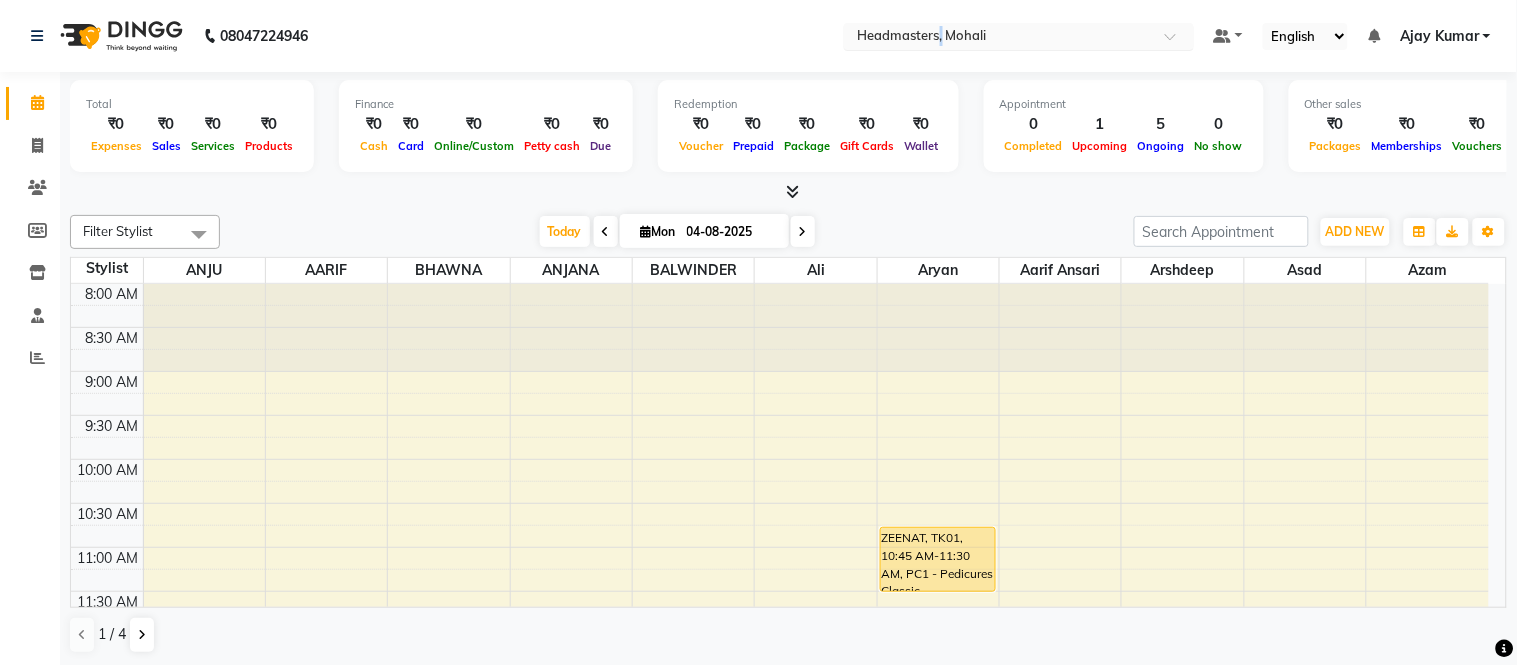 click at bounding box center [999, 38] 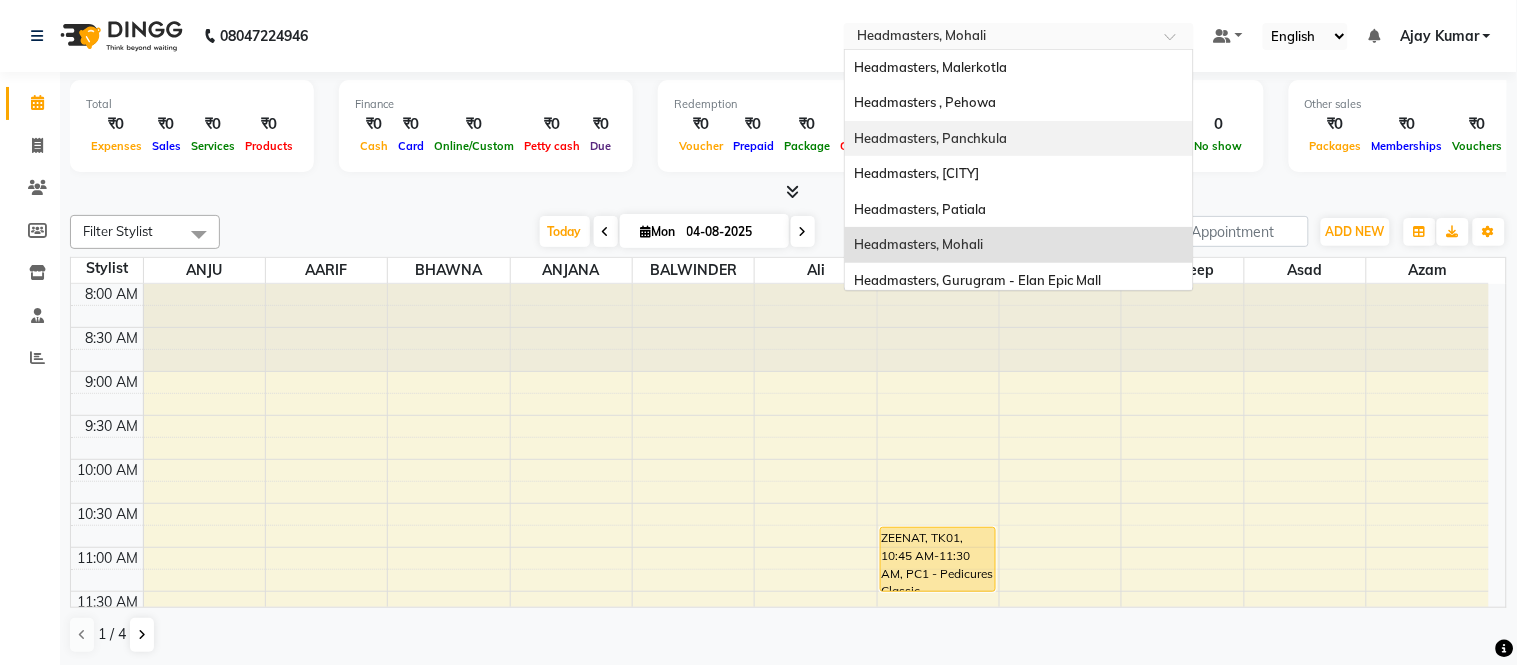 click on "Headmasters, Panchkula" at bounding box center (931, 138) 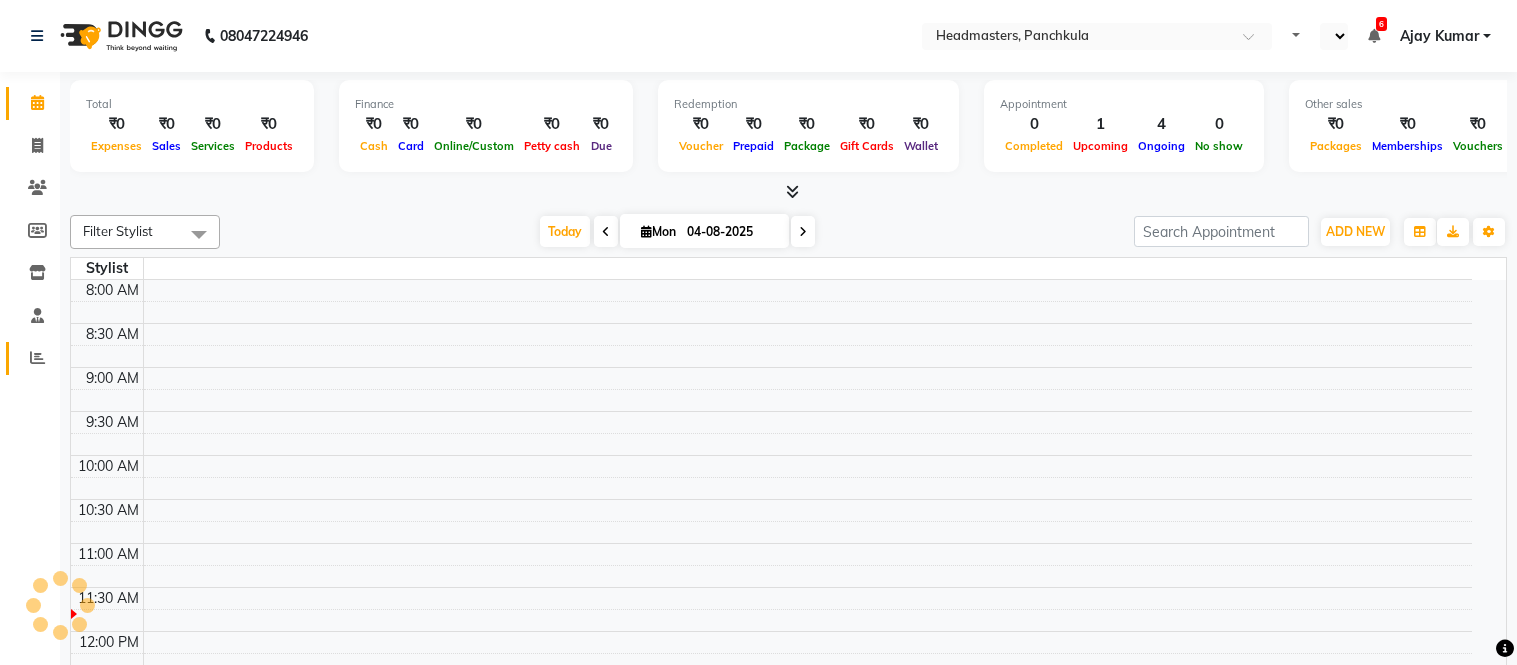 click 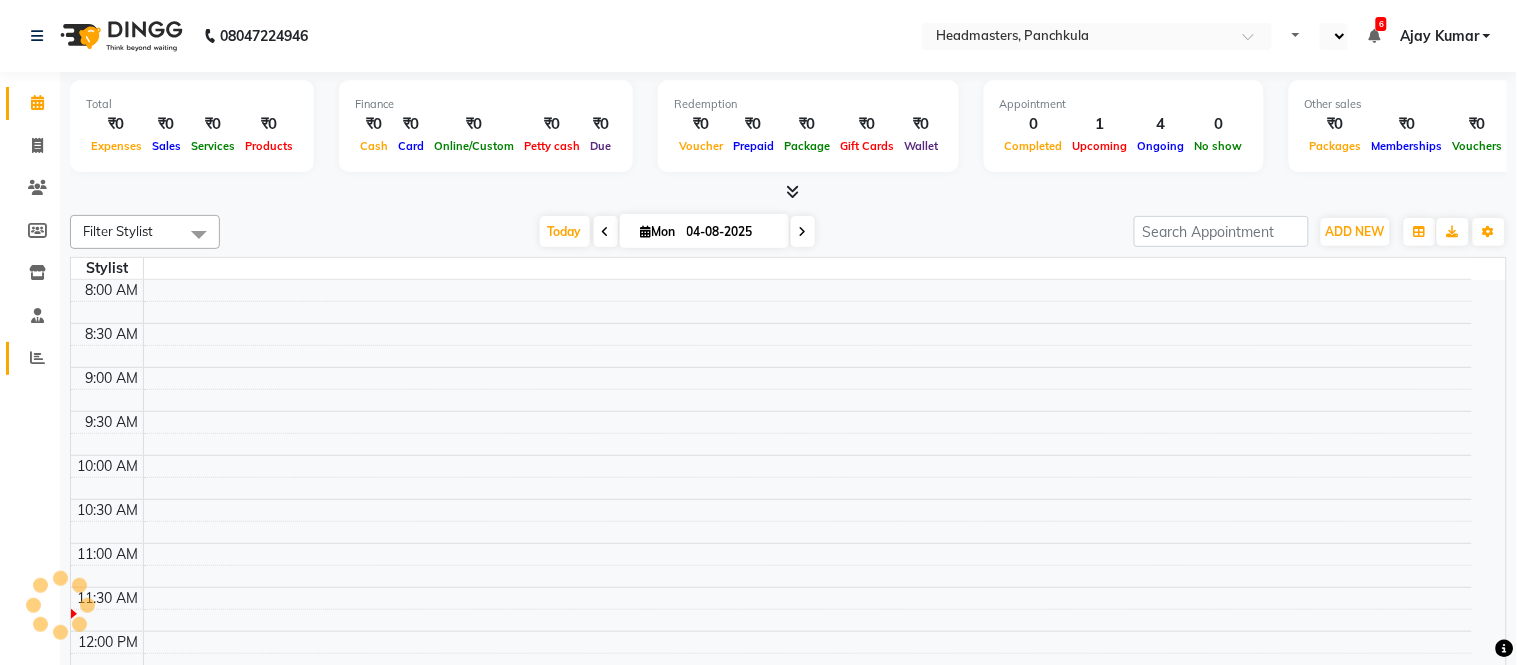 scroll, scrollTop: 0, scrollLeft: 0, axis: both 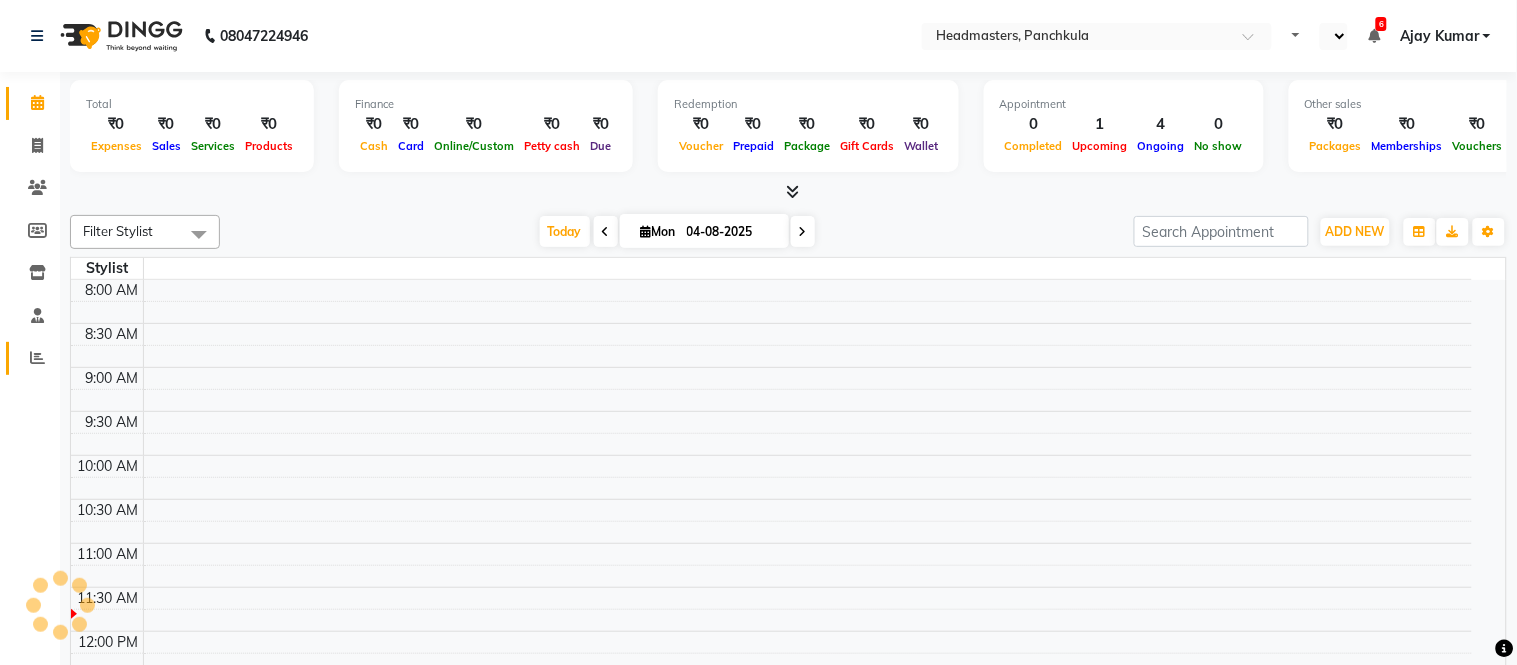 select on "en" 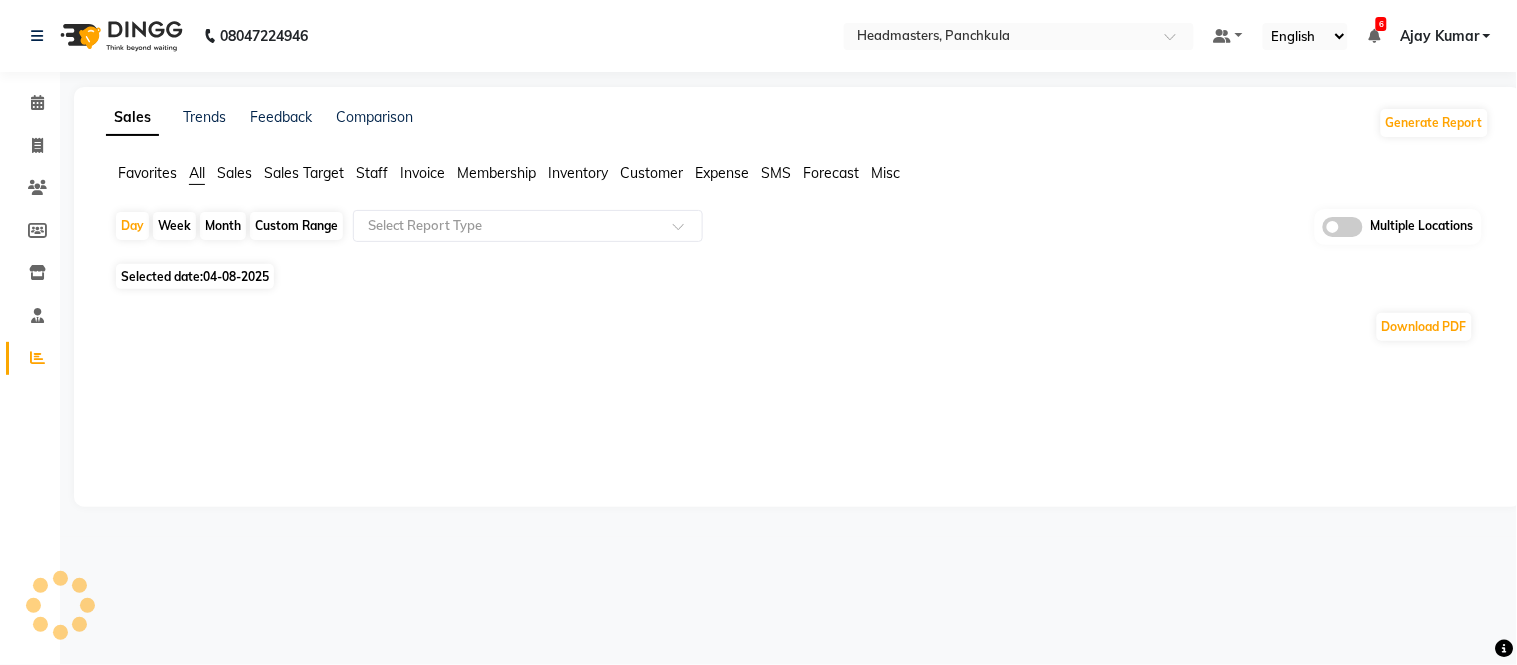 click on "Staff" 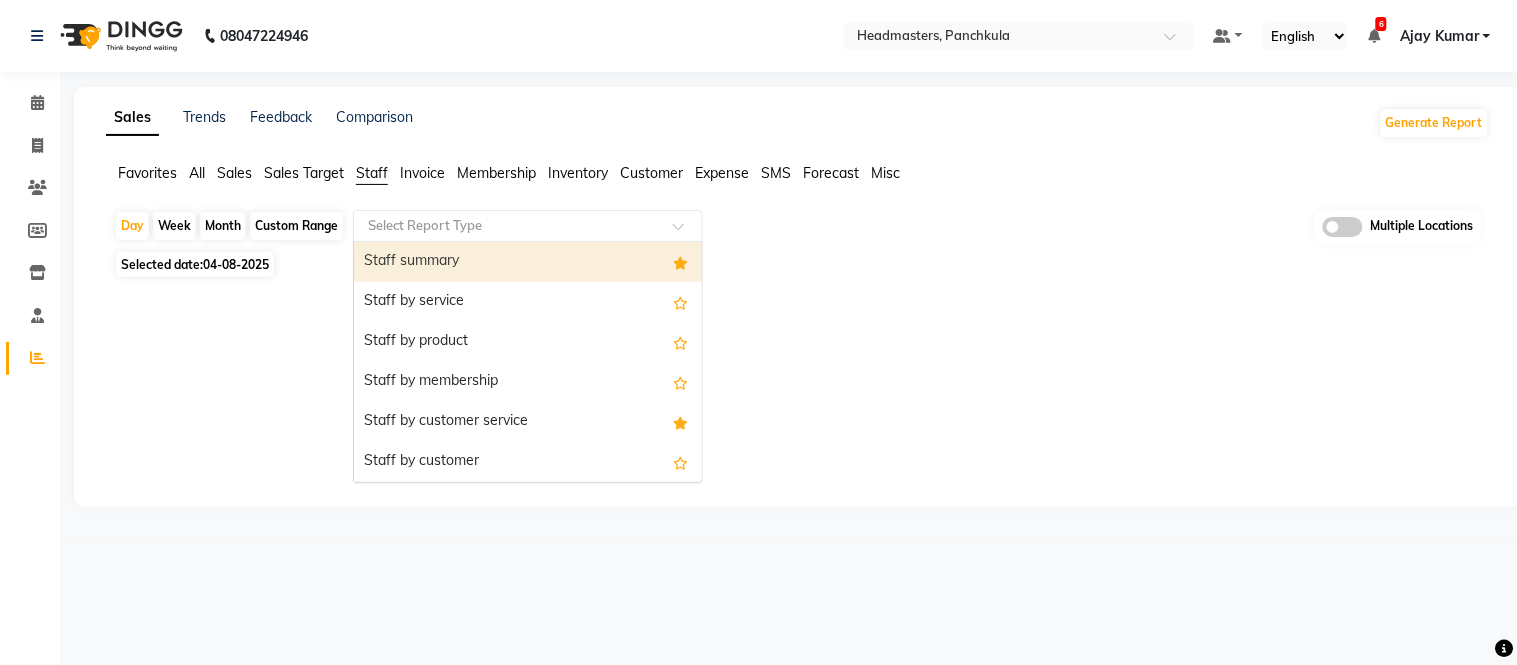 drag, startPoint x: 390, startPoint y: 264, endPoint x: 310, endPoint y: 256, distance: 80.399 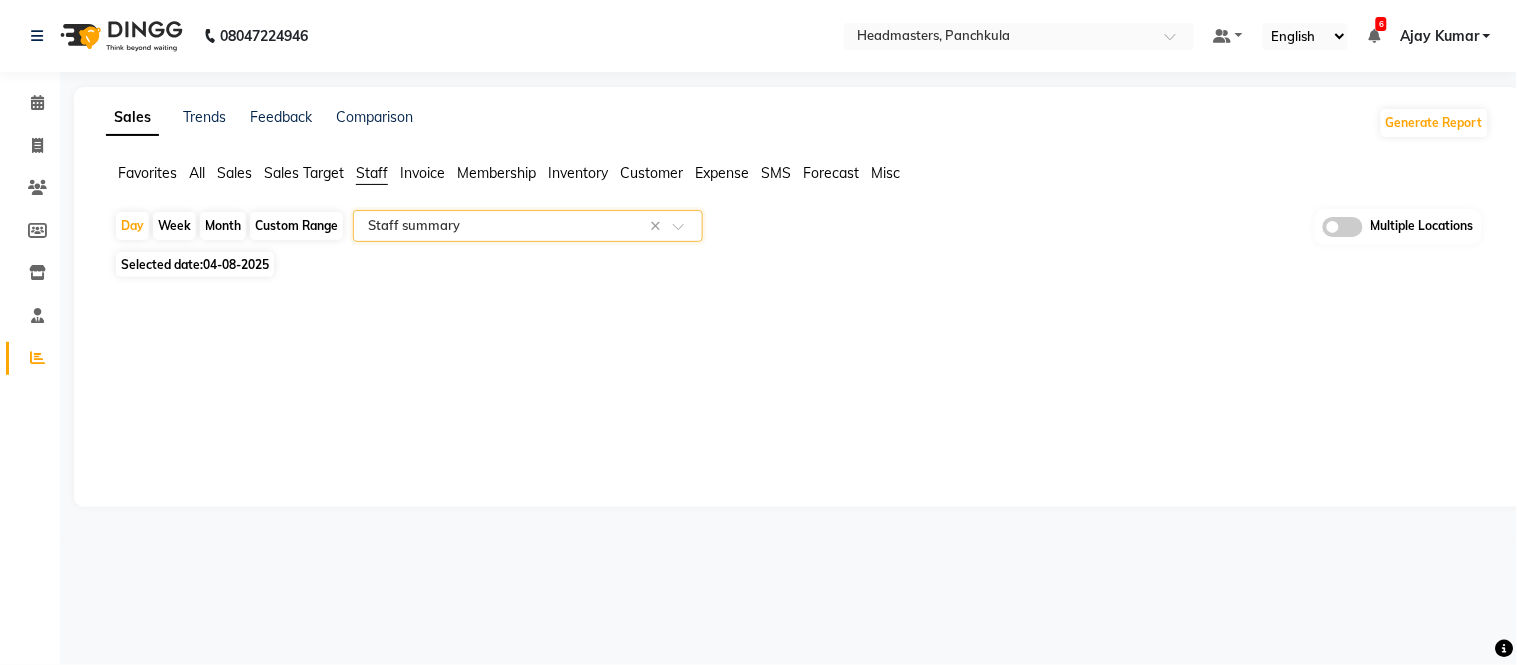 click on "04-08-2025" 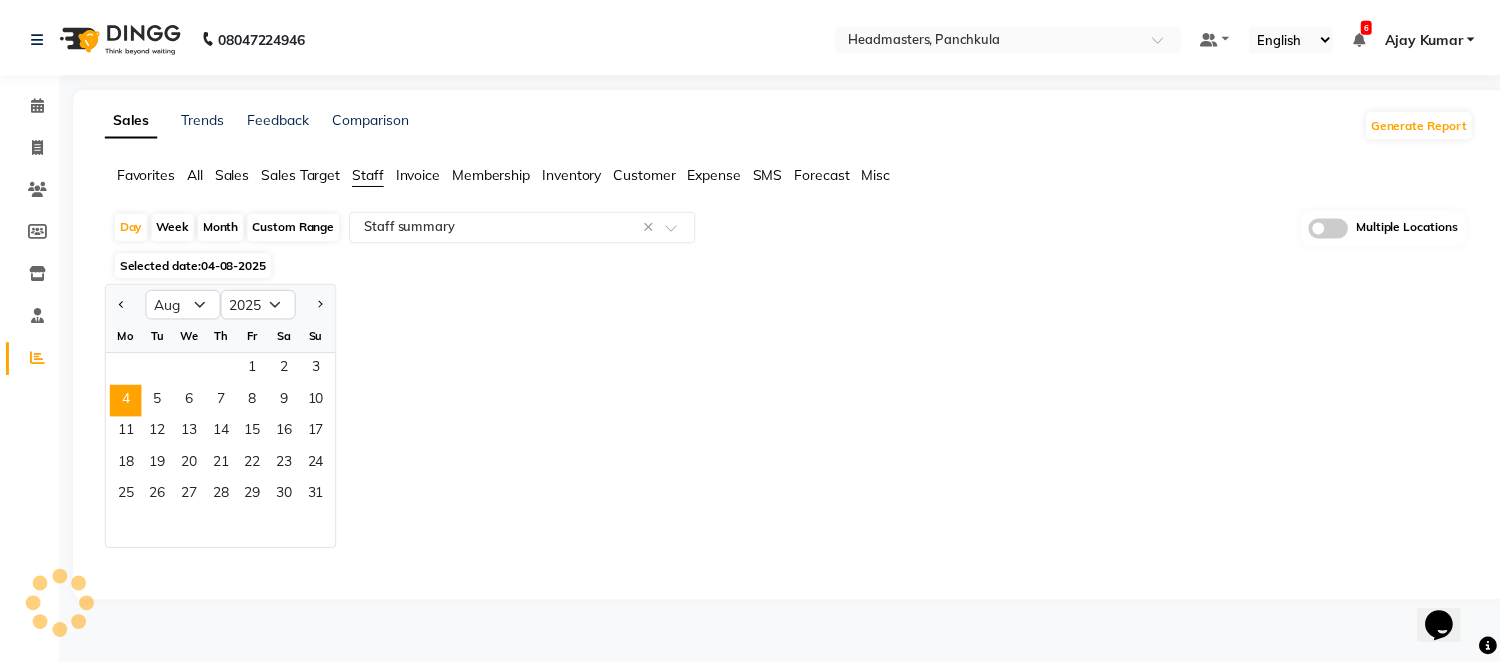 scroll, scrollTop: 0, scrollLeft: 0, axis: both 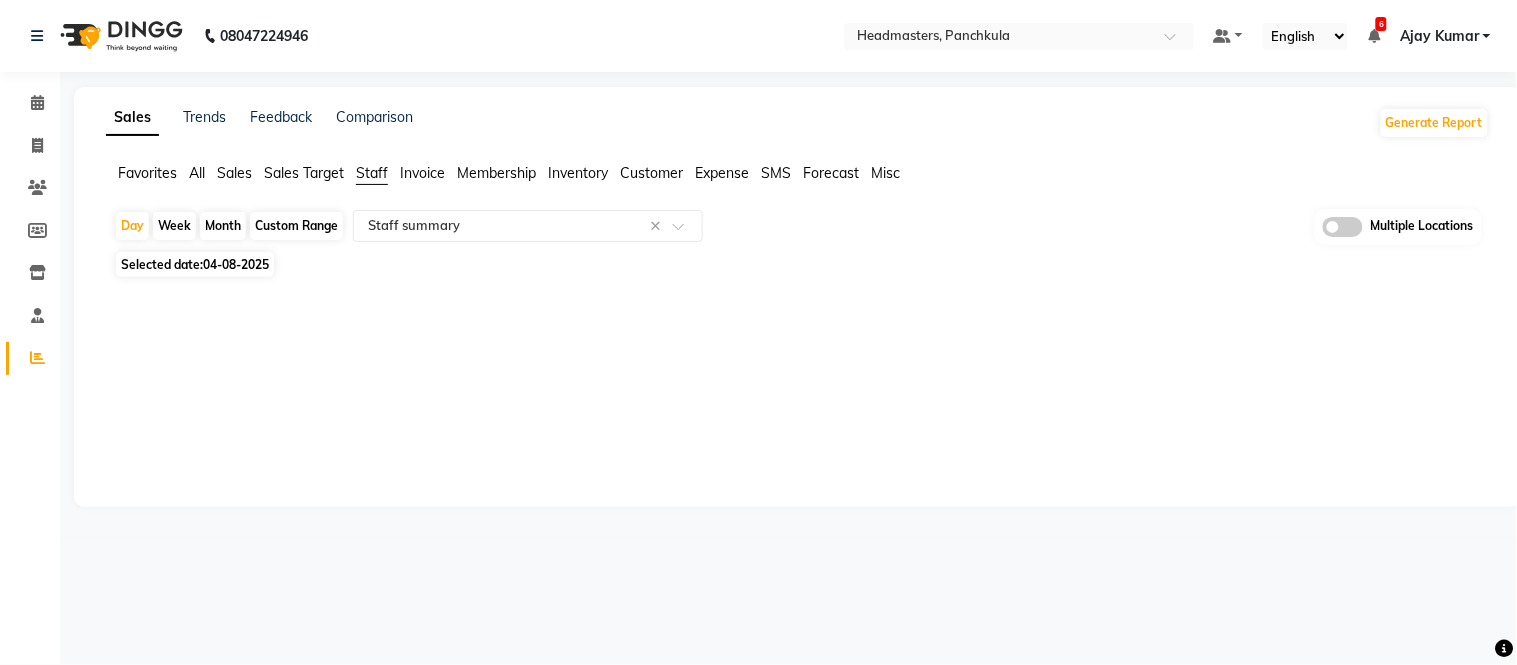 drag, startPoint x: 242, startPoint y: 273, endPoint x: 254, endPoint y: 280, distance: 13.892444 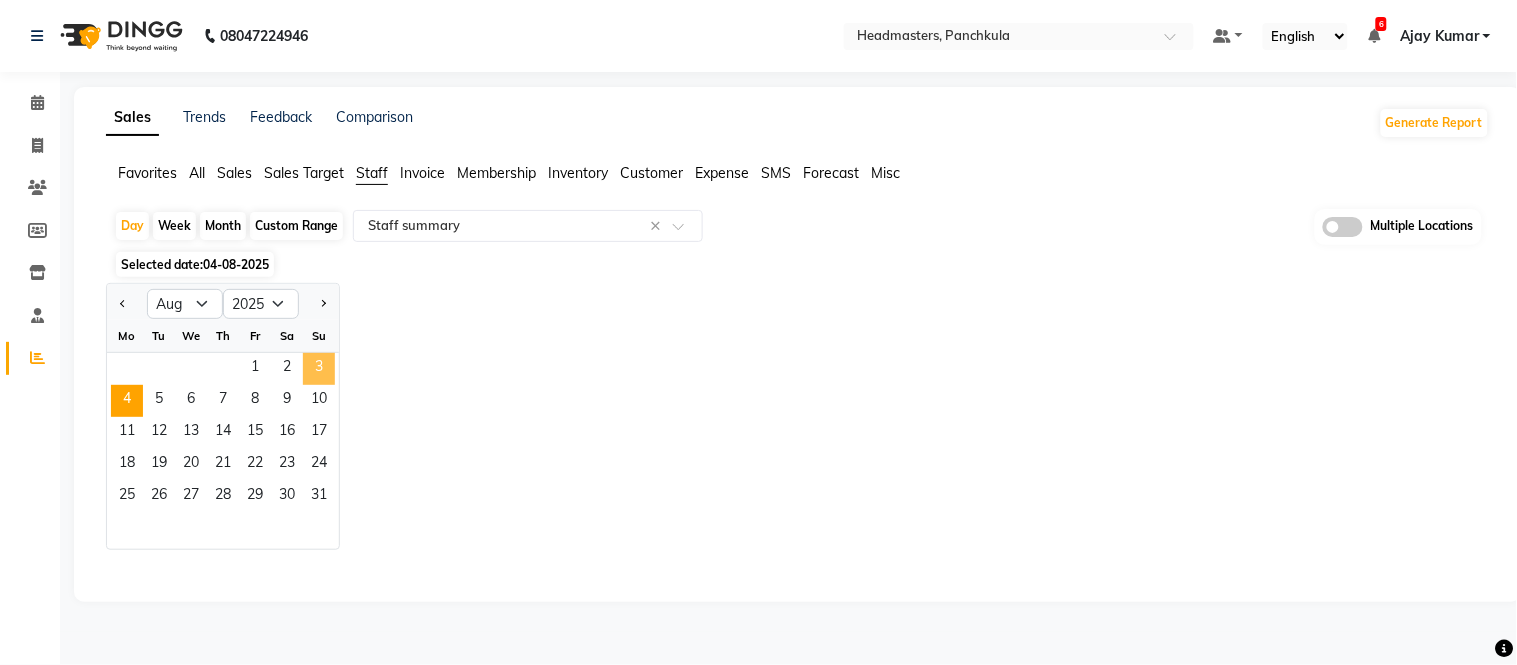 click on "3" 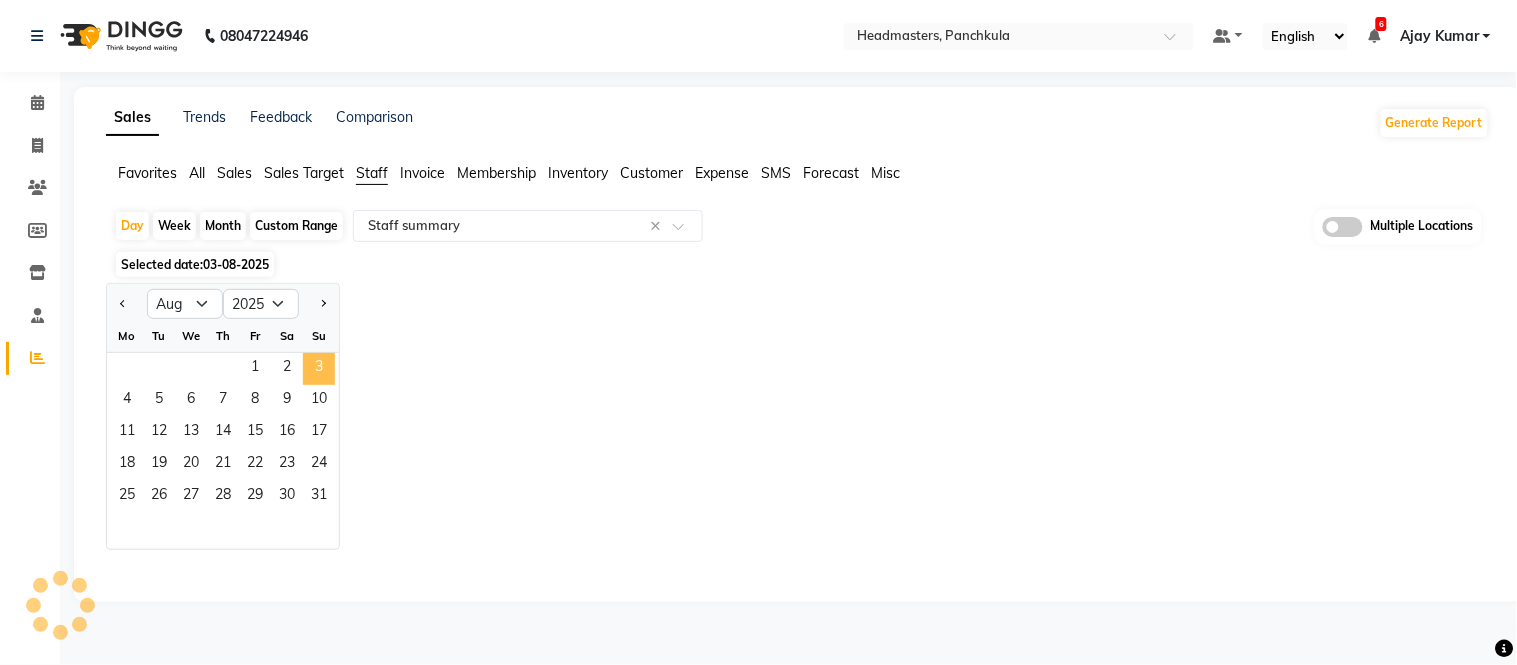 select on "full_report" 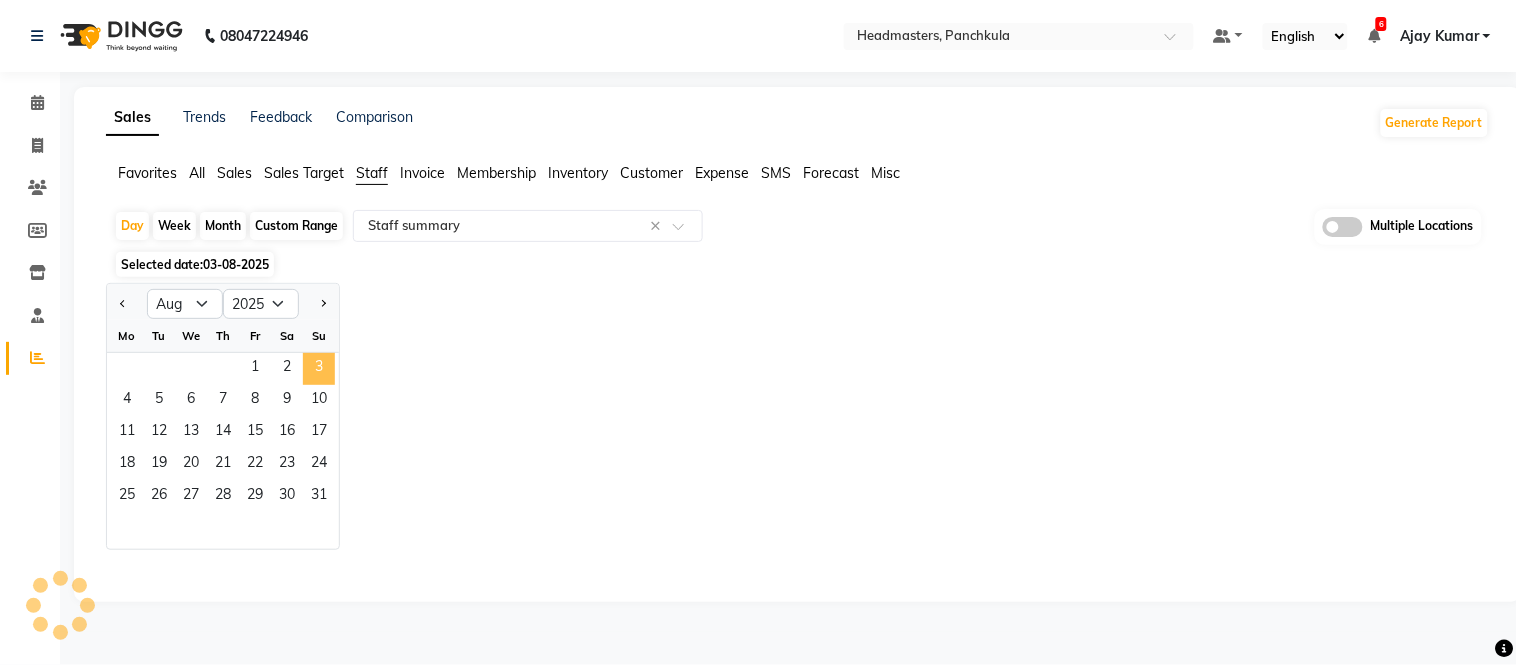 select on "csv" 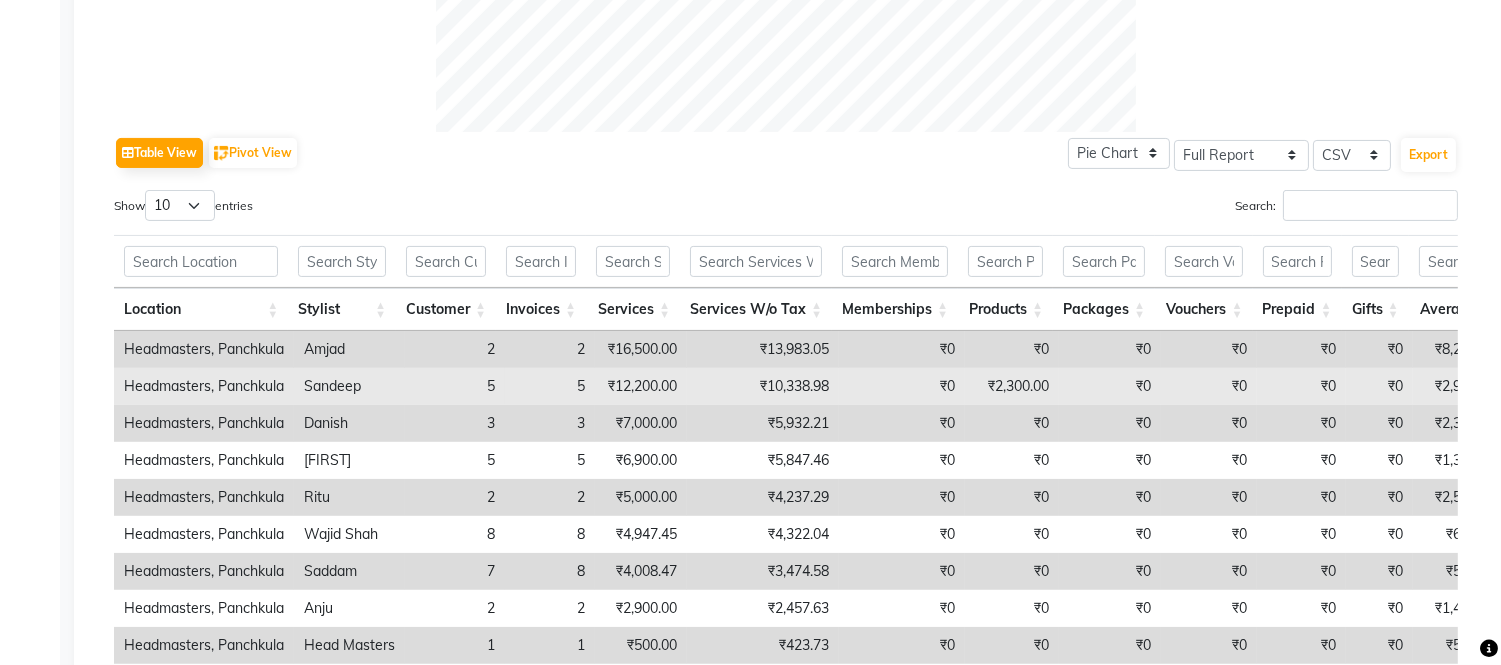 scroll, scrollTop: 890, scrollLeft: 0, axis: vertical 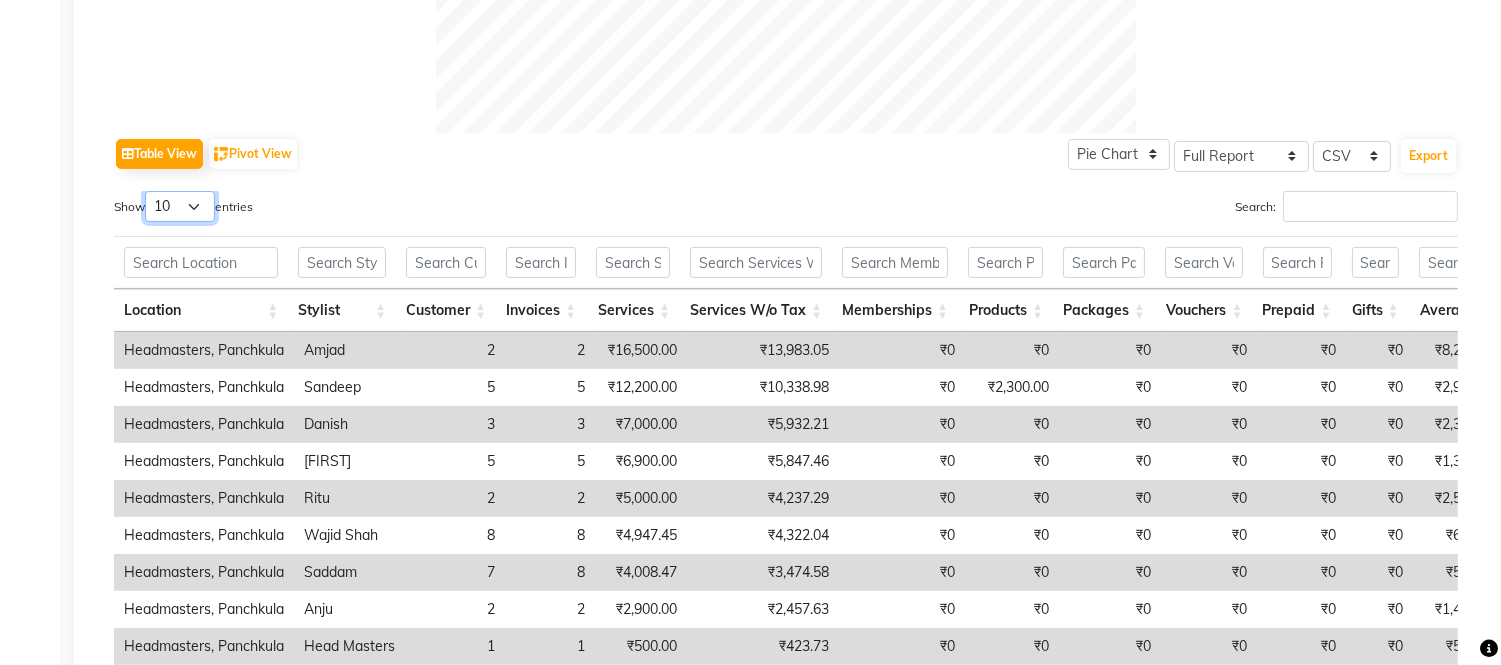 click on "10 25 50 100" at bounding box center (180, 206) 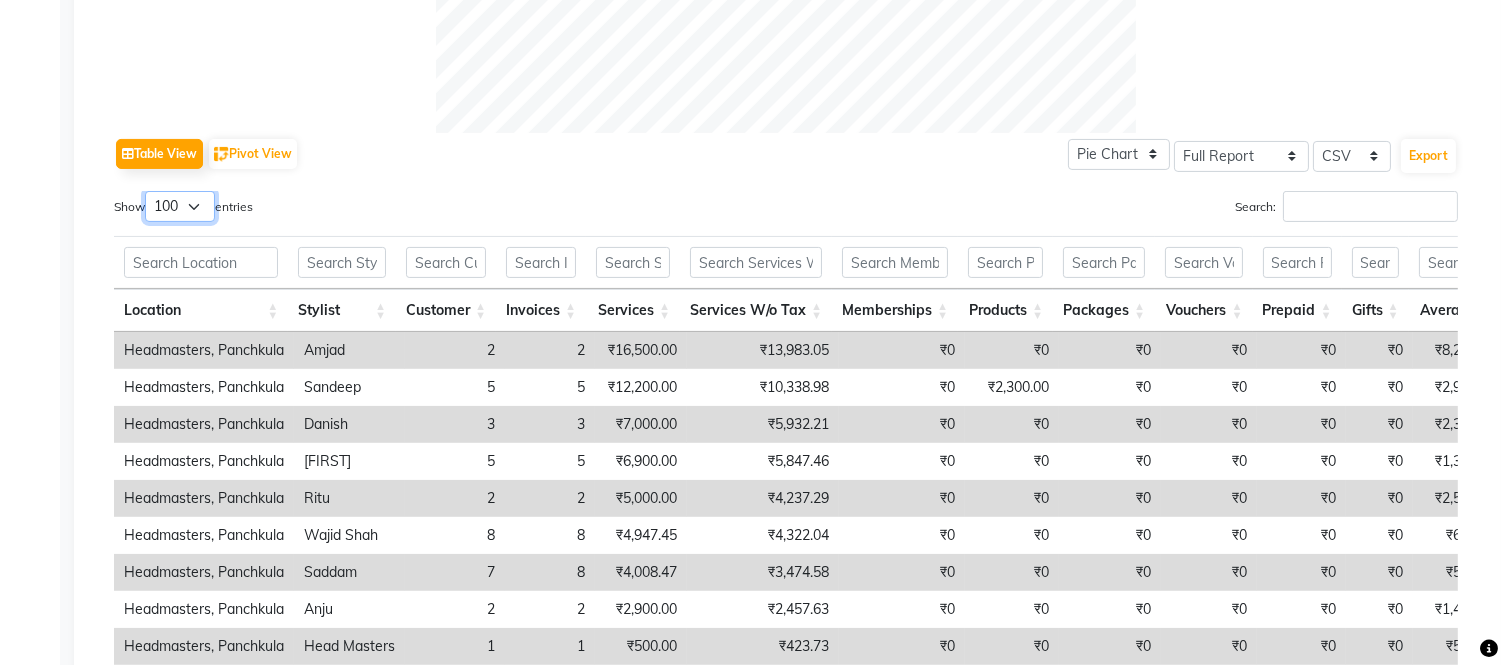click on "10 25 50 100" at bounding box center (180, 206) 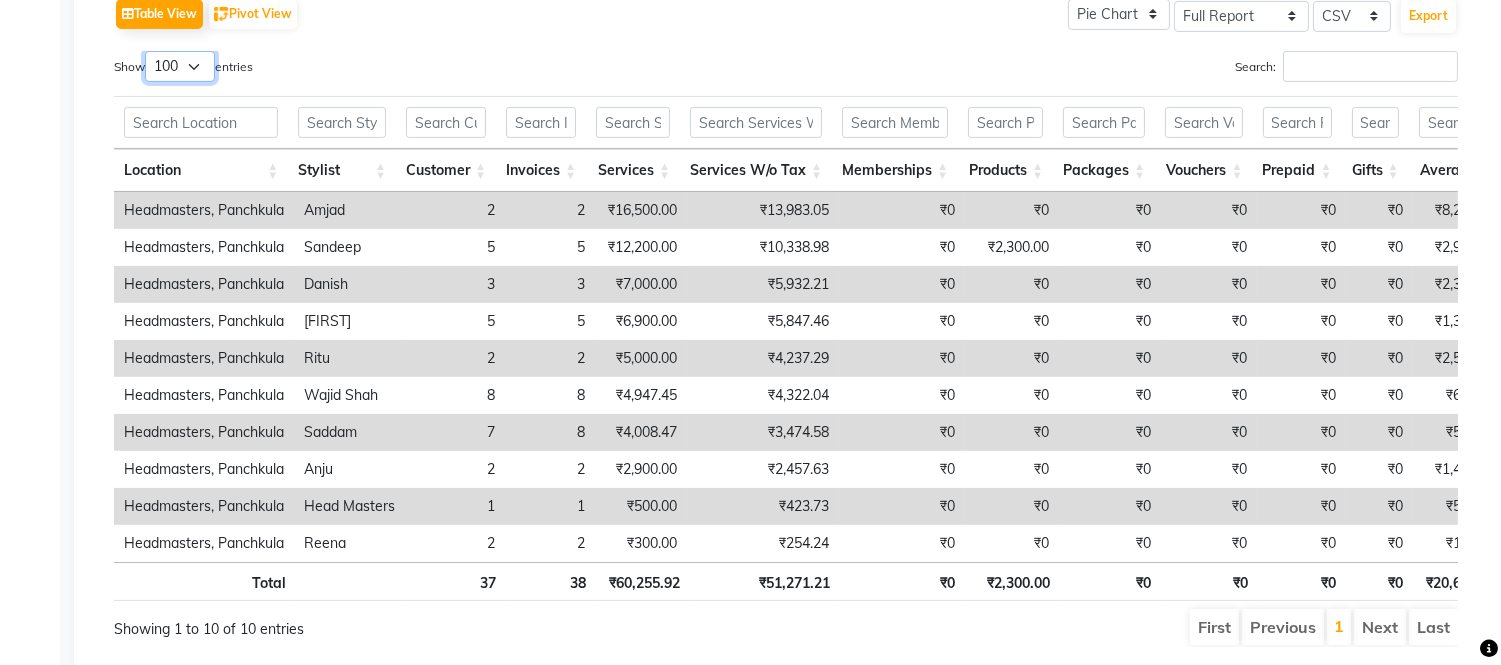 scroll, scrollTop: 1112, scrollLeft: 0, axis: vertical 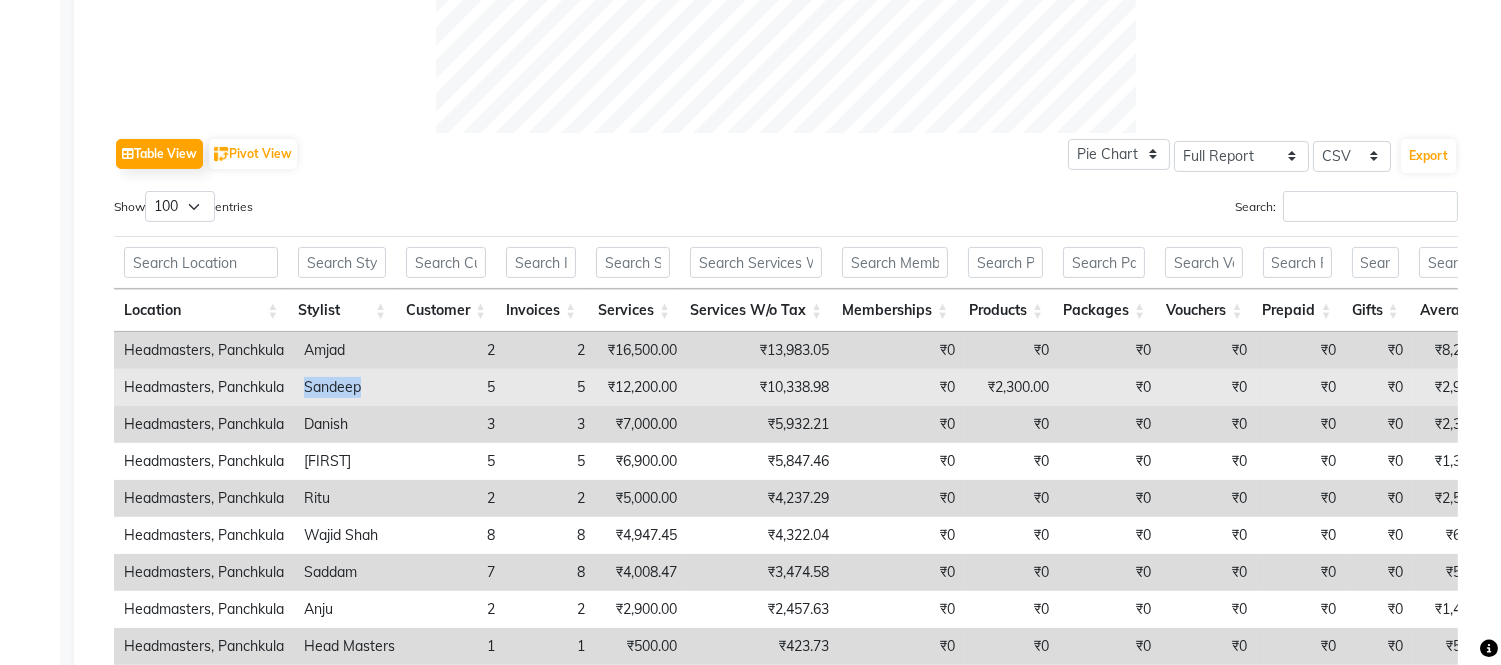 drag, startPoint x: 303, startPoint y: 390, endPoint x: 370, endPoint y: 390, distance: 67 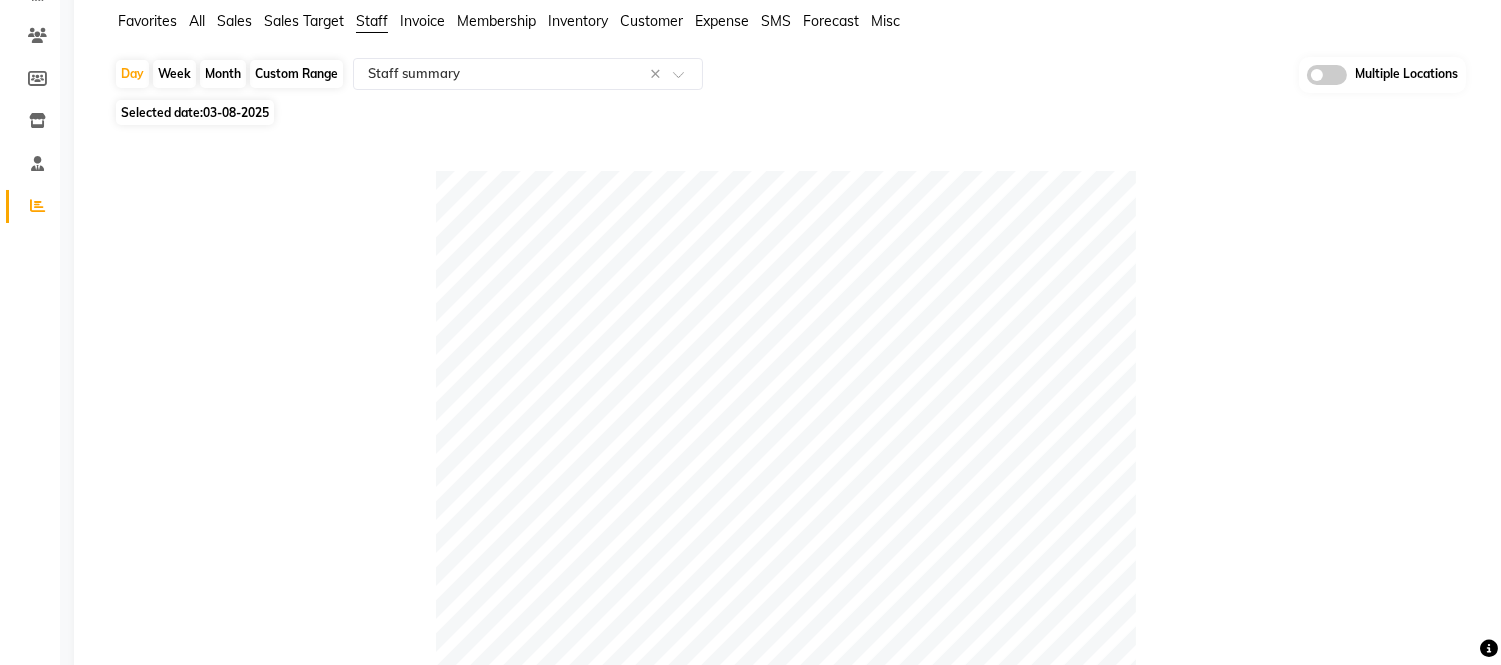 scroll, scrollTop: 112, scrollLeft: 0, axis: vertical 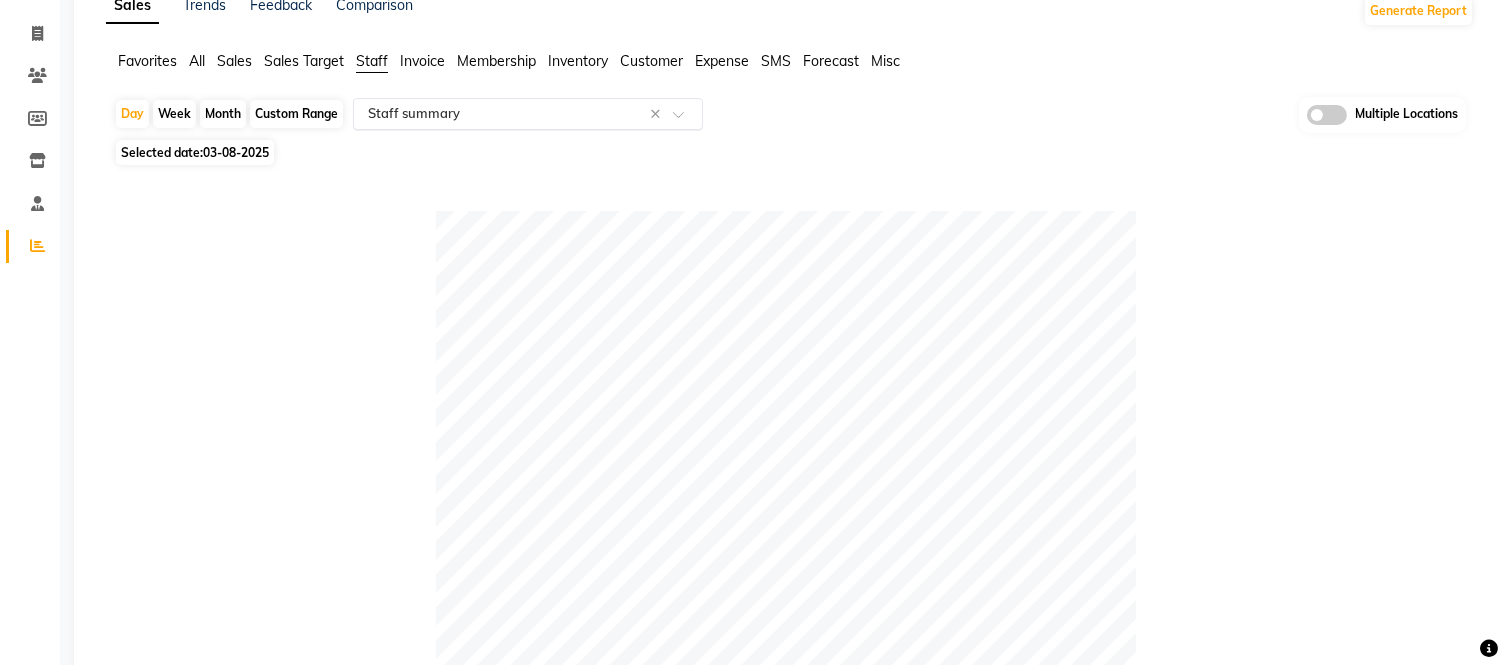 click 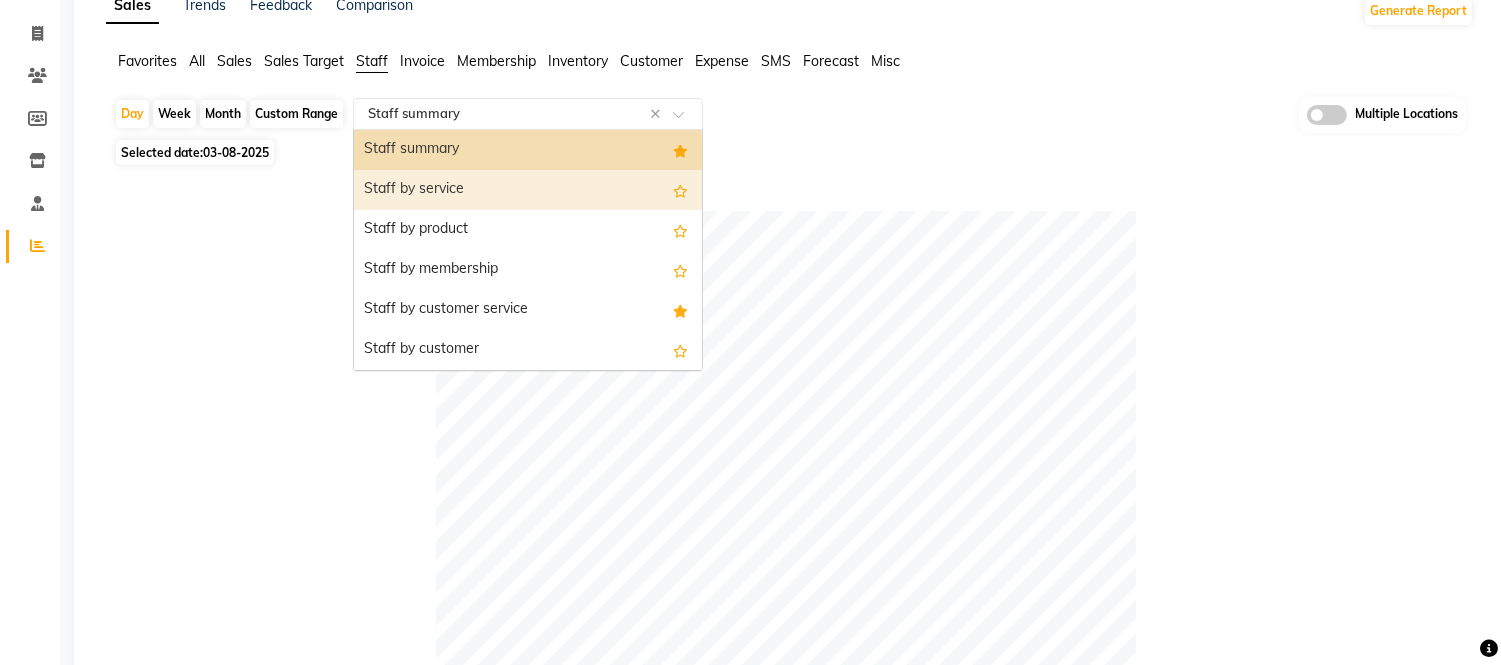 click on "Staff by service" at bounding box center (528, 190) 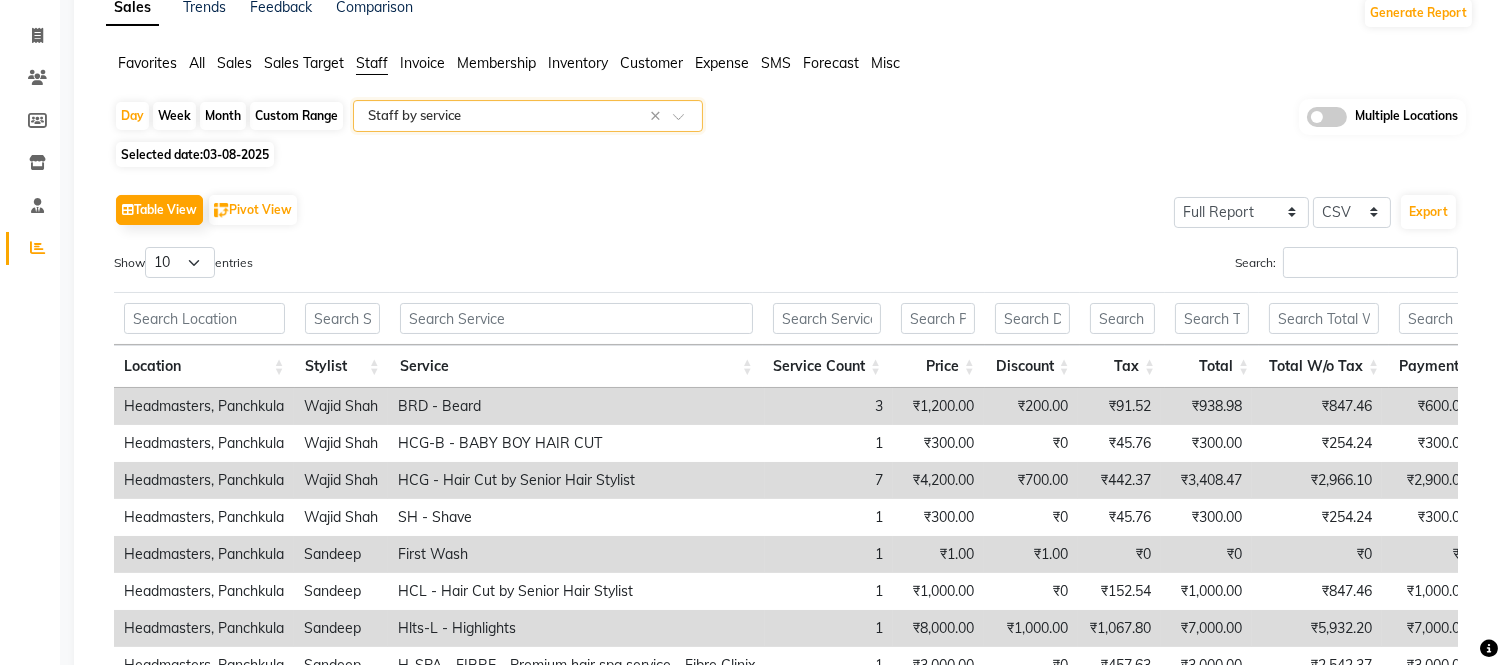scroll, scrollTop: 222, scrollLeft: 0, axis: vertical 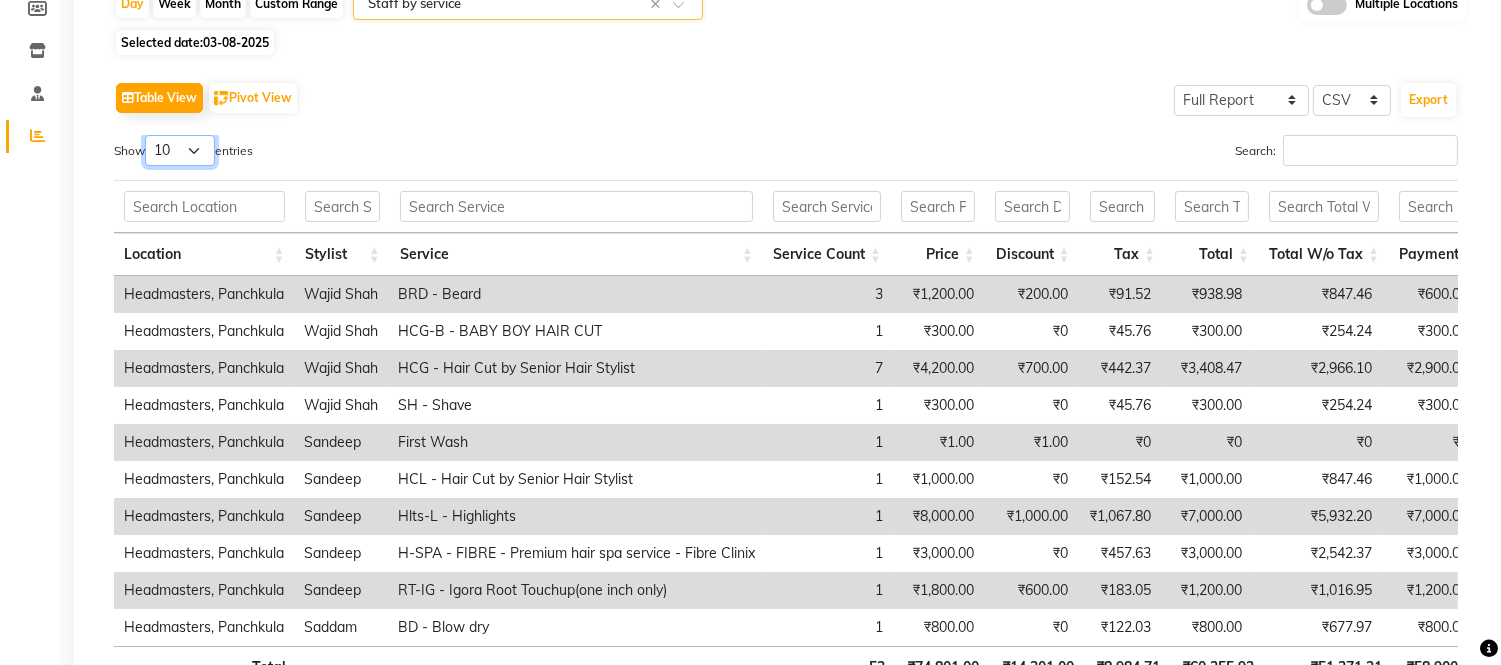 click on "10 25 50 100" at bounding box center (180, 150) 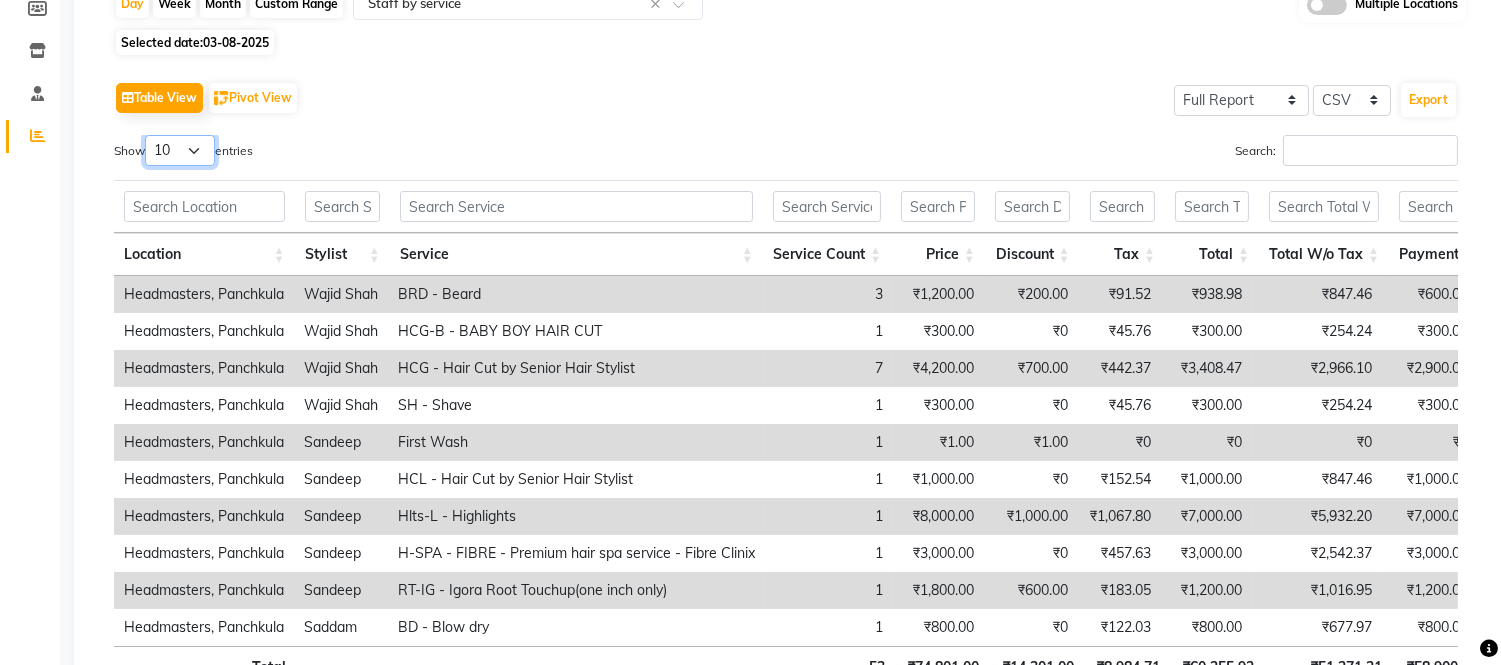 select on "100" 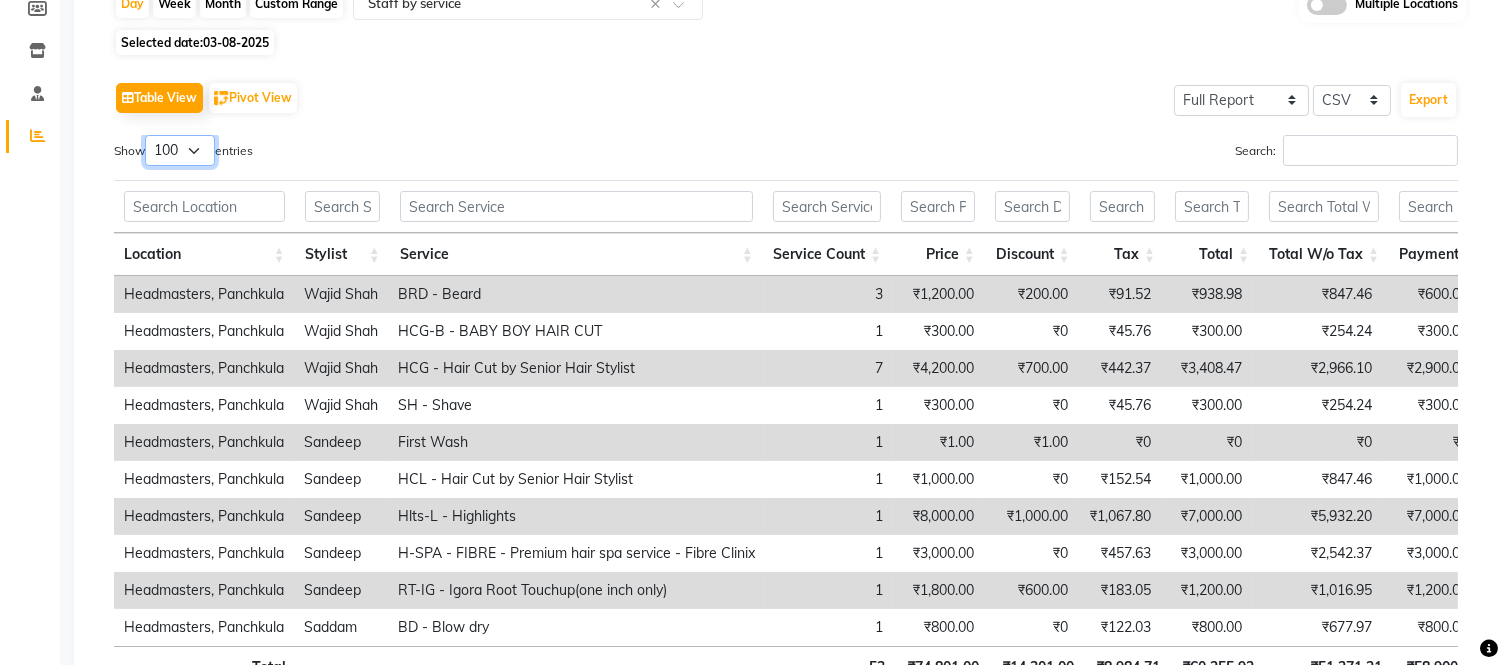 click on "10 25 50 100" at bounding box center (180, 150) 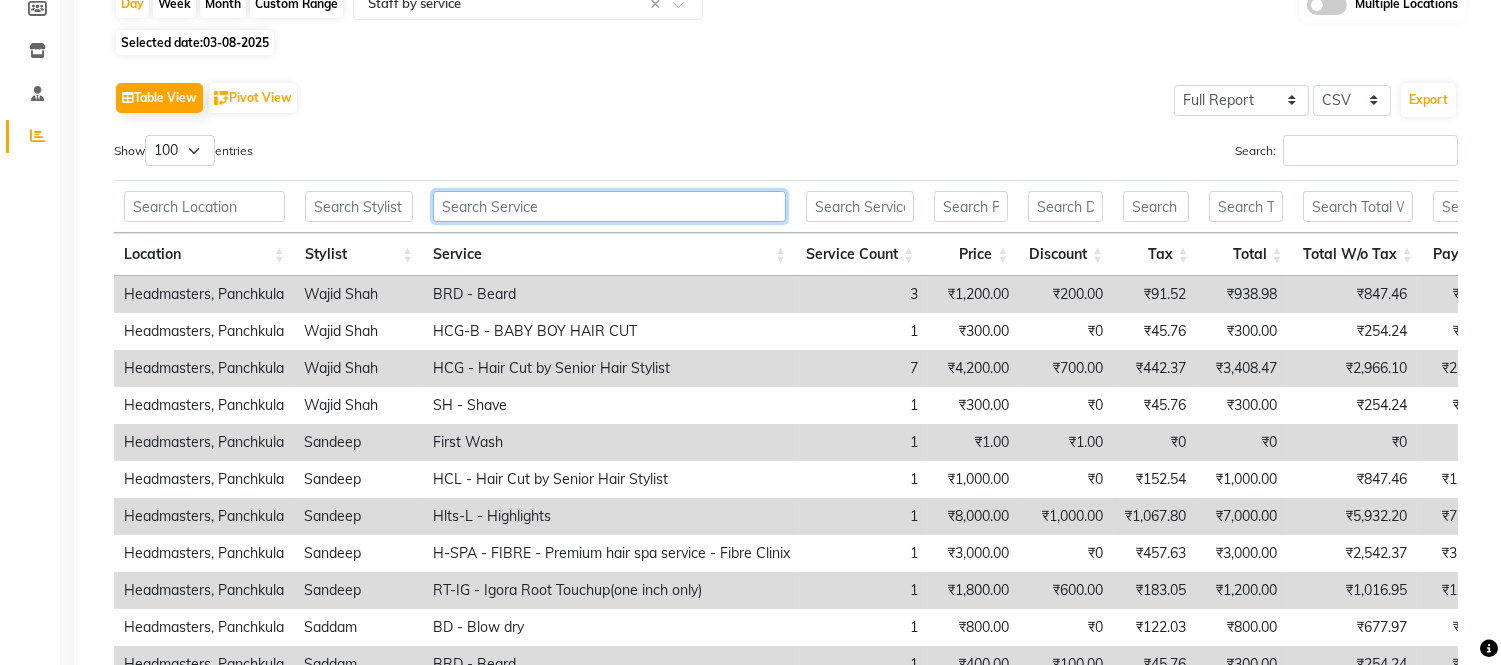 click at bounding box center [609, 206] 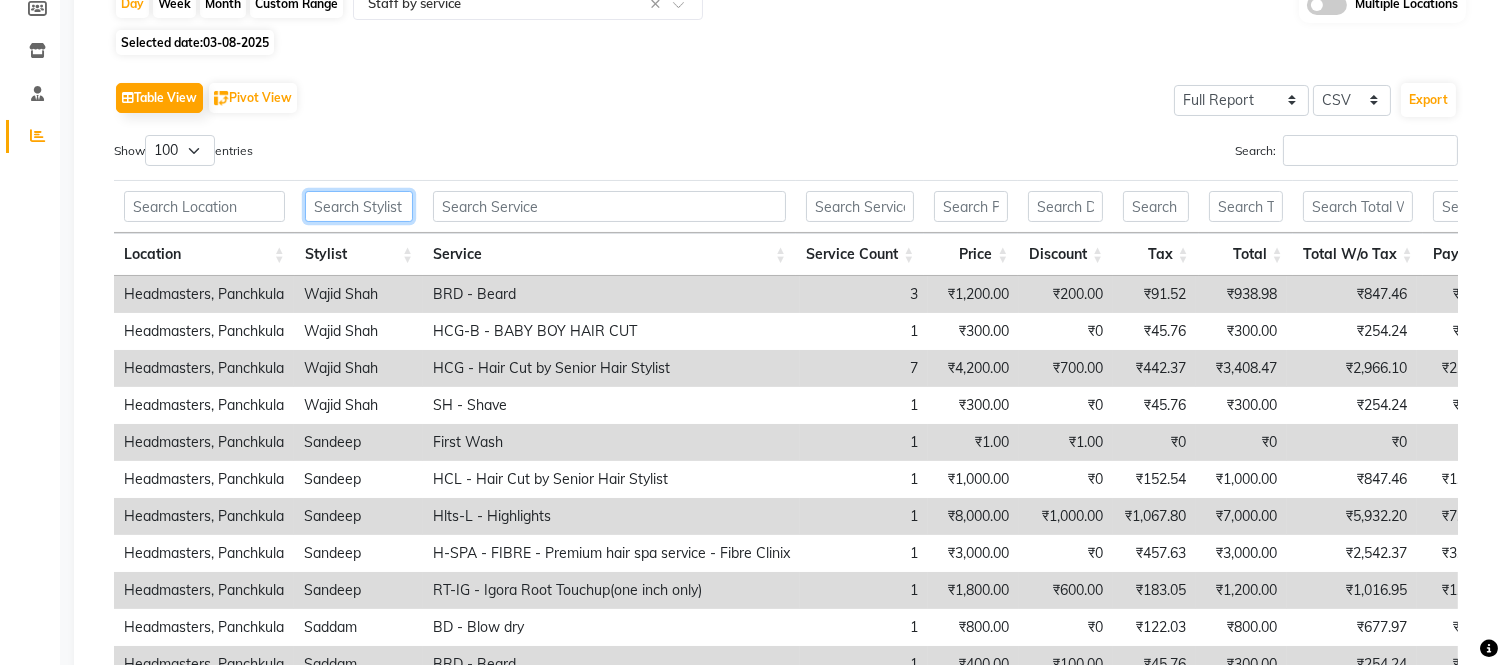 click at bounding box center (359, 206) 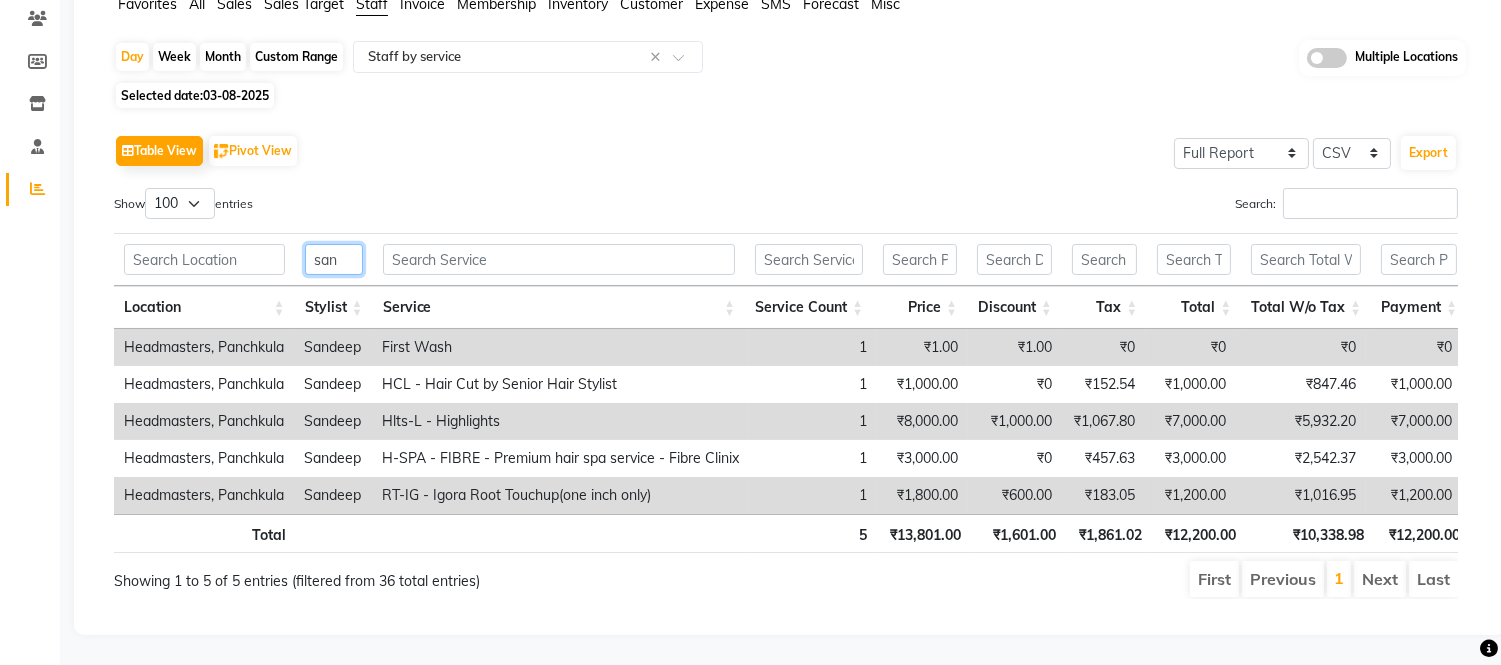scroll, scrollTop: 203, scrollLeft: 0, axis: vertical 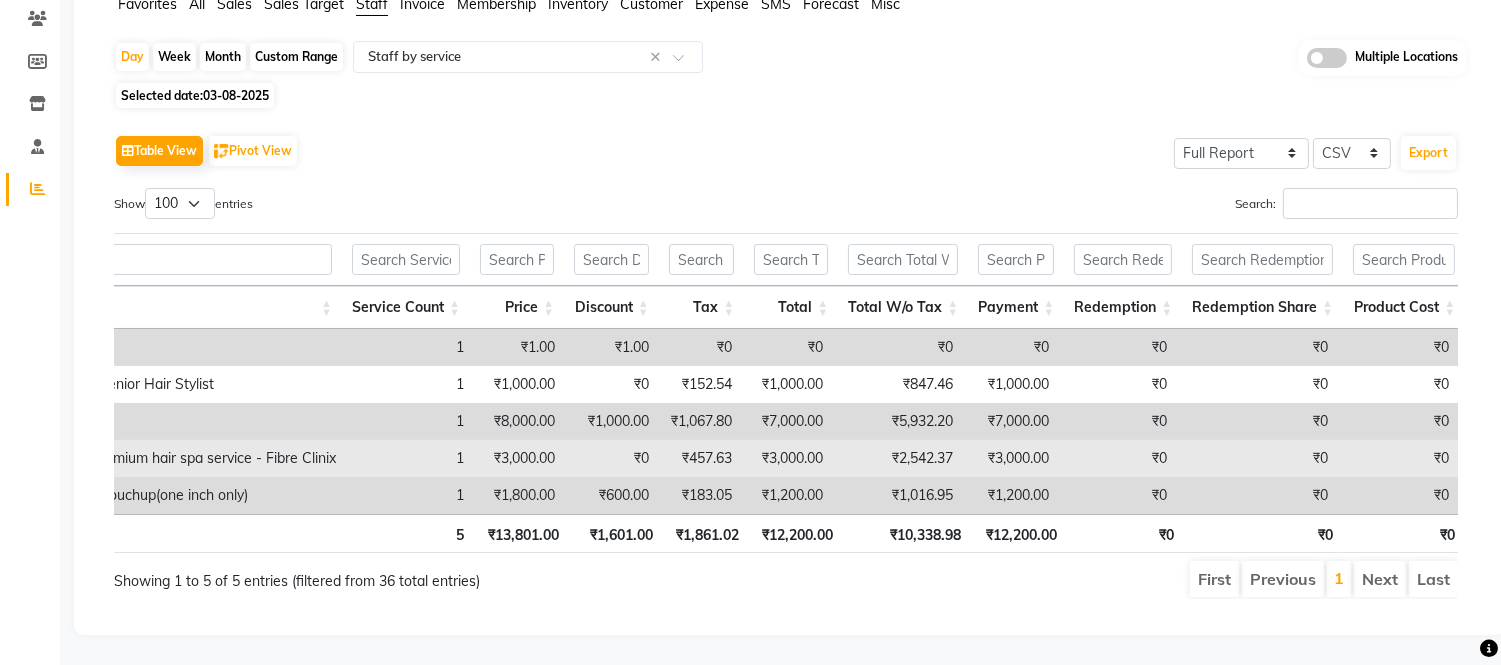type on "sand" 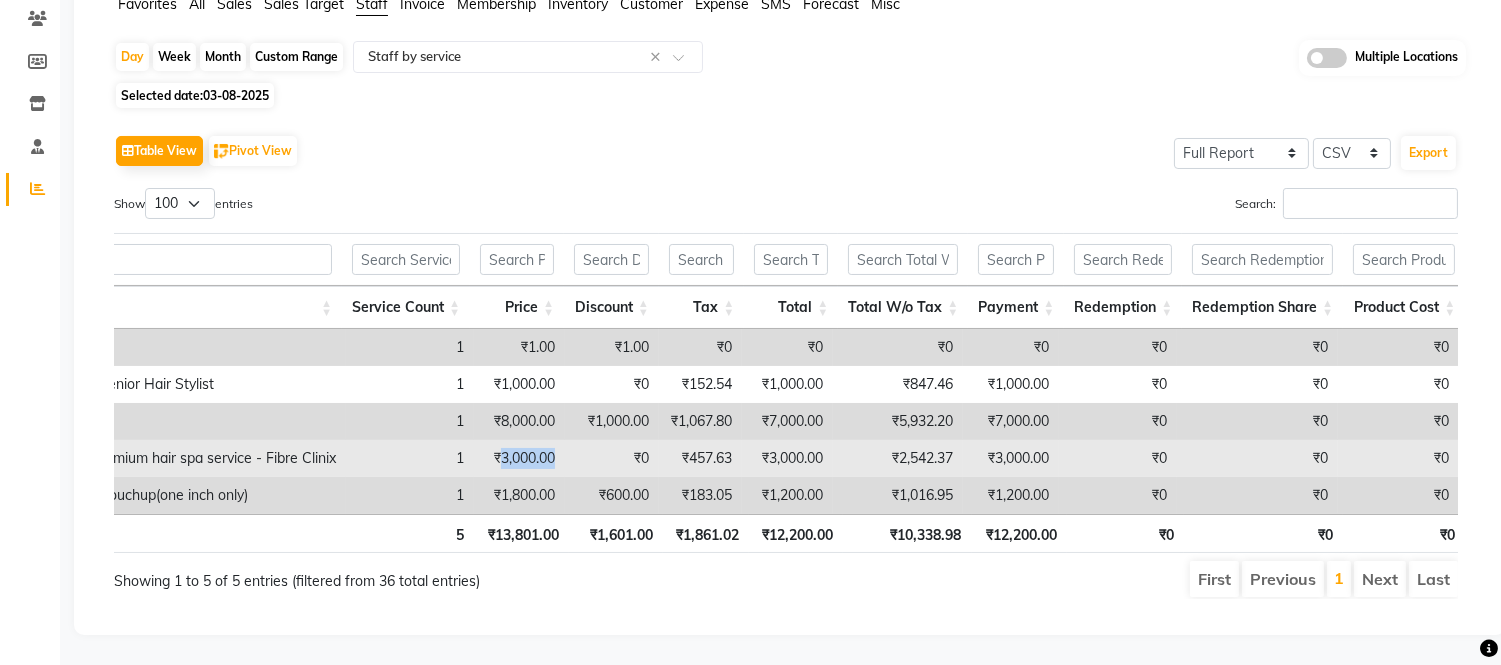 drag, startPoint x: 501, startPoint y: 421, endPoint x: 563, endPoint y: 428, distance: 62.39391 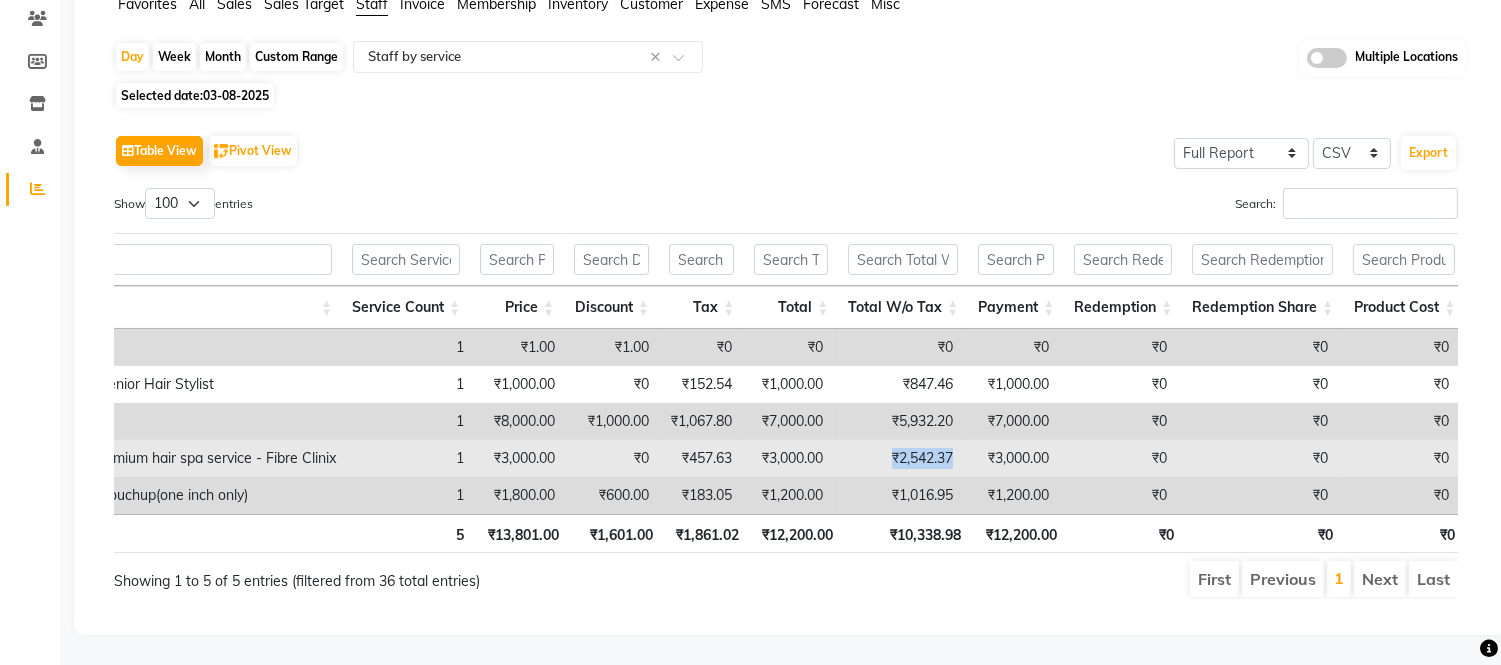 drag, startPoint x: 900, startPoint y: 428, endPoint x: 970, endPoint y: 424, distance: 70.11419 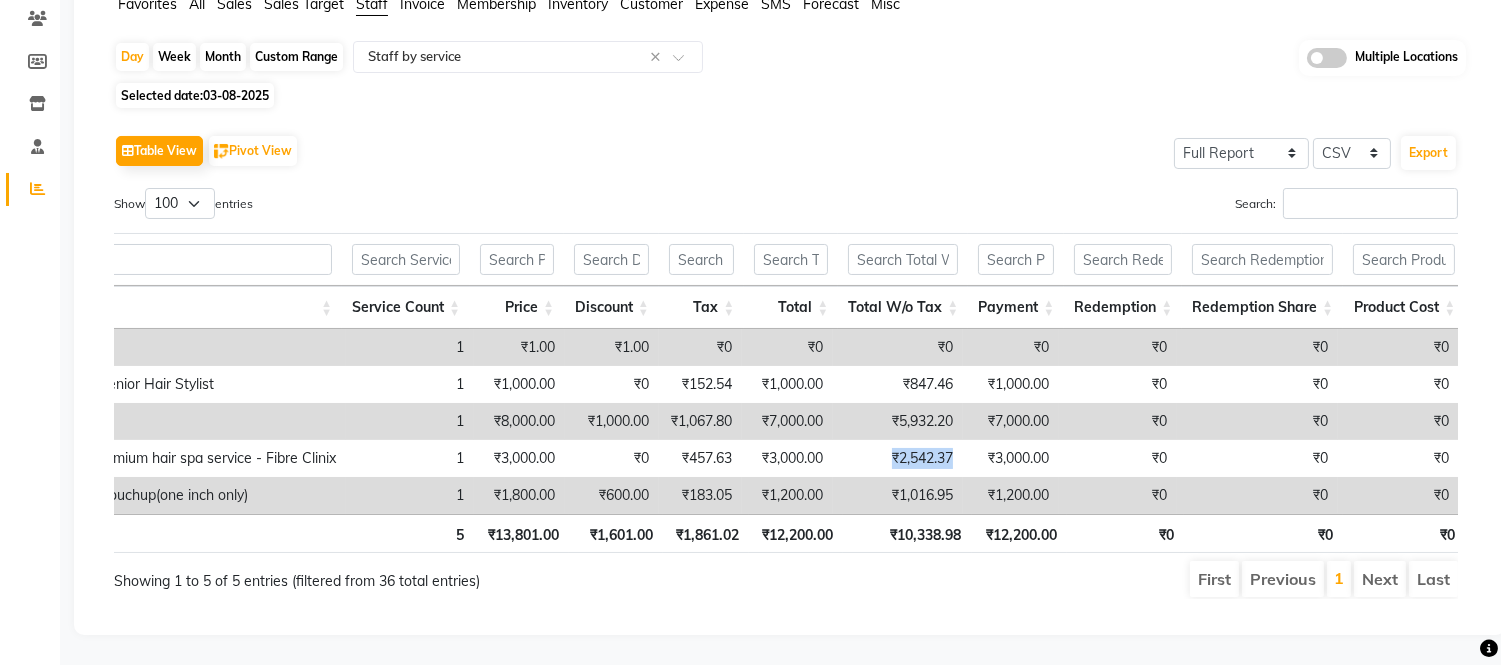 drag, startPoint x: 686, startPoint y: 431, endPoint x: 812, endPoint y: 297, distance: 183.93477 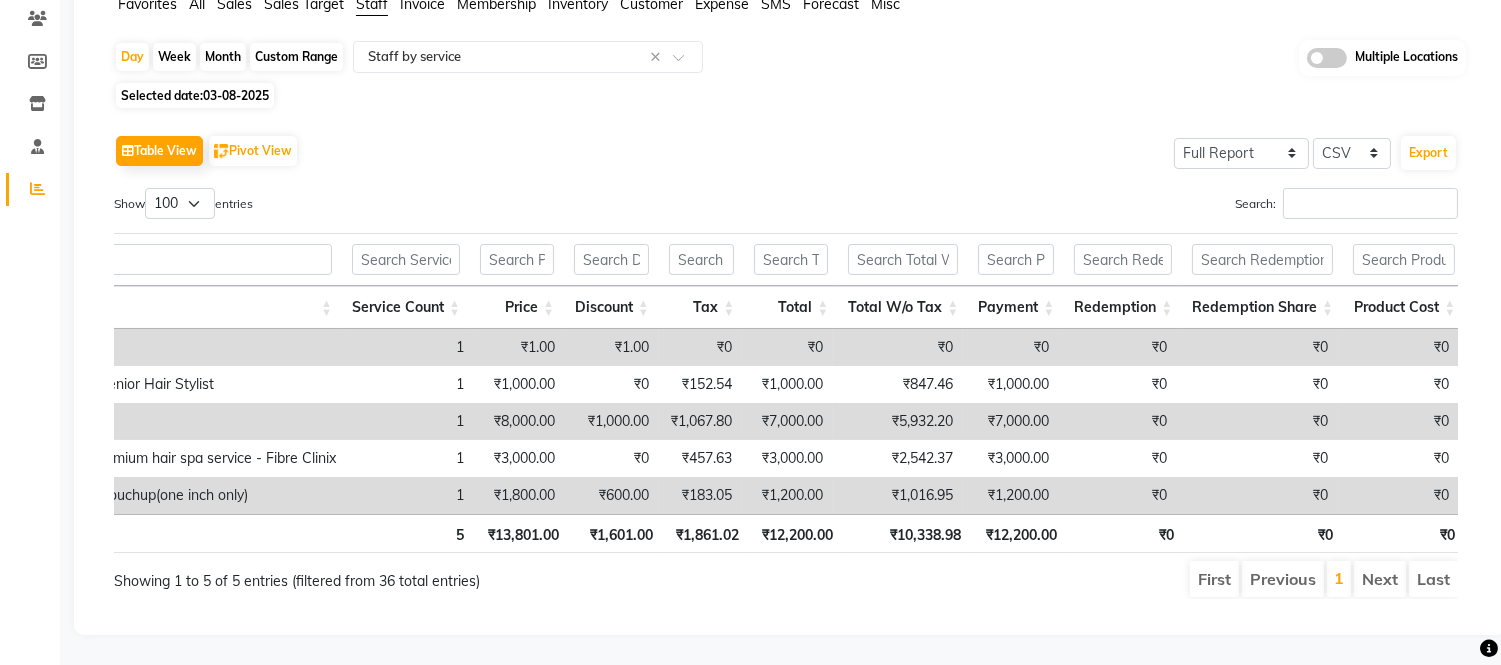 click on "Show  10 25 50 100  entries" at bounding box center (442, 207) 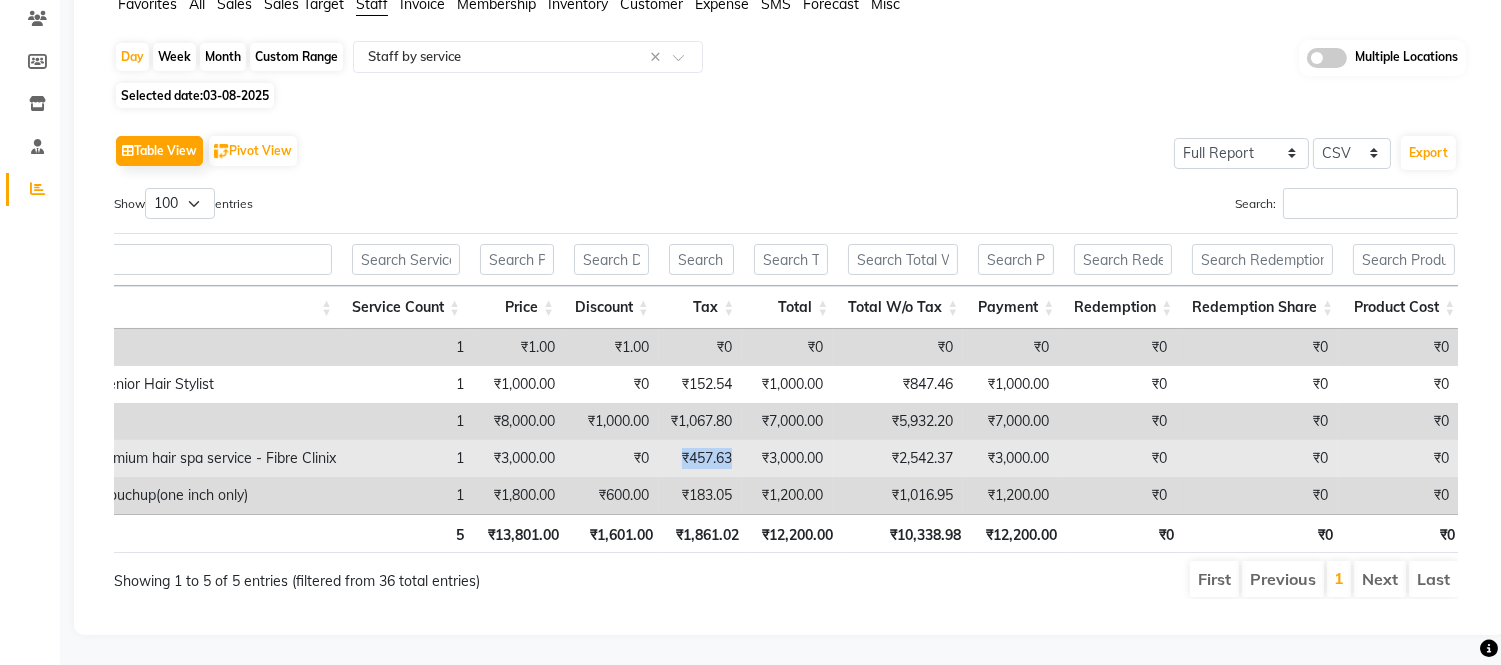 drag, startPoint x: 688, startPoint y: 426, endPoint x: 753, endPoint y: 425, distance: 65.00769 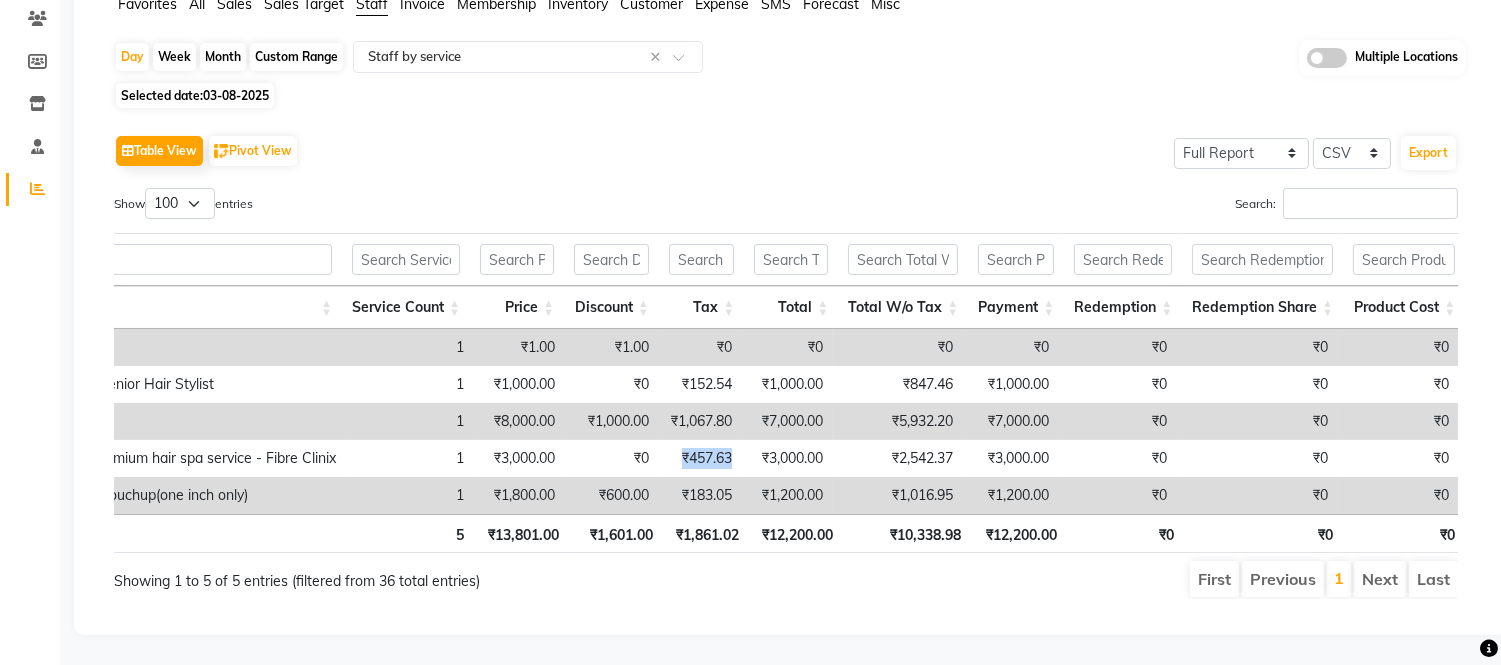 scroll, scrollTop: 0, scrollLeft: 0, axis: both 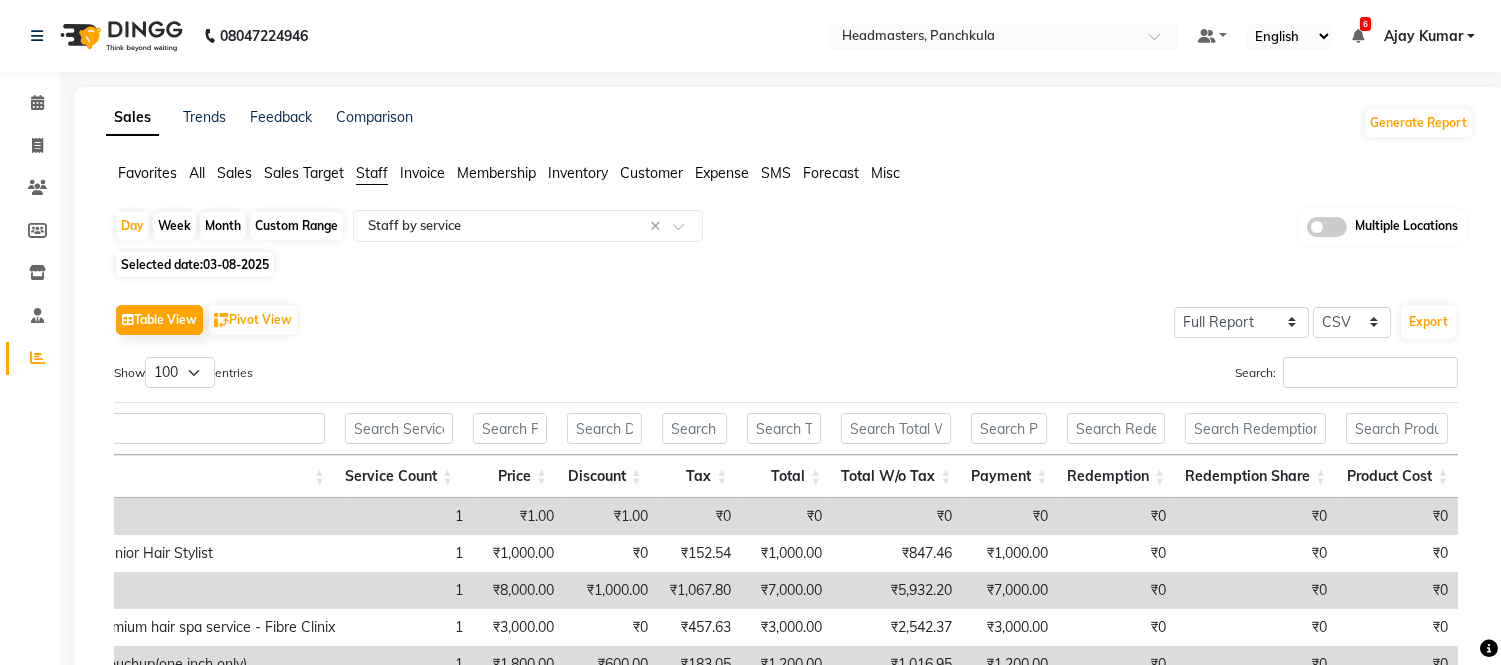 click on "Table View   Pivot View  Select Full Report Filtered Report Select CSV PDF  Export" 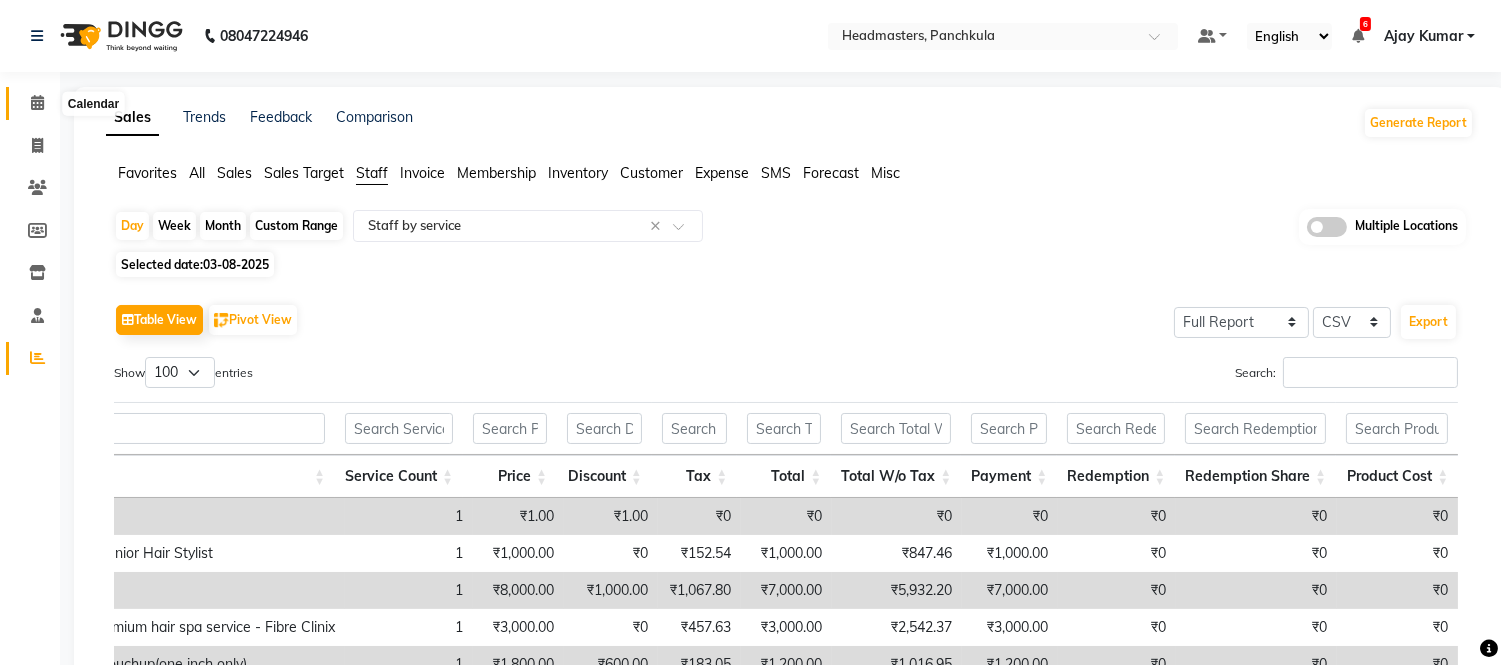 click 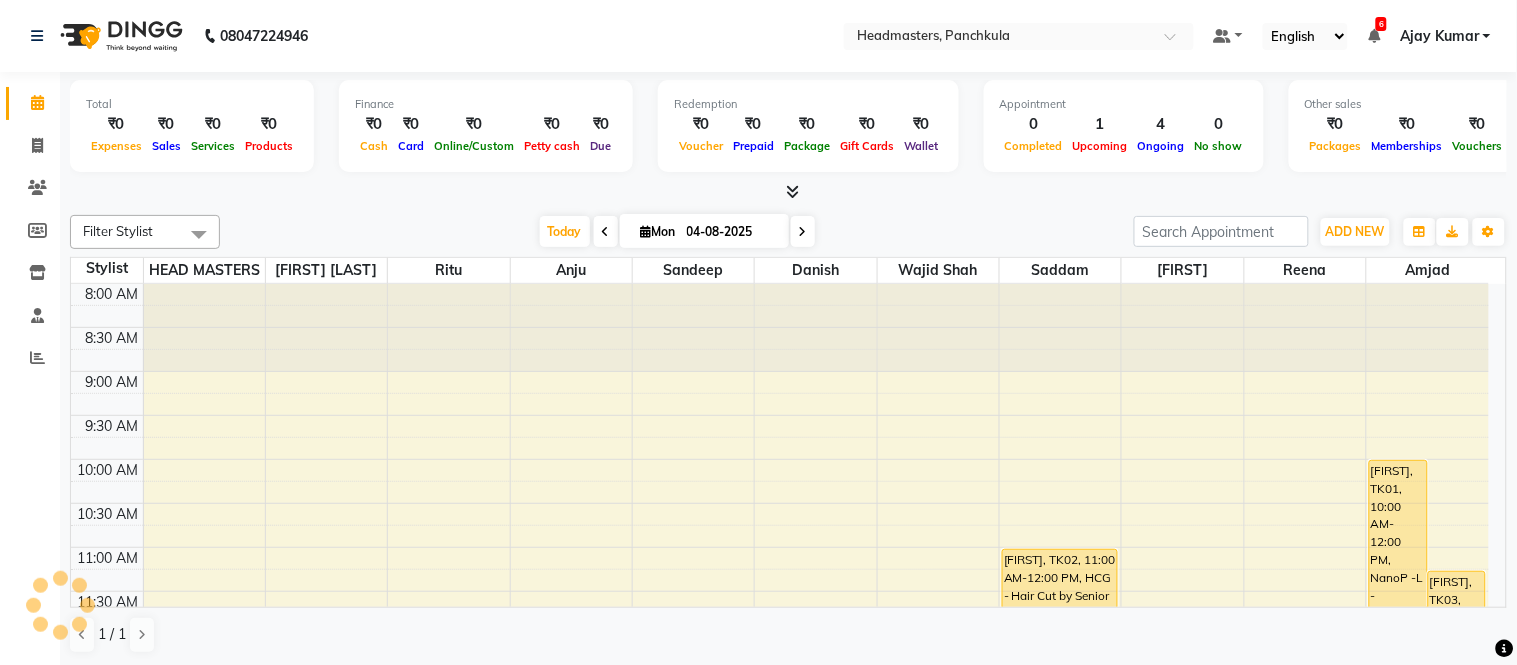 scroll, scrollTop: 0, scrollLeft: 0, axis: both 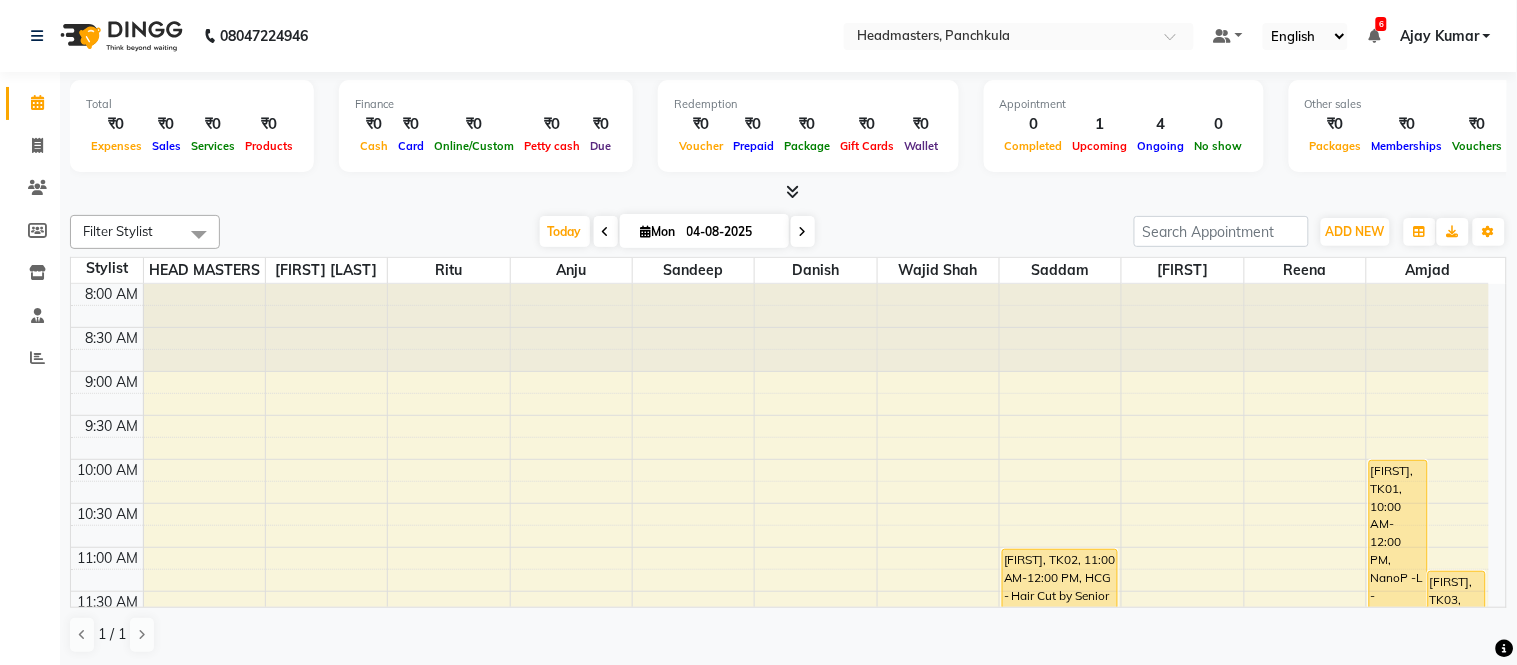 click at bounding box center (1374, 36) 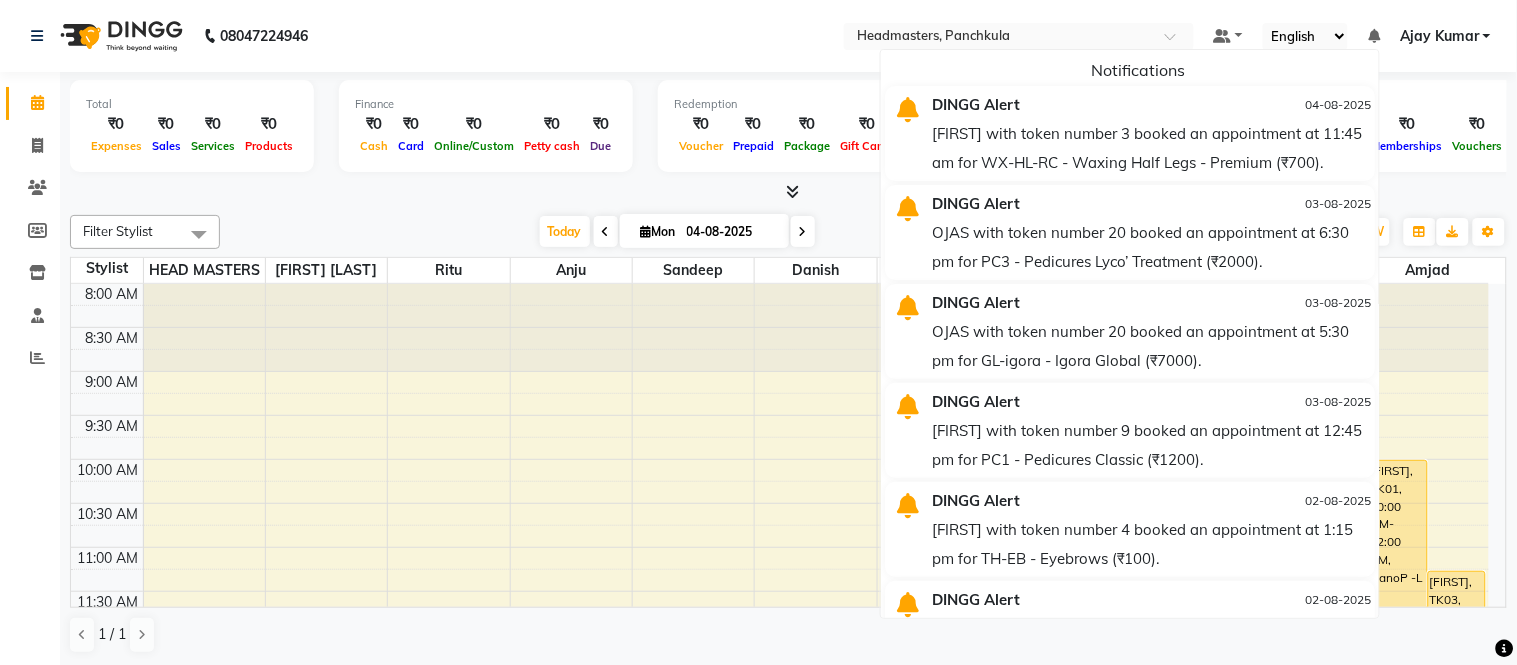 click on "08047224946 Select Location × Headmasters, [CITY] Default Panel My Panel English ENGLISH Español العربية मराठी हिंदी ગુજરાતી தமிழ் 中文 Notifications  DINGG Alert   04-08-2025   [FIRST] with token number 3 booked an appointment at 11:45 am for WX-HL-RC - Waxing Half Legs - Premium (₹700).   DINGG Alert   03-08-2025   OJAS with token number 20 booked an appointment at 6:30 pm for PC3 - Pedicures Lyco’ Treatment (₹2000).   DINGG Alert   03-08-2025   OJAS with token number 20 booked an appointment at 5:30 pm for GL-igora - Igora Global (₹7000).   DINGG Alert   03-08-2025   [FIRST] with token number 9 booked an appointment at 12:45 pm for PC1 - Pedicures Classic (₹1200).   DINGG Alert   02-08-2025   [FIRST] with token number 4 booked an appointment at 1:15 pm for TH-EB - Eyebrows (₹100).   DINGG Alert   02-08-2025   [FIRST] with token number 4 booked an appointment at 12:30 pm for BD - Blow dry (₹800).   DINGG Alert   30-07-2025   DINGG Alert" 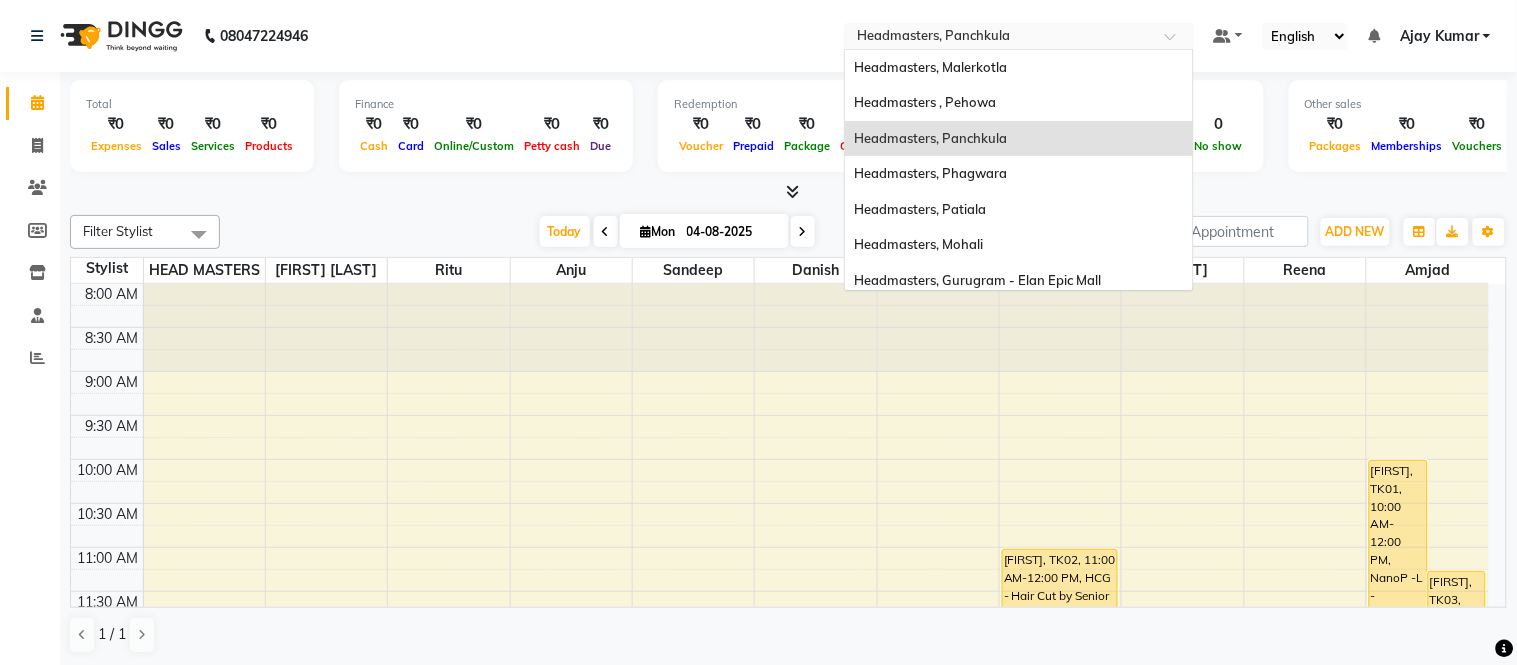 click at bounding box center [999, 38] 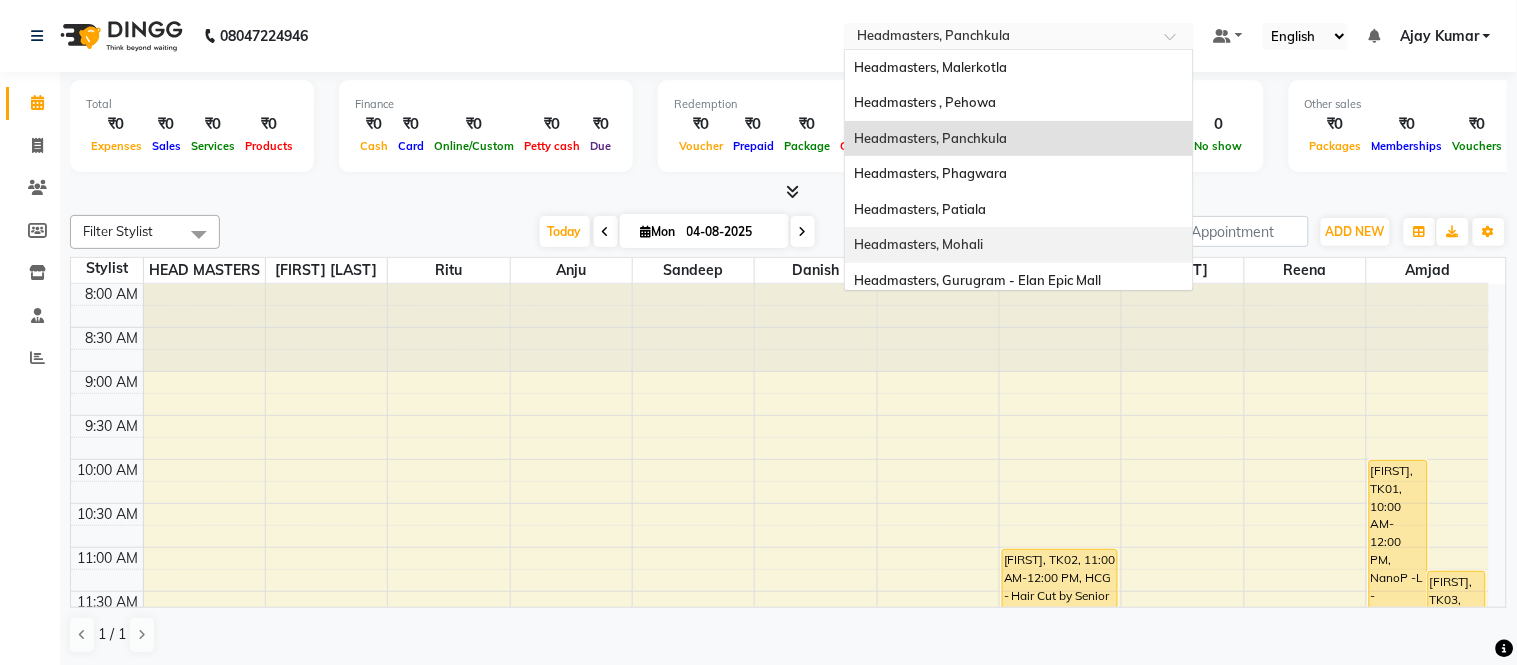 click on "Headmasters, Mohali" at bounding box center [919, 244] 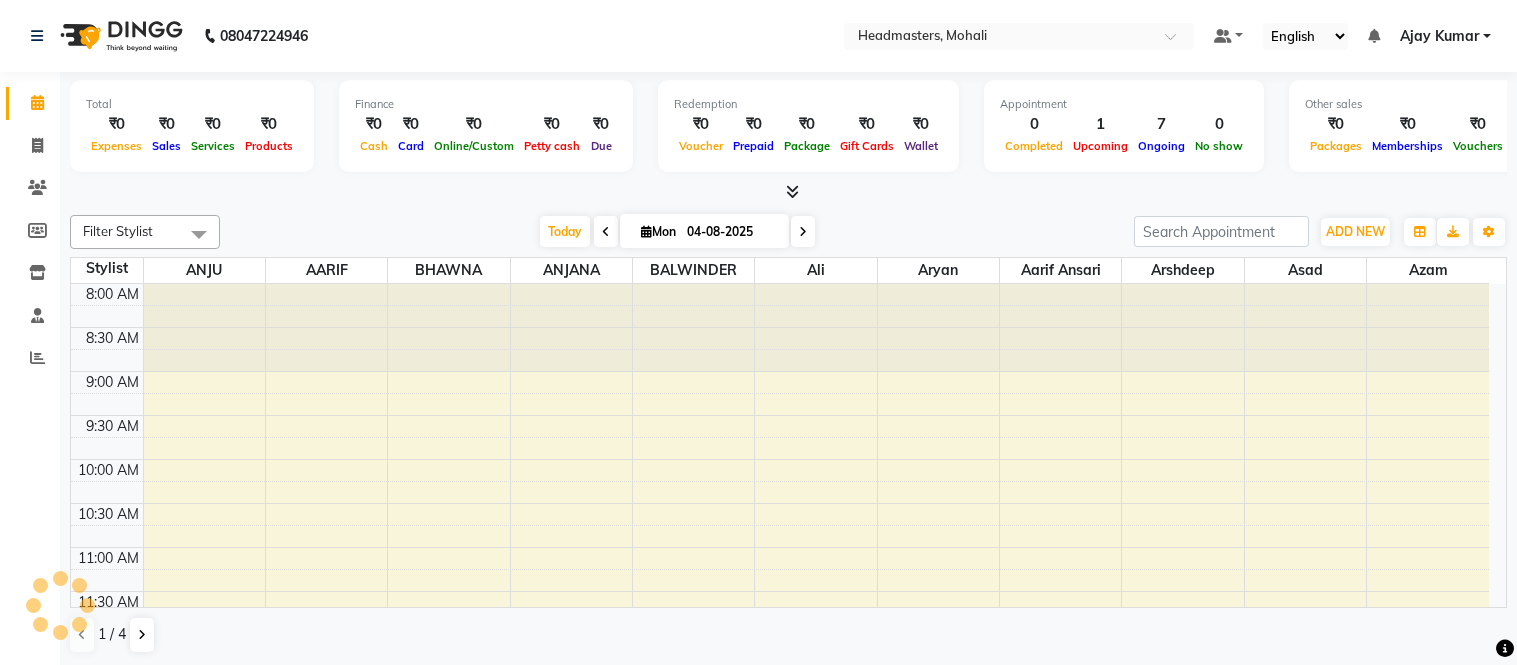 scroll, scrollTop: 0, scrollLeft: 0, axis: both 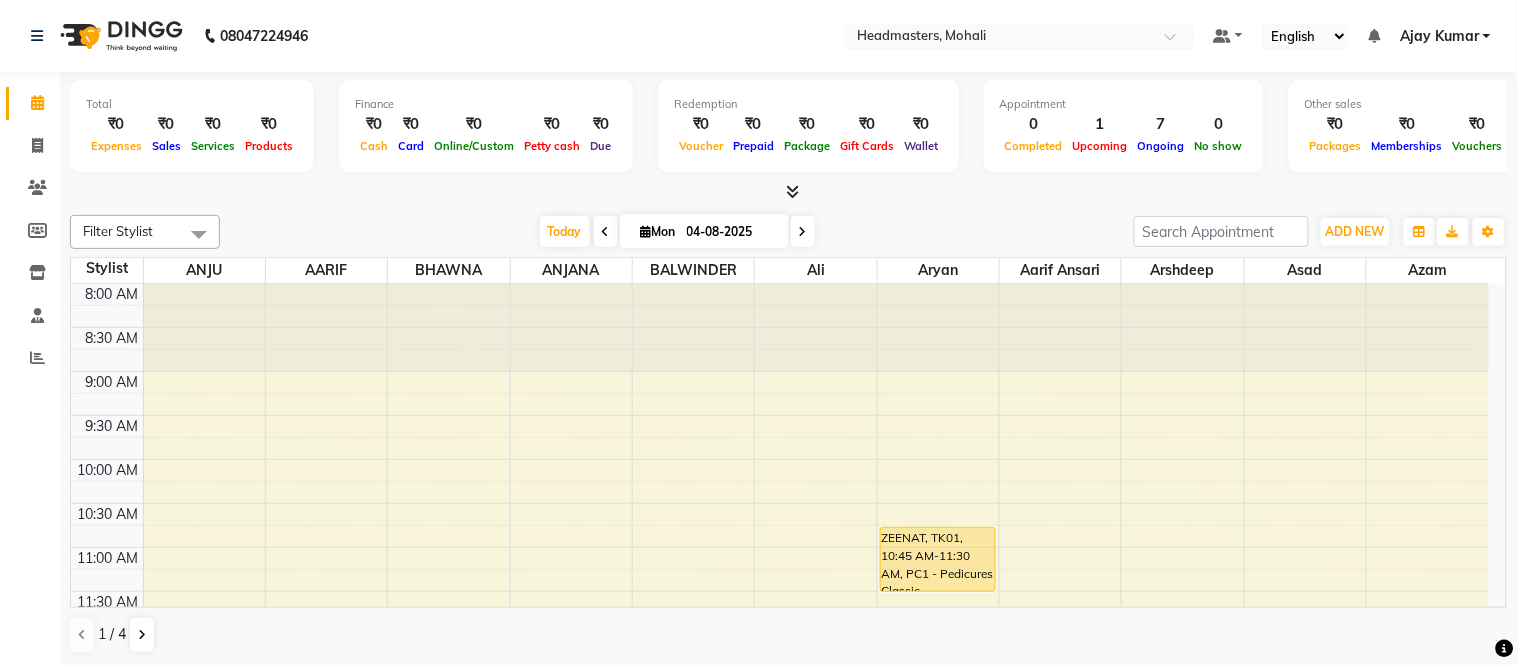 click at bounding box center [792, 191] 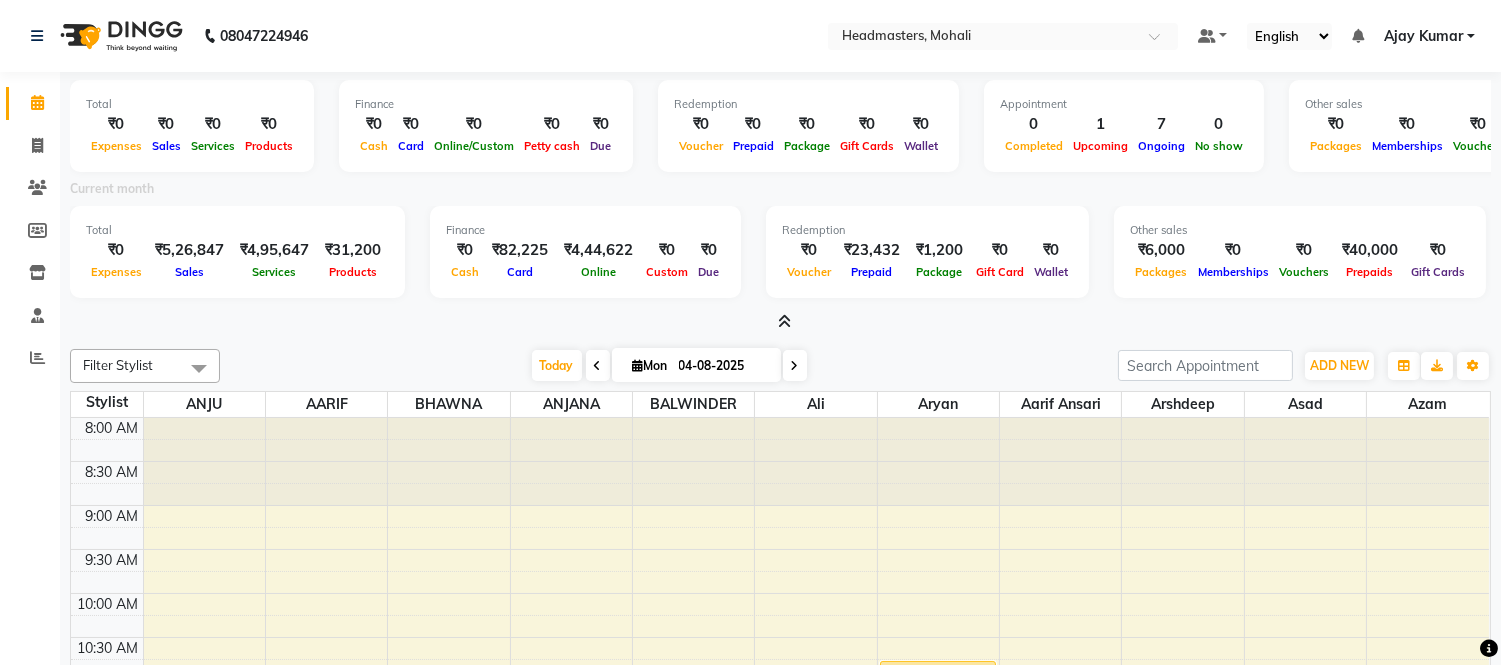 drag, startPoint x: 685, startPoint y: 22, endPoint x: 667, endPoint y: 2, distance: 26.907248 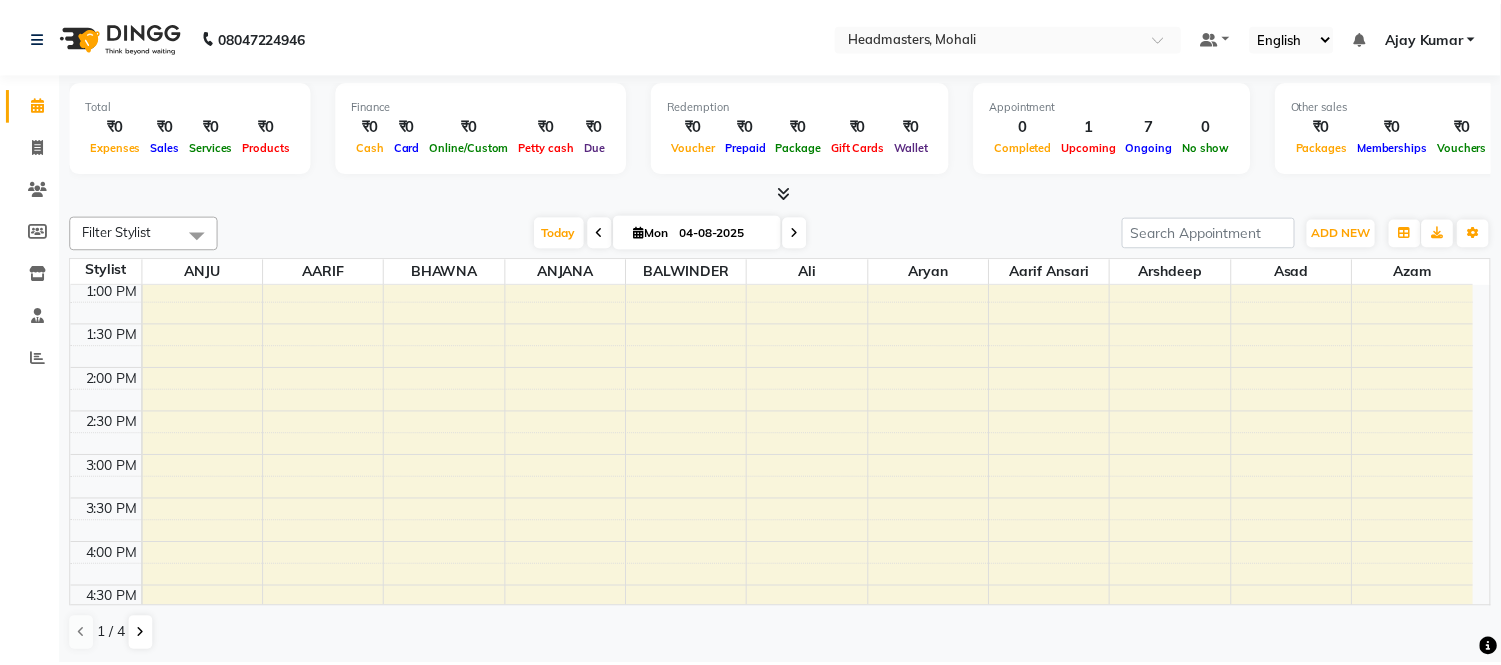 scroll, scrollTop: 0, scrollLeft: 0, axis: both 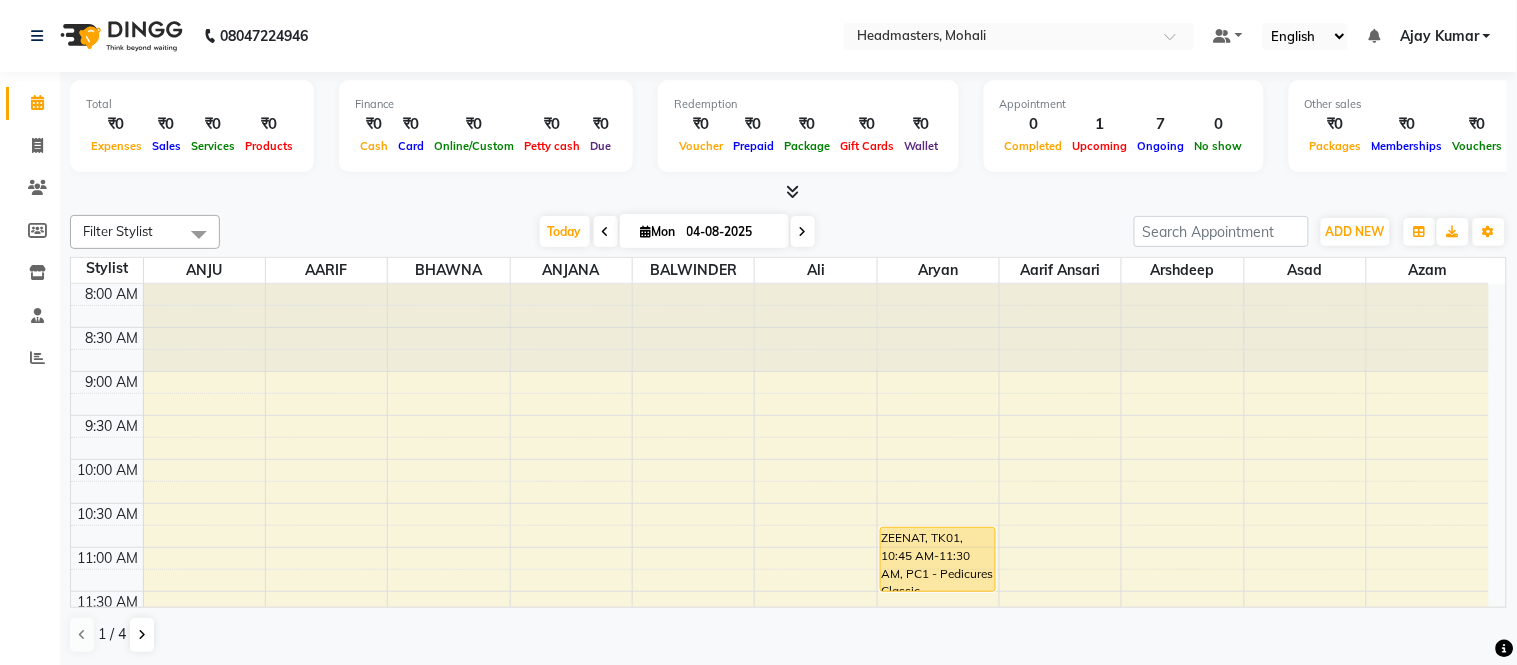 click on "08047224946 Select Location × Headmasters, Mohali Default Panel My Panel English ENGLISH Español العربية मराठी हिंदी ગુજરાતી தமிழ் 中文 Notifications nothing to show Ajay Kumar Manage Profile Change Password Sign out  Version:3.15.11" 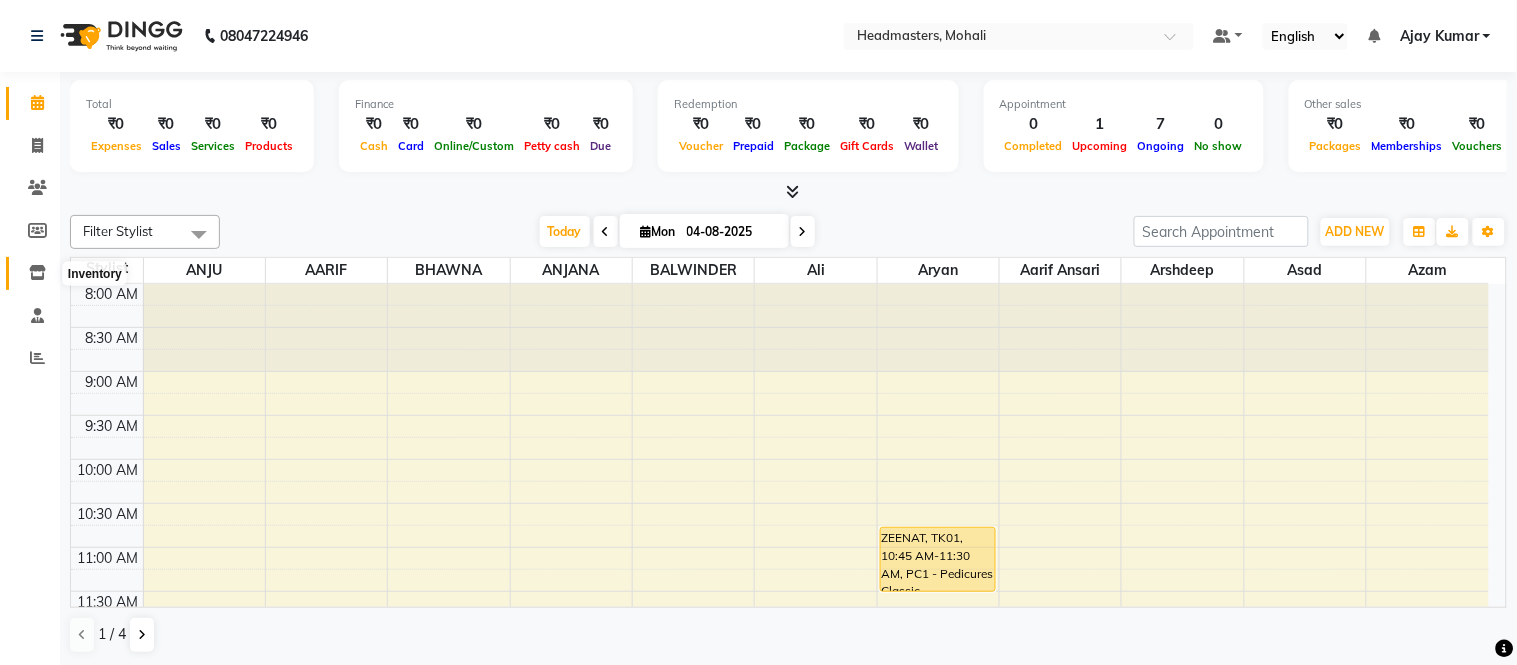 click 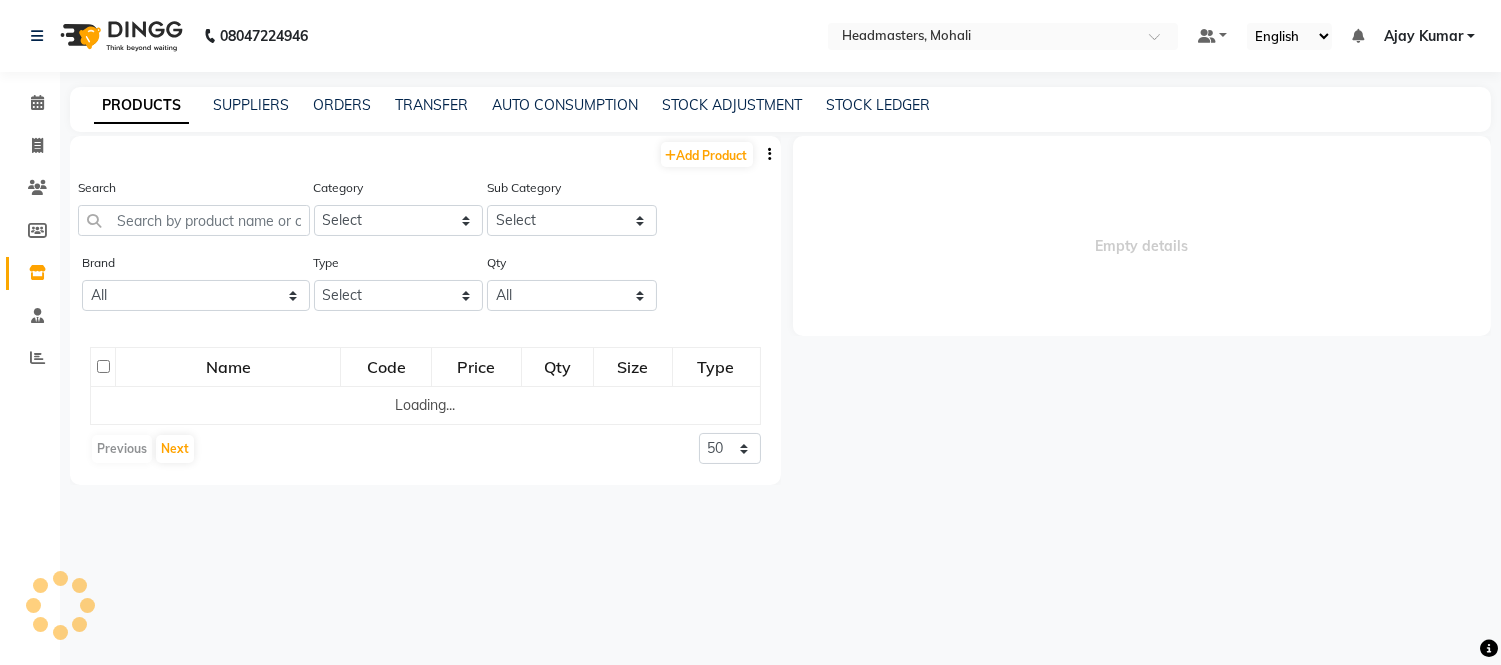 select 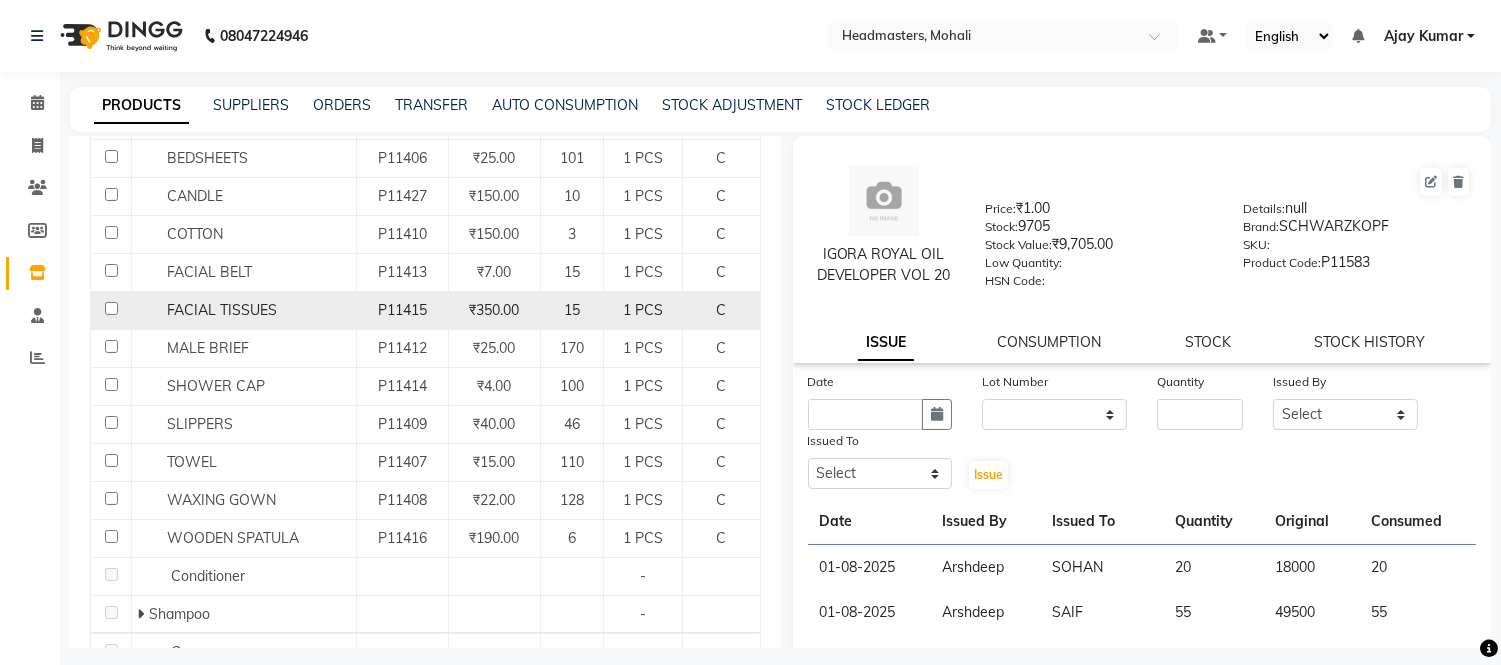 scroll, scrollTop: 0, scrollLeft: 0, axis: both 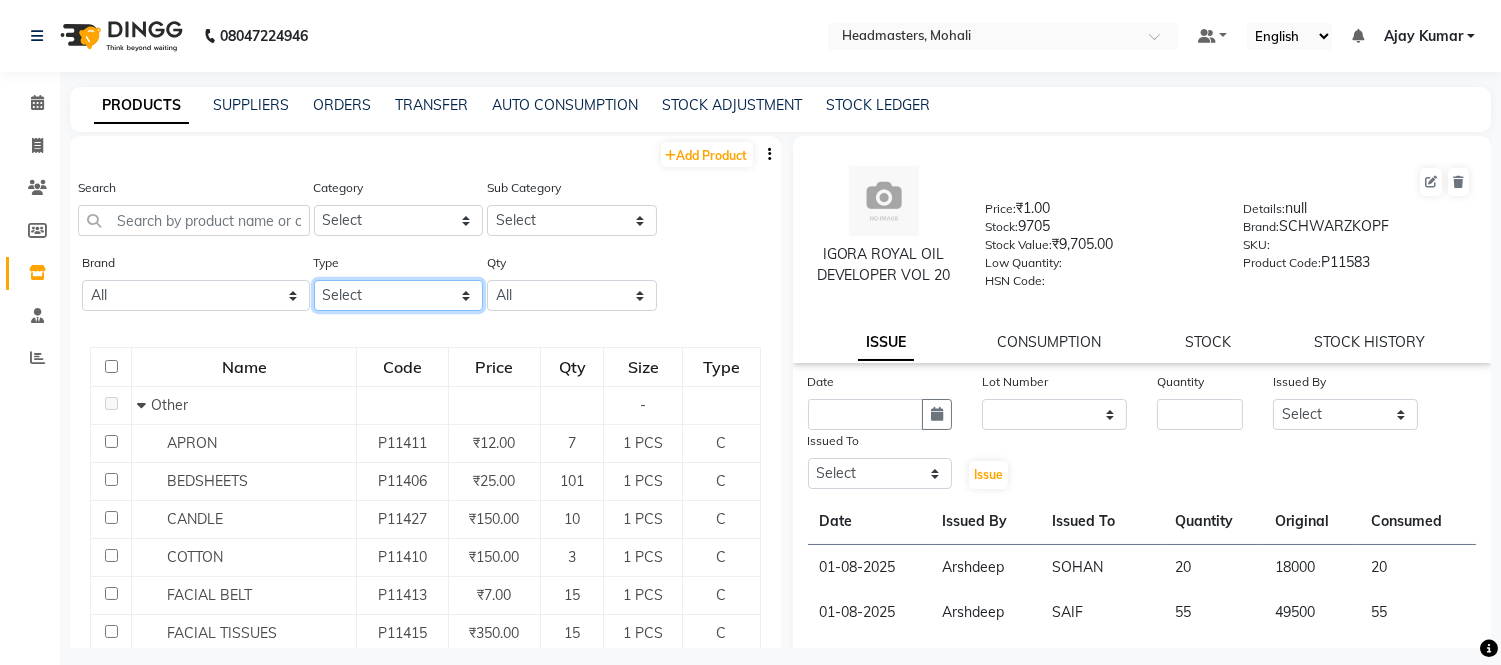 drag, startPoint x: 374, startPoint y: 287, endPoint x: 376, endPoint y: 298, distance: 11.18034 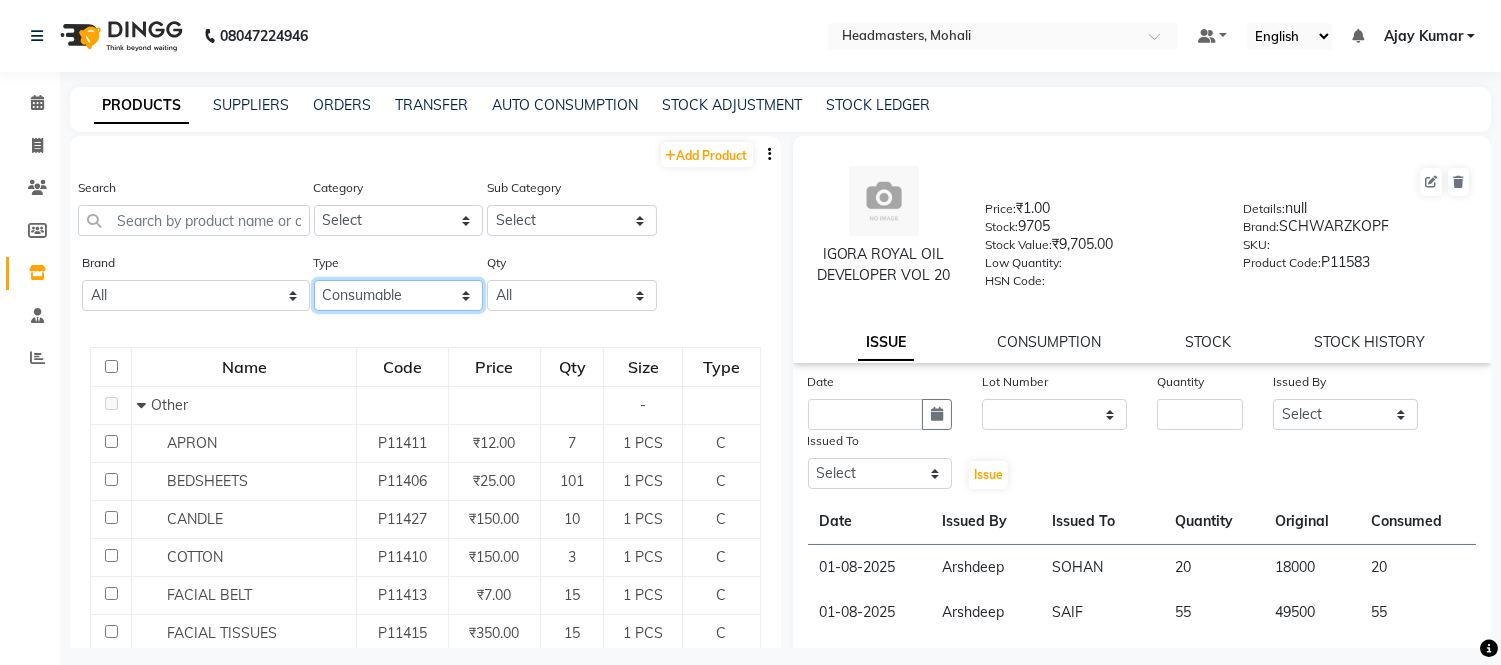 click on "Select Both Retail Consumable" 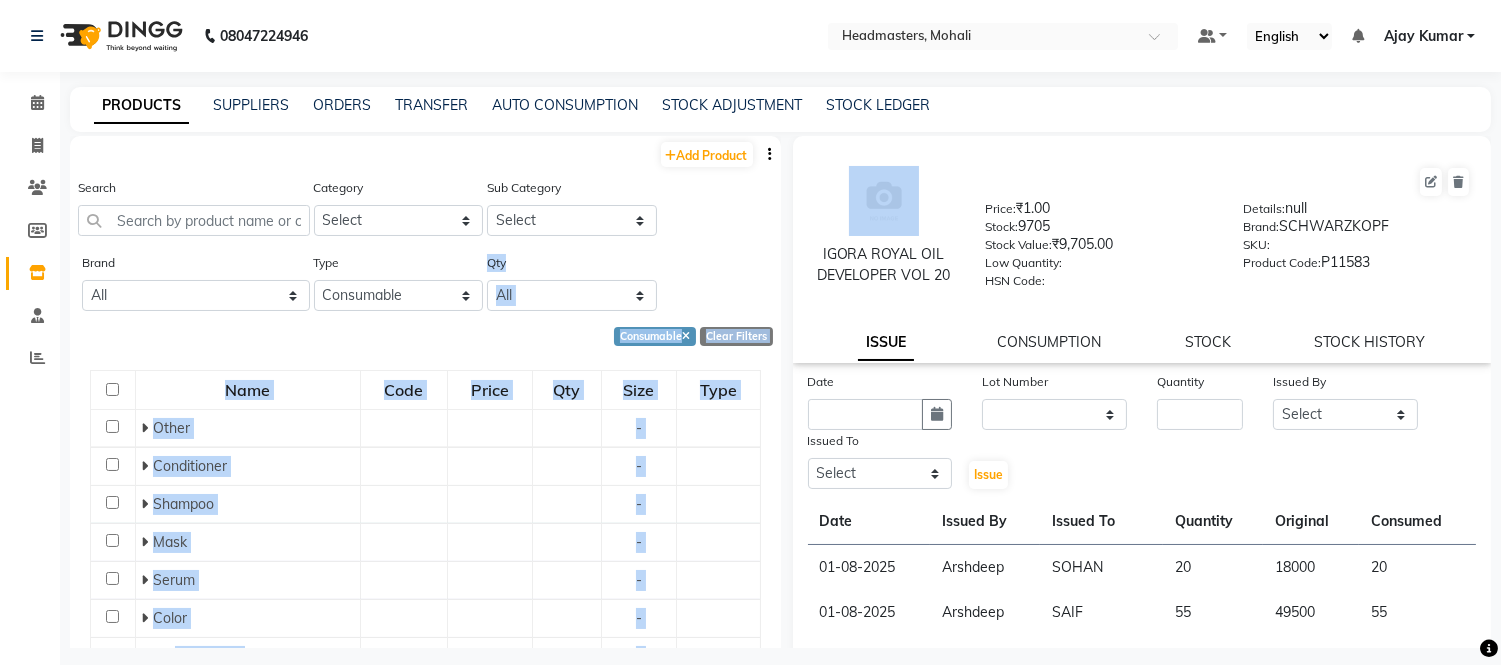 drag, startPoint x: 780, startPoint y: 182, endPoint x: 763, endPoint y: 273, distance: 92.574295 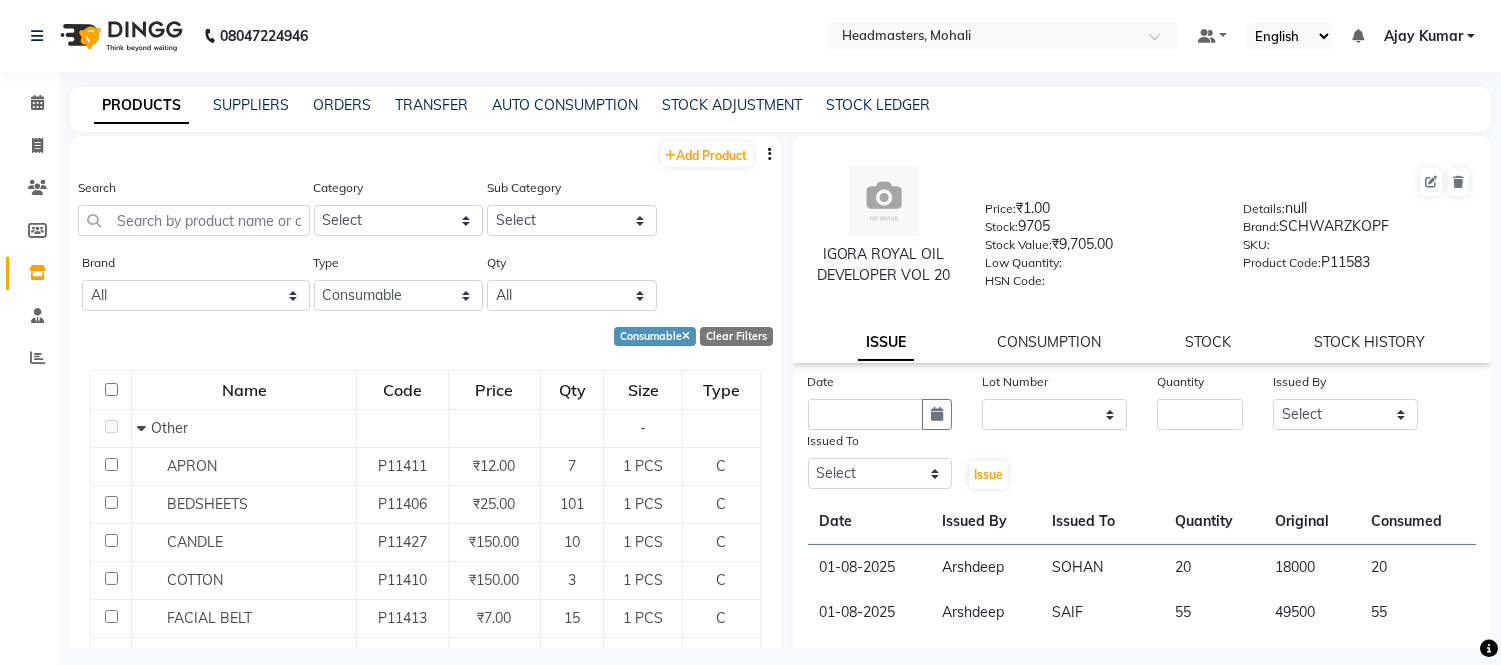 click on "Search Category Select Hair Skin Makeup Personal Care Appliances Beard Waxing Disposable Threading Hands and Feet Beauty Planet Botox Cadiveu Casmara Cheryls Loreal Olaplex Old Products Other Sub Category Select" 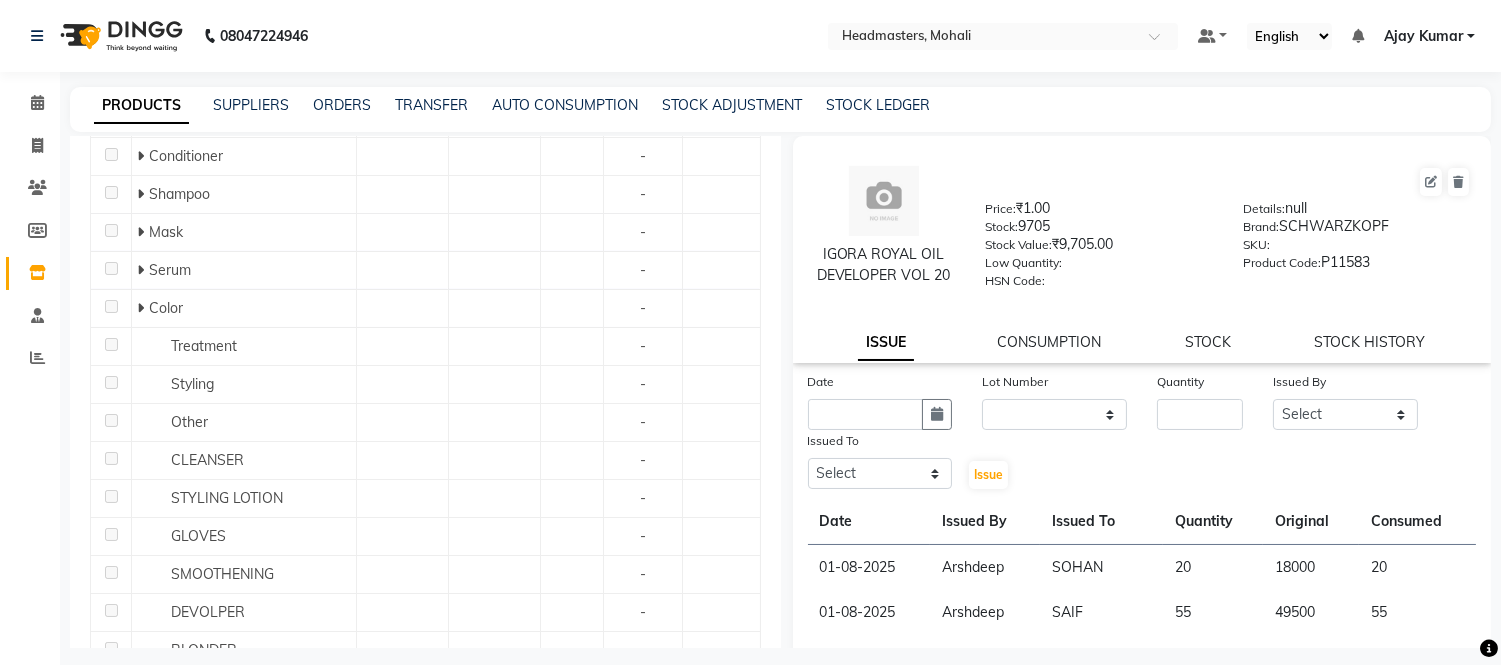 scroll, scrollTop: 850, scrollLeft: 0, axis: vertical 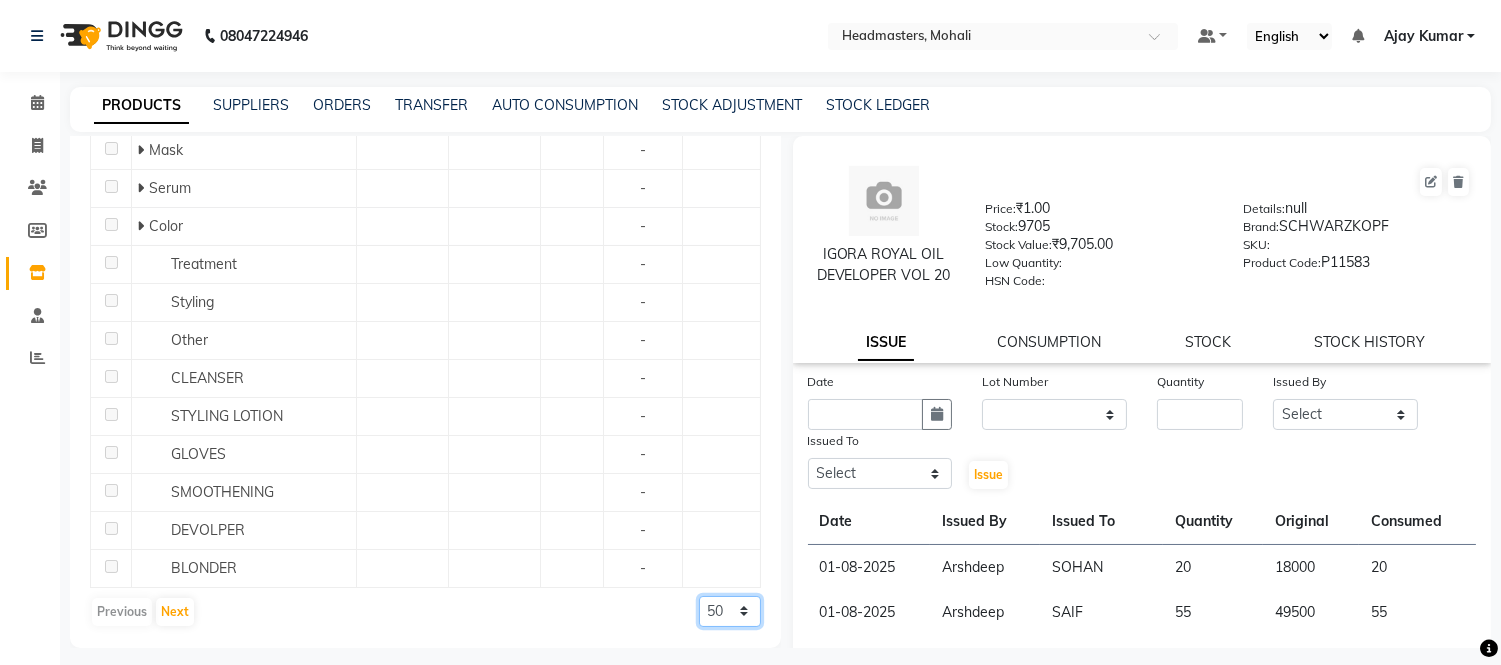 click on "50 100 500" 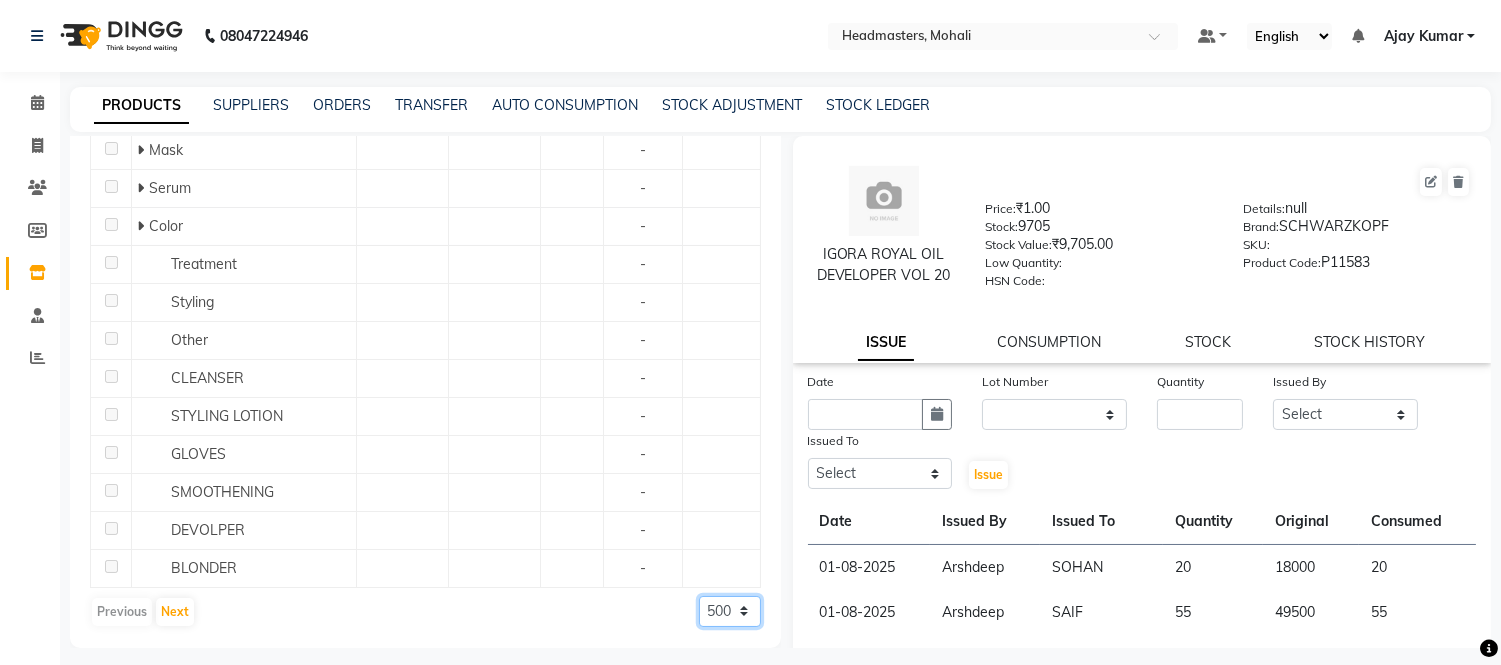 click on "50 100 500" 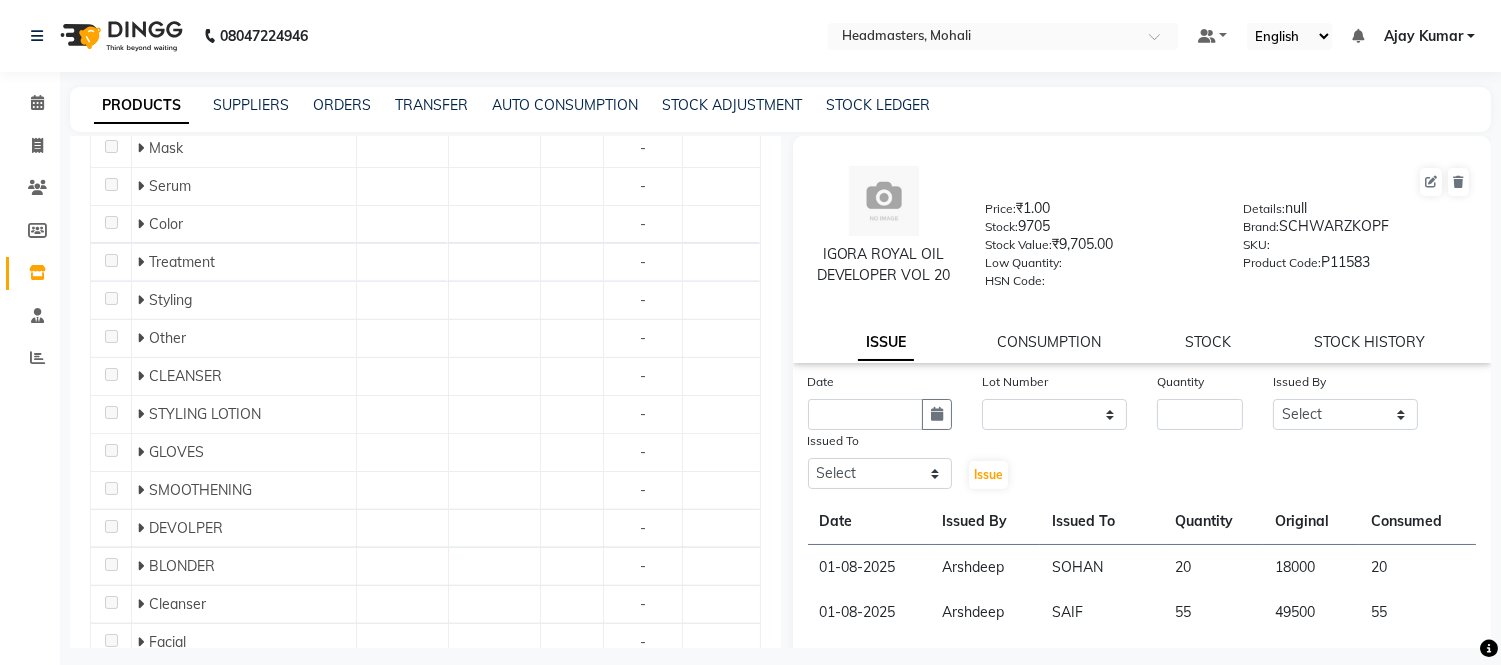 scroll, scrollTop: 850, scrollLeft: 0, axis: vertical 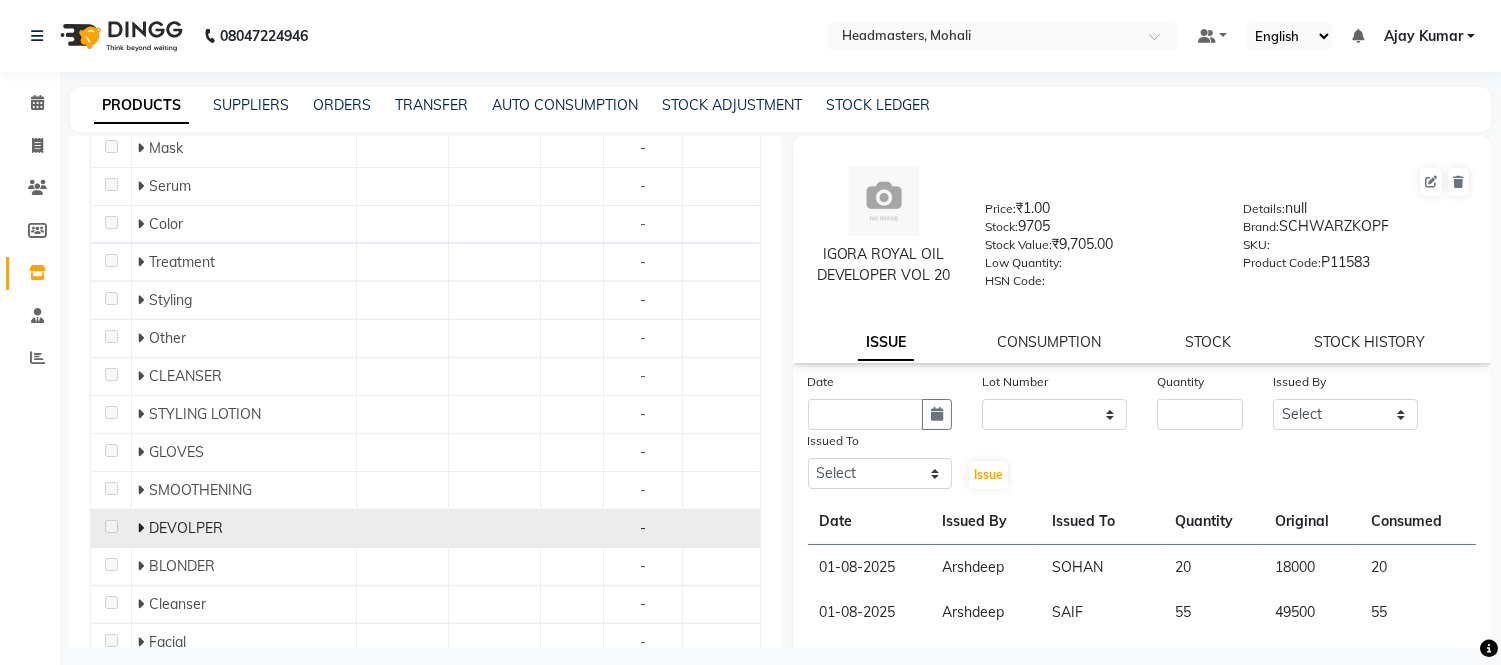 click 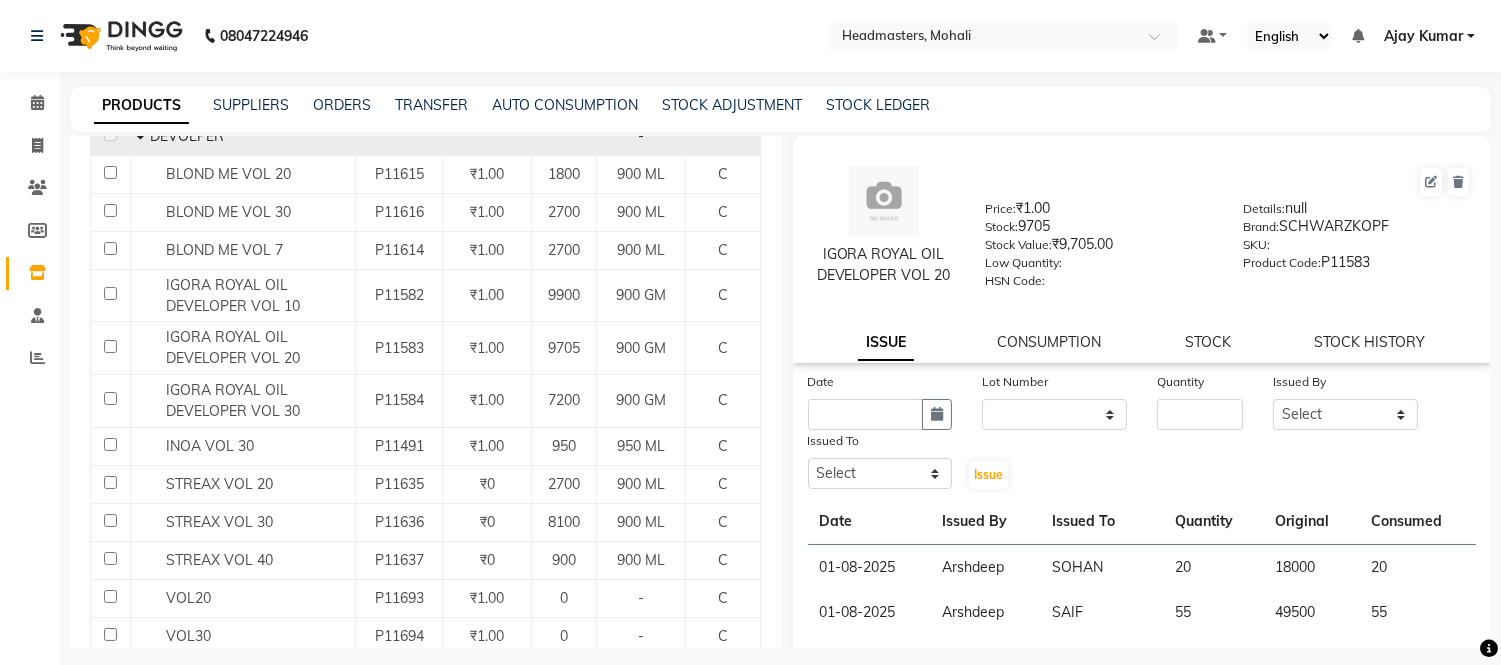 scroll, scrollTop: 1405, scrollLeft: 0, axis: vertical 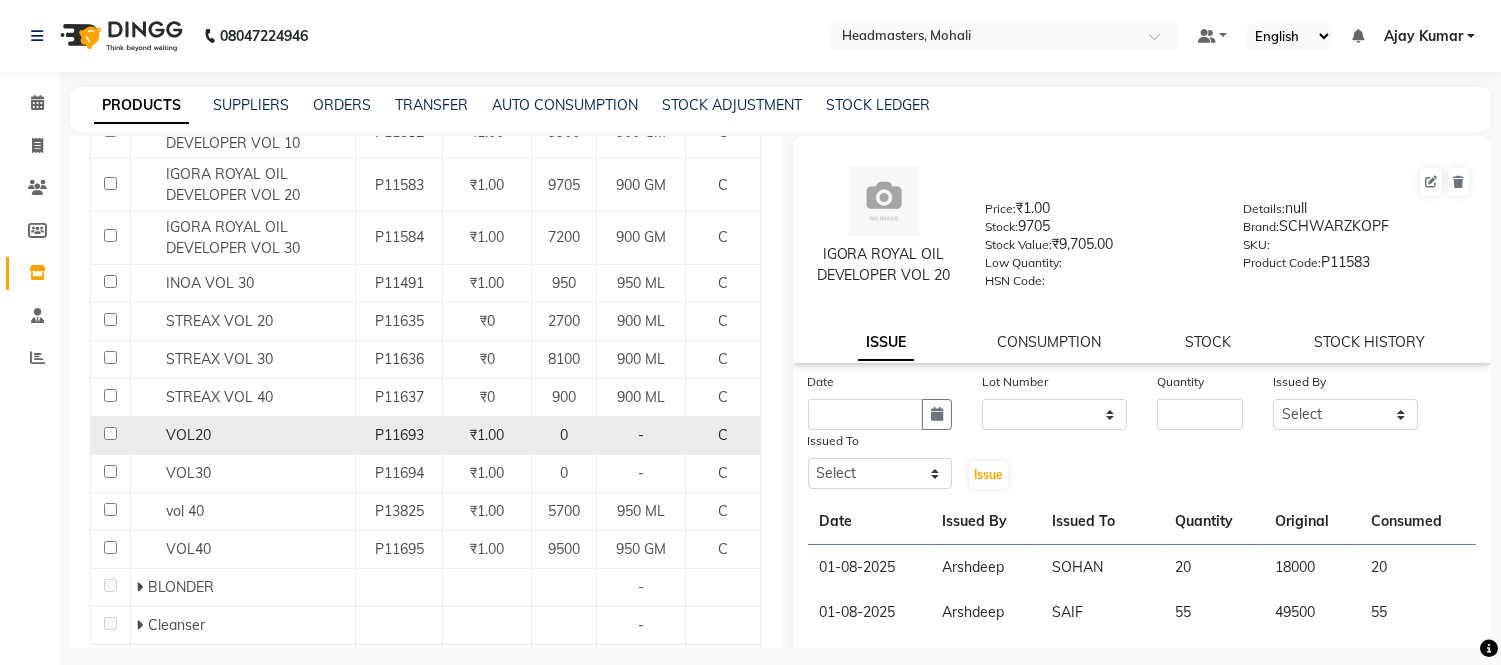 click on "VOL20" 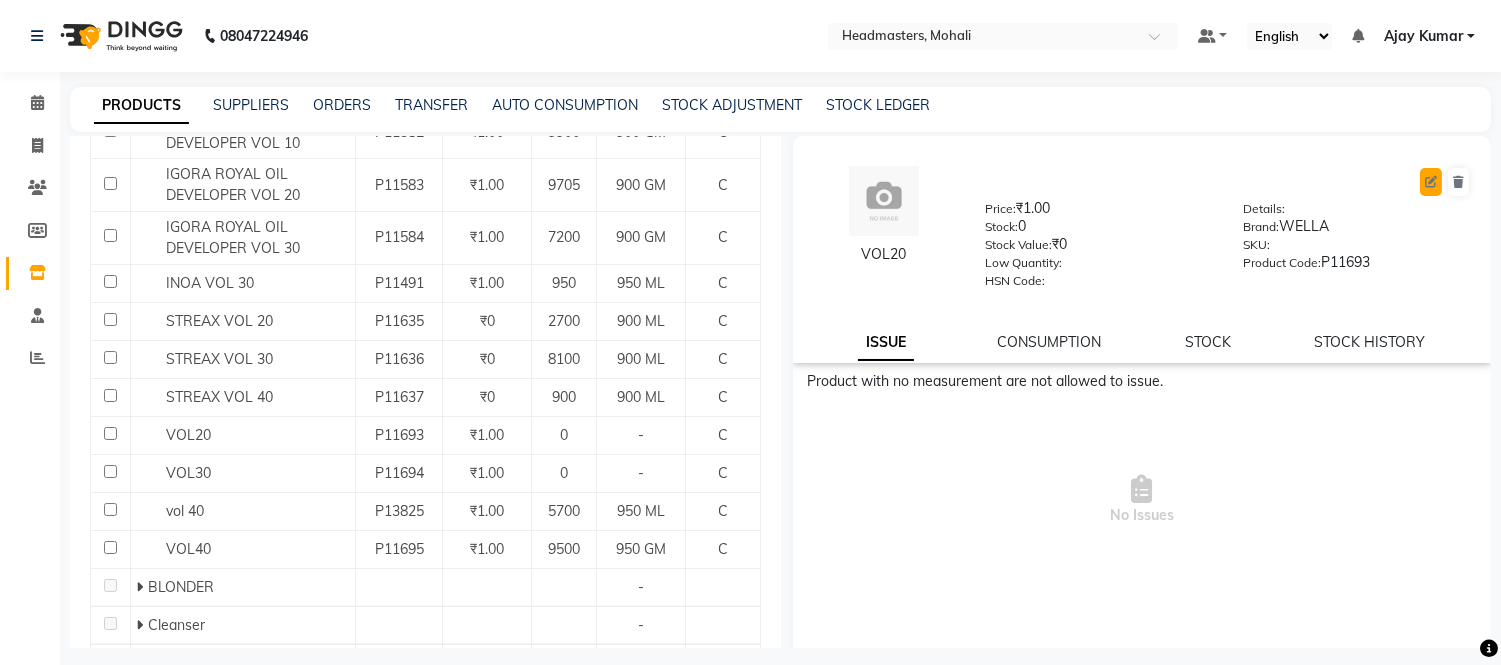 click 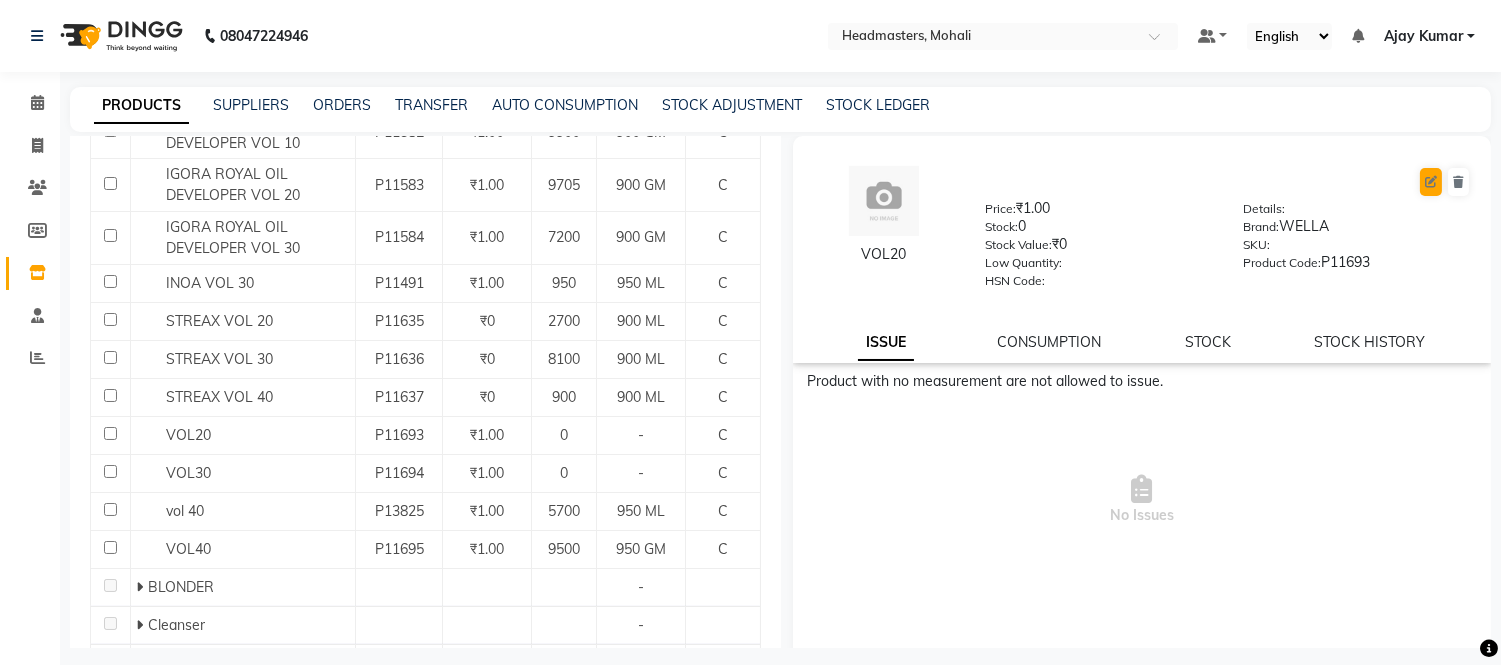 select on "true" 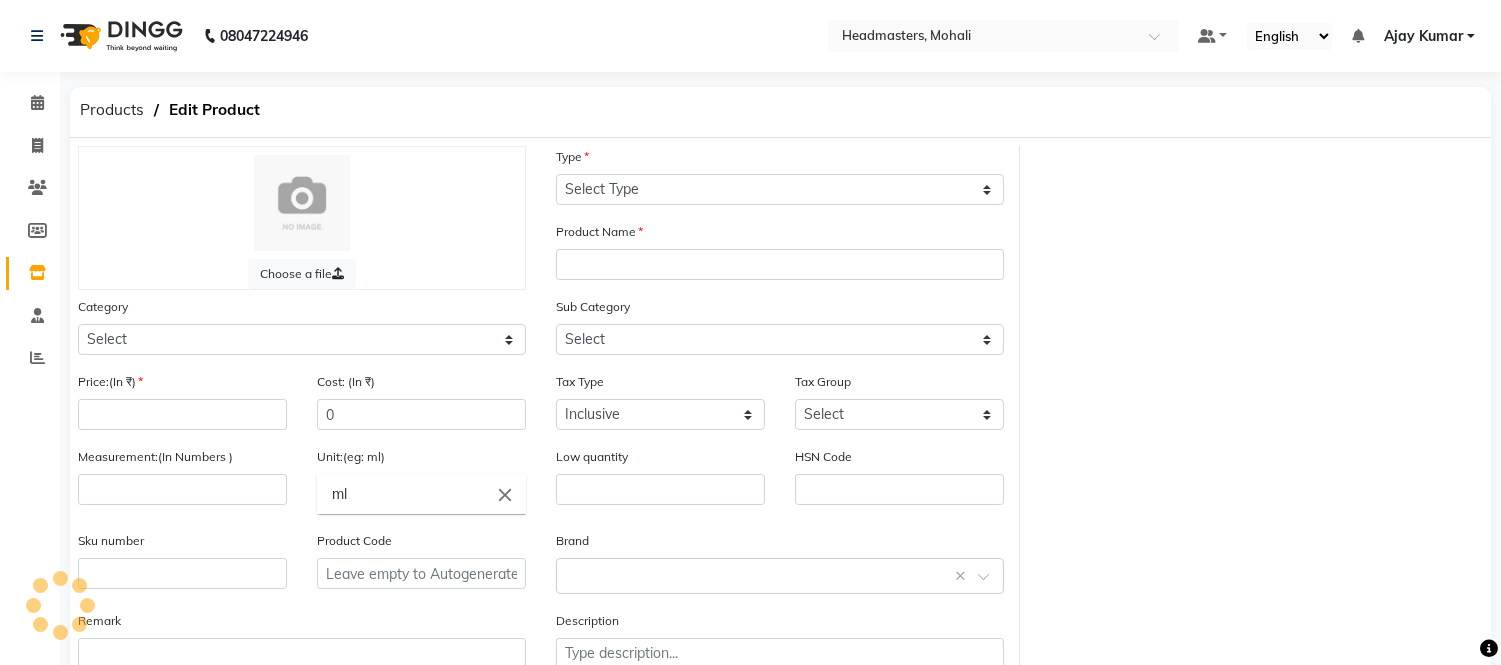 select on "C" 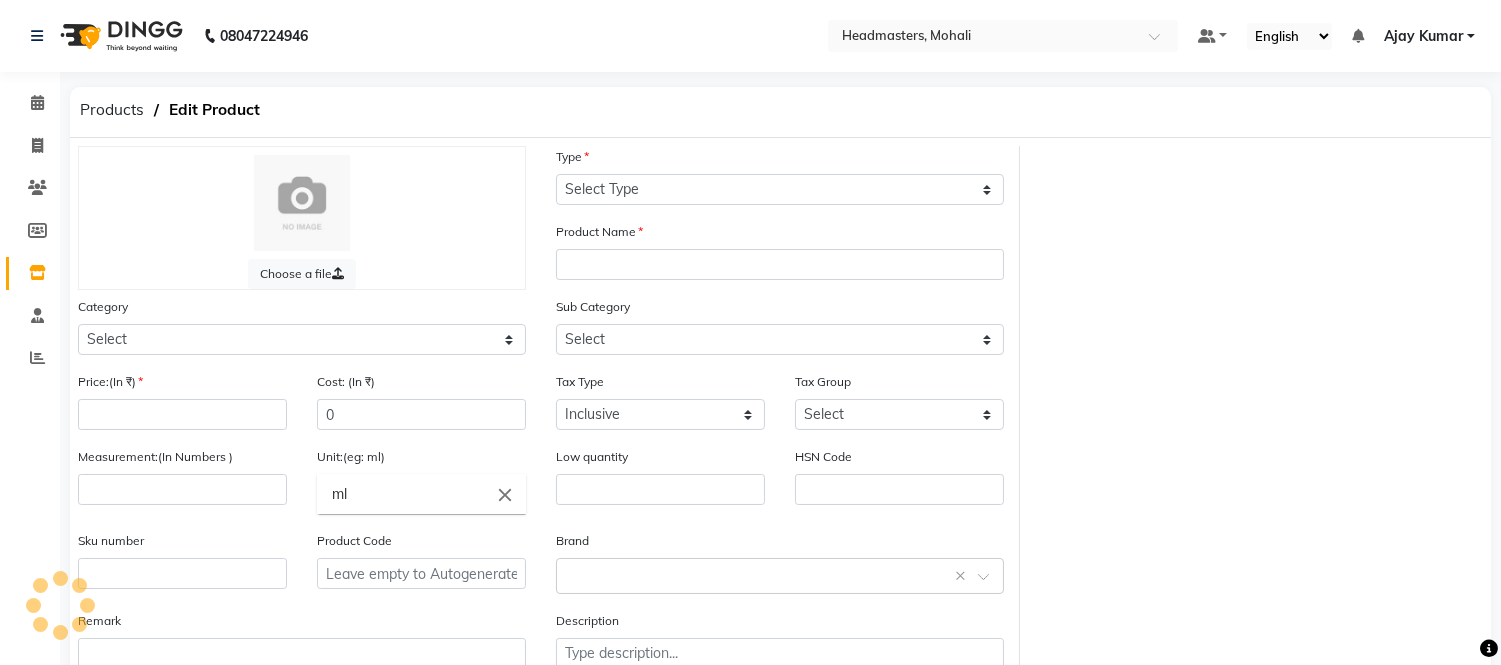 type on "VOL20" 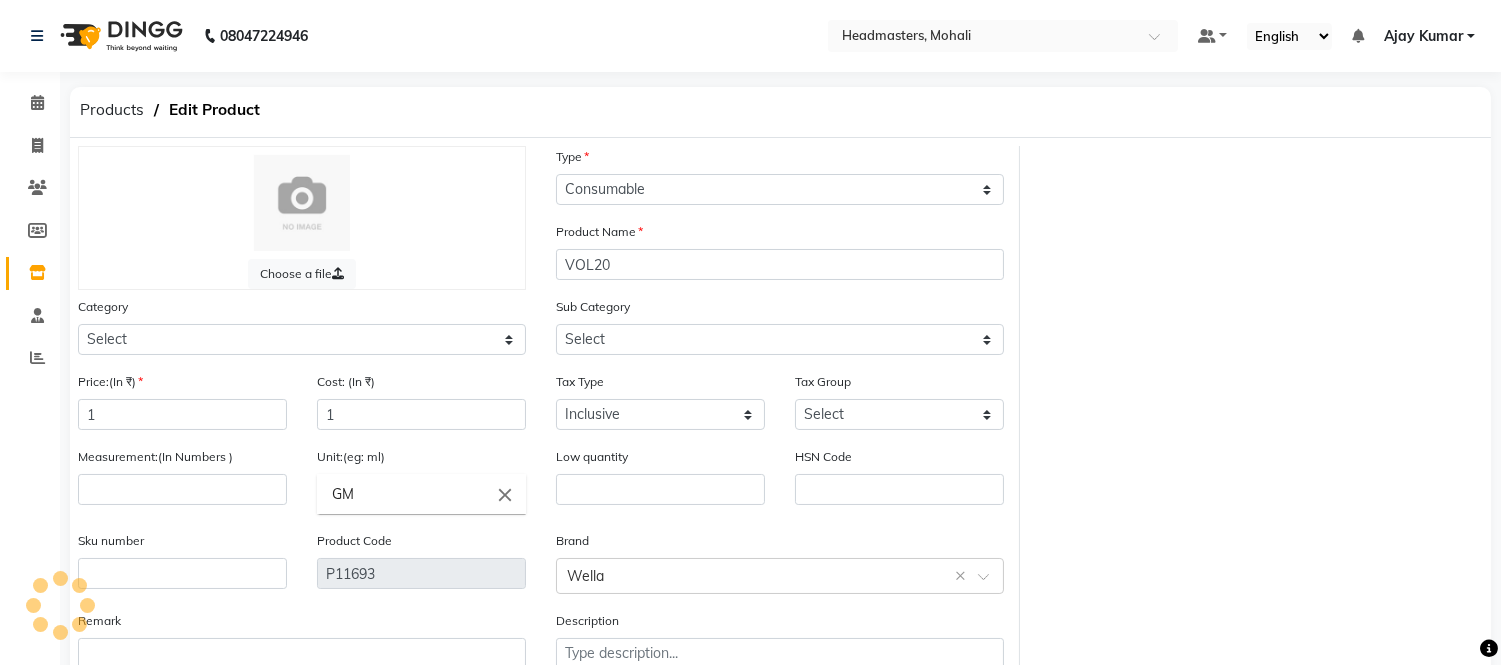 select on "1099101124" 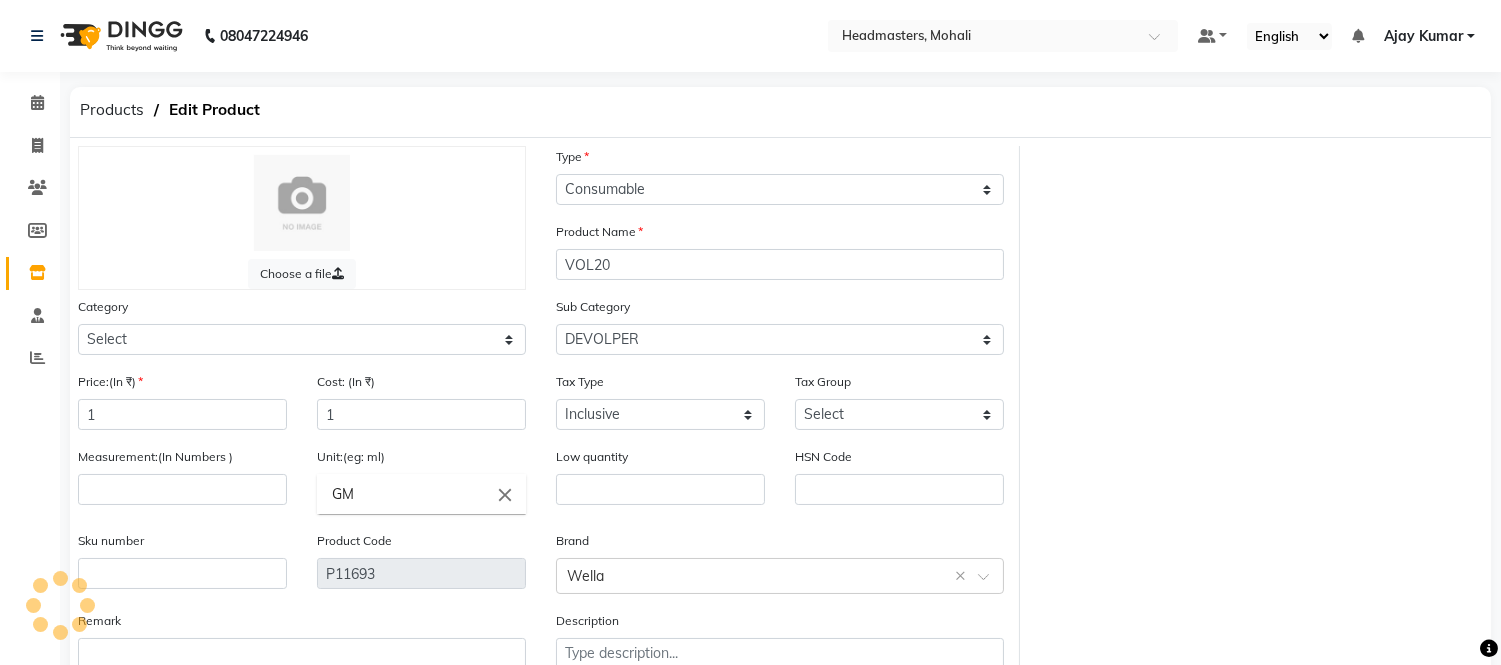 select on "1099101100" 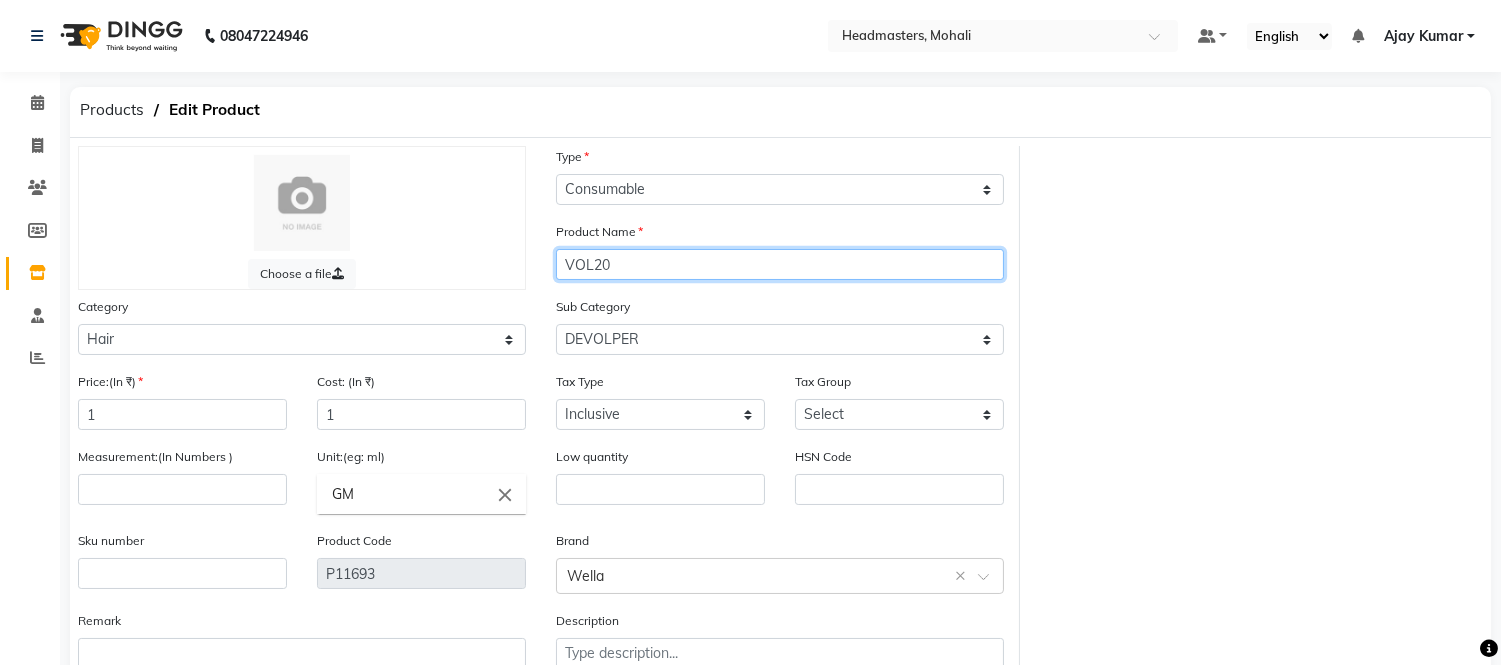 click on "VOL20" 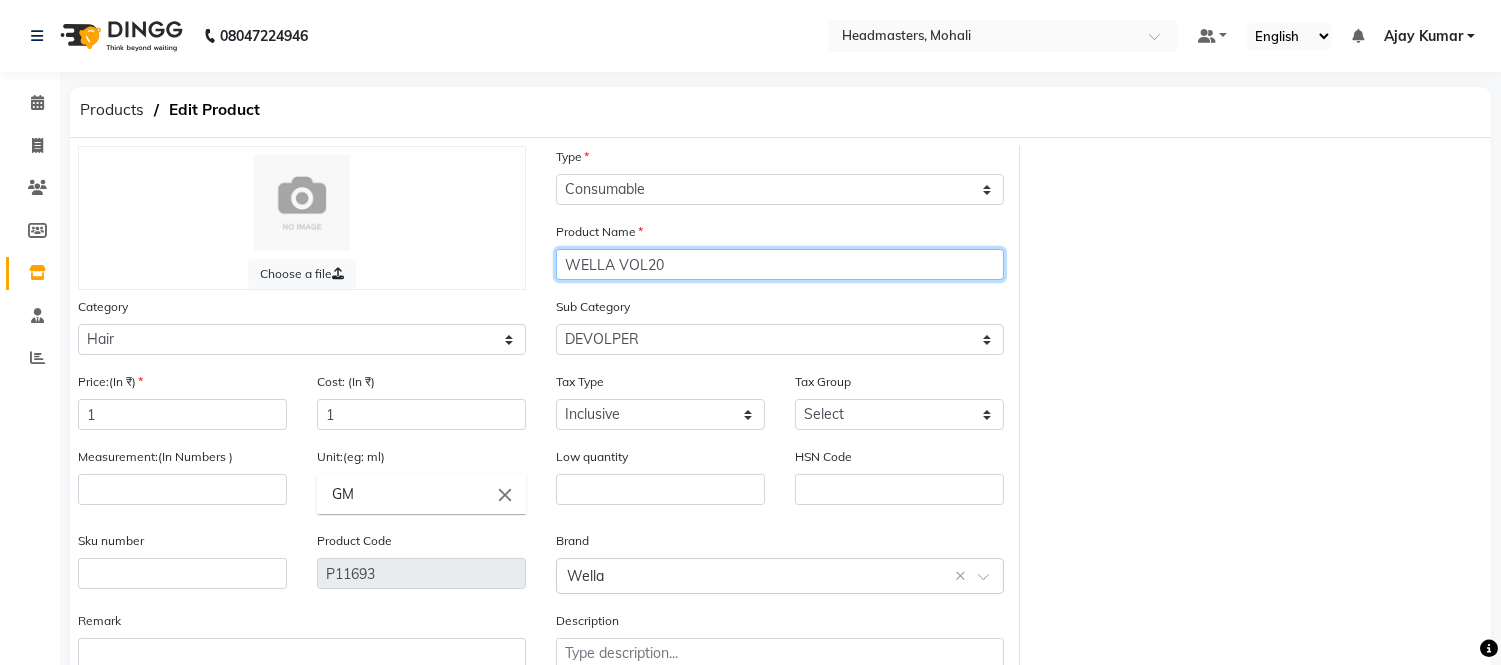 click on "Update" 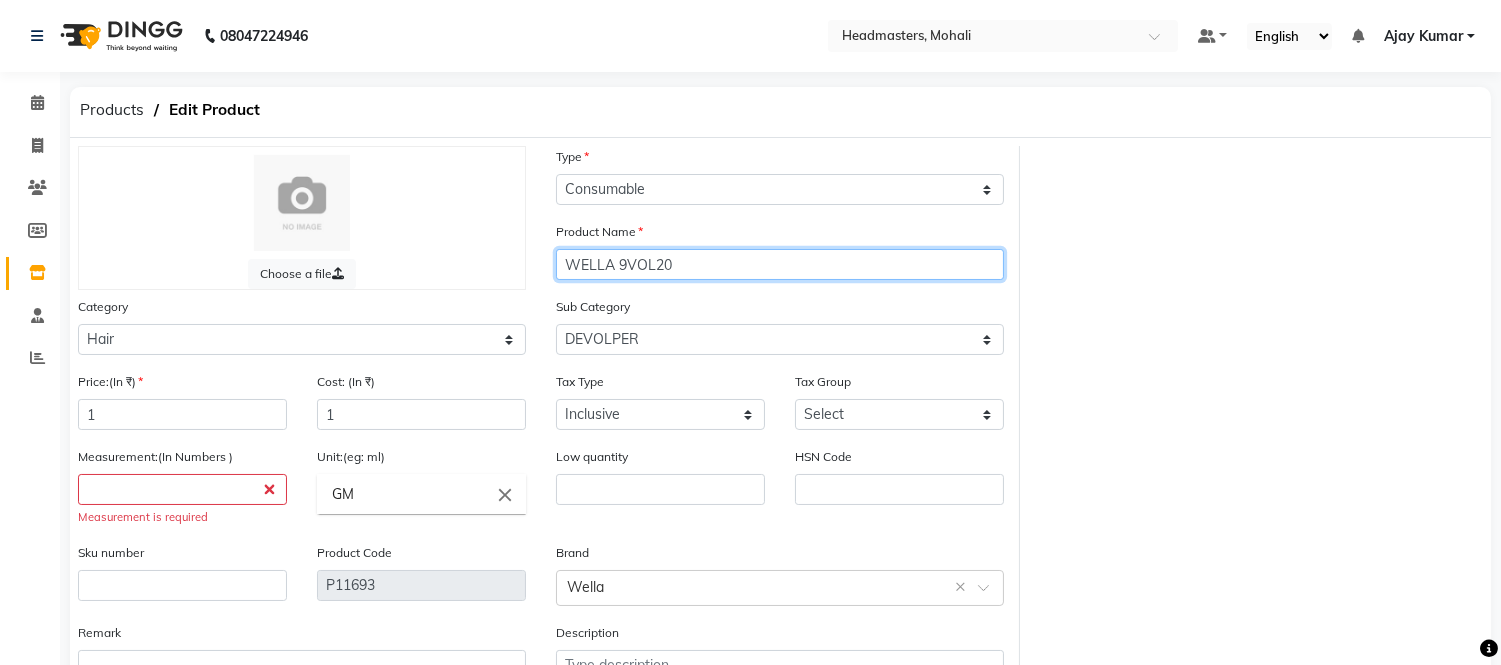 type on "WELLA VOL20" 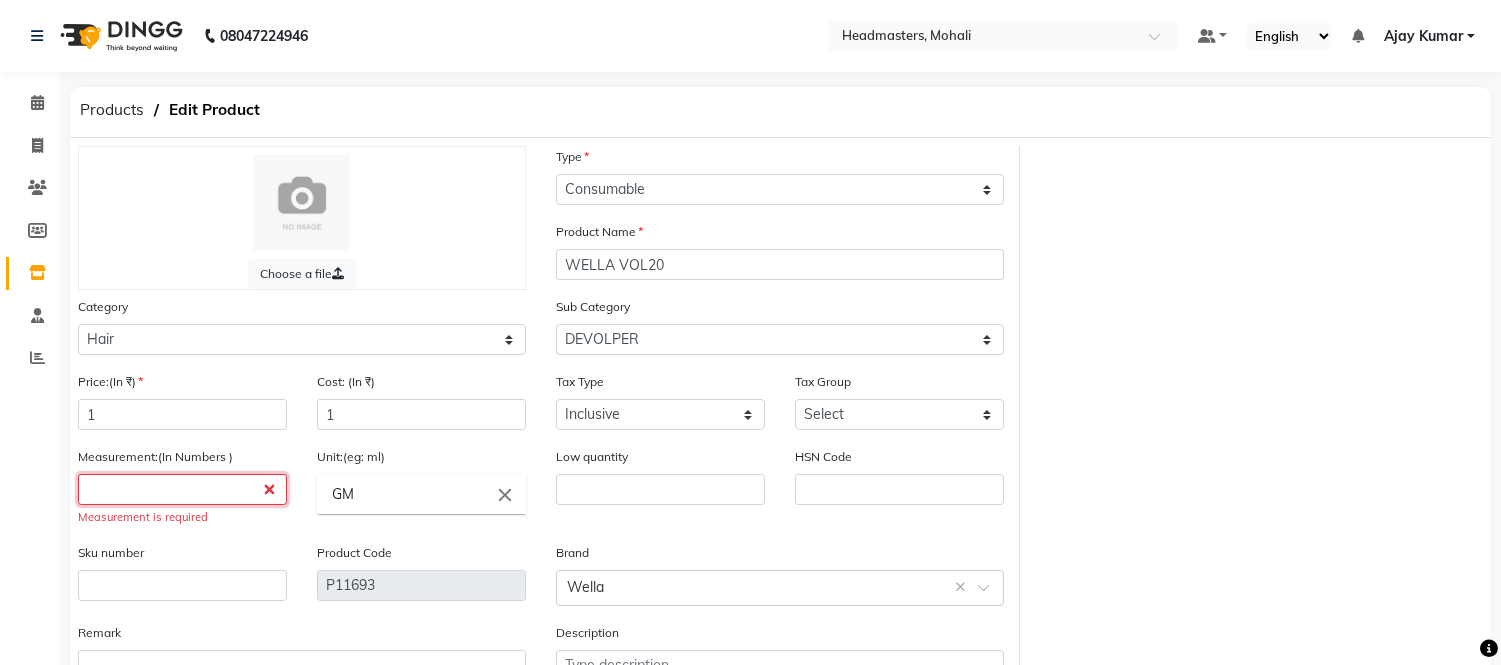 click 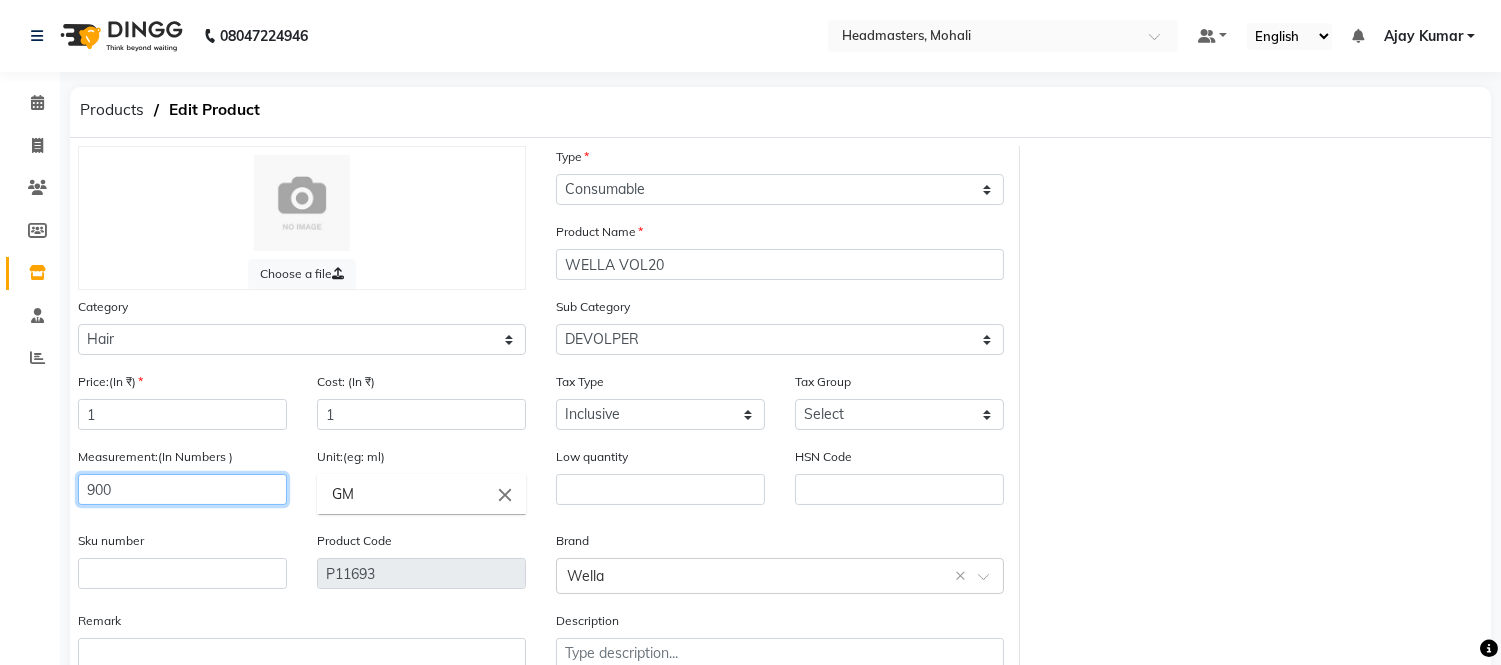 scroll, scrollTop: 137, scrollLeft: 0, axis: vertical 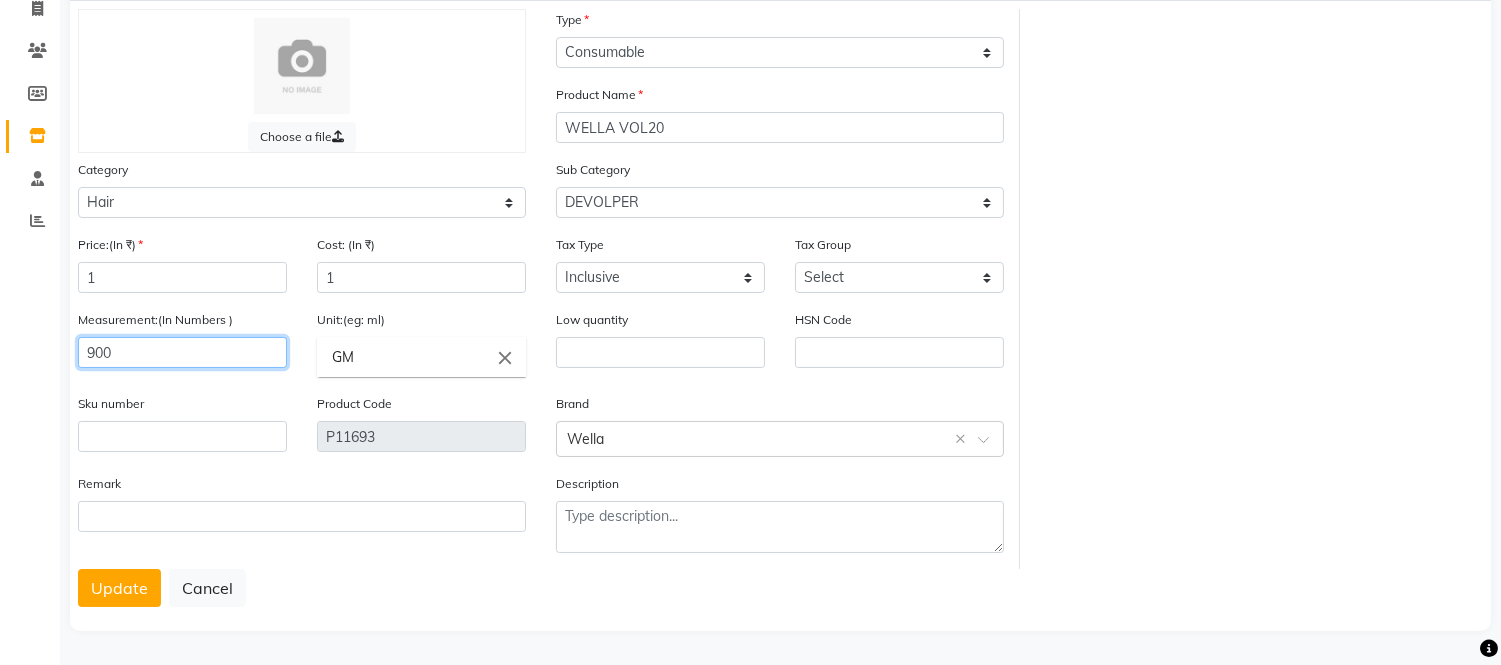 type on "900" 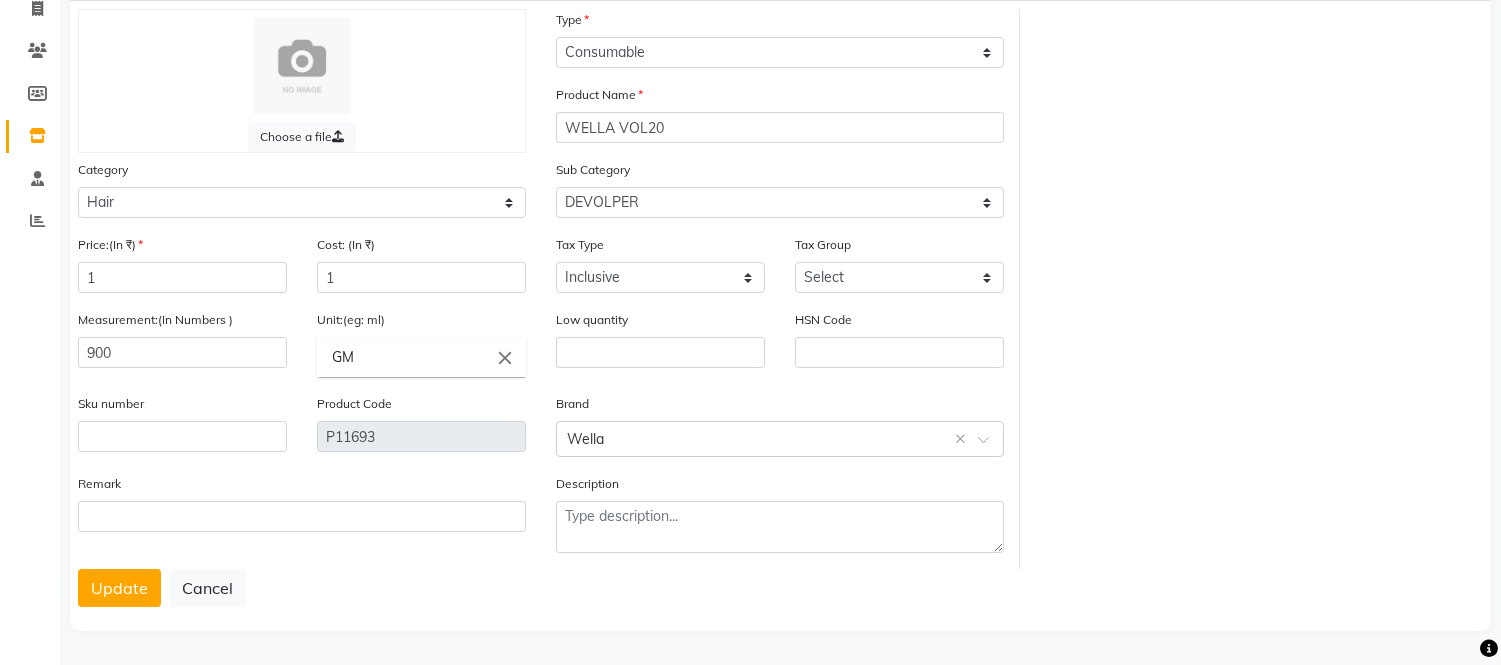 click on "GM" 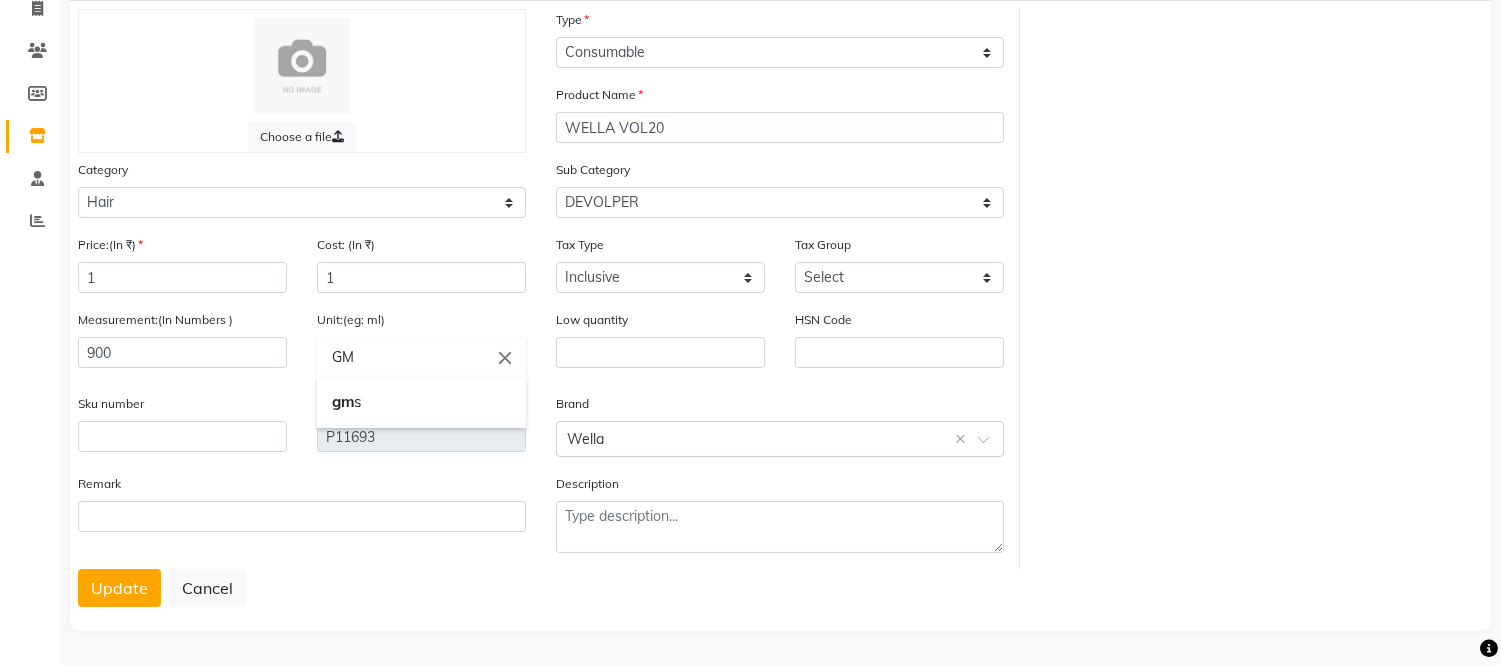 type on "G" 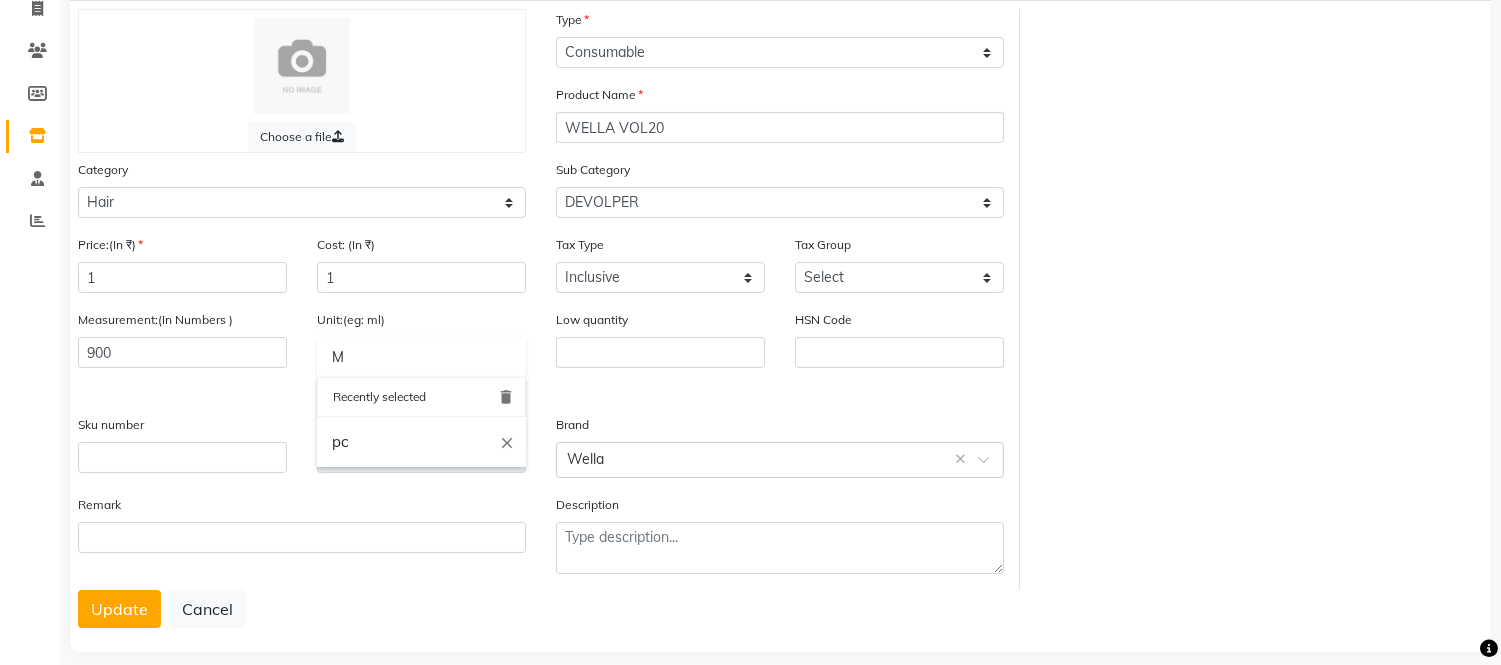 click on "M" 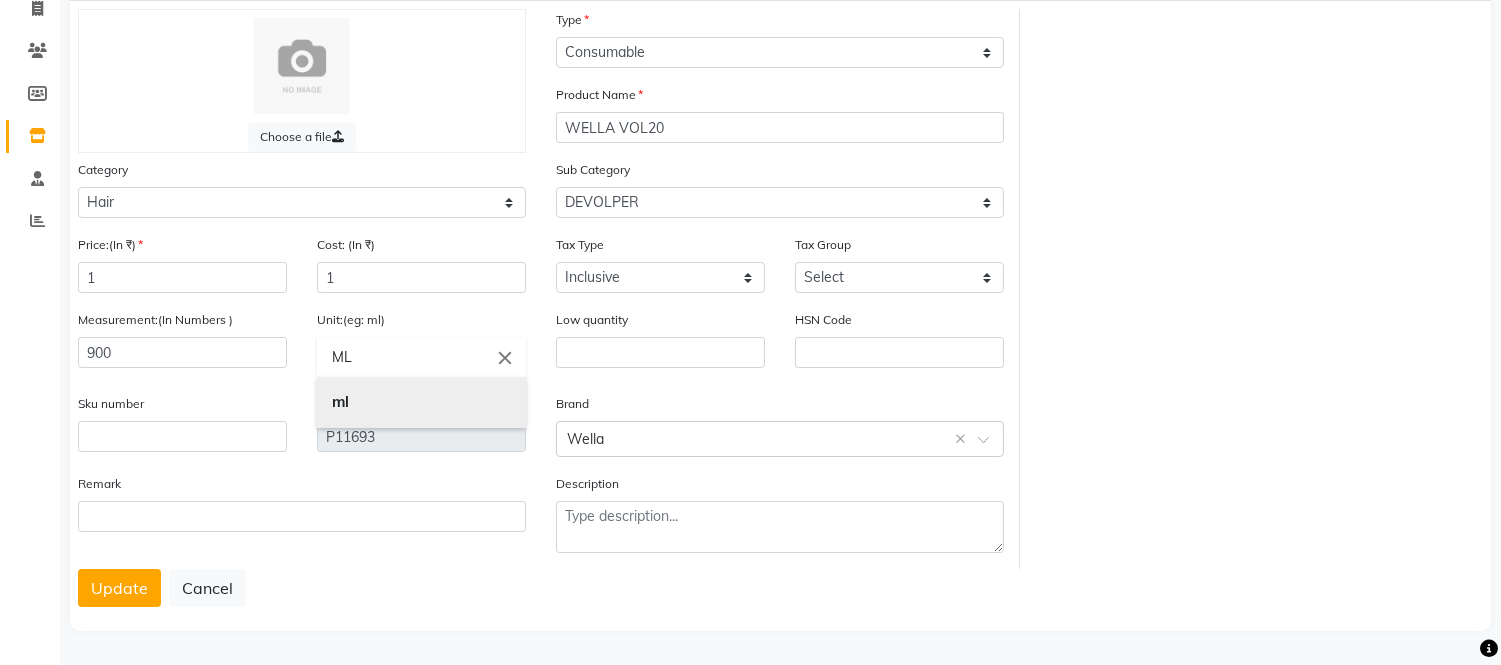 click on "ml" at bounding box center (421, 402) 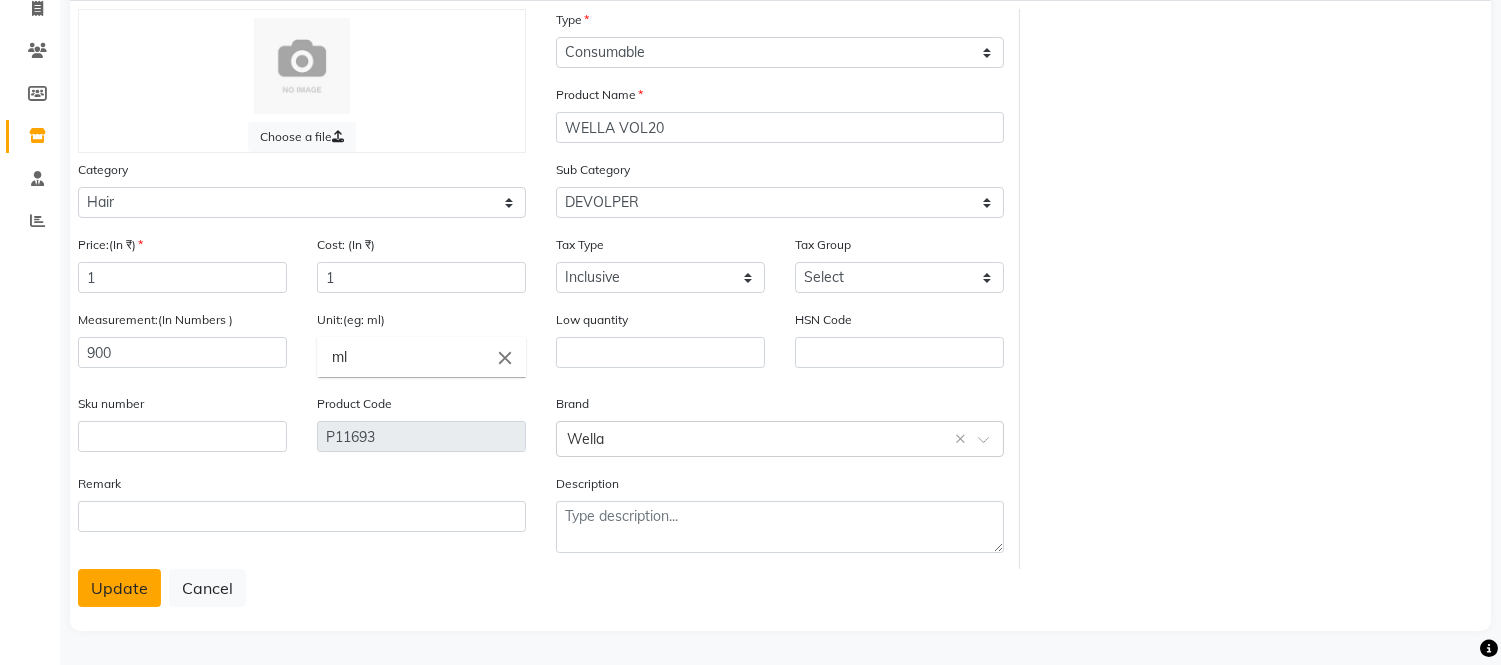 click on "Update" 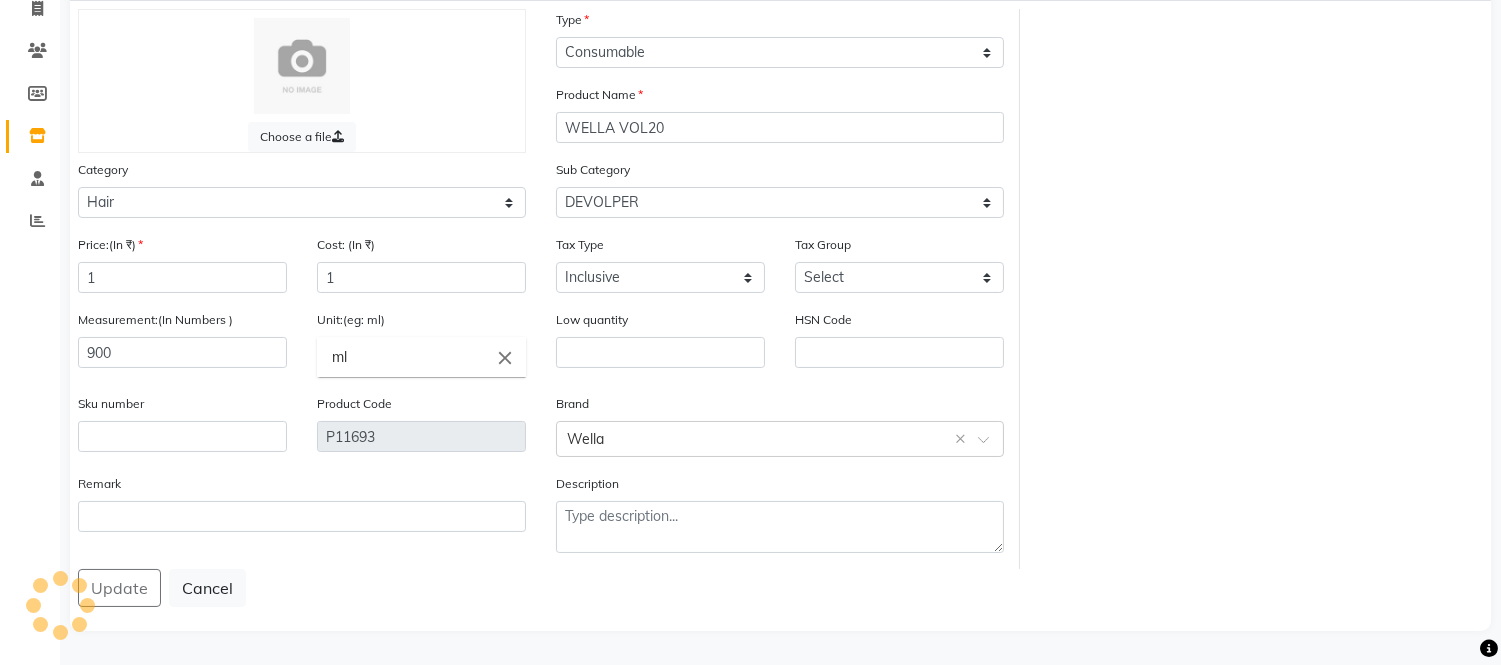 scroll, scrollTop: 0, scrollLeft: 0, axis: both 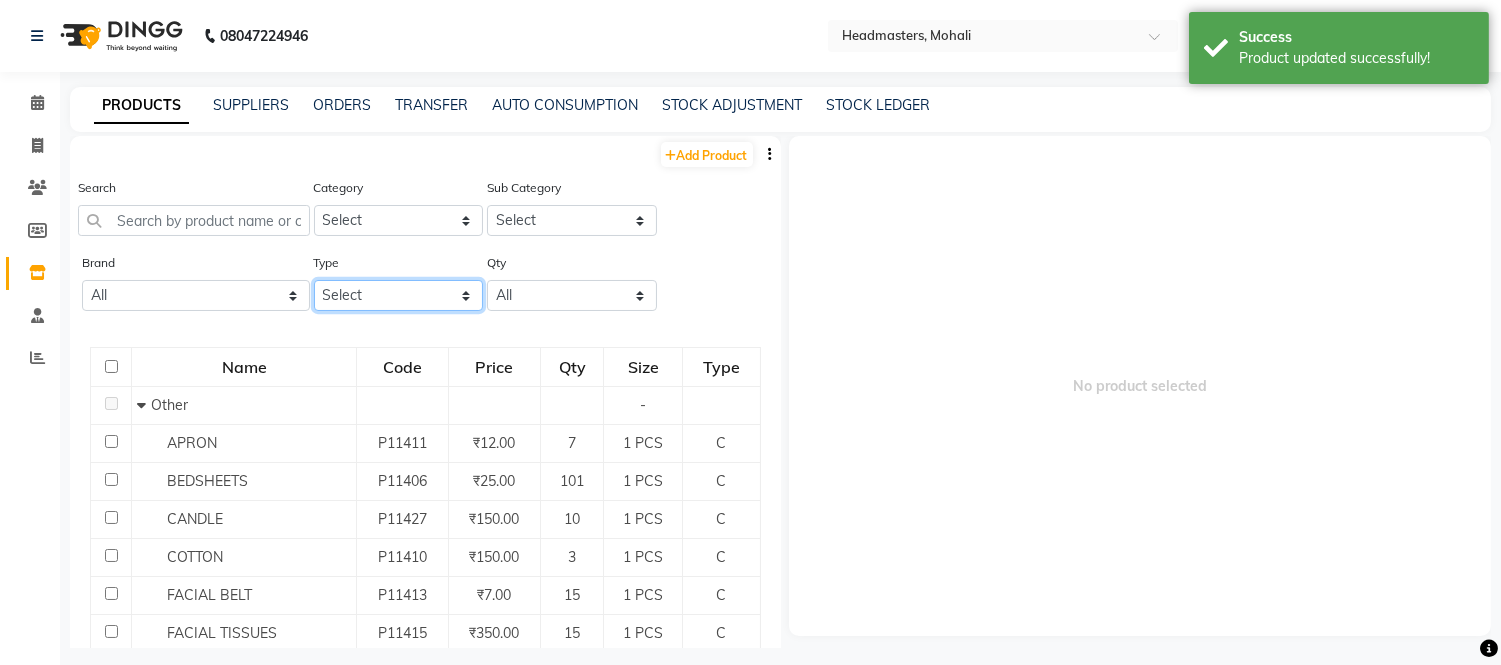 click on "Select Both Retail Consumable" 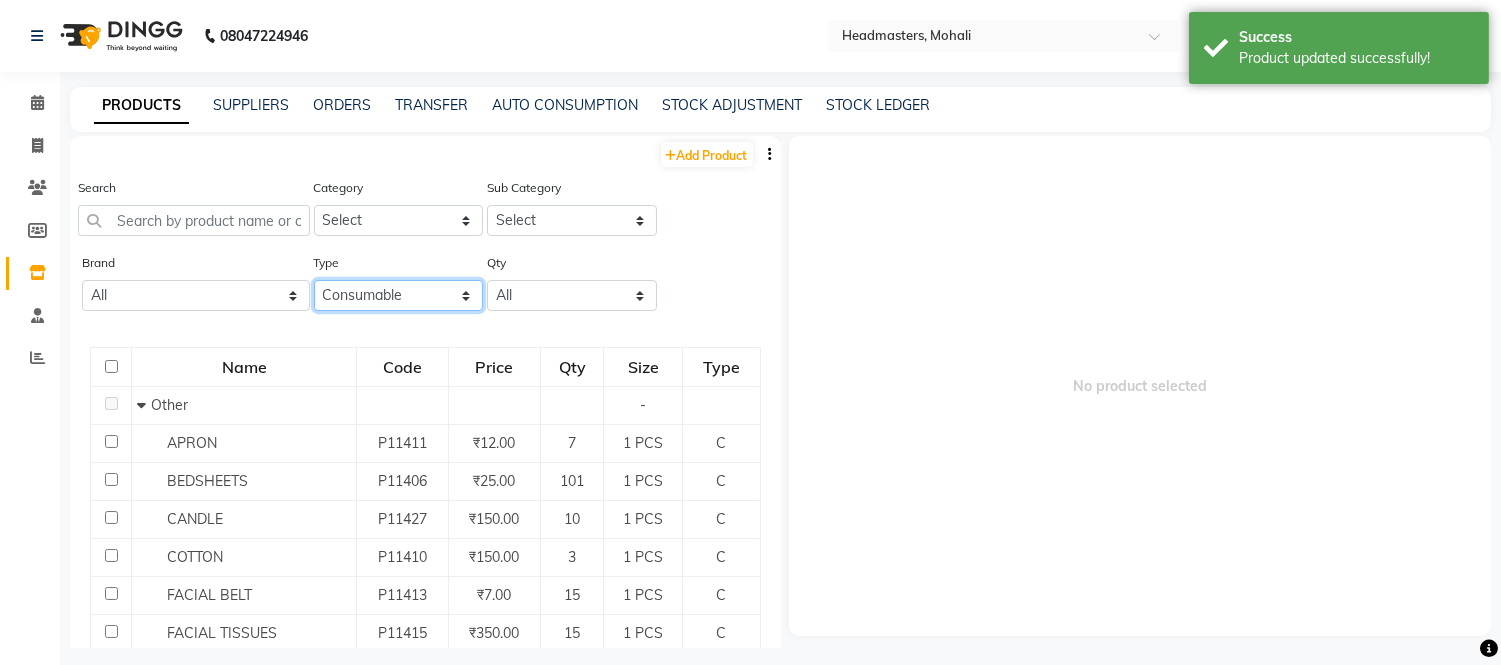 click on "Select Both Retail Consumable" 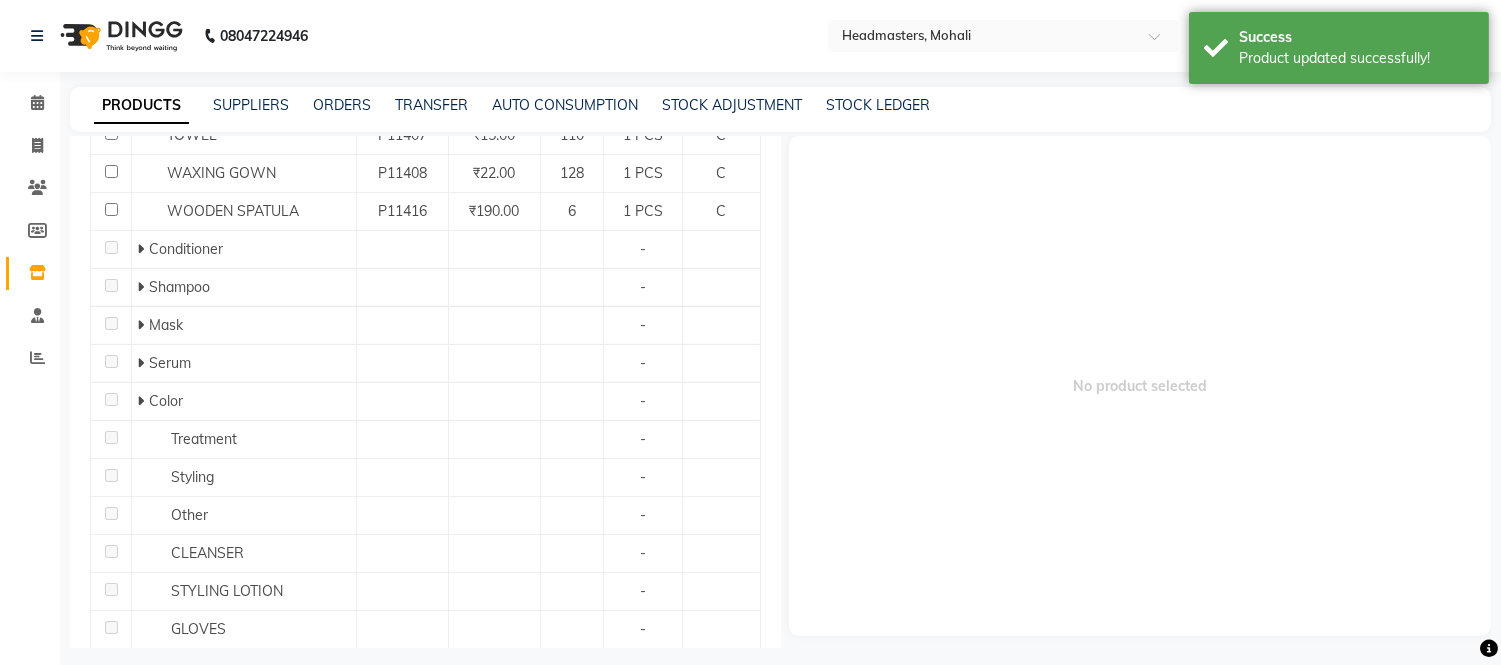 scroll, scrollTop: 850, scrollLeft: 0, axis: vertical 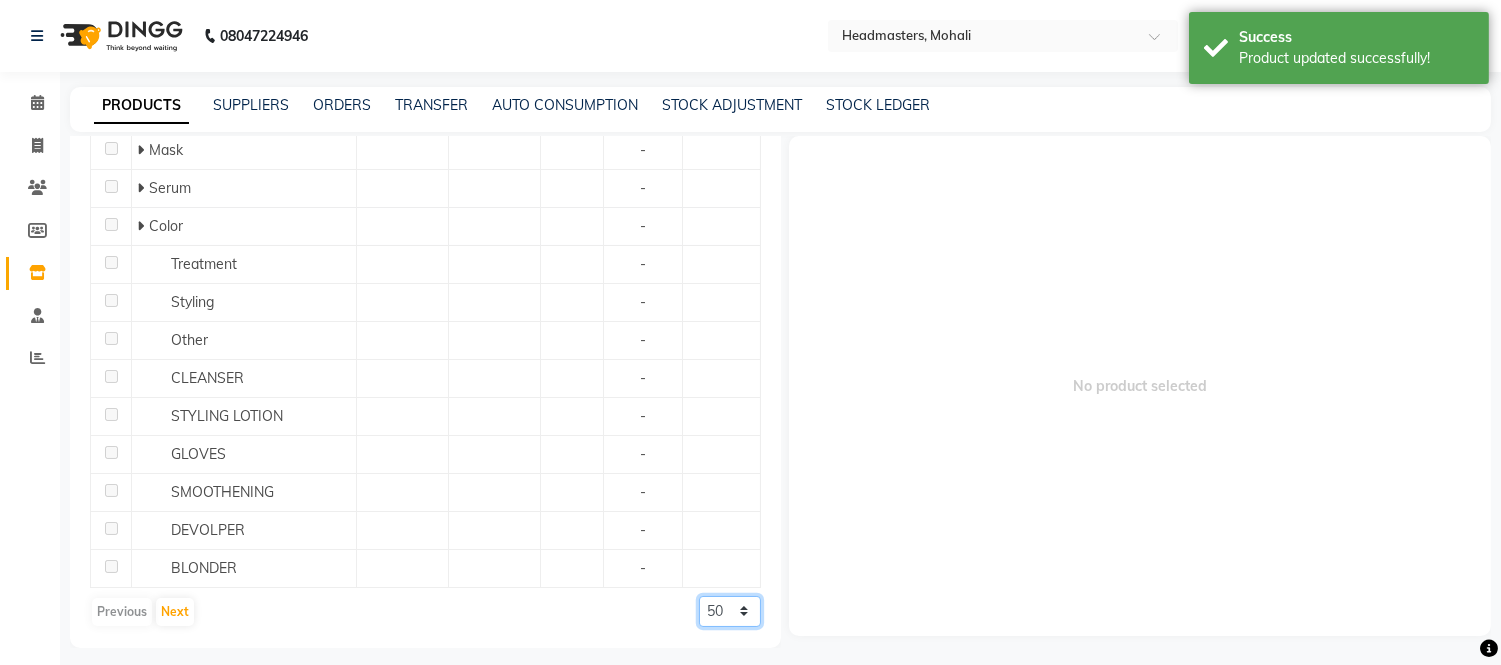 click on "50 100 500" 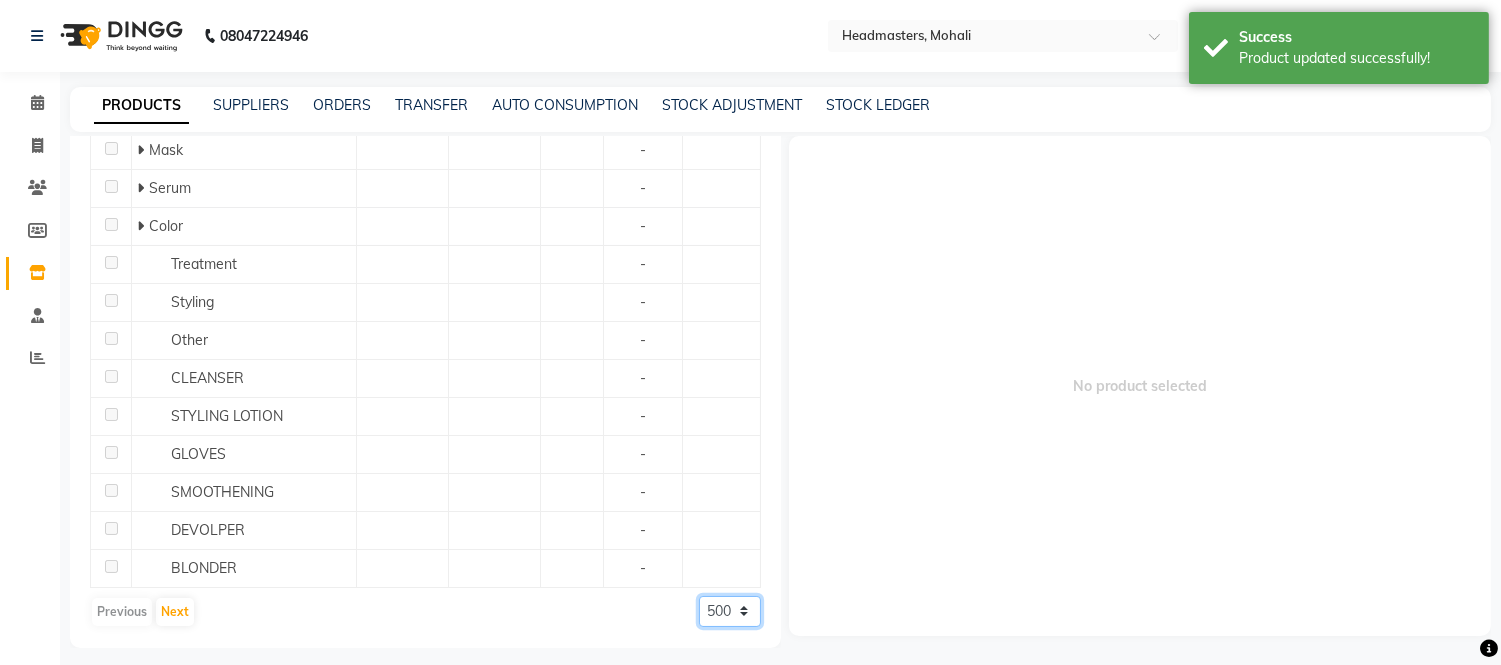 click on "50 100 500" 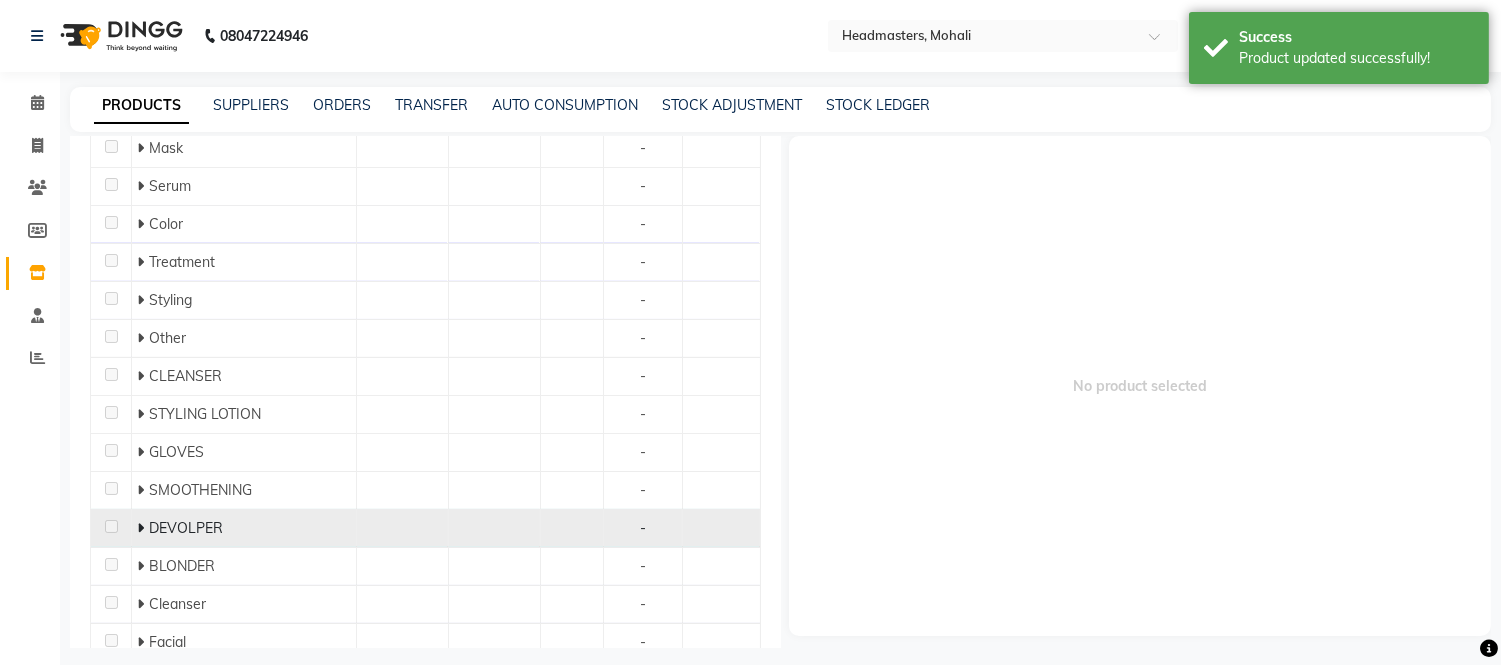 scroll, scrollTop: 850, scrollLeft: 0, axis: vertical 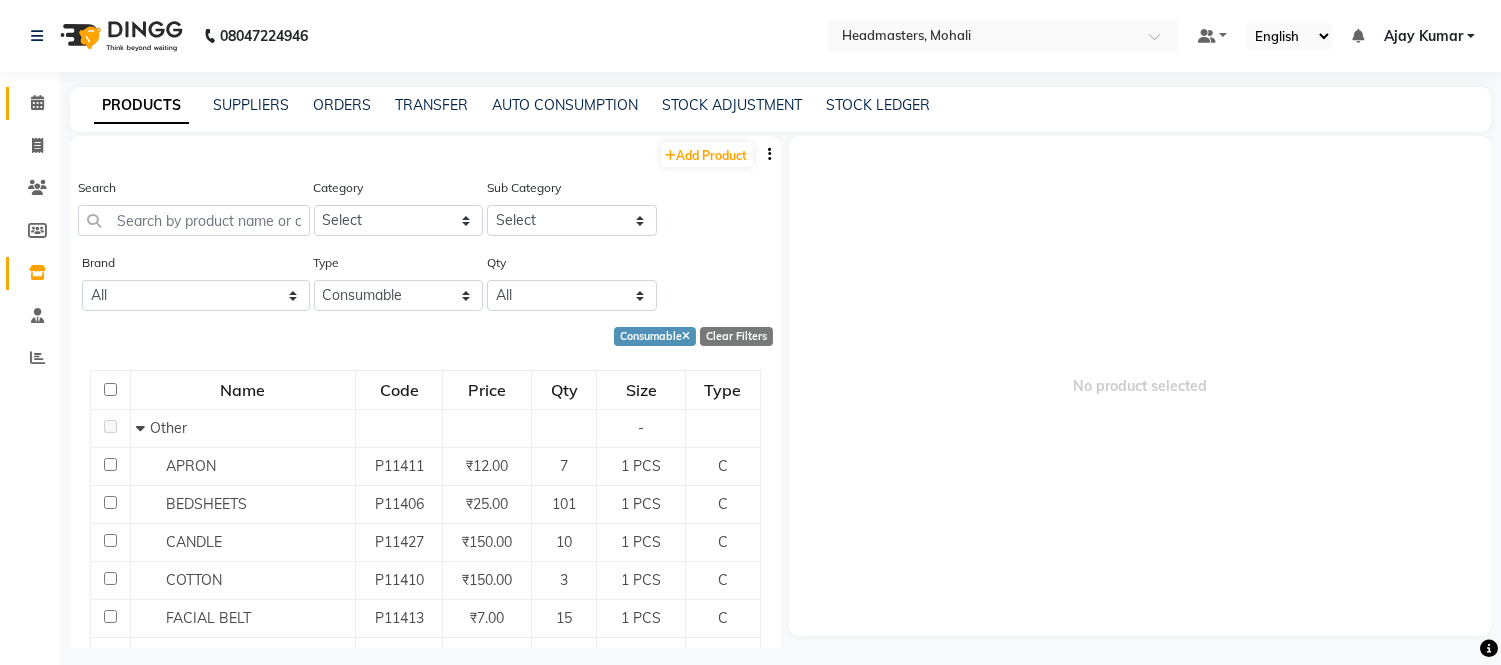 click 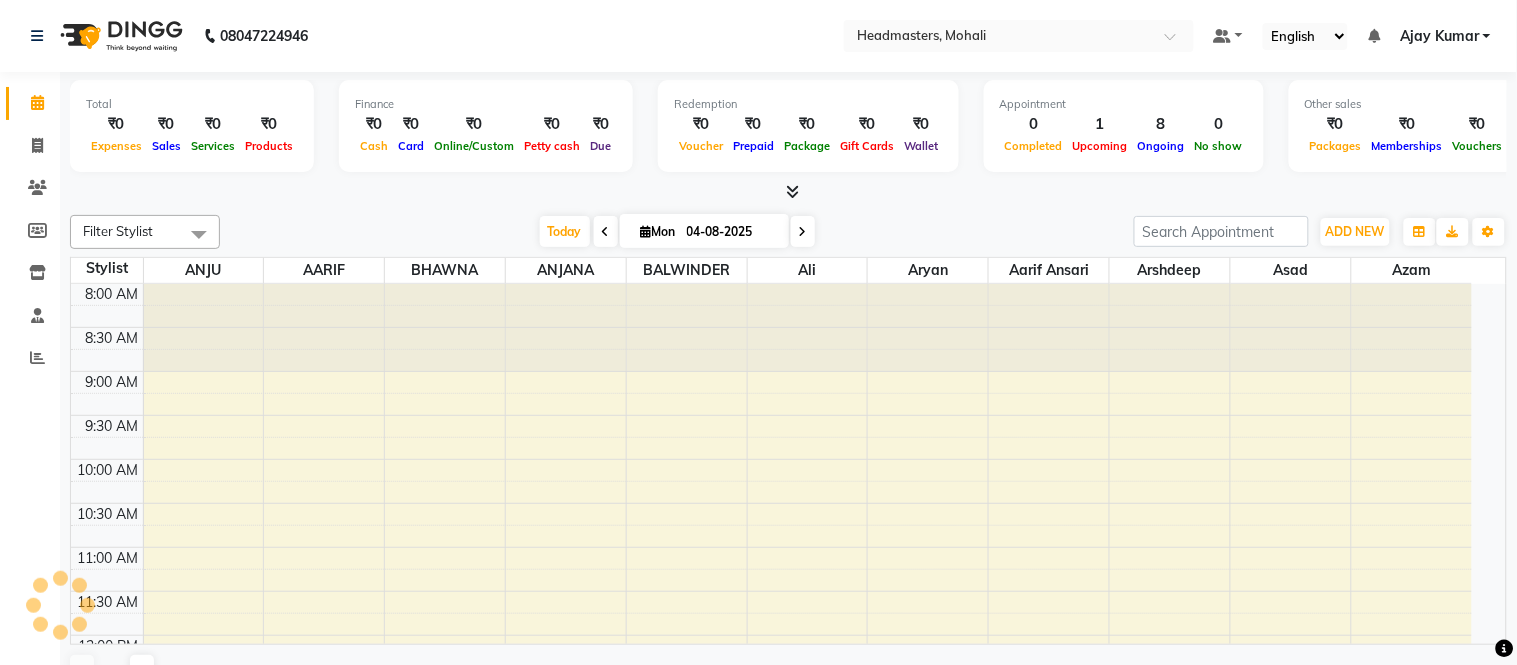 scroll, scrollTop: 0, scrollLeft: 0, axis: both 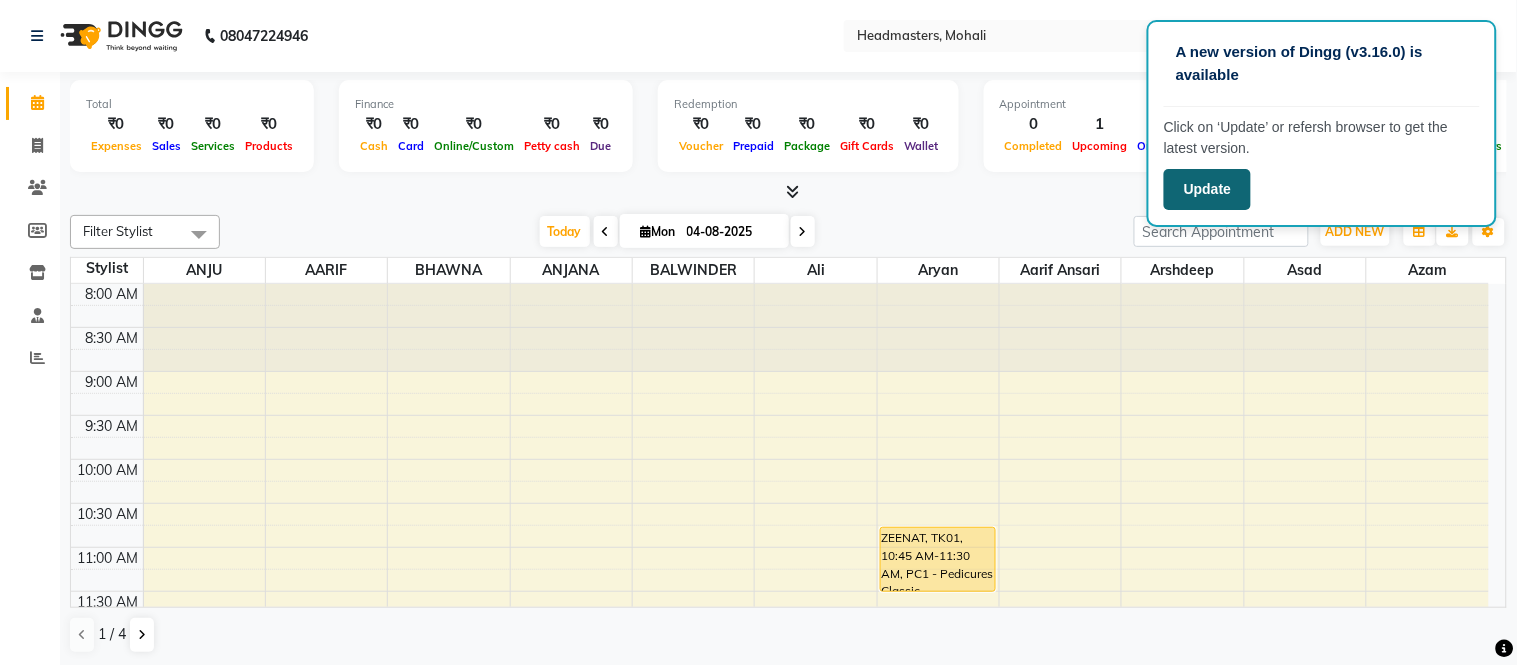 click on "Update" 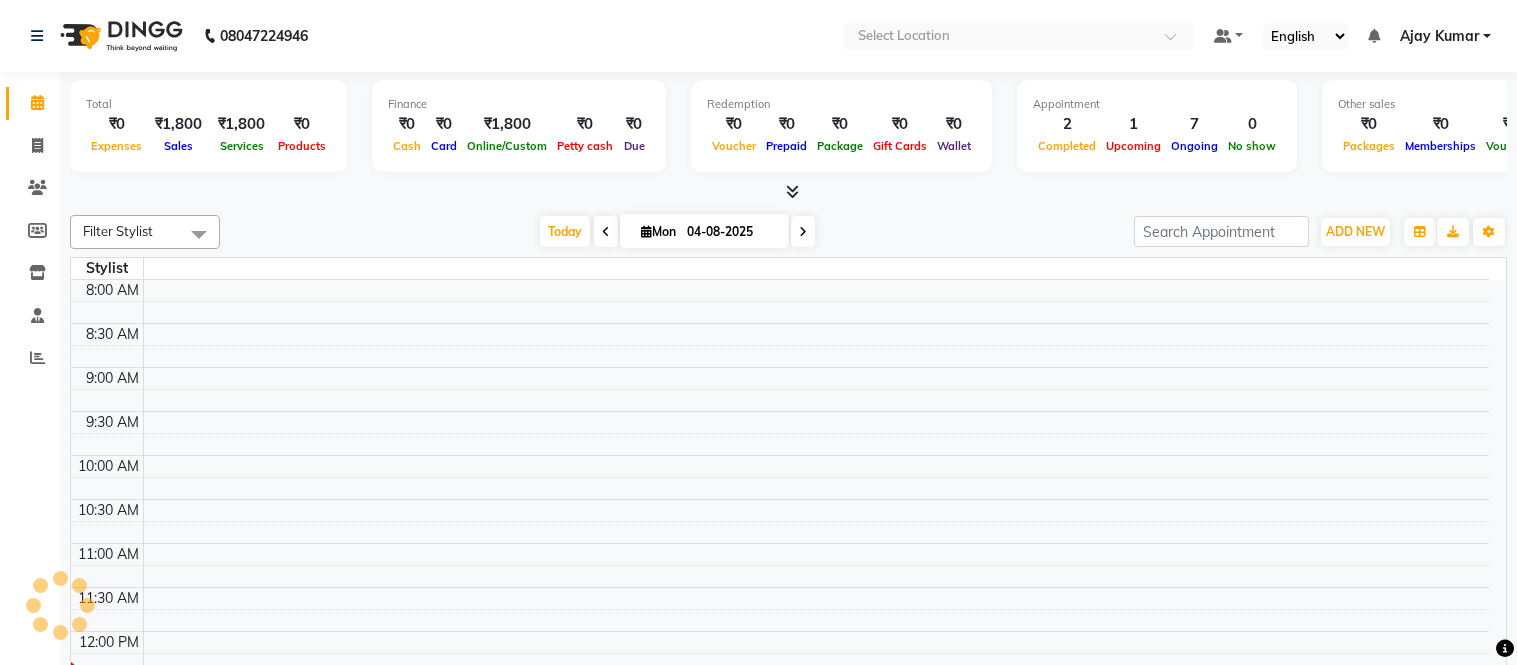 scroll, scrollTop: 0, scrollLeft: 0, axis: both 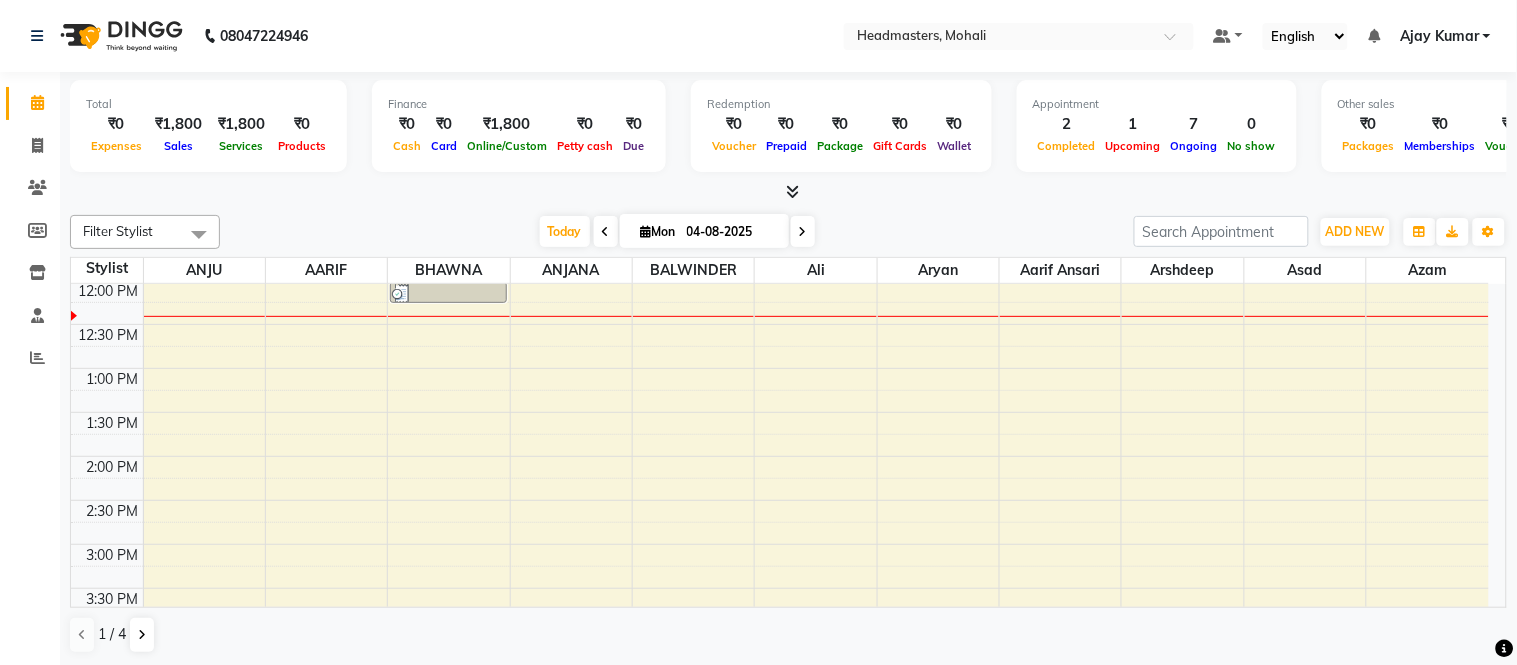 click at bounding box center [792, 191] 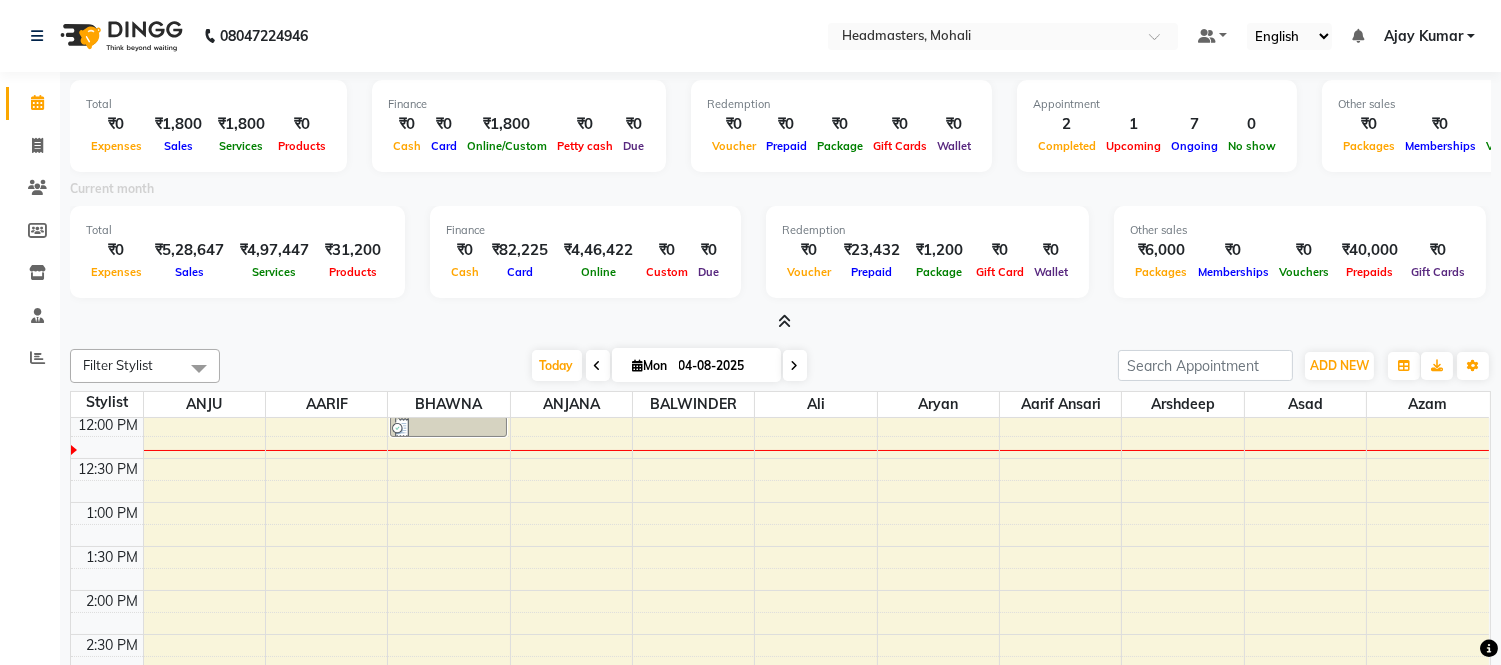 click on "Filter Stylist Select All AARIF Aarif Ansari Ali ANJANA ANJU Arshdeep Aryan Asad  Azam BALWINDER BHAWNA BIMLA CHETAN Deepak  HARRY Headmasters Honey Sidhu Jyoti karamdeep Manav MICHAEL Navdeep NEETU NEHA PREET PRINCE RAVI ROOP SACHIN KUMAR Sagar SAIF SARJU SAURAV SHAHZAD SHARAN SHELLY SHUBHAM  SOHAIL SOHAN  VICkY Today  Mon 04-08-2025 Toggle Dropdown Add Invoice Add Expense Add Client Toggle Dropdown Add Invoice Add Expense Add Client ADD NEW Toggle Dropdown Add Invoice Add Expense Add Client Filter Stylist Select All AARIF Aarif Ansari Ali ANJANA ANJU Arshdeep Aryan Asad  Azam BALWINDER BHAWNA BIMLA CHETAN Deepak  HARRY Headmasters Honey Sidhu Jyoti karamdeep Manav MICHAEL Navdeep NEETU NEHA PREET PRINCE RAVI ROOP SACHIN KUMAR Sagar SAIF SARJU SAURAV SHAHZAD SHARAN SHELLY SHUBHAM  SOHAIL SOHAN  VICkY Group By  Staff View   Room View  View as Vertical  Vertical - Week View  Horizontal  Horizontal - Week View  List  Toggle Dropdown Calendar Settings Manage Tags   Arrange Stylists   Reset Stylists  Full Screen" 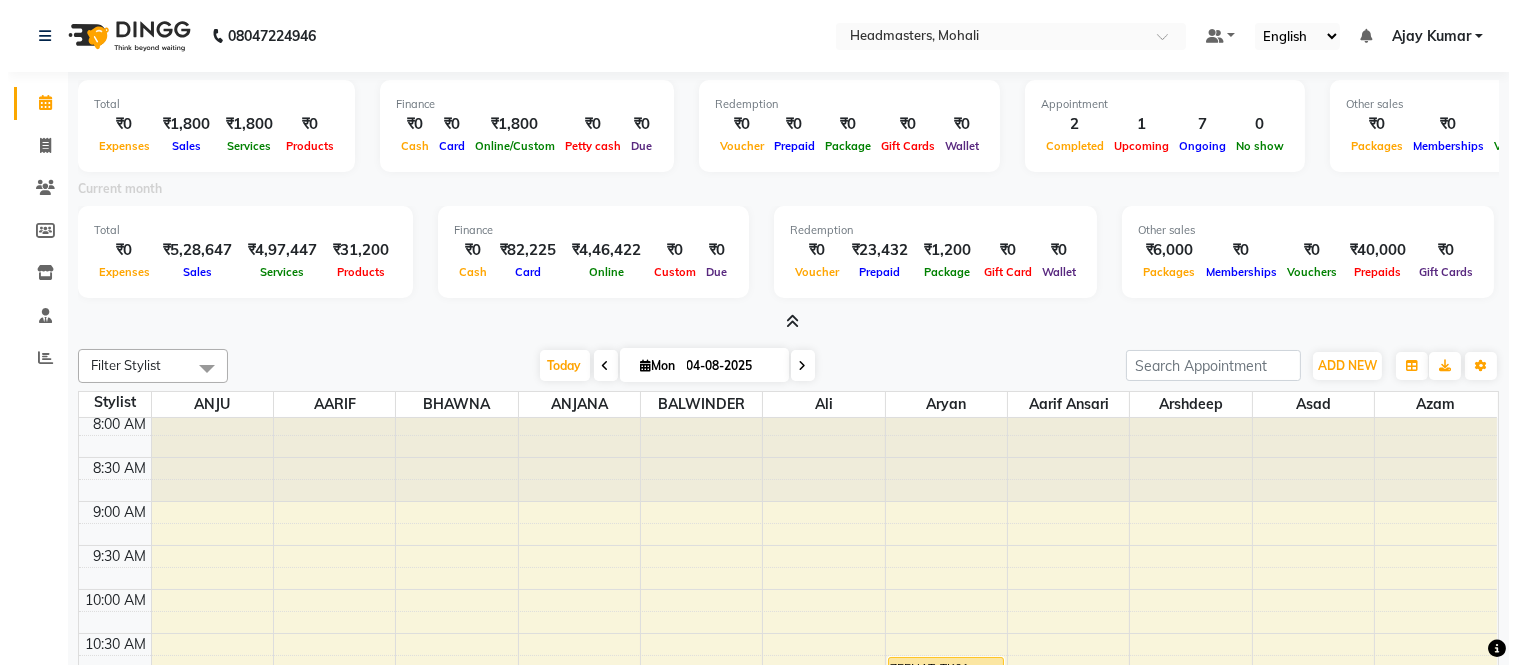 scroll, scrollTop: 0, scrollLeft: 0, axis: both 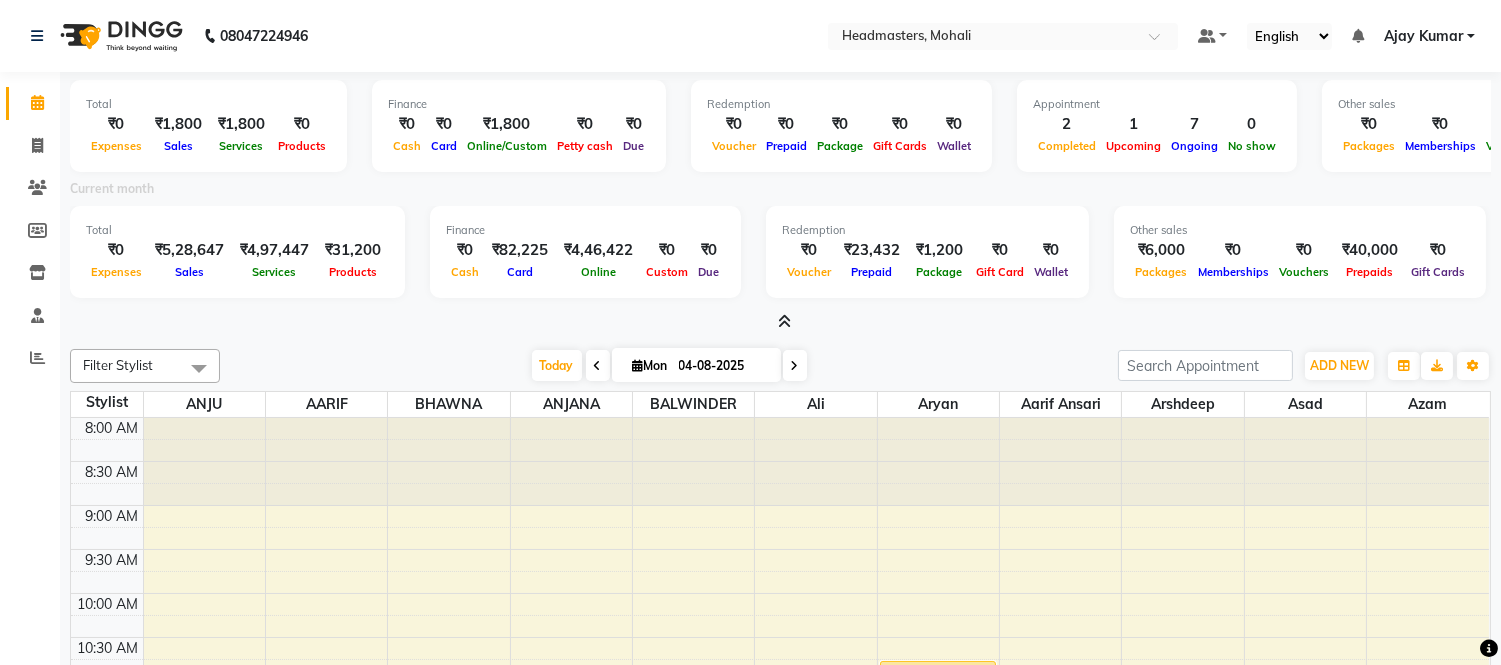 click at bounding box center (780, 322) 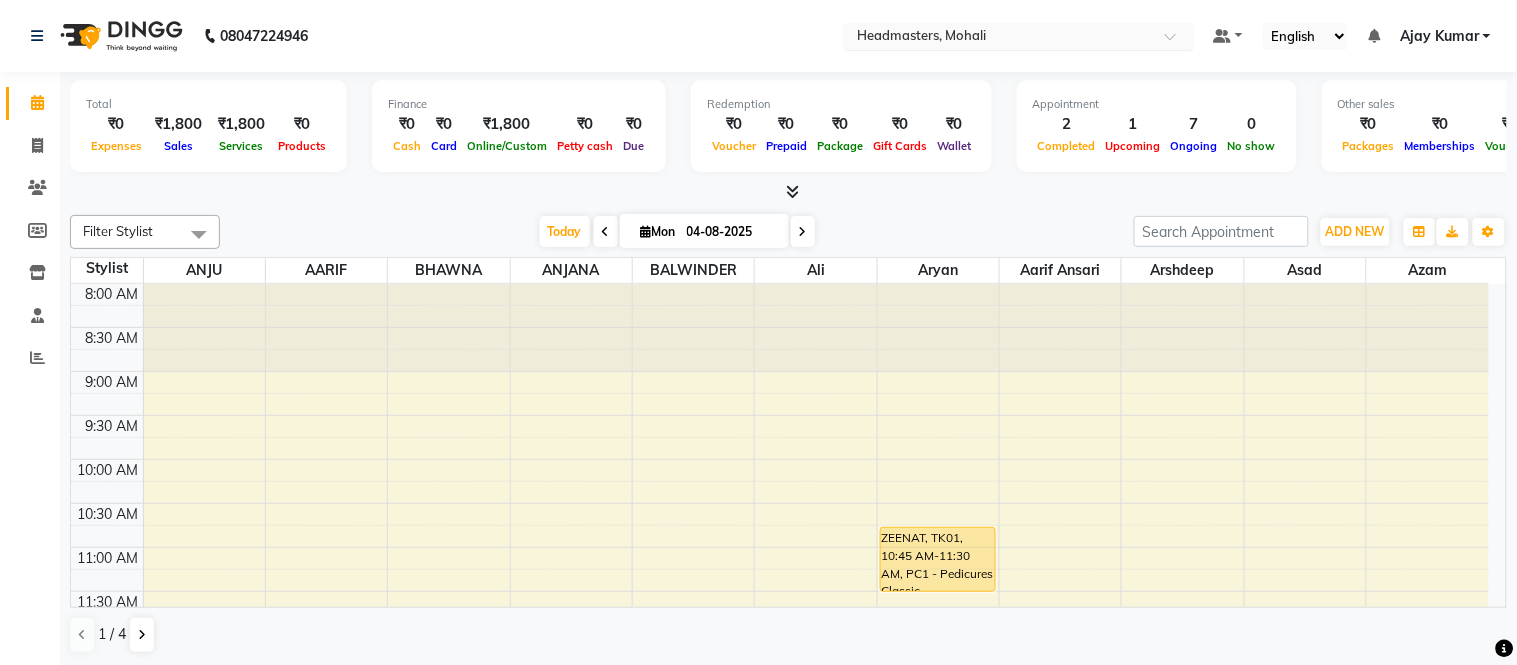 click at bounding box center (999, 38) 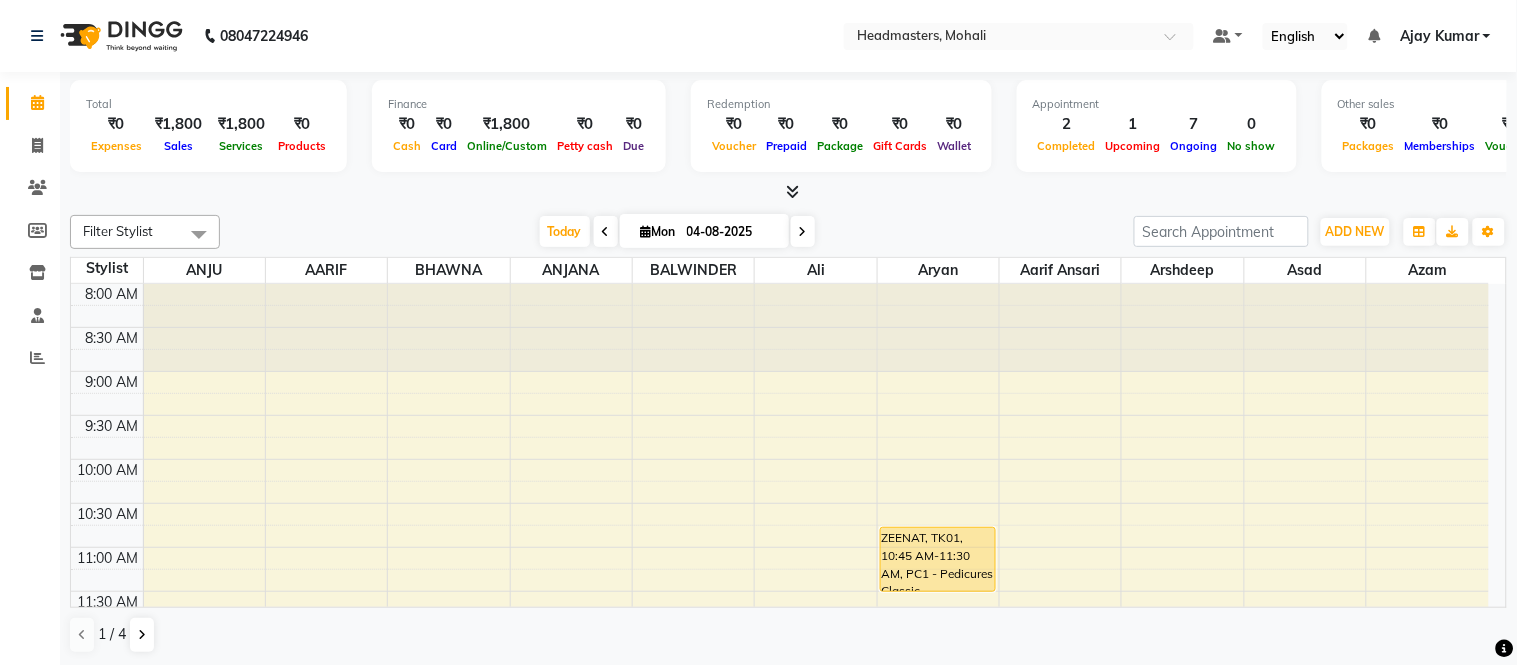 click on "[PHONE] Select Location × Headmasters, [CITY] Default Panel My Panel English ENGLISH Español العربية मराठी हिंदी ગુજરાતી தமிழ் 中文 Notifications nothing to show [FIRST] [LAST] Manage Profile Change Password Sign out  Version:3.16.0" 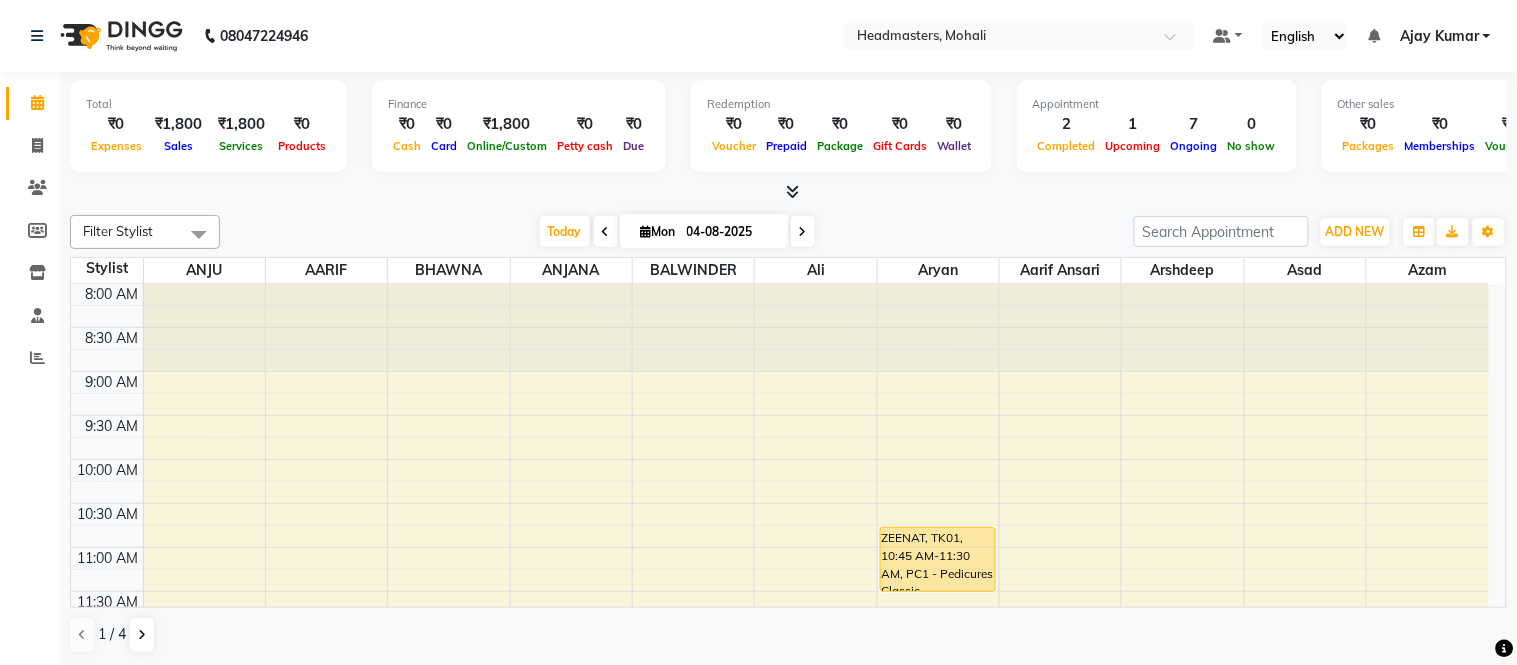 click on "Today  Mon 04-08-2025" at bounding box center [677, 232] 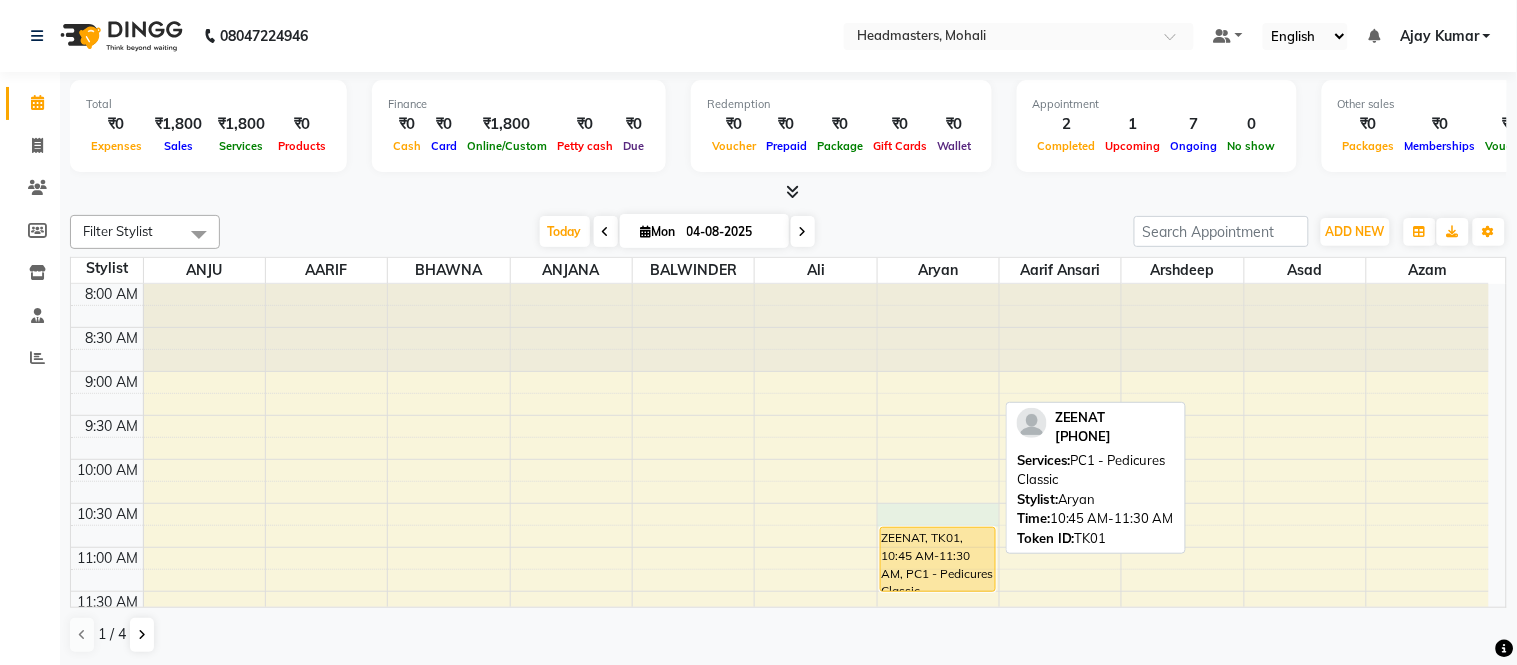 click on "ZEENAT, TK01, 10:45 AM-11:30 AM, PC1 - Pedicures Classic" at bounding box center [938, 559] 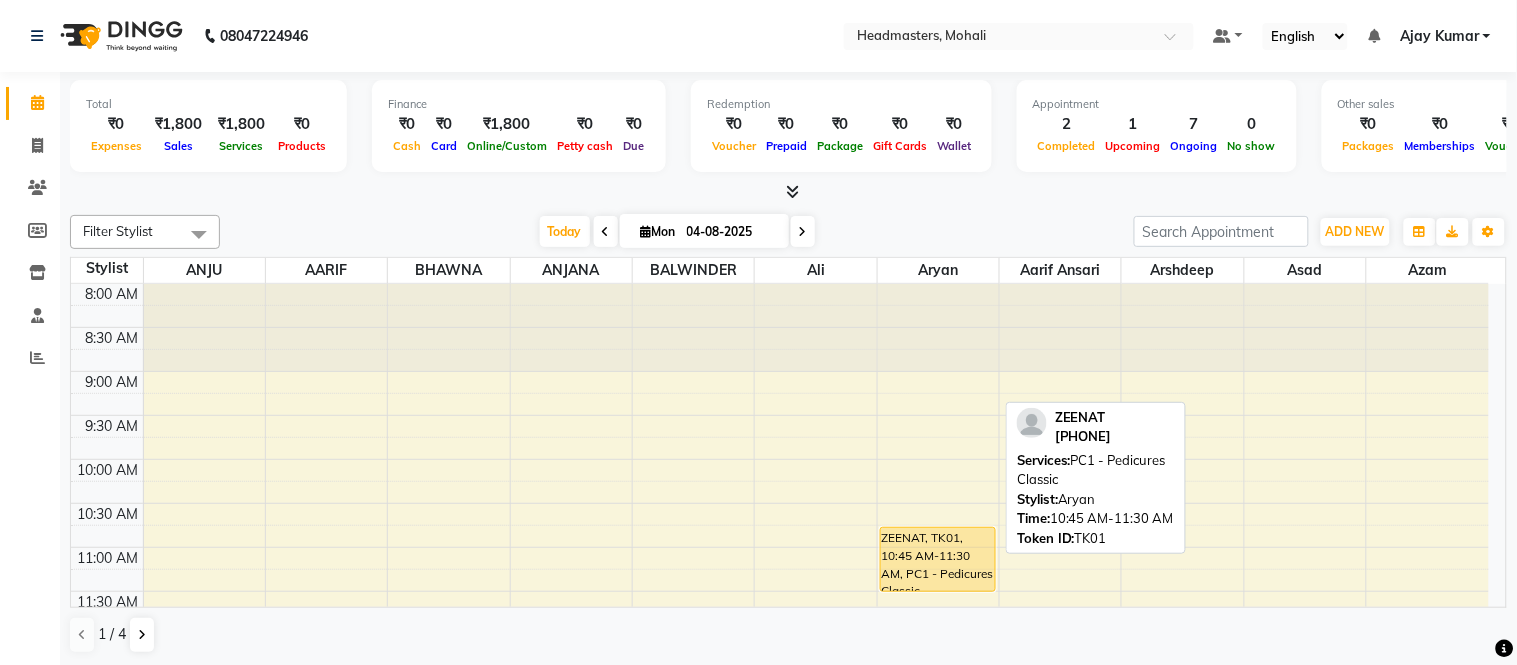 click on "ZEENAT, TK01, 10:45 AM-11:30 AM, PC1 - Pedicures Classic" at bounding box center [938, 559] 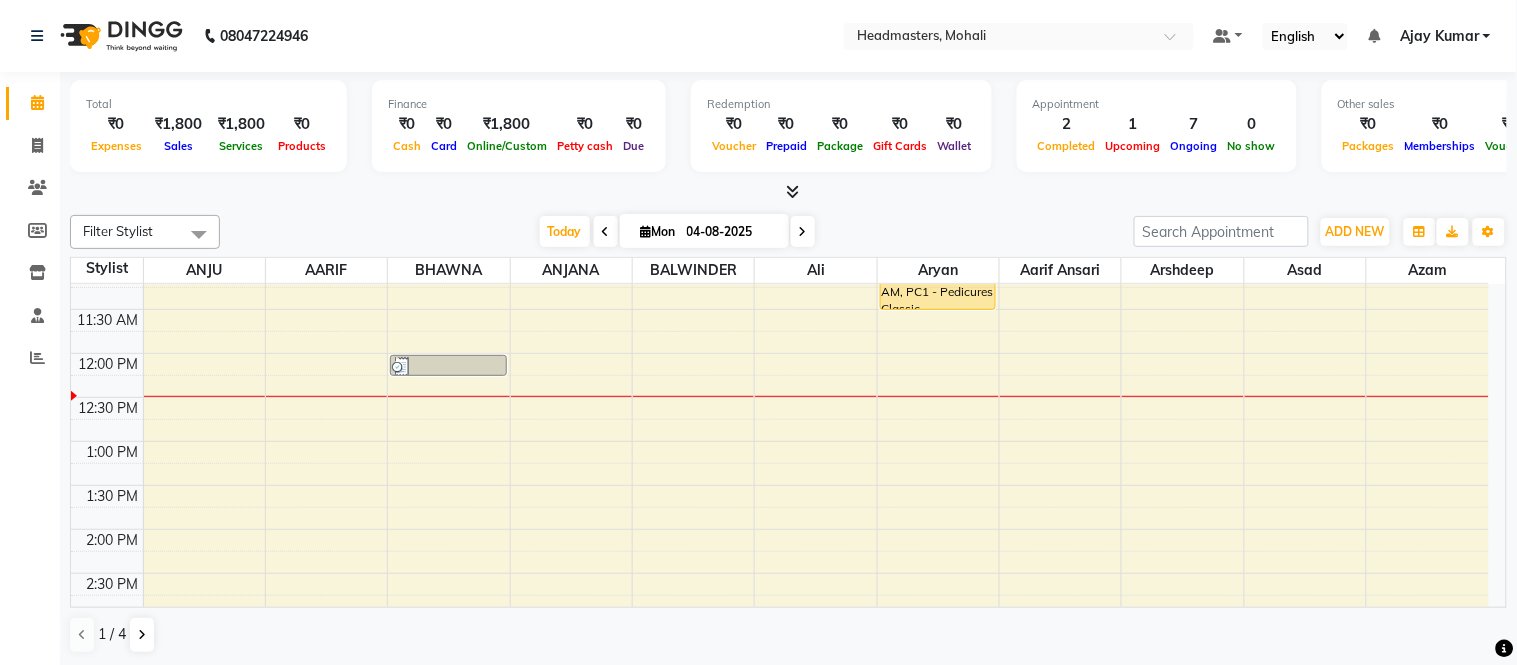 scroll, scrollTop: 222, scrollLeft: 0, axis: vertical 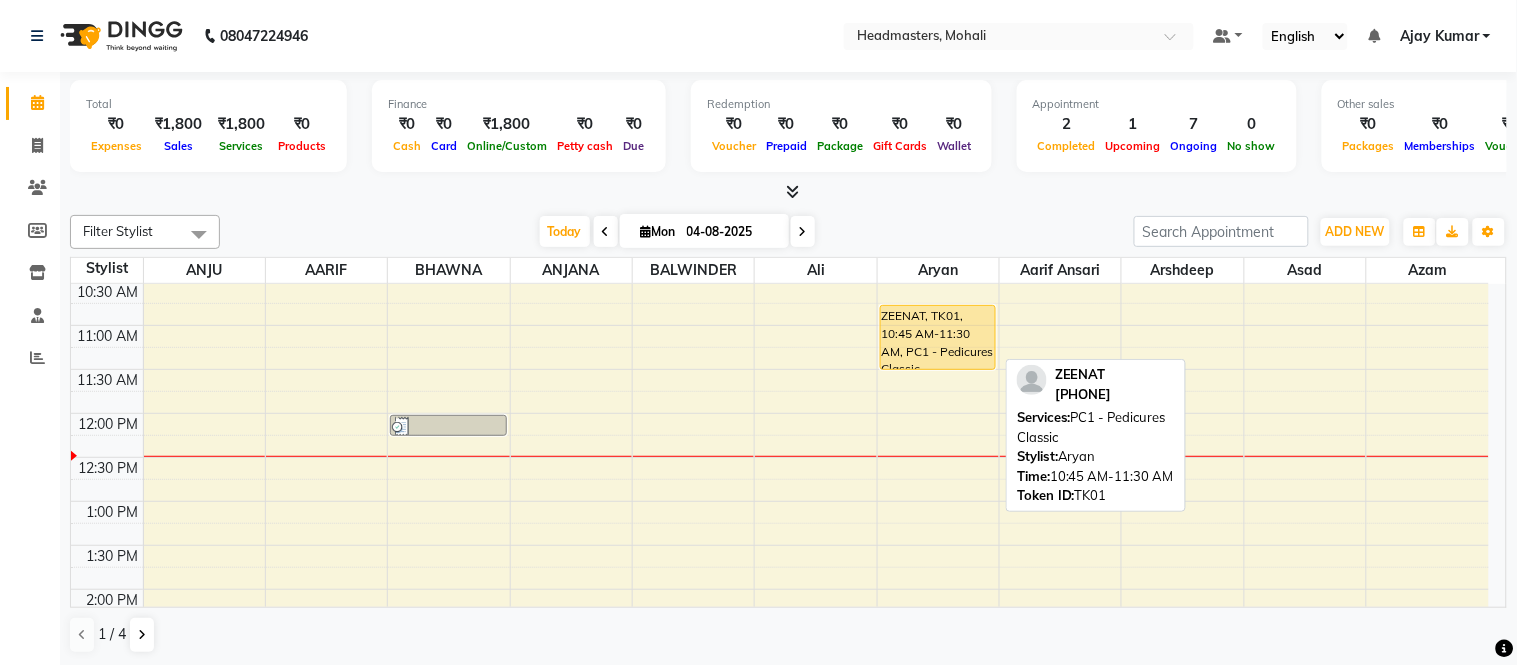 click on "ZEENAT, TK01, 10:45 AM-11:30 AM, PC1 - Pedicures Classic" at bounding box center [938, 337] 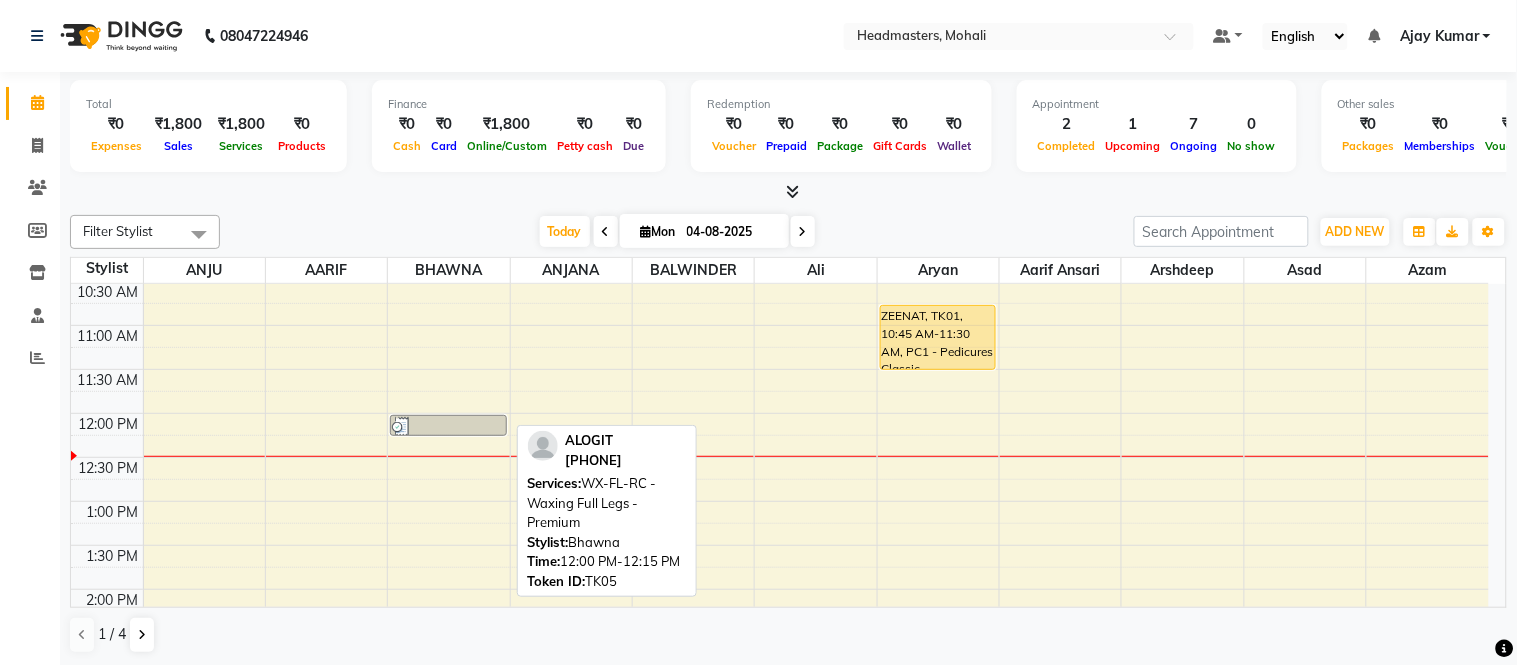 click at bounding box center (448, 427) 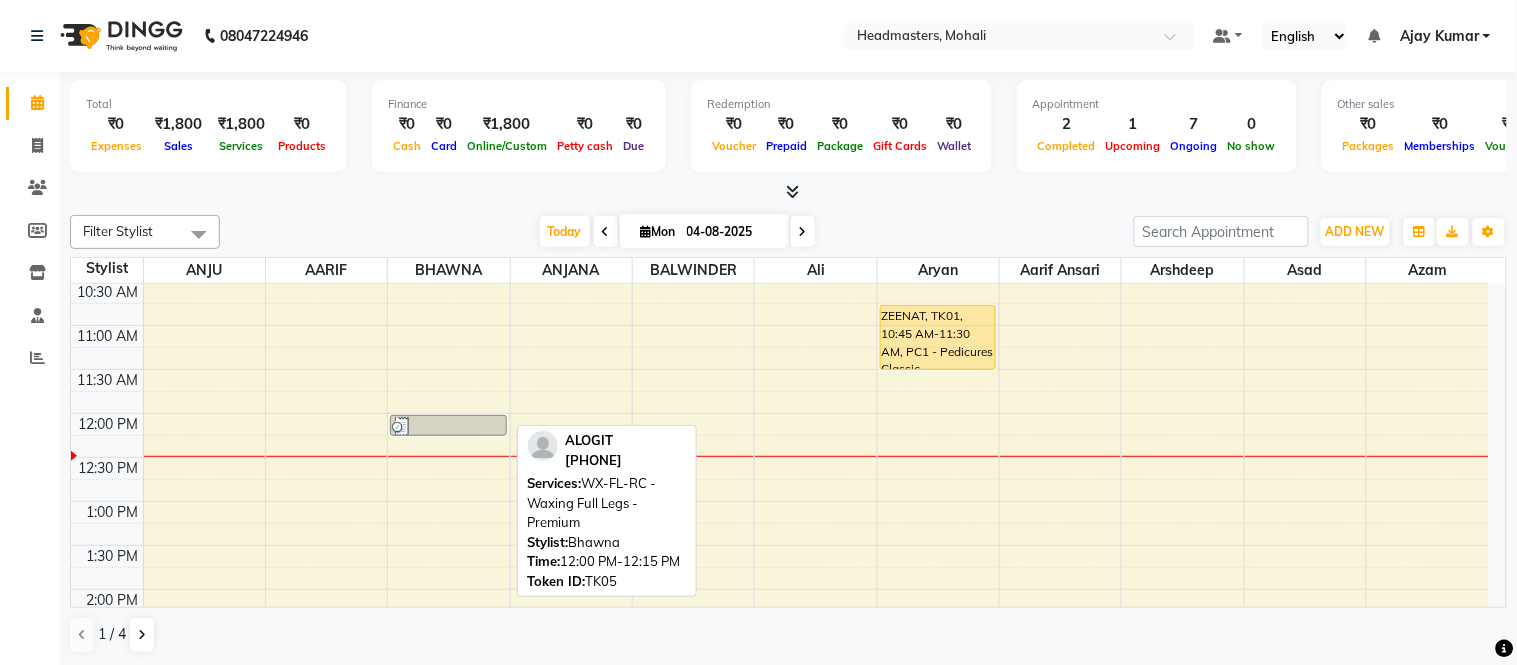 drag, startPoint x: 430, startPoint y: 420, endPoint x: 373, endPoint y: 203, distance: 224.36131 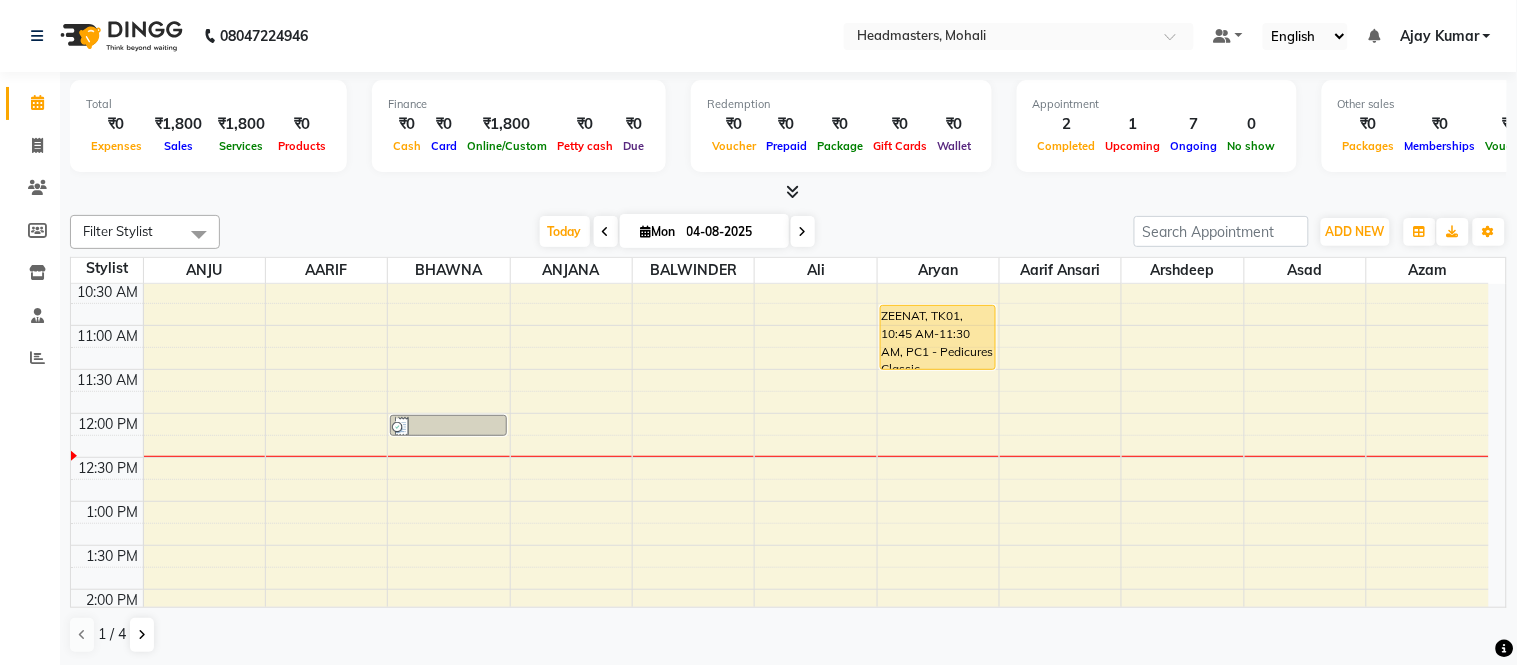 click on "Total  ₹0  Expenses ₹1,800  Sales ₹1,800  Services ₹0  Products Finance  ₹0  Cash ₹0  Card ₹1,800  Online/Custom ₹0 Petty cash ₹0 Due  Redemption  ₹0 Voucher ₹0 Prepaid ₹0 Package ₹0  Gift Cards ₹0  Wallet  Appointment  2 Completed 1 Upcoming 7 Ongoing 0 No show  Other sales  ₹0  Packages ₹0  Memberships ₹0  Vouchers ₹0  Prepaids ₹0  Gift Cards Filter Stylist Select All AARIF Aarif Ansari Ali ANJANA ANJU Arshdeep Aryan Asad  Azam BALWINDER BHAWNA BIMLA CHETAN Deepak  HARRY Headmasters Honey Sidhu Jyoti karamdeep Manav MICHAEL Navdeep NEETU NEHA PREET PRINCE RAVI ROOP SACHIN KUMAR Sagar SAIF SARJU SAURAV SHAHZAD SHARAN SHELLY SHUBHAM  SOHAIL SOHAN  VICkY Today  Mon 04-08-2025 Toggle Dropdown Add Invoice Add Expense Add Client Toggle Dropdown Add Invoice Add Expense Add Client ADD NEW Toggle Dropdown Add Invoice Add Expense Add Client Filter Stylist Select All AARIF Aarif Ansari Ali ANJANA ANJU Arshdeep Aryan Asad  Azam BALWINDER BHAWNA BIMLA CHETAN Deepak  HARRY Jyoti NEHA" 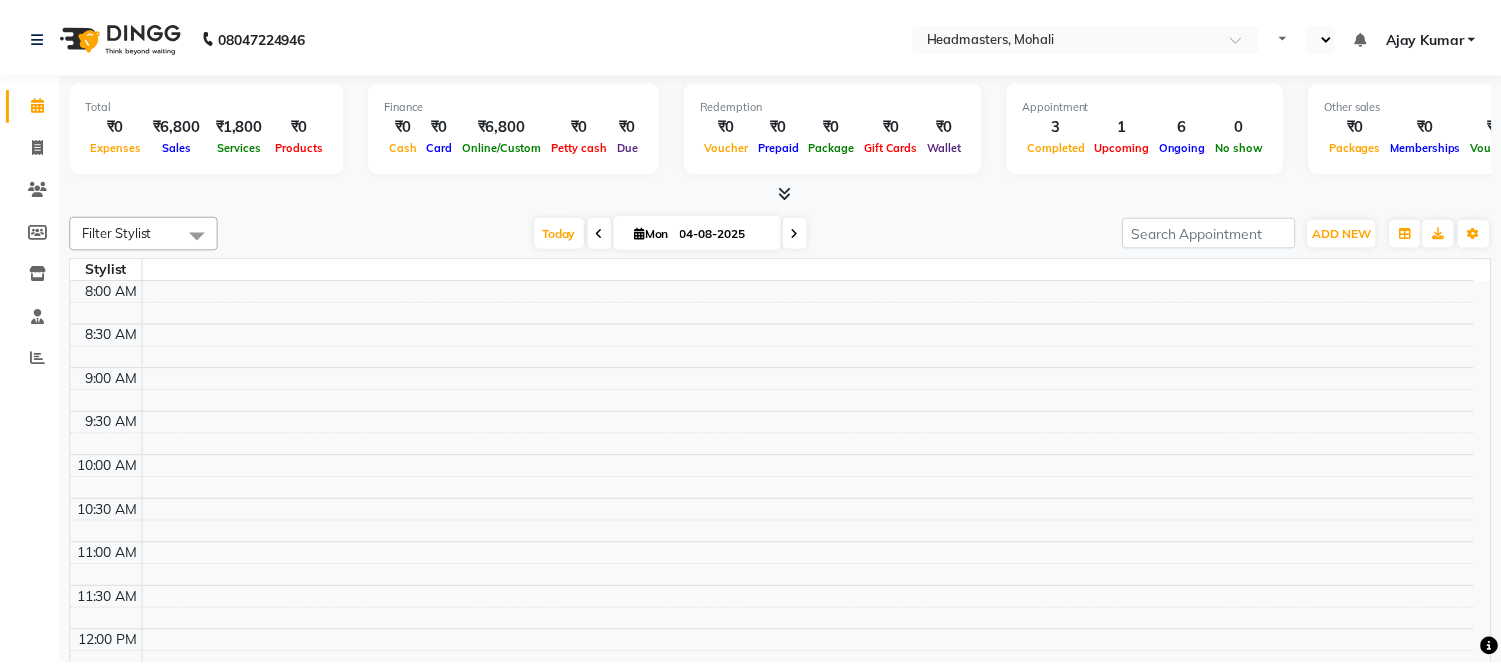 scroll, scrollTop: 0, scrollLeft: 0, axis: both 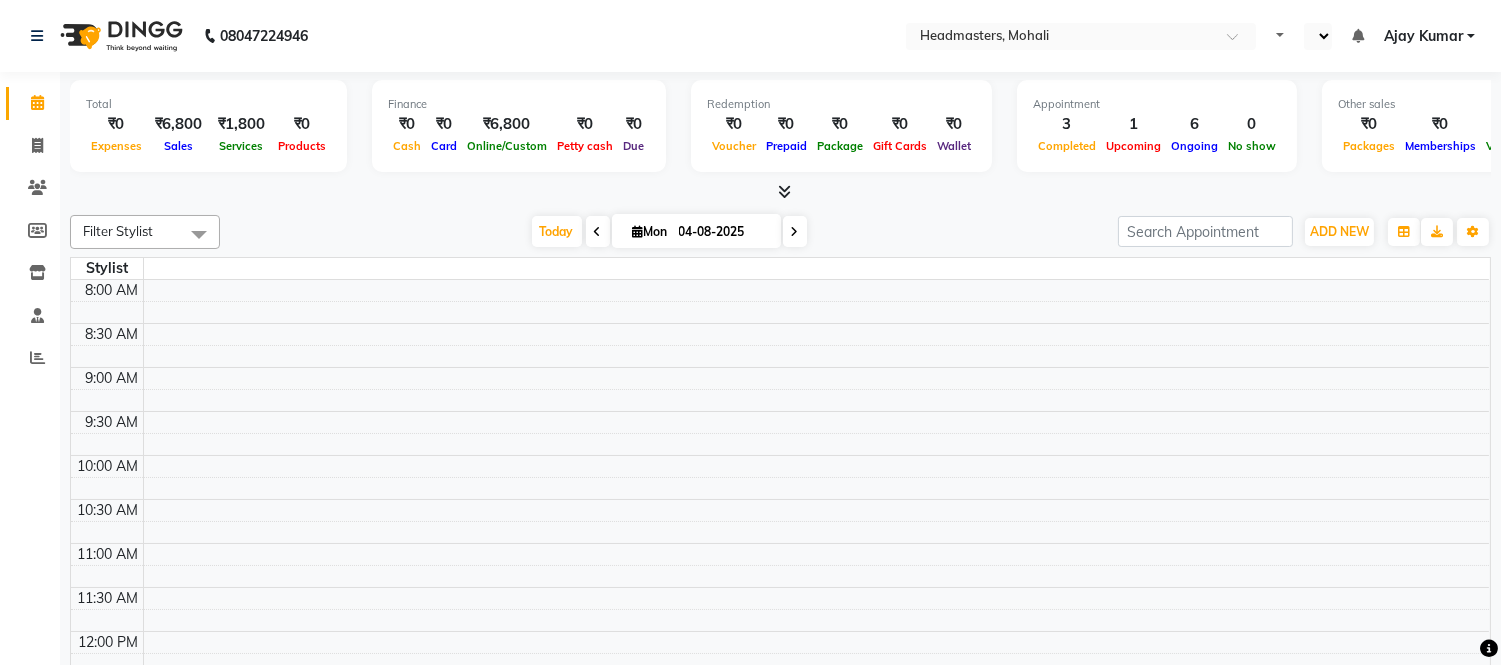 select on "en" 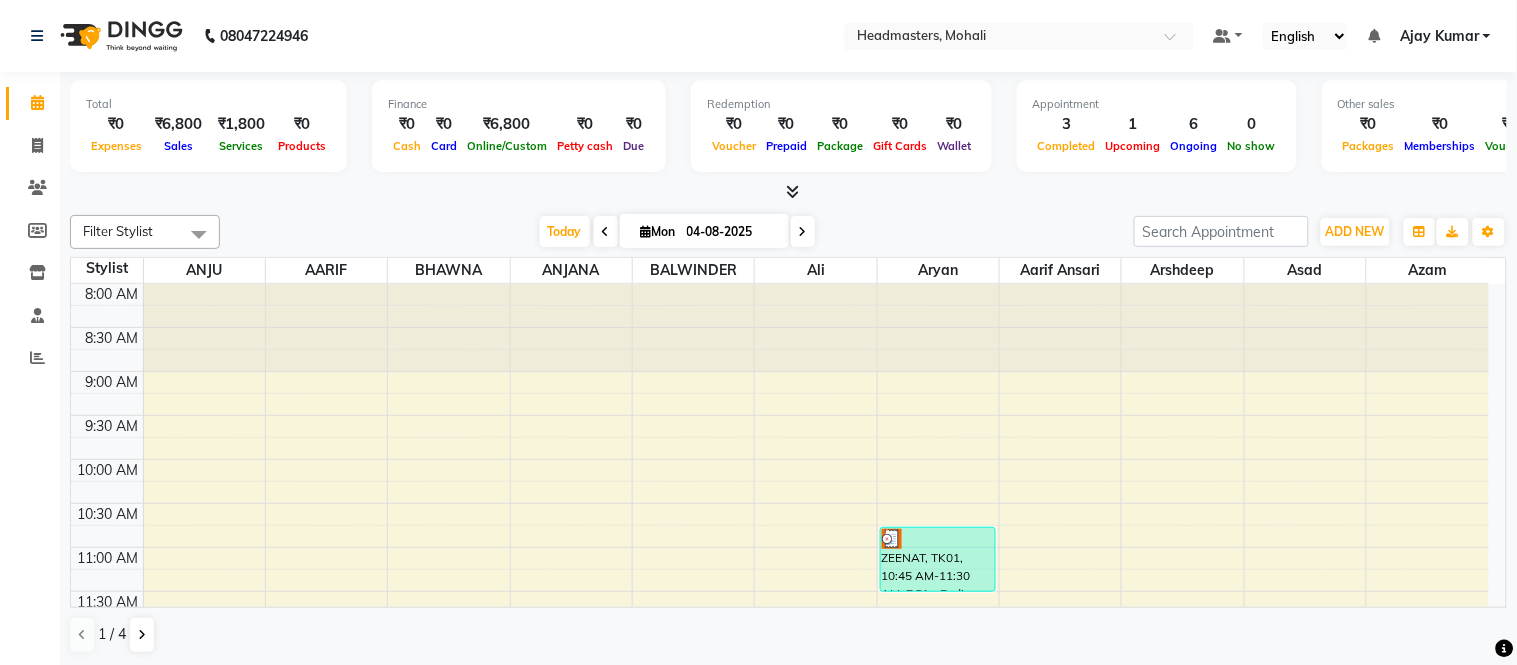 scroll, scrollTop: 395, scrollLeft: 0, axis: vertical 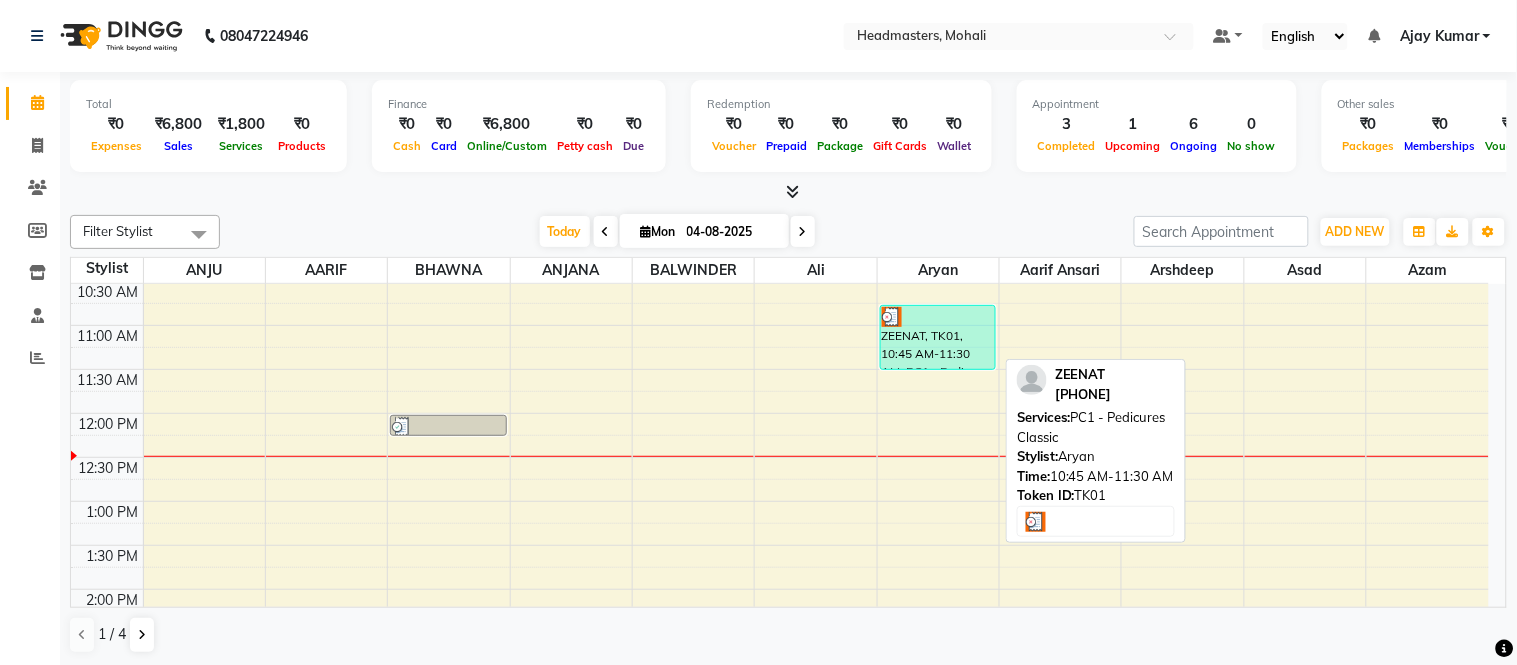 click at bounding box center (938, 317) 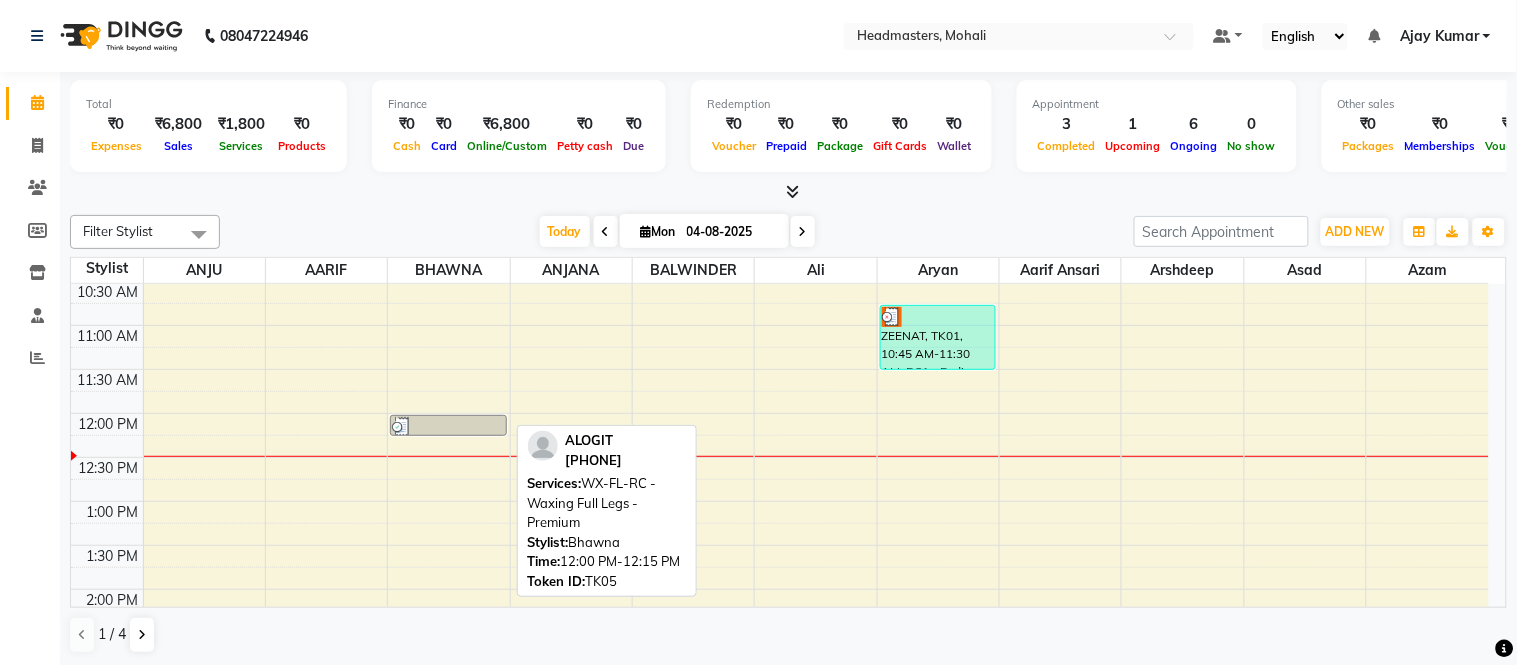 click at bounding box center (448, 427) 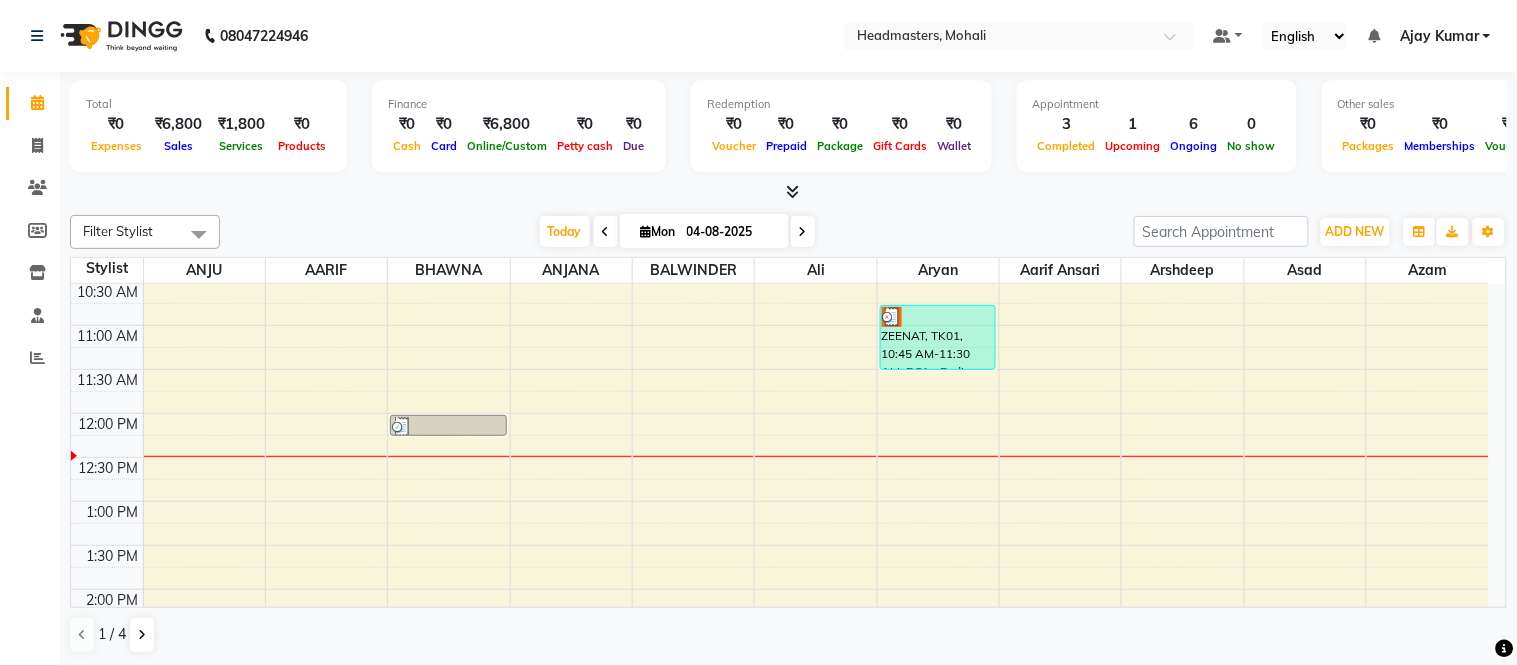 click at bounding box center [803, 231] 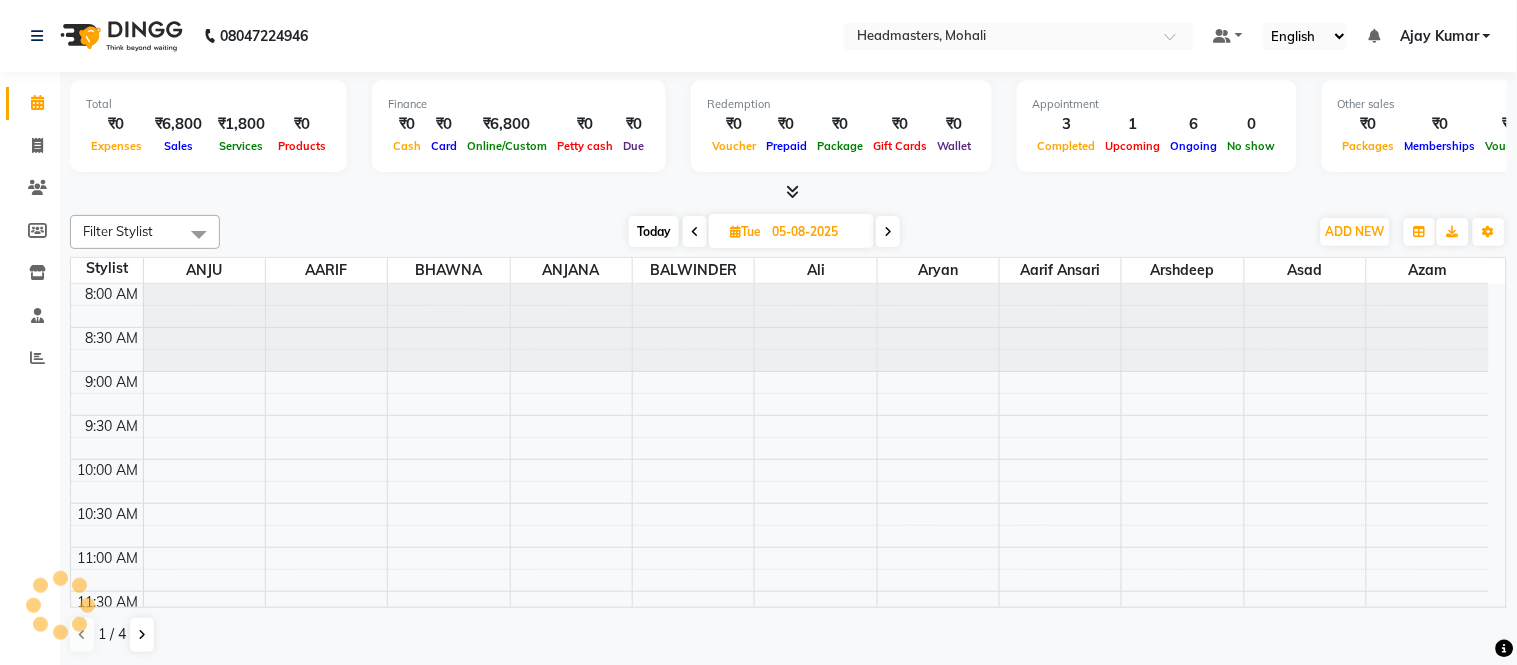 scroll, scrollTop: 355, scrollLeft: 0, axis: vertical 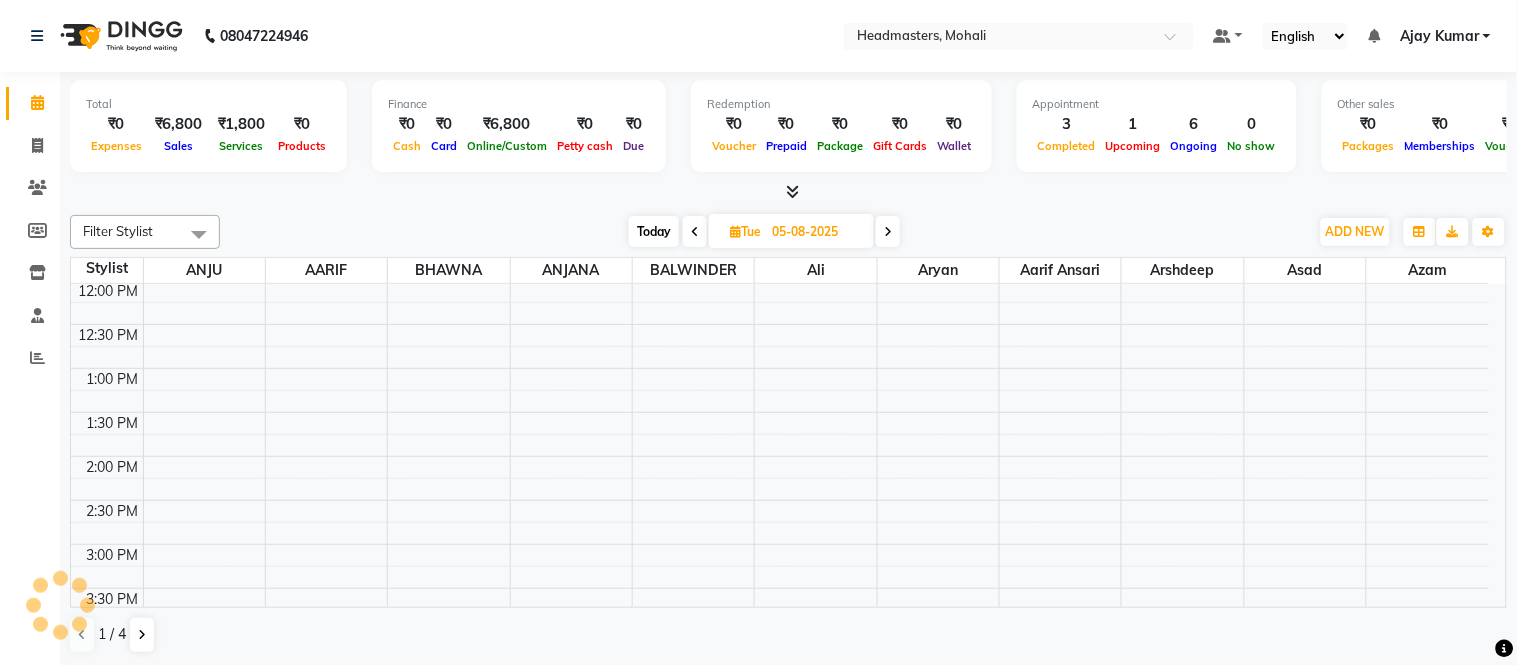 click at bounding box center (695, 231) 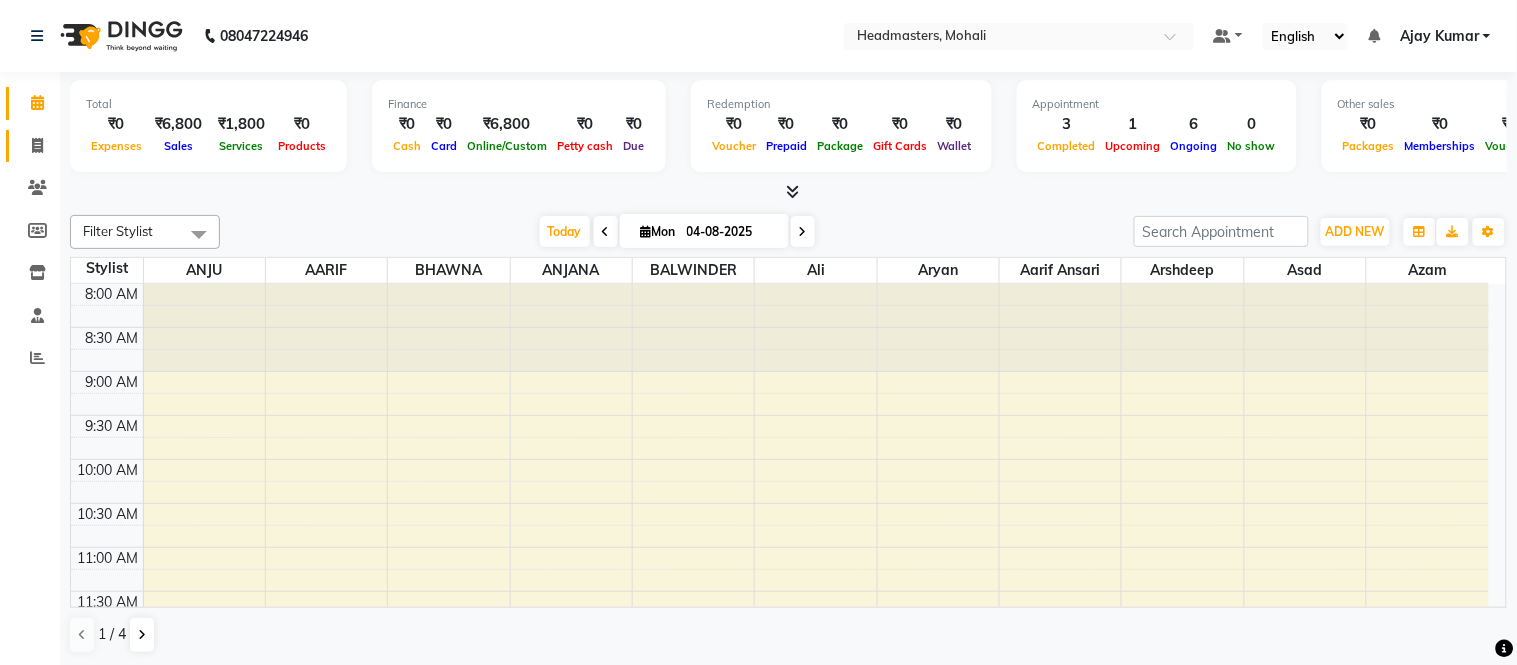 scroll, scrollTop: 355, scrollLeft: 0, axis: vertical 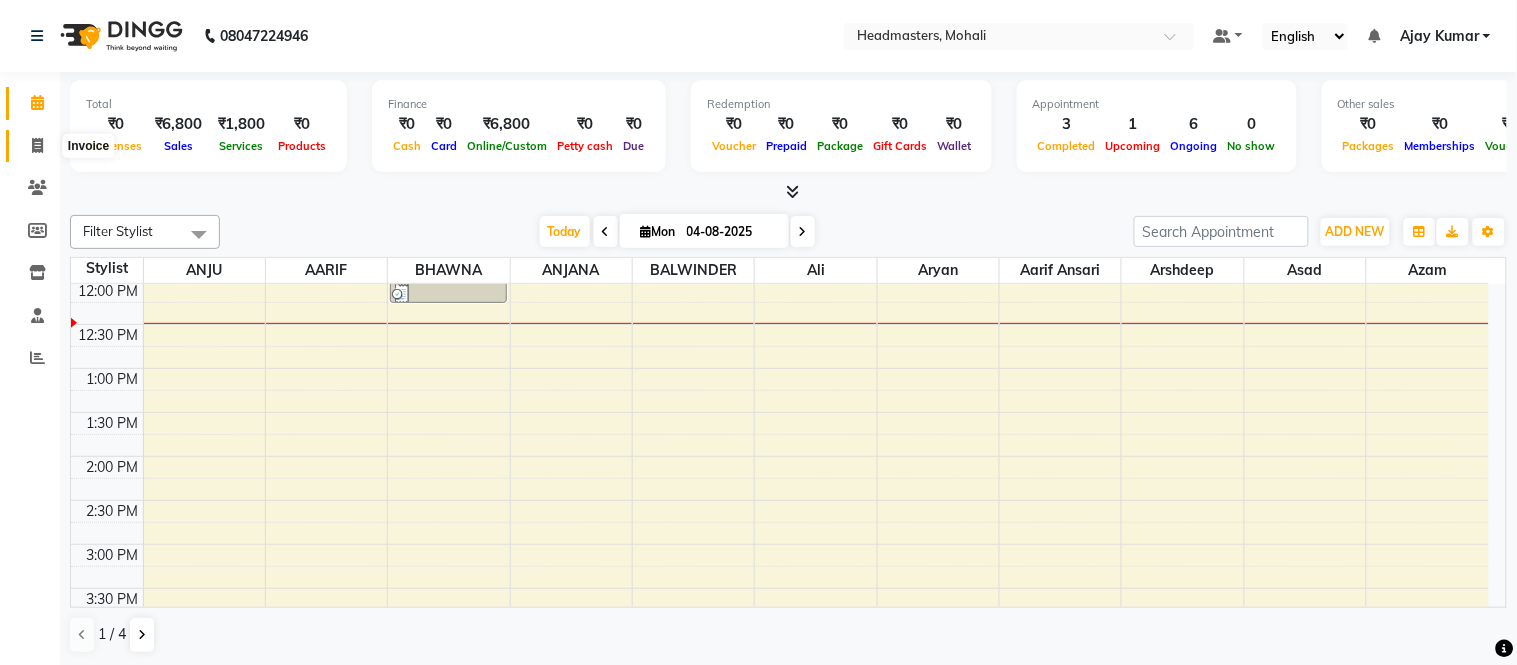 click 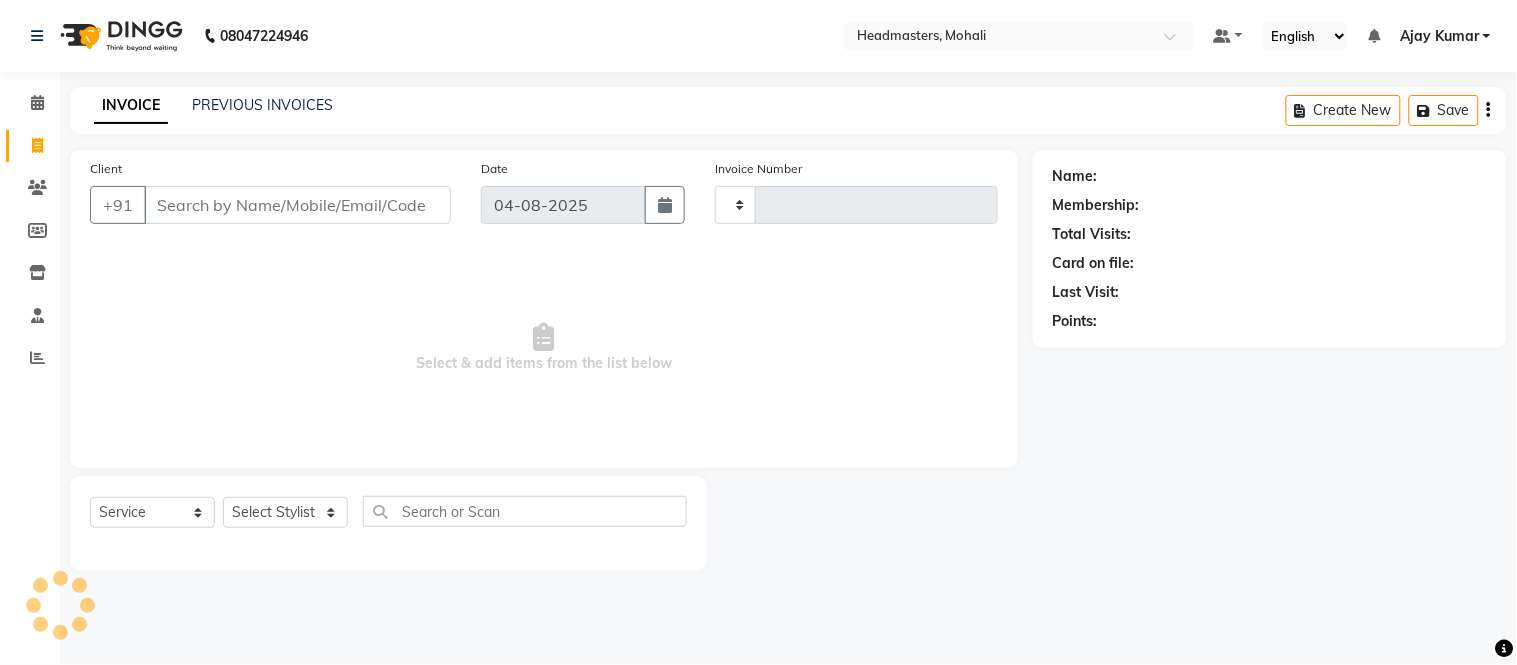 type on "7032" 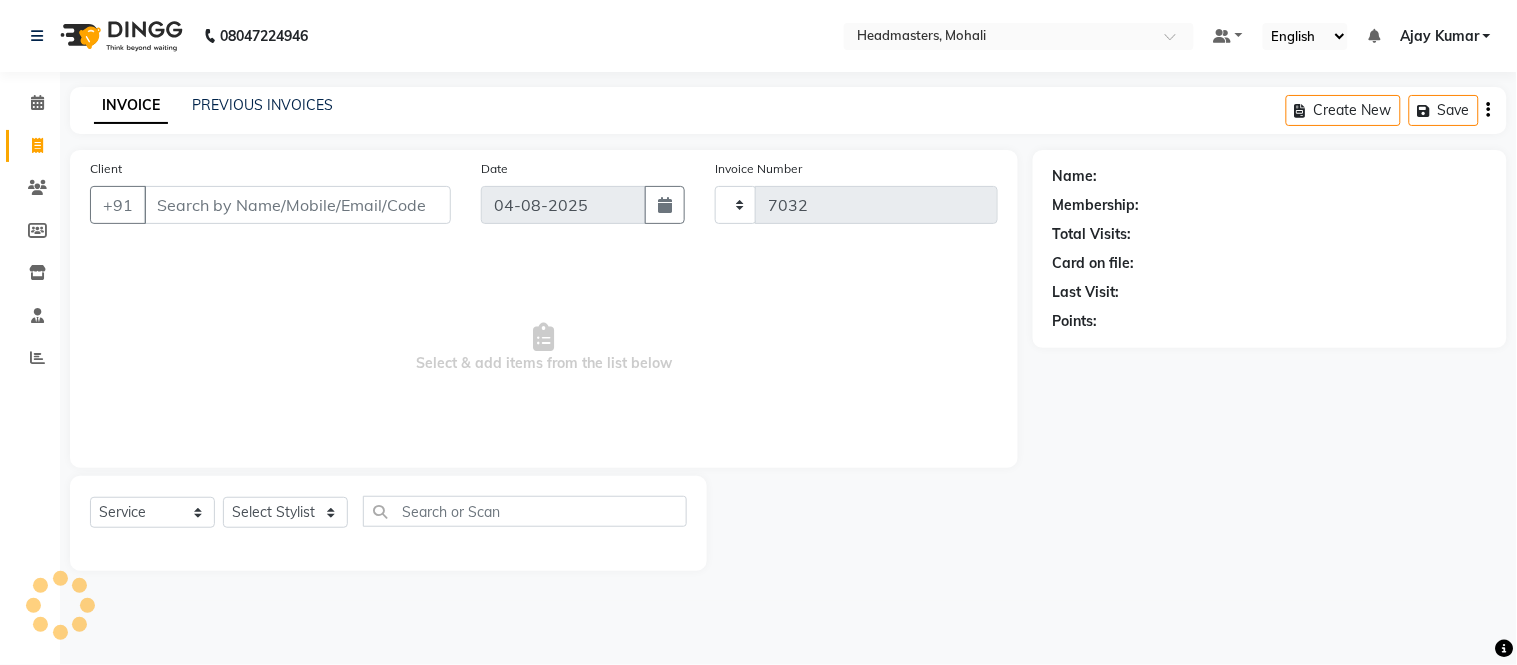select on "6604" 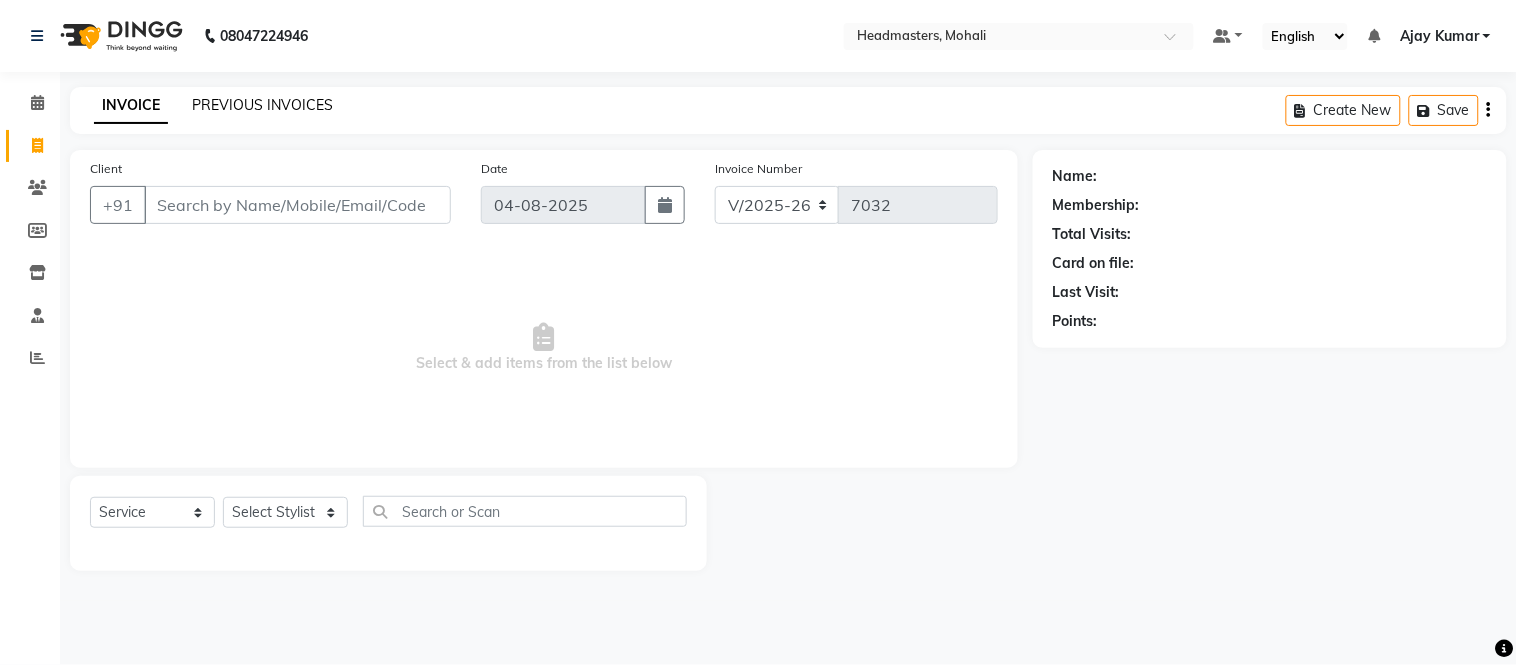 click on "PREVIOUS INVOICES" 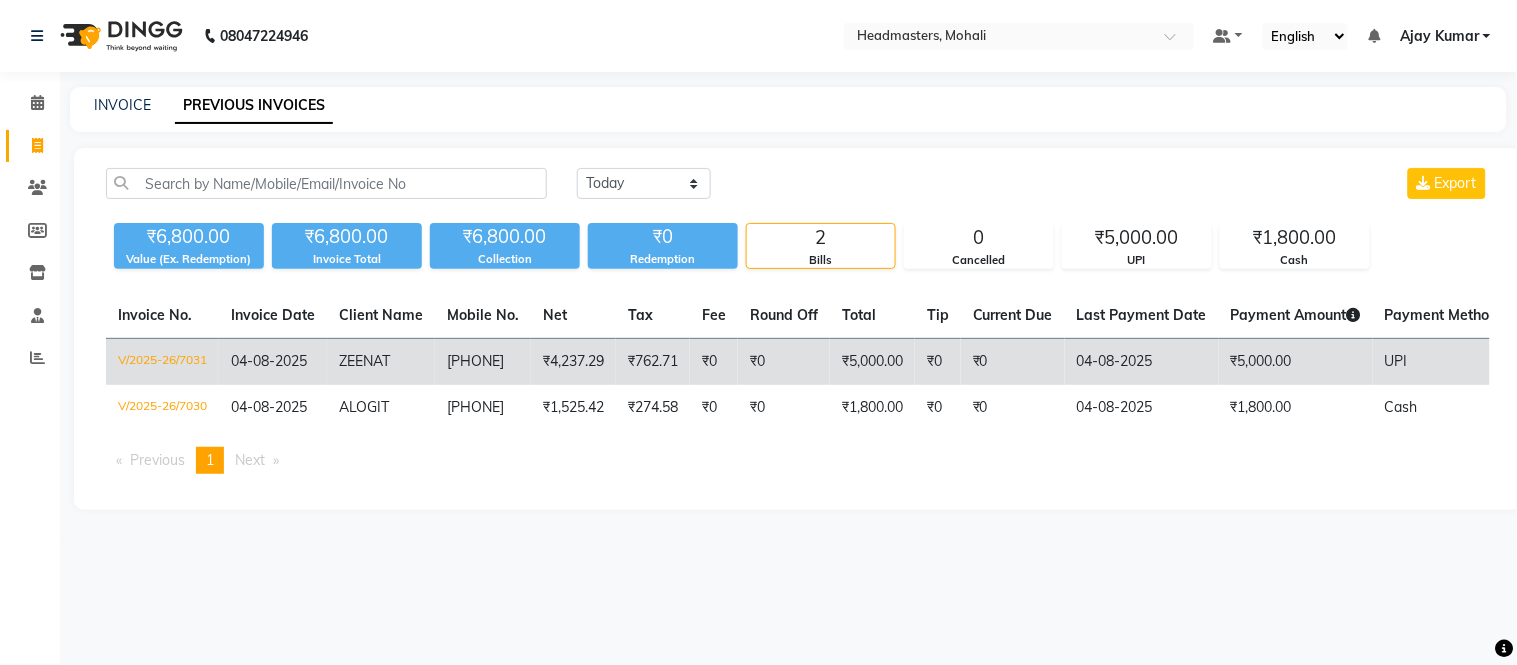 click on "V/2025-26/7031" 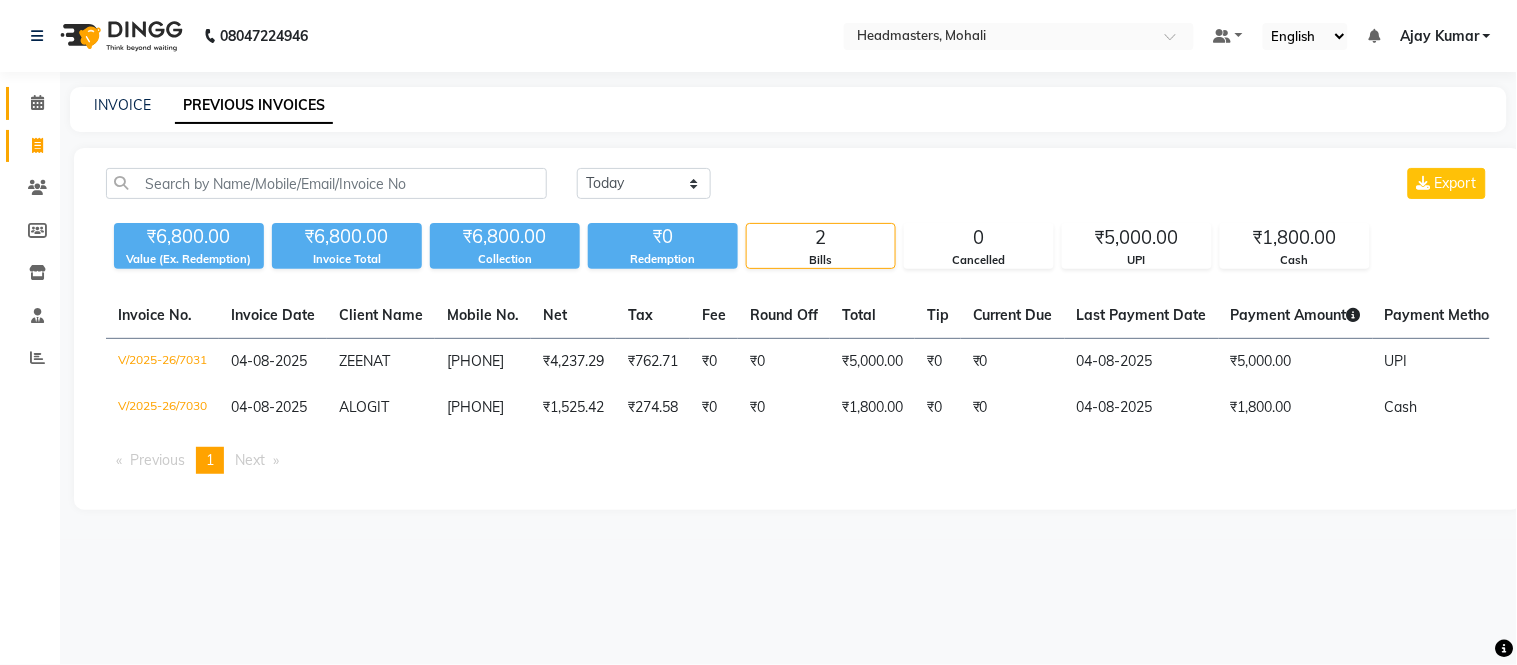 click on "Calendar" 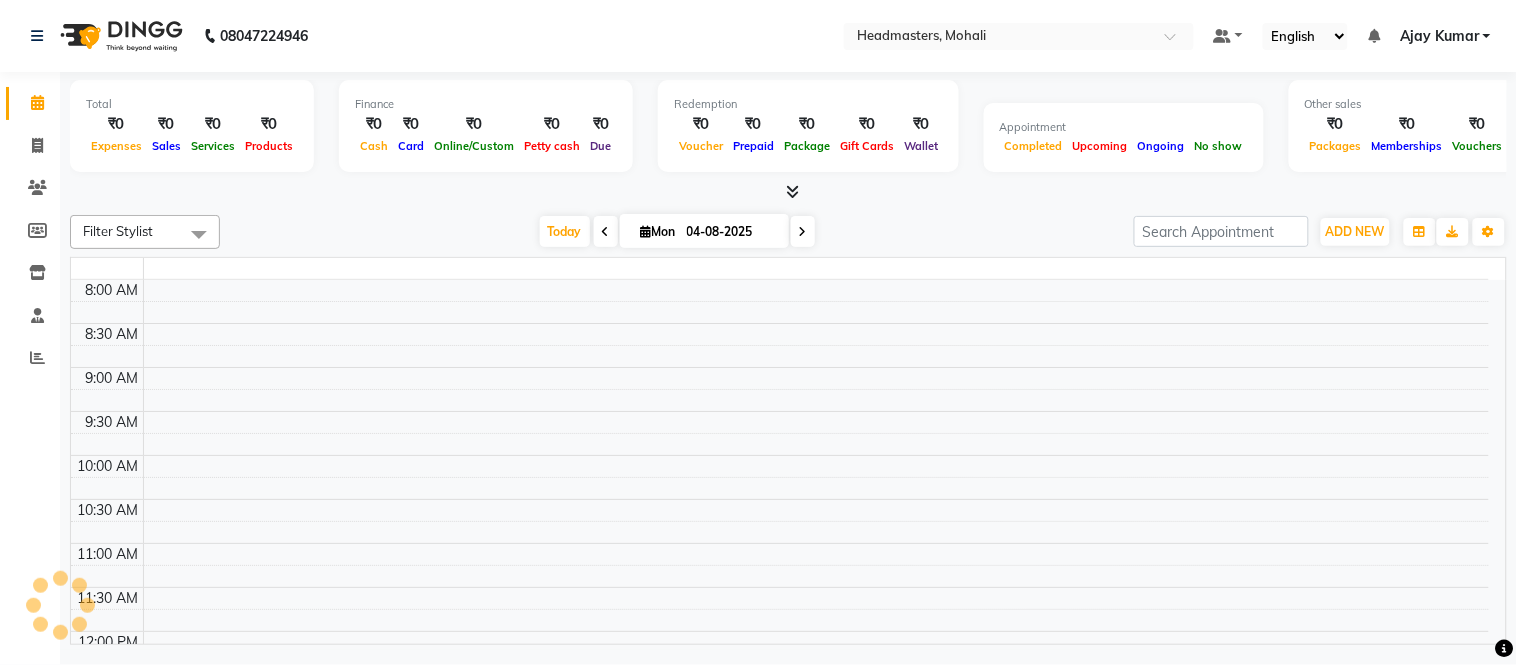 click on "Calendar" 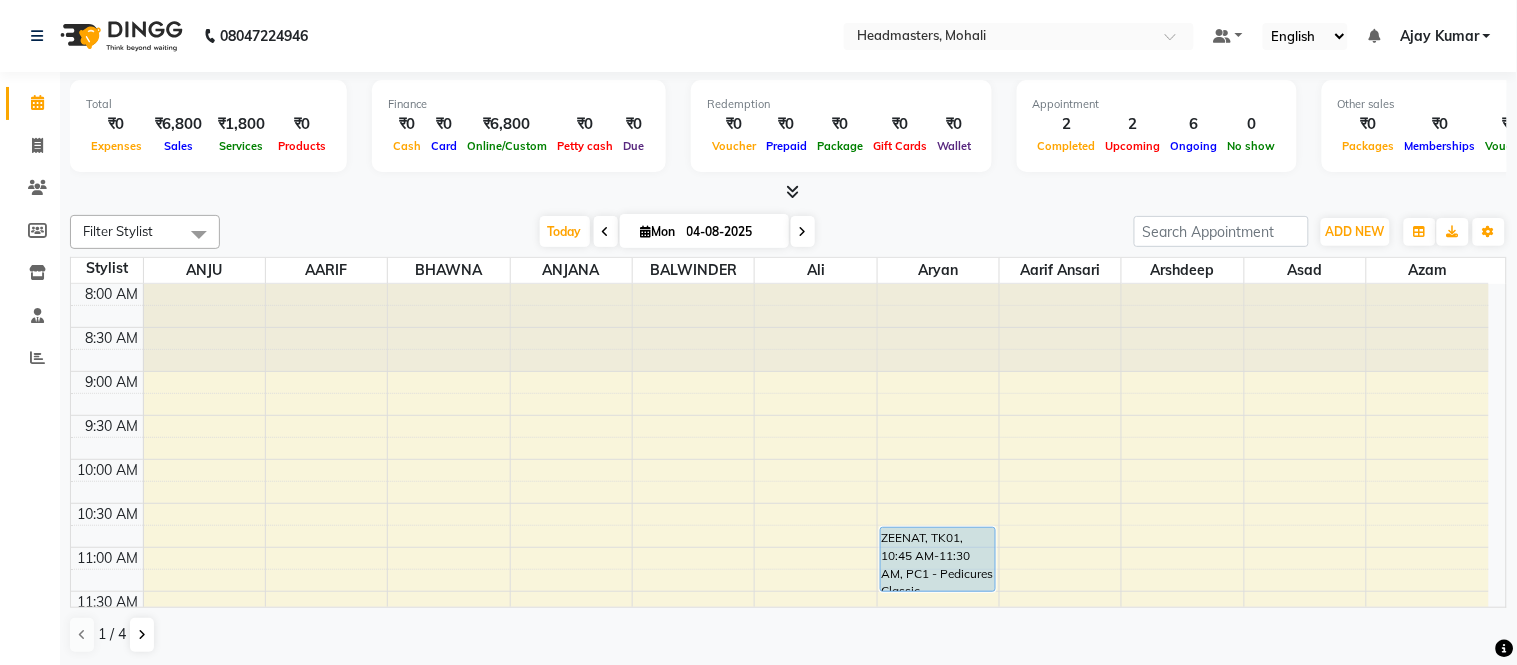 scroll, scrollTop: 222, scrollLeft: 0, axis: vertical 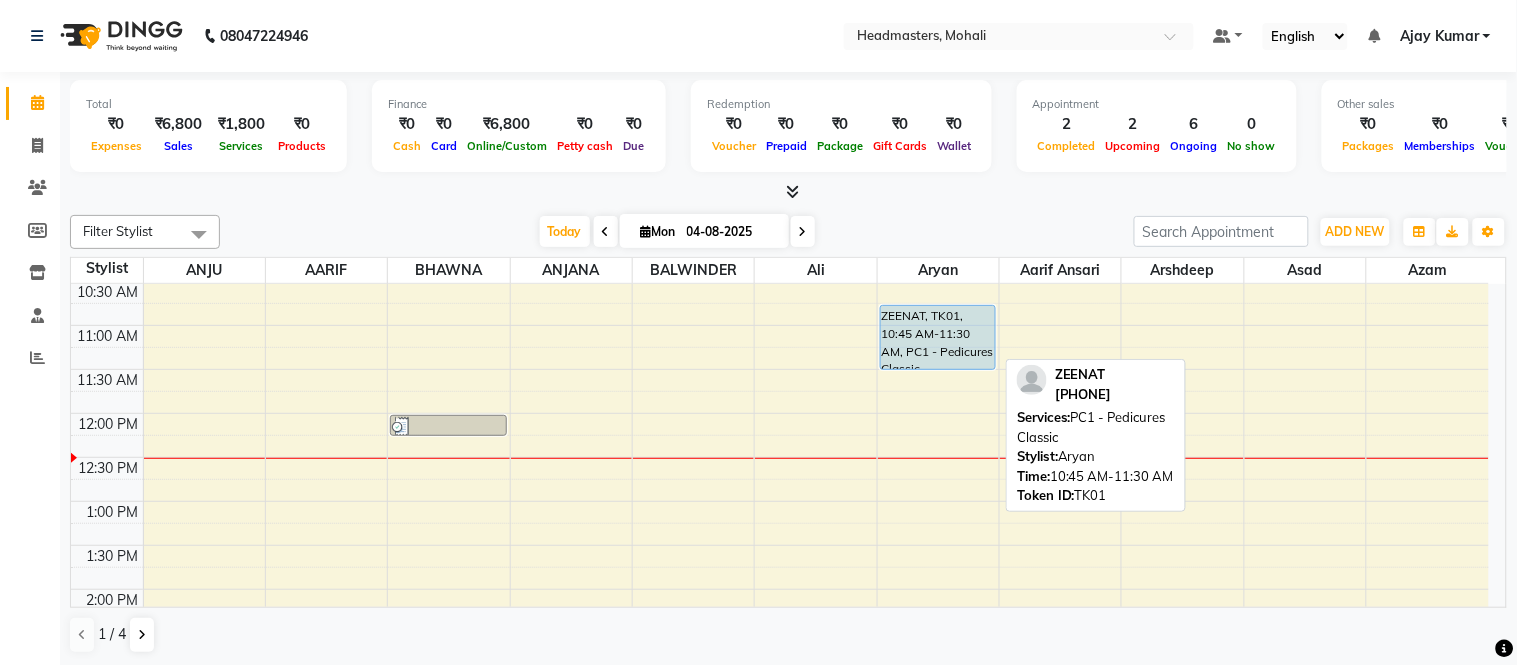 click on "ZEENAT, TK01, 10:45 AM-11:30 AM, PC1 - Pedicures Classic" at bounding box center [938, 337] 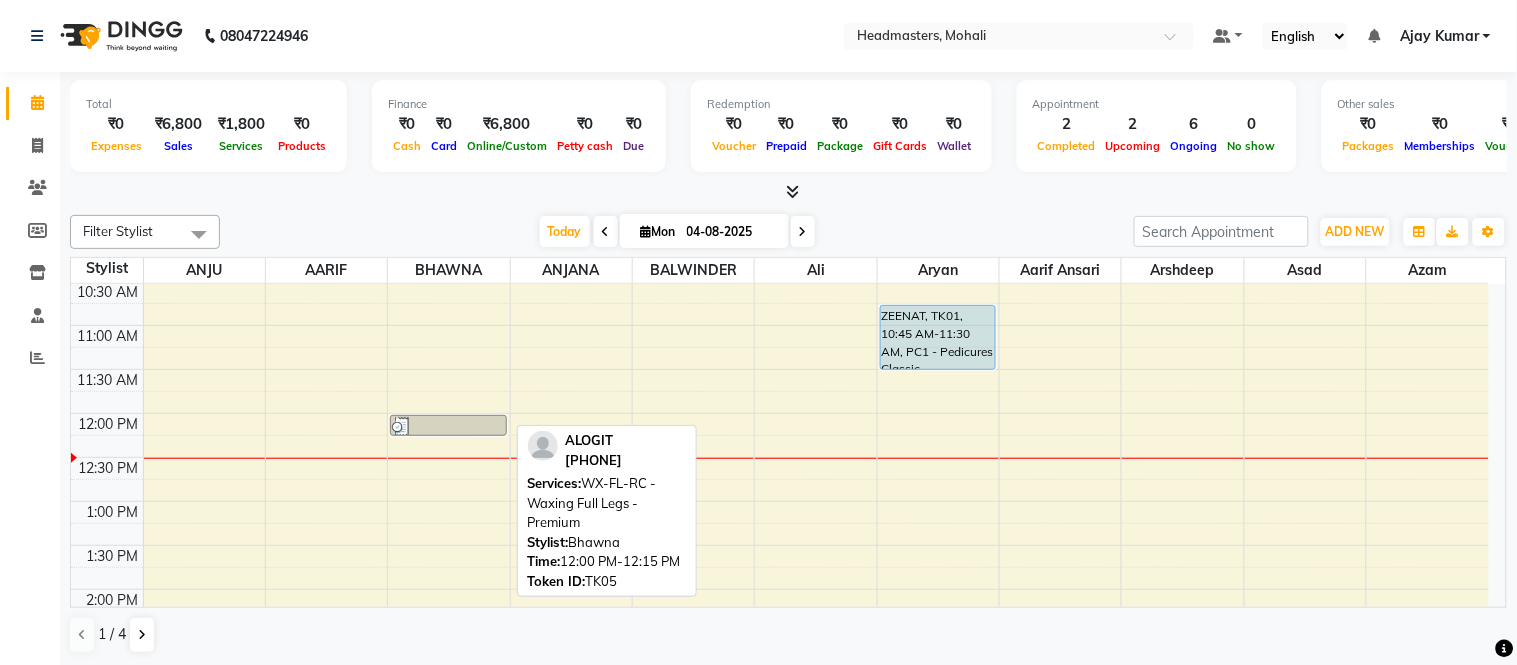 click at bounding box center (448, 427) 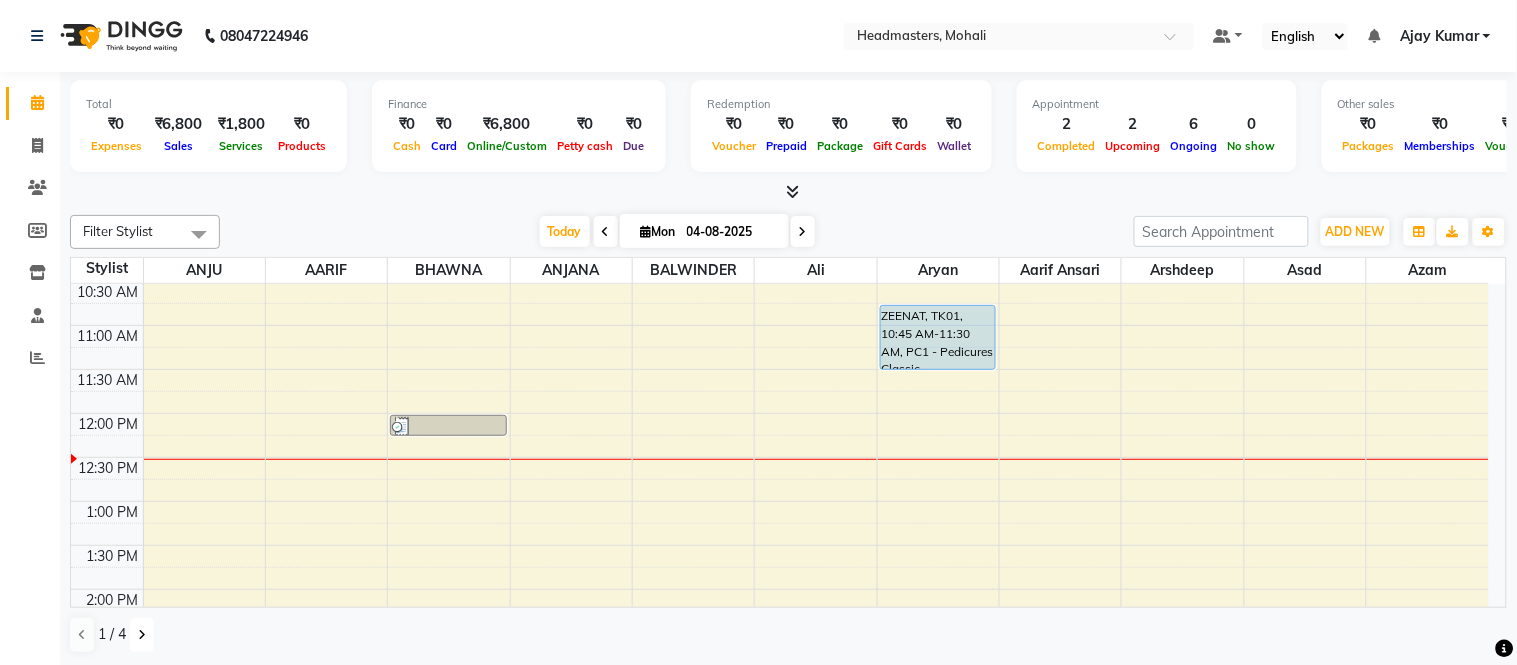 click at bounding box center [142, 635] 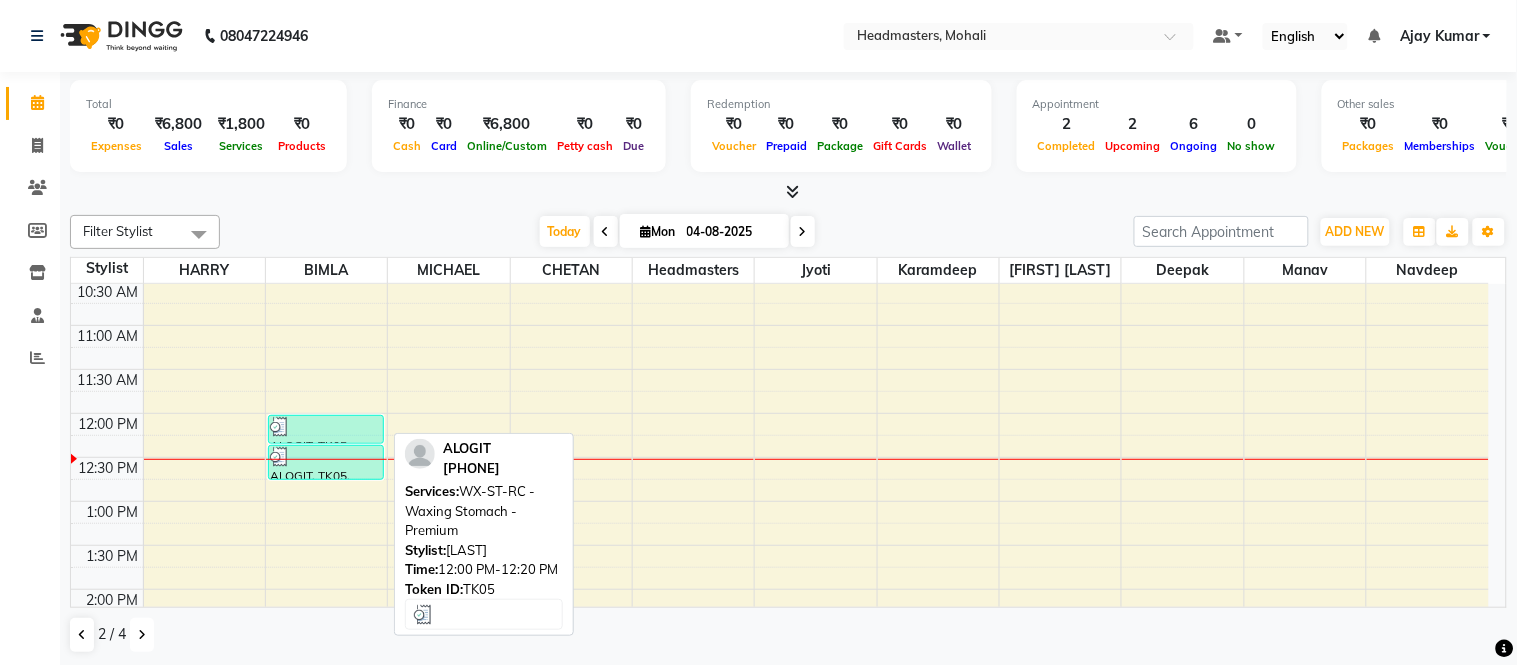 click at bounding box center [326, 427] 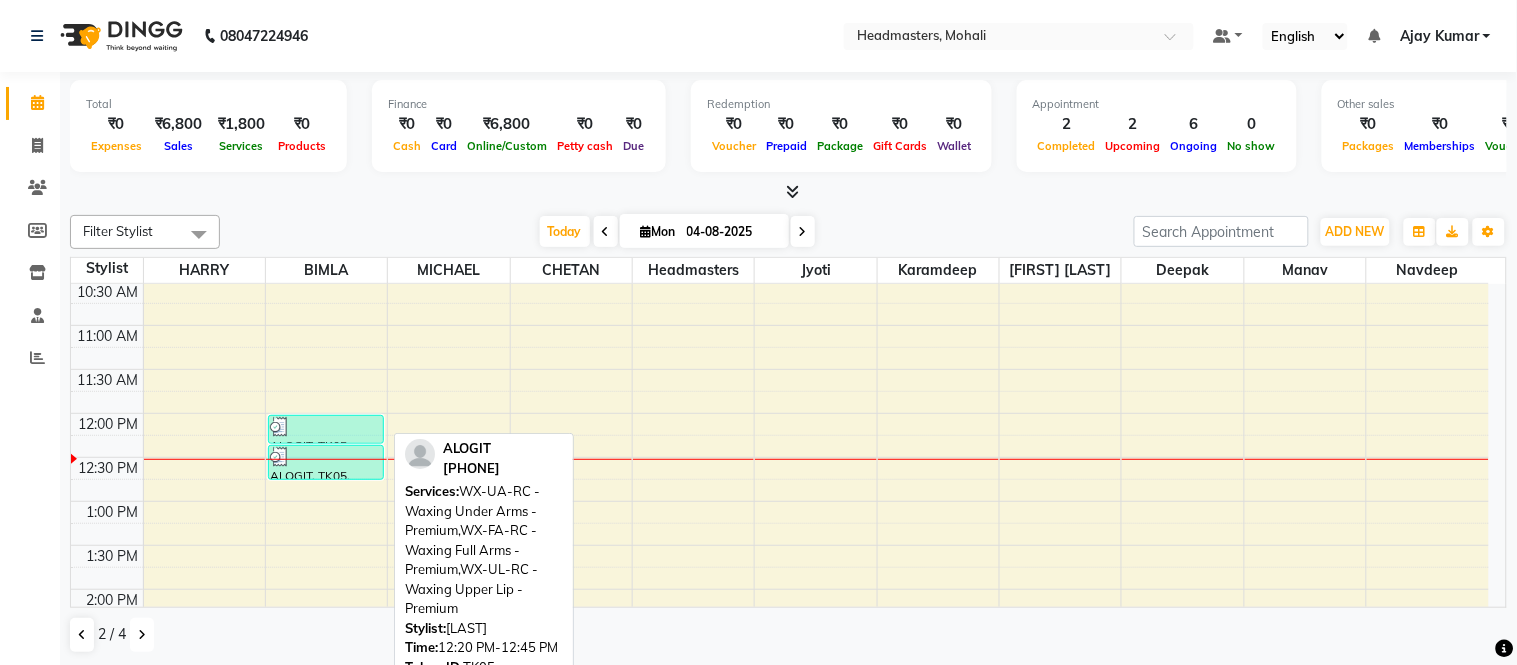 click on "ALOGIT, TK05, 12:20 PM-12:45 PM, WX-UA-RC - Waxing Under Arms - Premium,WX-FA-RC - Waxing Full Arms - Premium,WX-UL-RC - Waxing Upper Lip - Premium" at bounding box center [326, 462] 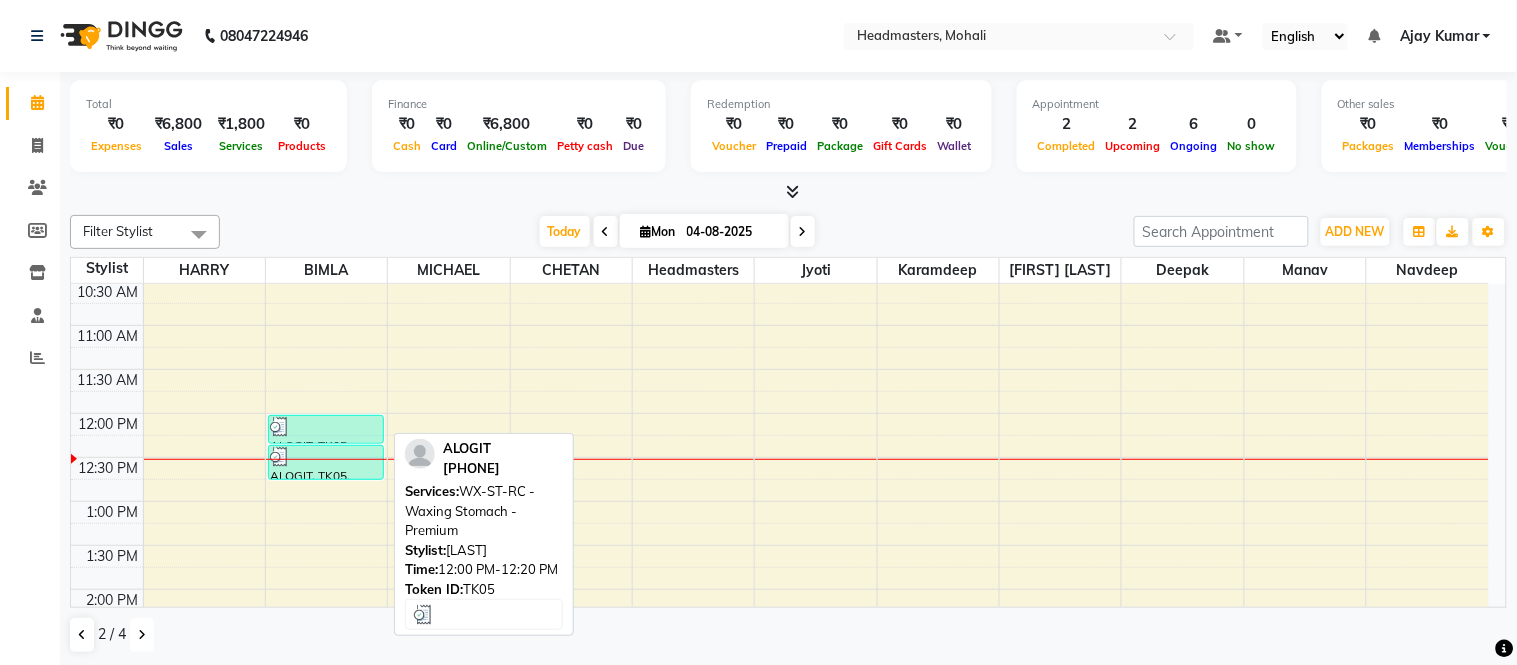 click at bounding box center (326, 427) 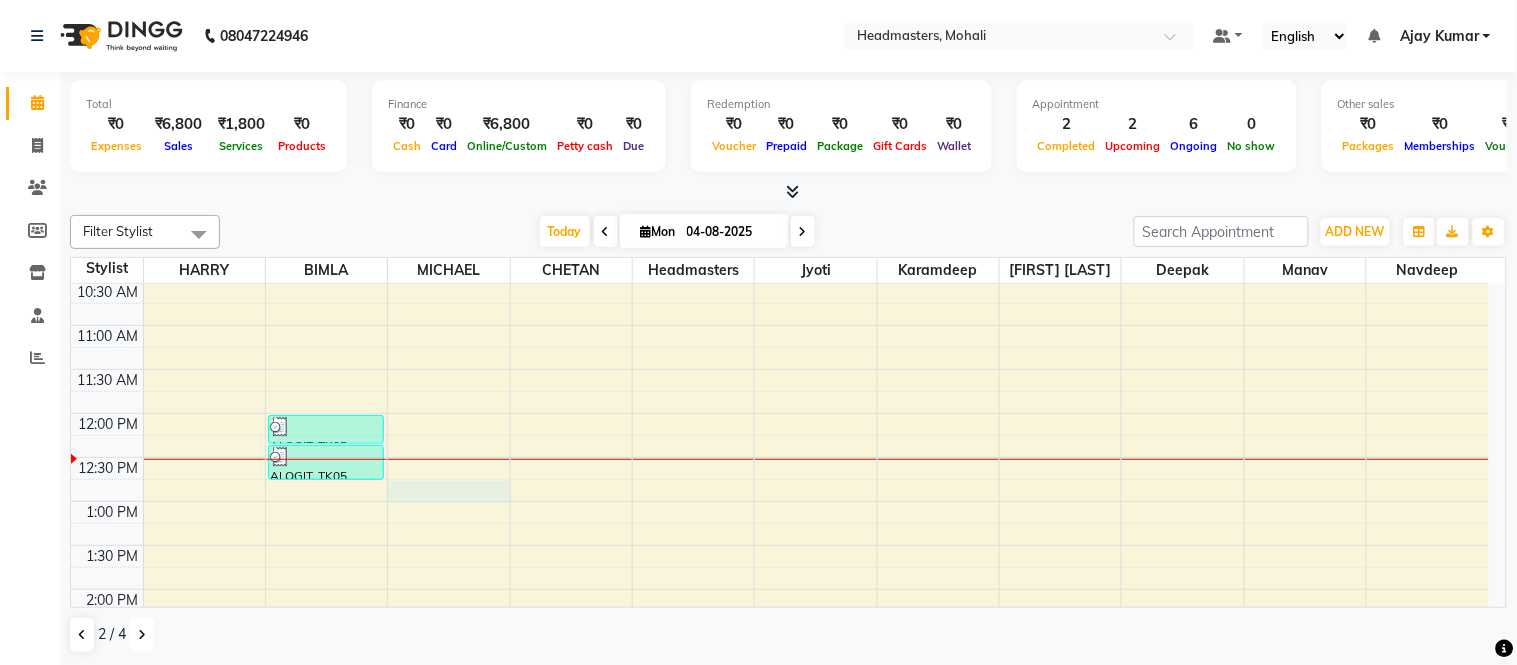 click on "8:00 AM 8:30 AM 9:00 AM 9:30 AM 10:00 AM 10:30 AM 11:00 AM 11:30 AM 12:00 PM 12:30 PM 1:00 PM 1:30 PM 2:00 PM 2:30 PM 3:00 PM 3:30 PM 4:00 PM 4:30 PM 5:00 PM 5:30 PM 6:00 PM 6:30 PM 7:00 PM 7:30 PM 8:00 PM 8:30 PM 9:00 PM 9:30 PM     ALOGIT, TK05, 12:00 PM-12:20 PM, WX-ST-RC - Waxing Stomach - Premium     ALOGIT, TK05, 12:20 PM-12:45 PM, WX-UA-RC - Waxing Under Arms - Premium,WX-FA-RC - Waxing Full Arms - Premium,WX-UL-RC - Waxing Upper Lip - Premium" at bounding box center [780, 677] 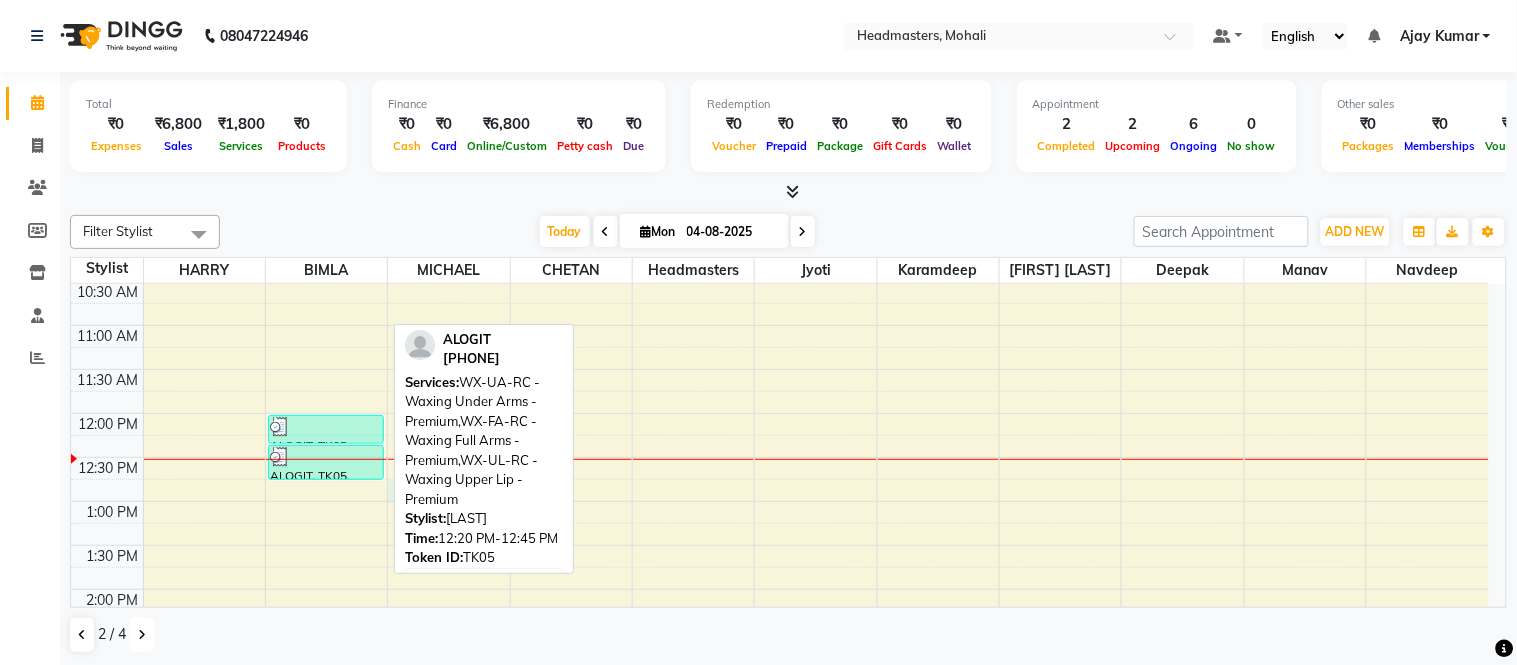 click at bounding box center [326, 457] 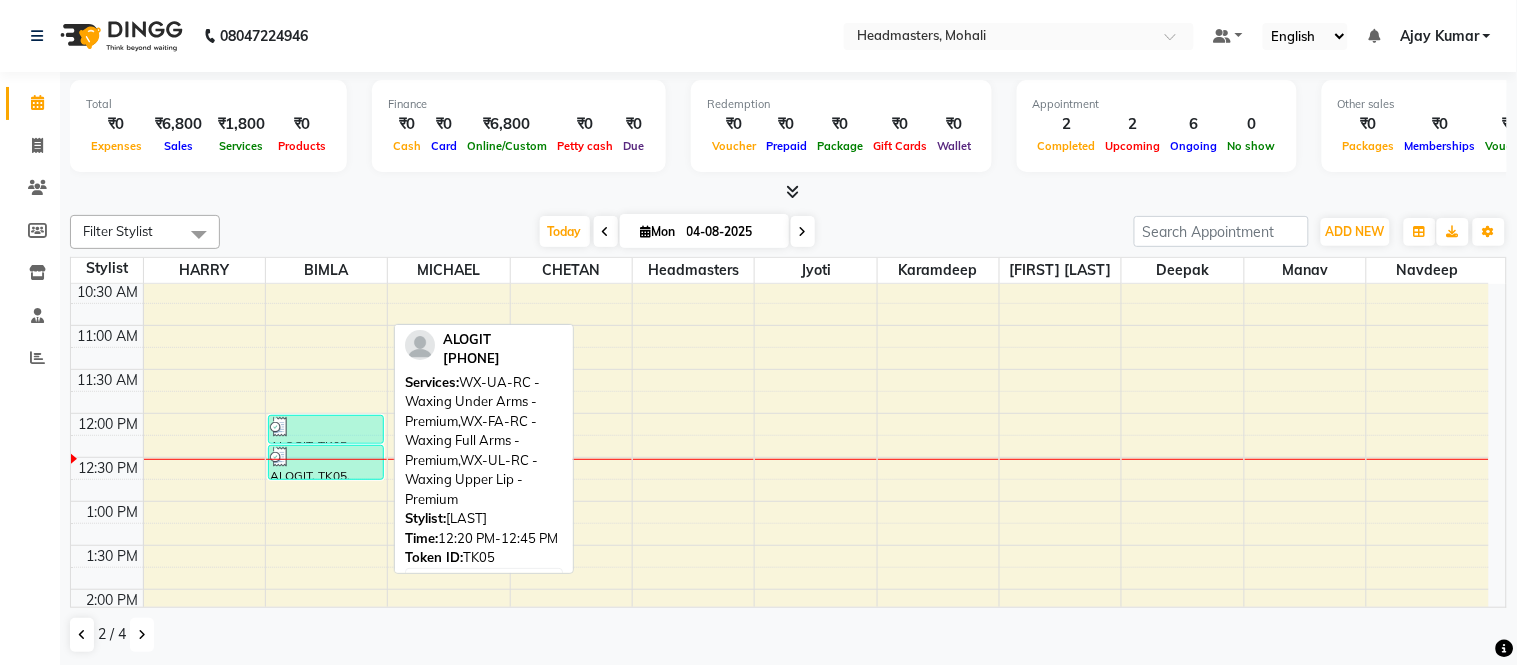 click at bounding box center (326, 457) 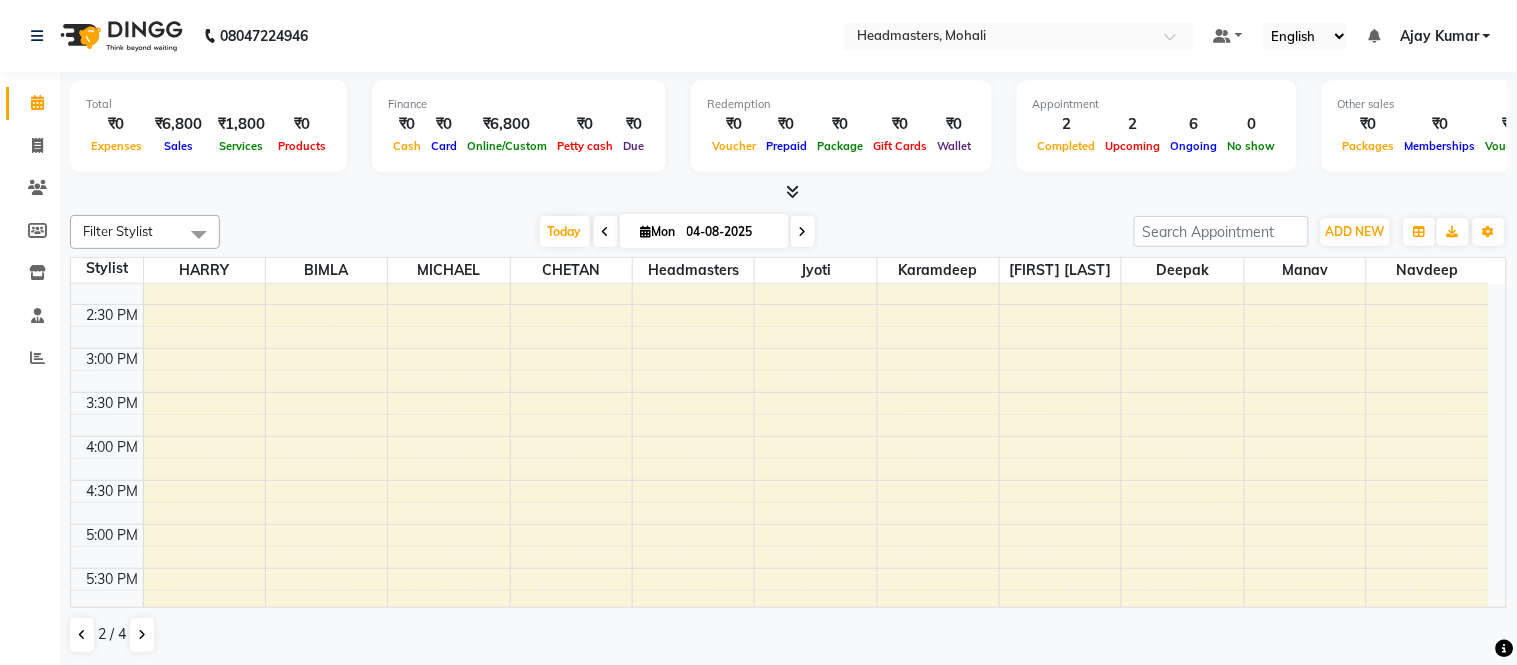 scroll, scrollTop: 555, scrollLeft: 0, axis: vertical 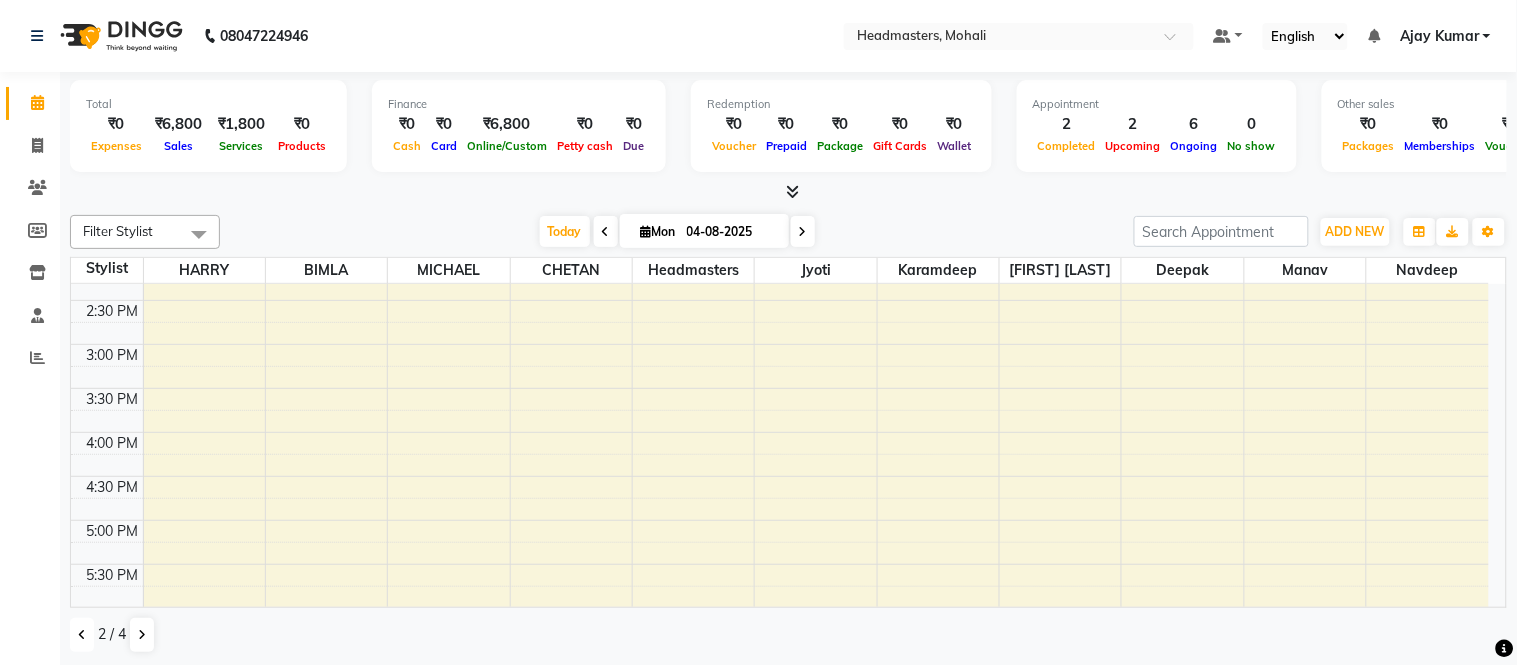 click at bounding box center (82, 635) 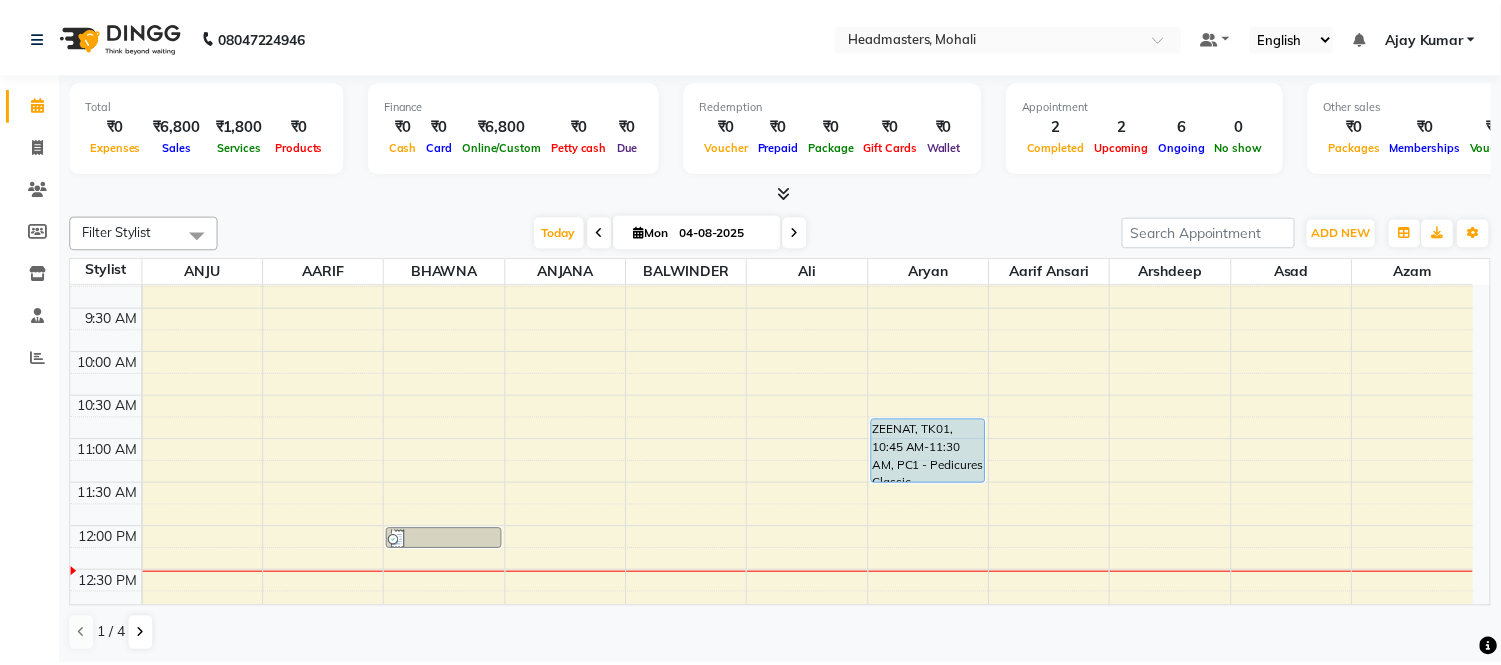 scroll, scrollTop: 111, scrollLeft: 0, axis: vertical 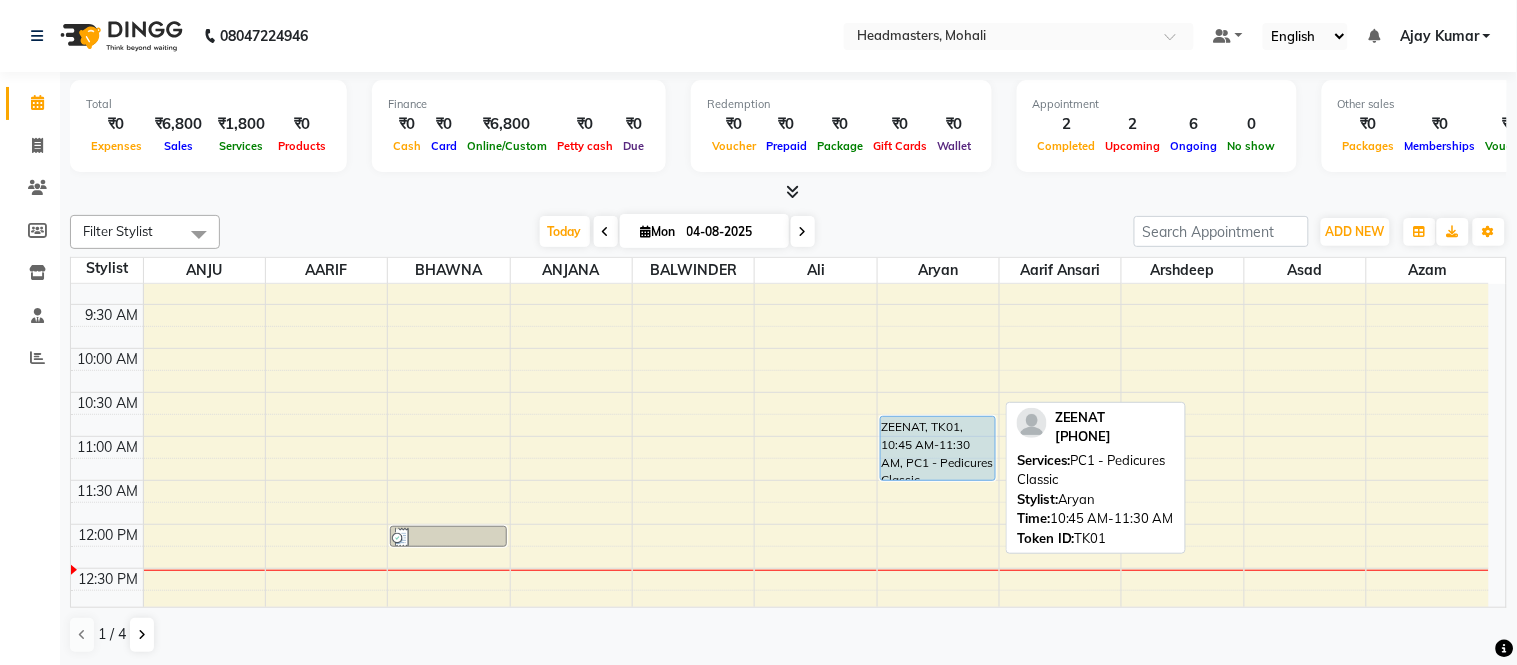 click on "ZEENAT, TK01, 10:45 AM-11:30 AM, PC1 - Pedicures Classic" at bounding box center (938, 448) 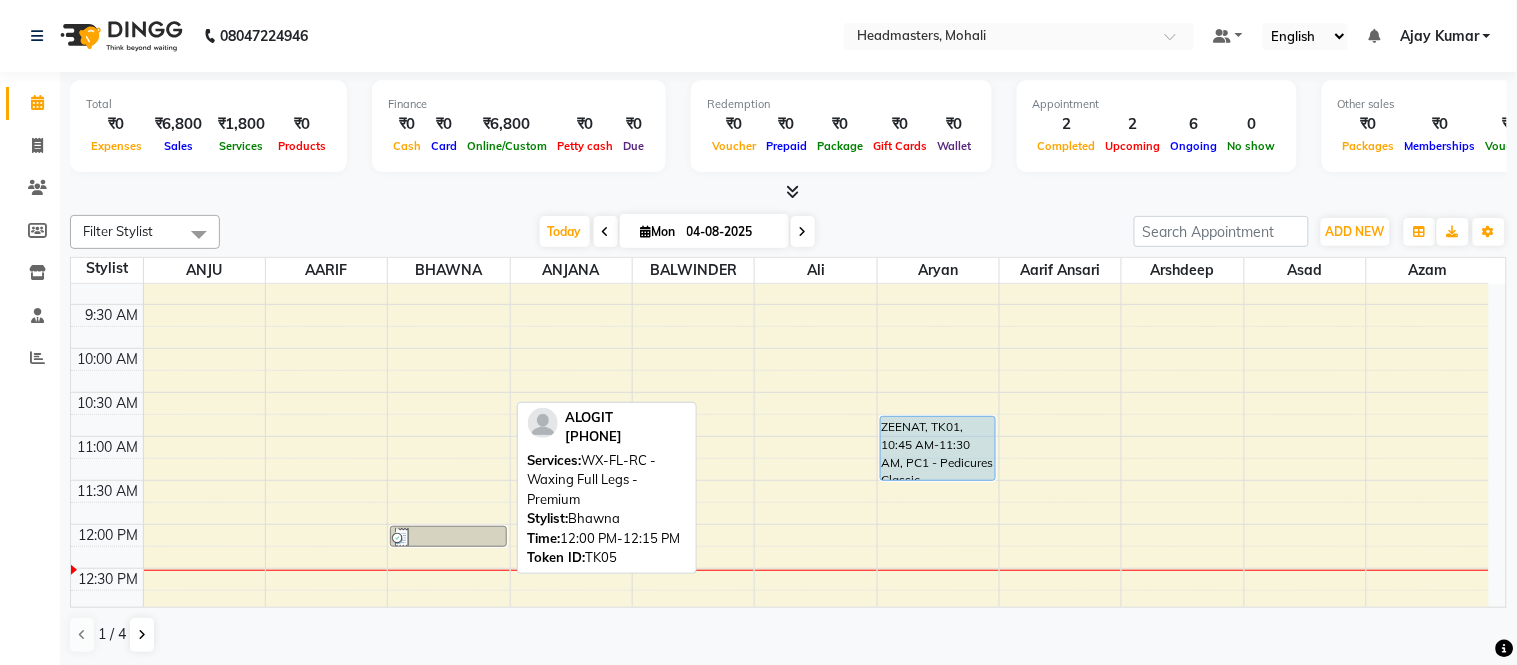 click at bounding box center (448, 538) 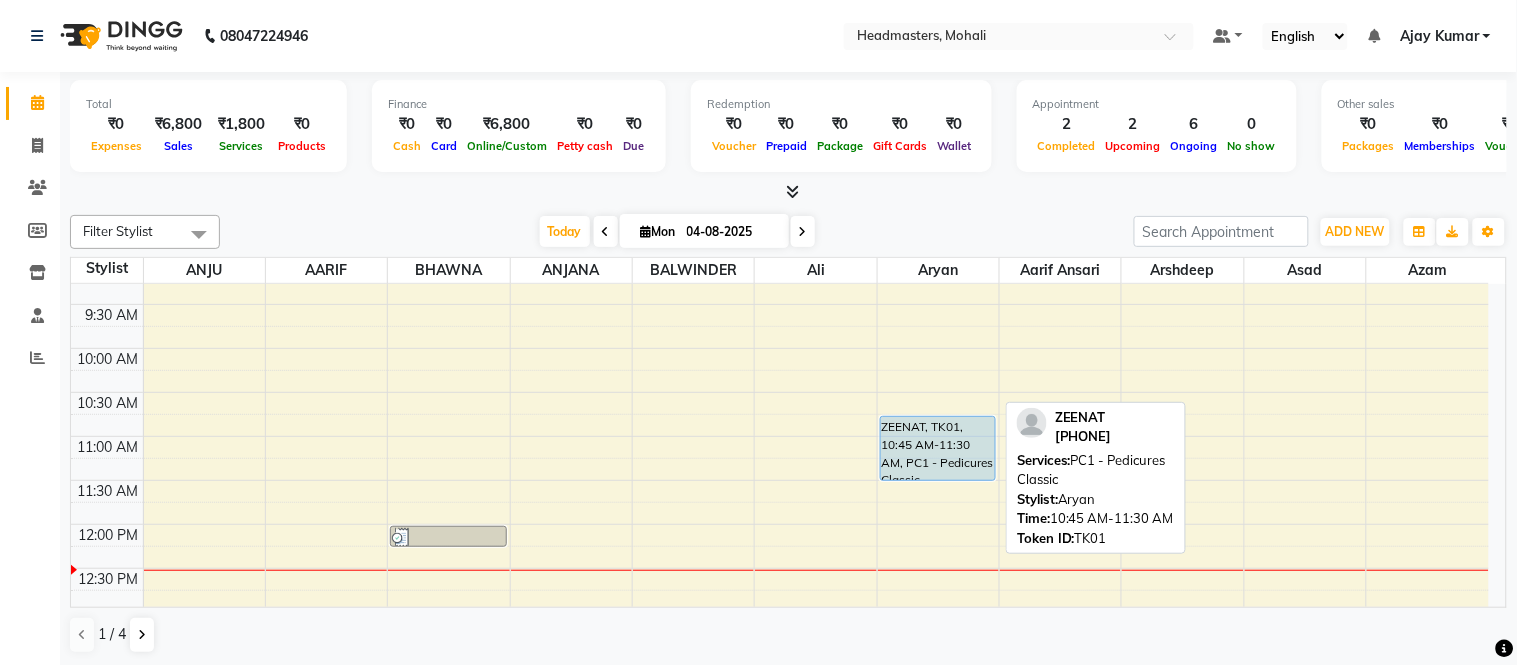 click on "ZEENAT, TK01, 10:45 AM-11:30 AM, PC1 - Pedicures Classic" at bounding box center (938, 448) 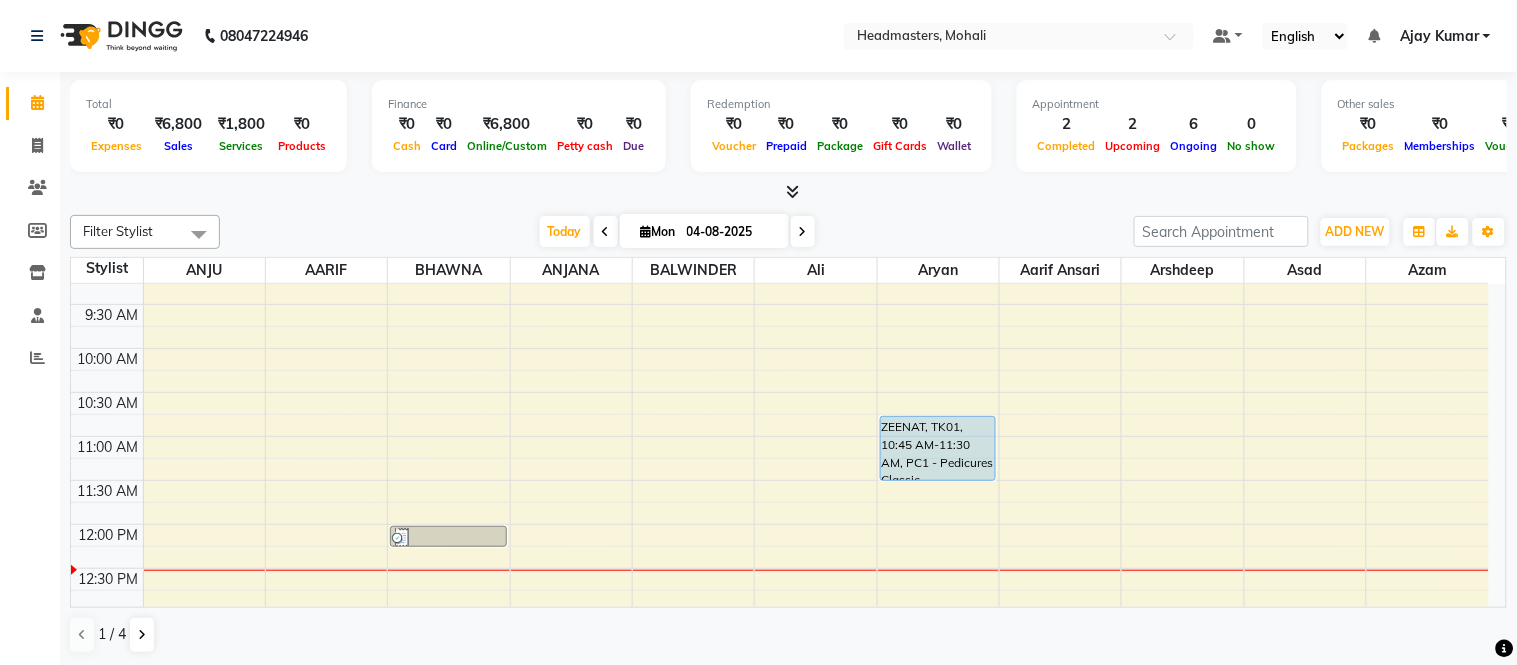 click on "ALOGIT, TK05, 12:00 PM-12:15 PM, WX-FL-RC - Waxing Full Legs -Premium" at bounding box center (448, 536) 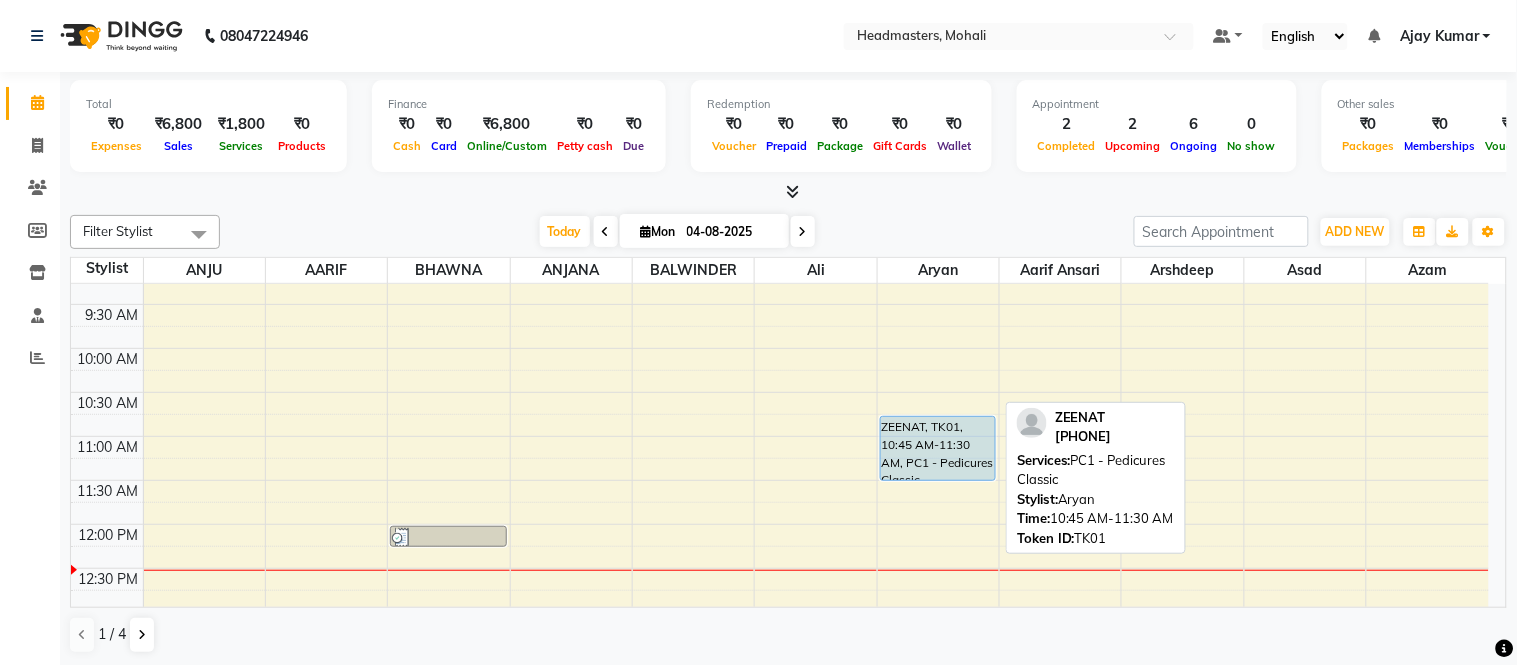 click on "ZEENAT, TK01, 10:45 AM-11:30 AM, PC1 - Pedicures Classic" at bounding box center (938, 448) 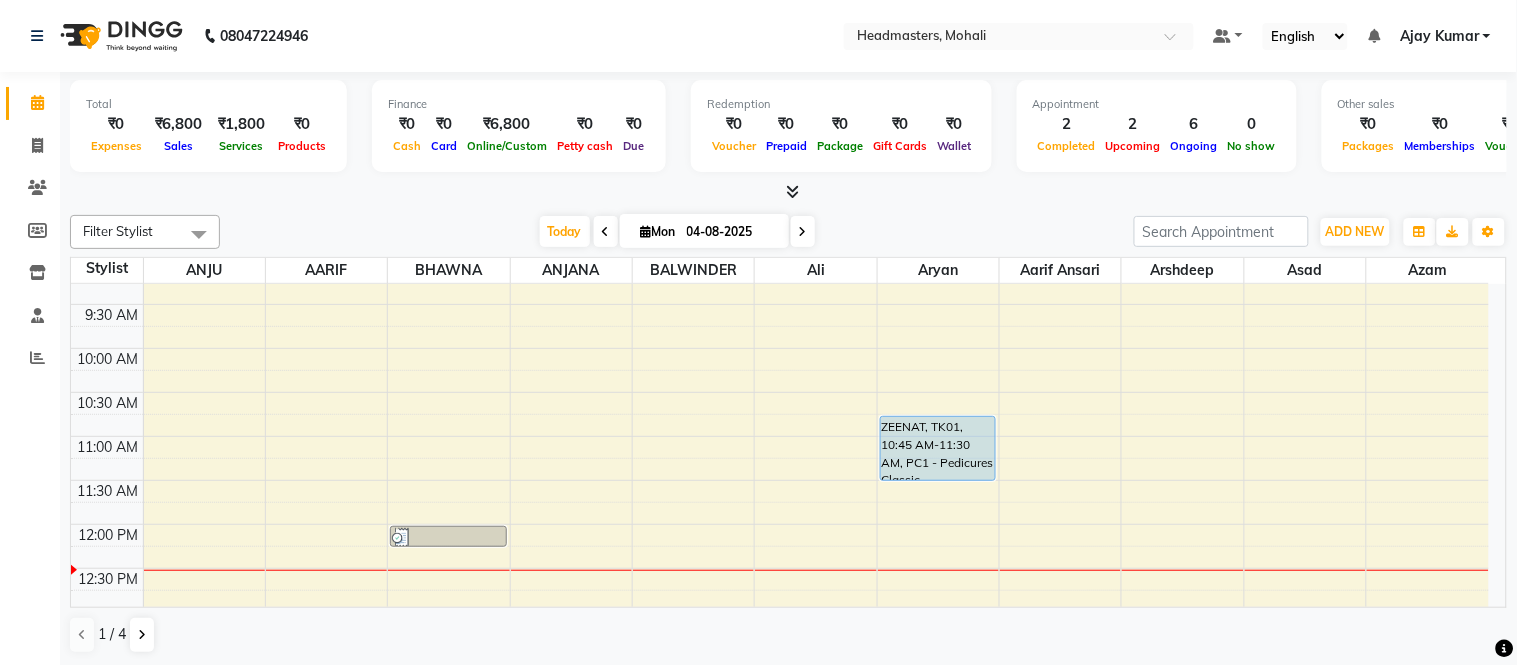 click on "Filter Stylist Select All AARIF Aarif Ansari Ali ANJANA ANJU Arshdeep Aryan Asad  Azam BALWINDER BHAWNA BIMLA CHETAN Deepak  HARRY Headmasters Honey Sidhu Jyoti karamdeep Manav MICHAEL Navdeep NEETU NEHA PREET PRINCE RAVI ROOP SACHIN KUMAR Sagar SAIF SARJU SAURAV SHAHZAD SHARAN SHELLY SHUBHAM  SOHAIL SOHAN  VICkY Today  Mon 04-08-2025 Toggle Dropdown Add Invoice Add Expense Add Client Toggle Dropdown Add Invoice Add Expense Add Client ADD NEW Toggle Dropdown Add Invoice Add Expense Add Client Filter Stylist Select All AARIF Aarif Ansari Ali ANJANA ANJU Arshdeep Aryan Asad  Azam BALWINDER BHAWNA BIMLA CHETAN Deepak  HARRY Headmasters Honey Sidhu Jyoti karamdeep Manav MICHAEL Navdeep NEETU NEHA PREET PRINCE RAVI ROOP SACHIN KUMAR Sagar SAIF SARJU SAURAV SHAHZAD SHARAN SHELLY SHUBHAM  SOHAIL SOHAN  VICkY Group By  Staff View   Room View  View as Vertical  Vertical - Week View  Horizontal  Horizontal - Week View  List  Toggle Dropdown Calendar Settings Manage Tags   Arrange Stylists   Reset Stylists  Full Screen" 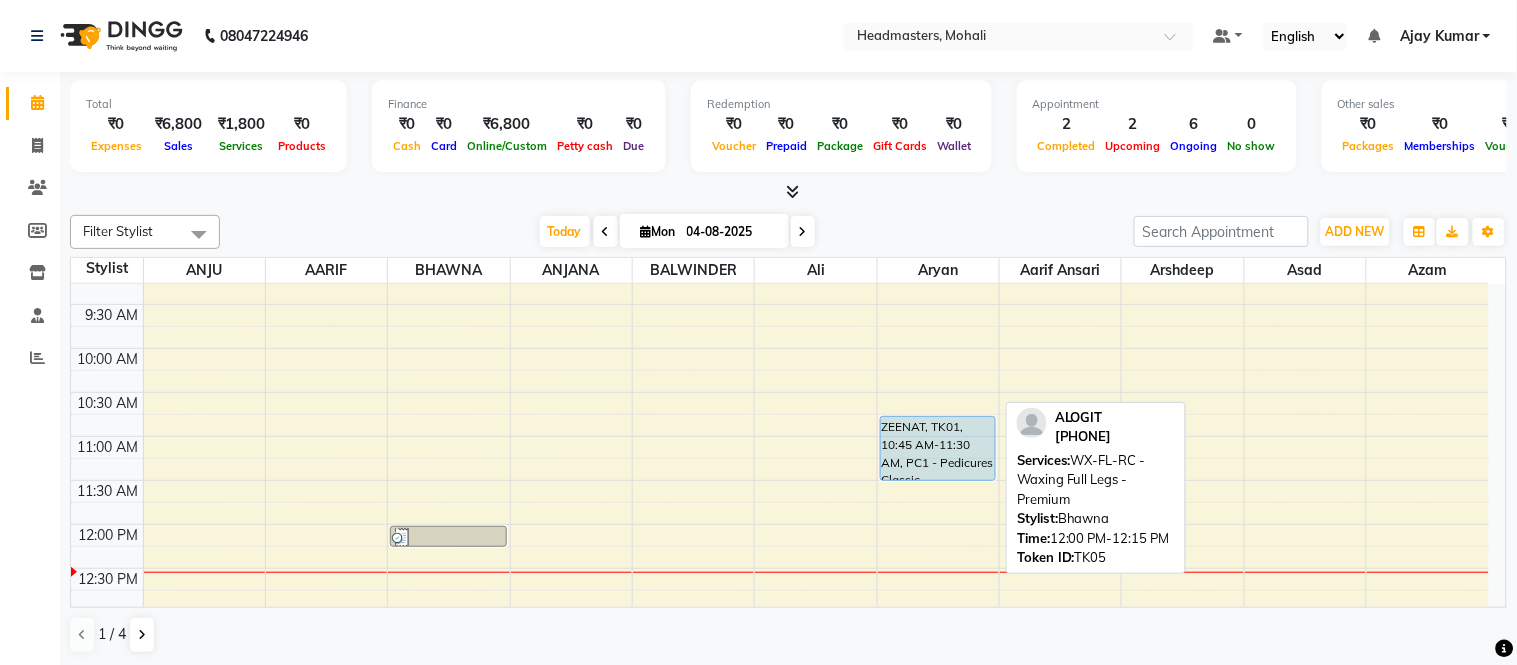 click at bounding box center [448, 538] 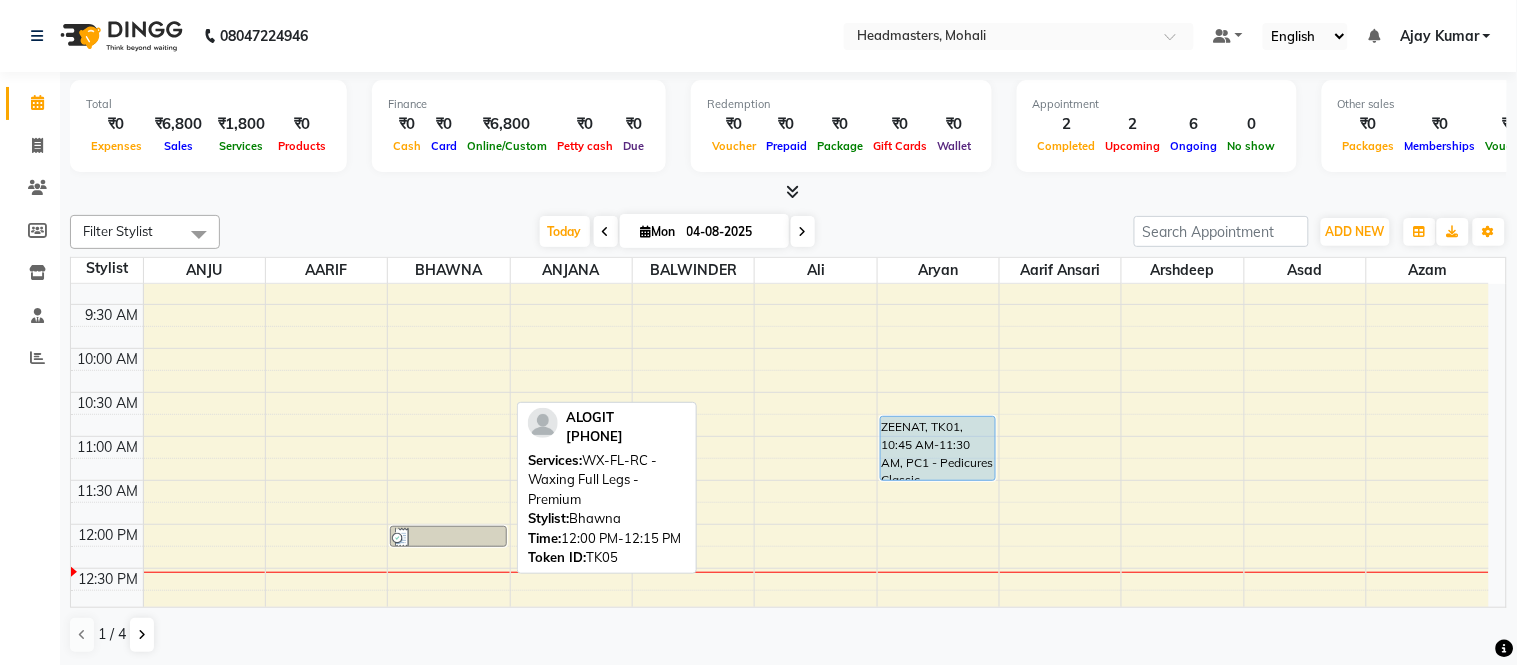 click at bounding box center (448, 538) 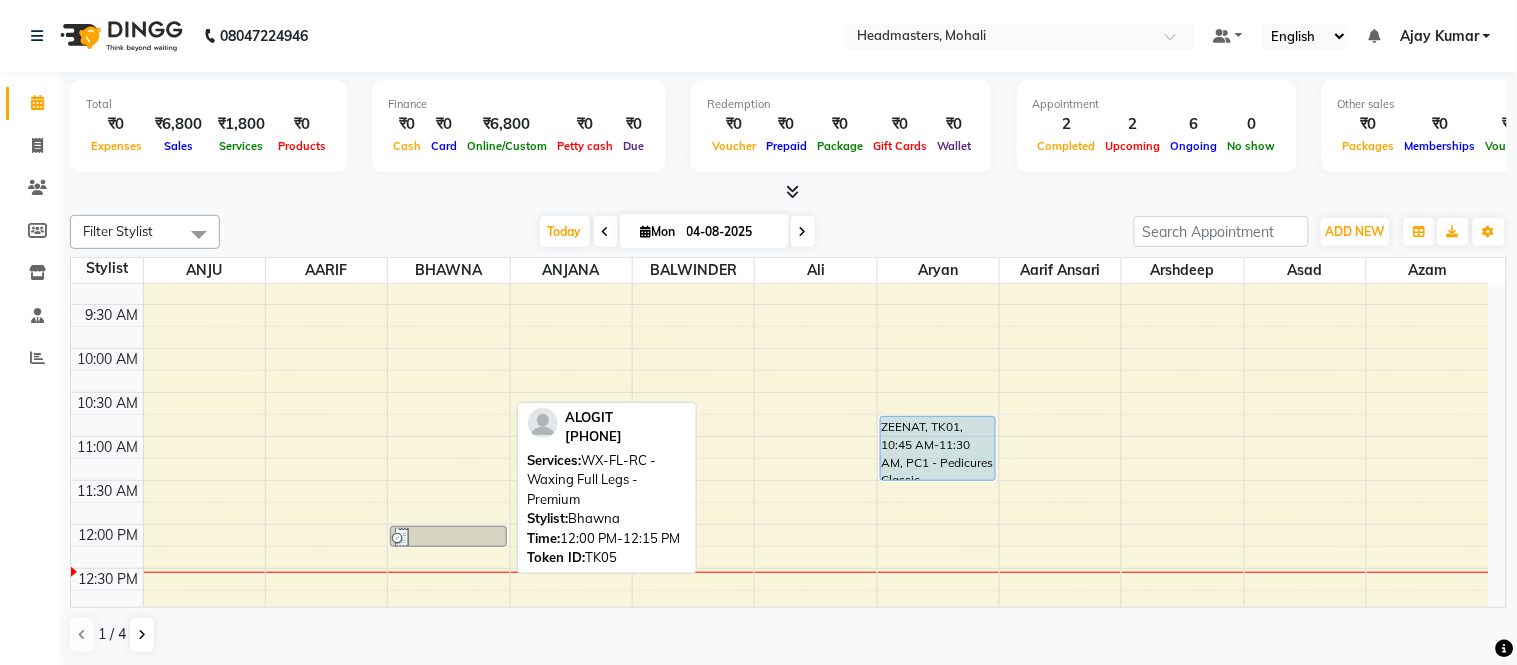 click at bounding box center [448, 538] 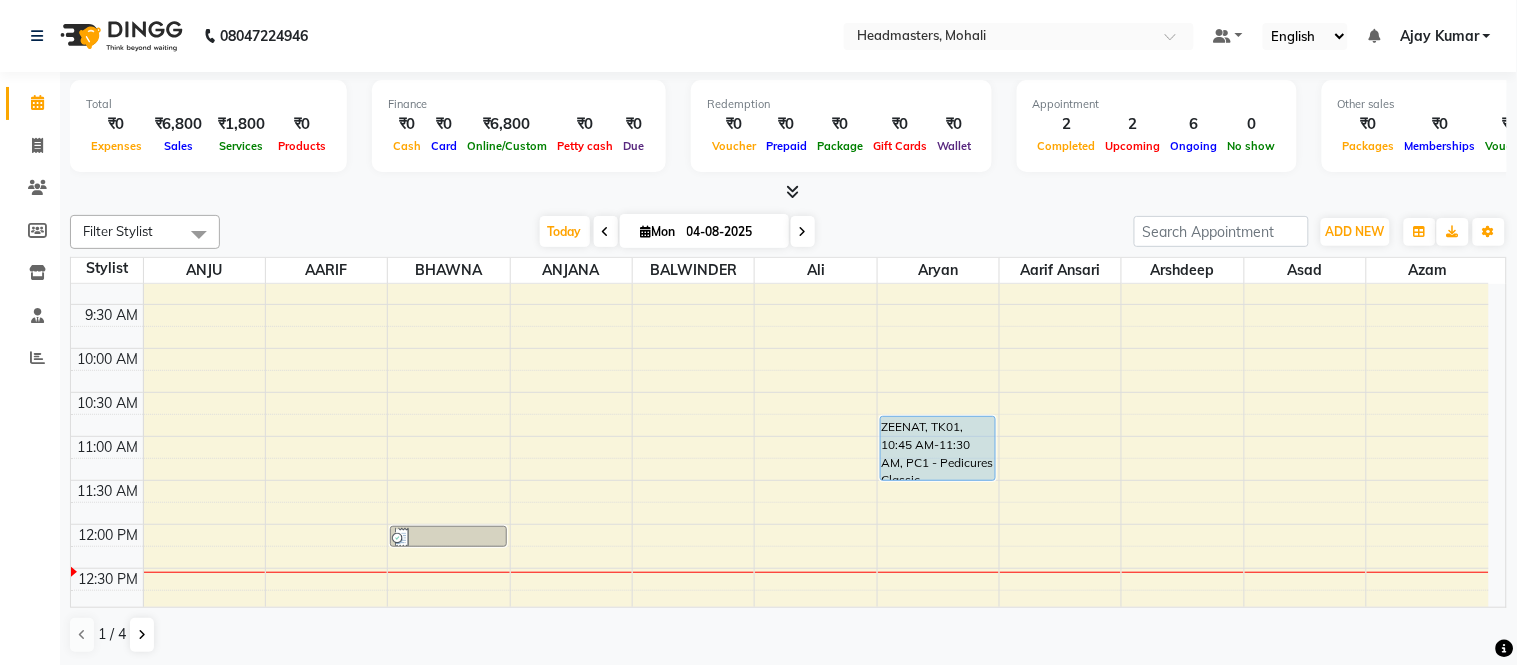 click on "8:00 AM 8:30 AM 9:00 AM 9:30 AM 10:00 AM 10:30 AM 11:00 AM 11:30 AM 12:00 PM 12:30 PM 1:00 PM 1:30 PM 2:00 PM 2:30 PM 3:00 PM 3:30 PM 4:00 PM 4:30 PM 5:00 PM 5:30 PM 6:00 PM 6:30 PM 7:00 PM 7:30 PM 8:00 PM 8:30 PM 9:00 PM 9:30 PM     ALOGIT, TK05, 12:00 PM-12:15 PM, WX-FL-RC - Waxing Full Legs -Premium    ZEENAT, TK01, 10:45 AM-11:30 AM, PC1 - Pedicures Classic" at bounding box center [780, 788] 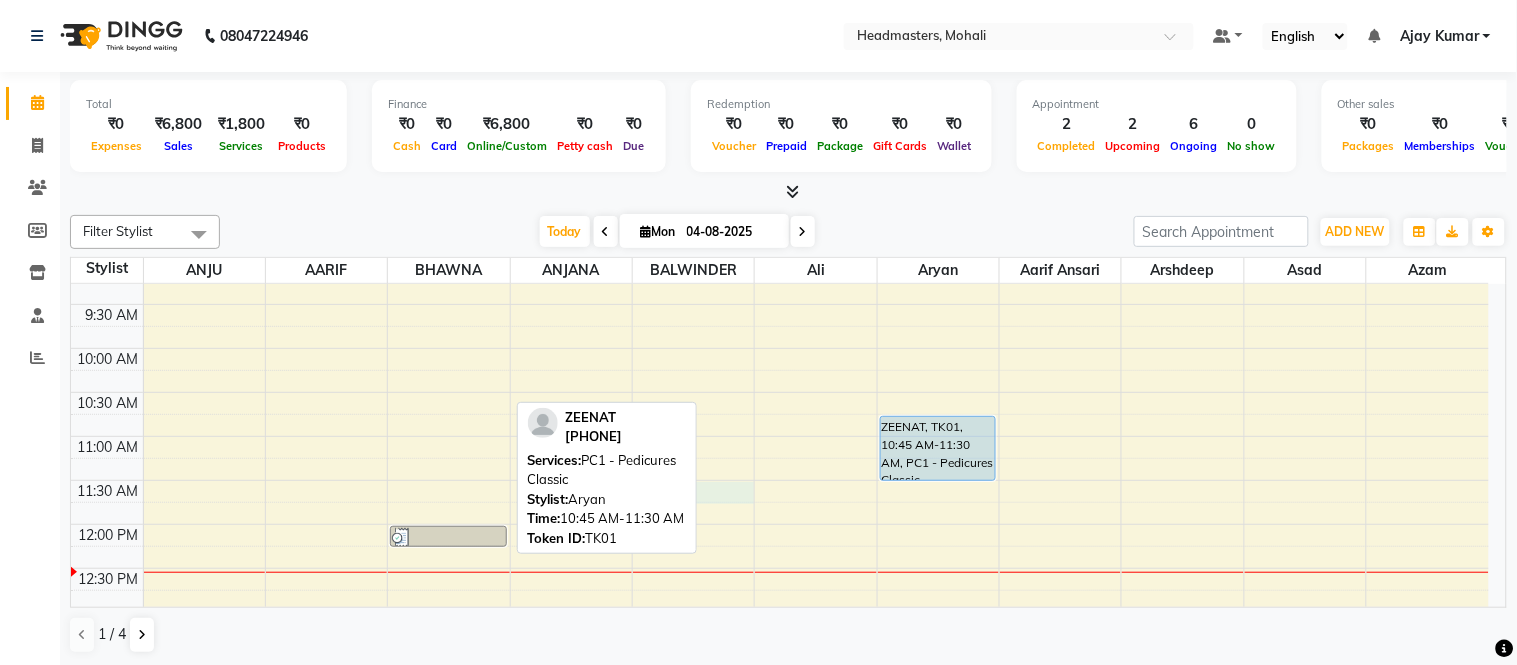 click on "ZEENAT, TK01, 10:45 AM-11:30 AM, PC1 - Pedicures Classic" at bounding box center (938, 448) 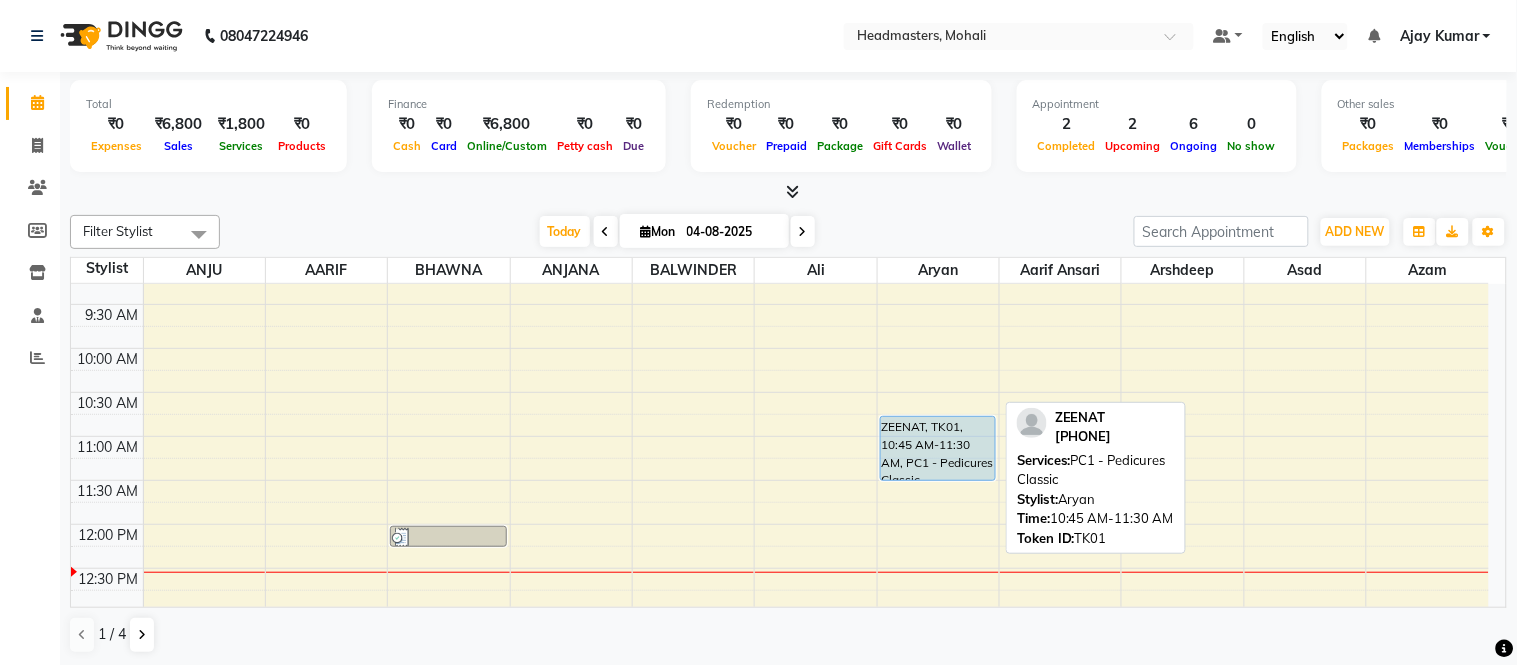 click on "ZEENAT, TK01, 10:45 AM-11:30 AM, PC1 - Pedicures Classic" at bounding box center (938, 448) 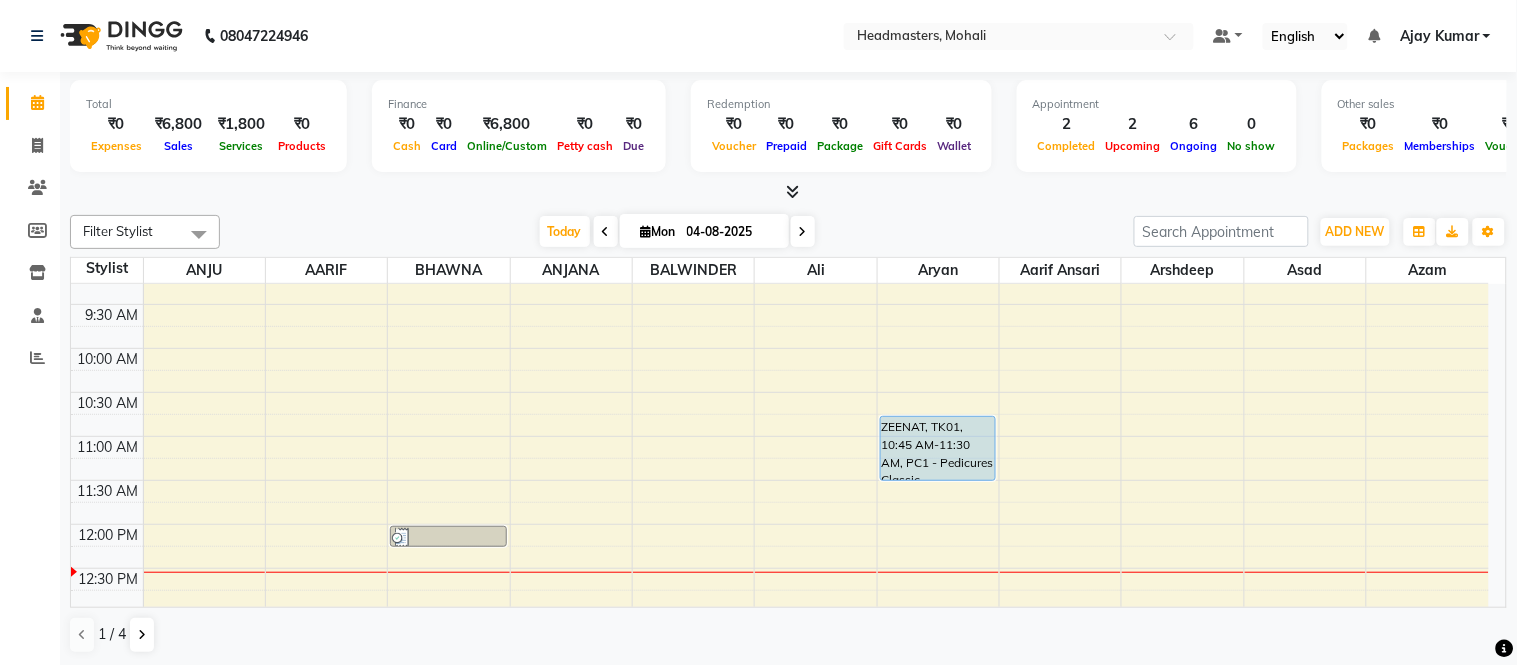 click at bounding box center [788, 192] 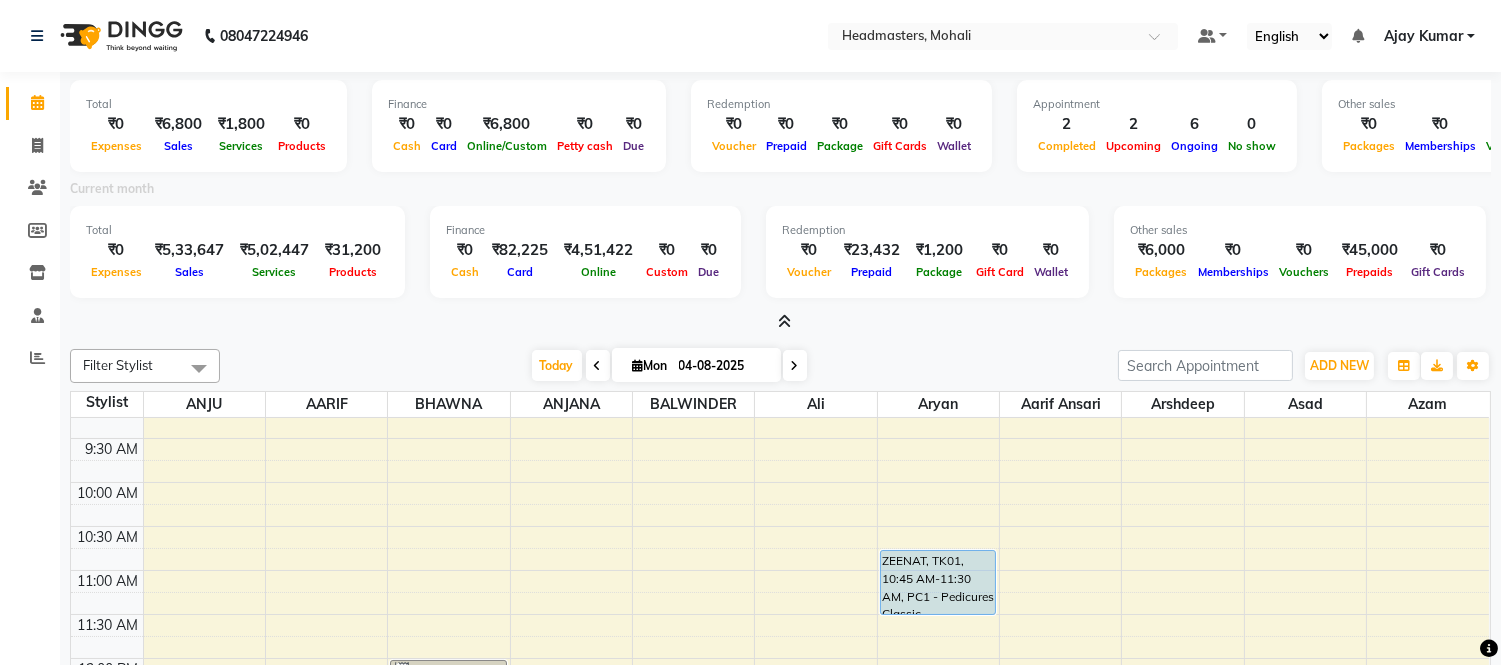 click at bounding box center (784, 321) 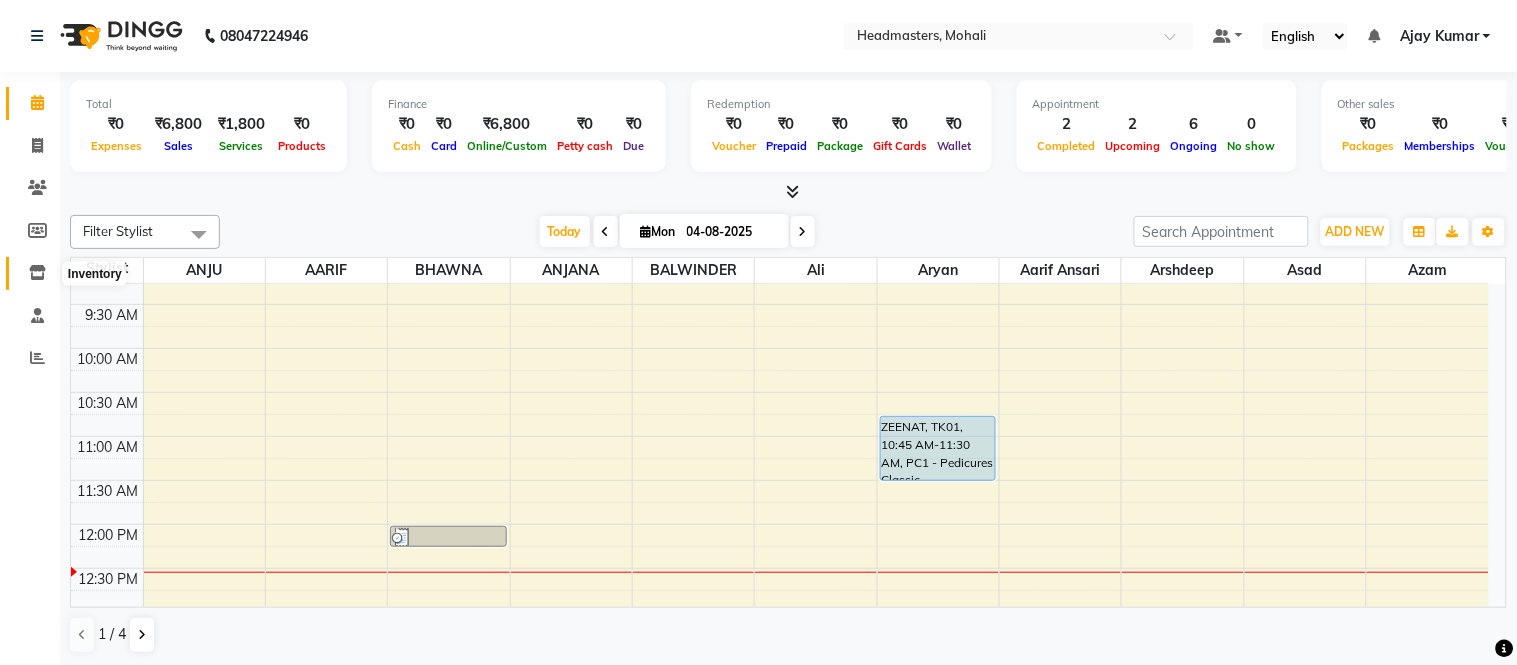 click 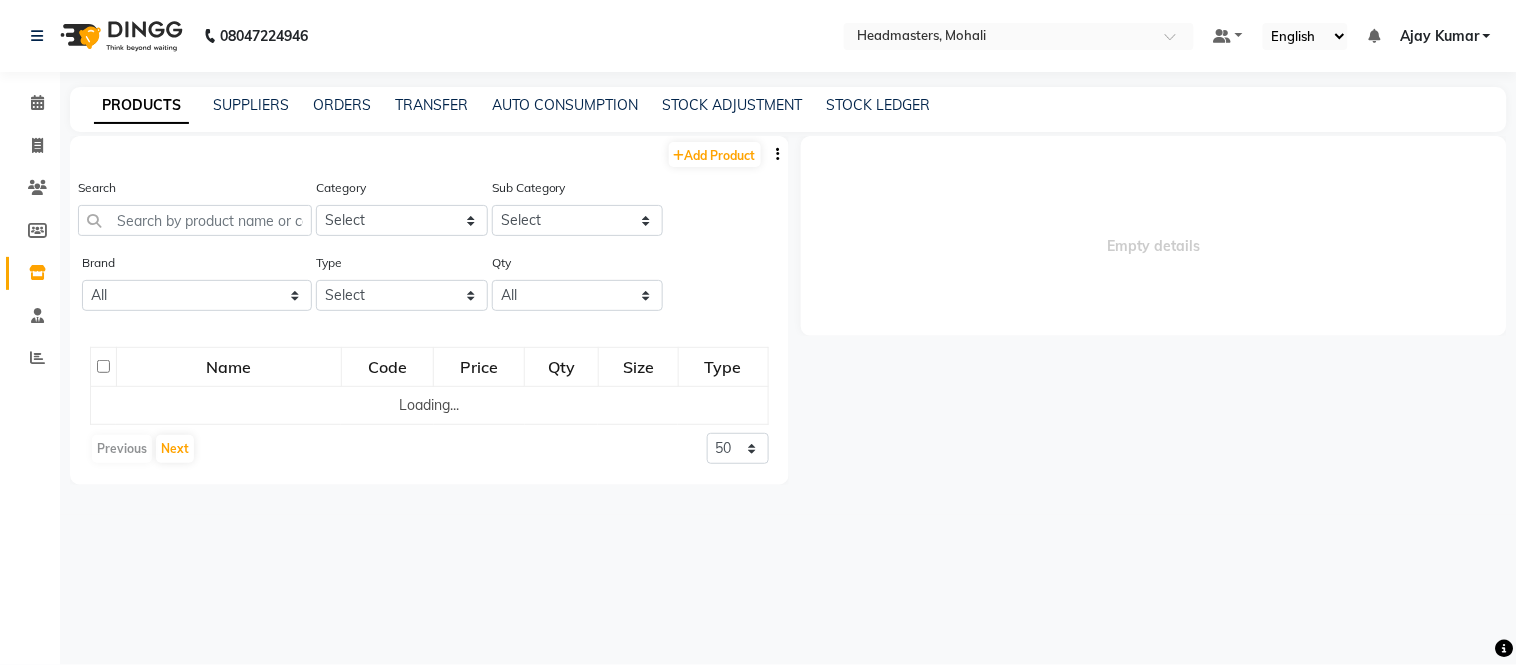 select 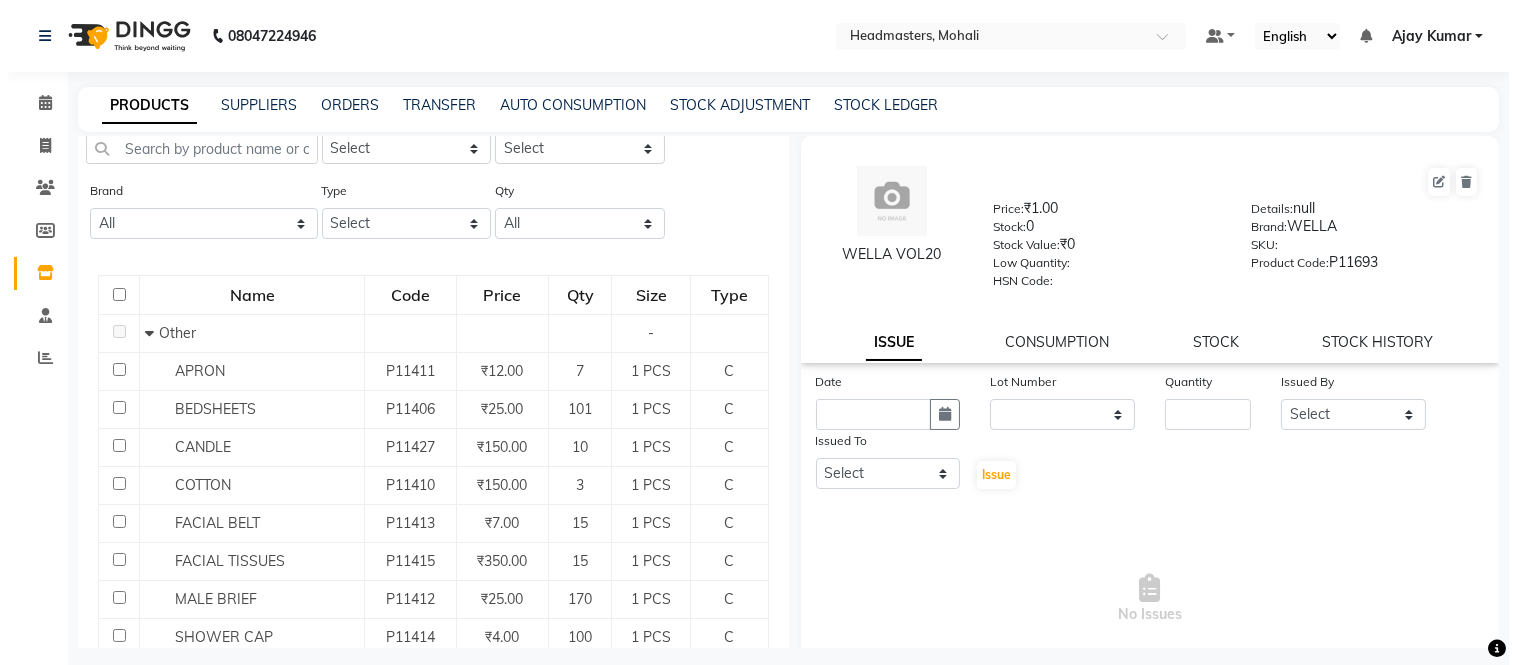 scroll, scrollTop: 0, scrollLeft: 0, axis: both 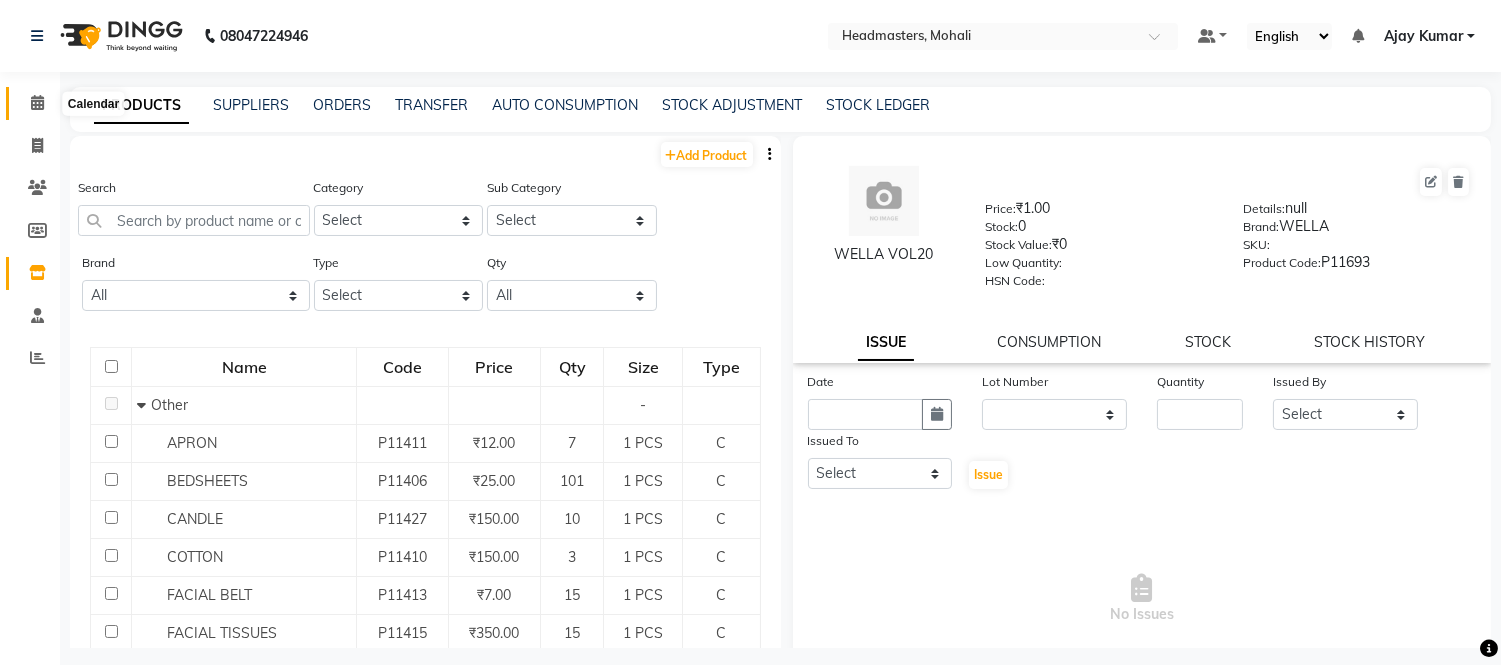 click 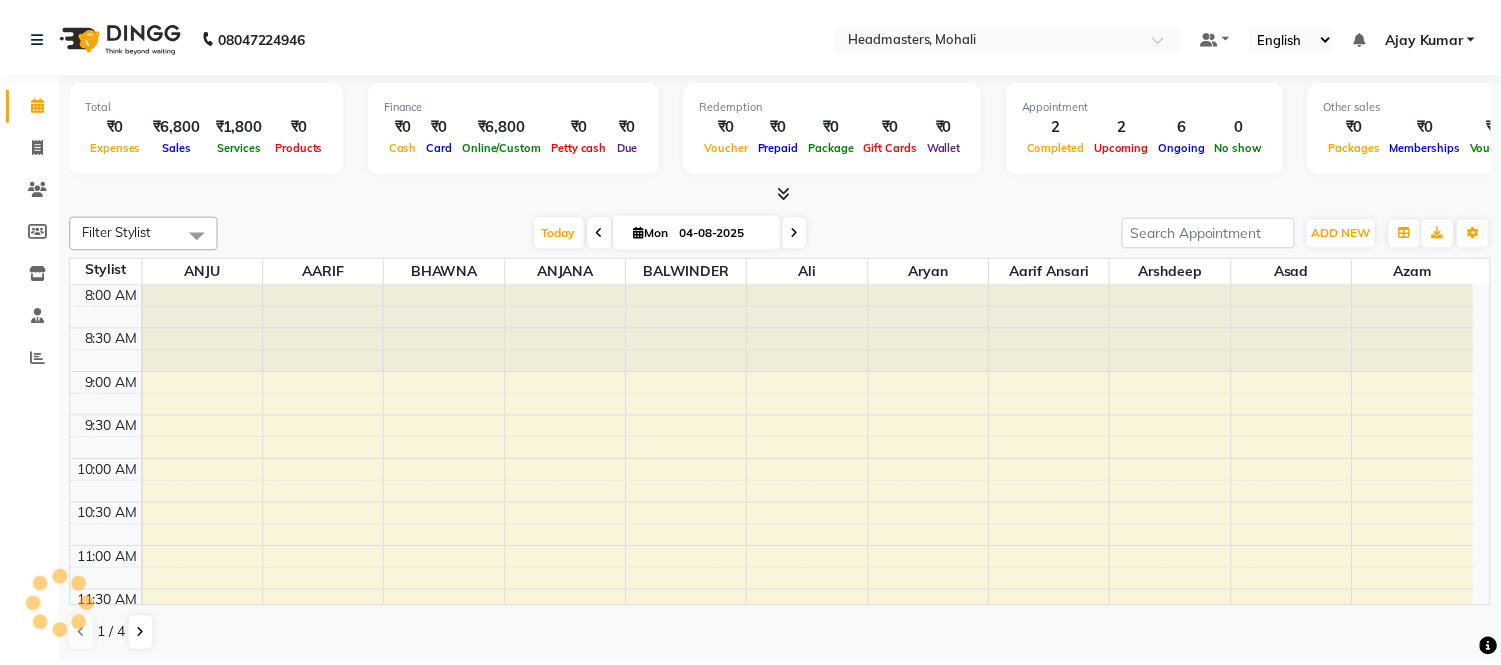 scroll, scrollTop: 355, scrollLeft: 0, axis: vertical 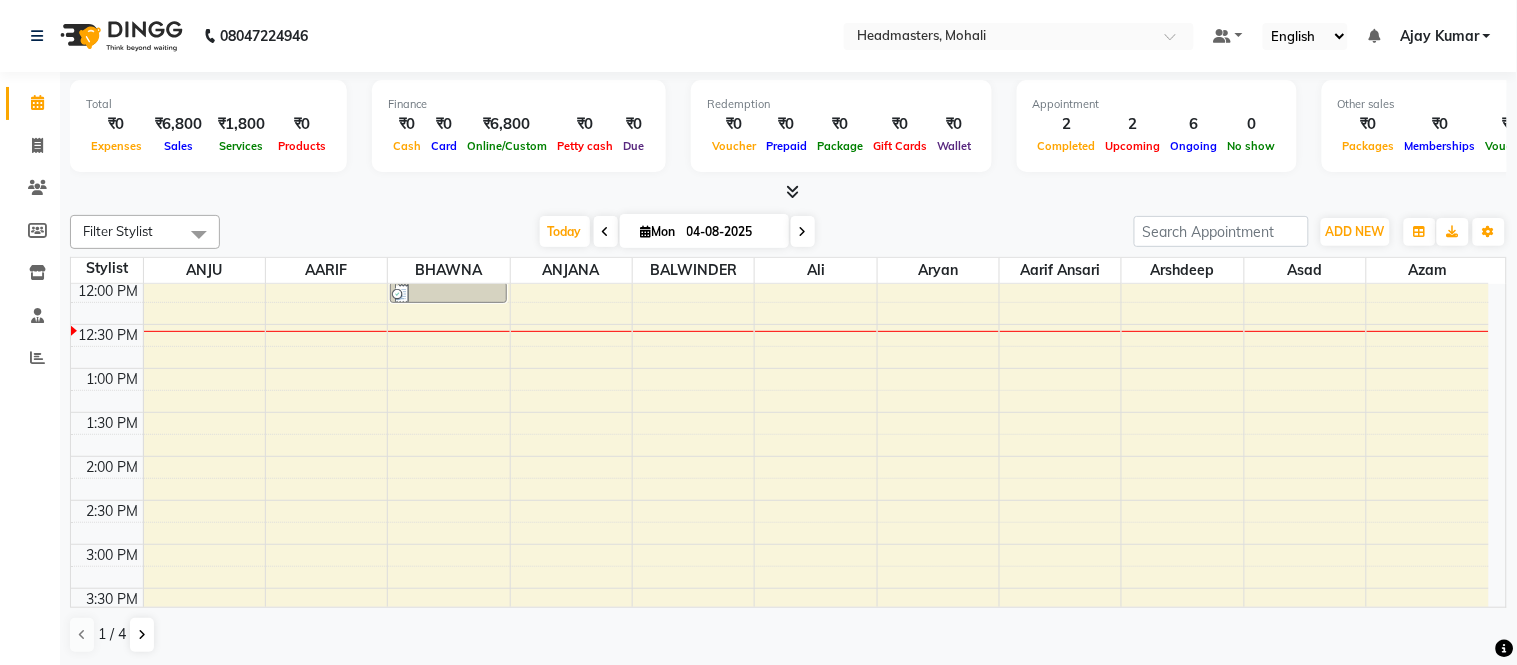 click on "08047224946 Select Location × Headmasters, Mohali Default Panel My Panel English ENGLISH Español العربية मराठी हिंदी ગુજરાતી தமிழ் 中文 Notifications nothing to show Ajay Kumar Manage Profile Change Password Sign out  Version:3.16.0" 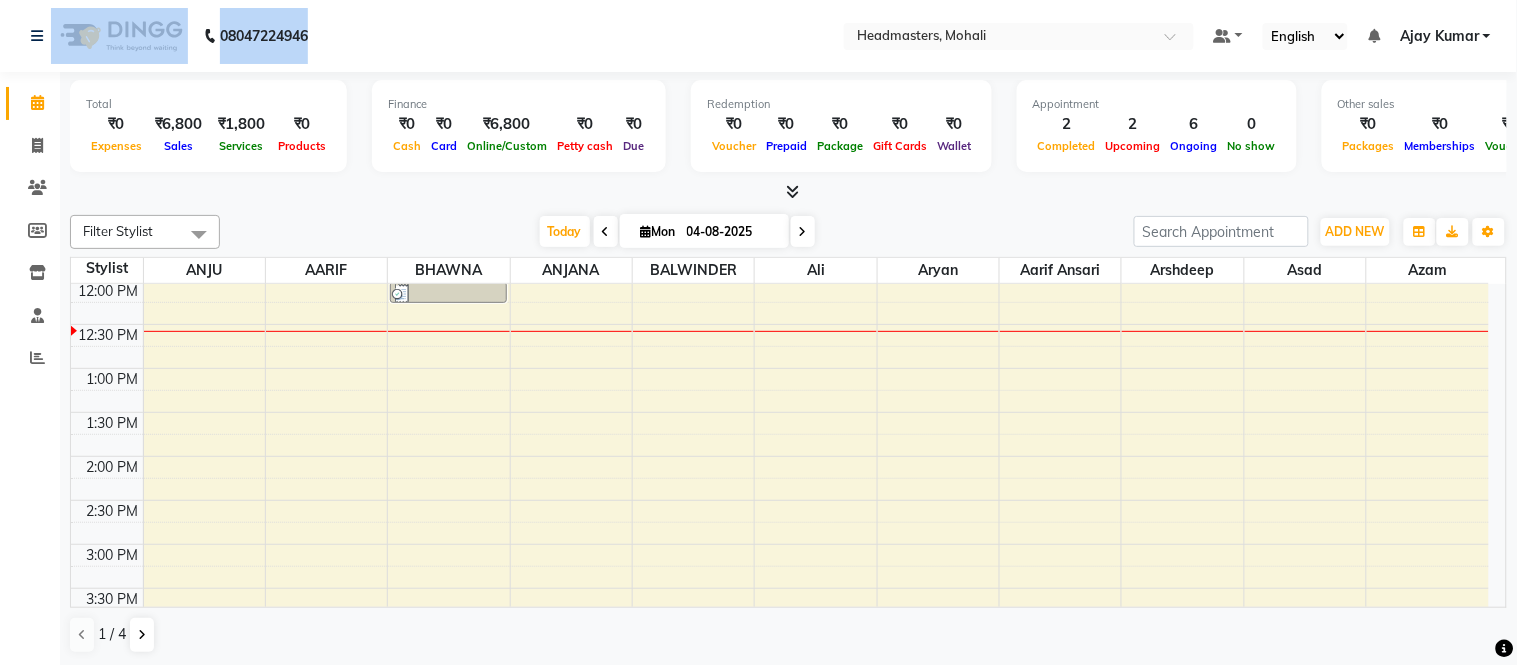 drag, startPoint x: 316, startPoint y: 37, endPoint x: 25, endPoint y: 33, distance: 291.0275 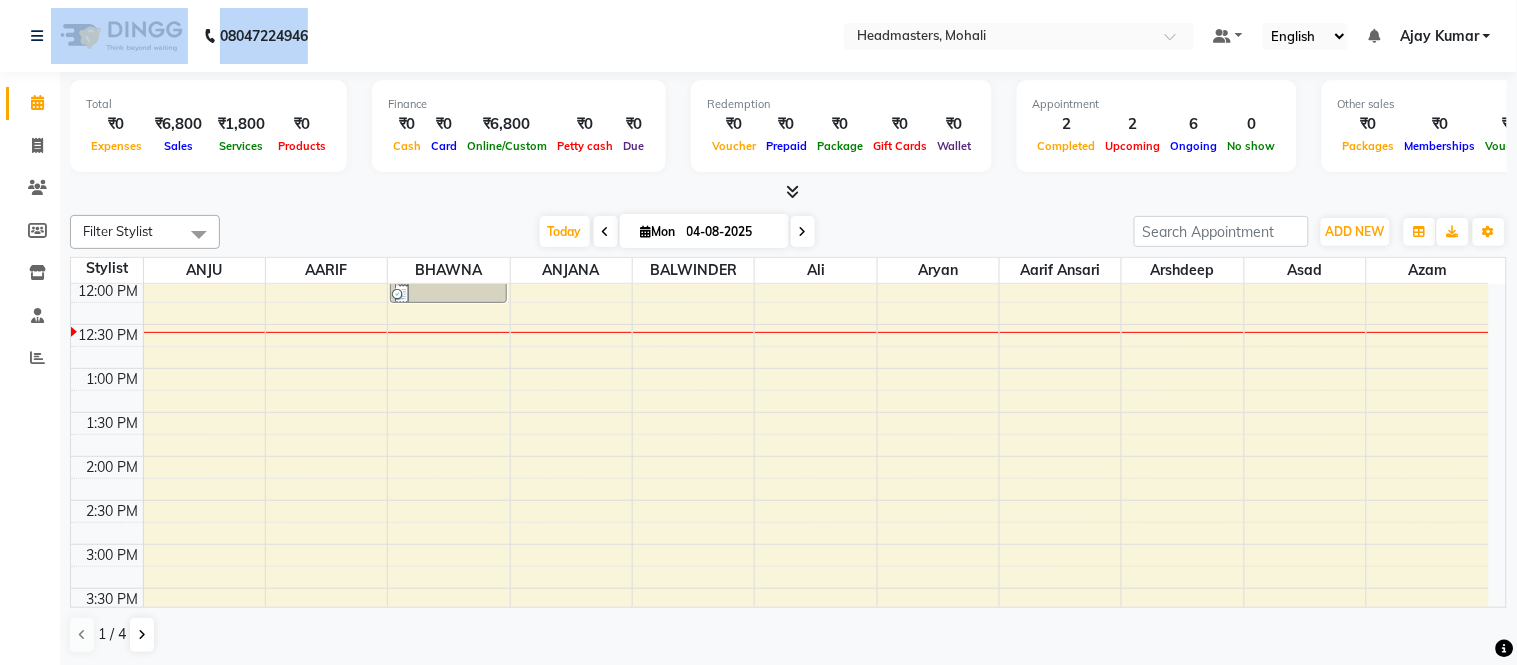click on "08047224946 Select Location × Headmasters, Mohali Default Panel My Panel English ENGLISH Español العربية मराठी हिंदी ગુજરાતી தமிழ் 中文 Notifications nothing to show Ajay Kumar Manage Profile Change Password Sign out  Version:3.16.0" 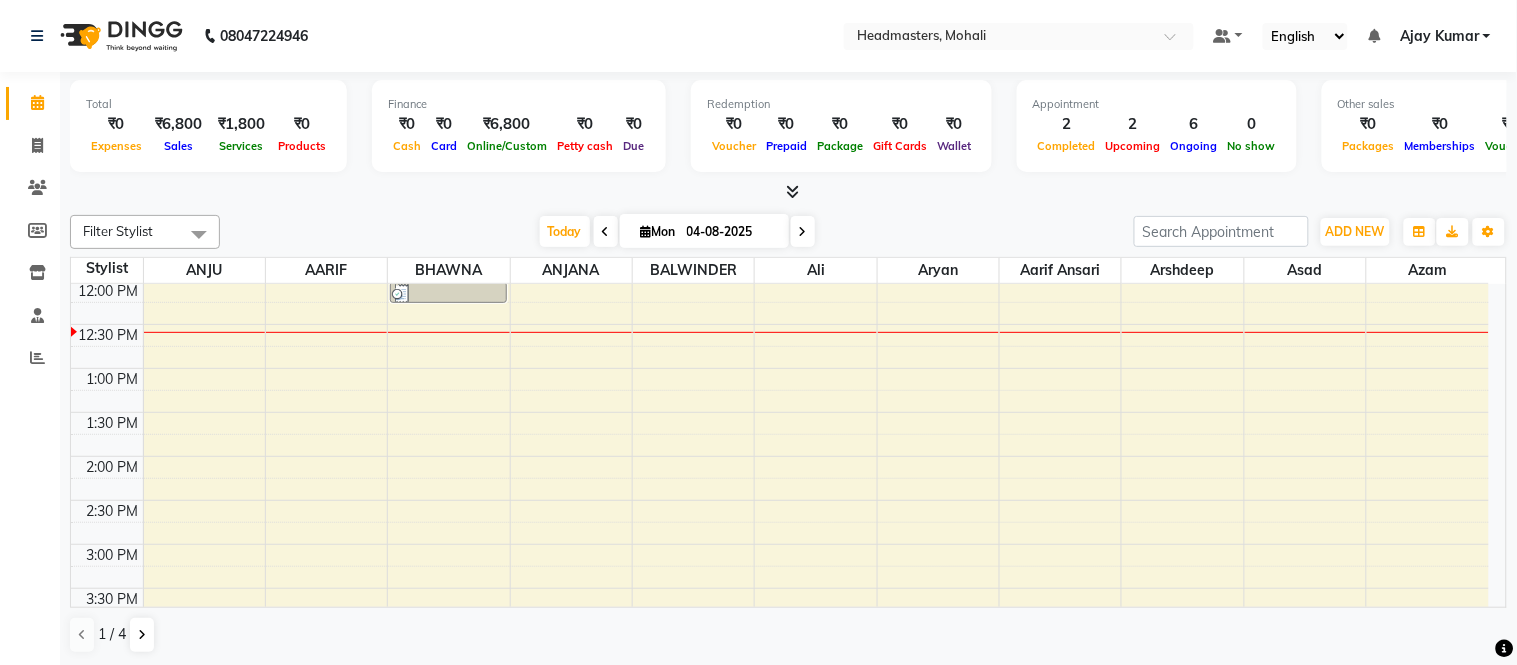 click at bounding box center (792, 191) 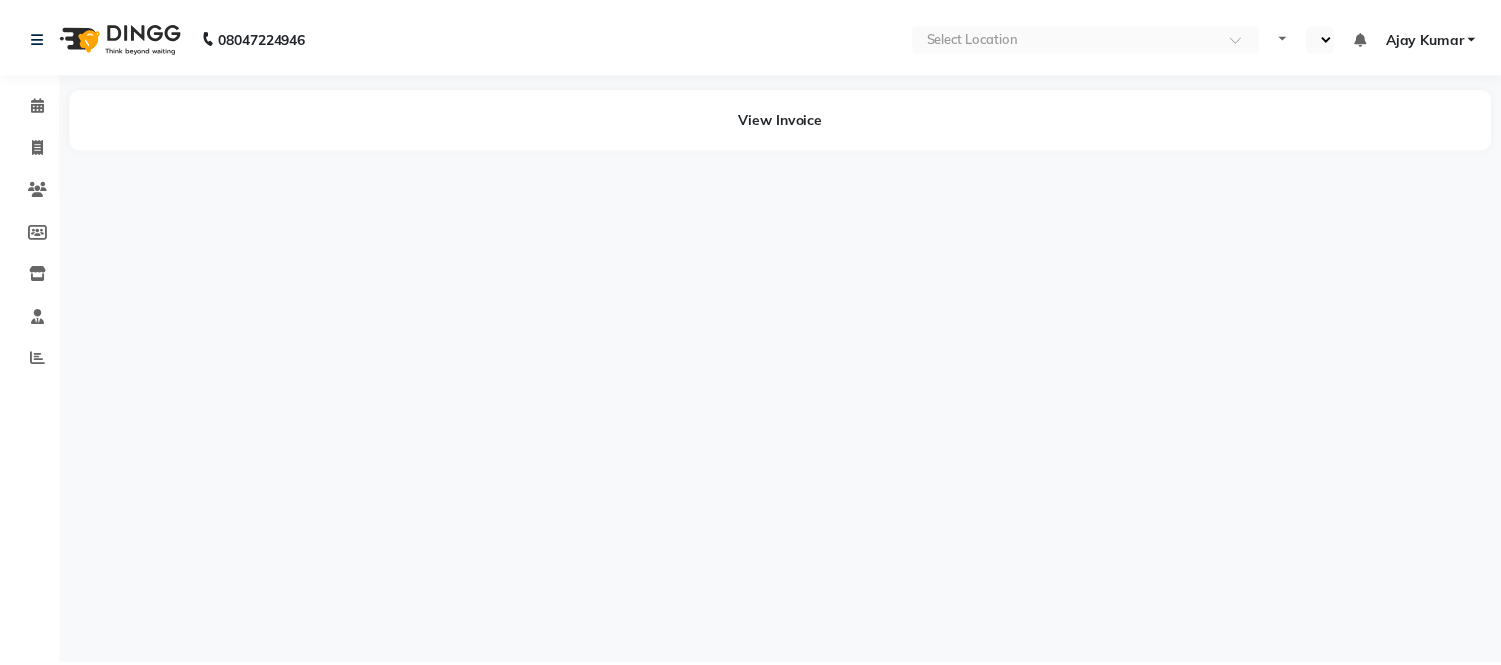 scroll, scrollTop: 0, scrollLeft: 0, axis: both 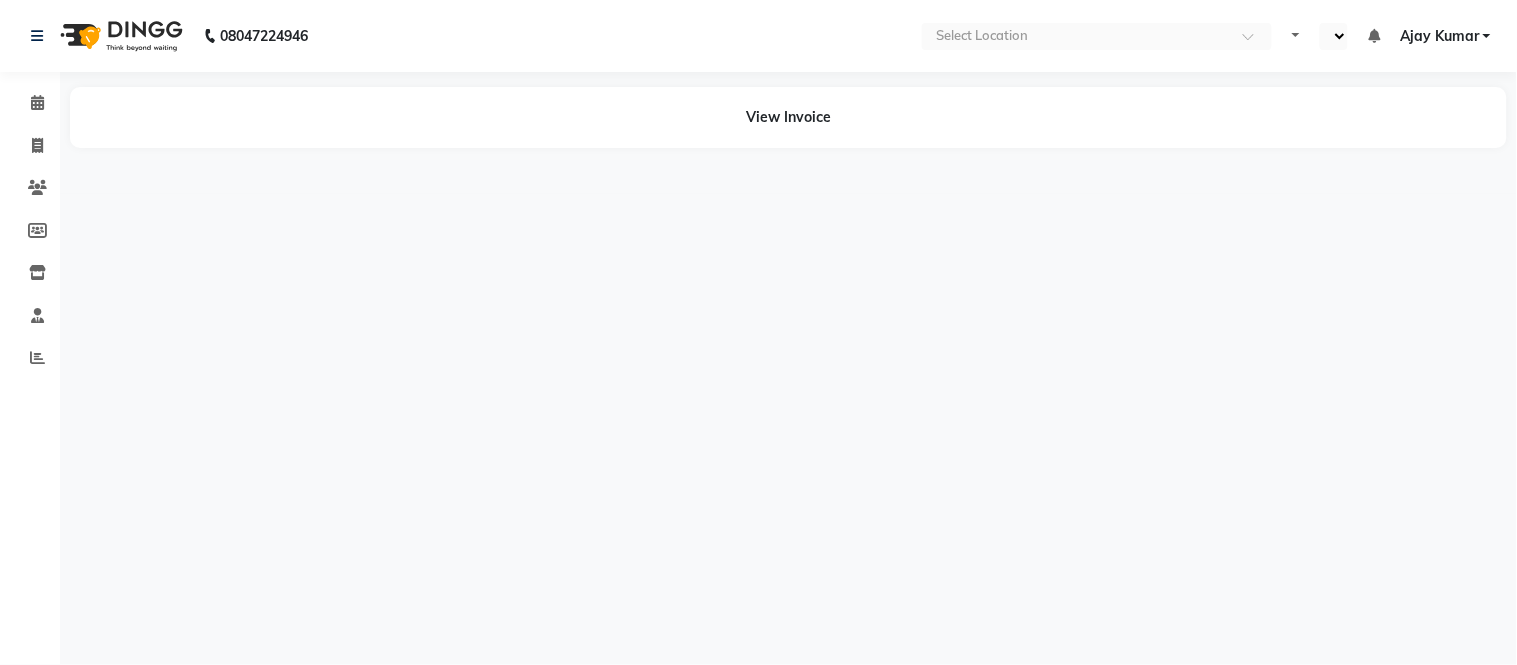 select on "en" 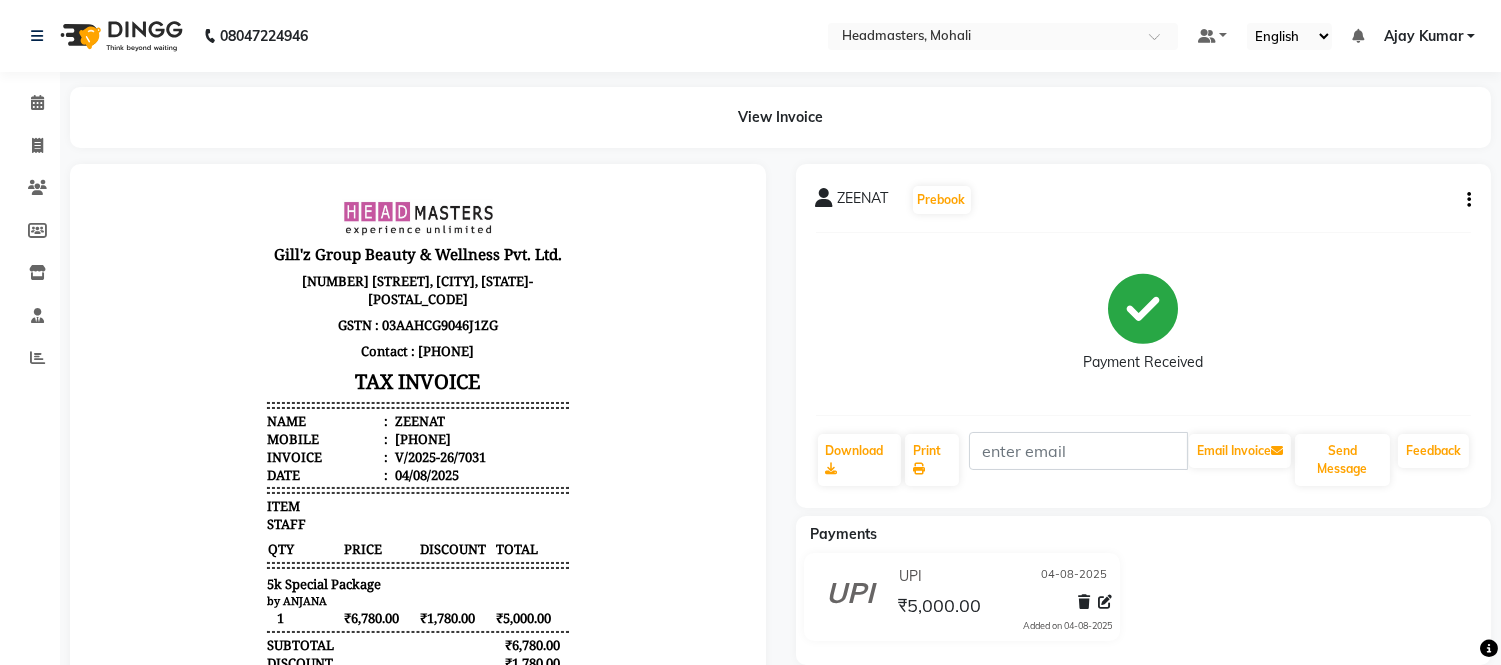 scroll, scrollTop: 0, scrollLeft: 0, axis: both 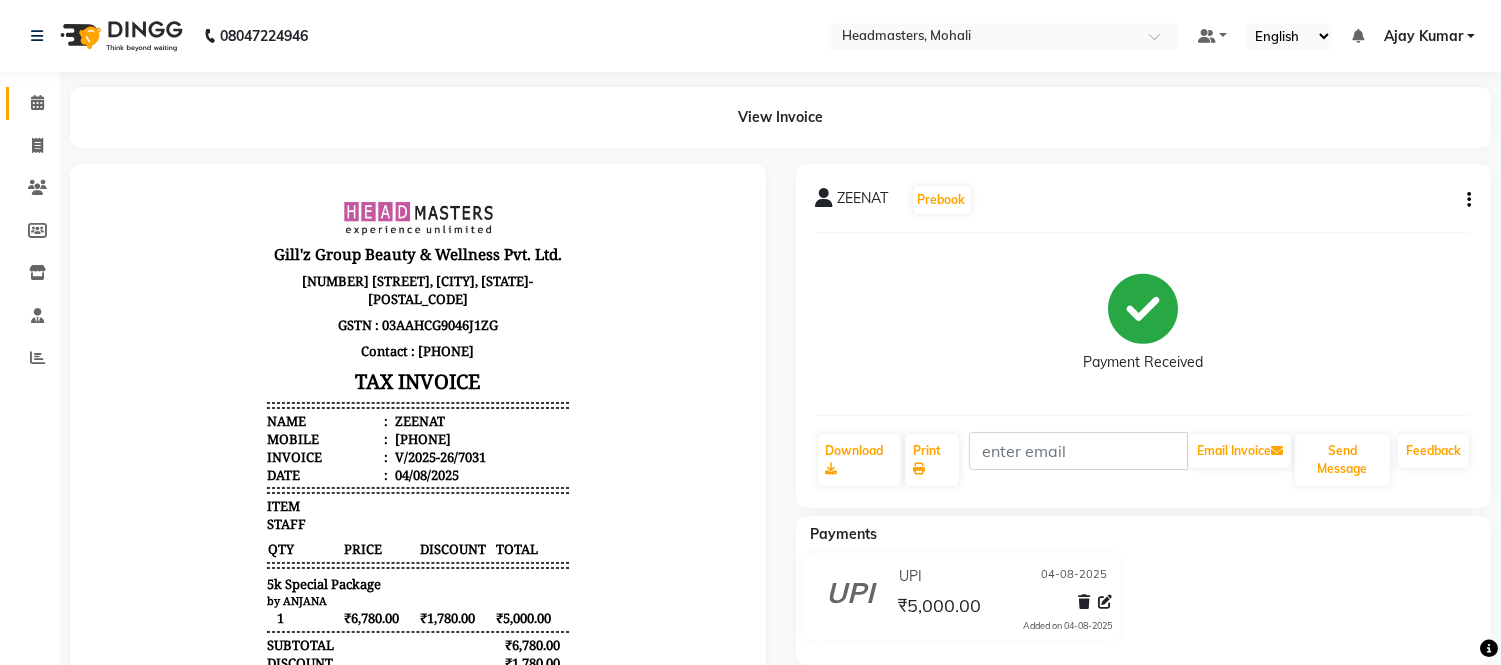 click 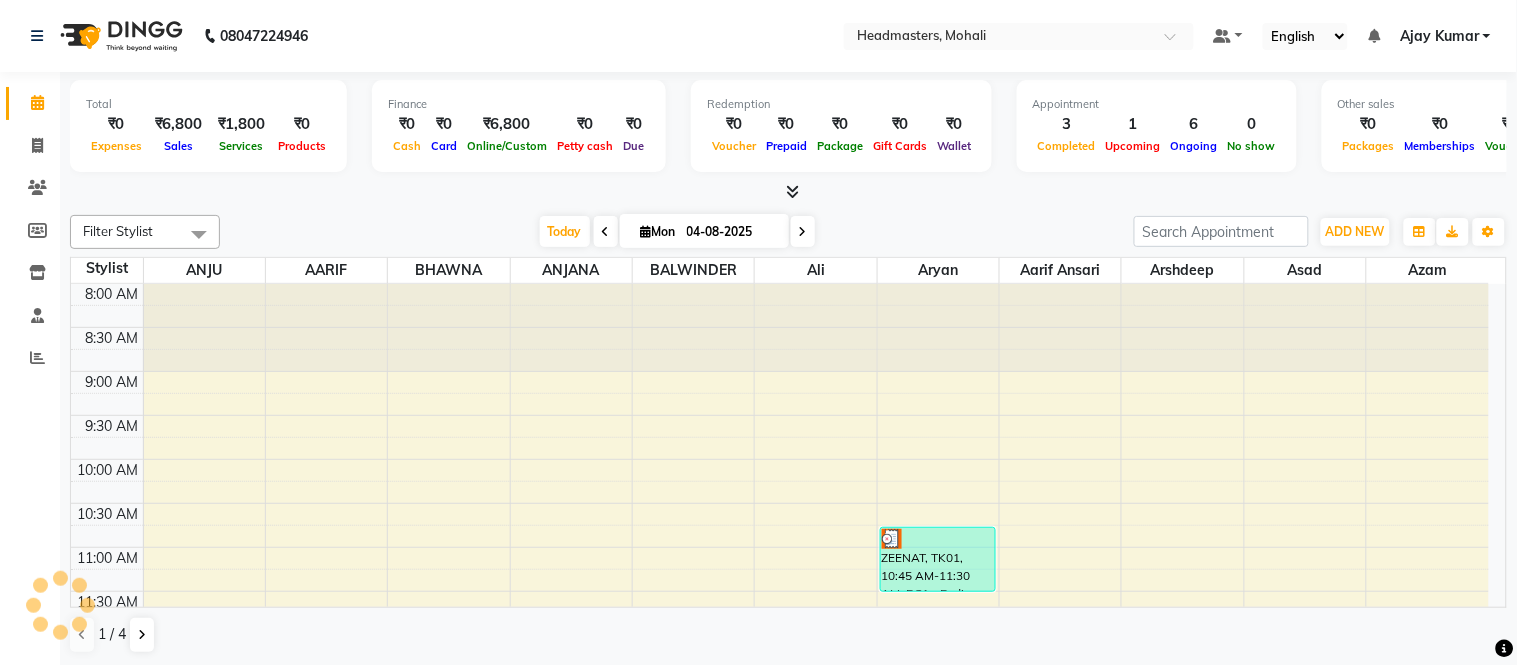 scroll, scrollTop: 355, scrollLeft: 0, axis: vertical 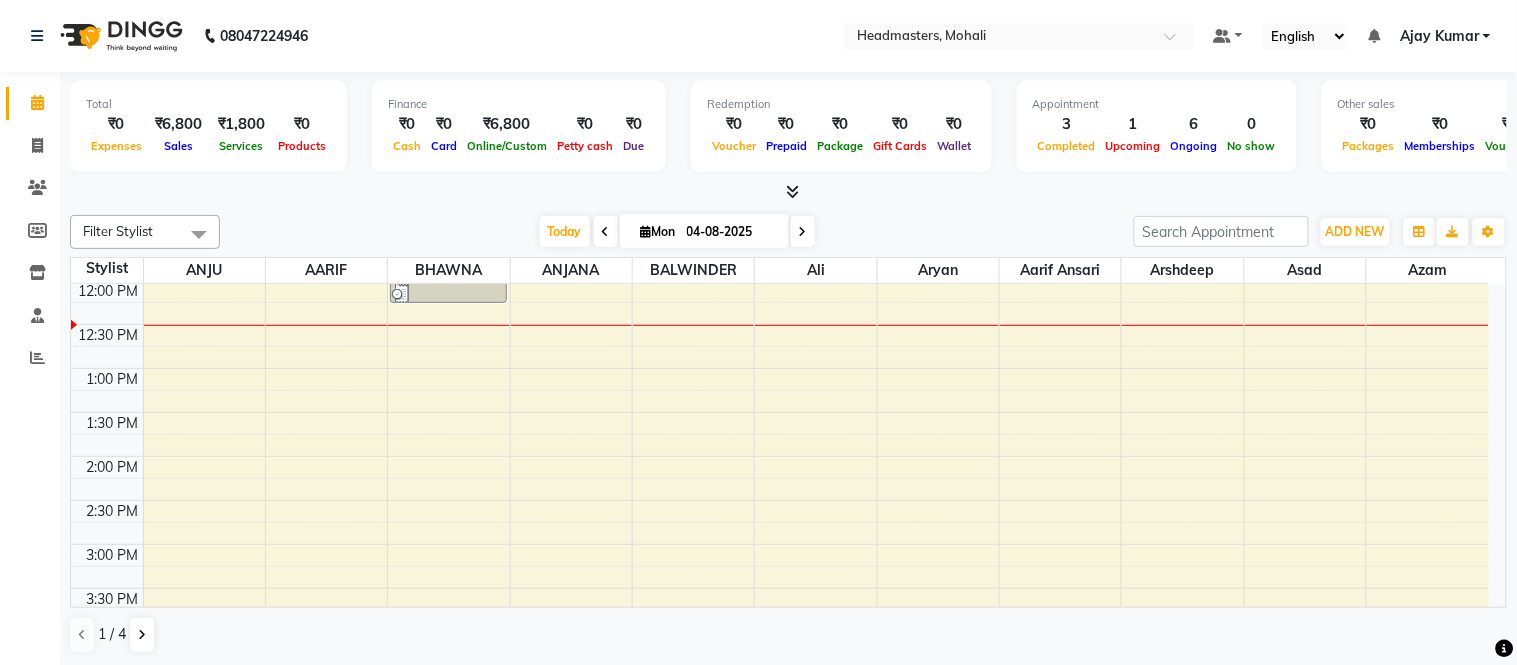 click at bounding box center [792, 191] 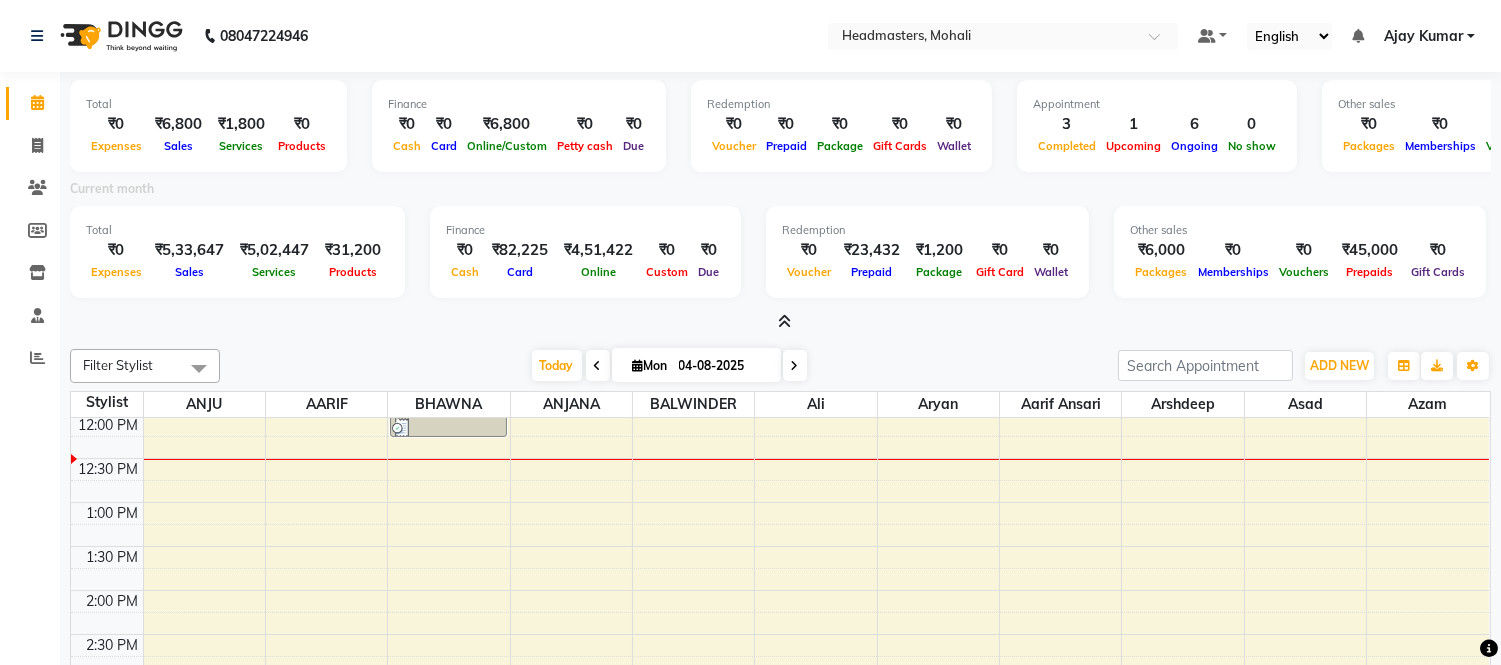 click on "[PHONE] Select Location × Headmasters, [CITY] Default Panel My Panel English ENGLISH Español العربية मराठी हिंदी ગુજરાતી தமிழ் 中文 Notifications nothing to show [FIRST] [LAST] Manage Profile Change Password Sign out Version:3.16.0" 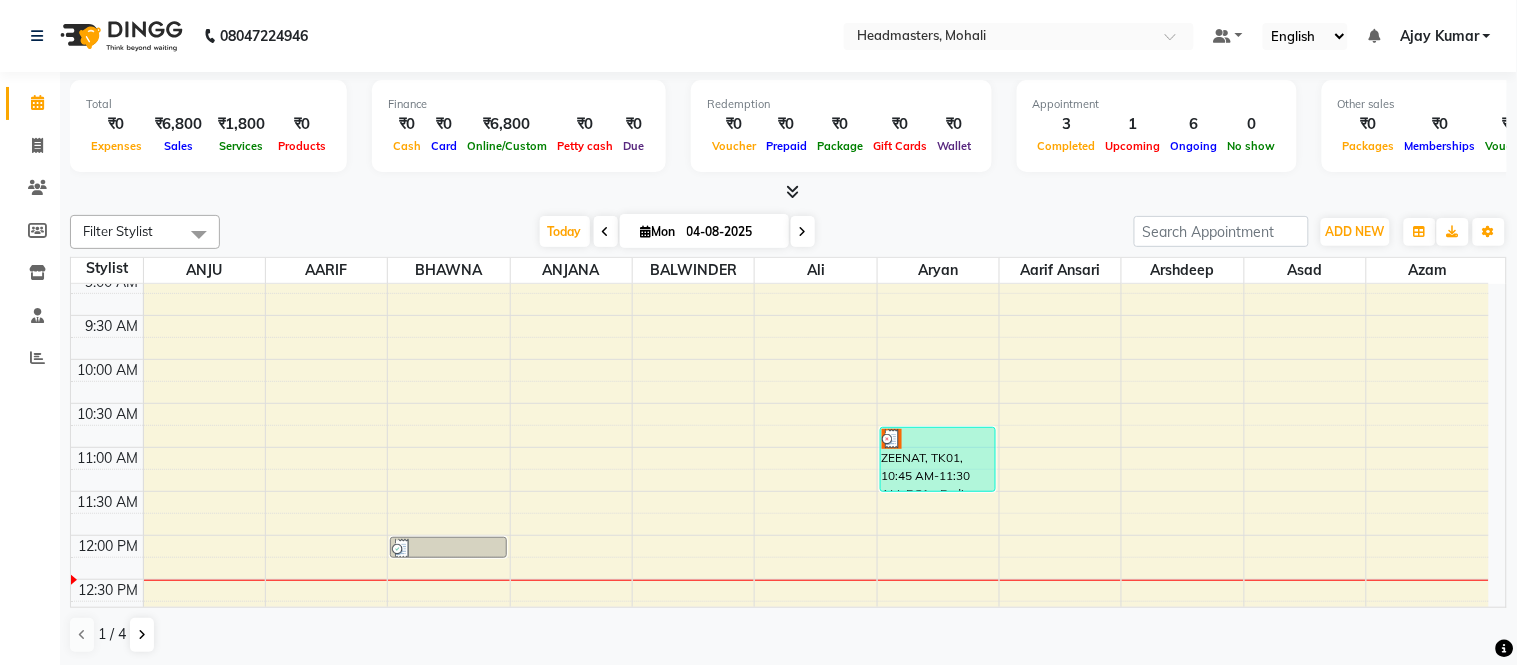scroll, scrollTop: 0, scrollLeft: 0, axis: both 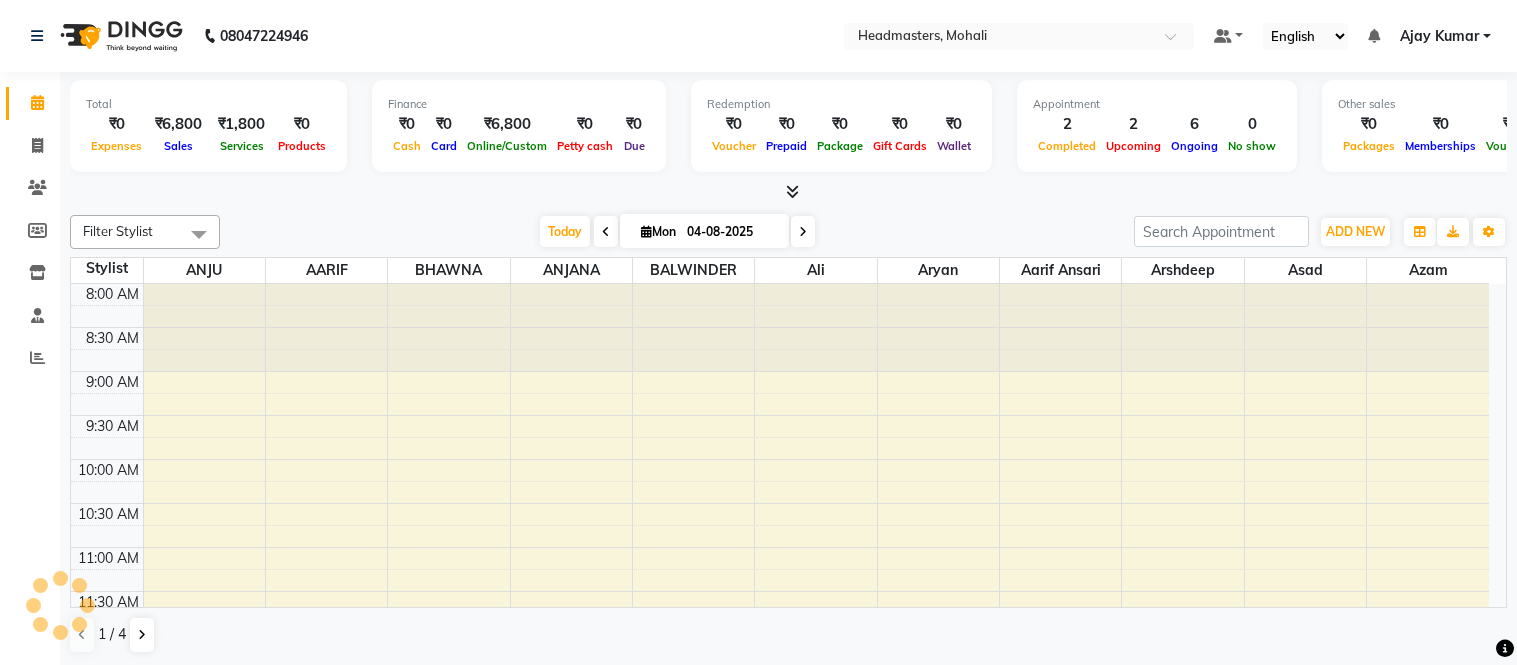 click at bounding box center (792, 191) 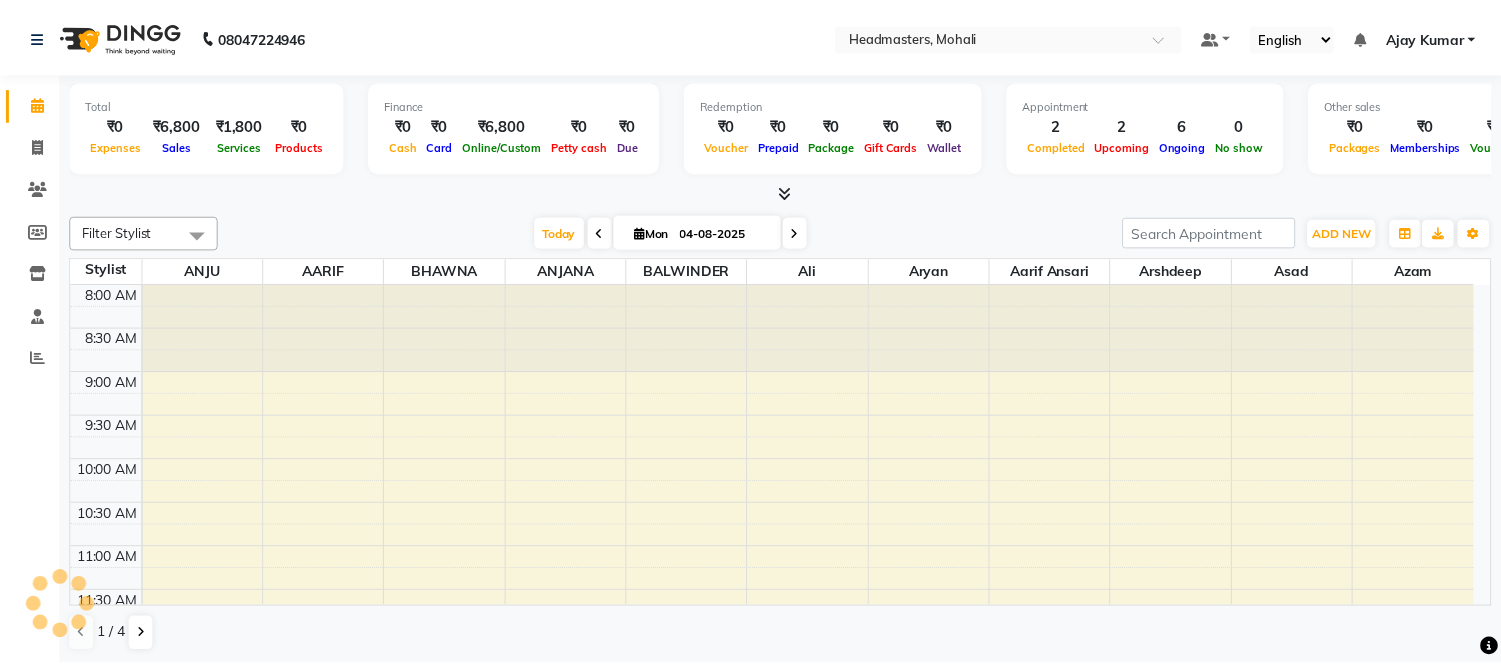 scroll, scrollTop: 0, scrollLeft: 0, axis: both 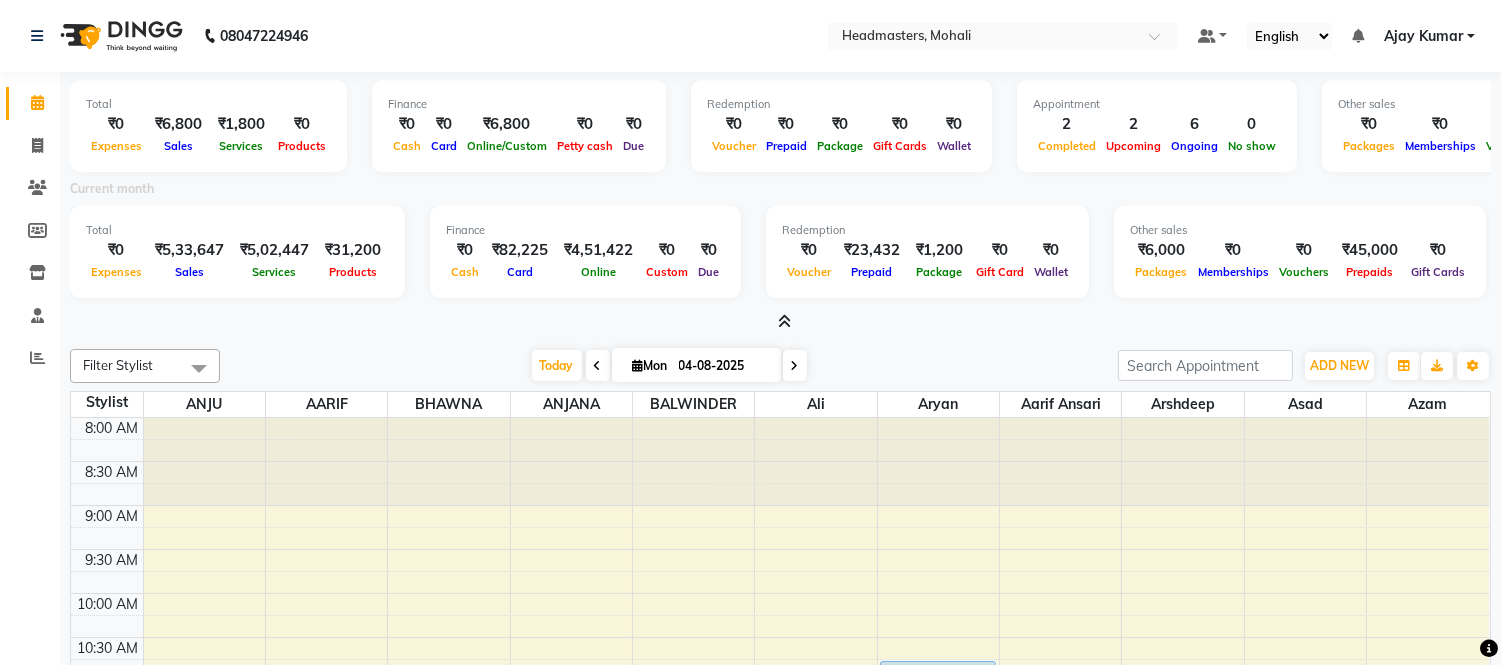click on "Total  ₹0  Expenses ₹5,33,647  Sales ₹5,02,447 Services ₹31,200 Products  Finance  ₹0  Cash ₹82,225  Card ₹4,51,422 Online ₹0 Custom ₹0 Due  Redemption  ₹0 Voucher ₹23,432 Prepaid ₹1,200 Package ₹0 Gift Card ₹0 Wallet Other sales  ₹6,000  Packages ₹0  Memberships ₹0  Vouchers ₹45,000  Prepaids ₹0  Gift Cards" at bounding box center (780, 255) 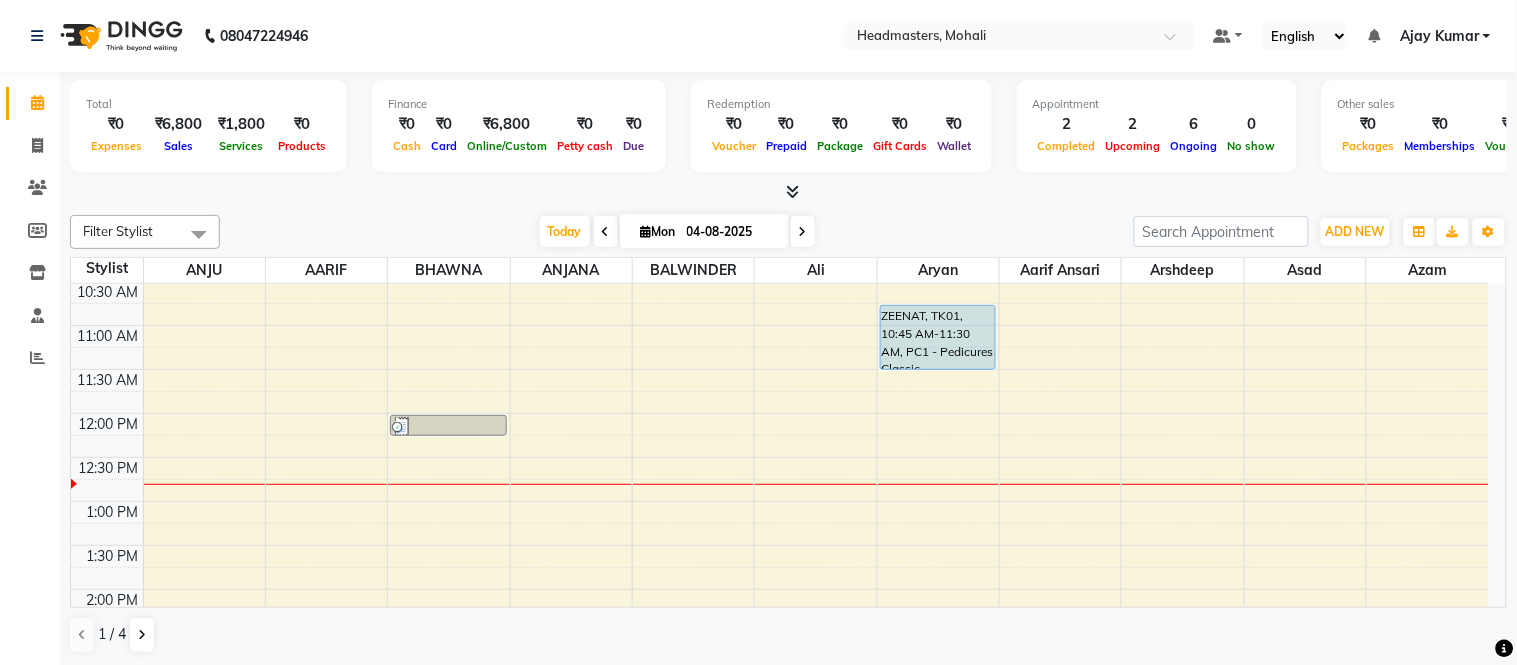 scroll, scrollTop: 111, scrollLeft: 0, axis: vertical 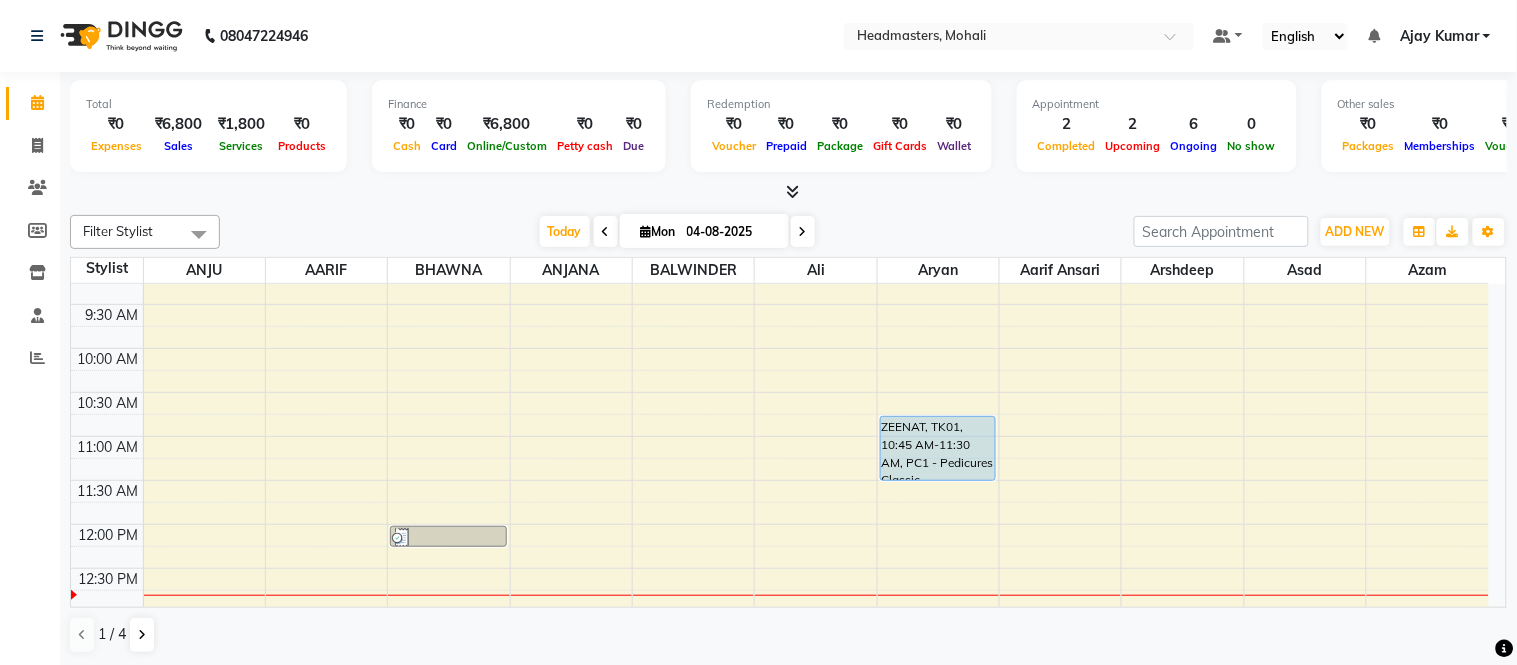 drag, startPoint x: 468, startPoint y: 37, endPoint x: 468, endPoint y: -5, distance: 42 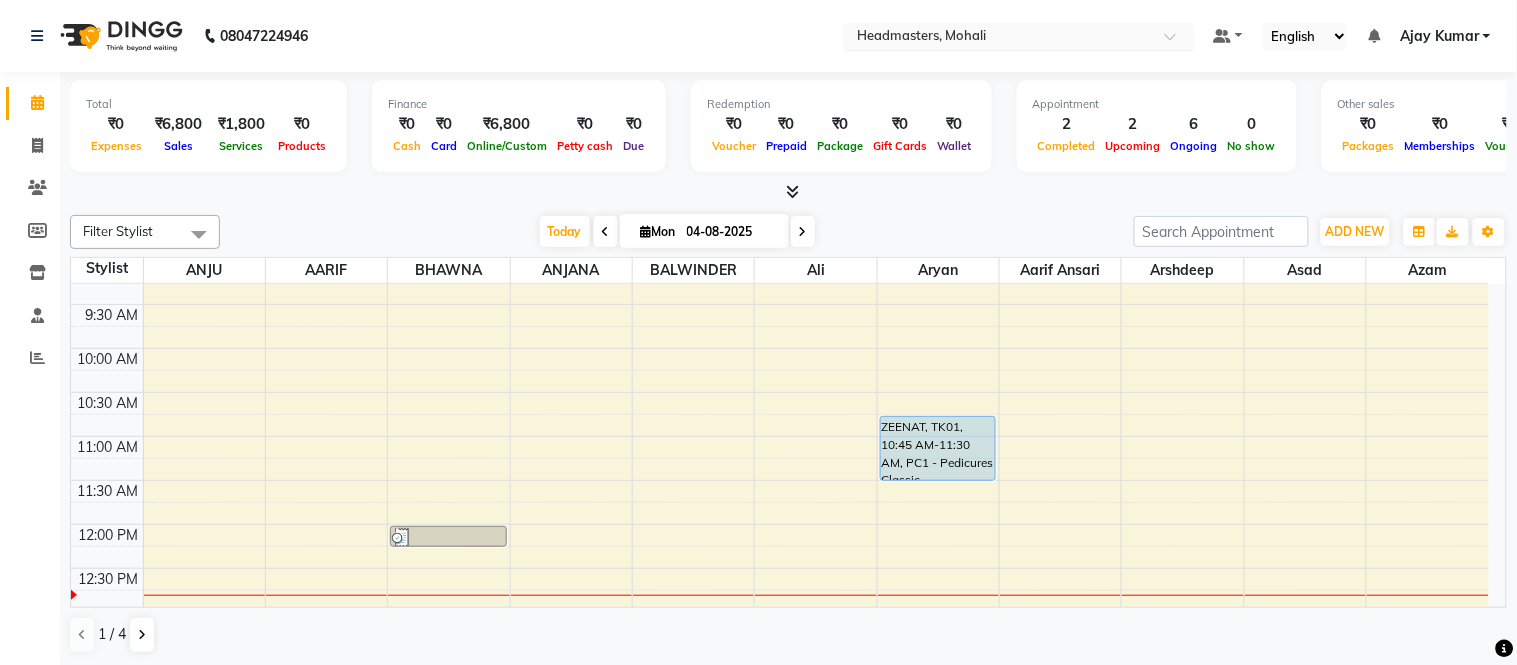 click at bounding box center (999, 38) 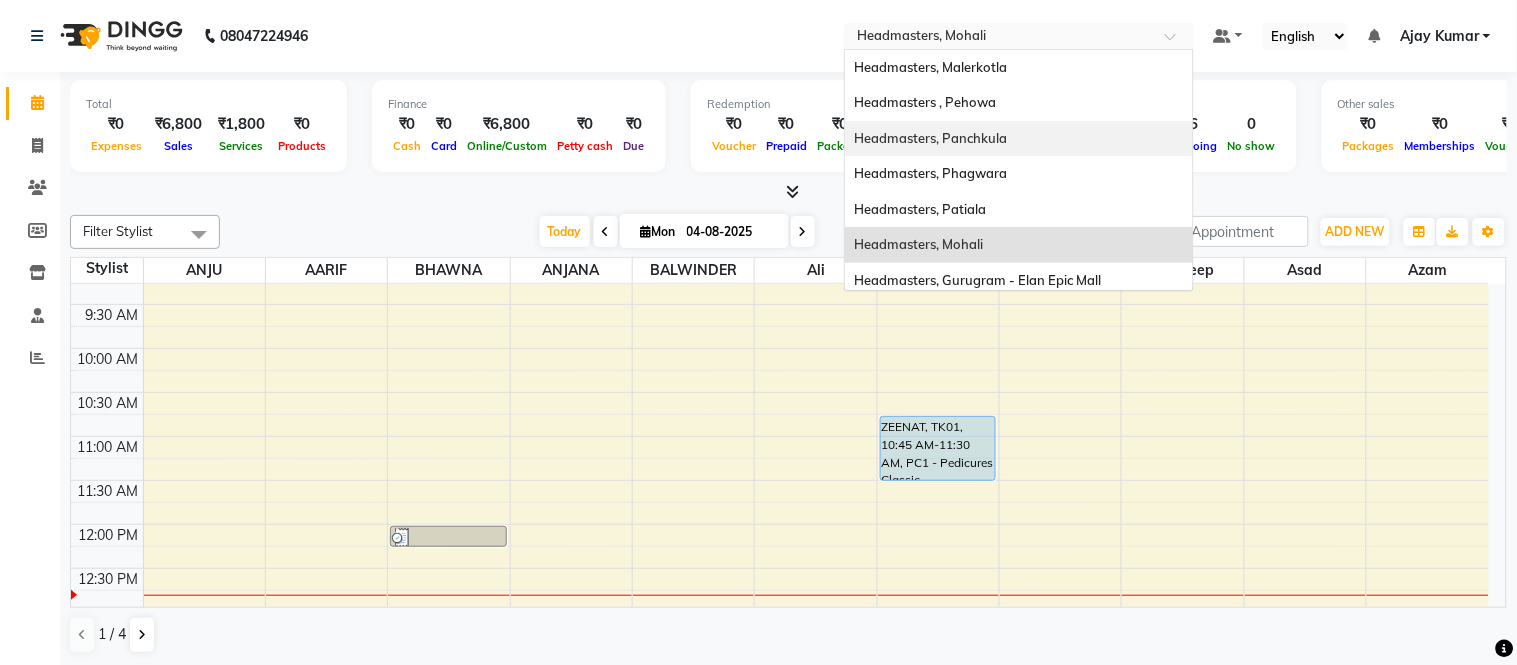 click on "Headmasters, Panchkula" at bounding box center [931, 138] 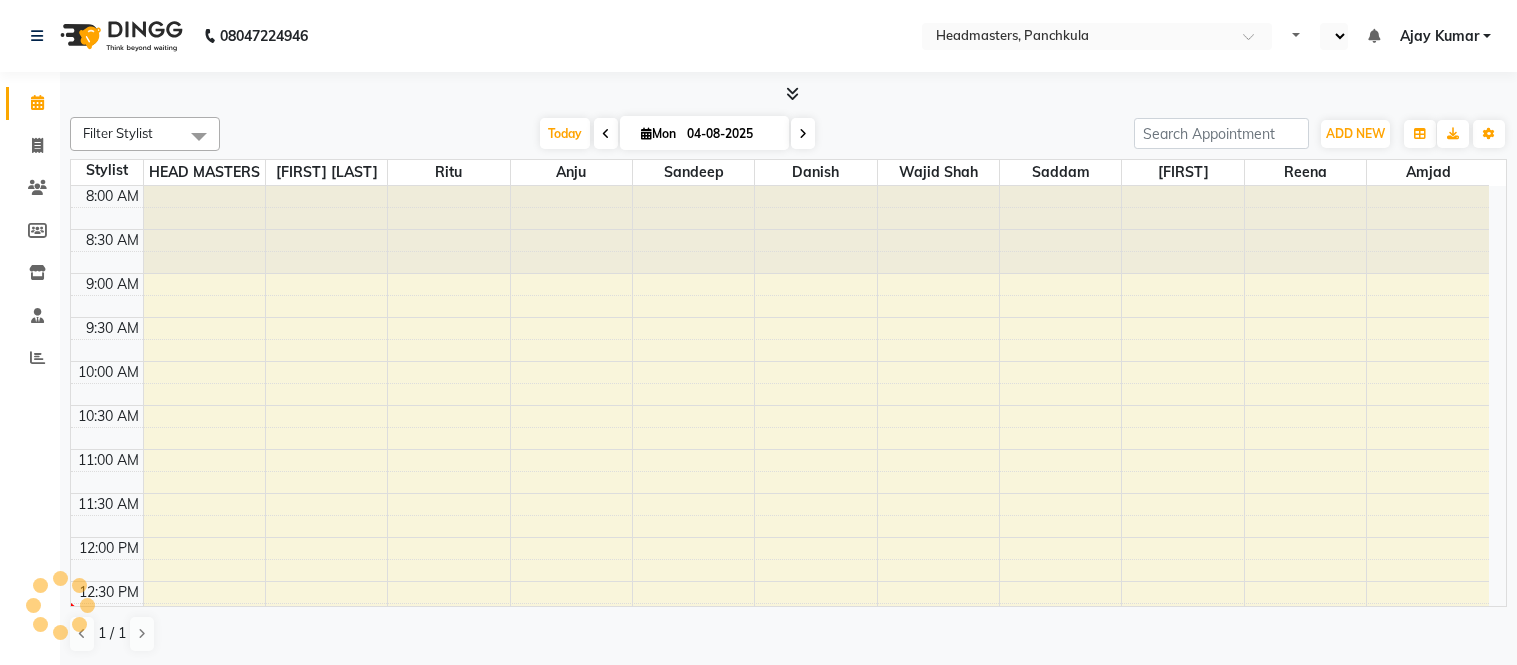 select on "en" 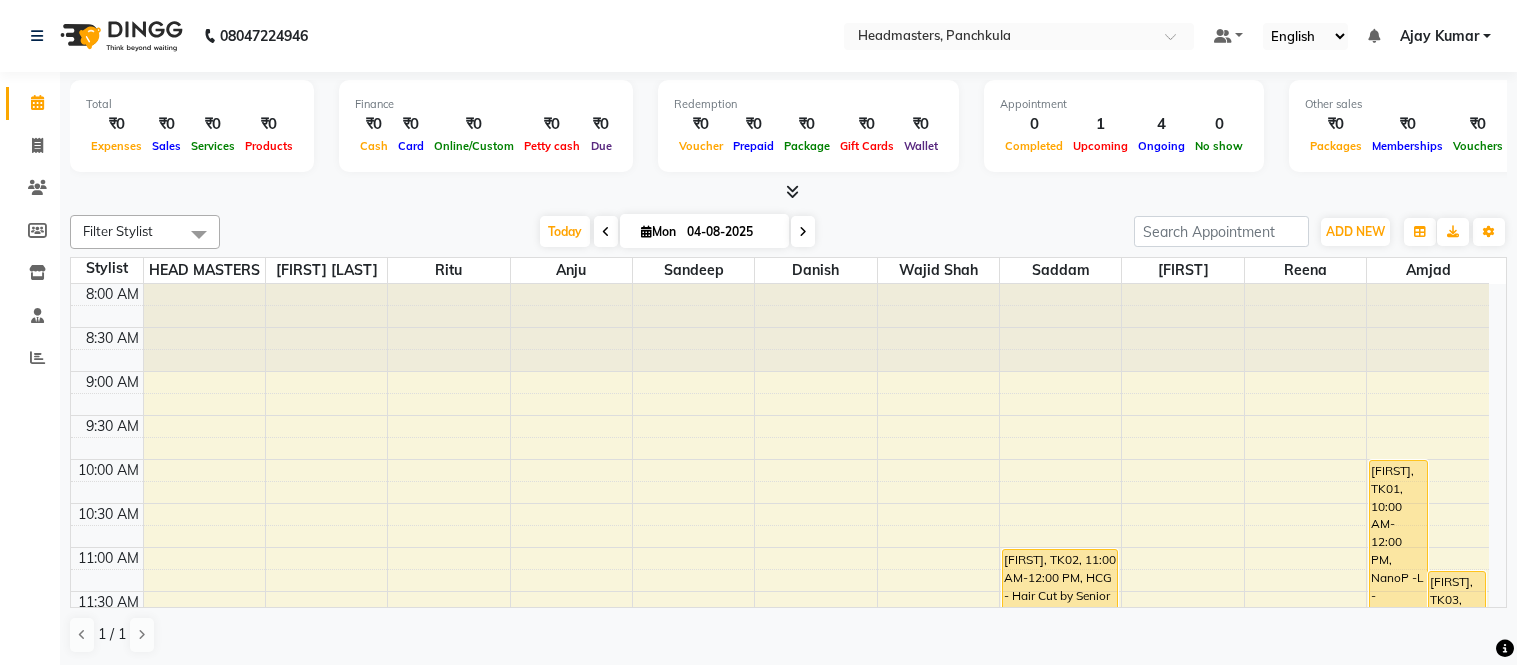 scroll, scrollTop: 0, scrollLeft: 0, axis: both 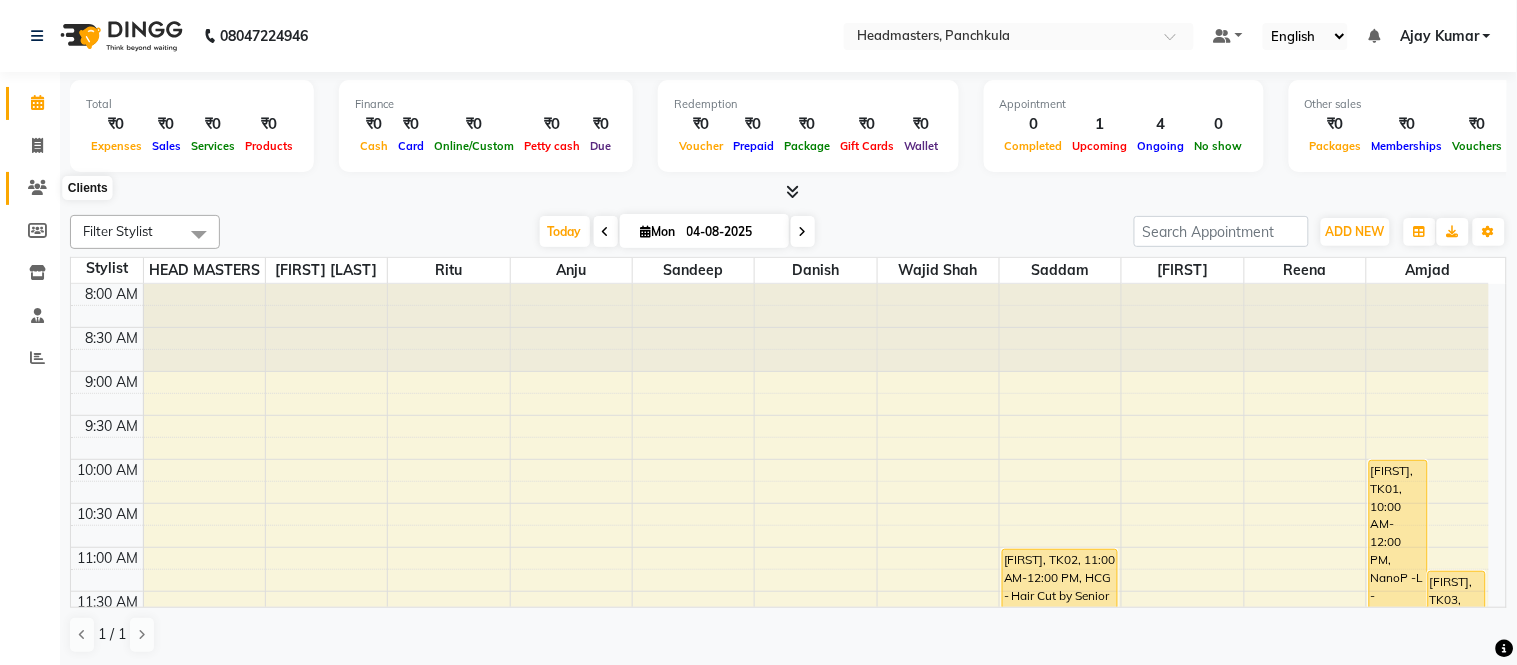 click 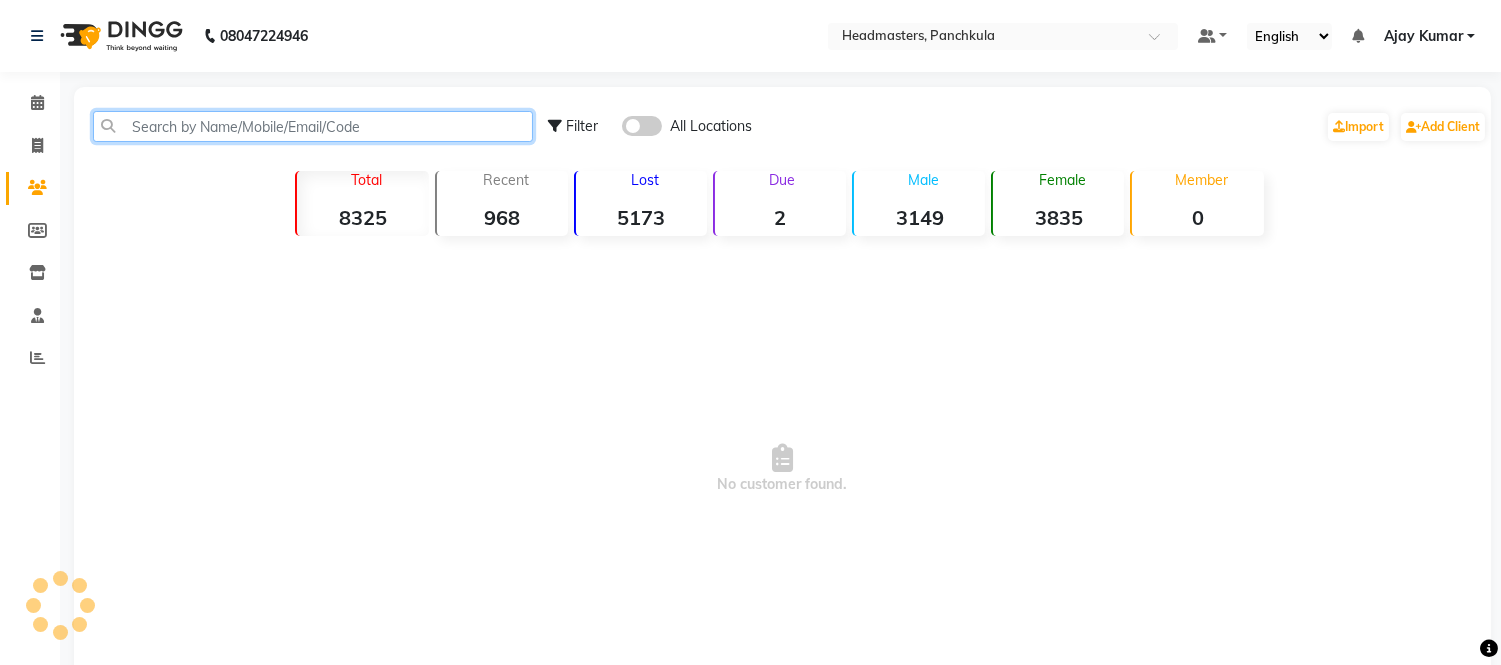 click 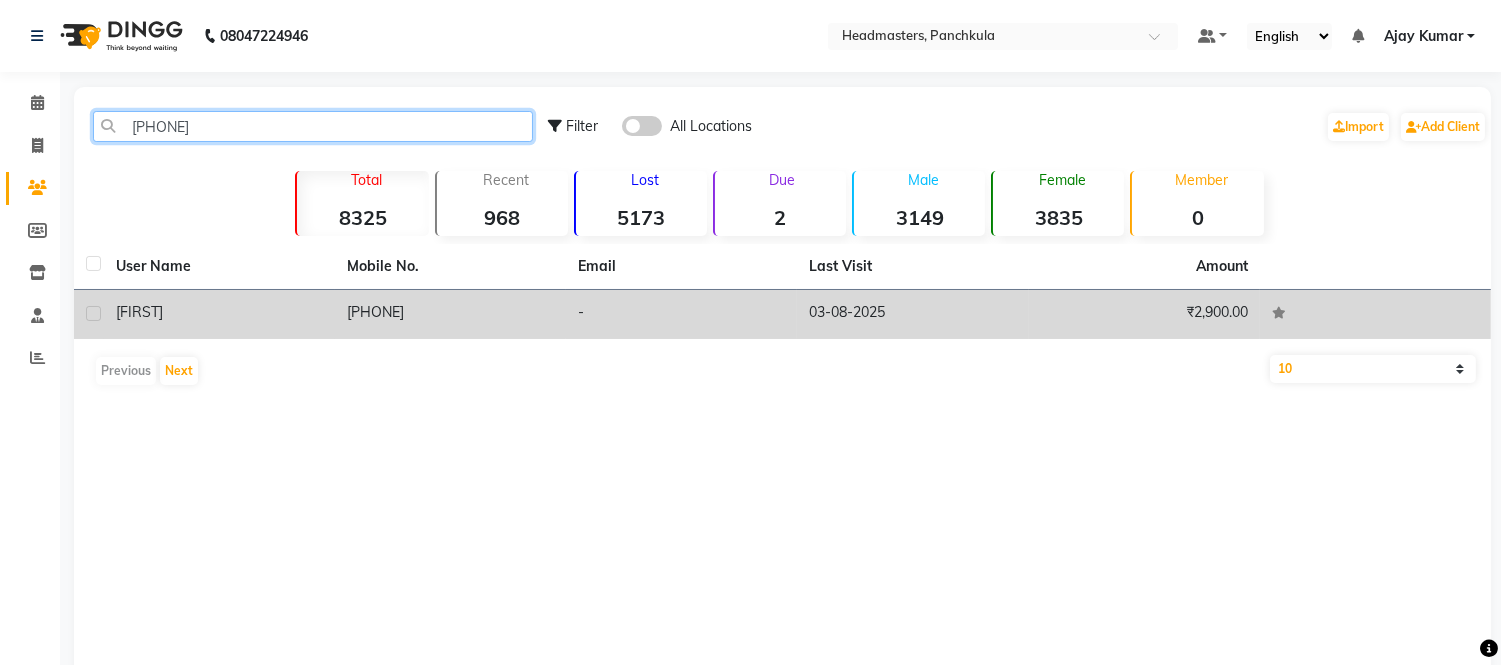 type on "[PHONE]" 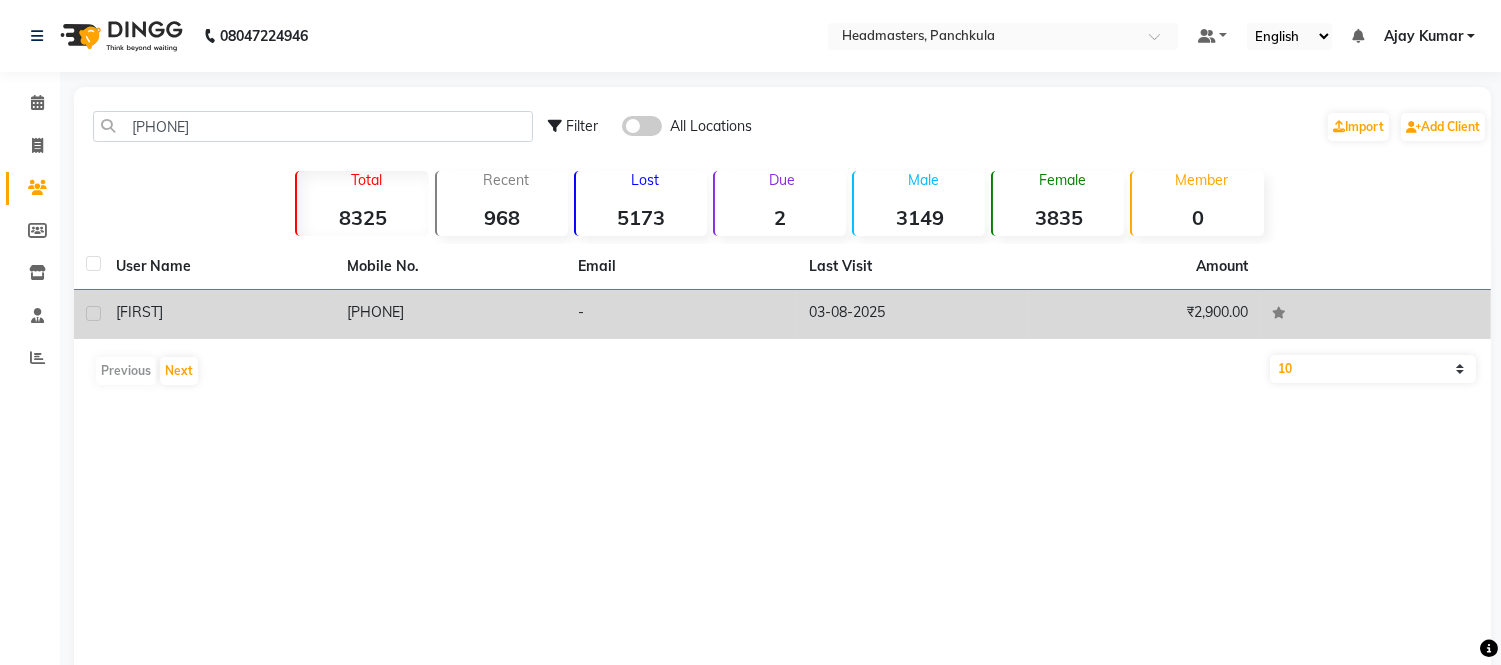 click on "[PHONE]" 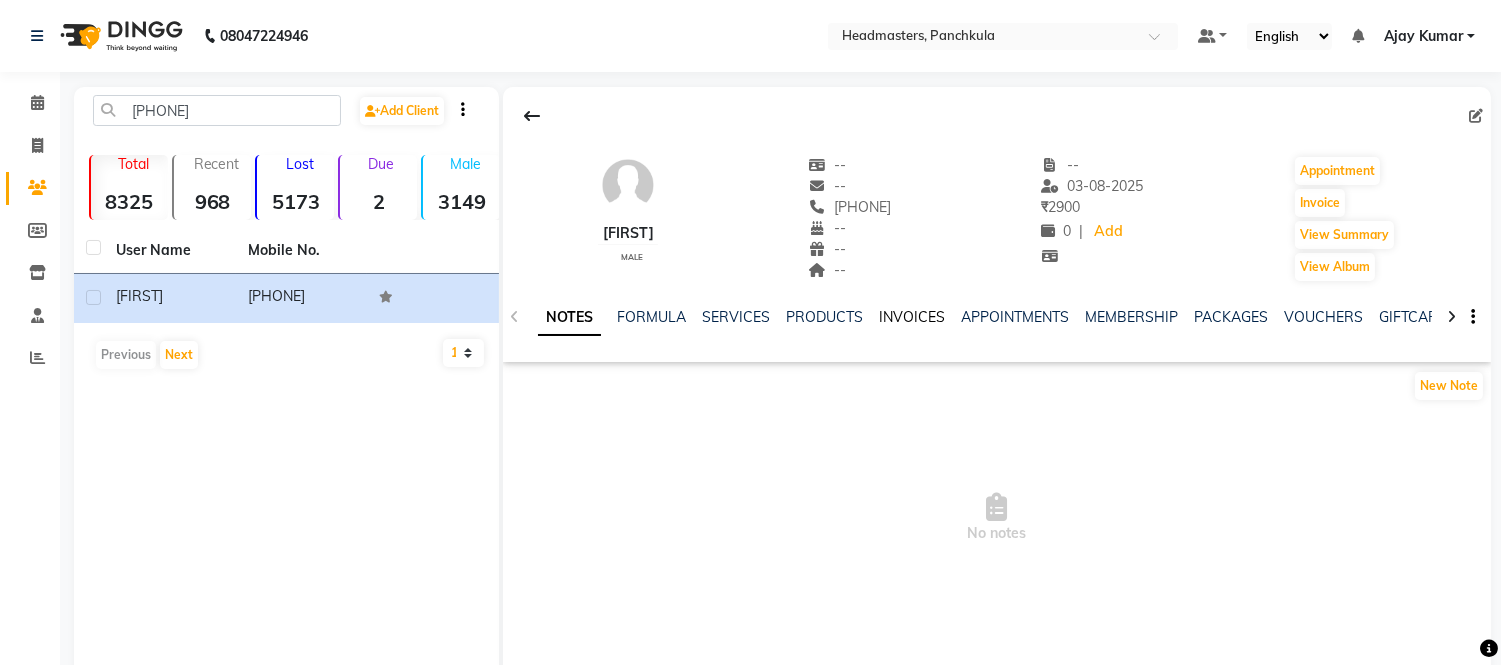 click on "INVOICES" 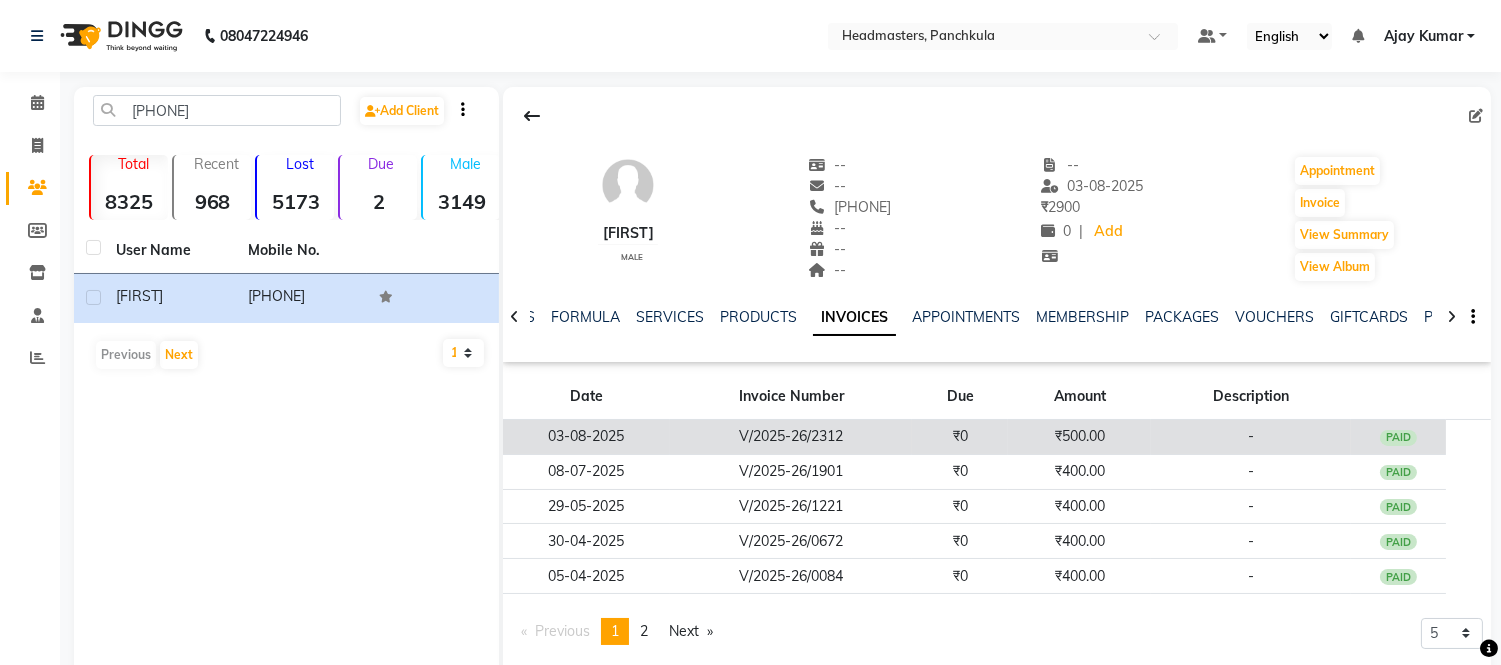 click on "V/2025-26/2312" 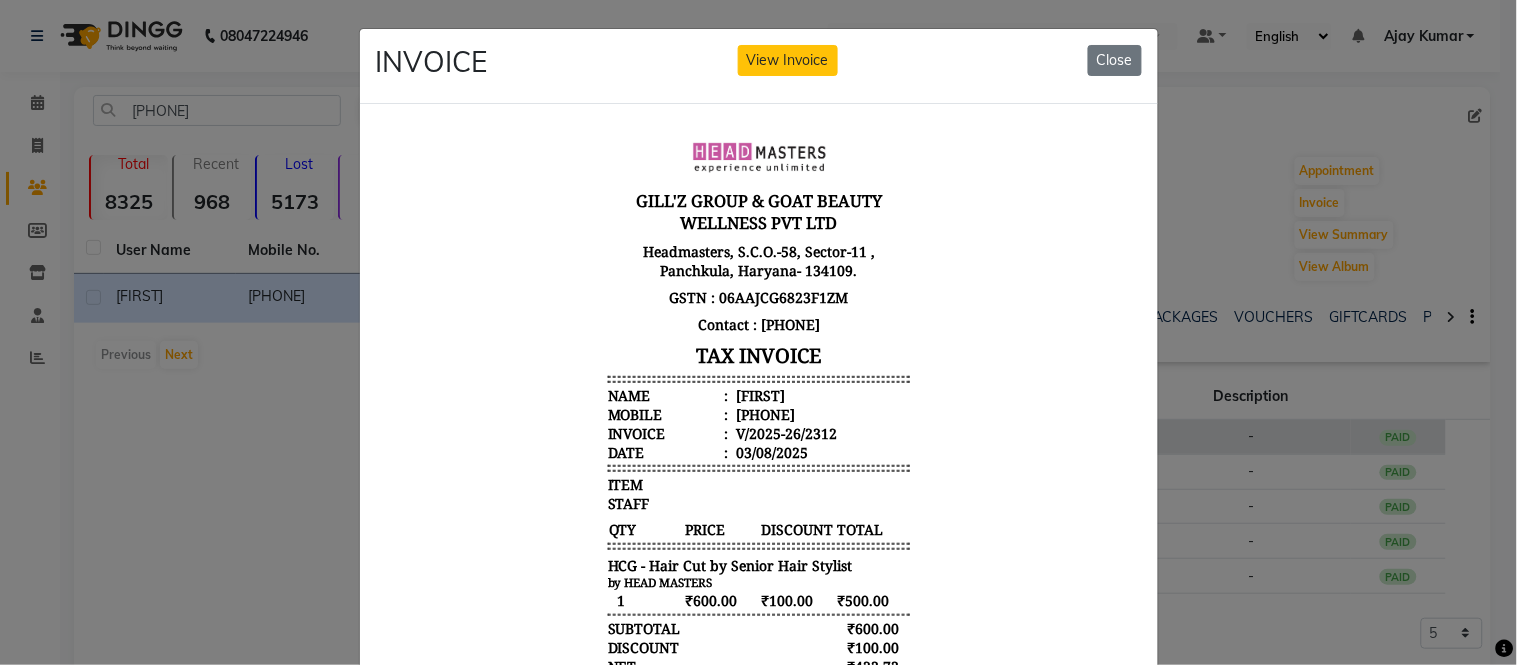 scroll, scrollTop: 0, scrollLeft: 0, axis: both 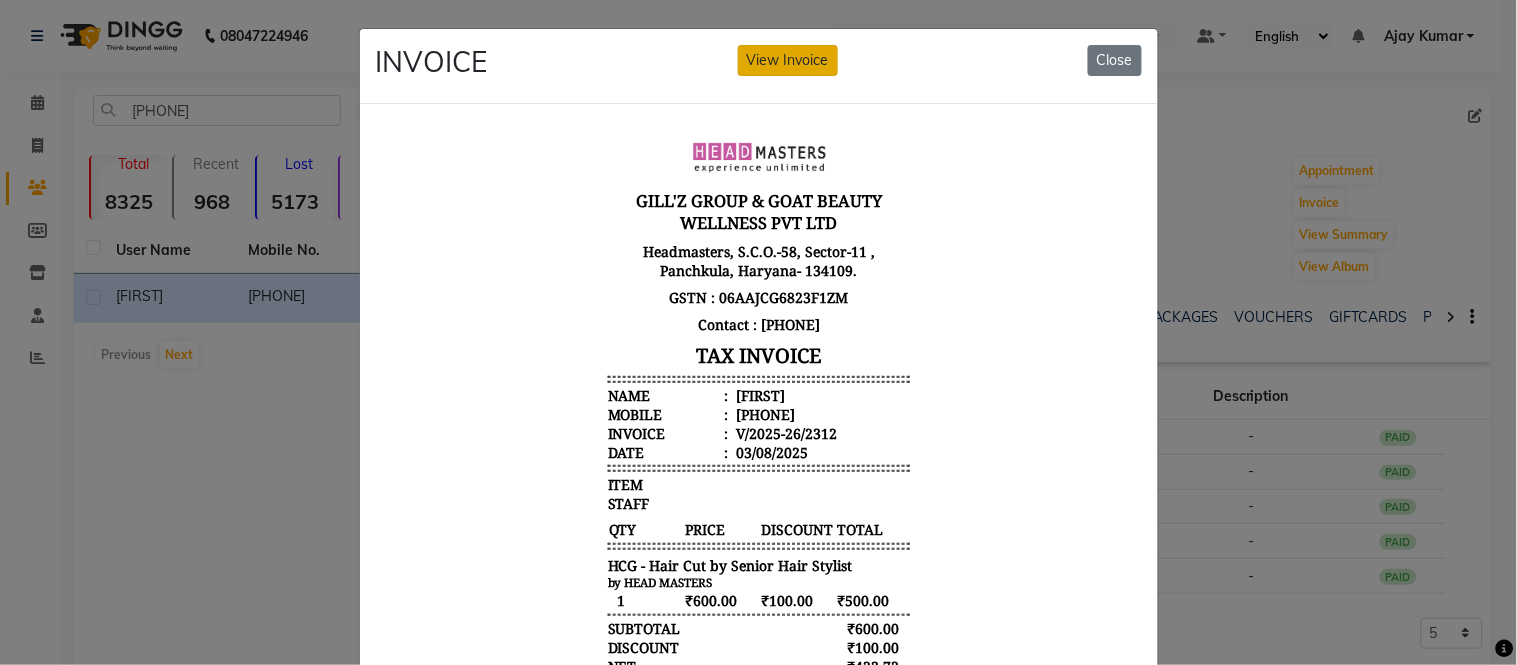 click on "View Invoice" 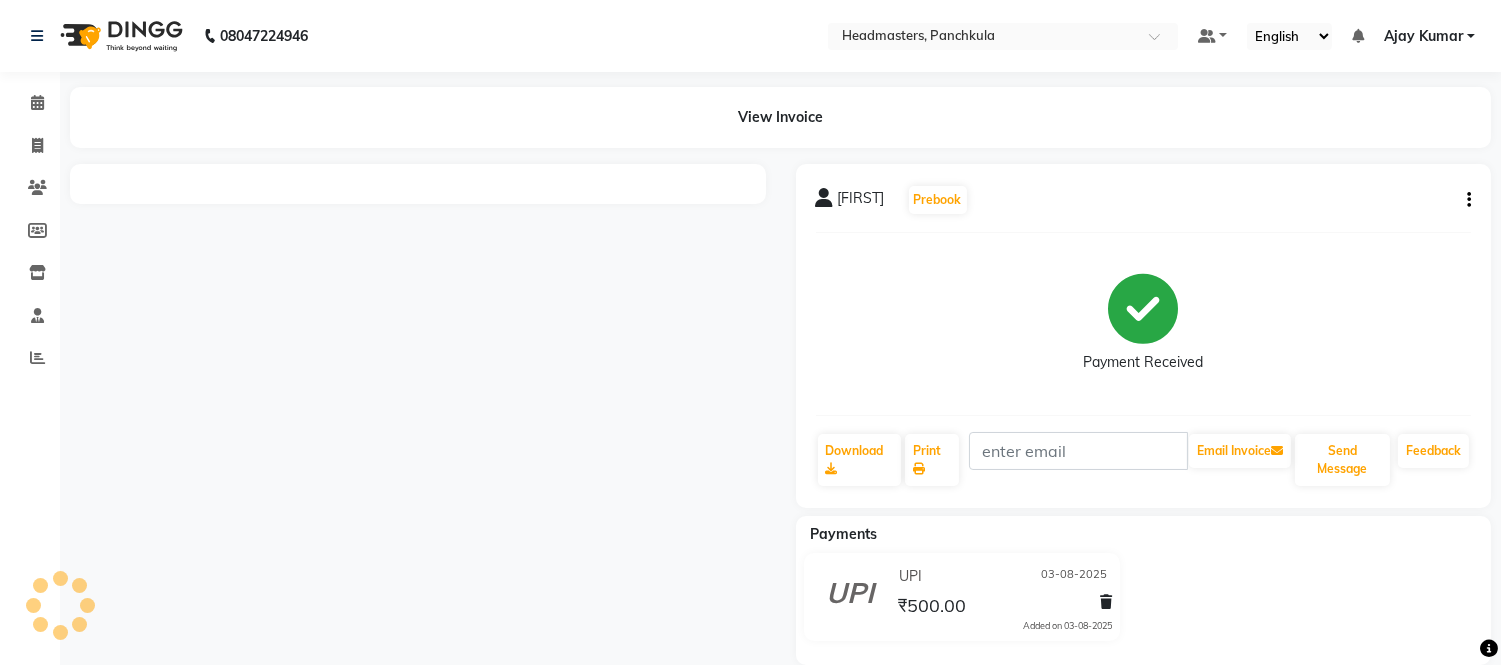 click 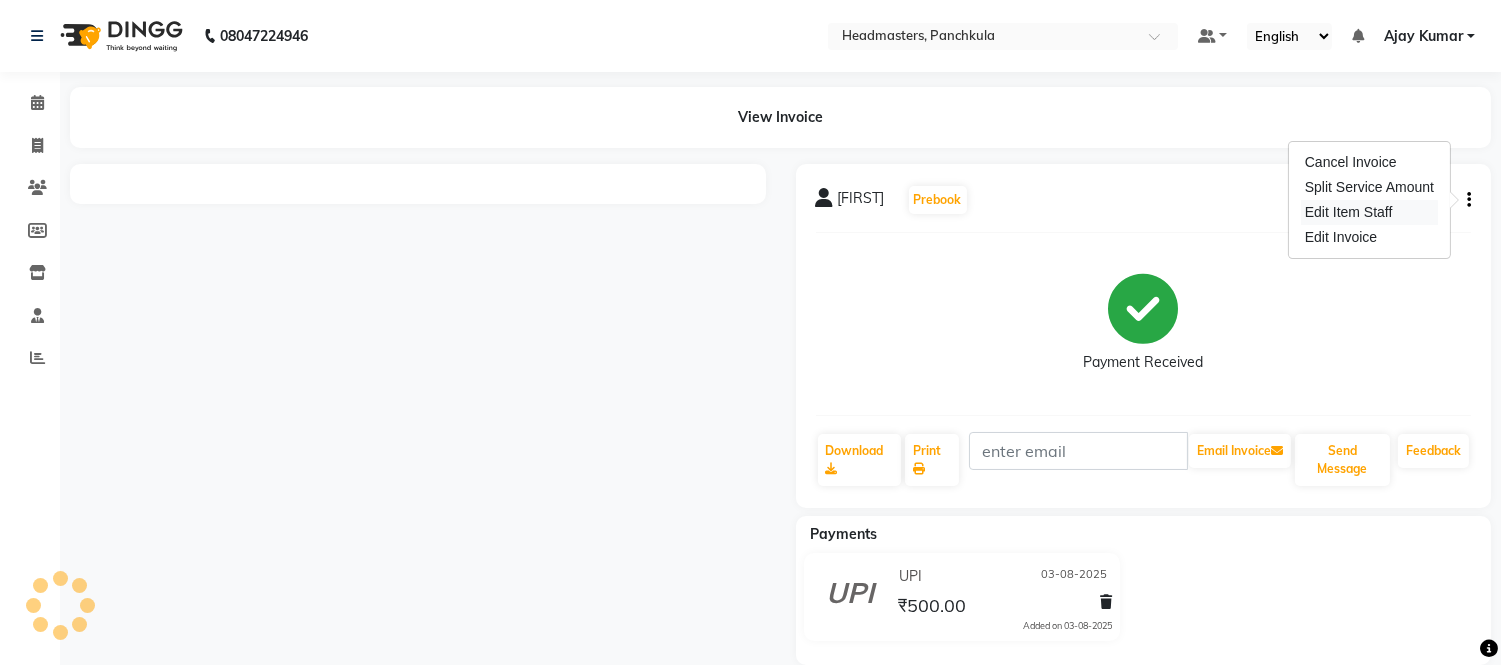 click on "Edit Item Staff" at bounding box center (1369, 212) 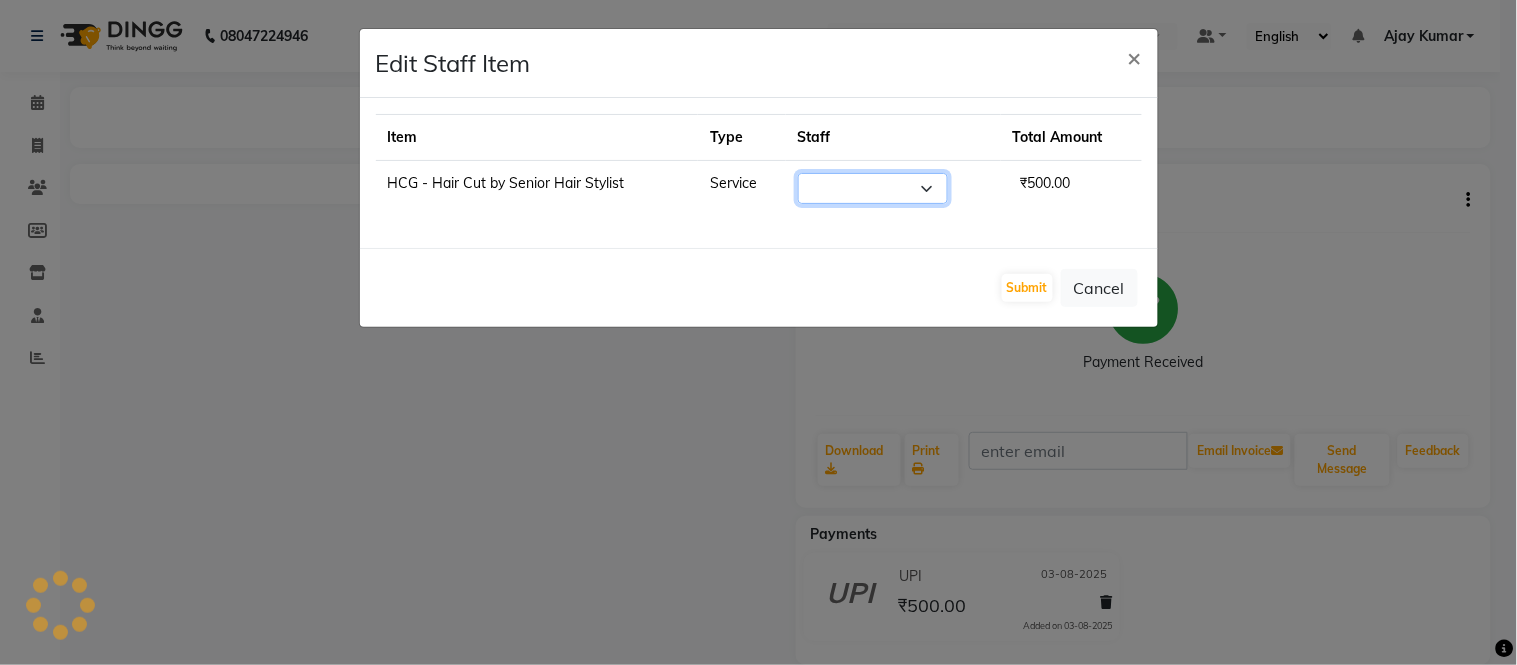 click on "Select" 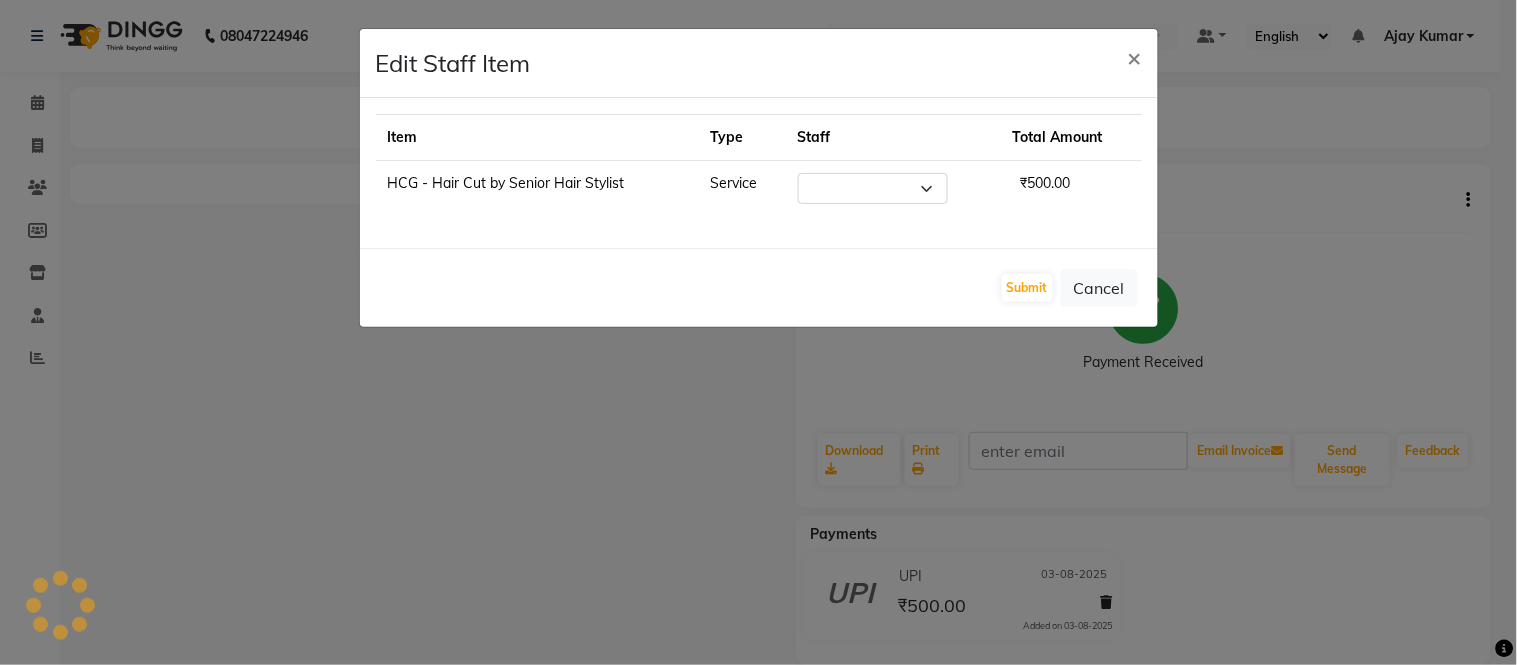 click on "Select" 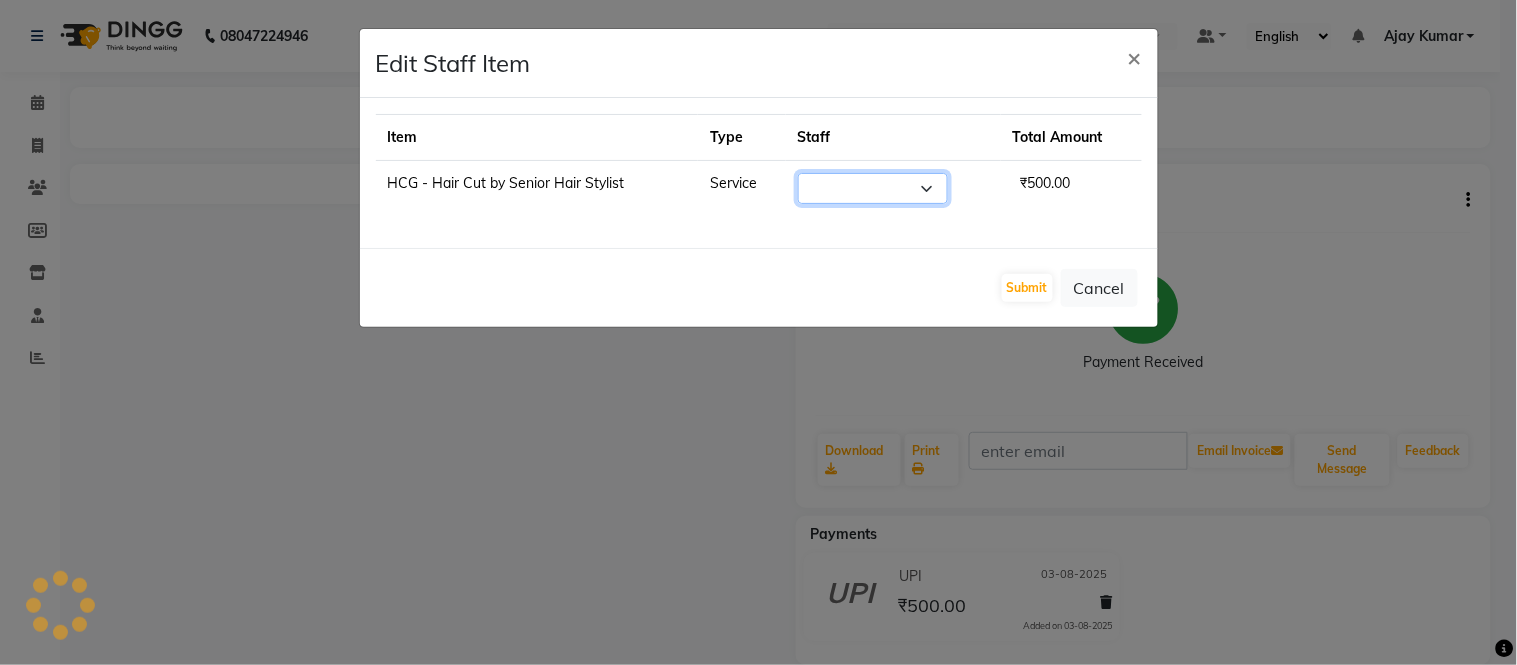 click on "Select" 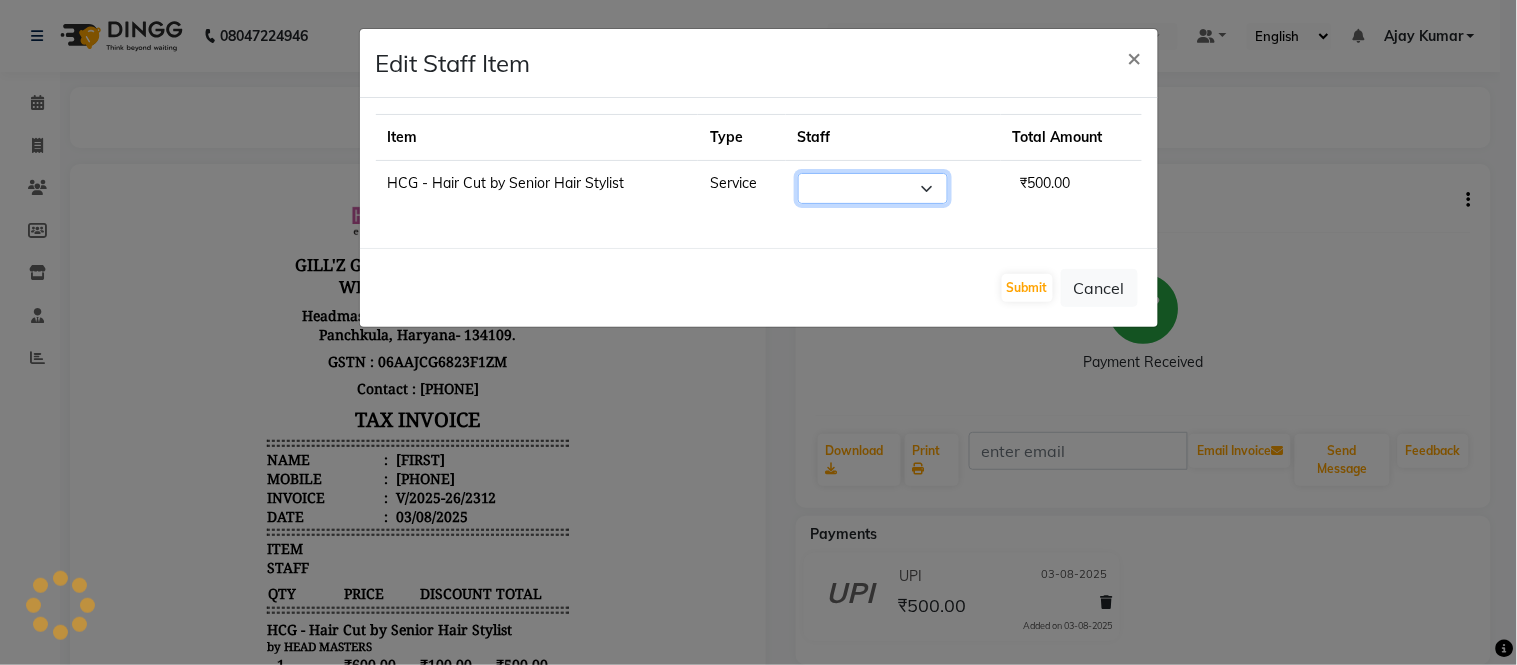 scroll, scrollTop: 0, scrollLeft: 0, axis: both 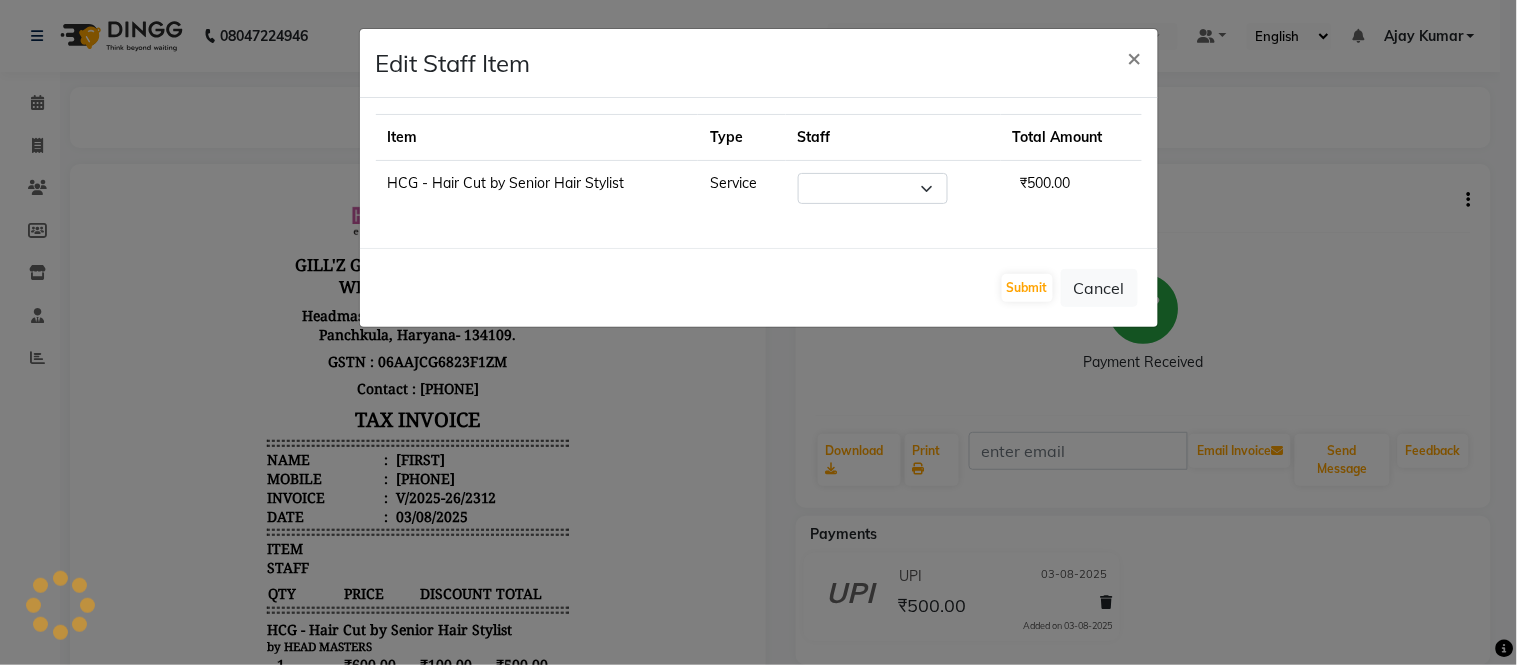 click on "Select" 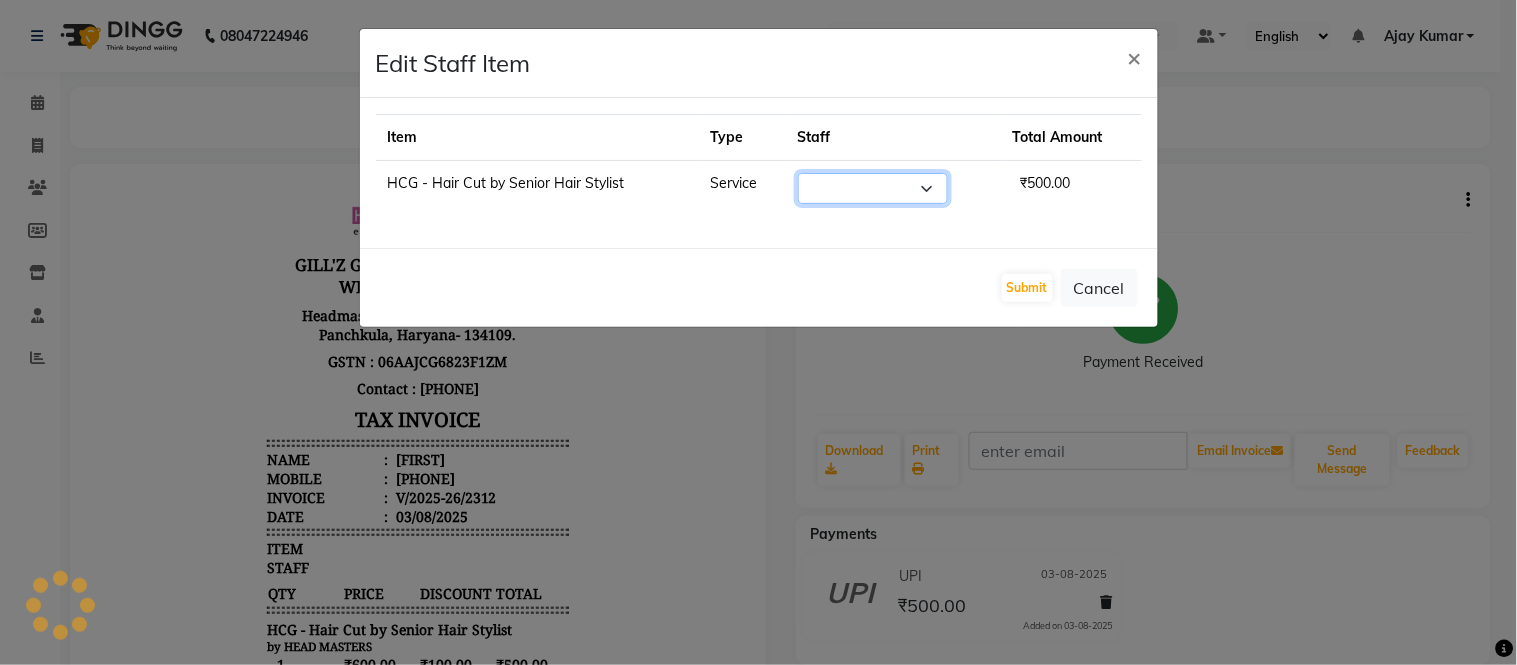 click on "Select" 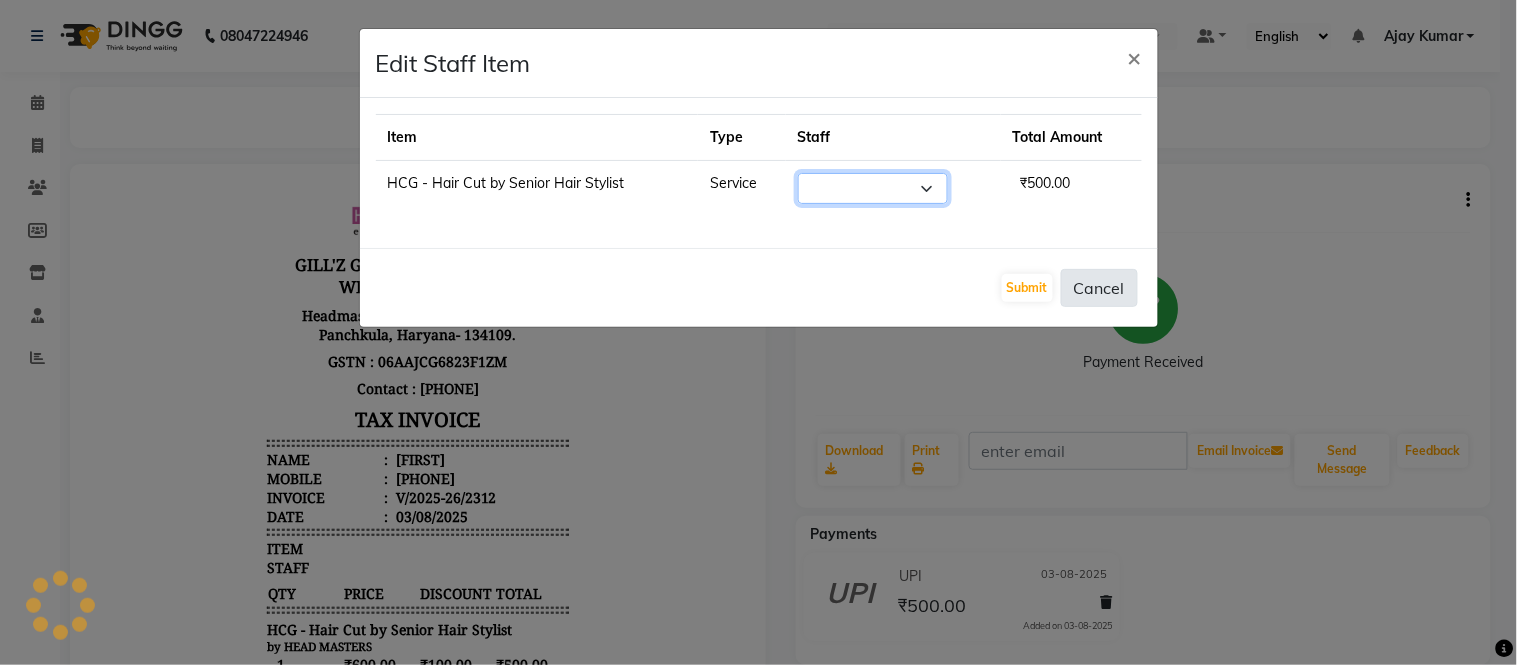 select on "64002" 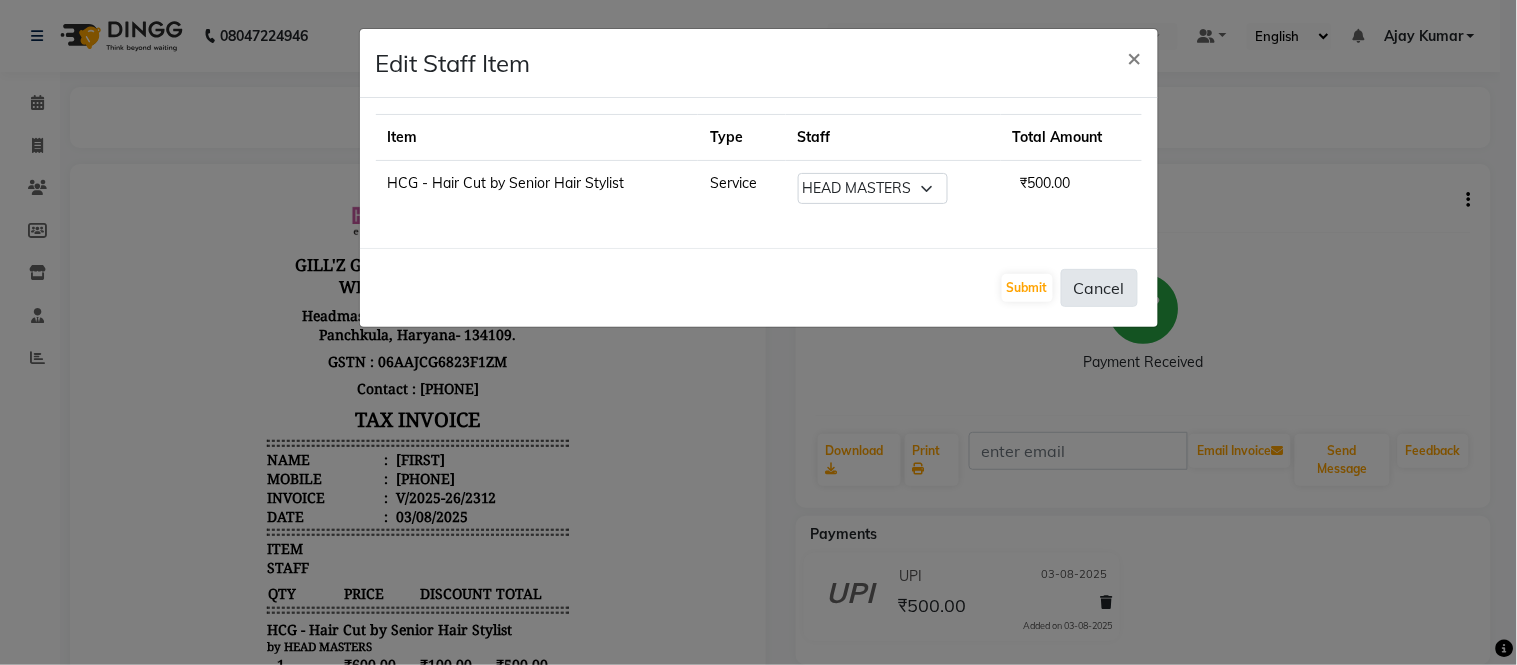 click on "Cancel" 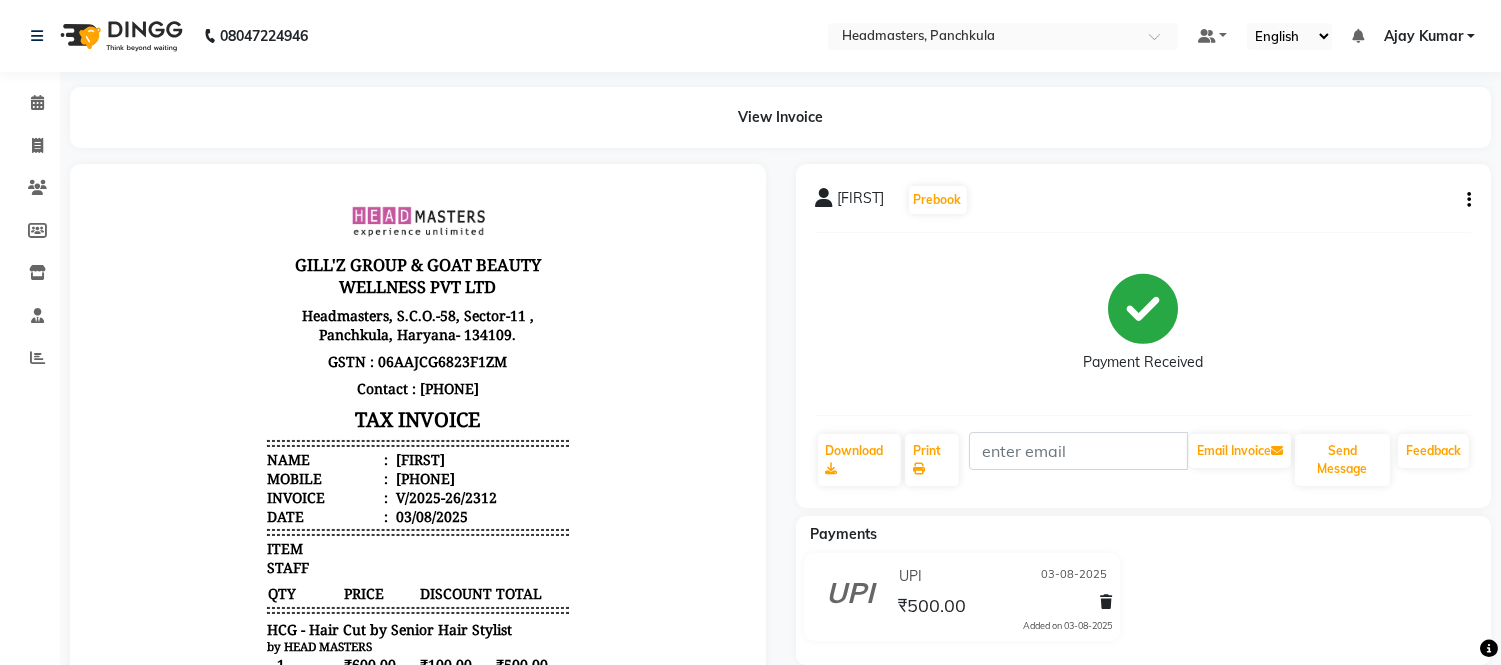 click on "[FIRST] Prebook Payment Received Download Print Email Invoice Send Message Feedback" 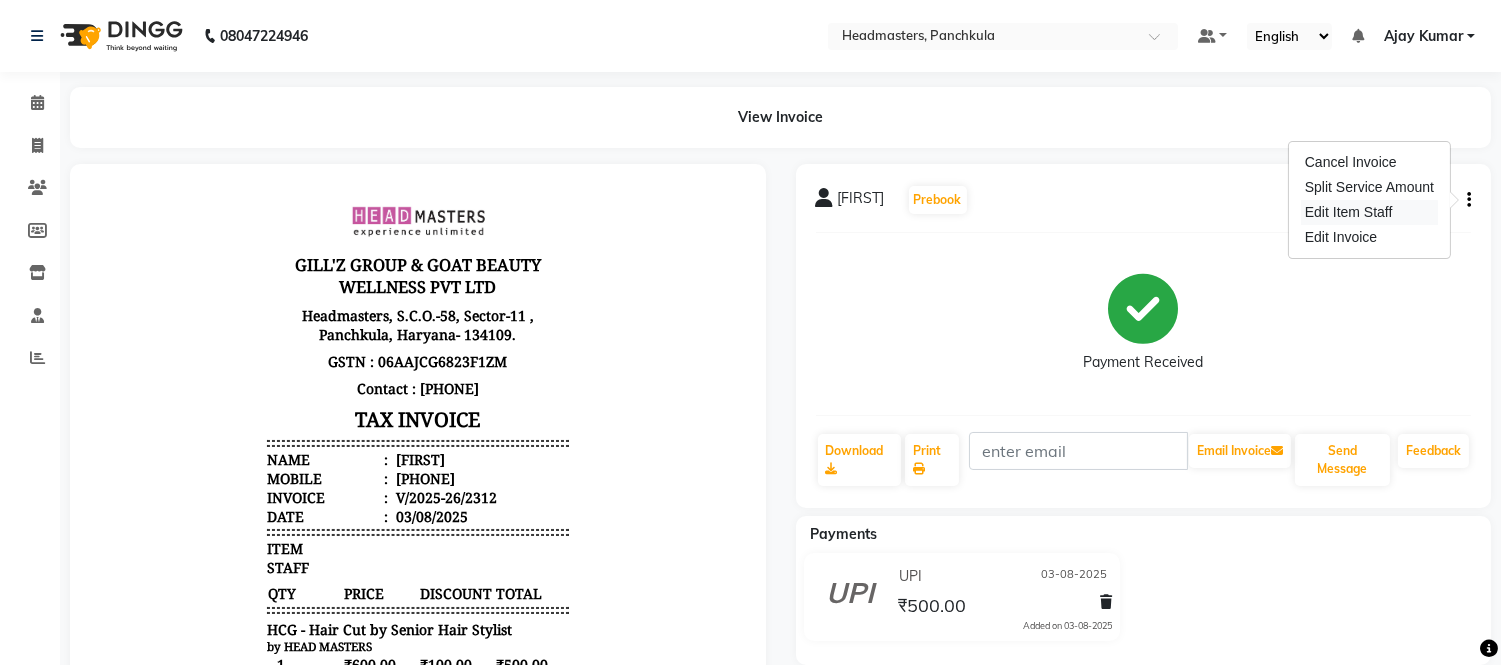 click on "Edit Item Staff" at bounding box center (1369, 212) 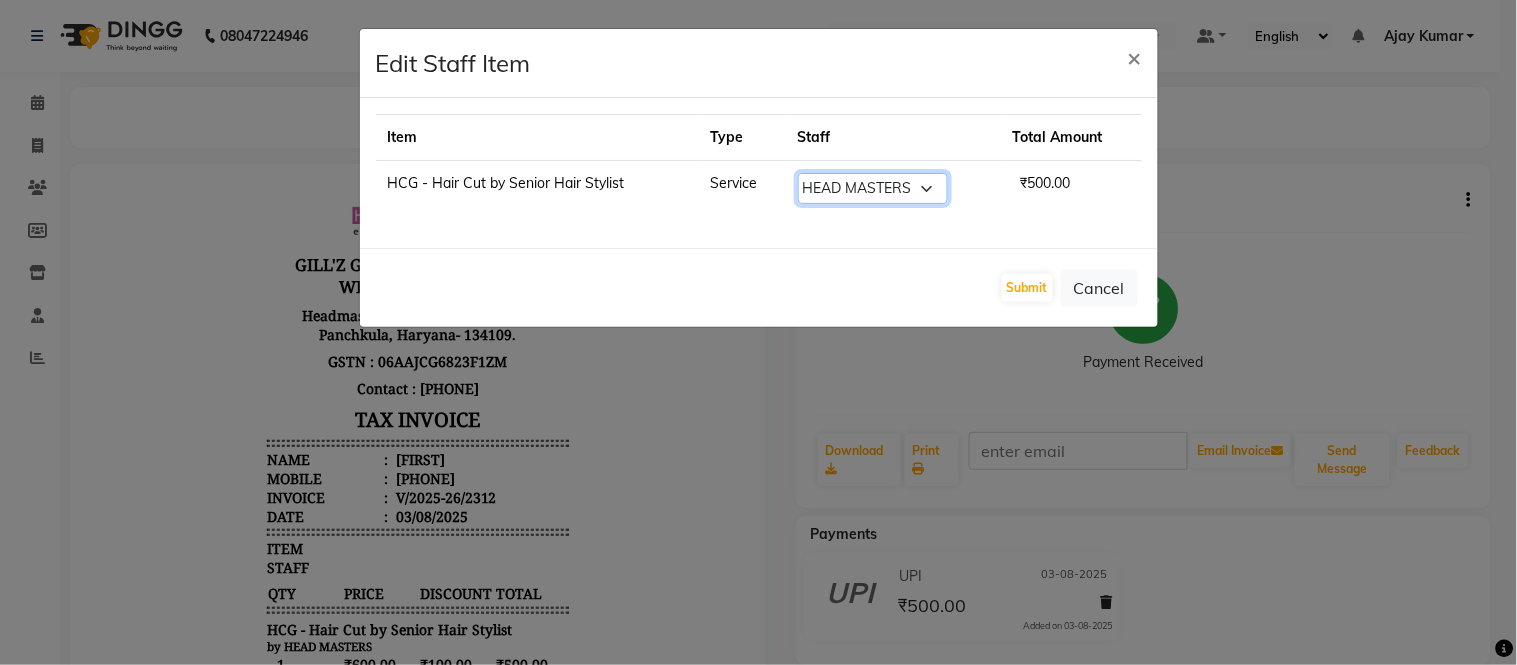click on "Select [FIRST] [FIRST] [FIRST] HEAD MASTERS [FIRST] [FIRST] [FIRST] [FIRST] [FIRST] [FIRST] [FIRST] [FIRST] [LAST] [FIRST] [LAST]" 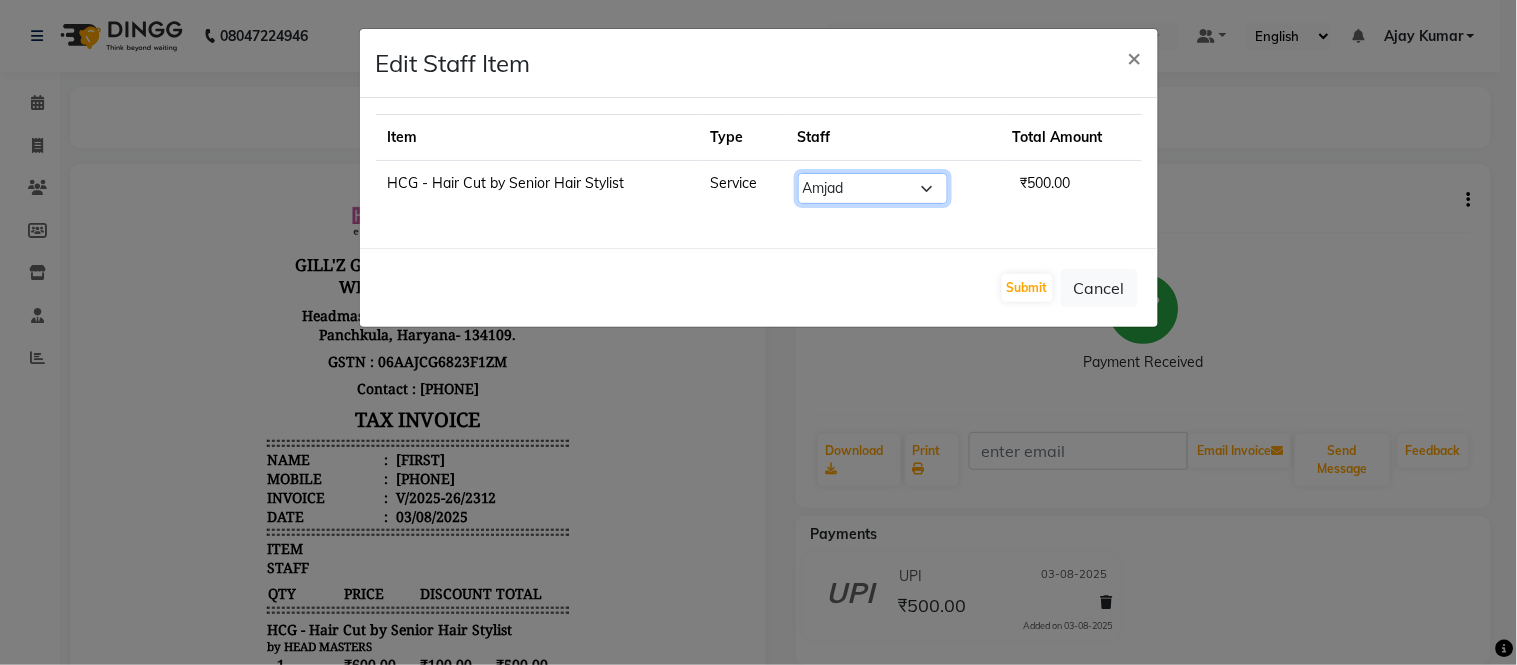 click on "Select [FIRST] [FIRST] [FIRST] HEAD MASTERS [FIRST] [FIRST] [FIRST] [FIRST] [FIRST] [FIRST] [FIRST] [FIRST] [LAST] [FIRST] [LAST]" 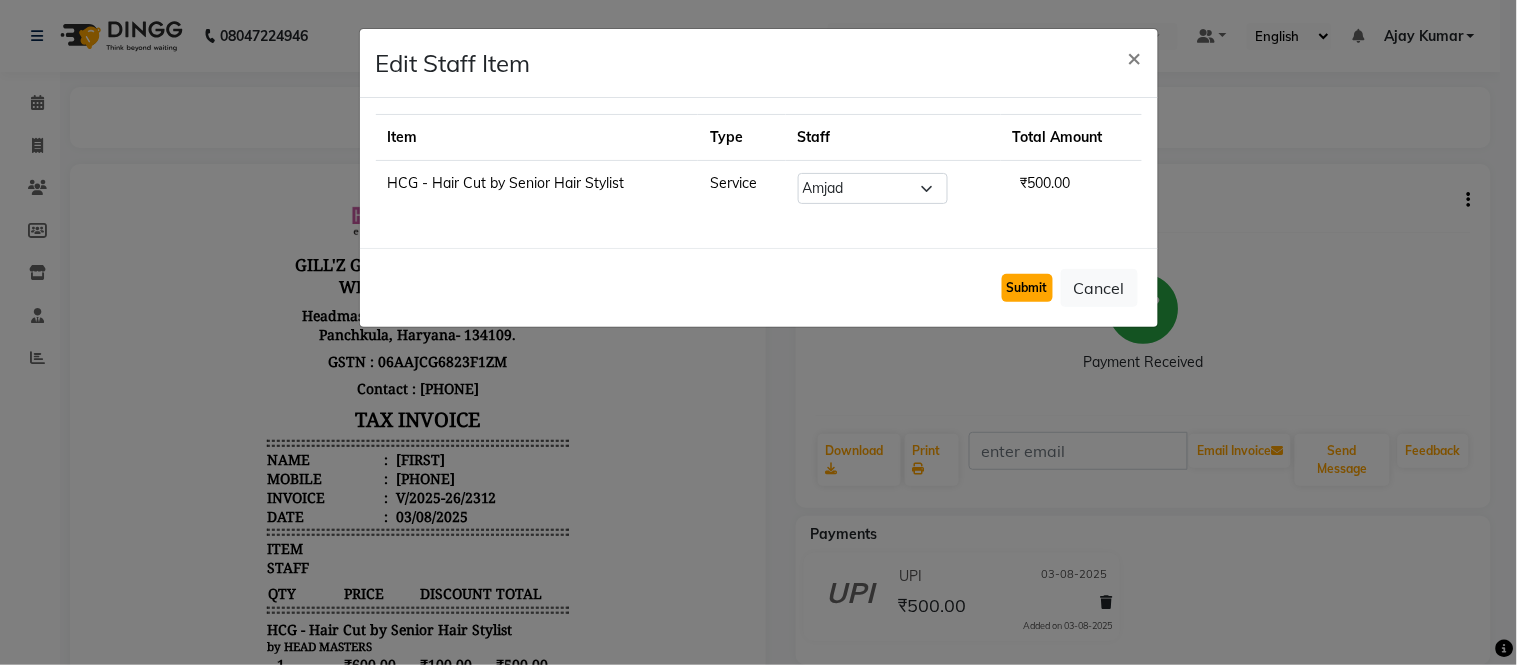 click on "Submit" 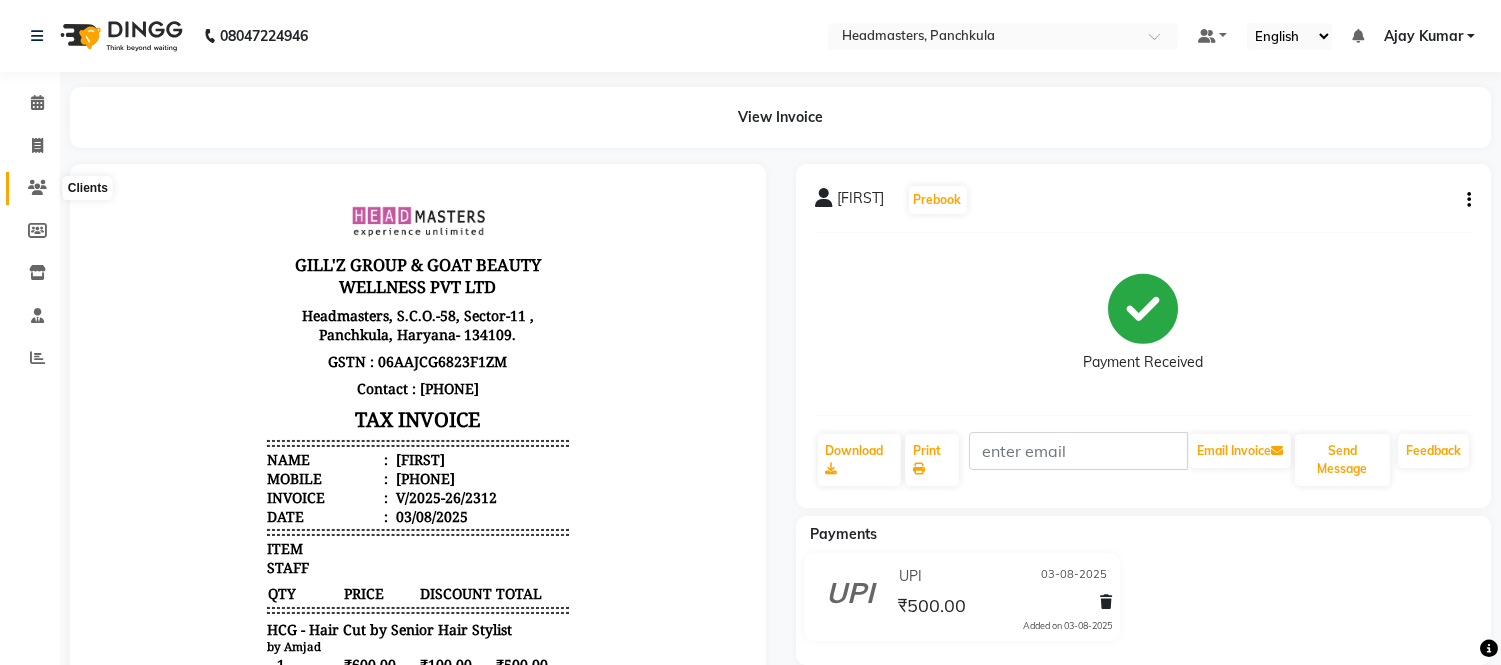 click 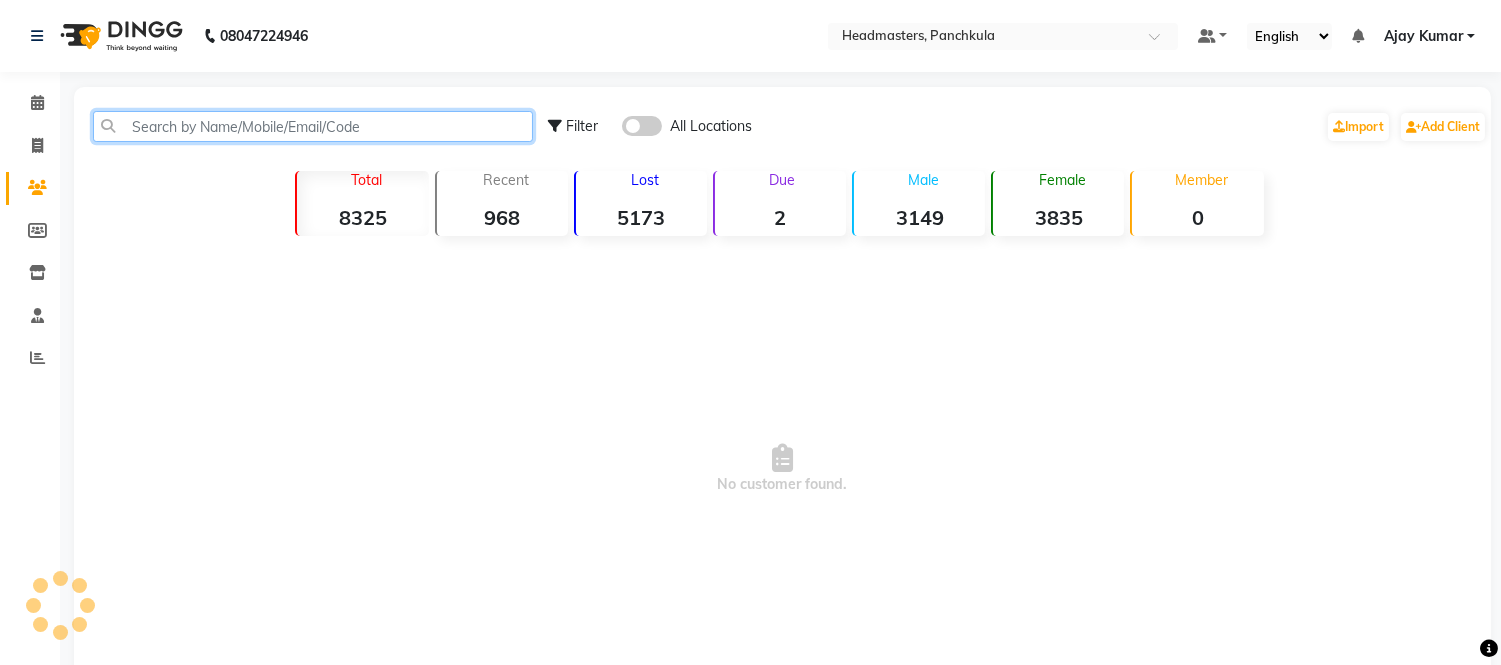 click 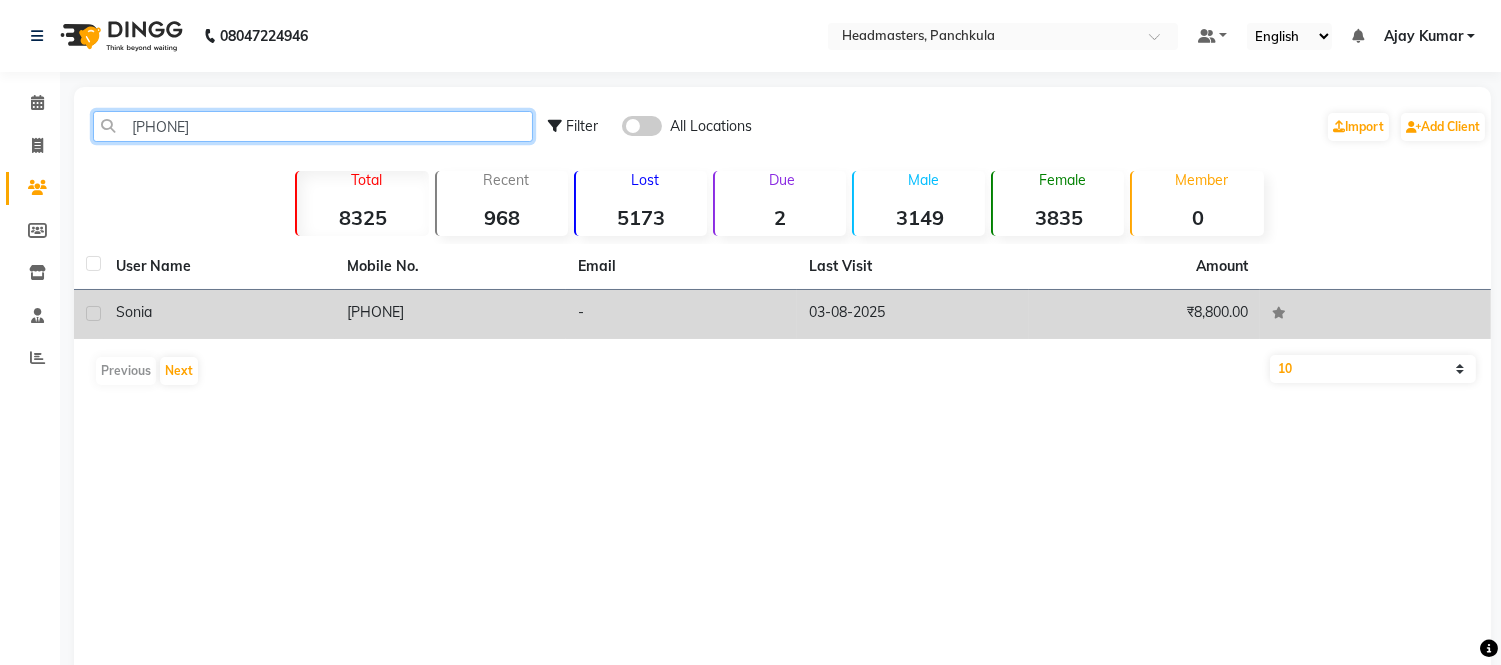 type on "[PHONE]" 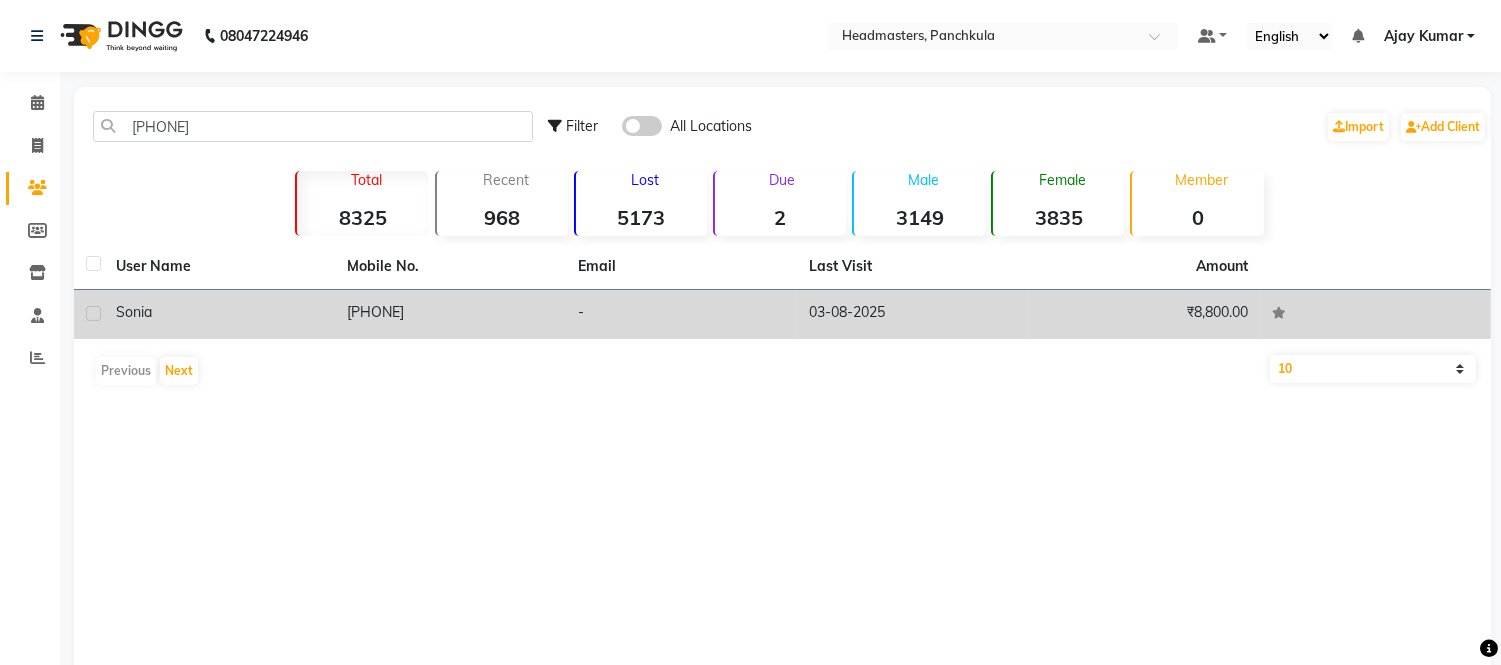click on "[PHONE]" 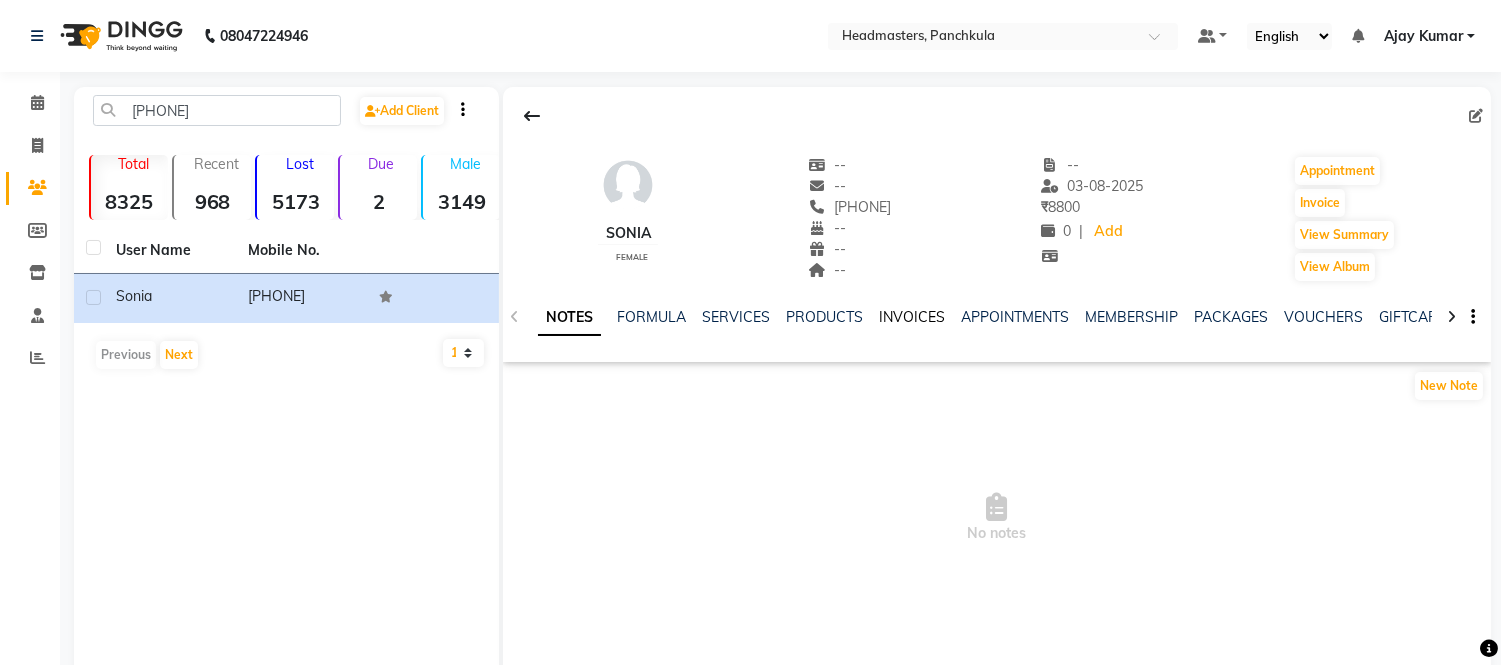 click on "INVOICES" 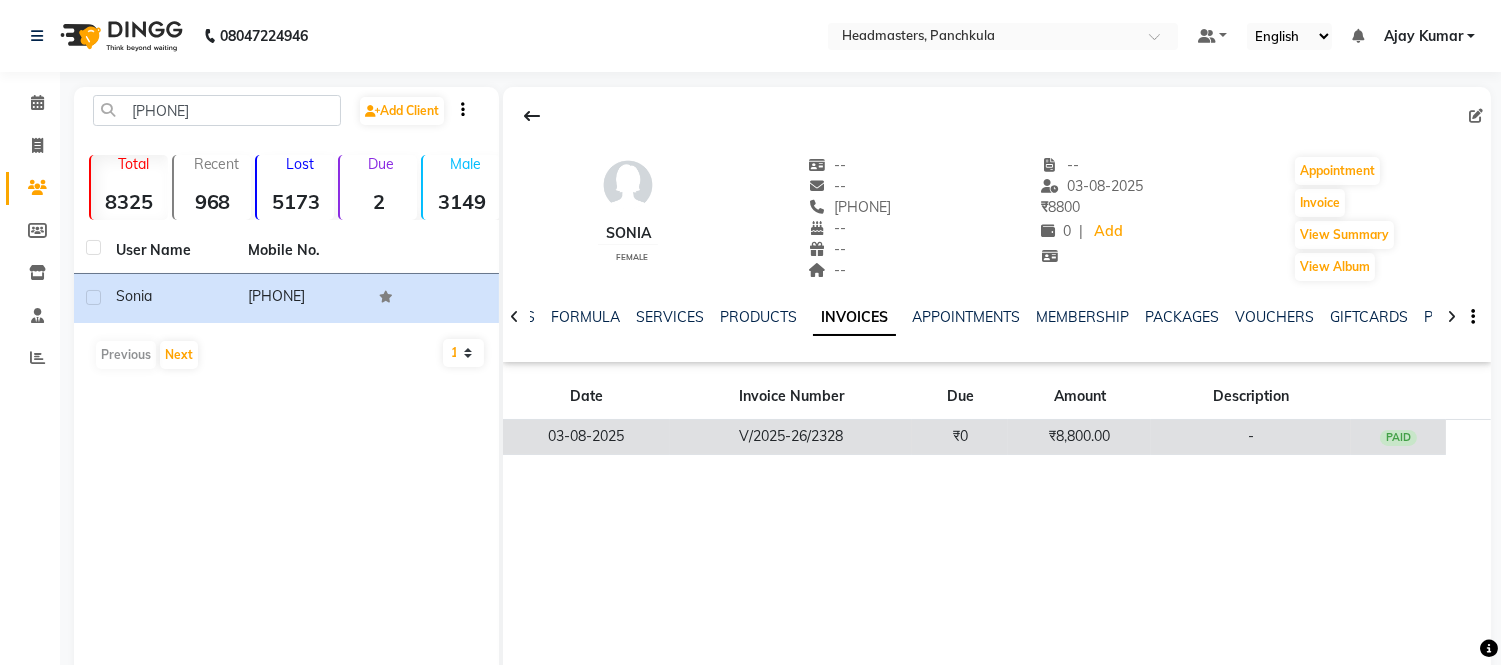 click on "V/2025-26/2328" 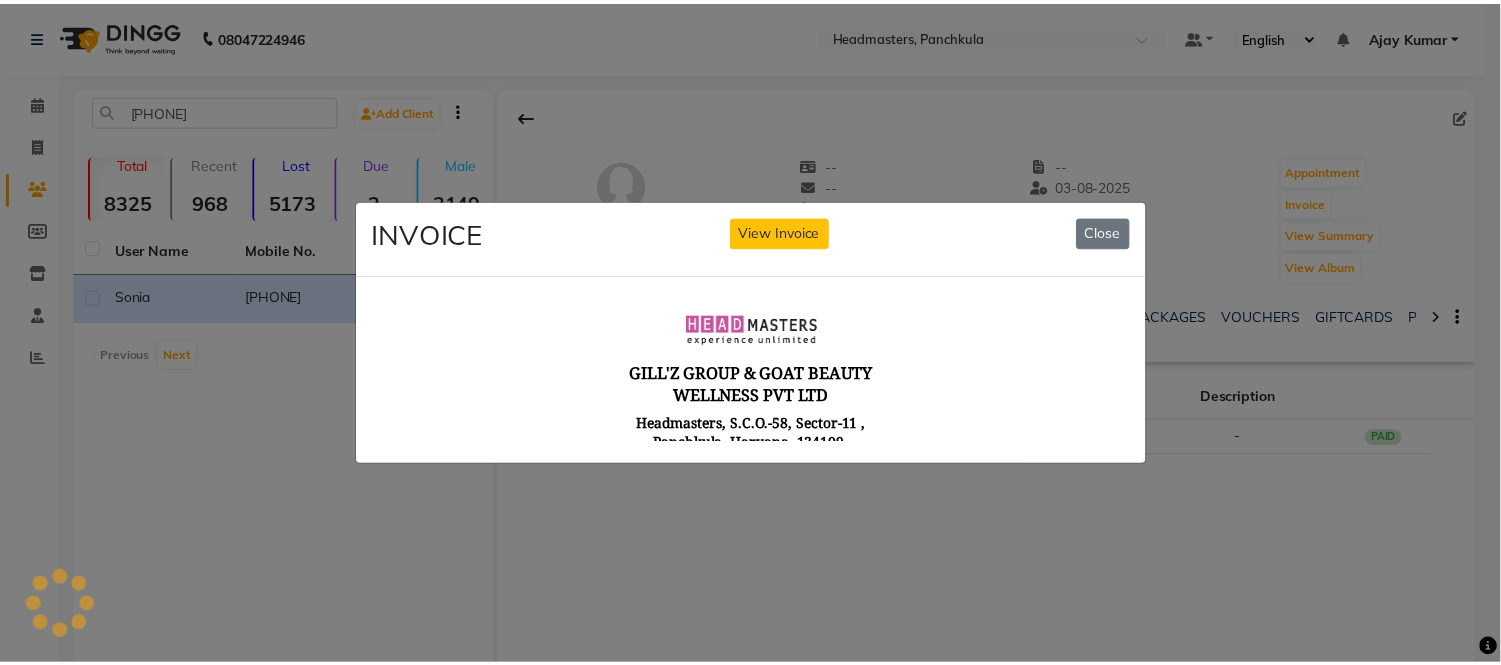 scroll, scrollTop: 0, scrollLeft: 0, axis: both 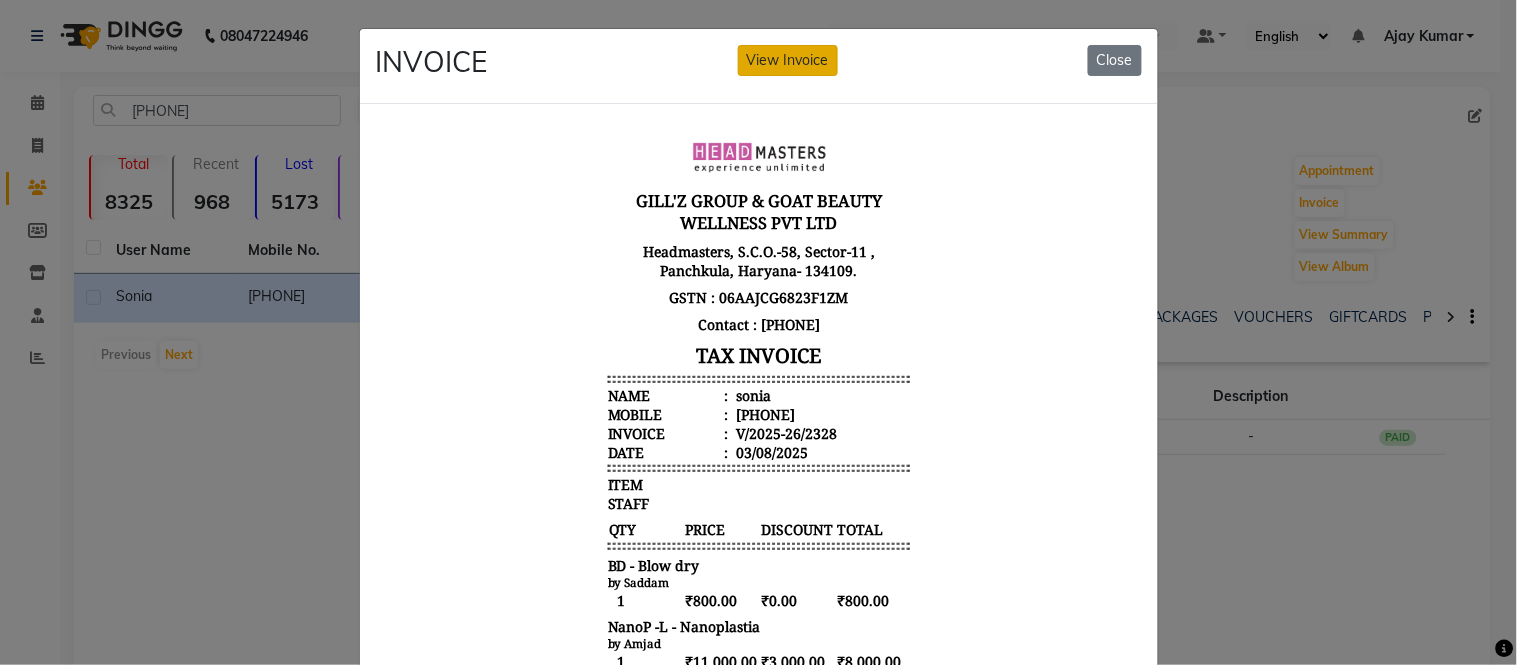 click on "View Invoice" 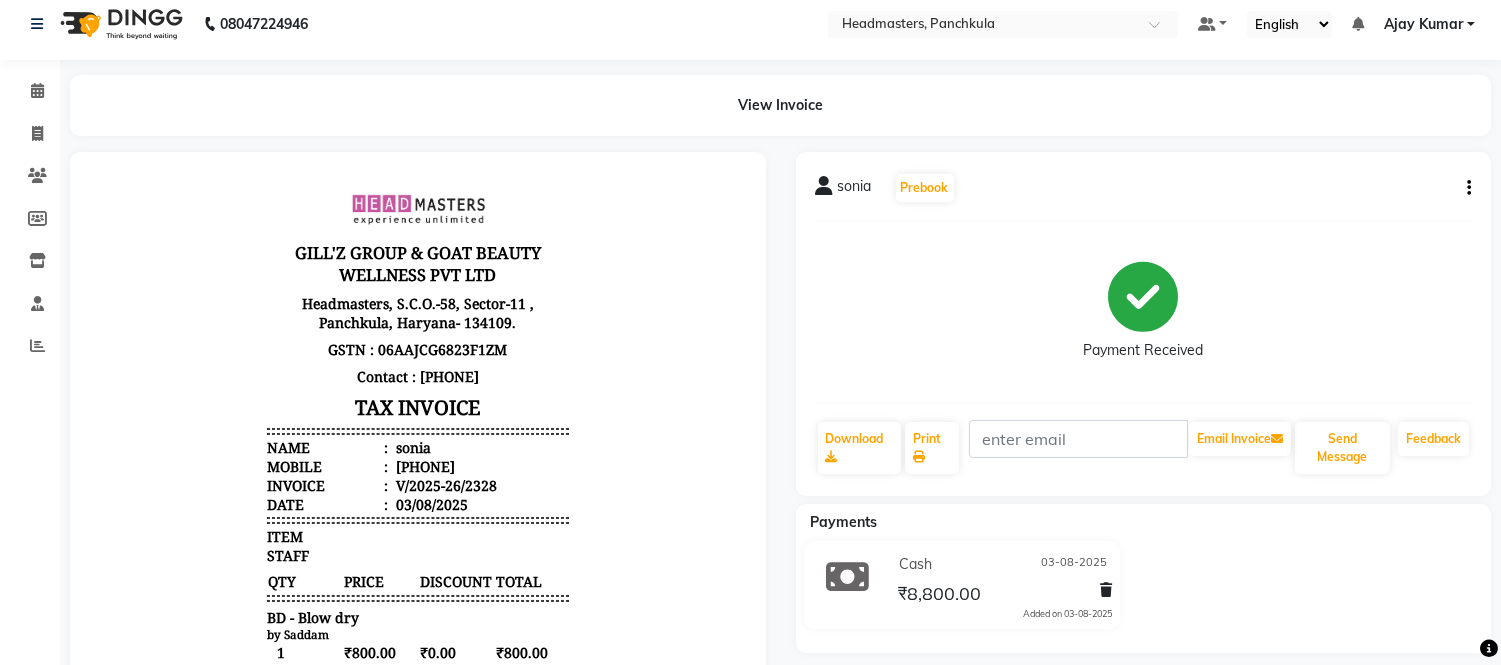 scroll, scrollTop: 0, scrollLeft: 0, axis: both 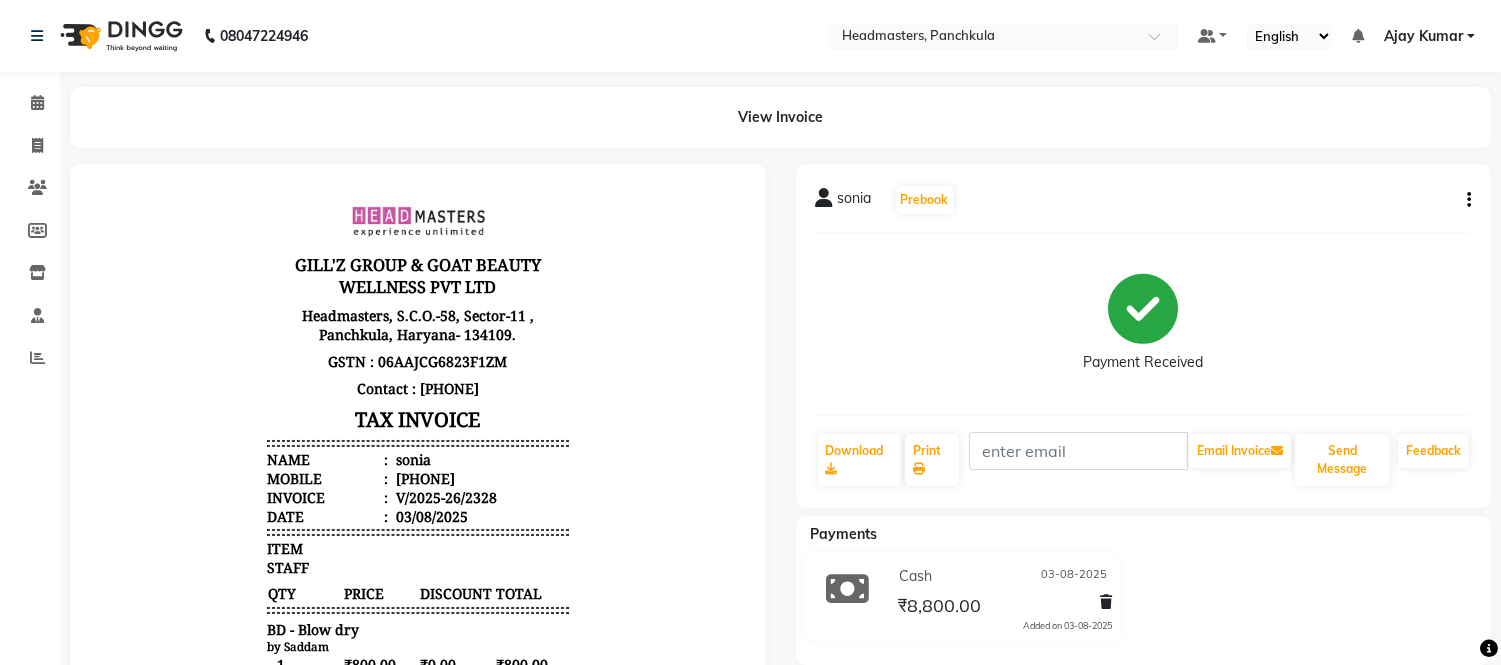 click on "[FIRST] Prebook Payment Received Download Print Email Invoice Send Message Feedback" 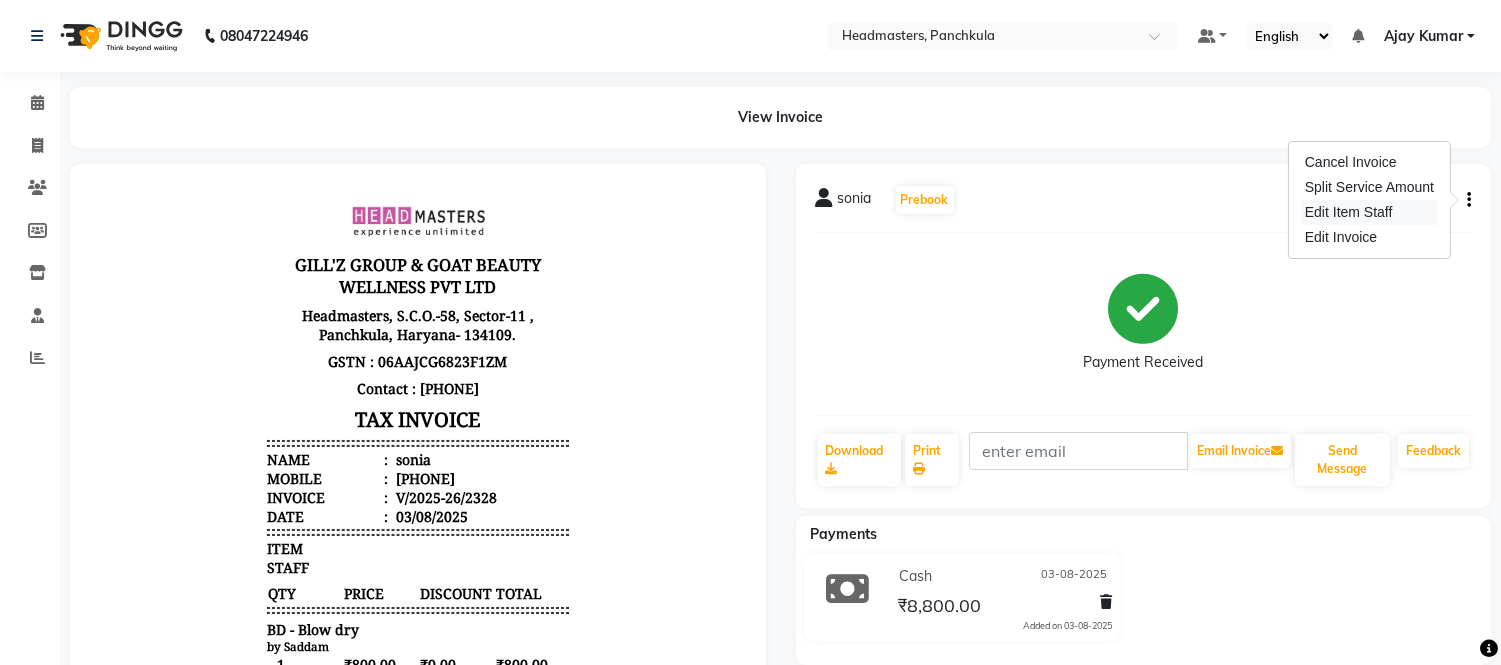 click on "Edit Item Staff" at bounding box center (1369, 212) 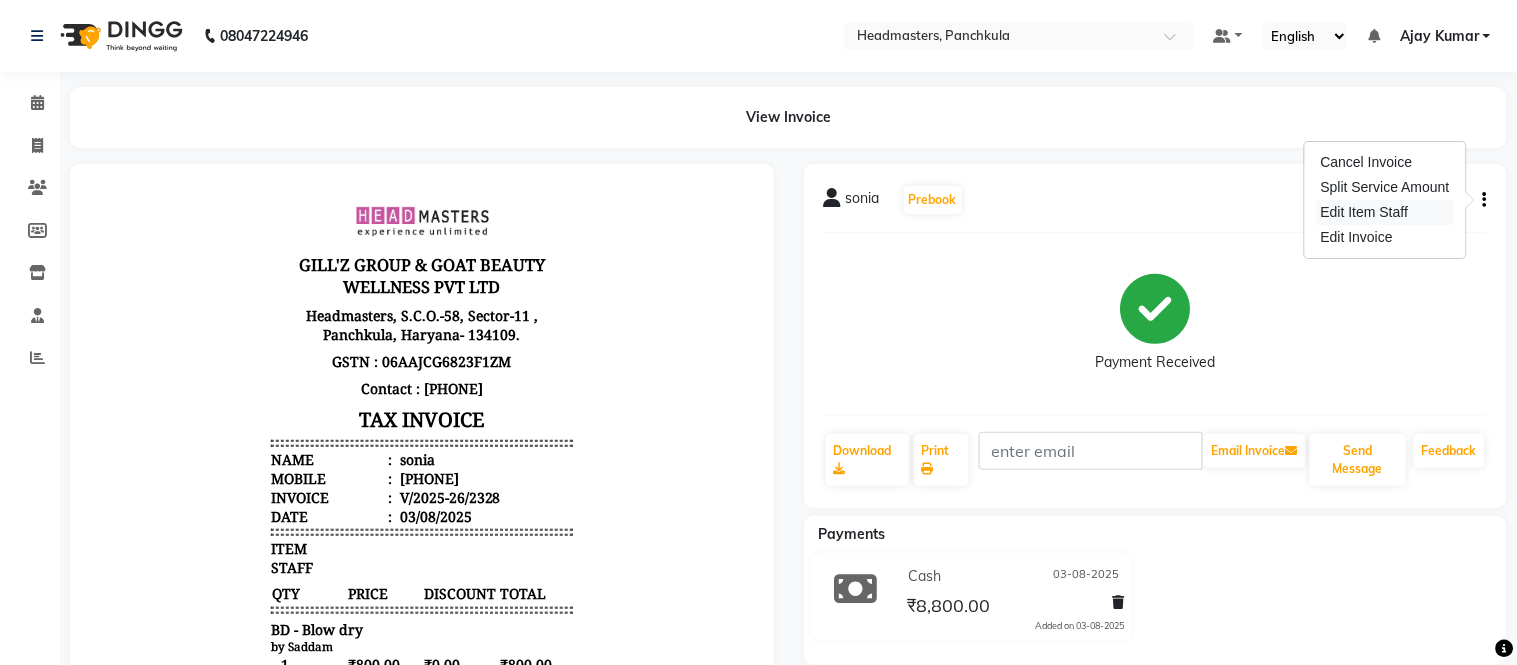 select on "64060" 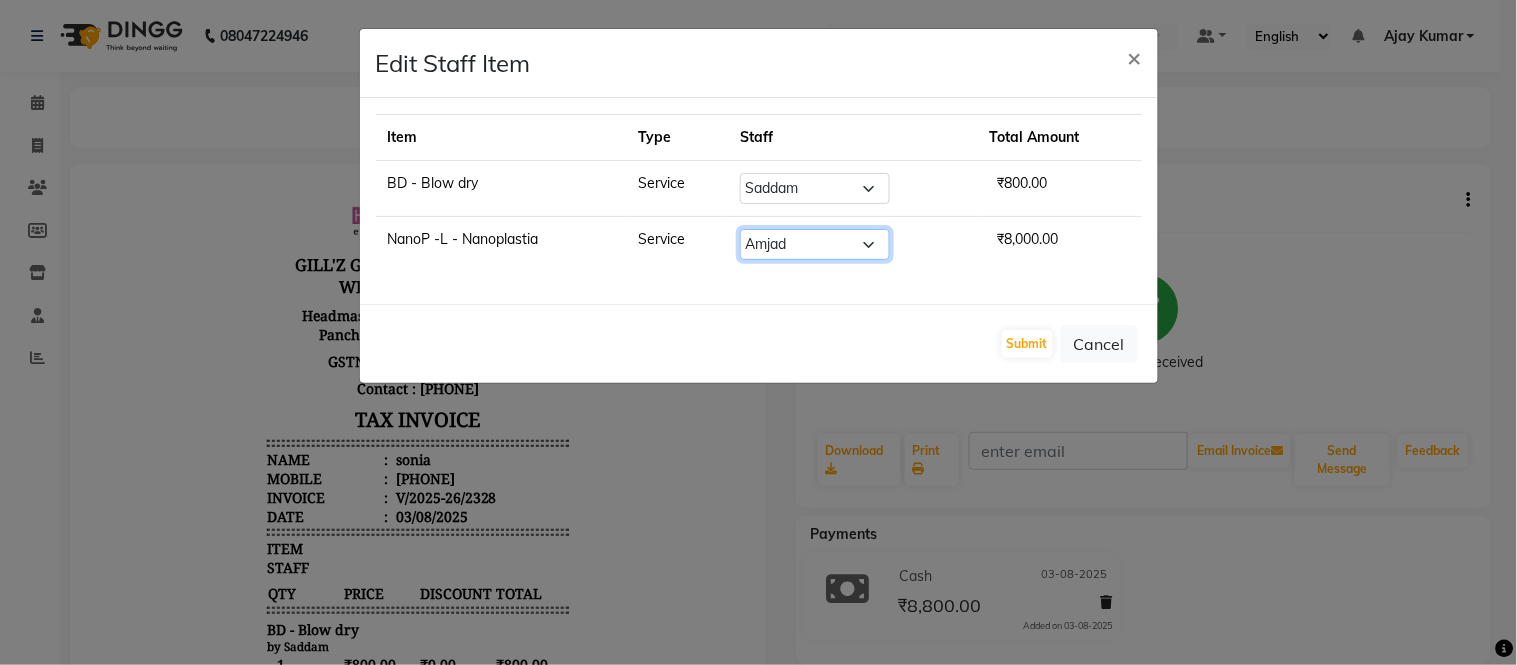 click on "Select [FIRST] [FIRST] [FIRST] HEAD MASTERS [FIRST] [FIRST] [FIRST] [FIRST] [FIRST] [FIRST] [FIRST] [FIRST] [LAST] [FIRST] [LAST]" 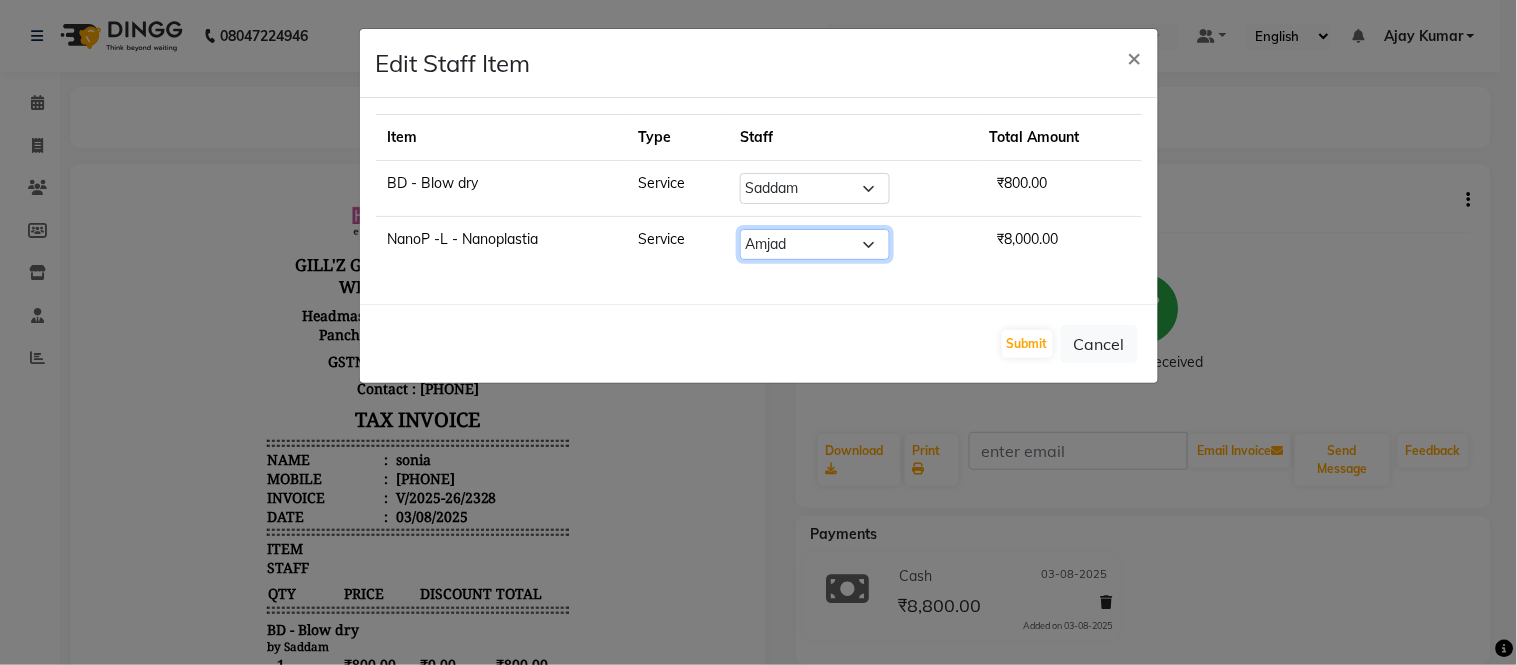 select on "64002" 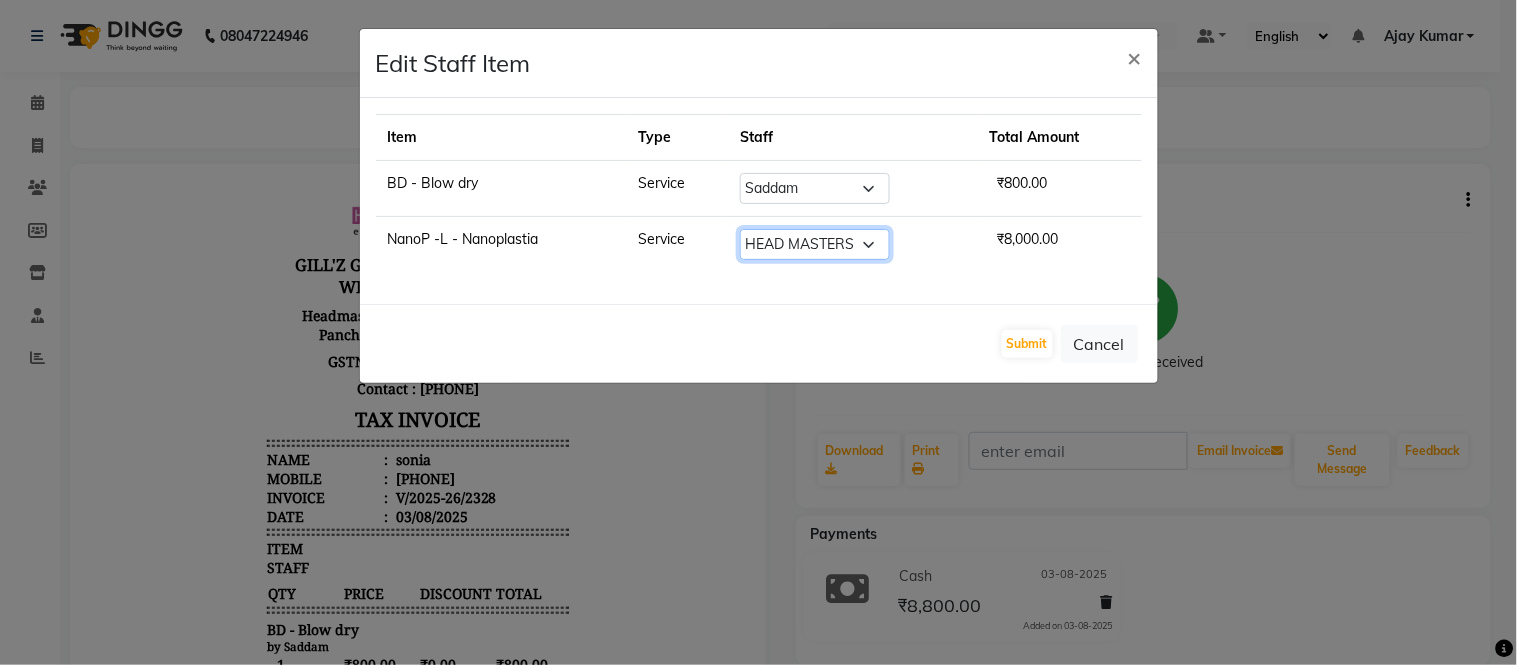 click on "Select [FIRST] [FIRST] [FIRST] HEAD MASTERS [FIRST] [FIRST] [FIRST] [FIRST] [FIRST] [FIRST] [FIRST] [FIRST] [LAST] [FIRST] [LAST]" 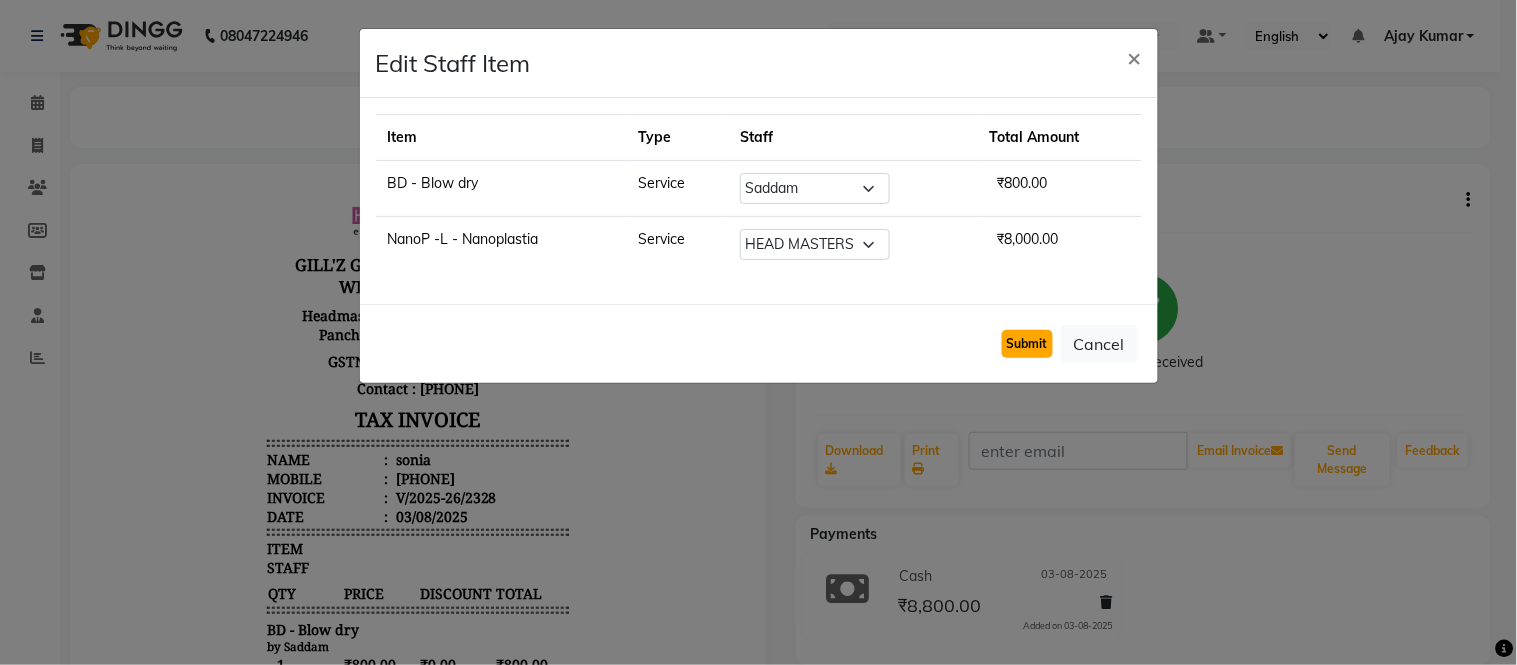 click on "Submit" 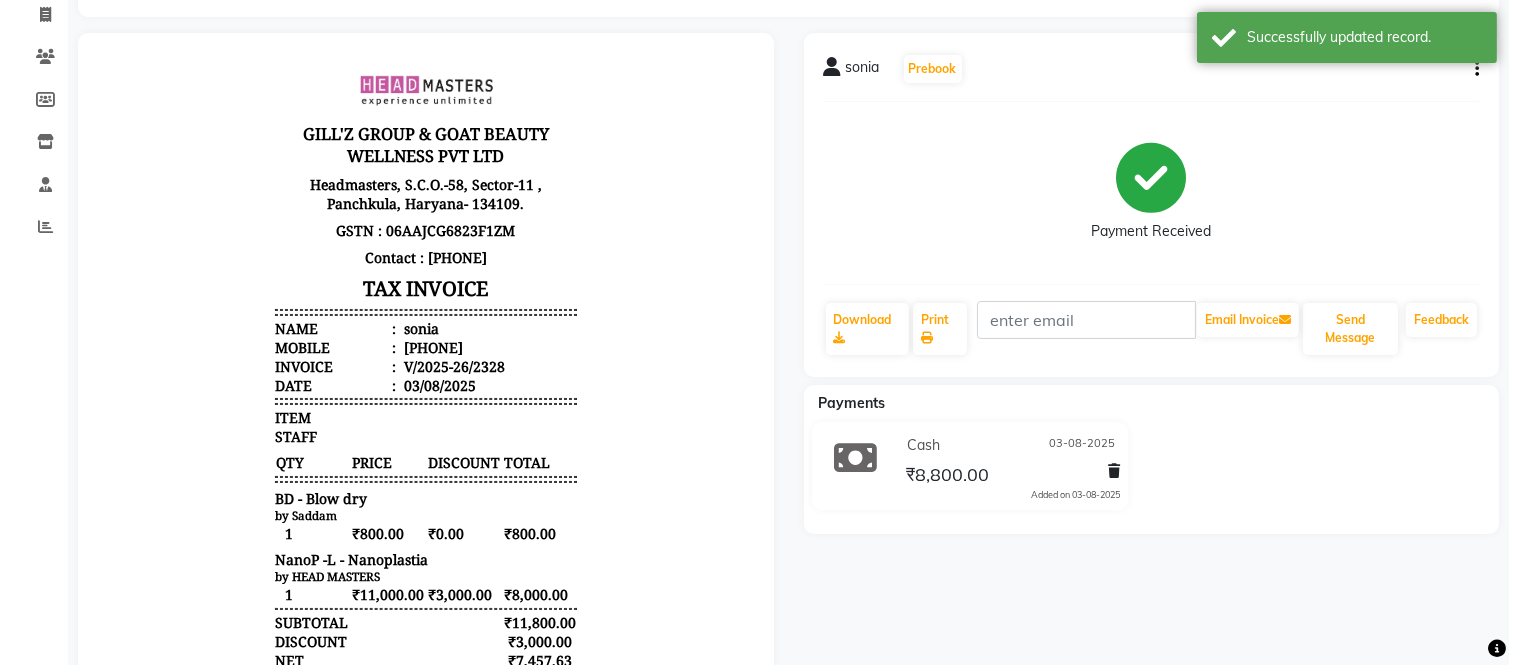 scroll, scrollTop: 0, scrollLeft: 0, axis: both 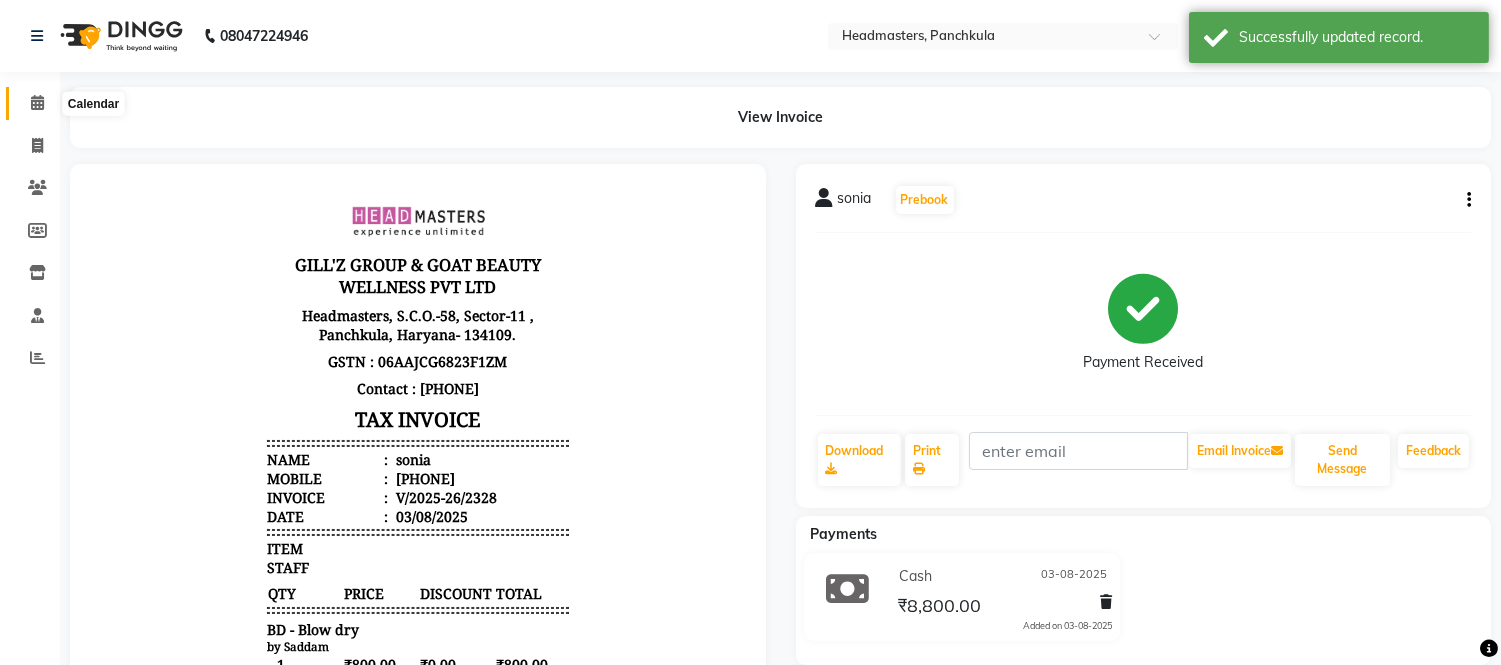 click 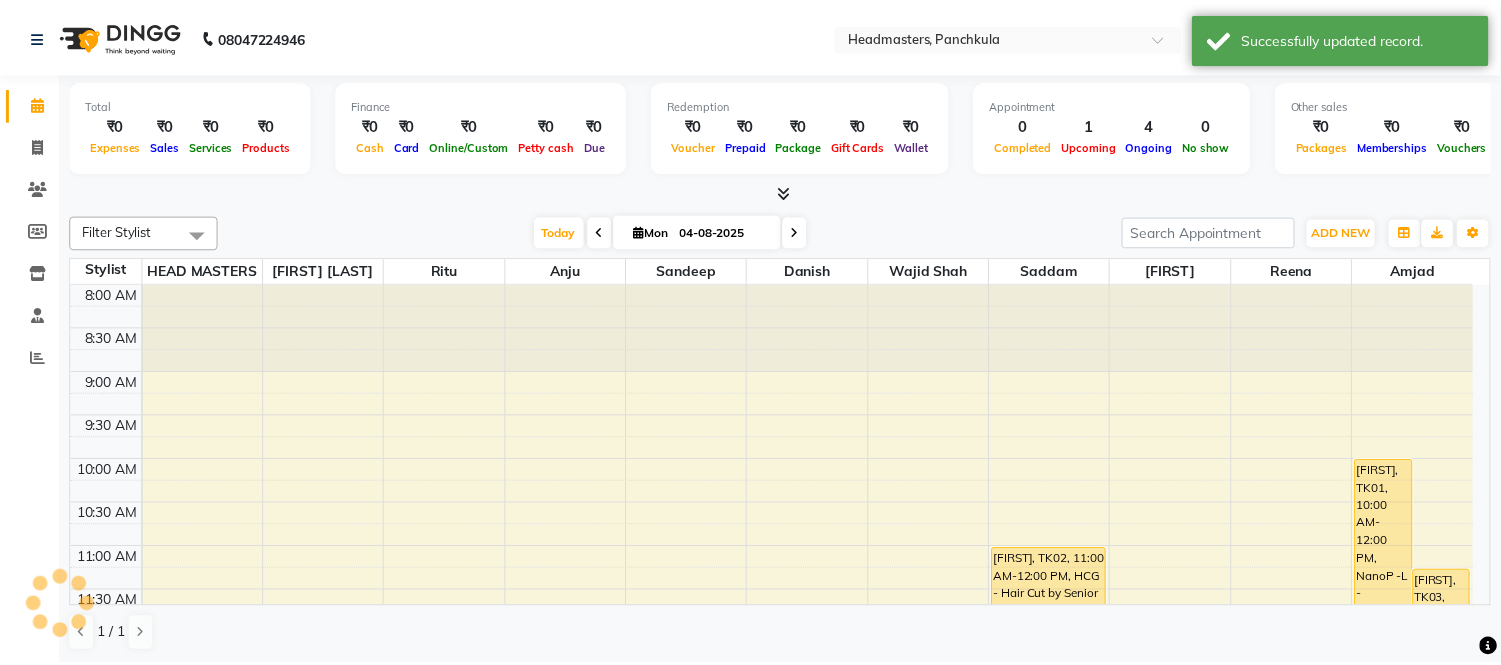scroll, scrollTop: 0, scrollLeft: 0, axis: both 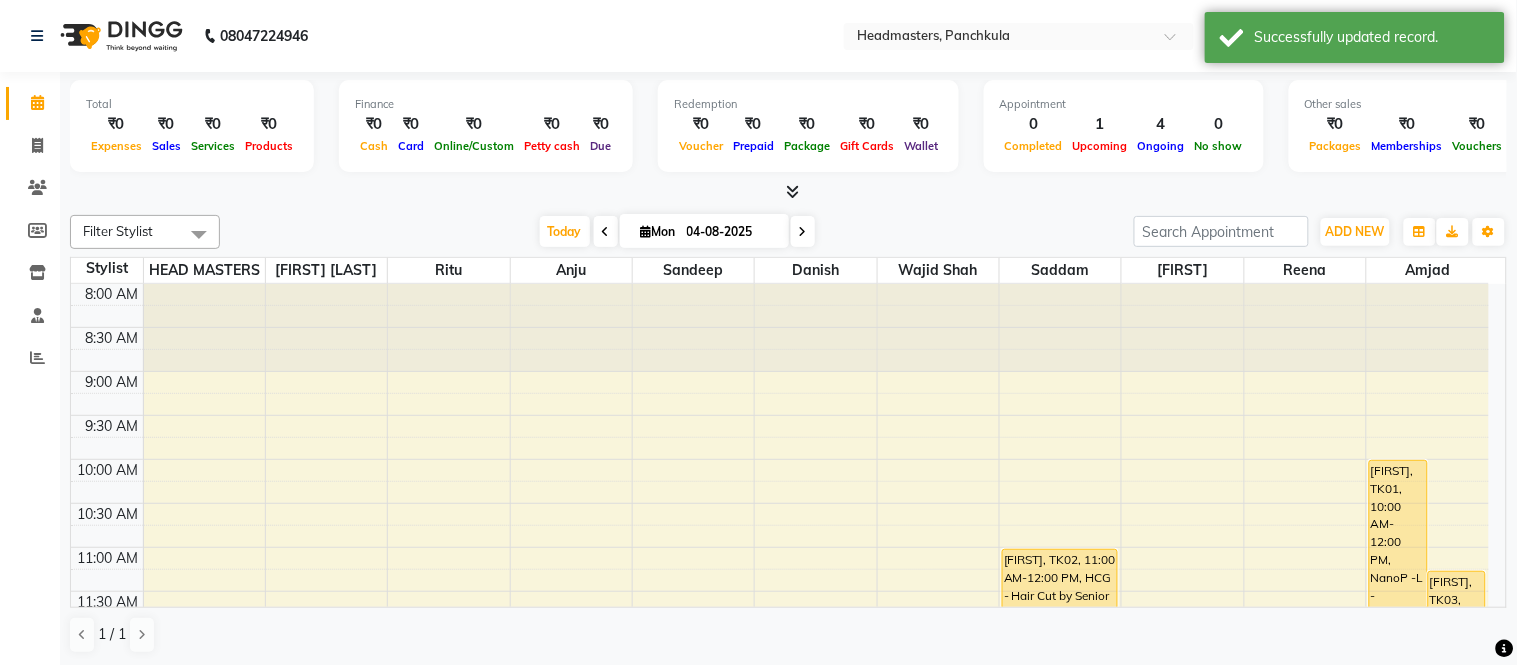 click at bounding box center [788, 192] 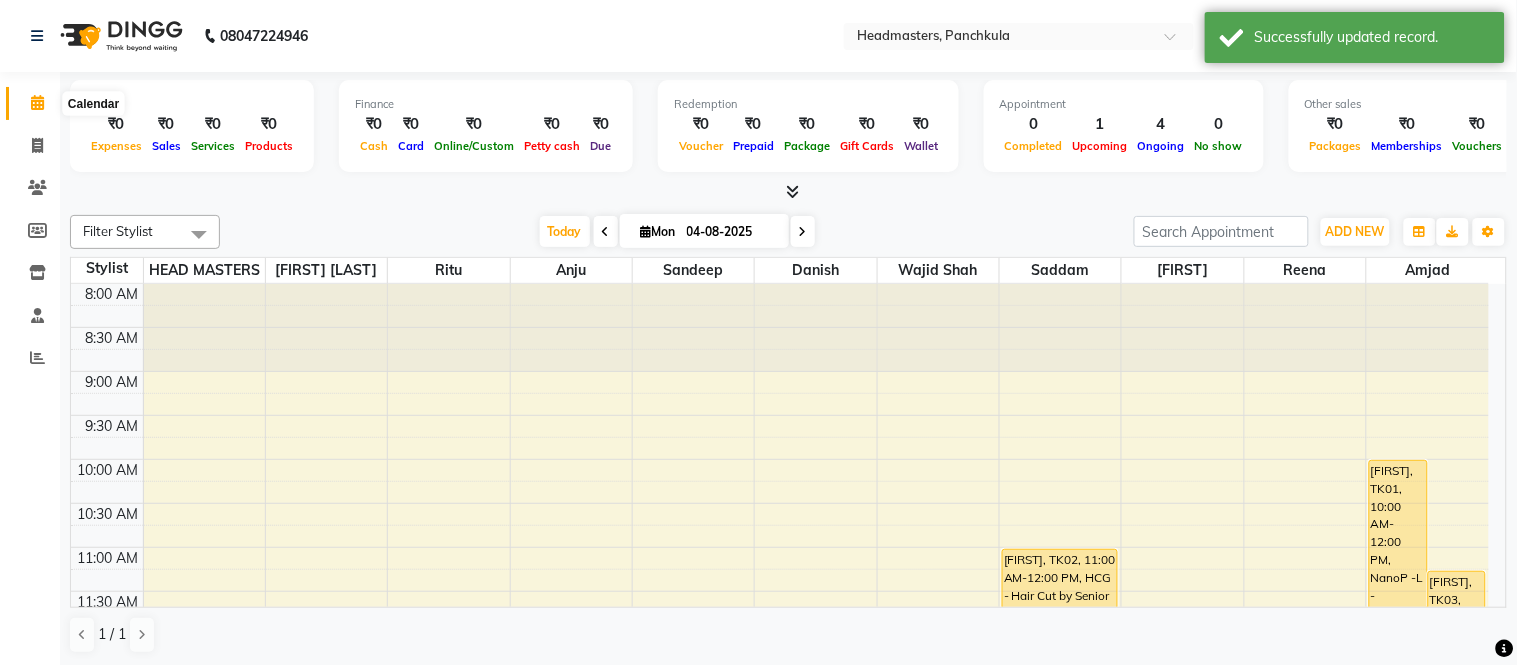 click 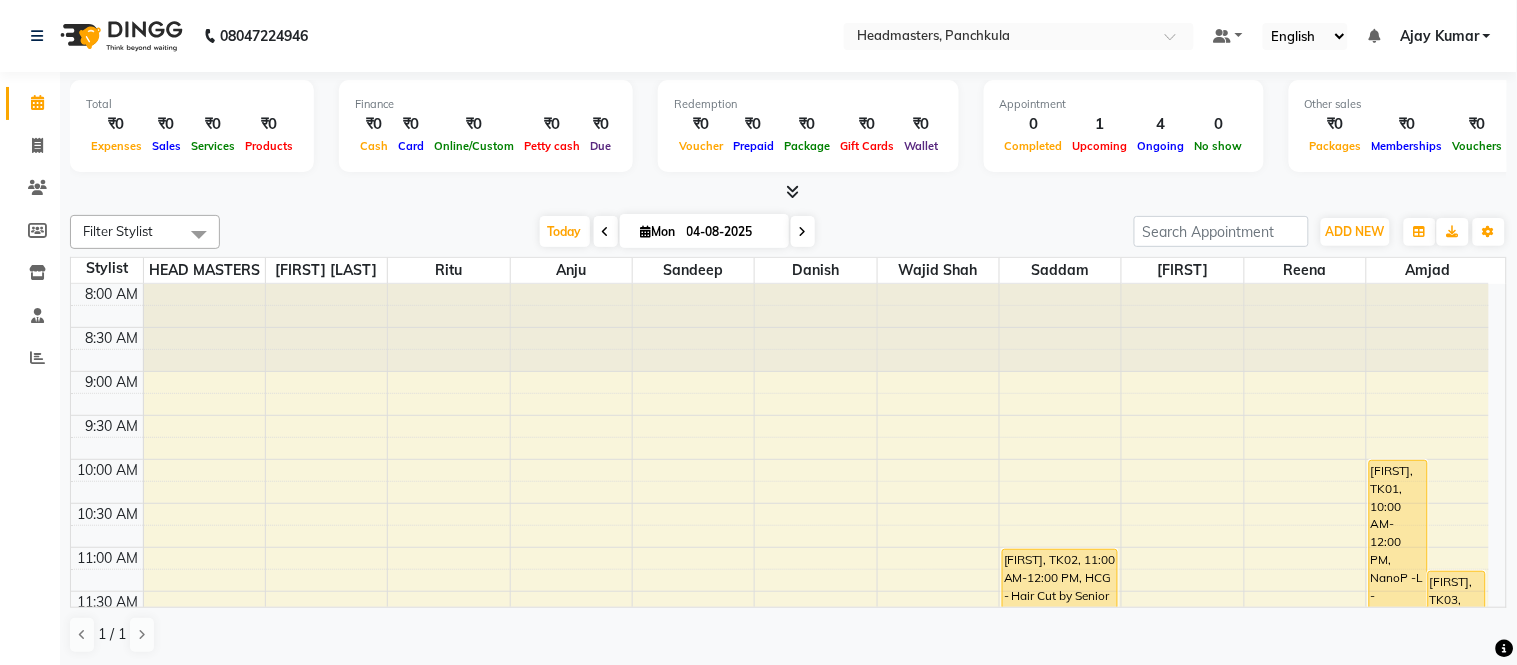 click on "08047224946 Select Location × Headmasters, Panchkula Default Panel My Panel English ENGLISH Español العربية मराठी हिंदी ગુજરાતી தமிழ் 中文 Notifications nothing to show [FIRST] [LAST] Manage Profile Change Password Sign out Version:3.16.0" 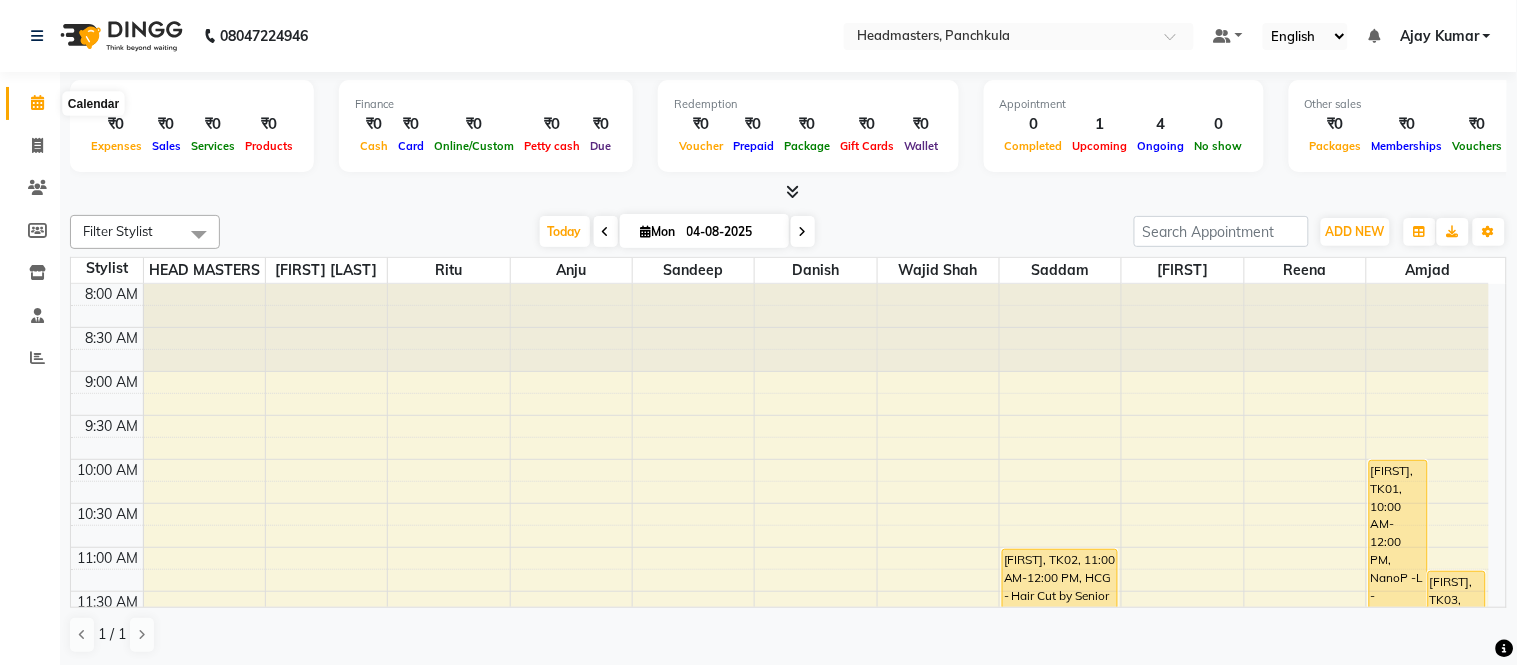 click 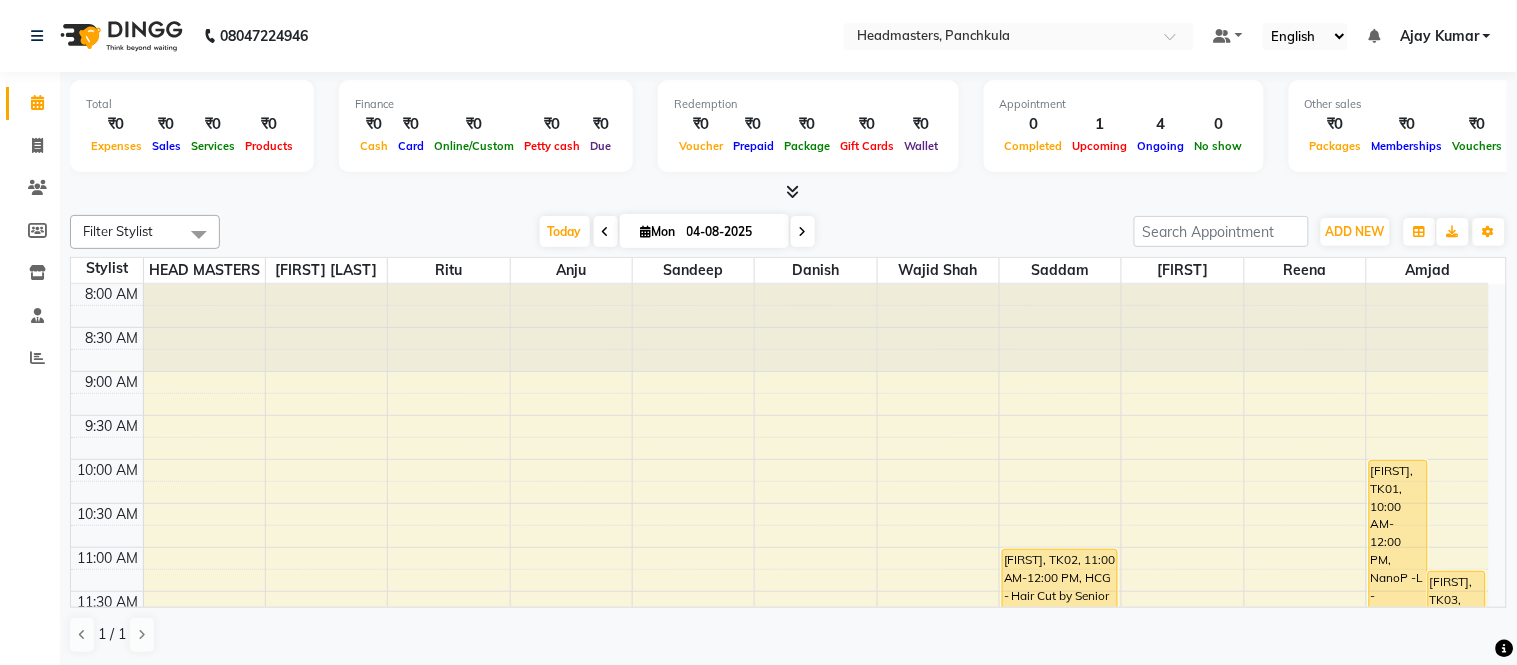 click at bounding box center (792, 191) 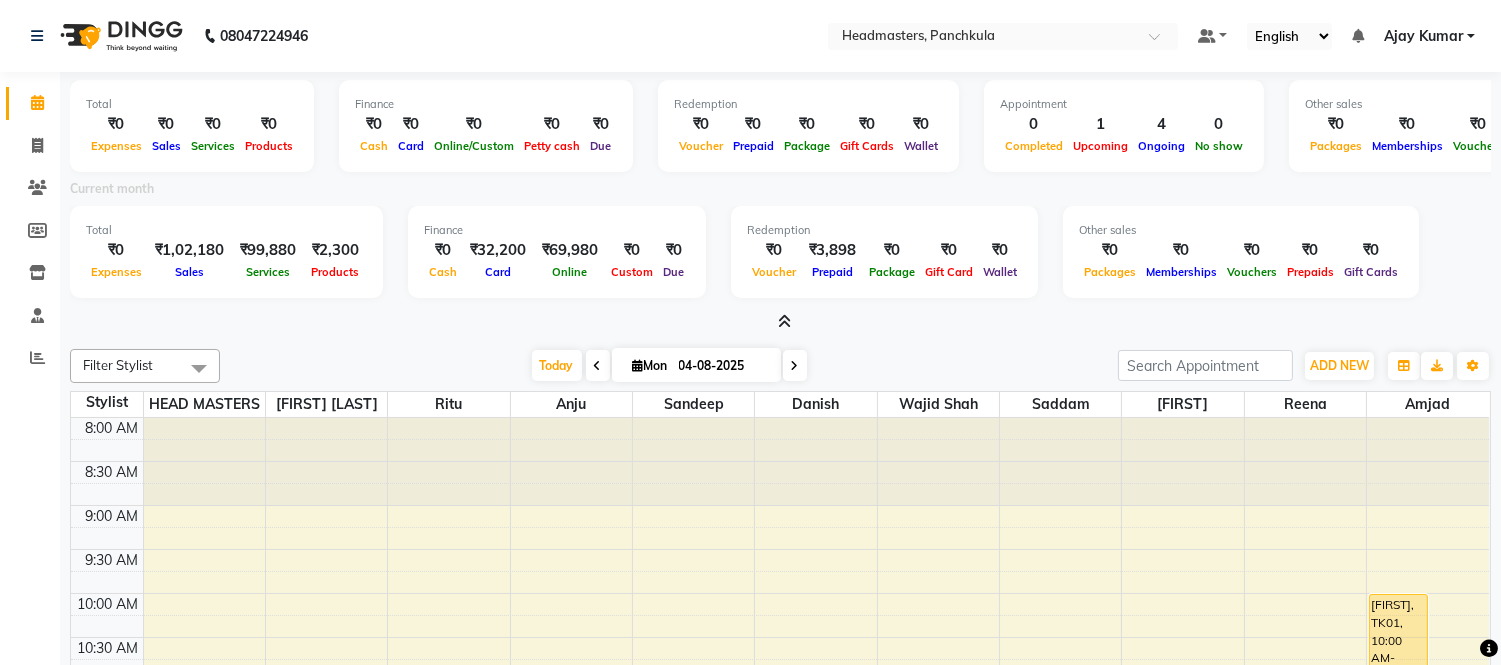click at bounding box center [784, 321] 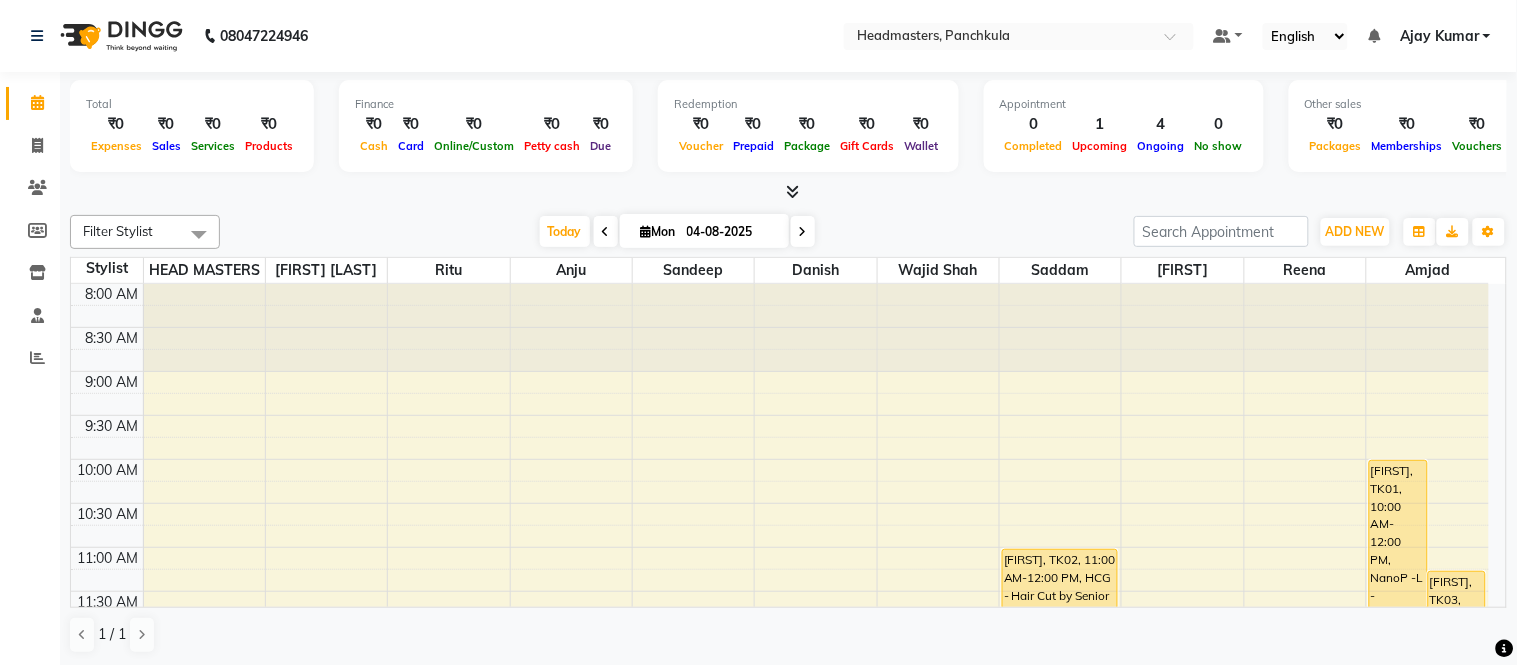 click on "Total  ₹0  Expenses ₹0  Sales ₹0  Services ₹0  Products Finance  ₹0  Cash ₹0  Card ₹0  Online/Custom ₹0 Petty cash ₹0 Due  Redemption  ₹0 Voucher ₹0 Prepaid ₹0 Package ₹0  Gift Cards ₹0  Wallet  Appointment  0 Completed 1 Upcoming 4 Ongoing 0 No show  Other sales  ₹0  Packages ₹0  Memberships ₹0  Vouchers ₹0  Prepaids ₹0  Gift Cards" at bounding box center [788, 137] 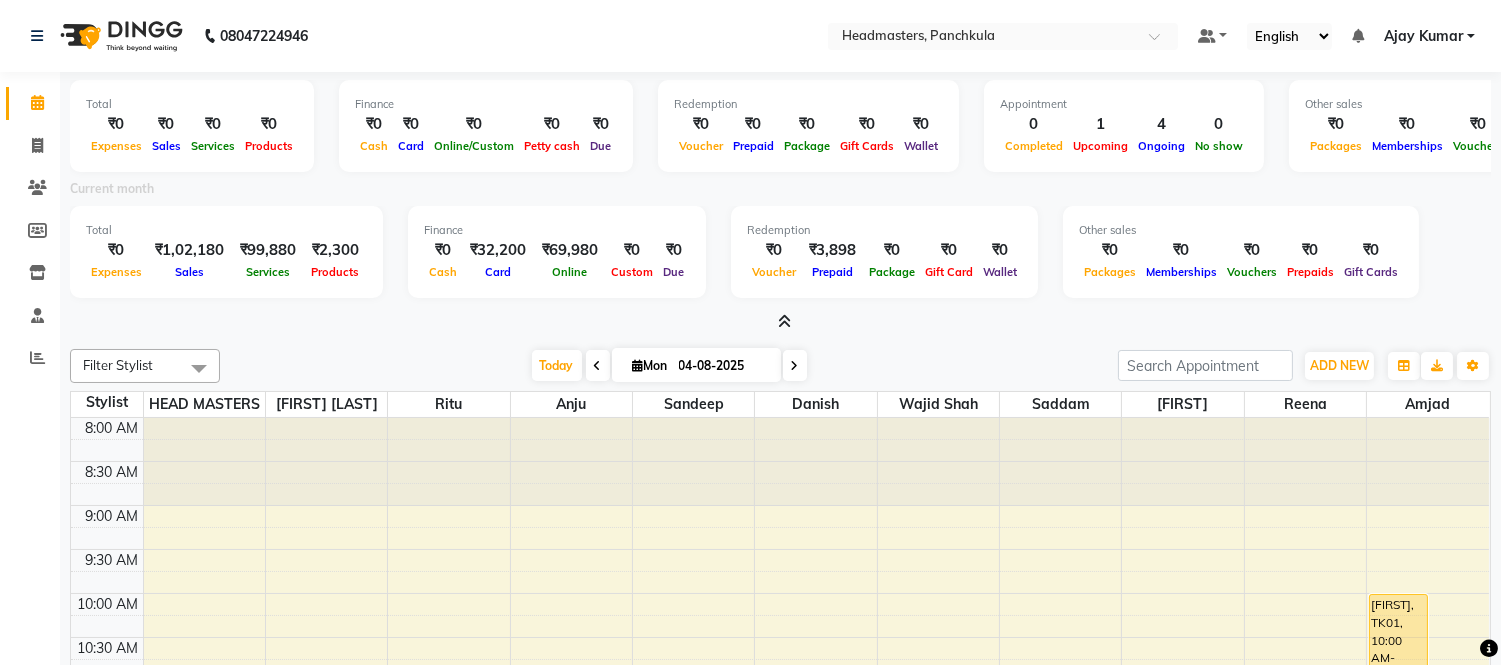 click at bounding box center [780, 322] 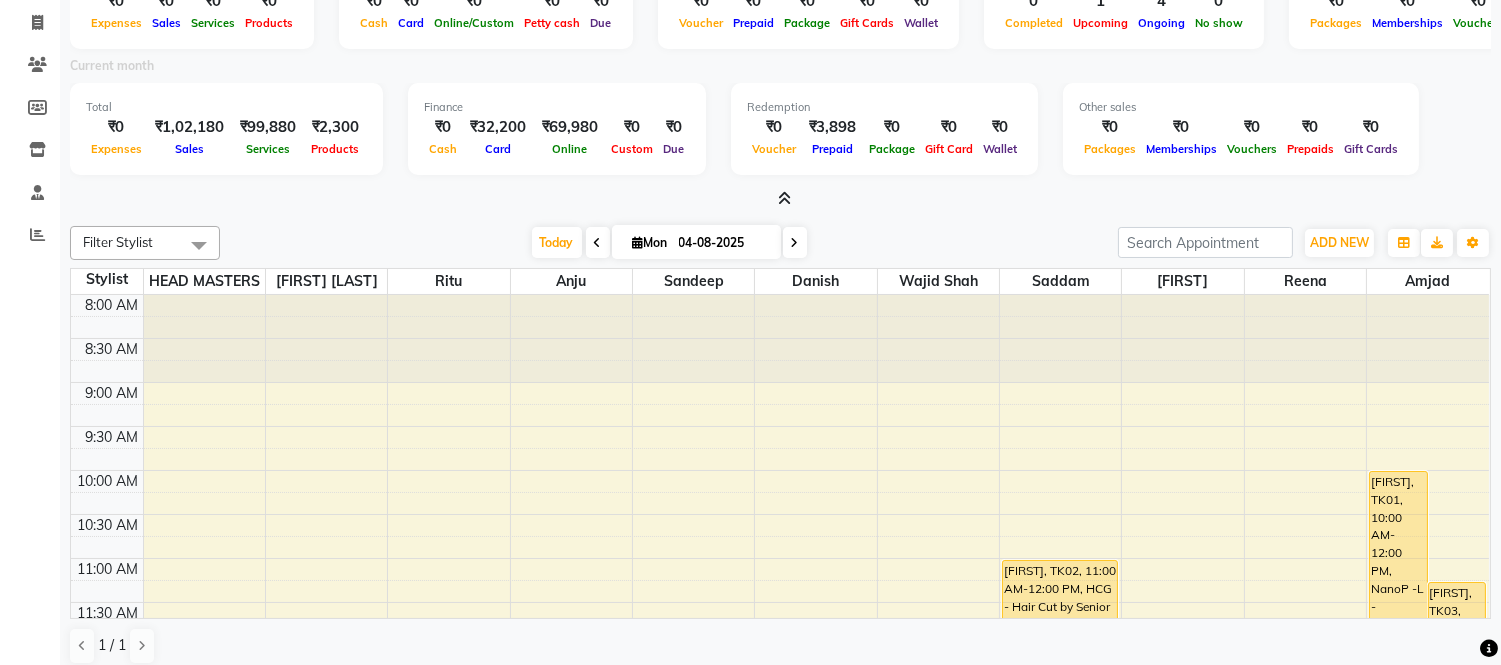 scroll, scrollTop: 134, scrollLeft: 0, axis: vertical 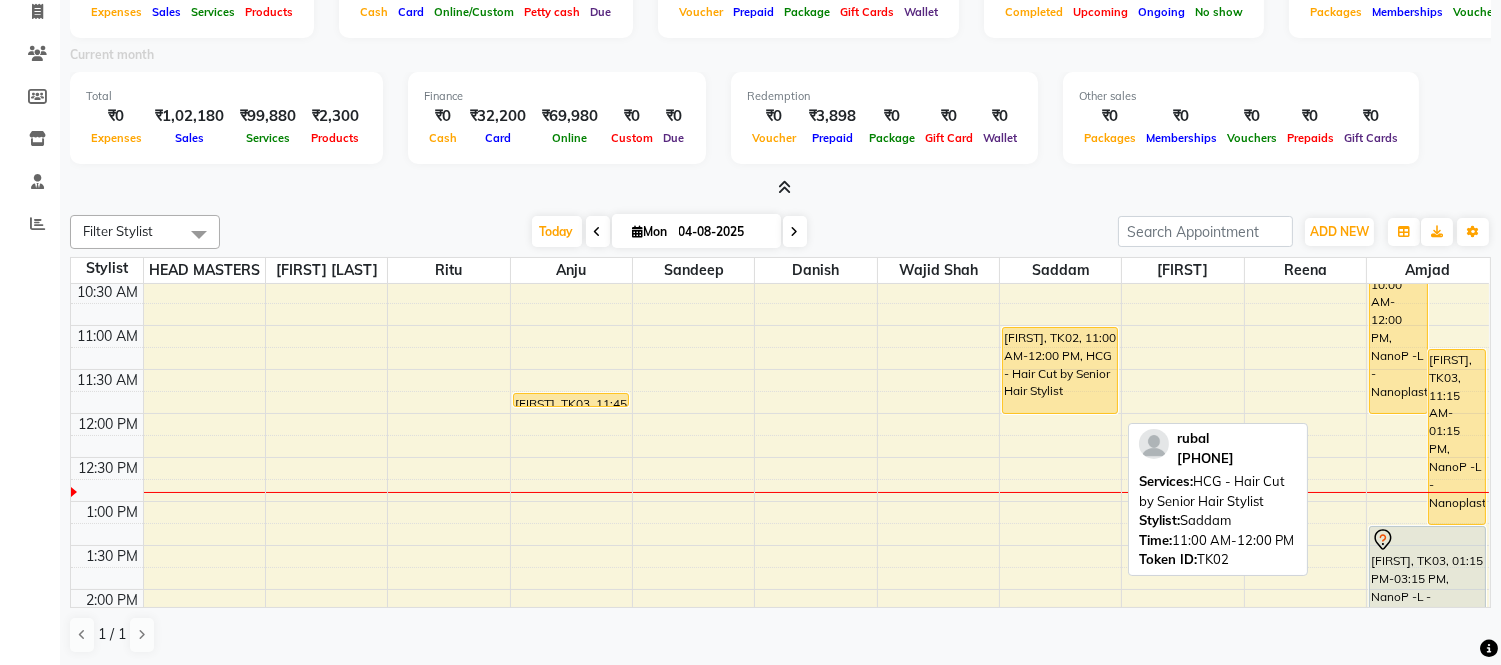 click on "[FIRST], TK02, 11:00 AM-12:00 PM, HCG - Hair Cut by Senior Hair Stylist" at bounding box center (1060, 370) 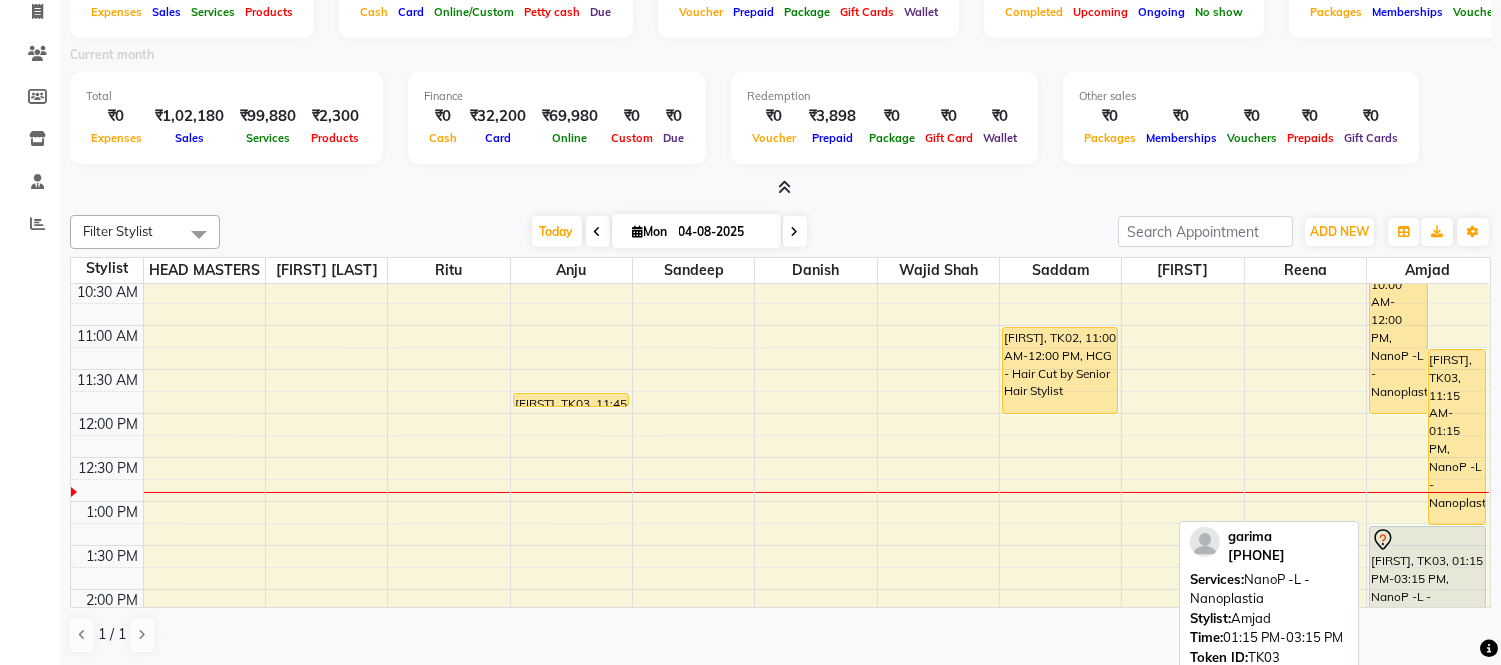 click on "[FIRST], TK03, 01:15 PM-03:15 PM, NanoP -L - Nanoplastia" at bounding box center [1427, 613] 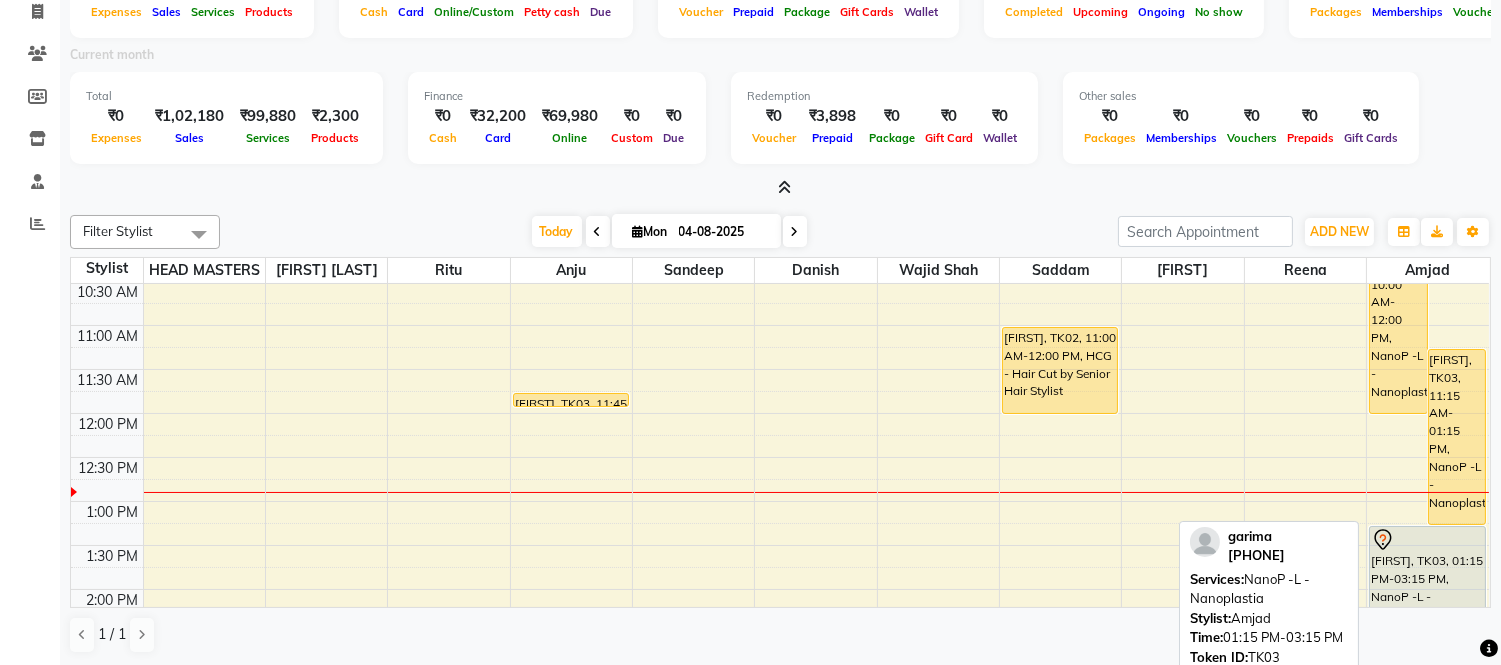 click on "[FIRST], TK03, 01:15 PM-03:15 PM, NanoP -L - Nanoplastia" at bounding box center [1427, 613] 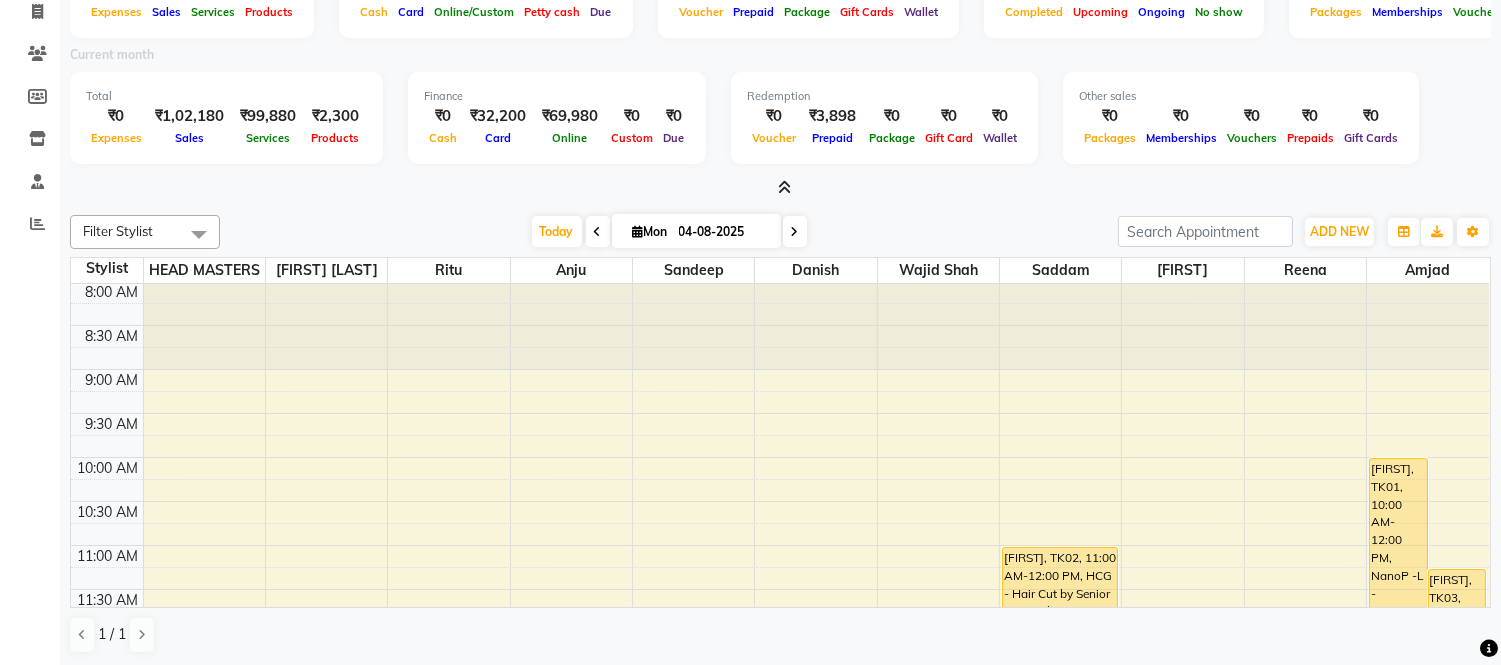 scroll, scrollTop: 0, scrollLeft: 0, axis: both 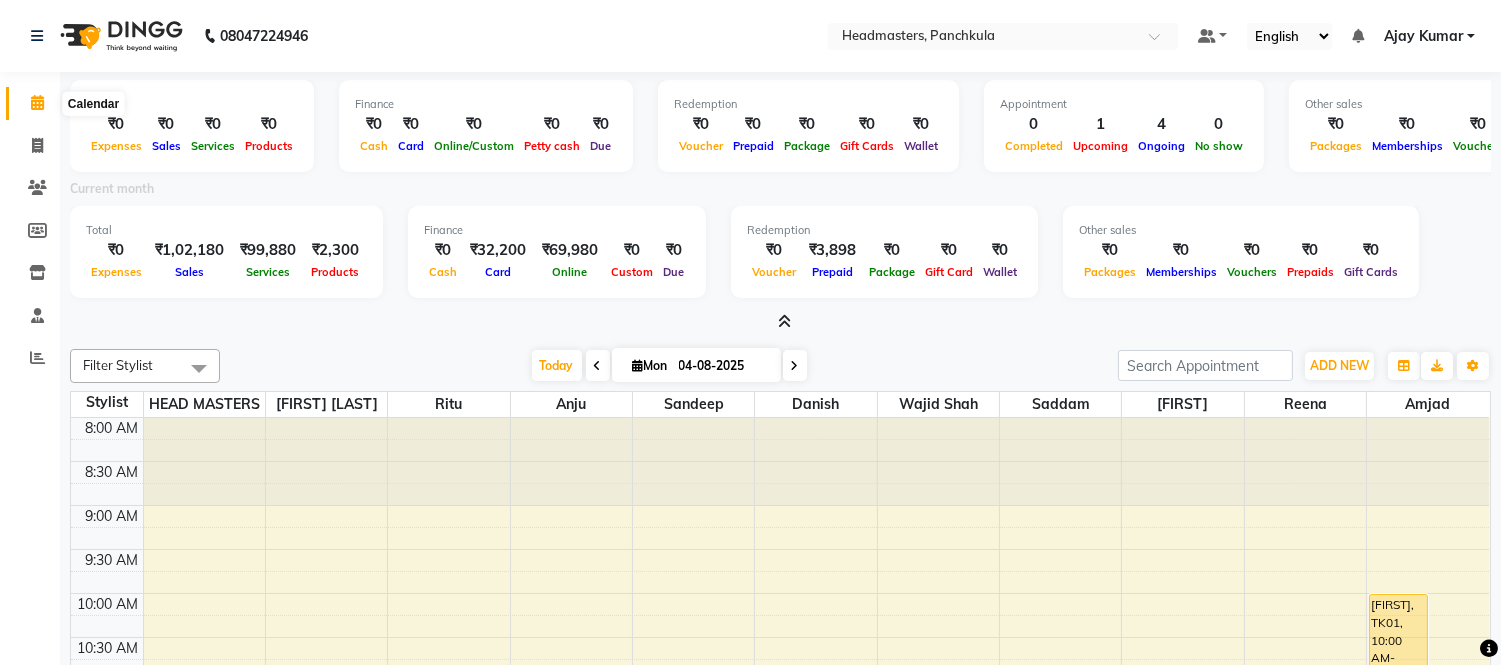 click 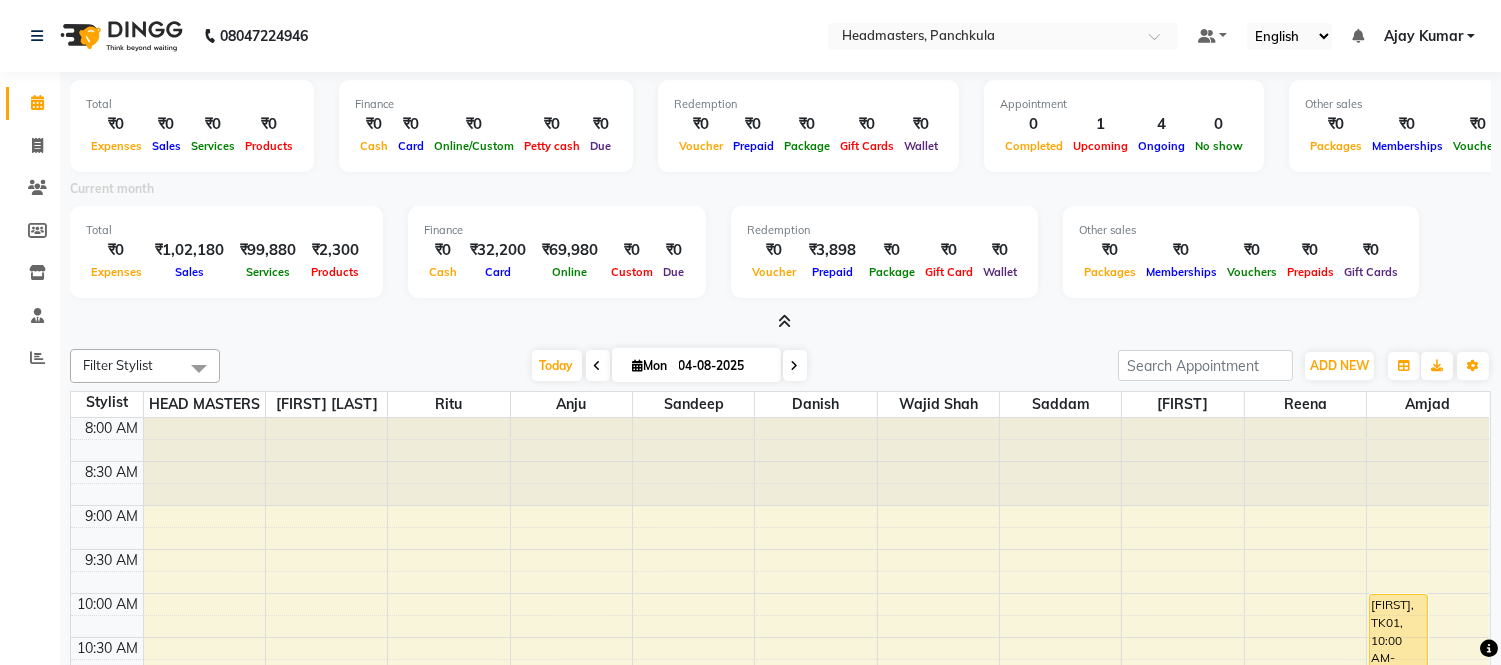 click at bounding box center (784, 321) 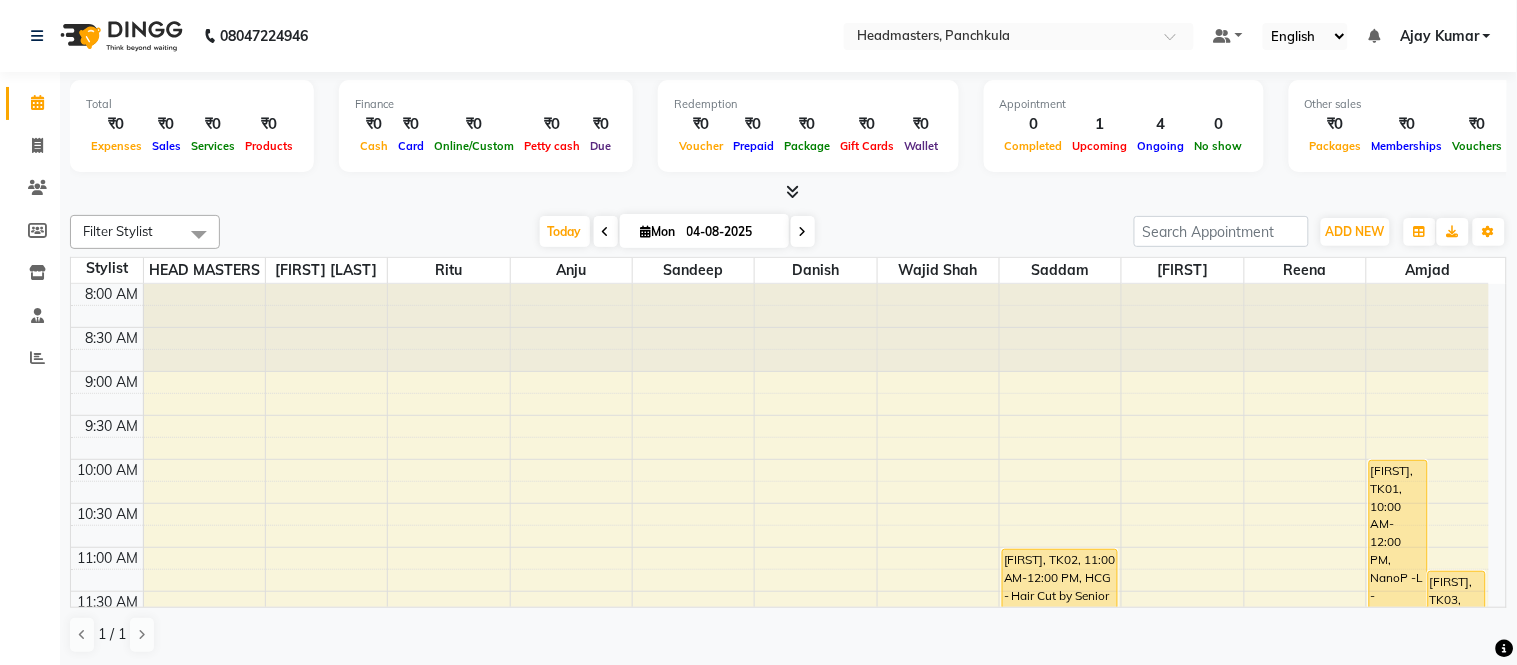 click on "Today  Mon 04-08-2025" at bounding box center (677, 232) 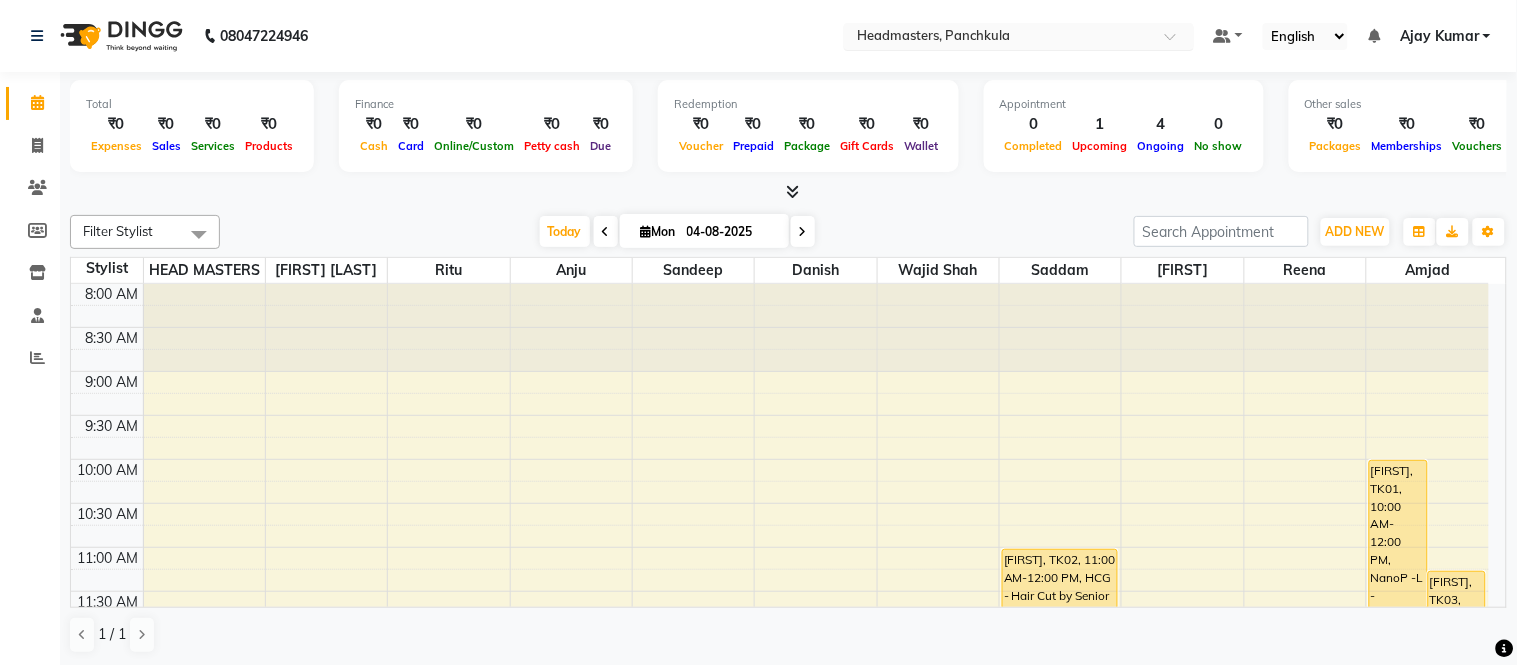 click at bounding box center (999, 38) 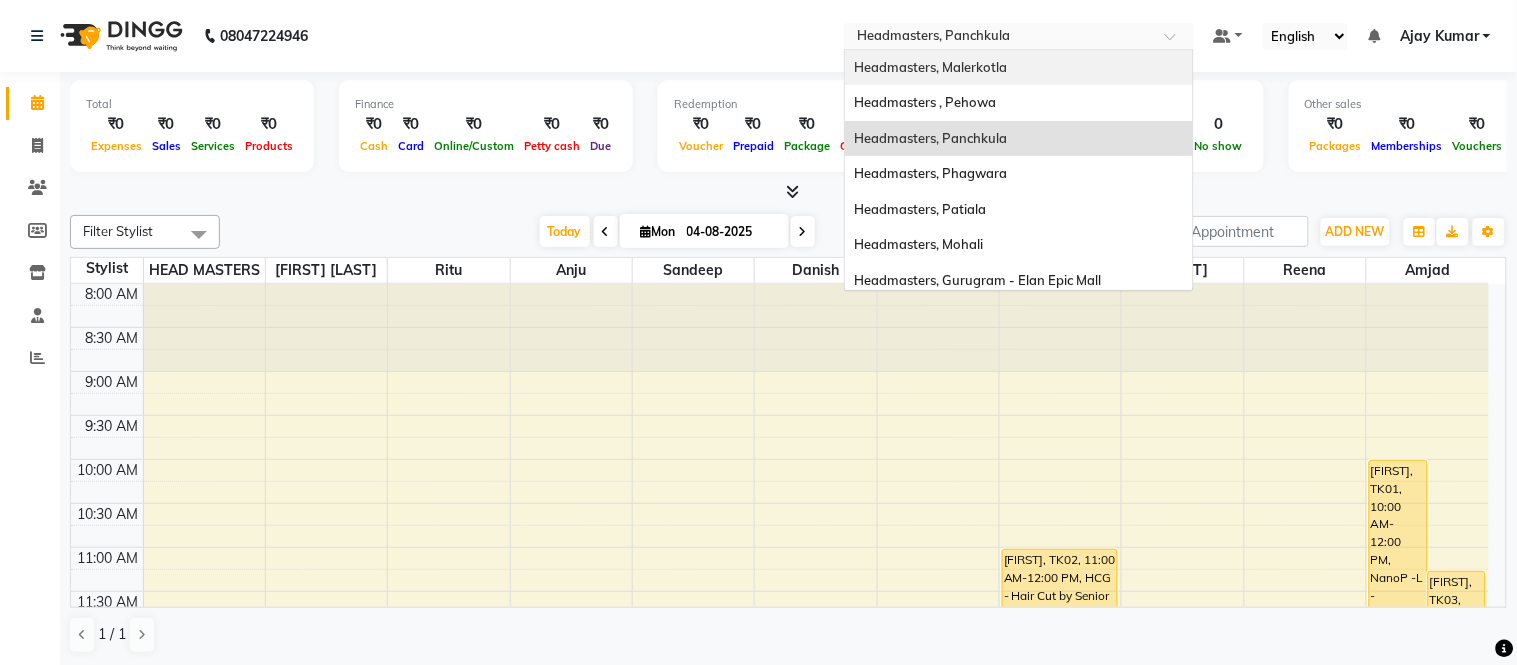 click on "Headmasters, Malerkotla" at bounding box center (931, 67) 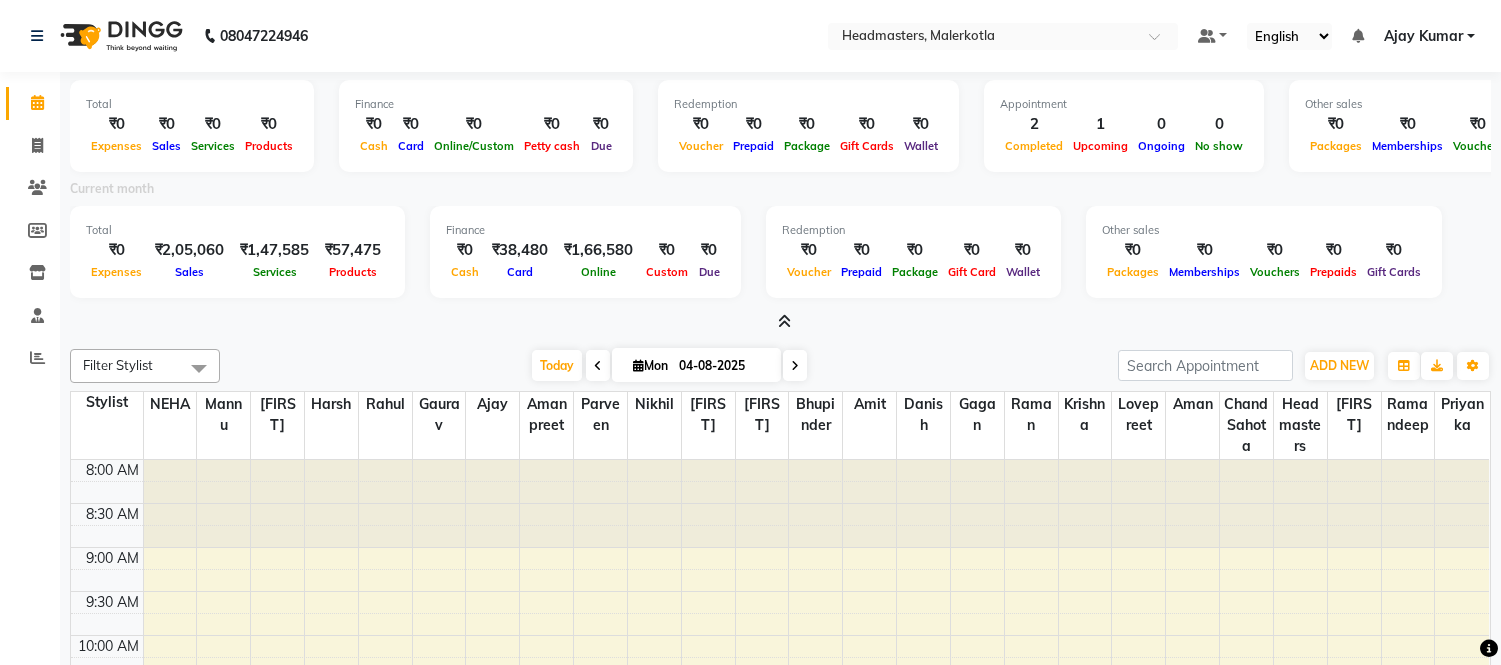 scroll, scrollTop: 0, scrollLeft: 0, axis: both 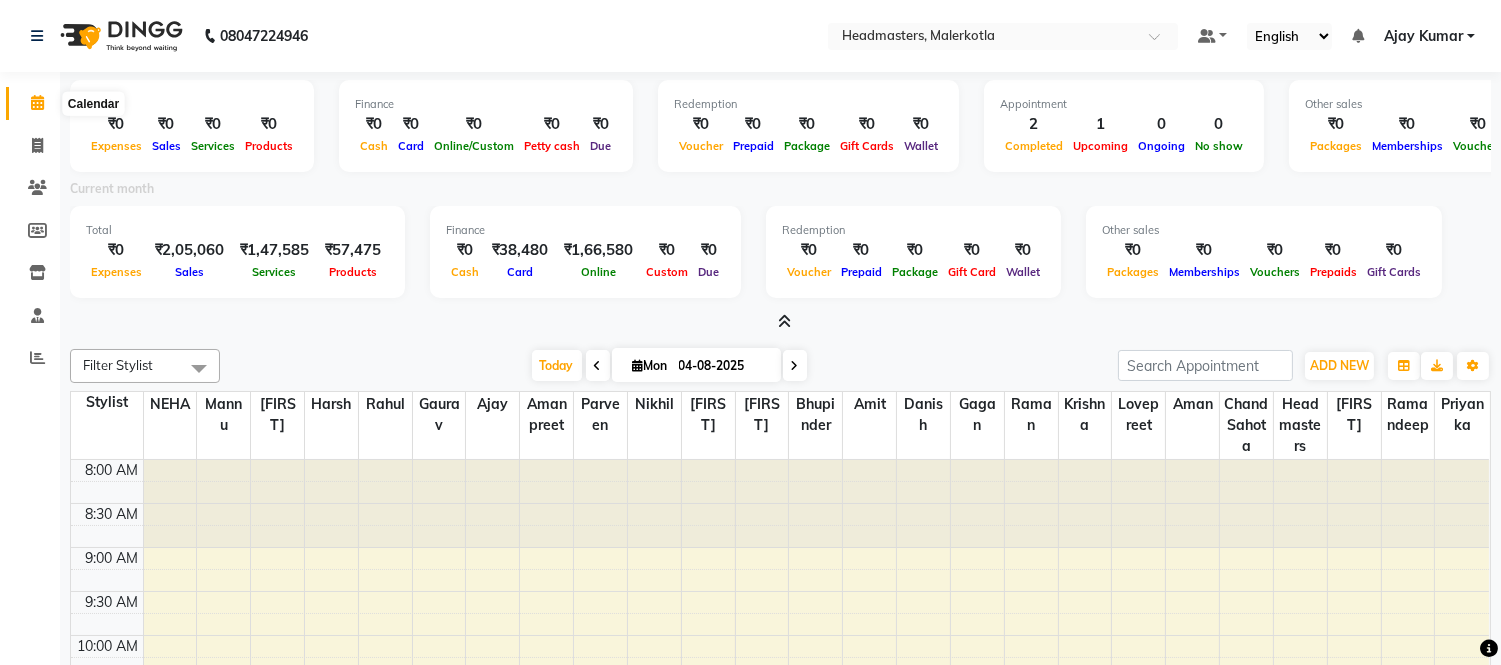 click 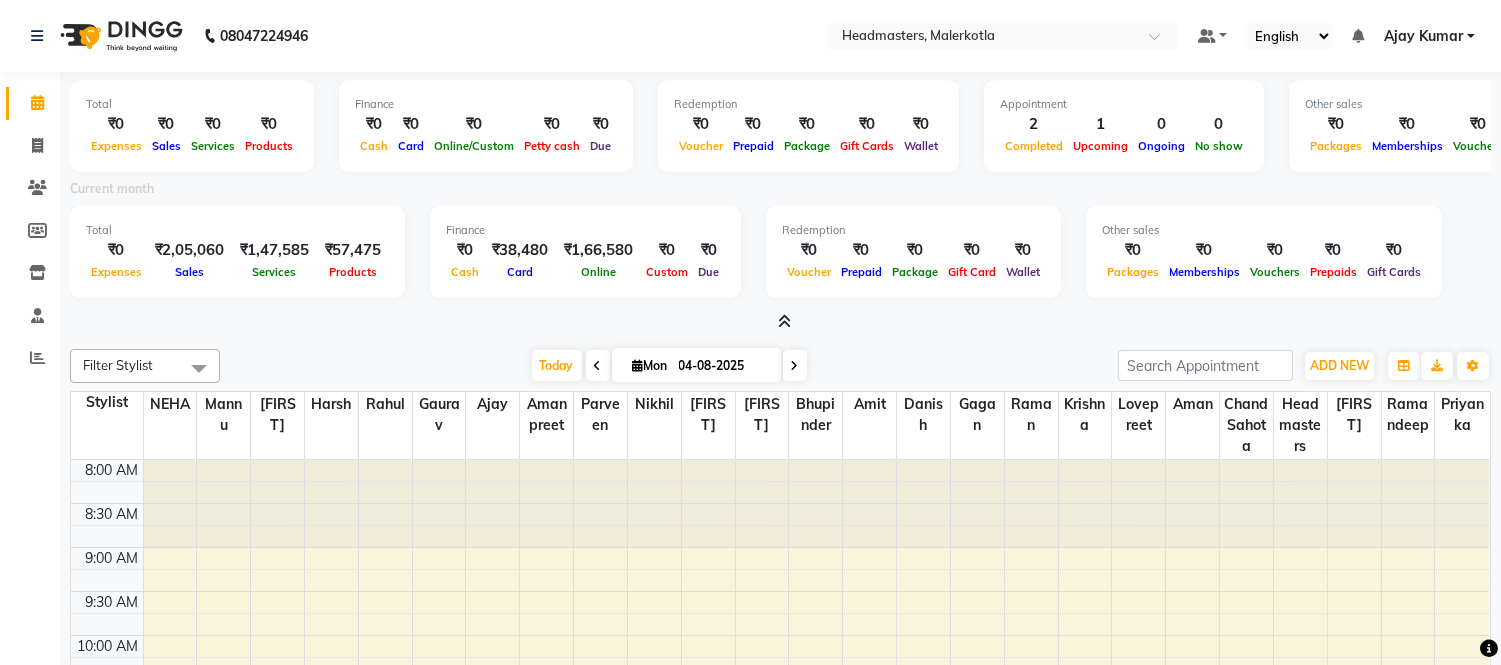 click at bounding box center (784, 321) 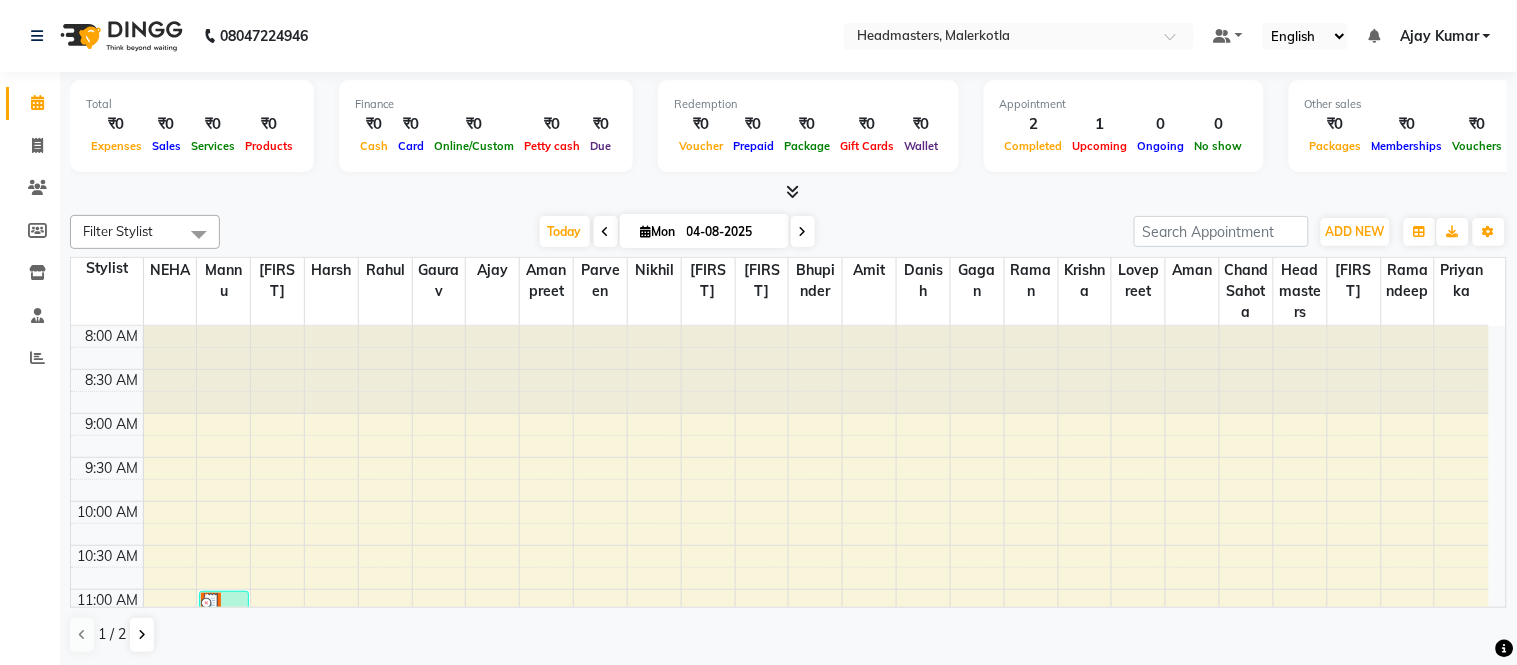 click on "Total  ₹0  Expenses ₹0  Sales ₹0  Services ₹0  Products Finance  ₹0  Cash ₹0  Card ₹0  Online/Custom ₹0 Petty cash ₹0 Due  Redemption  ₹0 Voucher ₹0 Prepaid ₹0 Package ₹0  Gift Cards ₹0  Wallet  Appointment  2 Completed 1 Upcoming 0 Ongoing 0 No show  Other sales  ₹0  Packages ₹0  Memberships ₹0  Vouchers ₹0  Prepaids ₹0  Gift Cards" at bounding box center (788, 137) 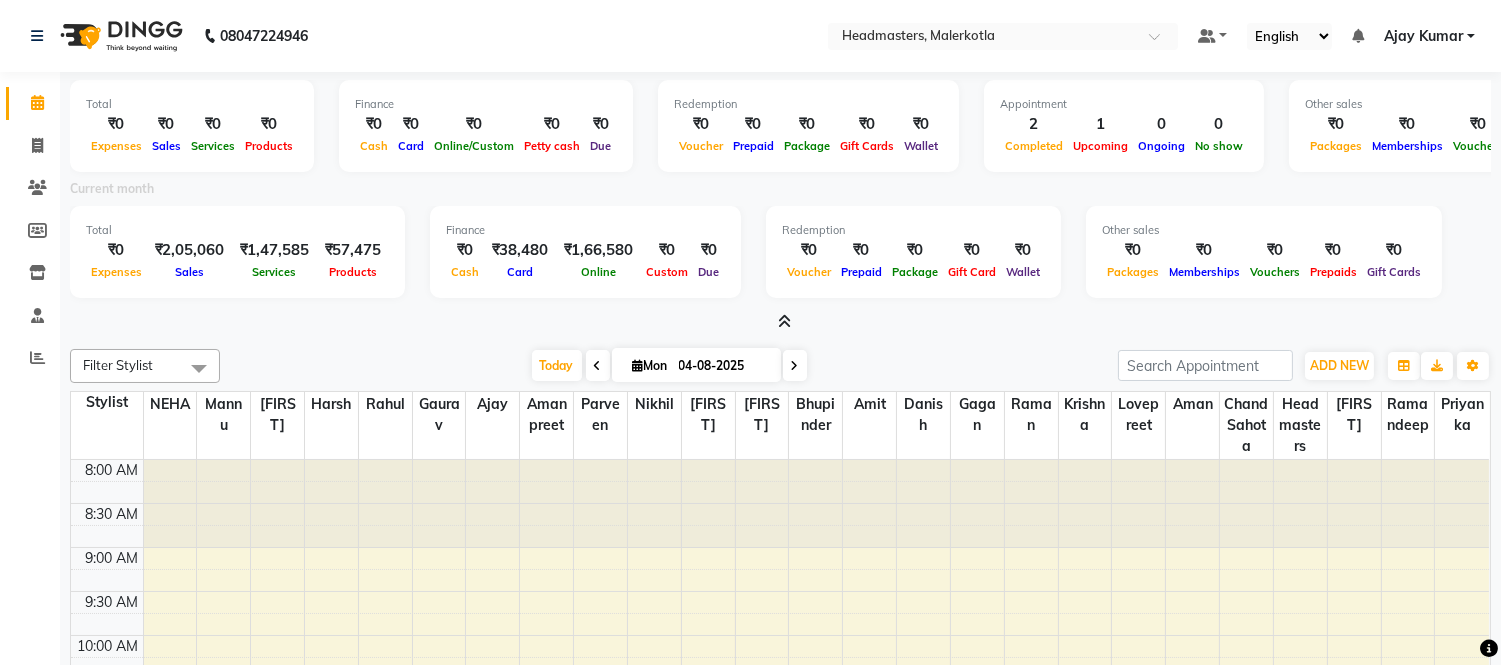 click on "08047224946 Select Location × Headmasters, Malerkotla Default Panel My Panel English ENGLISH Español العربية मराठी हिंदी ગુજરાતી தமிழ் 中文 Notifications nothing to show Ajay Kumar Manage Profile Change Password Sign out  Version:3.16.0" 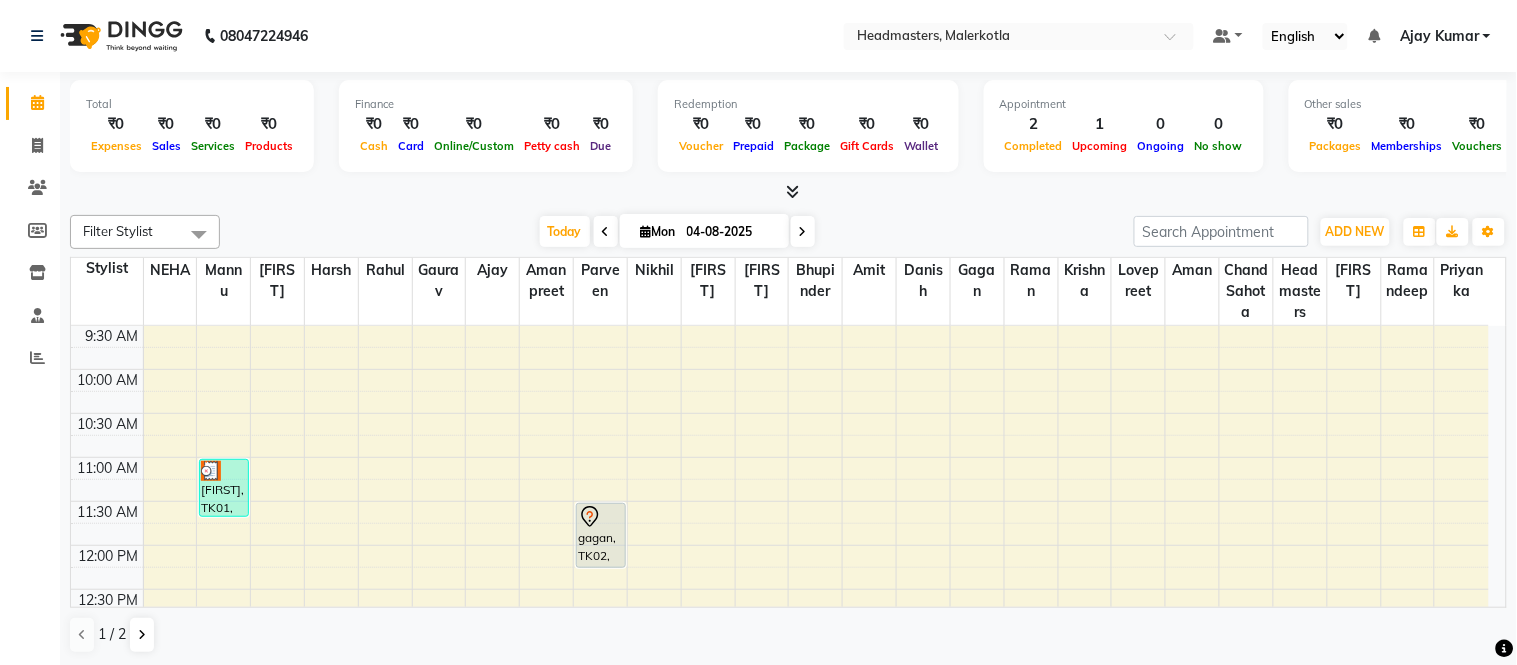 scroll, scrollTop: 0, scrollLeft: 0, axis: both 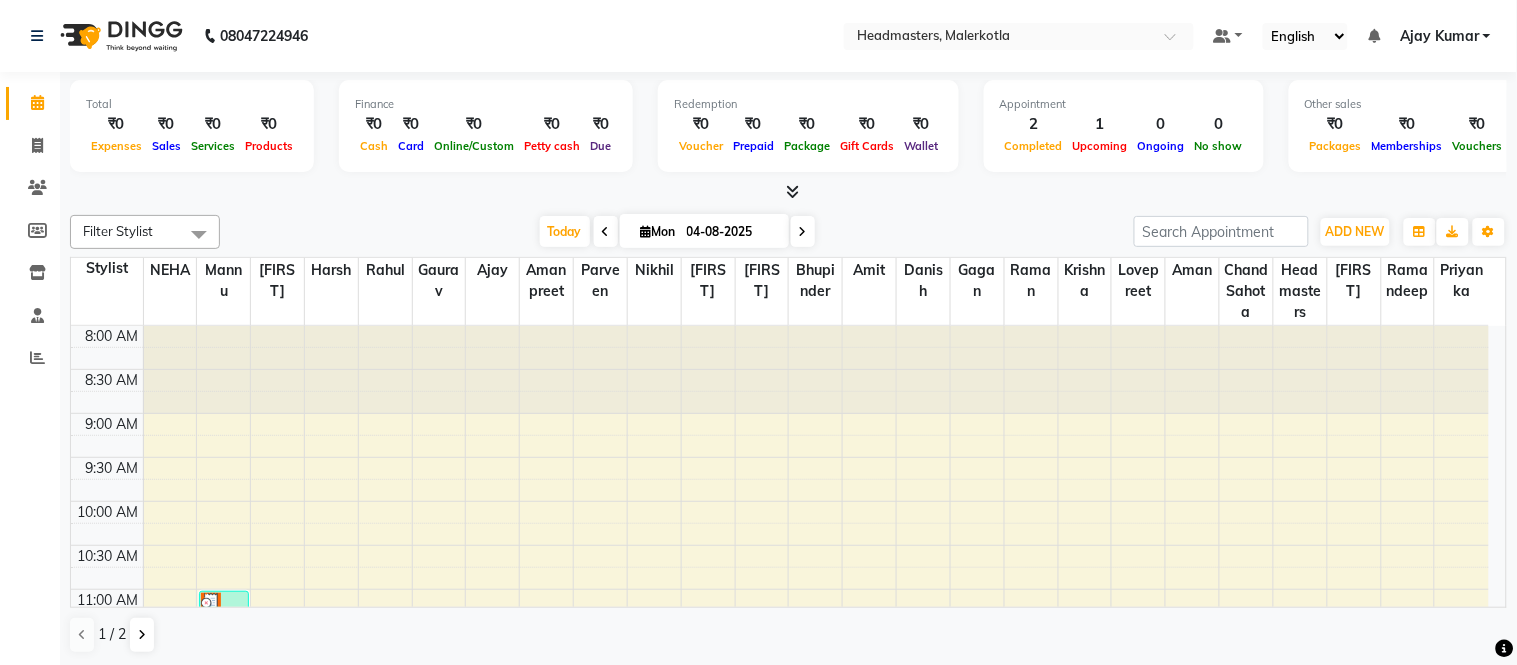 click 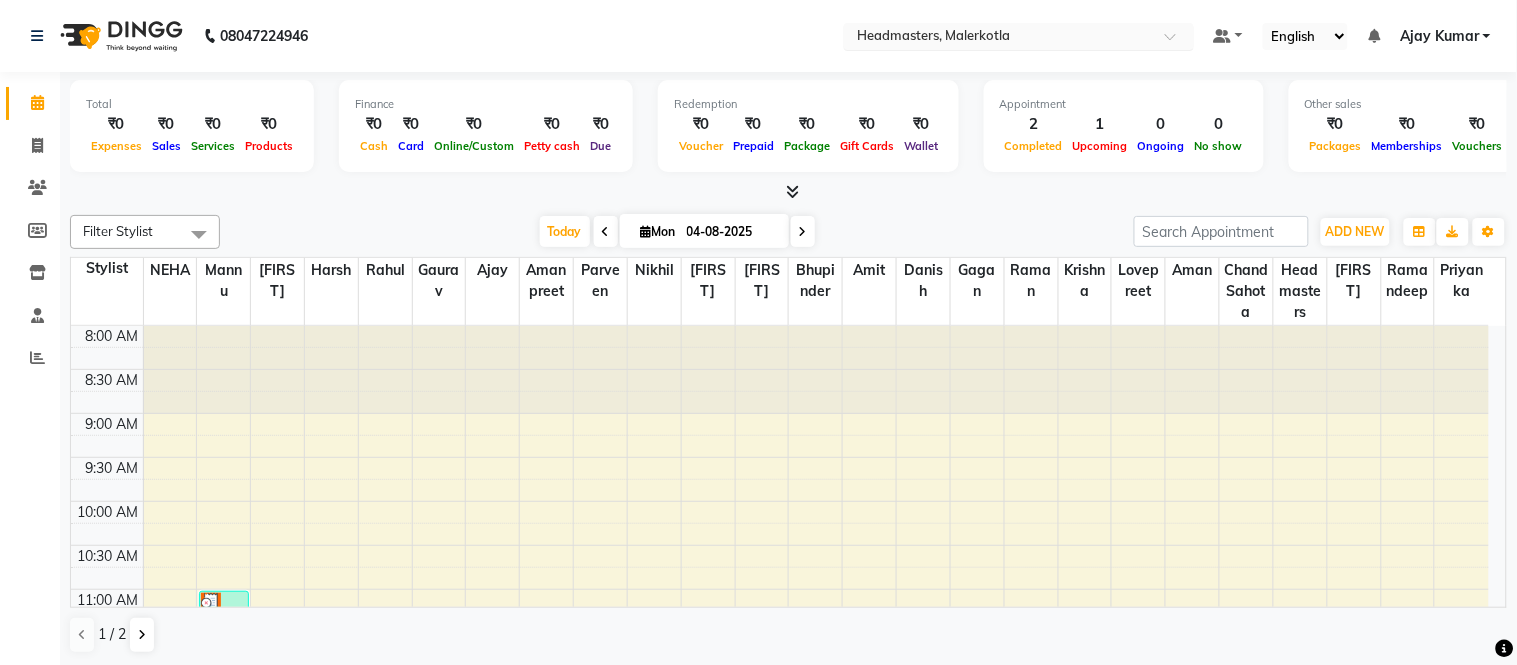 click at bounding box center [999, 38] 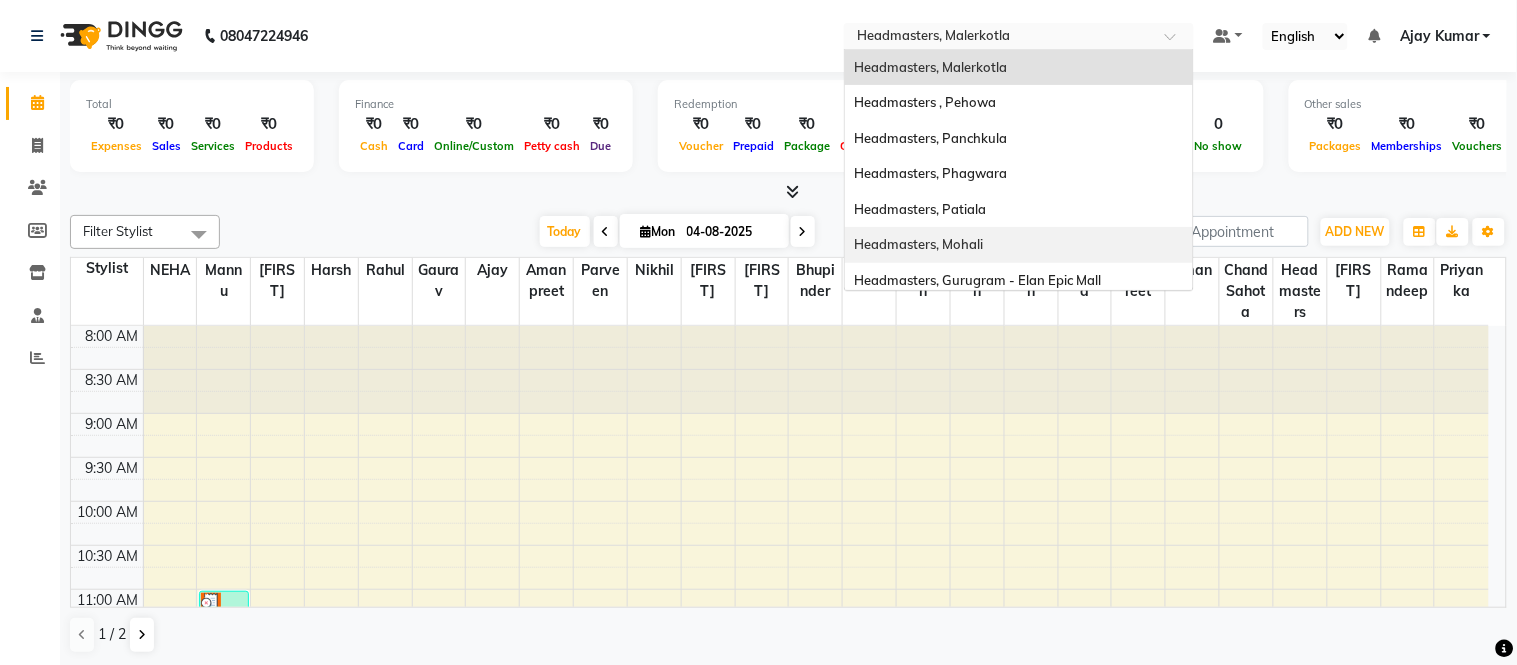 click on "Headmasters, Mohali" at bounding box center (919, 244) 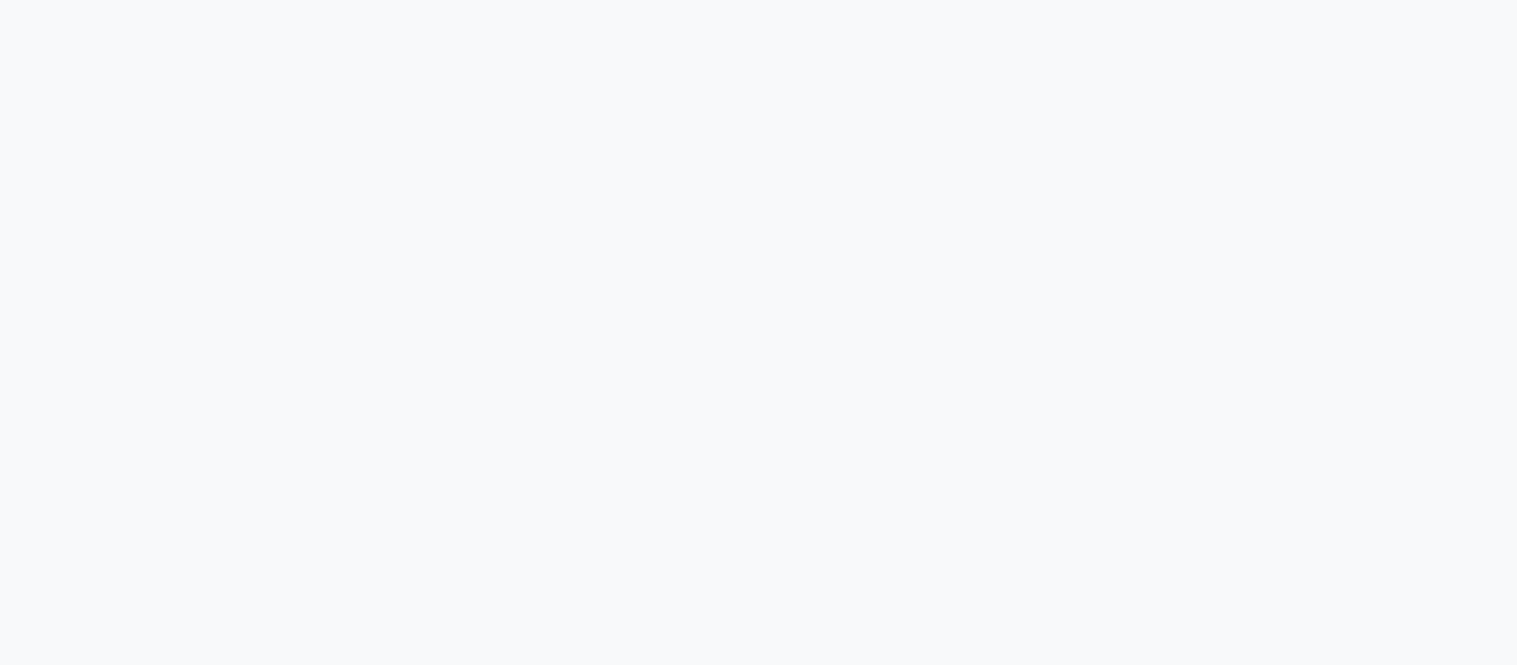 scroll, scrollTop: 0, scrollLeft: 0, axis: both 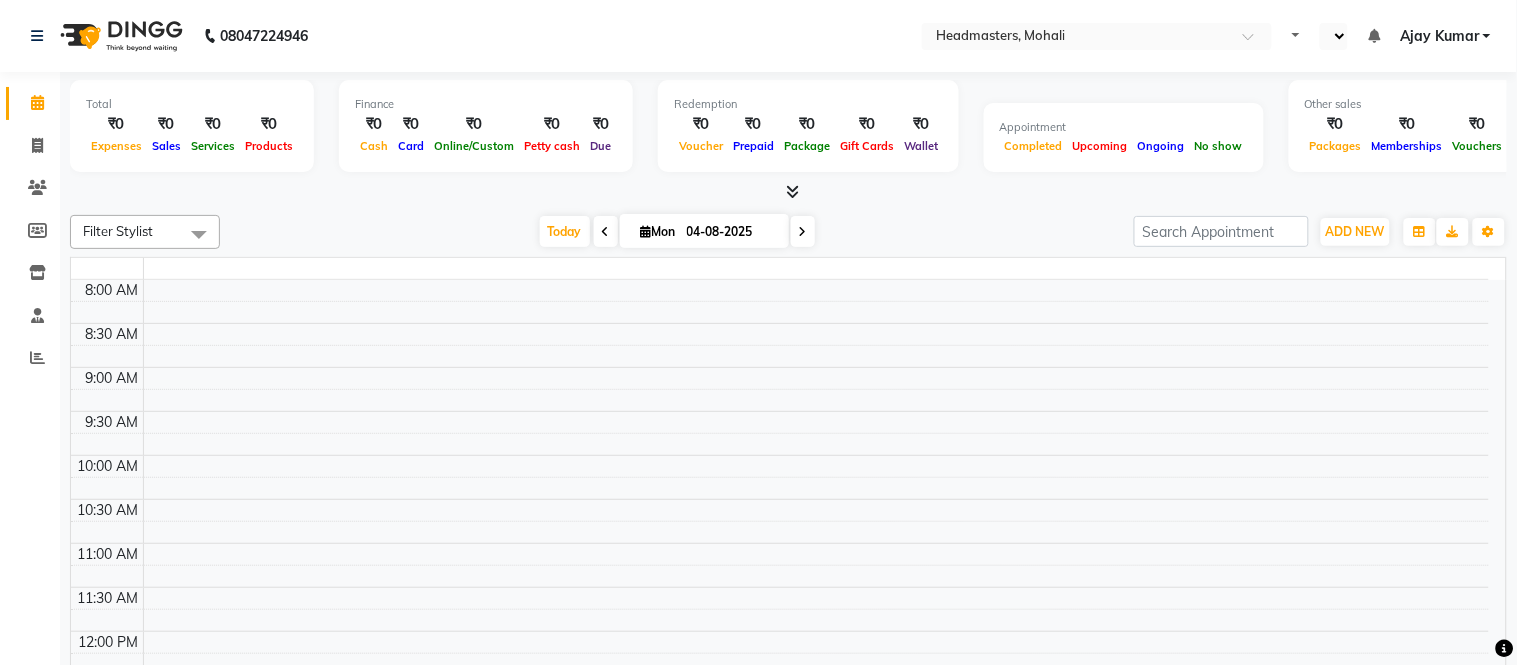 select on "en" 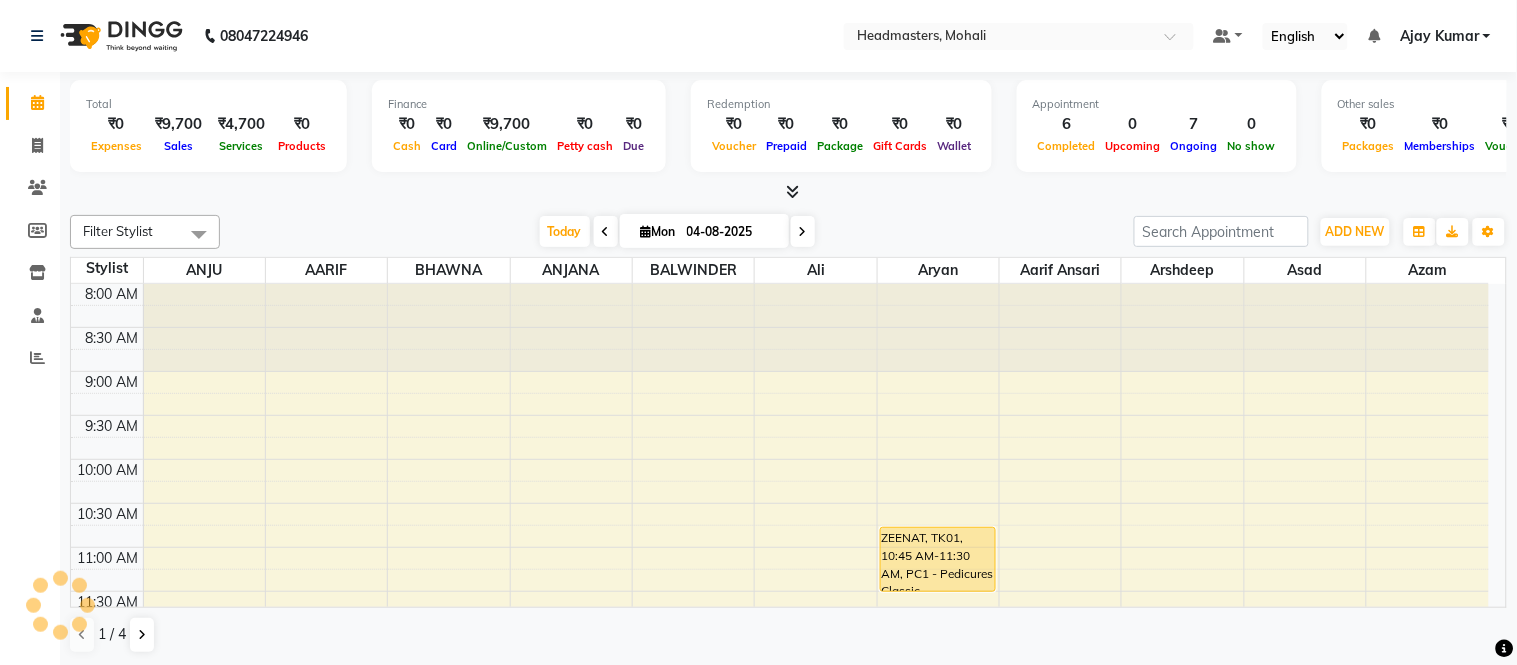 scroll, scrollTop: 0, scrollLeft: 0, axis: both 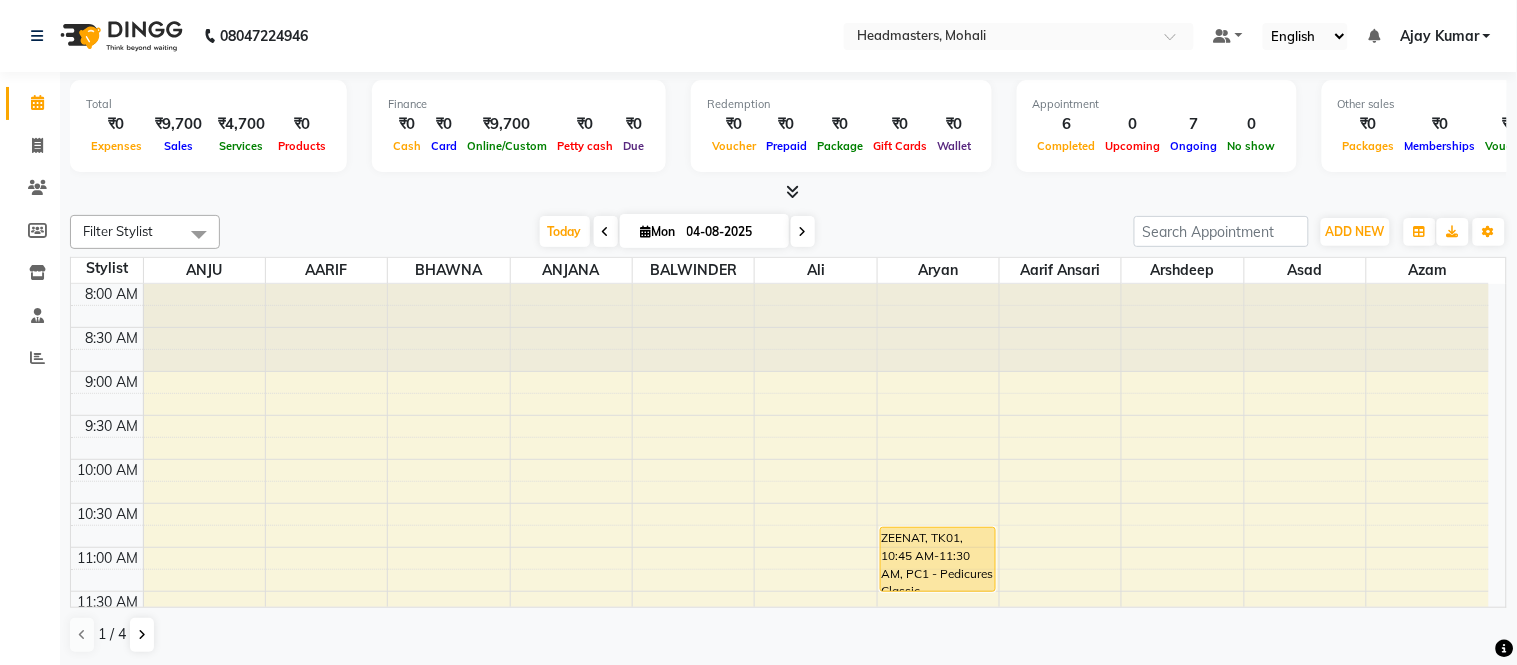 click at bounding box center (792, 191) 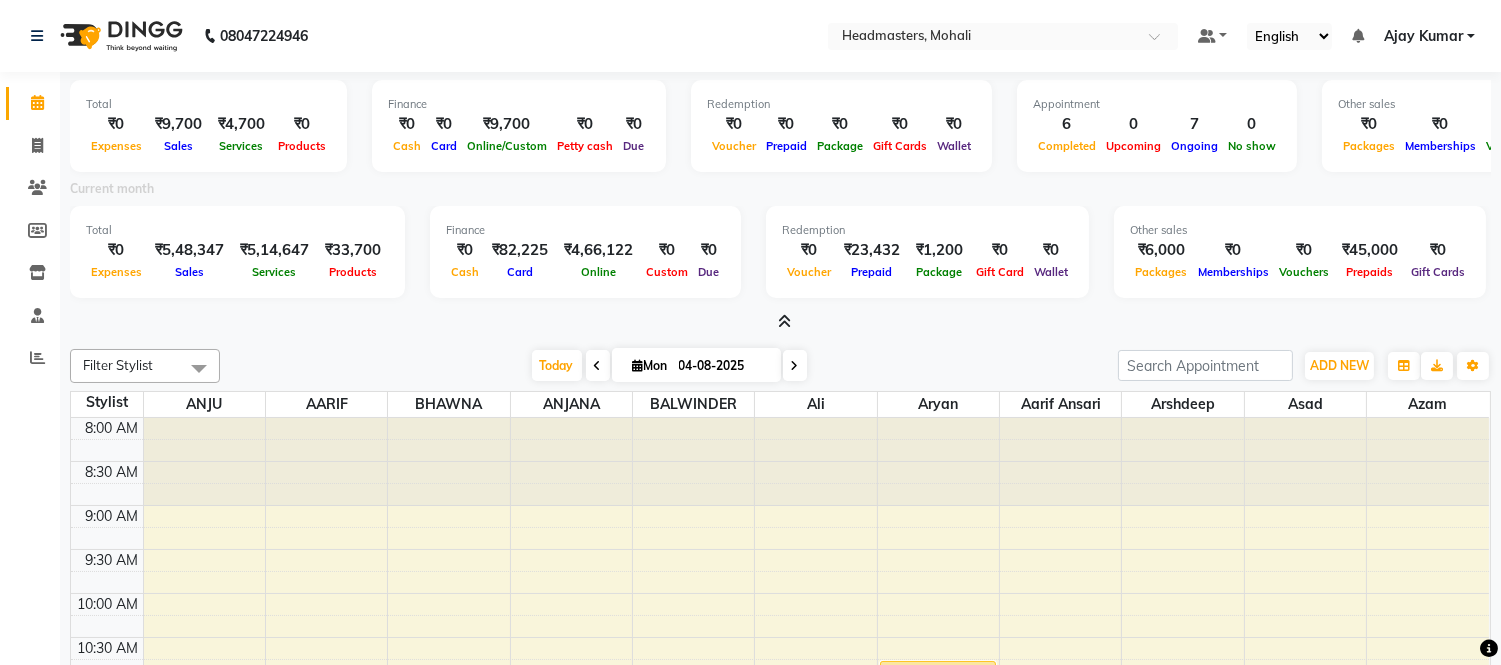 click on "Total  ₹0  Expenses ₹5,48,347  Sales ₹5,14,647 Services ₹33,700 Products  Finance  ₹0  Cash ₹82,225  Card ₹4,66,122 Online ₹0 Custom ₹0 Due  Redemption  ₹0 Voucher ₹23,432 Prepaid ₹1,200 Package ₹0 Gift Card ₹0 Wallet Other sales  ₹6,000  Packages ₹0  Memberships ₹0  Vouchers ₹45,000  Prepaids ₹0  Gift Cards" at bounding box center (780, 255) 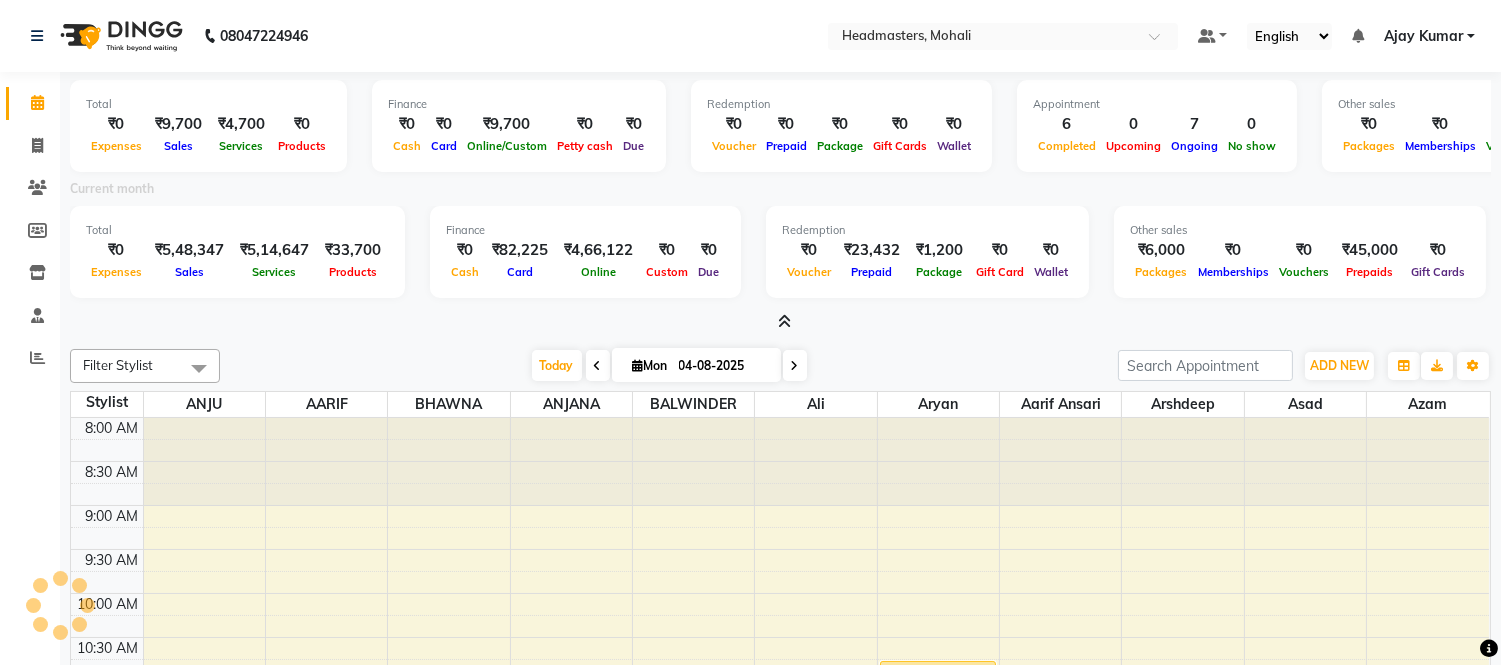 click at bounding box center (784, 321) 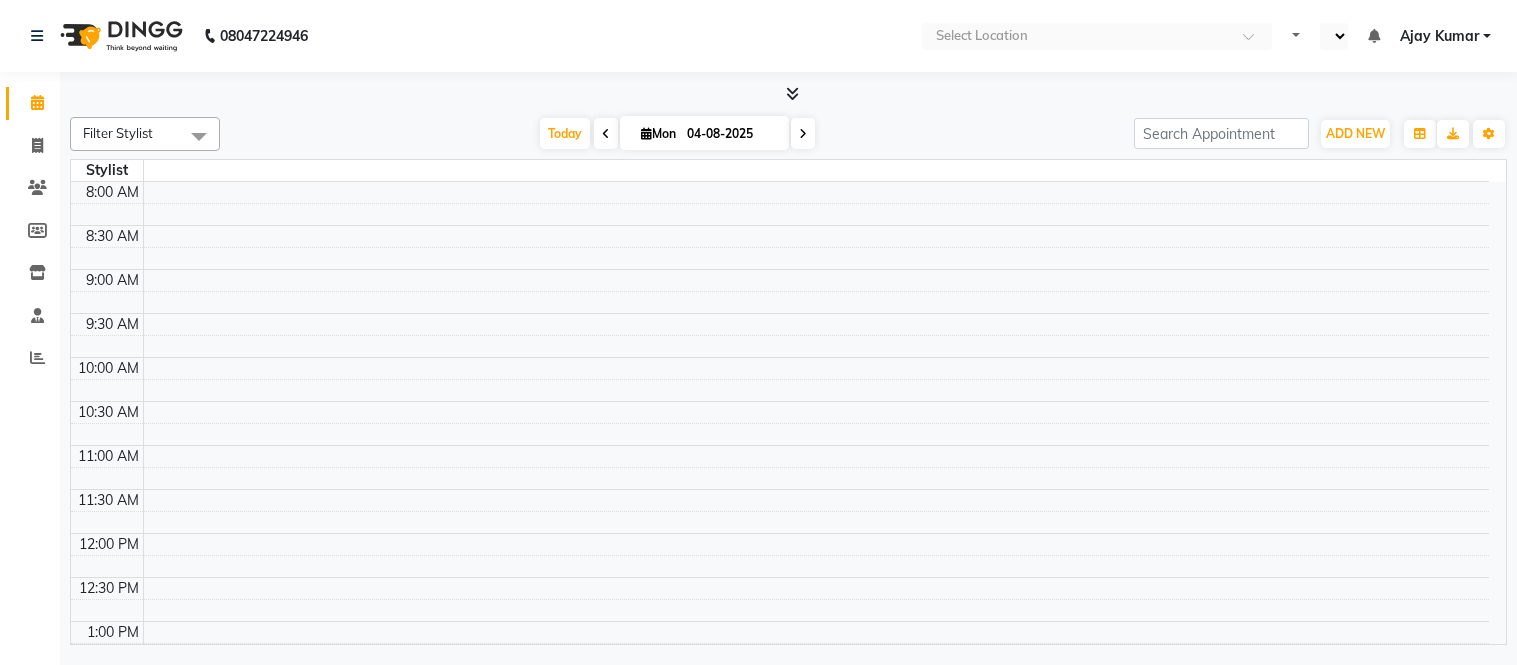 select on "en" 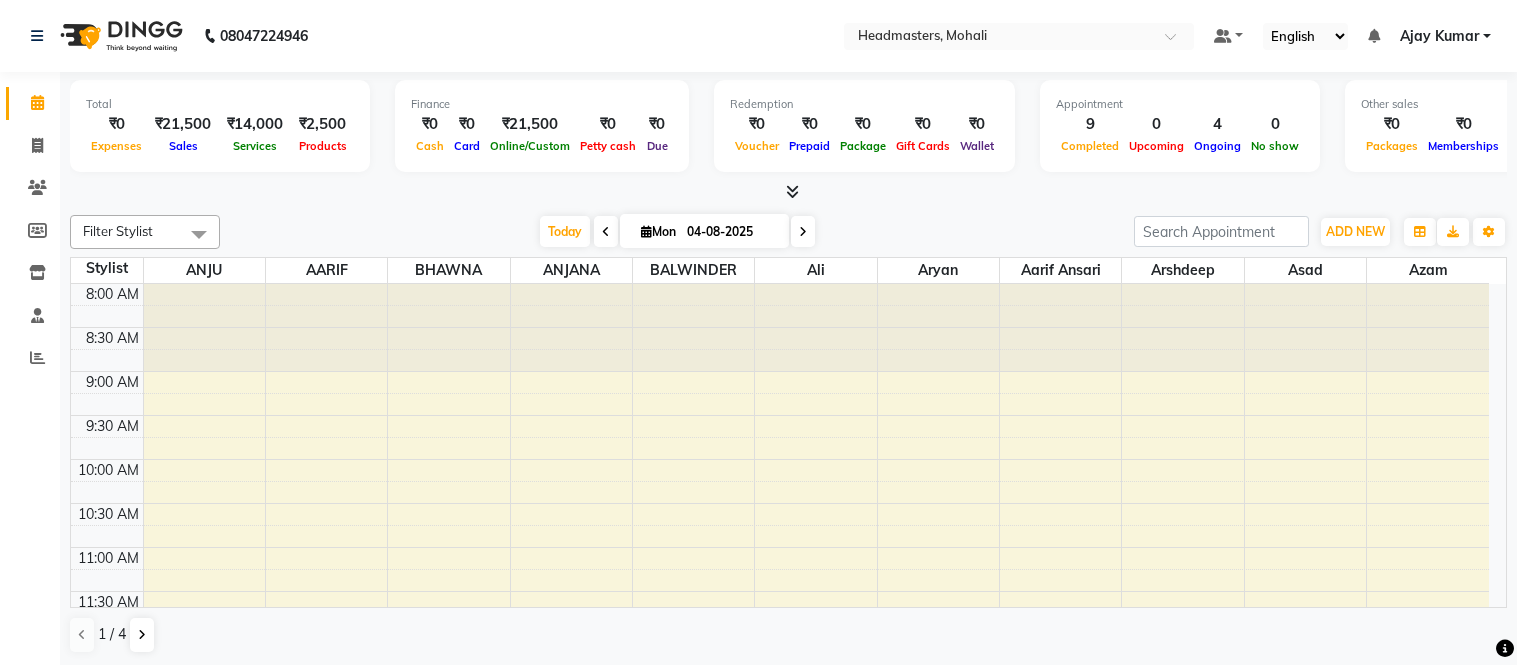 scroll, scrollTop: 0, scrollLeft: 0, axis: both 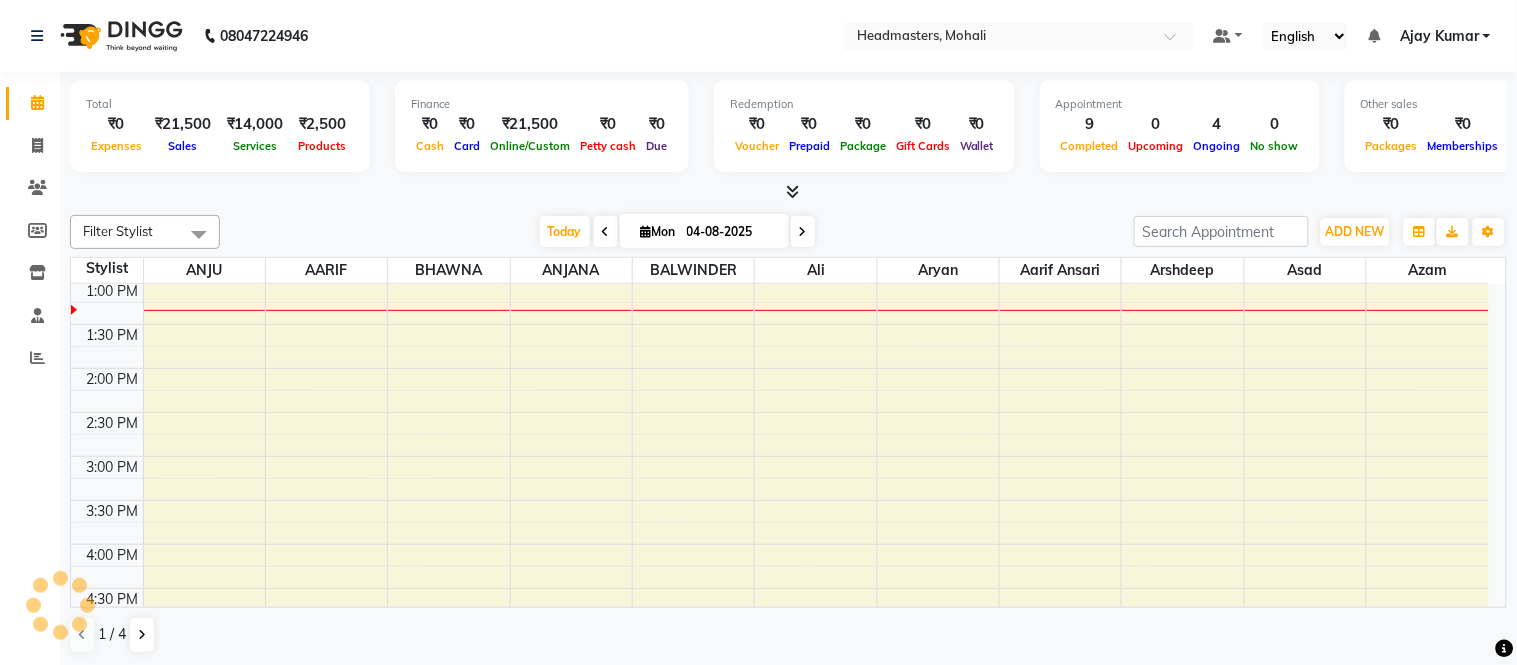 click at bounding box center (792, 191) 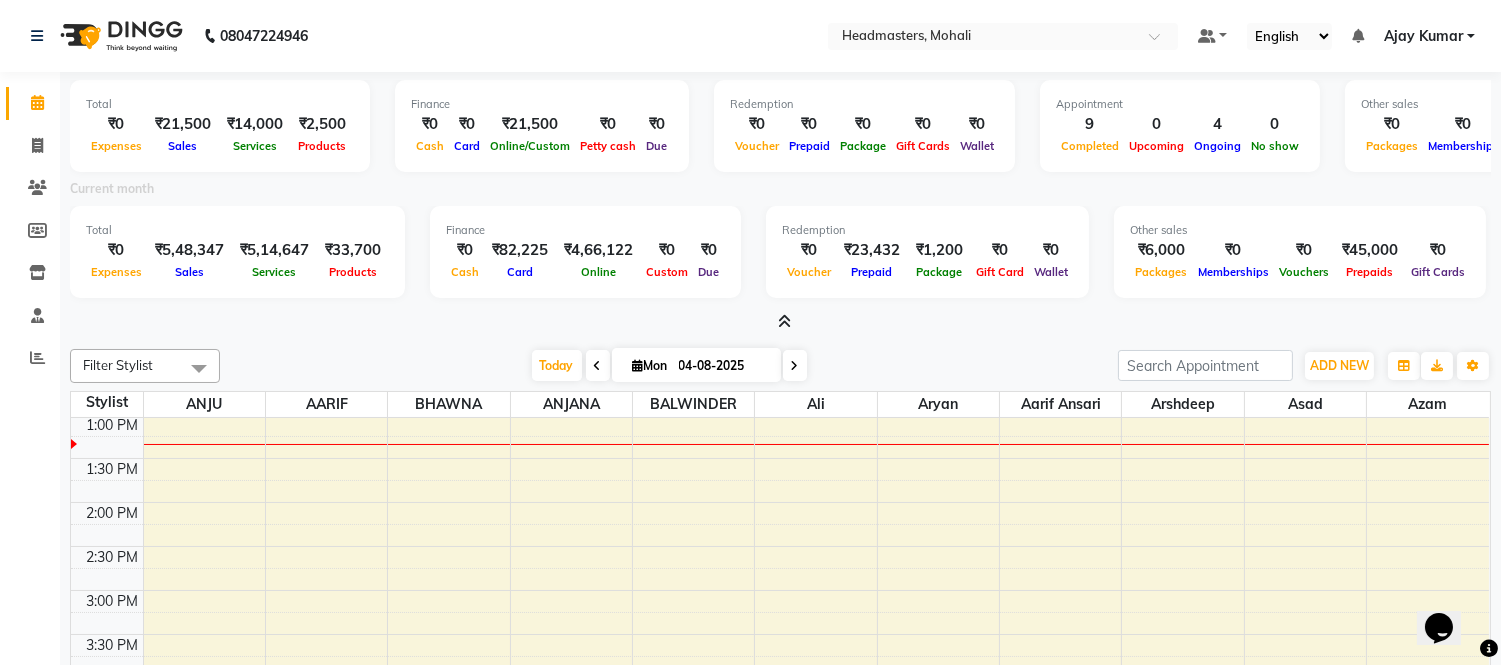 scroll, scrollTop: 0, scrollLeft: 0, axis: both 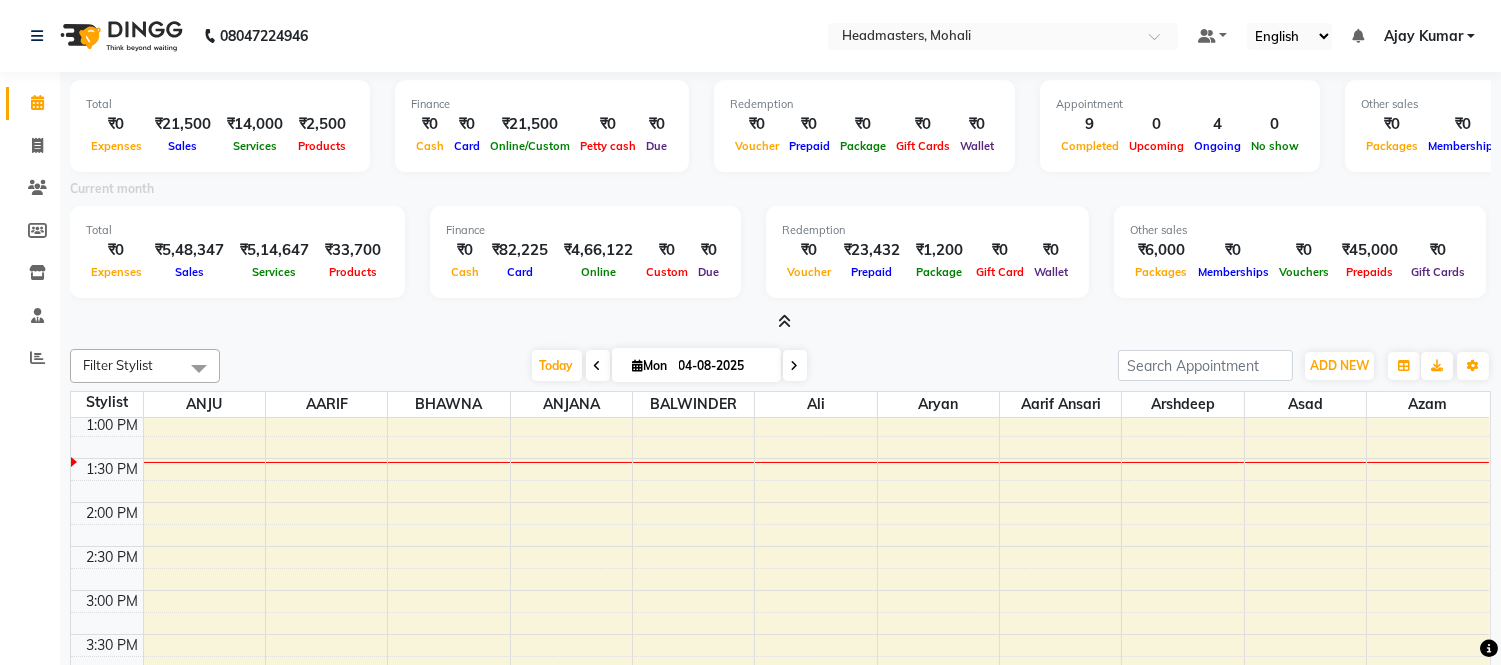 drag, startPoint x: 504, startPoint y: 12, endPoint x: 453, endPoint y: 0, distance: 52.392746 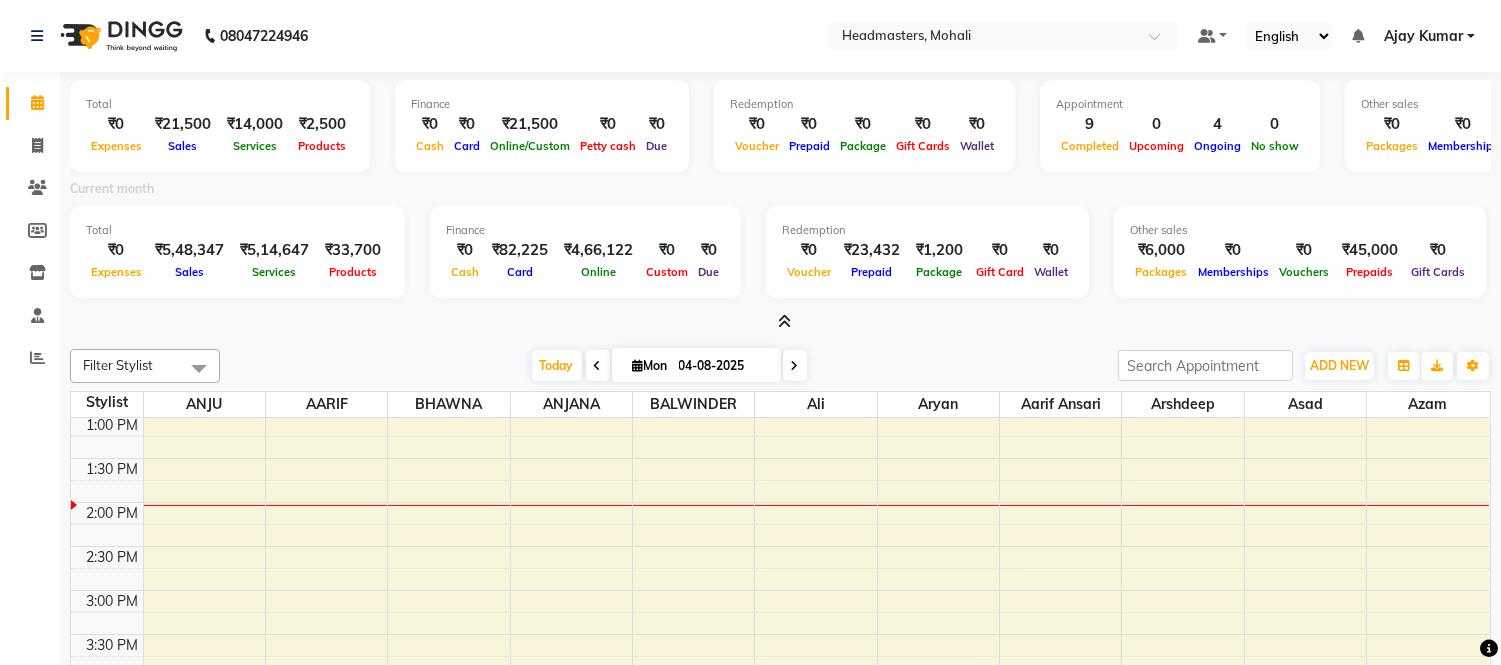 scroll, scrollTop: 111, scrollLeft: 0, axis: vertical 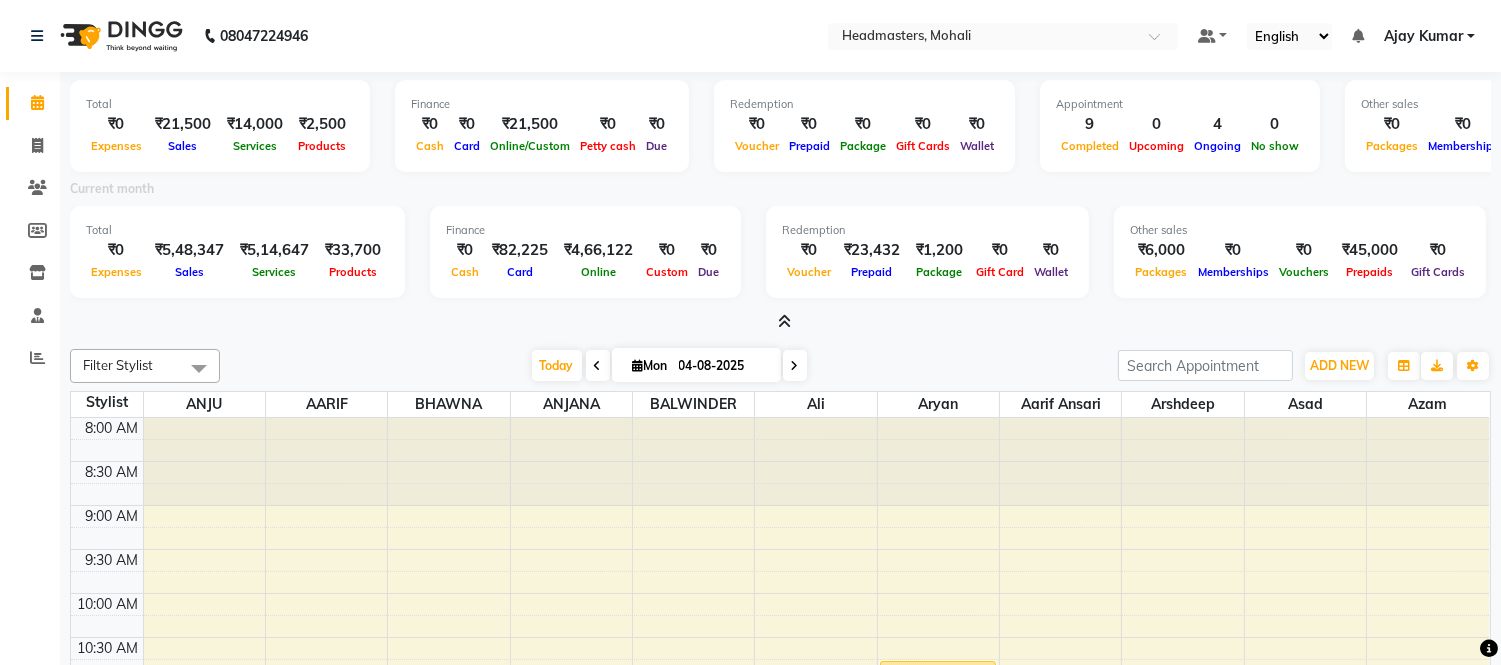 click at bounding box center (784, 321) 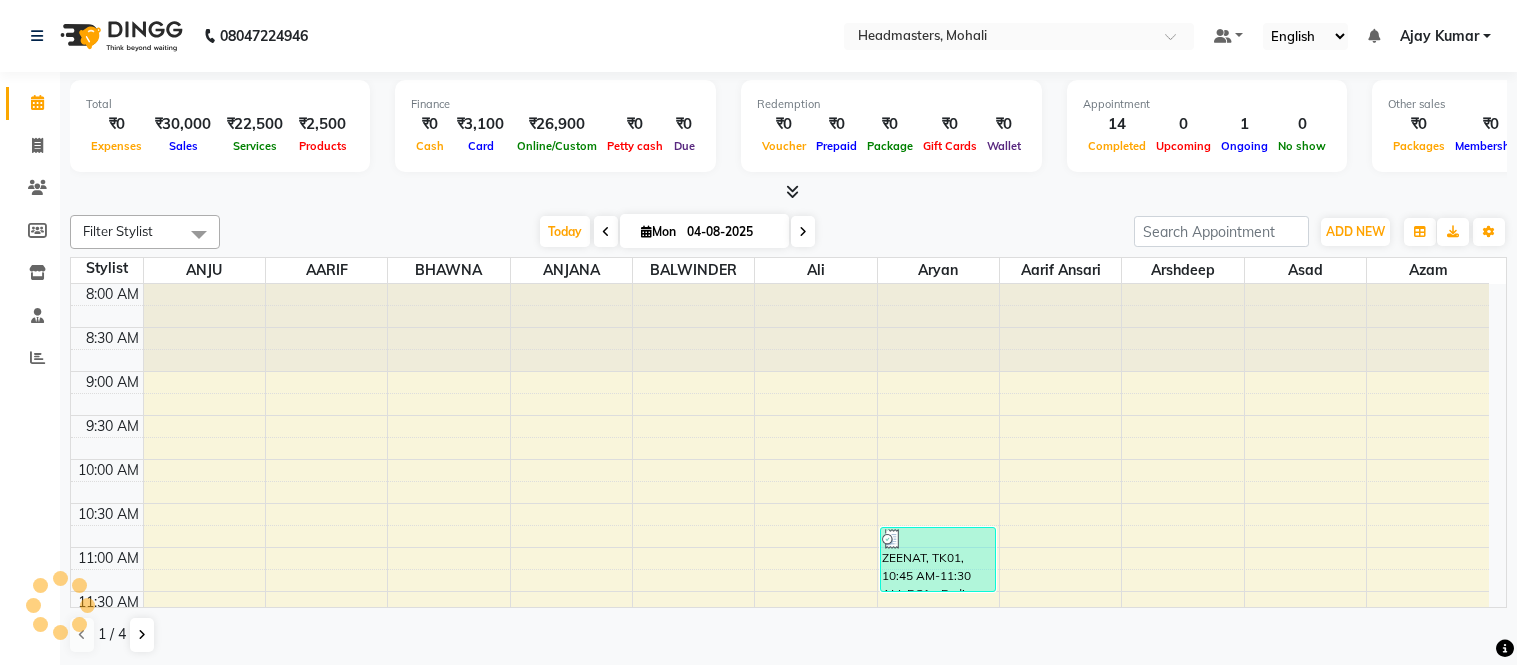 scroll, scrollTop: 0, scrollLeft: 0, axis: both 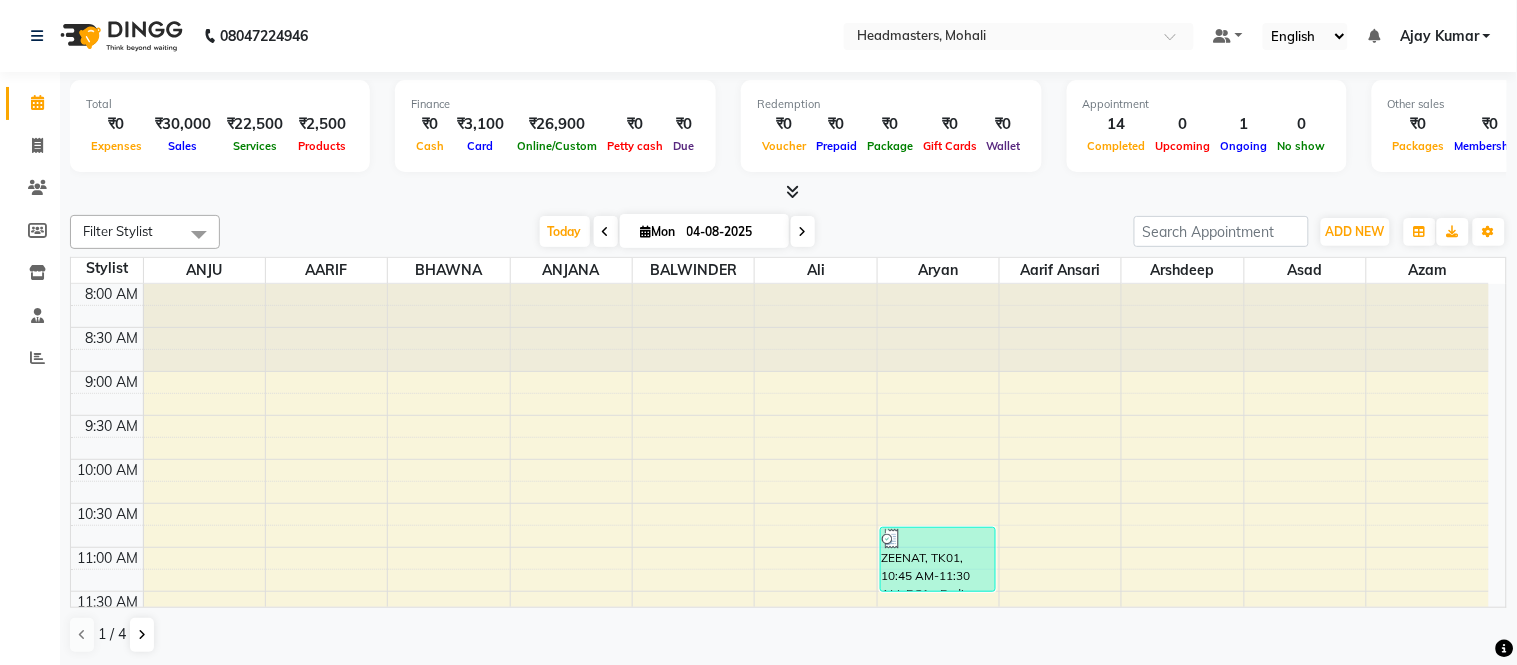 click 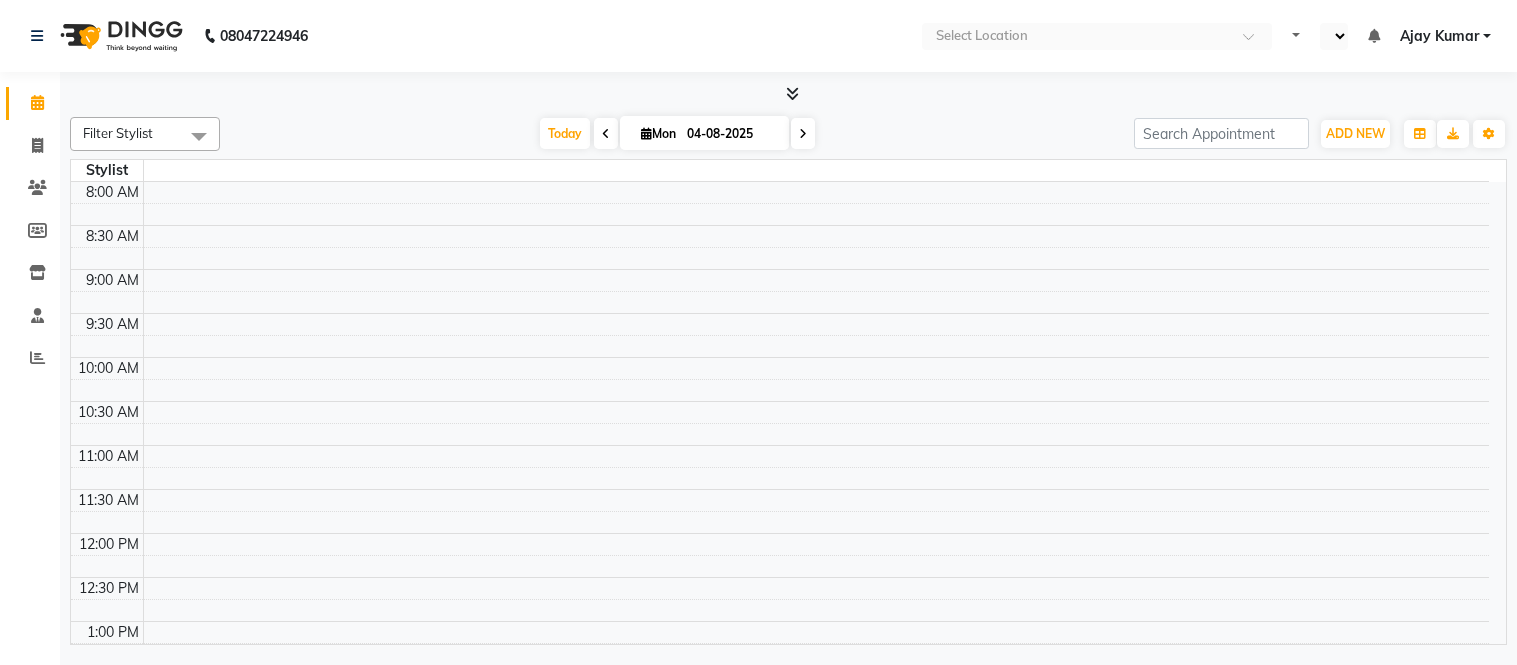 scroll, scrollTop: 0, scrollLeft: 0, axis: both 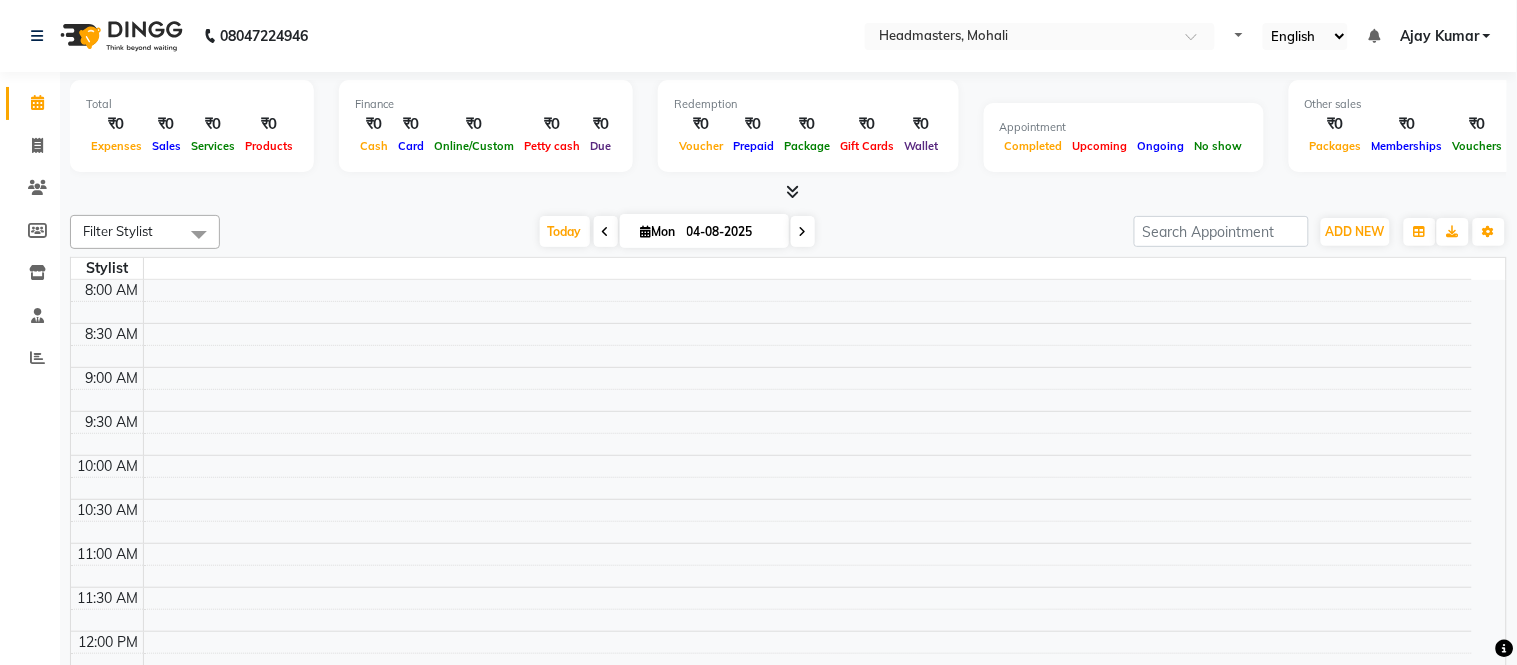 select on "en" 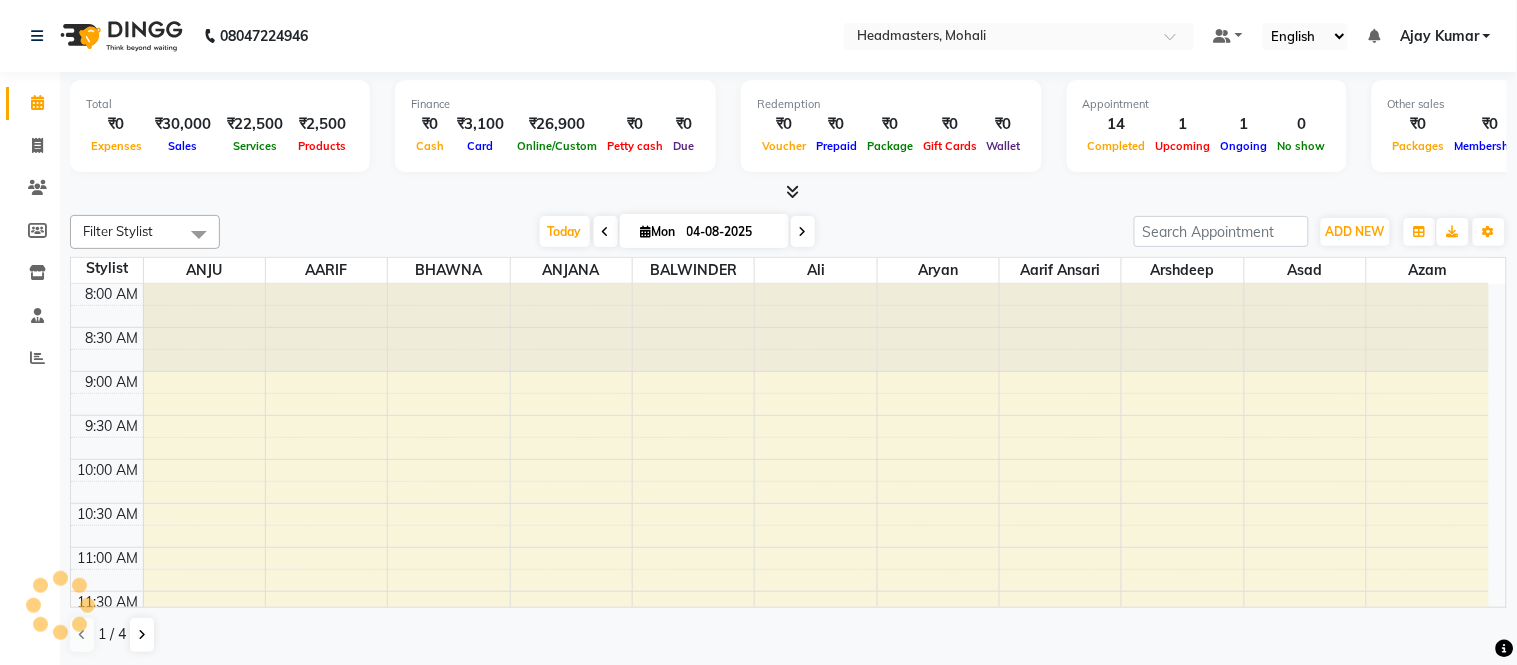 scroll, scrollTop: 0, scrollLeft: 0, axis: both 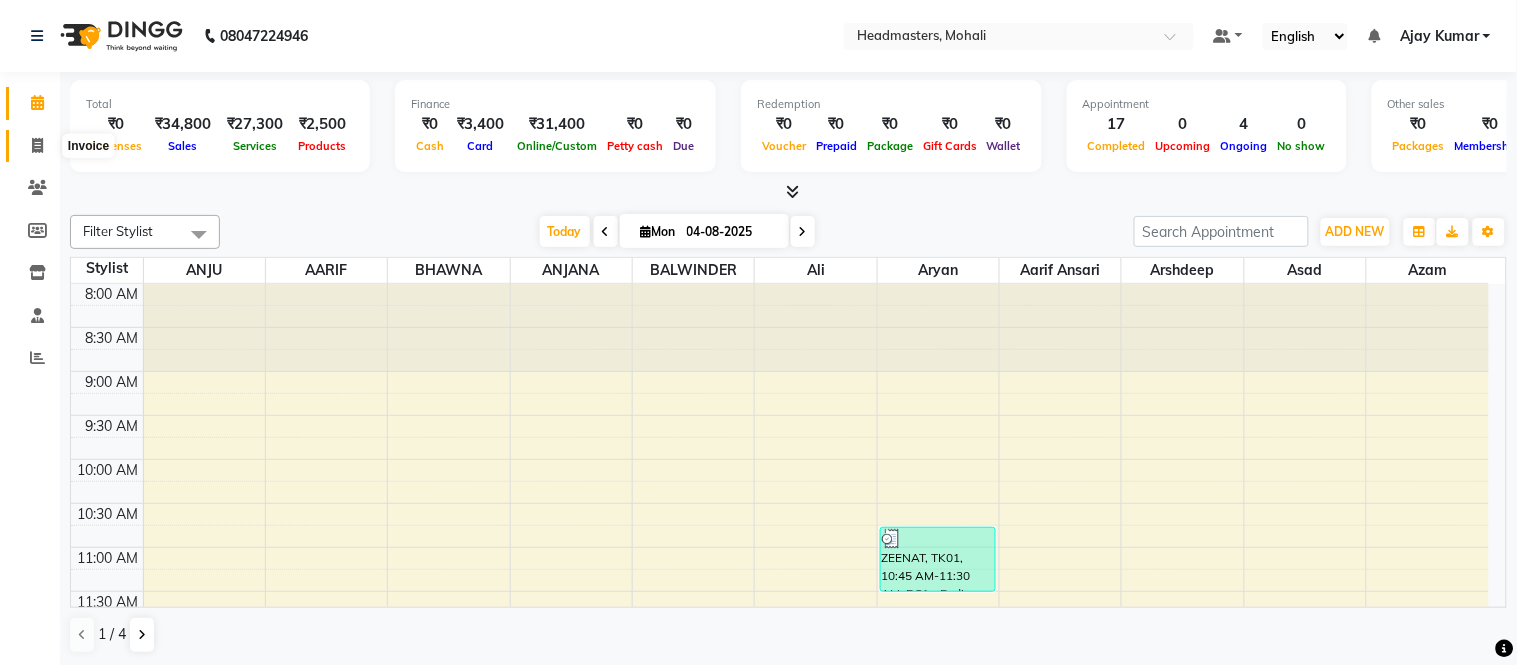 click 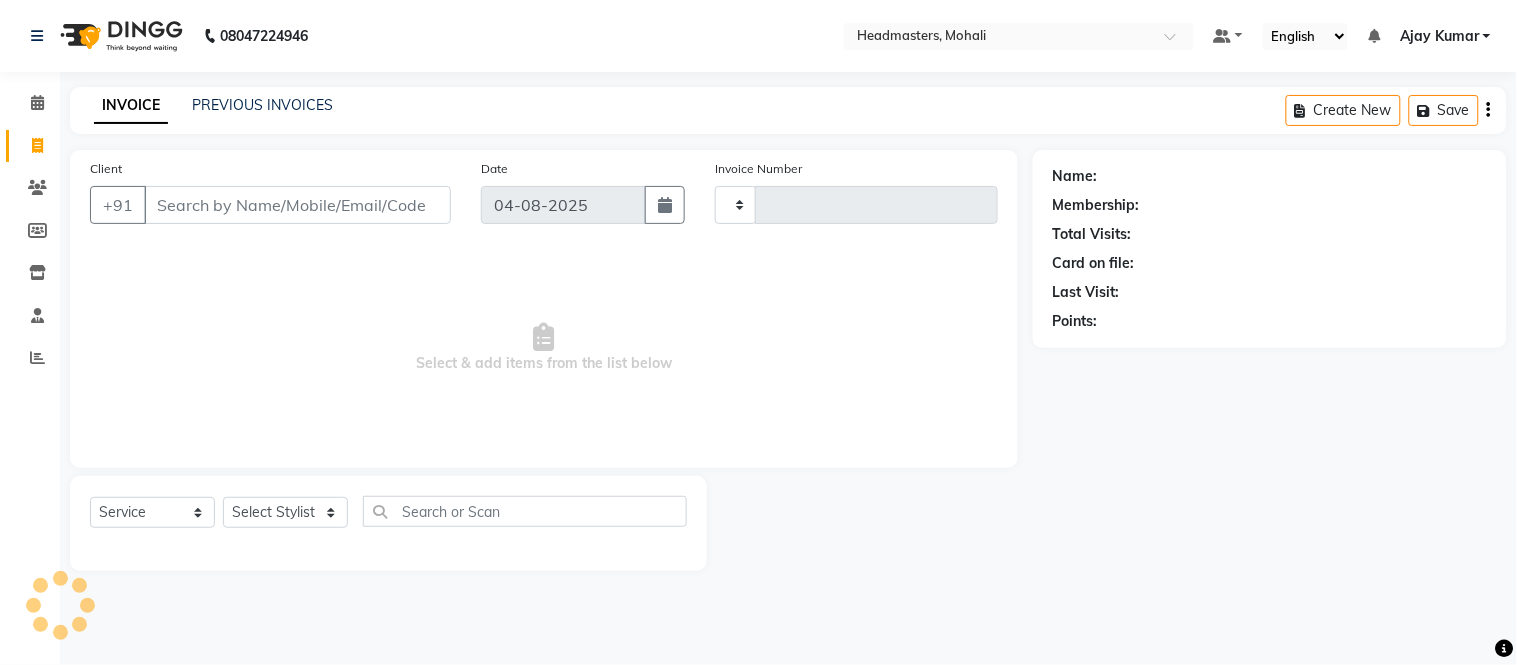 type on "7046" 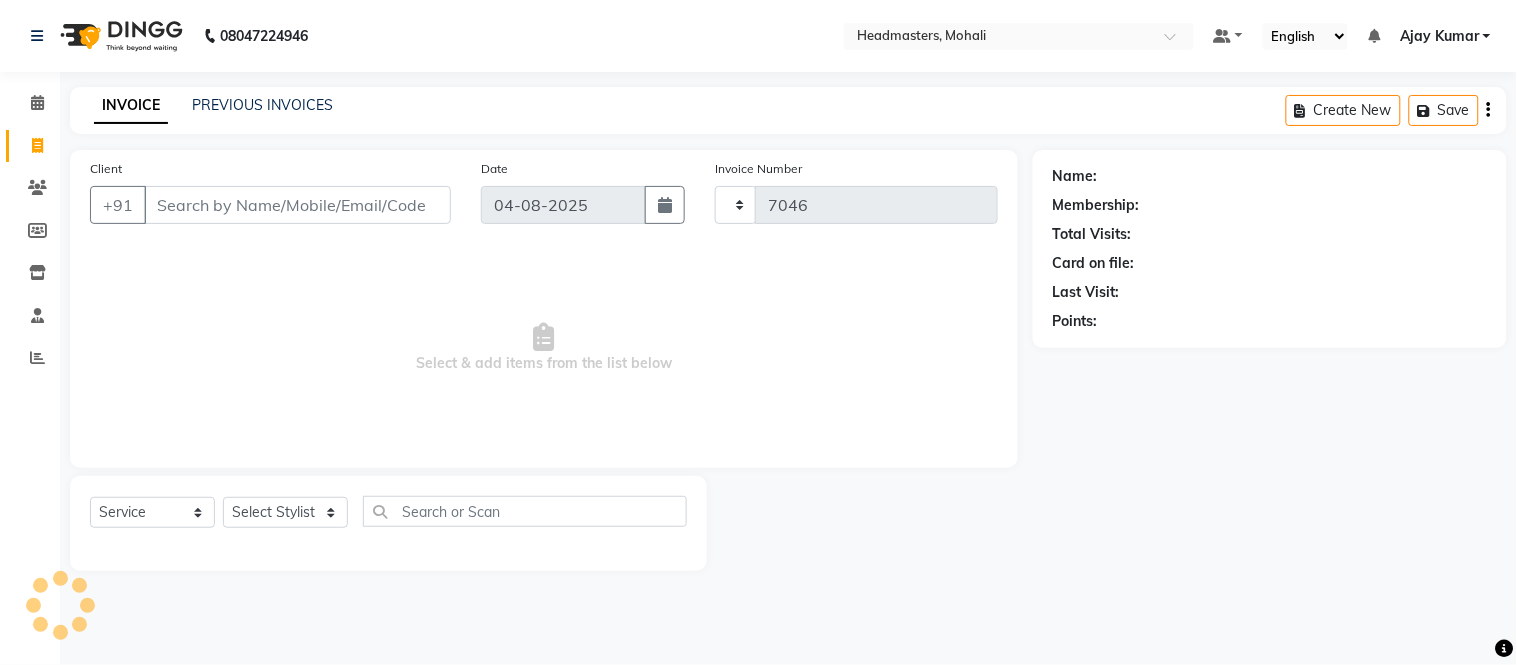 select on "6604" 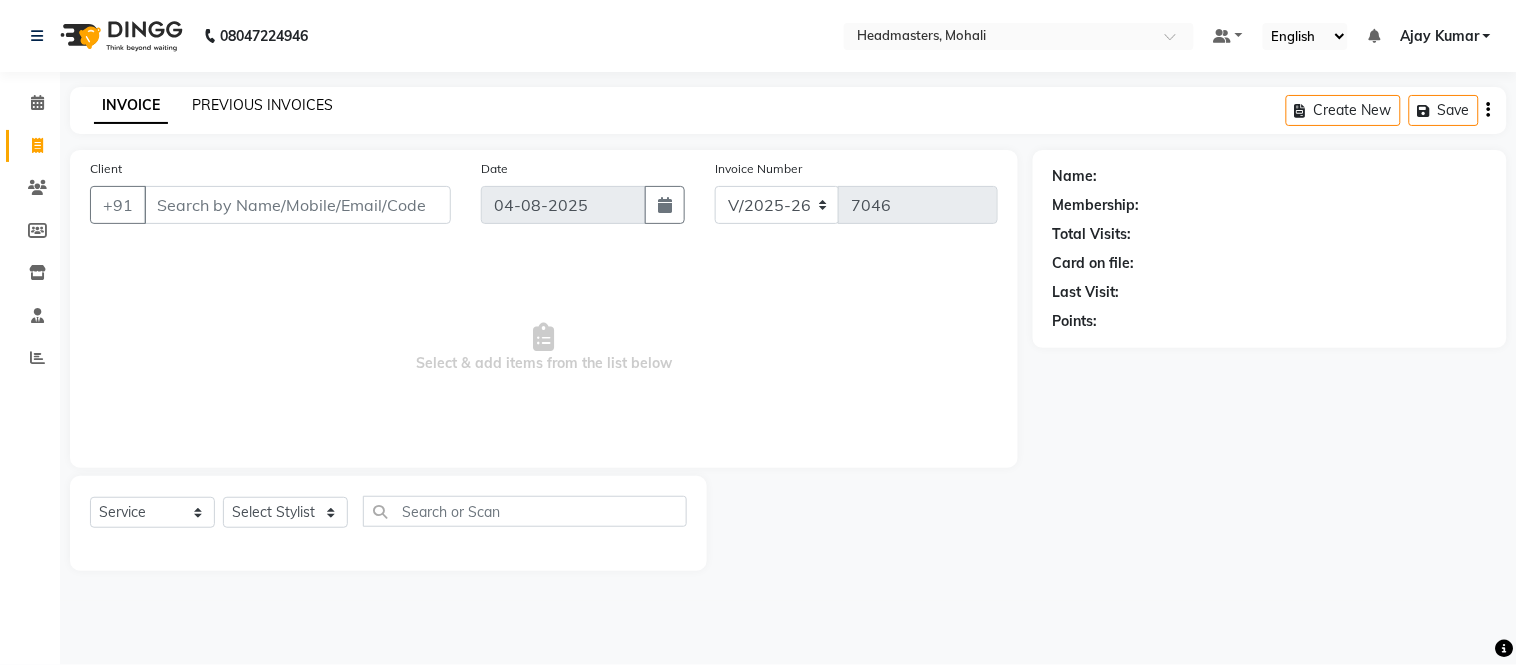 click on "PREVIOUS INVOICES" 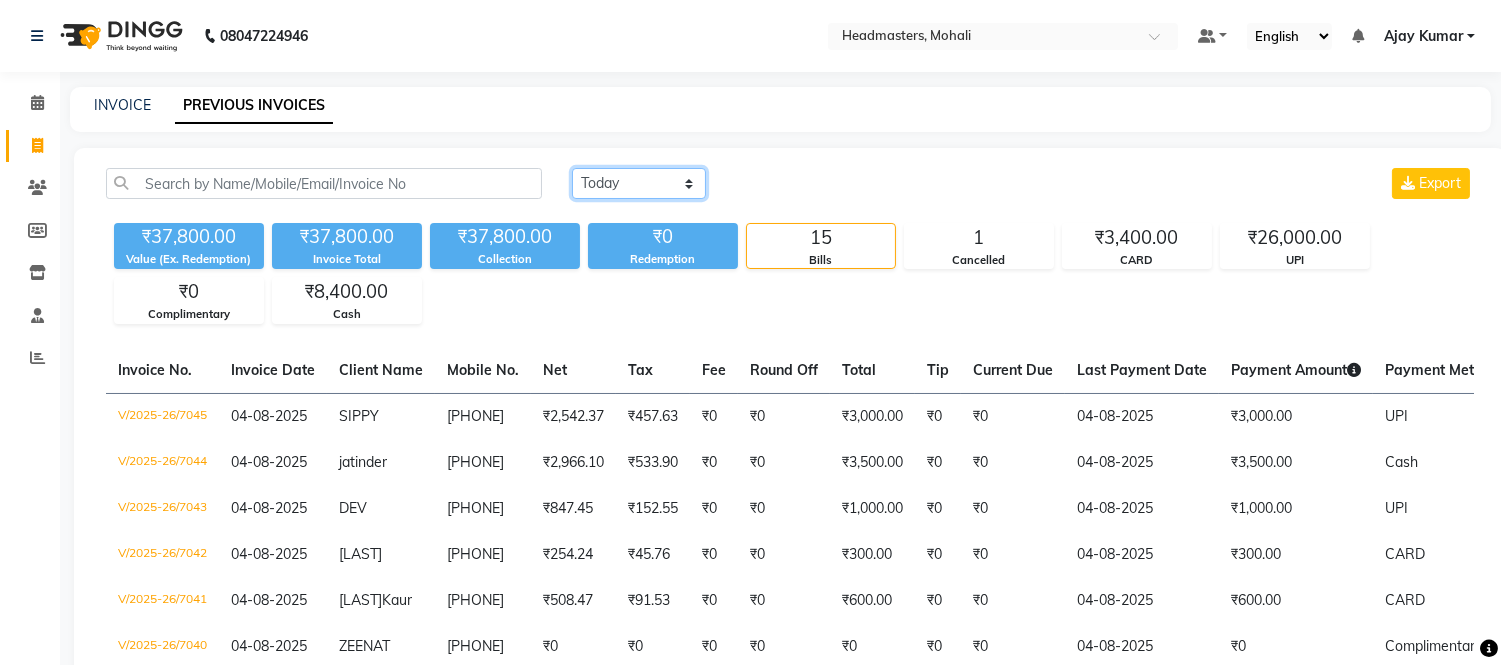 click on "Today Yesterday Custom Range" 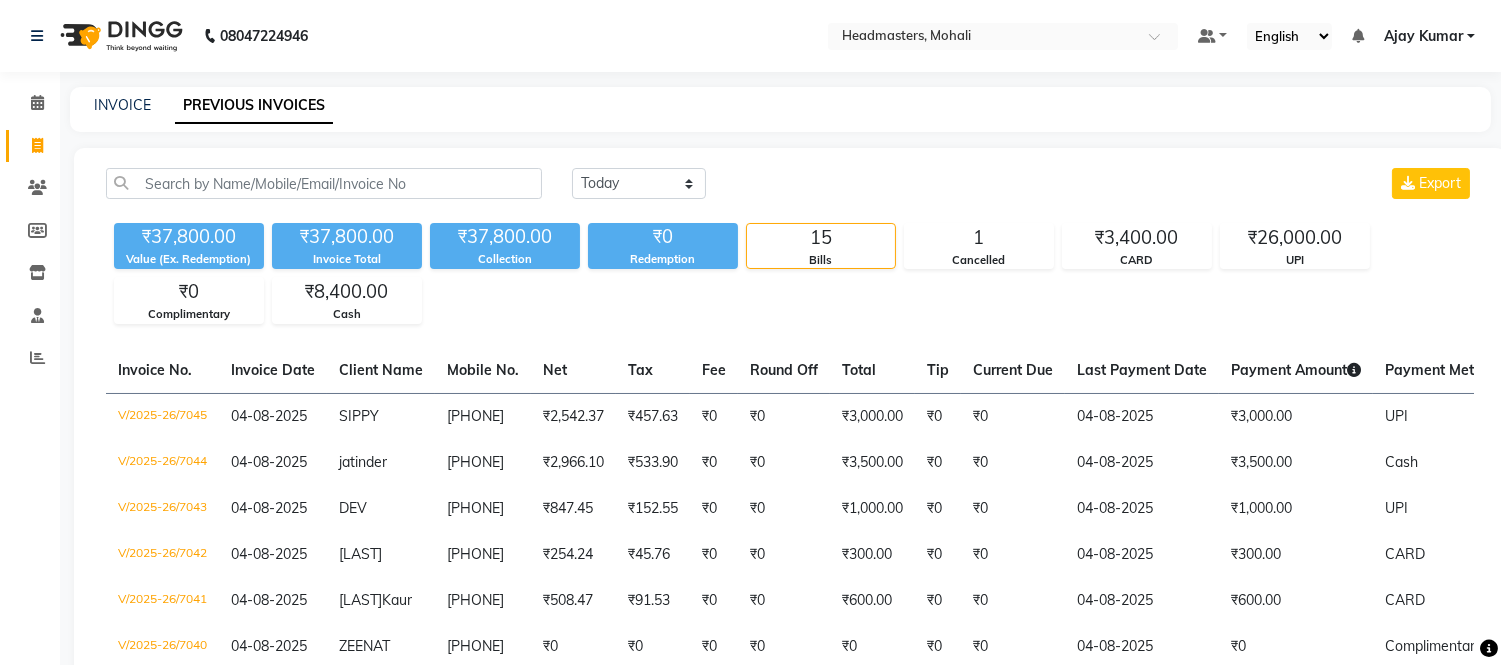 click on "₹37,800.00 Value (Ex. Redemption) ₹37,800.00 Invoice Total  ₹37,800.00 Collection ₹0 Redemption 15 Bills 1 Cancelled ₹3,400.00 CARD ₹26,000.00 UPI ₹0 Complimentary ₹8,400.00 Cash" 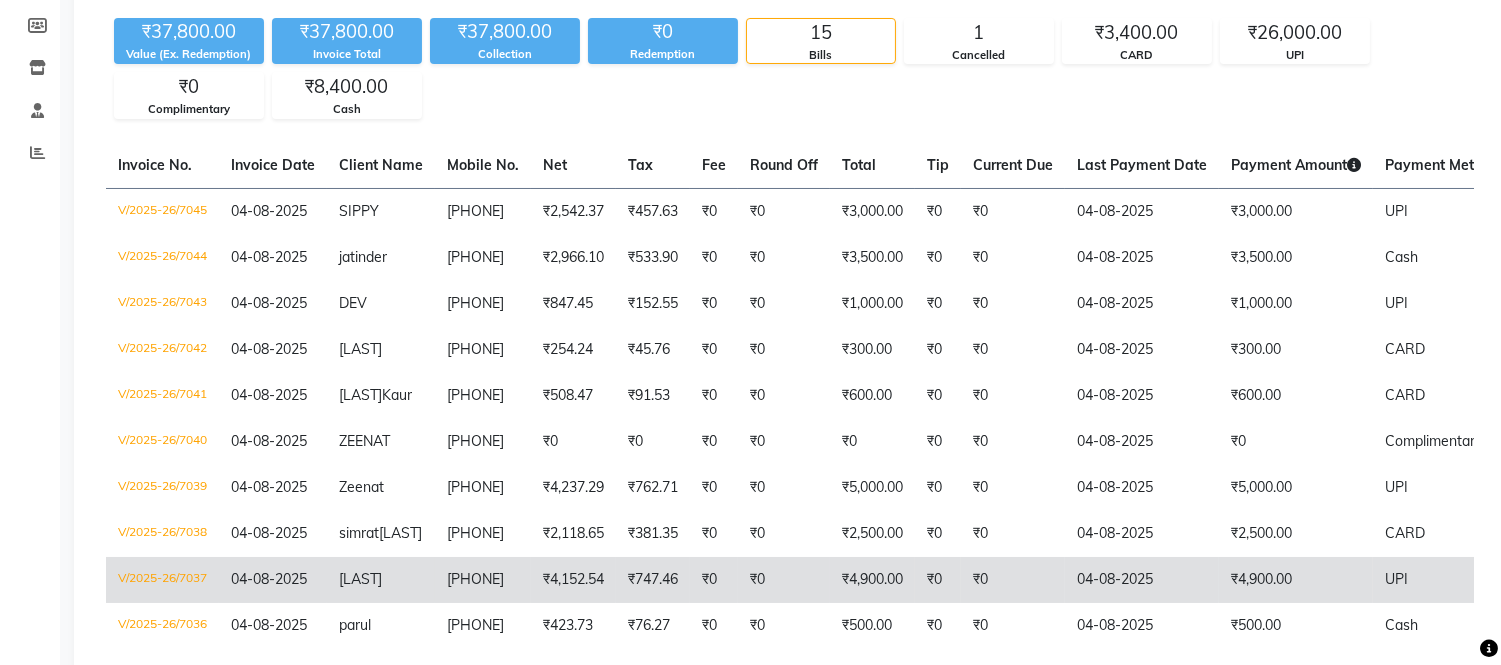 scroll, scrollTop: 0, scrollLeft: 0, axis: both 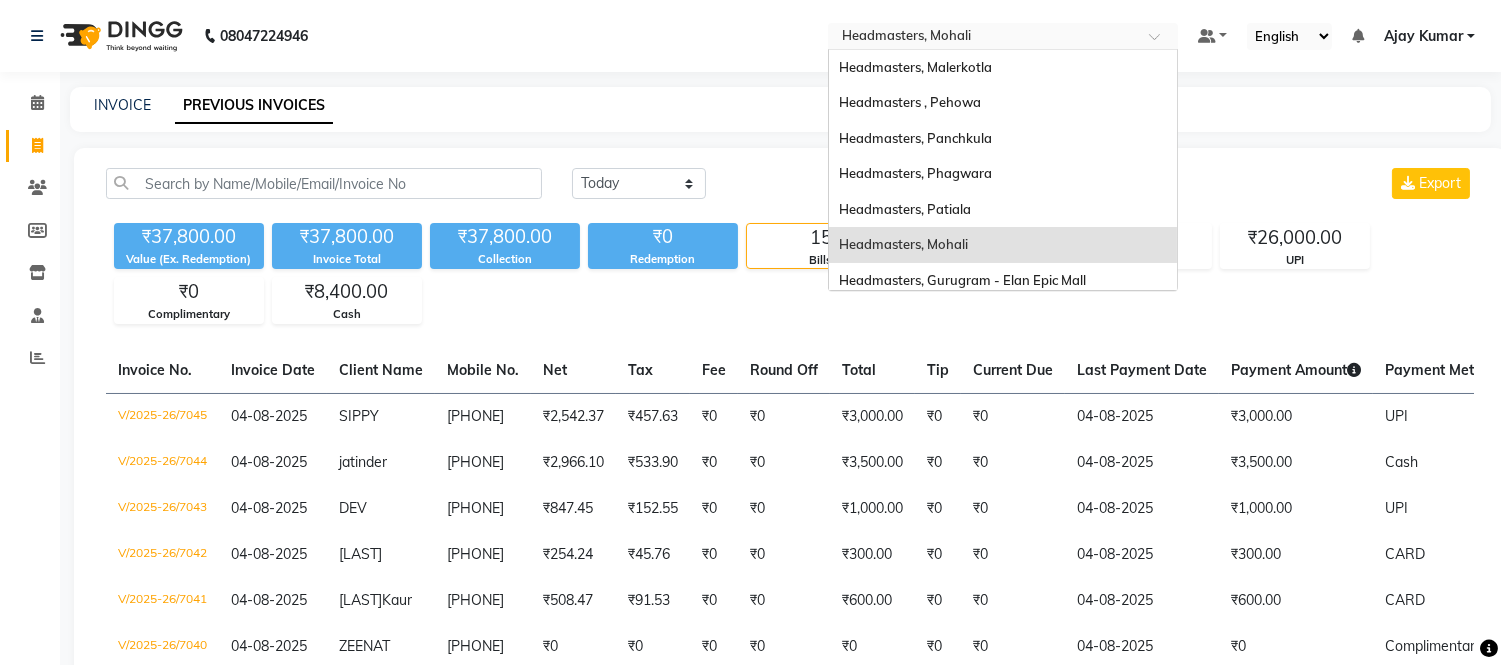 click at bounding box center [983, 38] 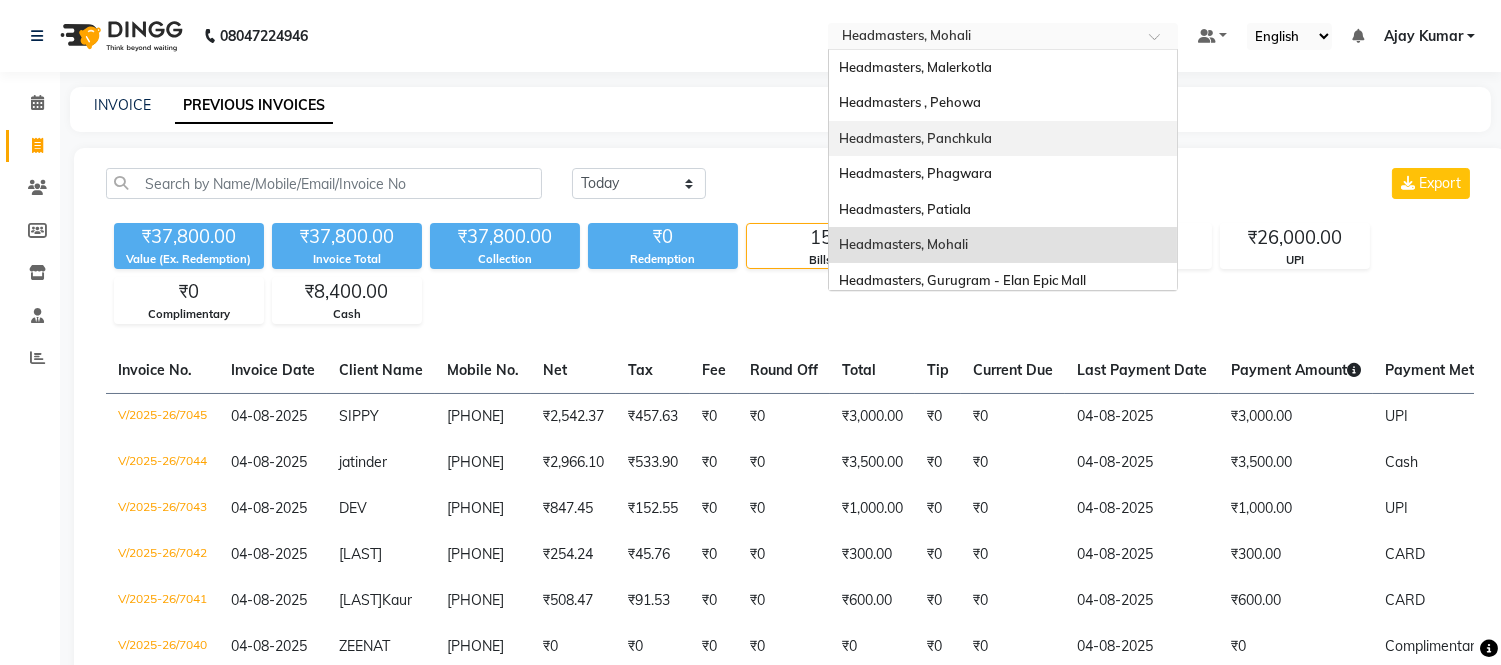 click on "Headmasters, Panchkula" at bounding box center (915, 138) 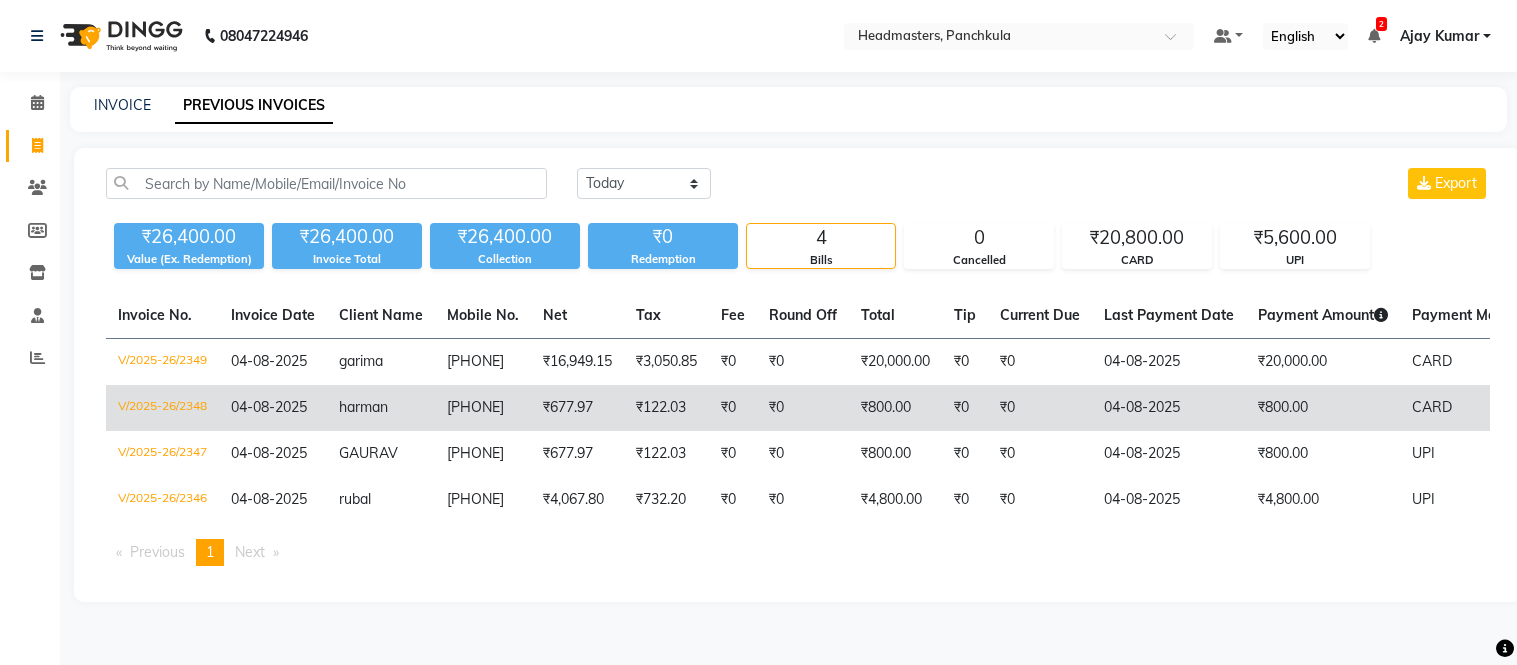 scroll, scrollTop: 0, scrollLeft: 0, axis: both 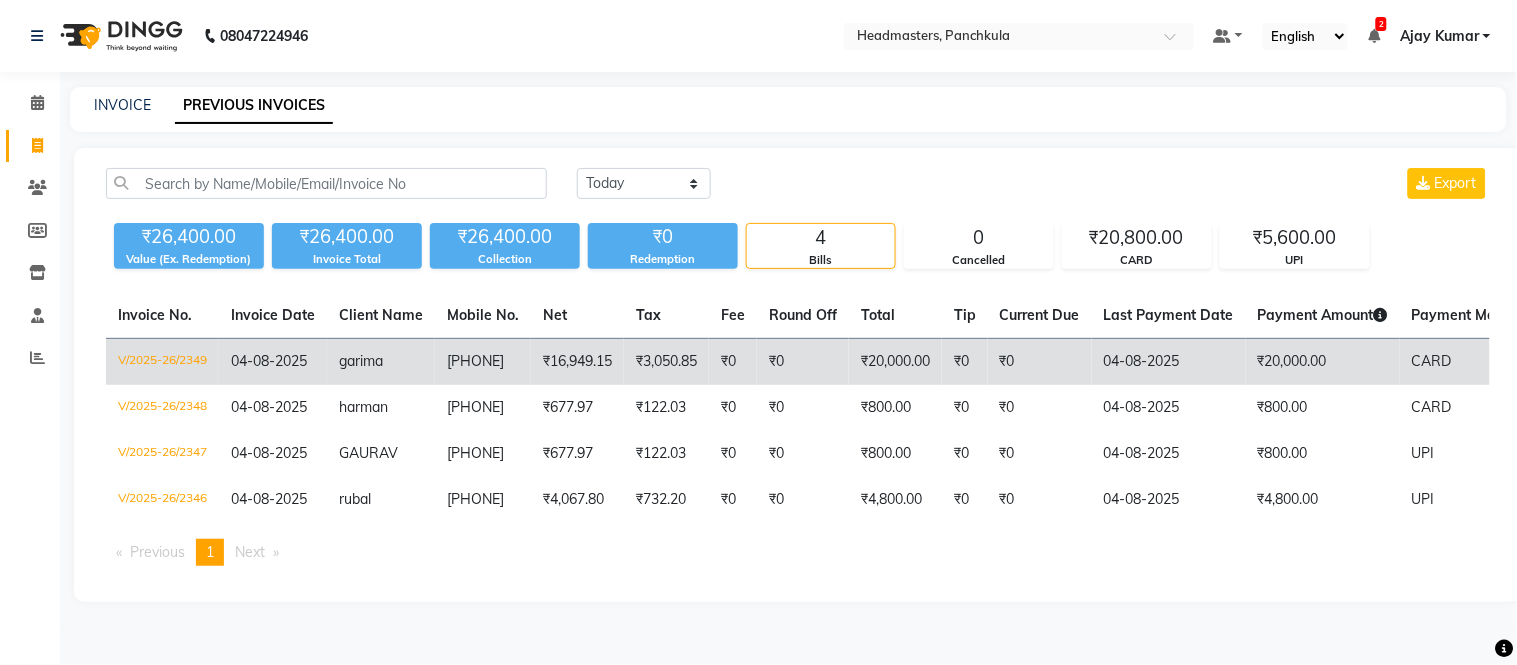 click on "04-08-2025" 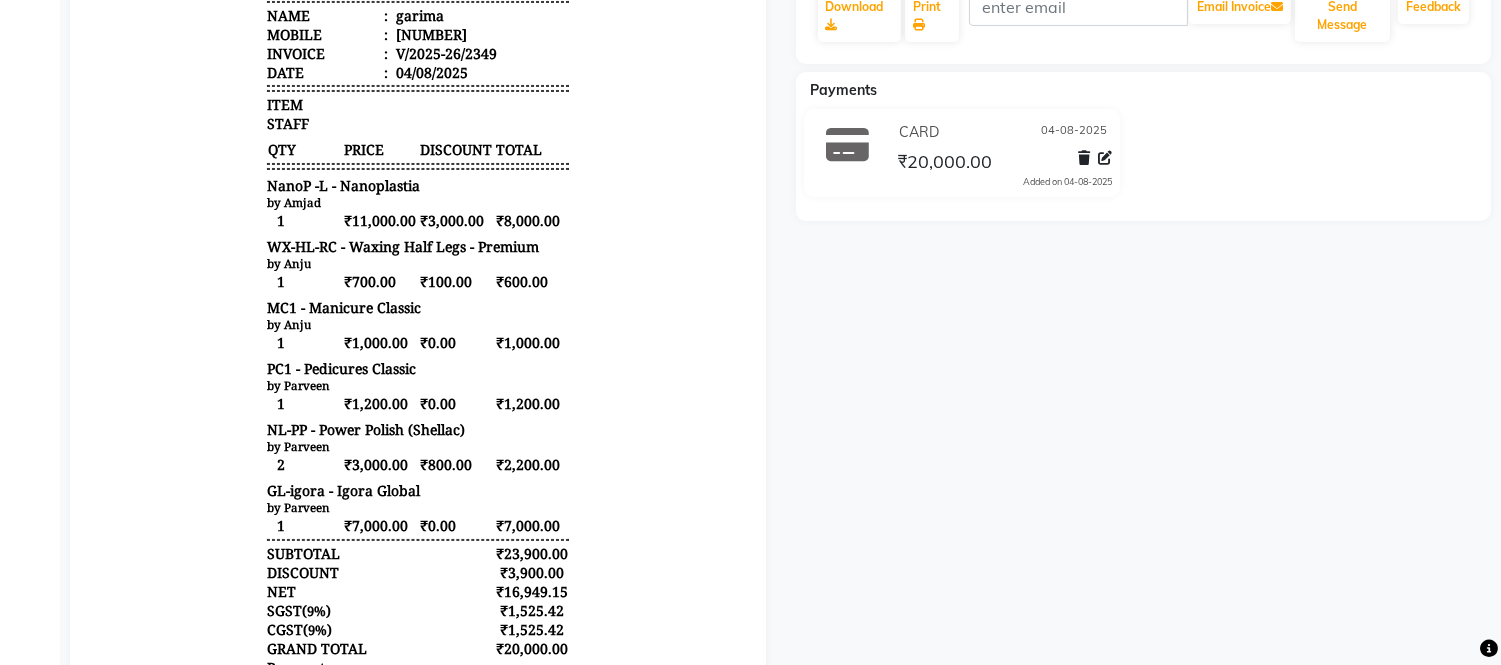 scroll, scrollTop: 15, scrollLeft: 0, axis: vertical 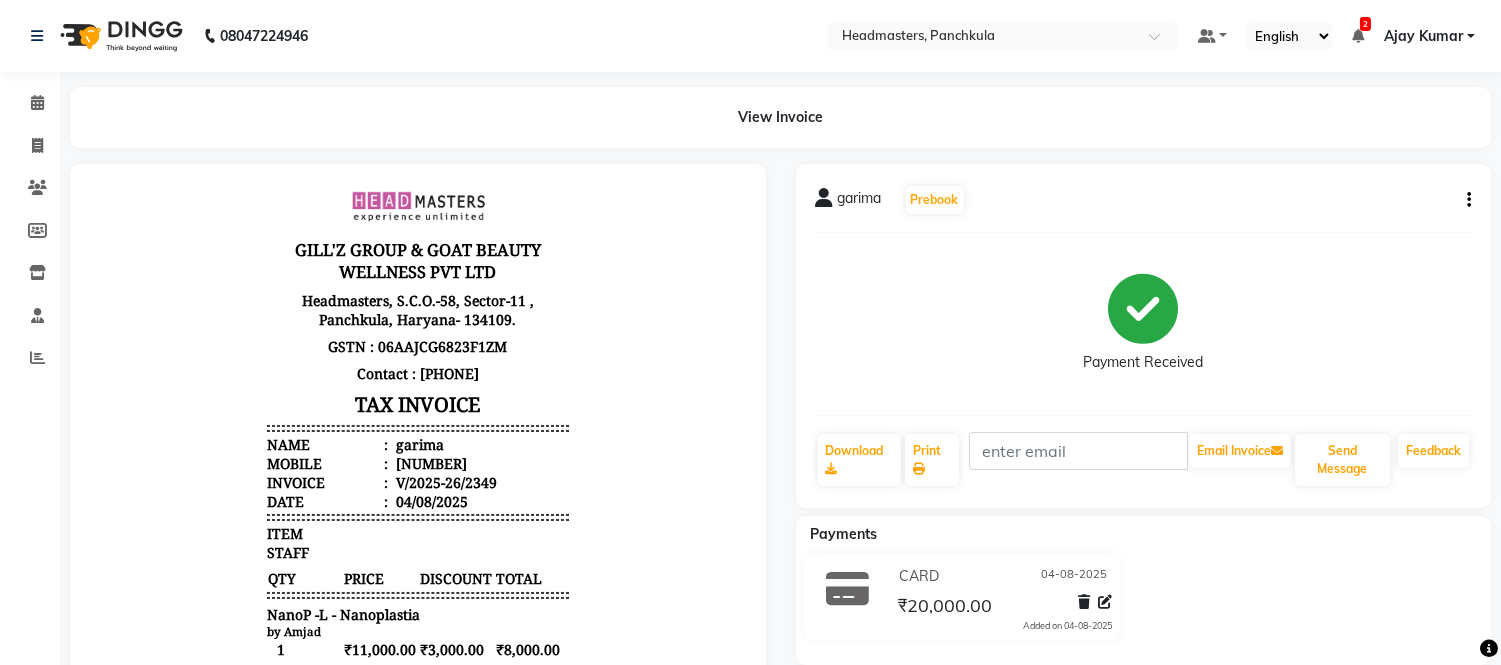 click 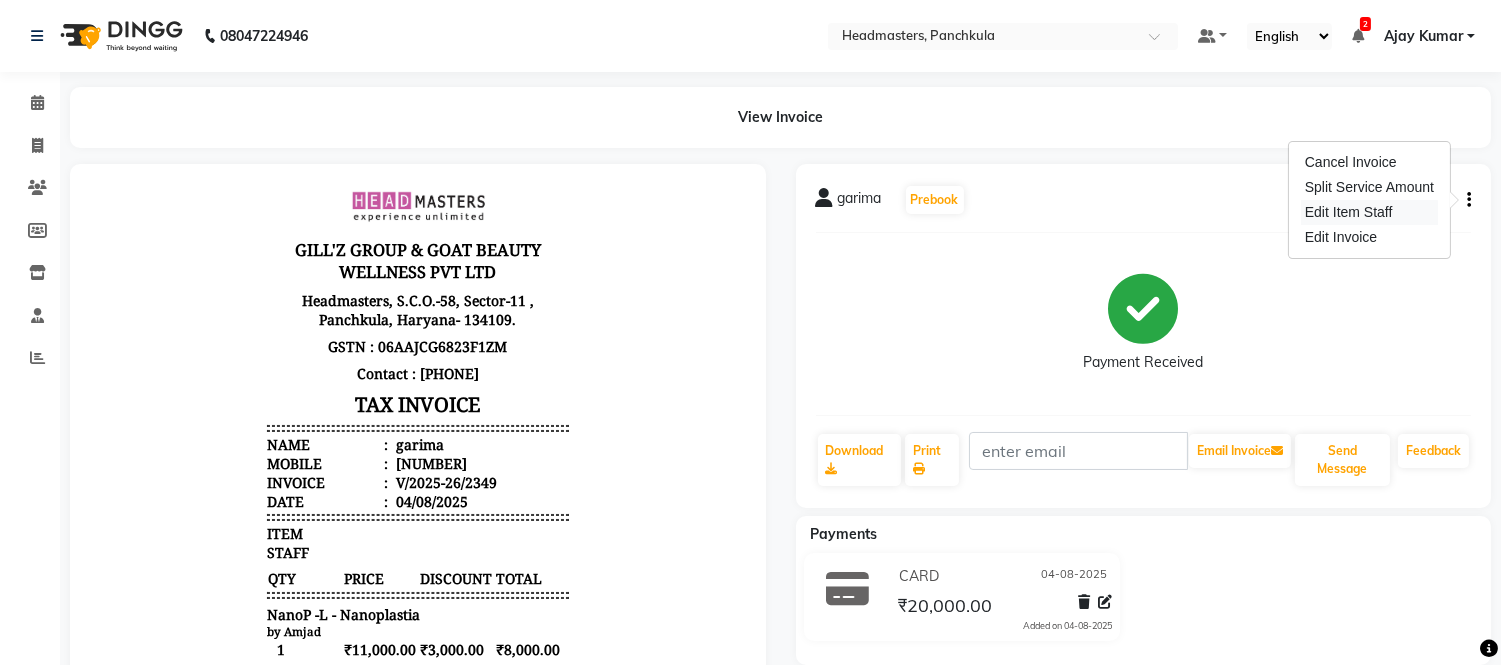 click on "Edit Item Staff" at bounding box center [1369, 212] 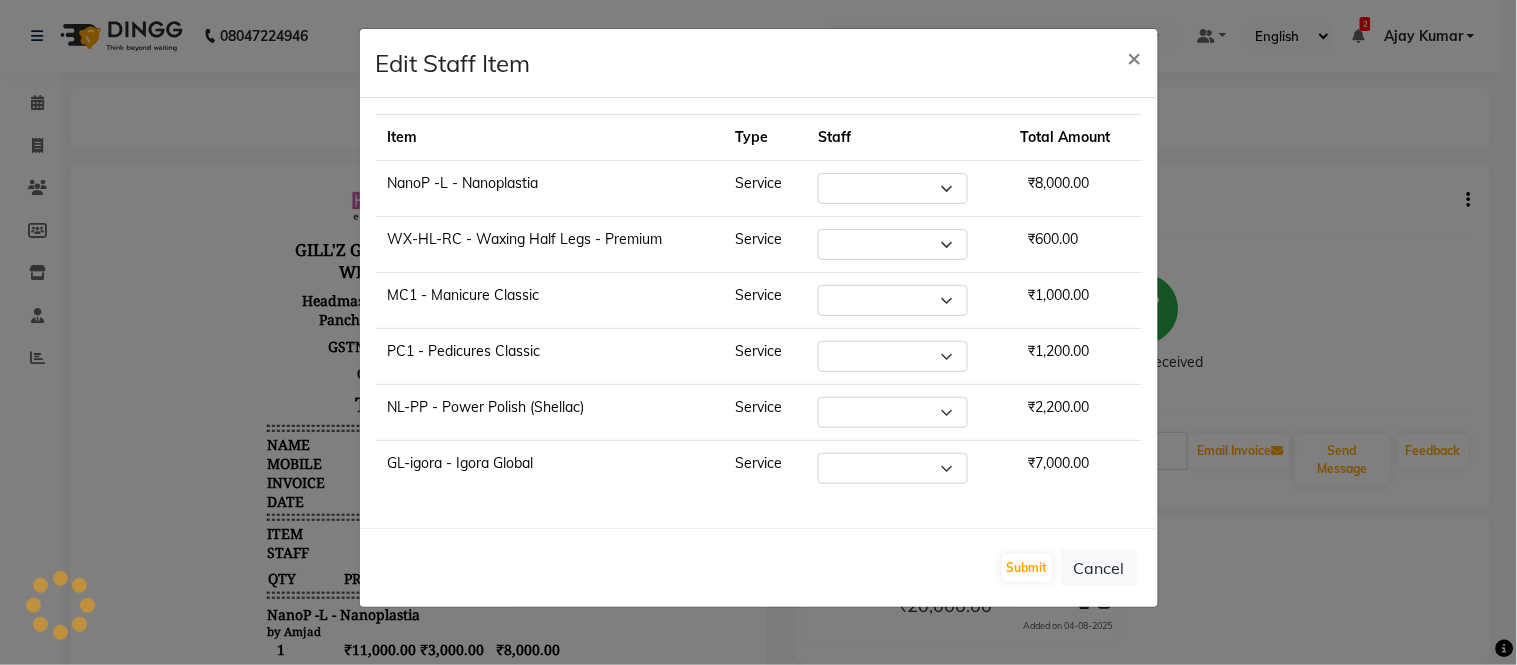 select on "66077" 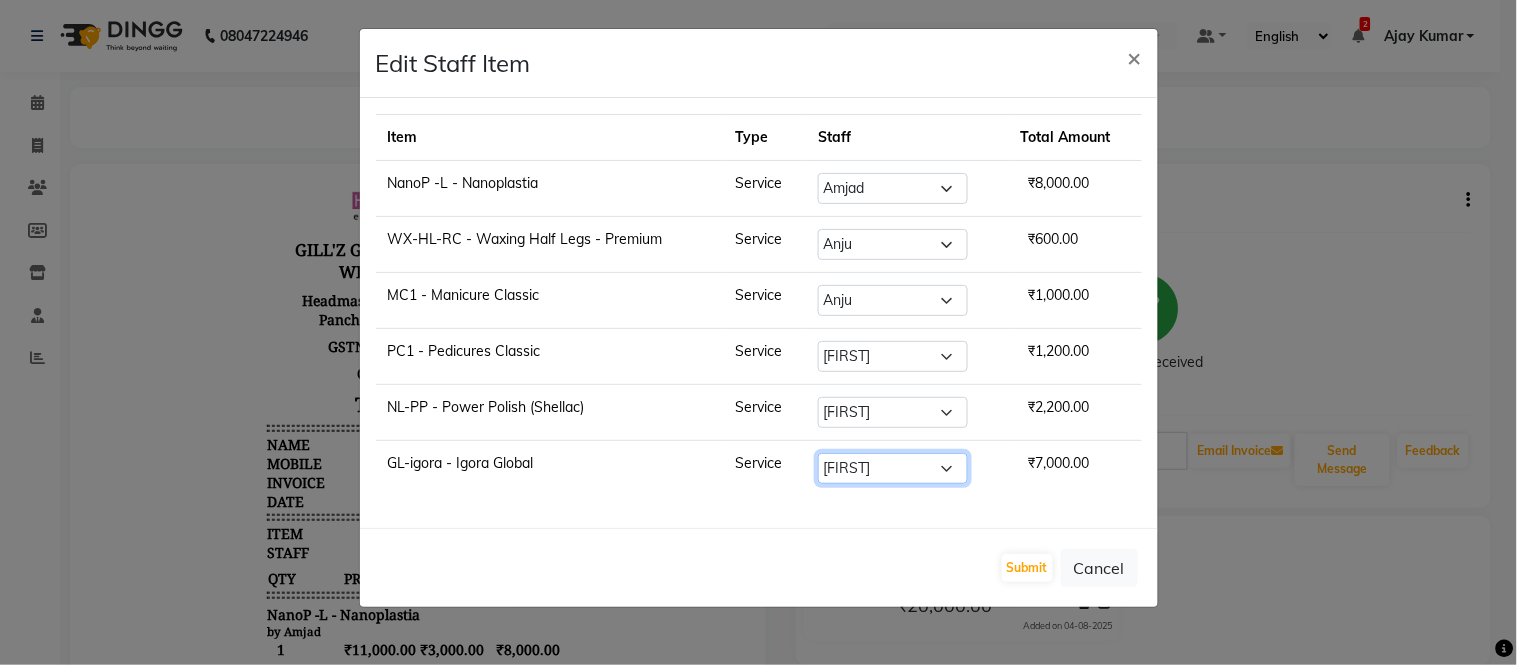 click on "Select  [FIRST]   [FIRST]   [FIRST]    HEAD MASTERS   [FIRST]   [FIRST]   [FIRST]    [FIRST]   [FIRST]   [FIRST] [LAST]    [FIRST] [LAST]" 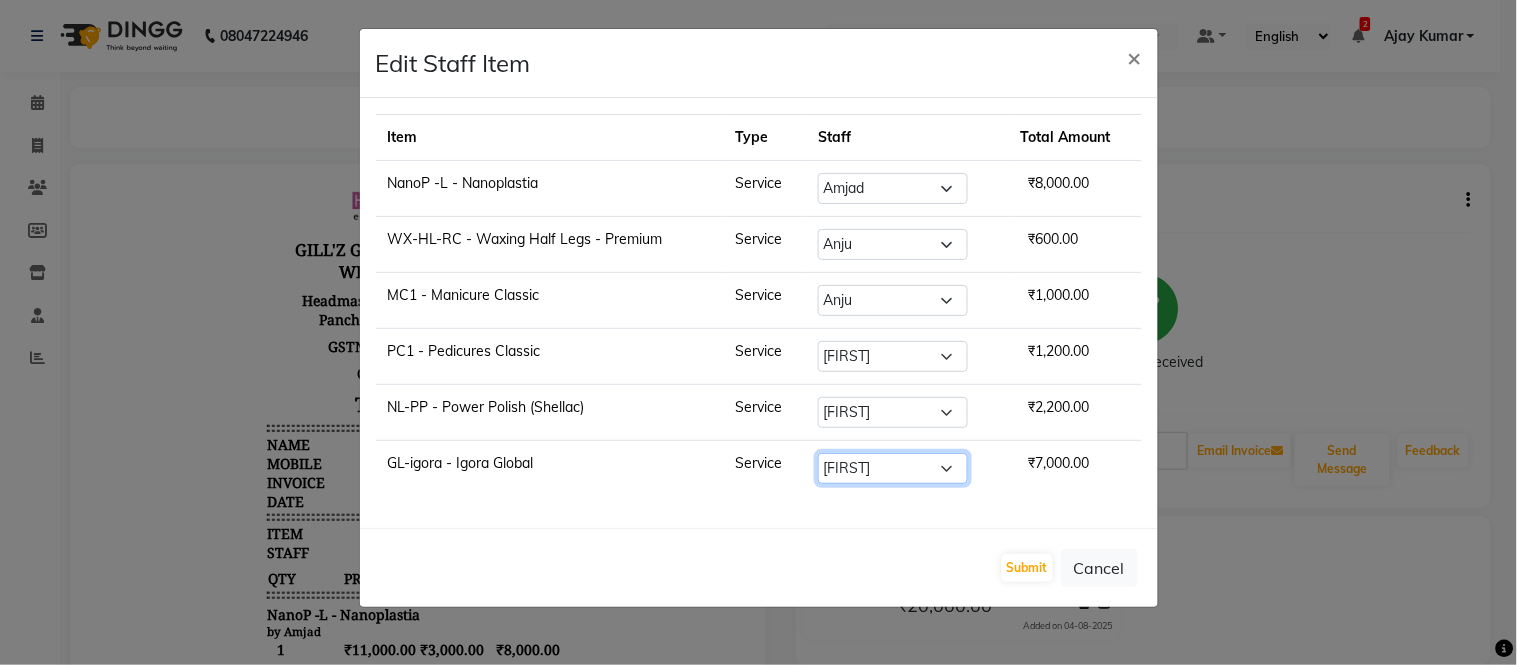 select on "66077" 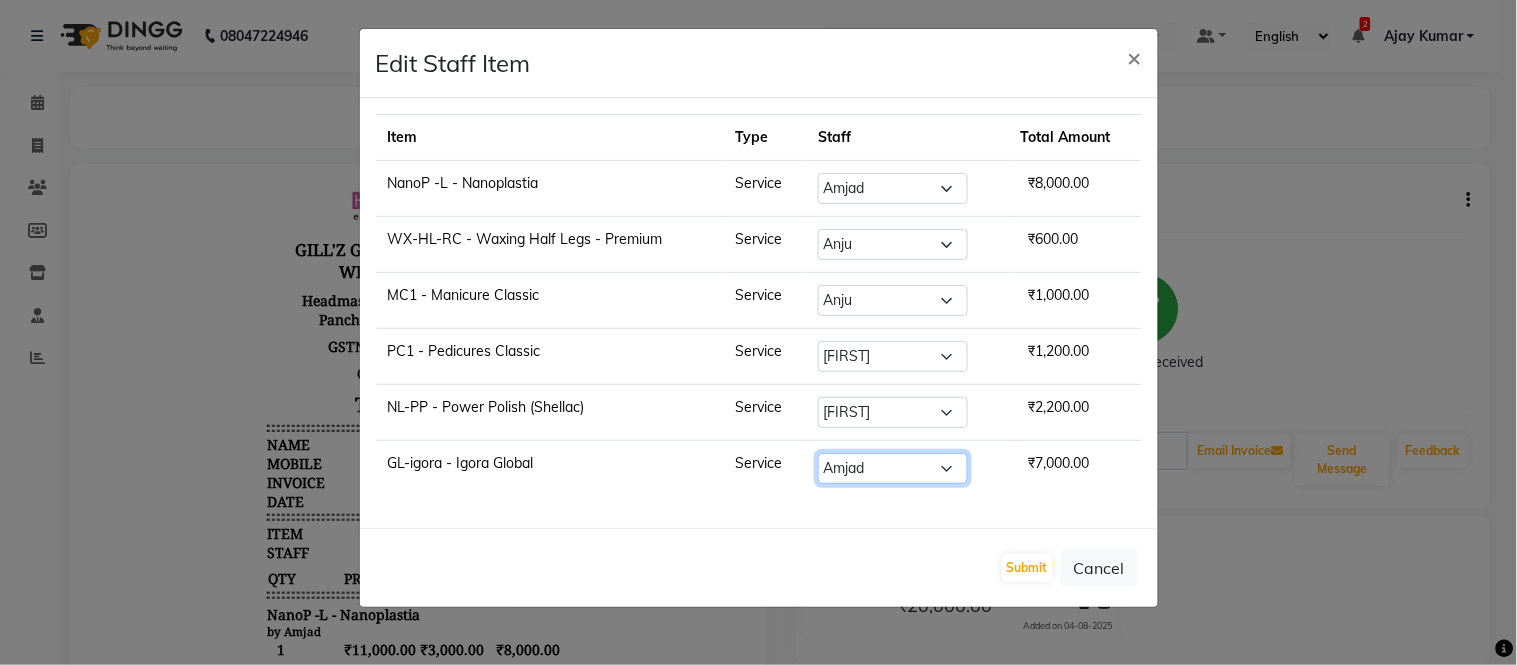 click on "Select  [FIRST]   [FIRST]   [FIRST]    HEAD MASTERS   [FIRST]   [FIRST]   [FIRST]    [FIRST]   [FIRST]   [FIRST] [LAST]    [FIRST] [LAST]" 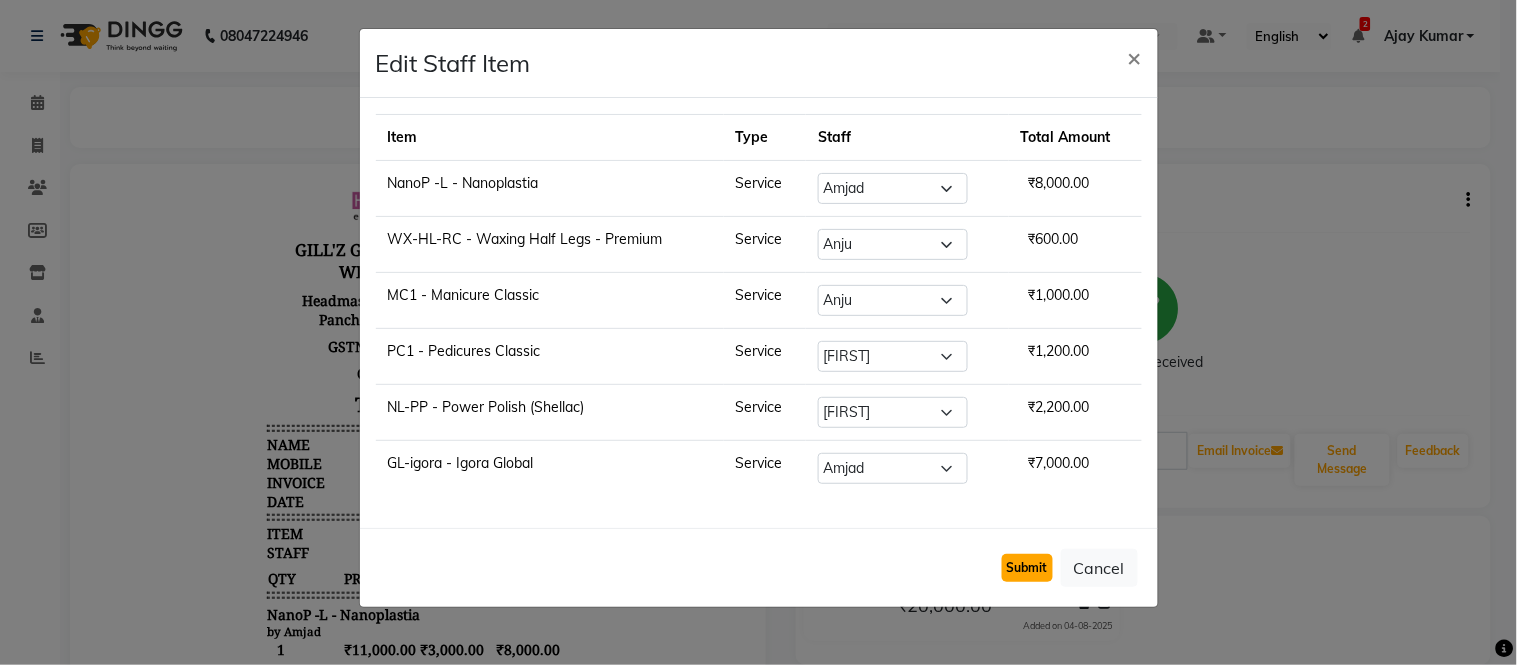 click on "Submit" 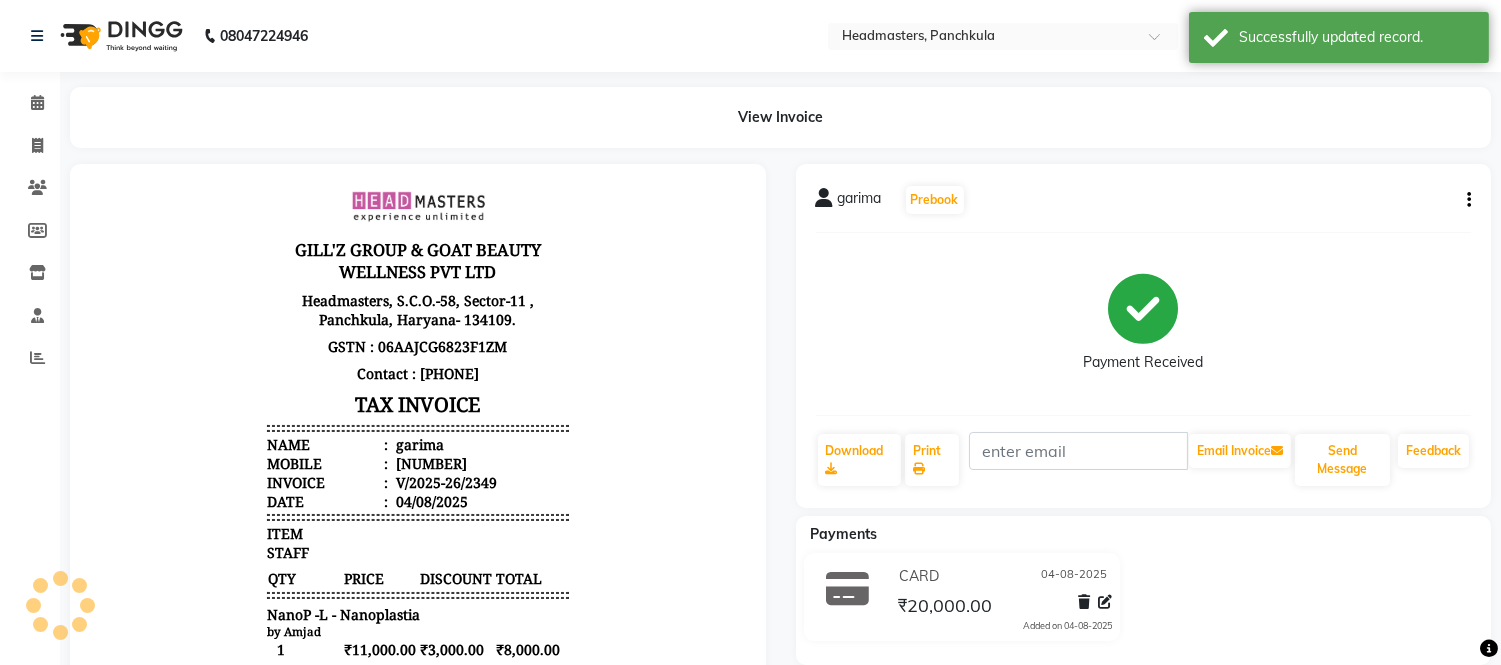 scroll, scrollTop: 15, scrollLeft: 0, axis: vertical 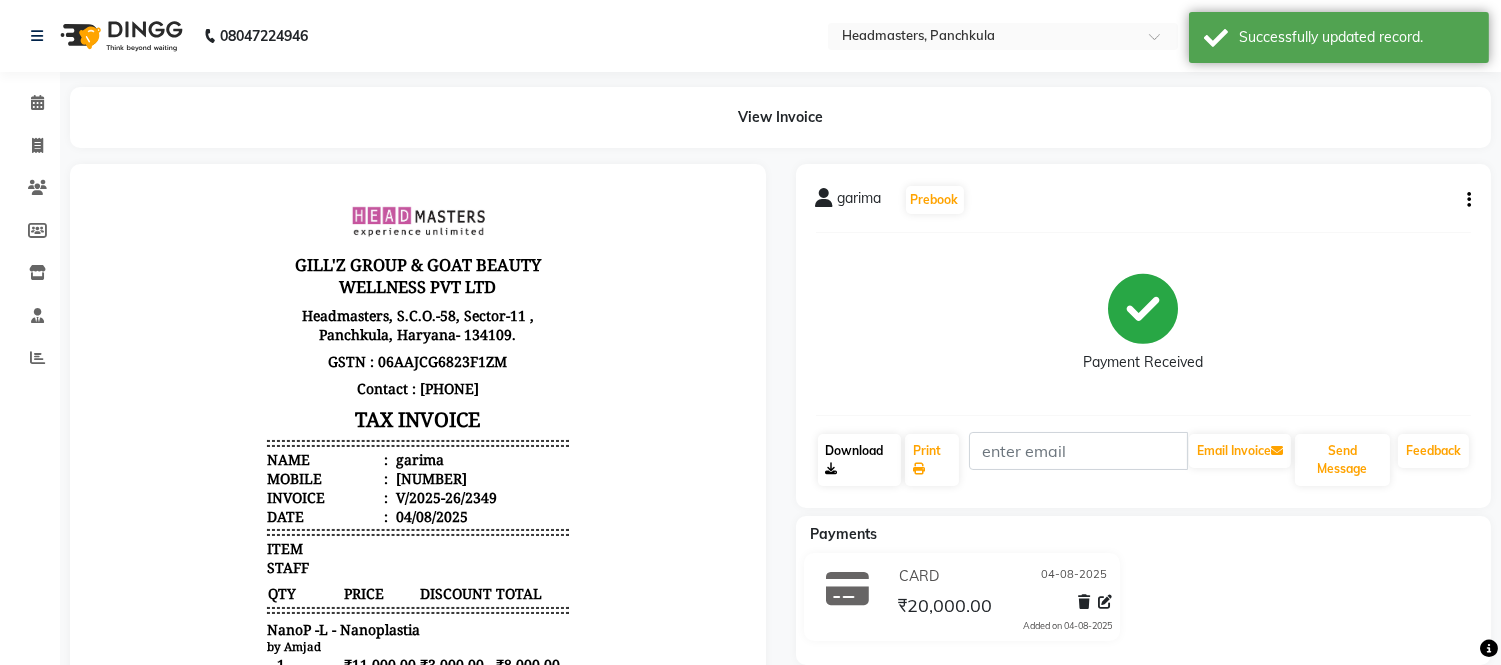 click on "Download" 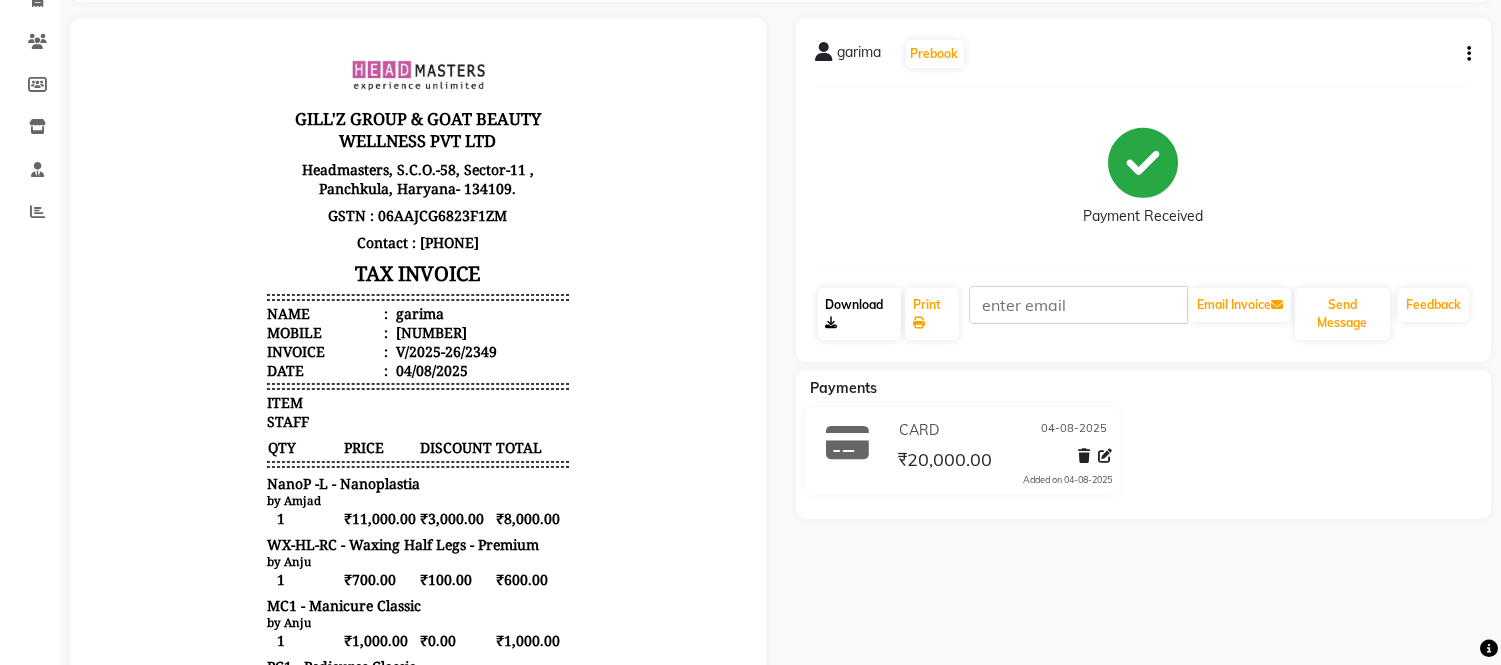 scroll, scrollTop: 222, scrollLeft: 0, axis: vertical 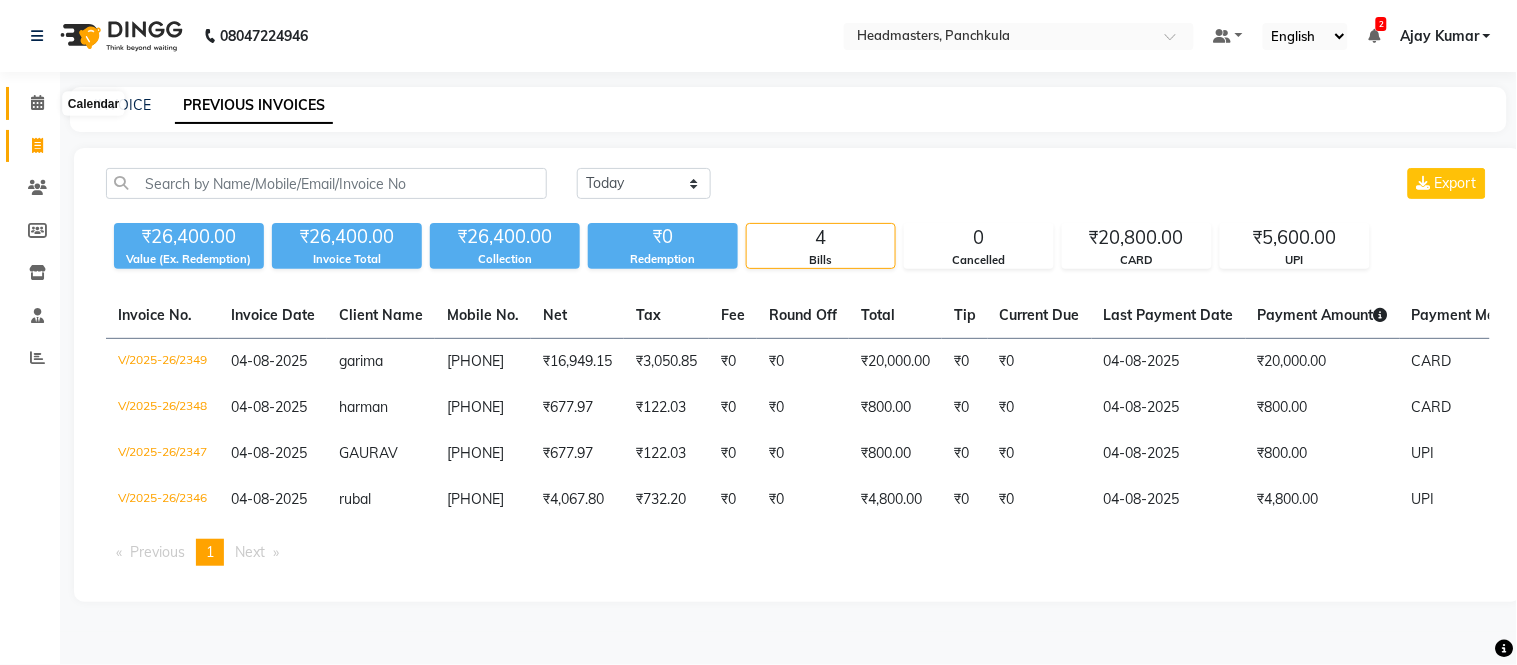 click 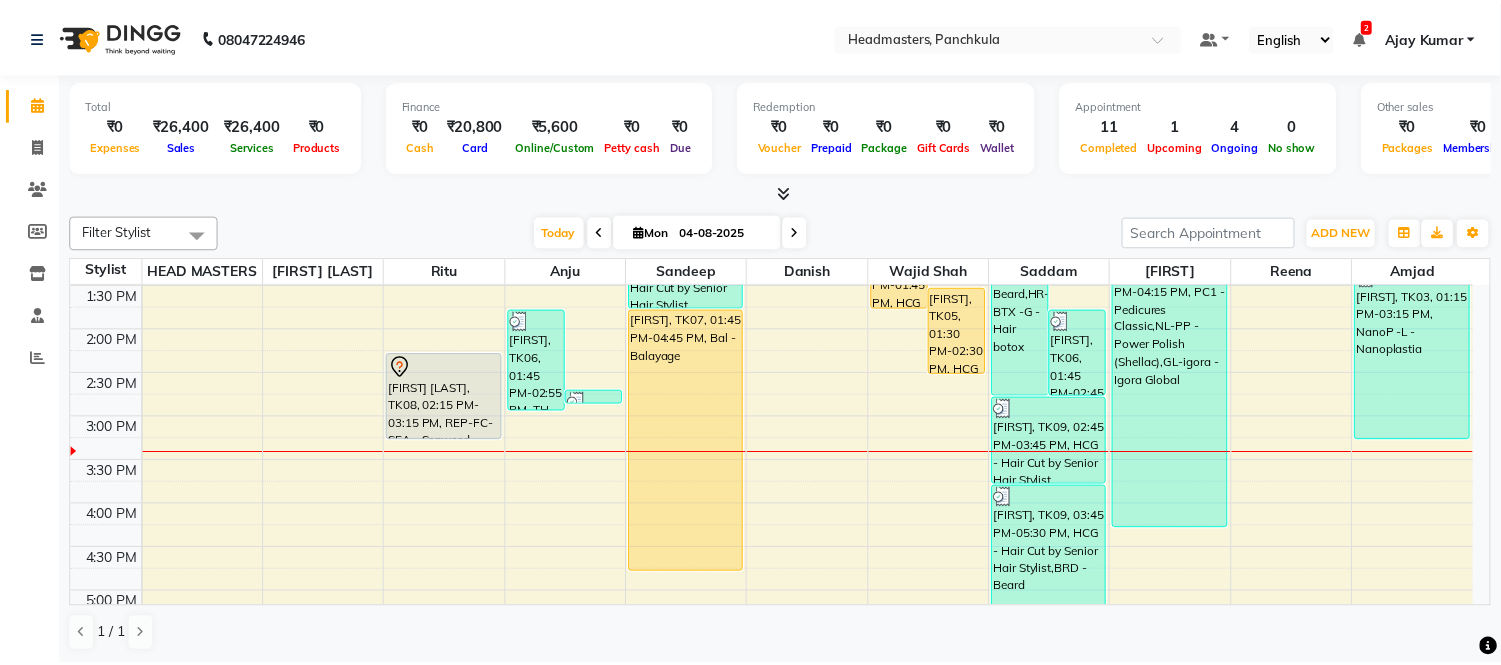 scroll, scrollTop: 180, scrollLeft: 0, axis: vertical 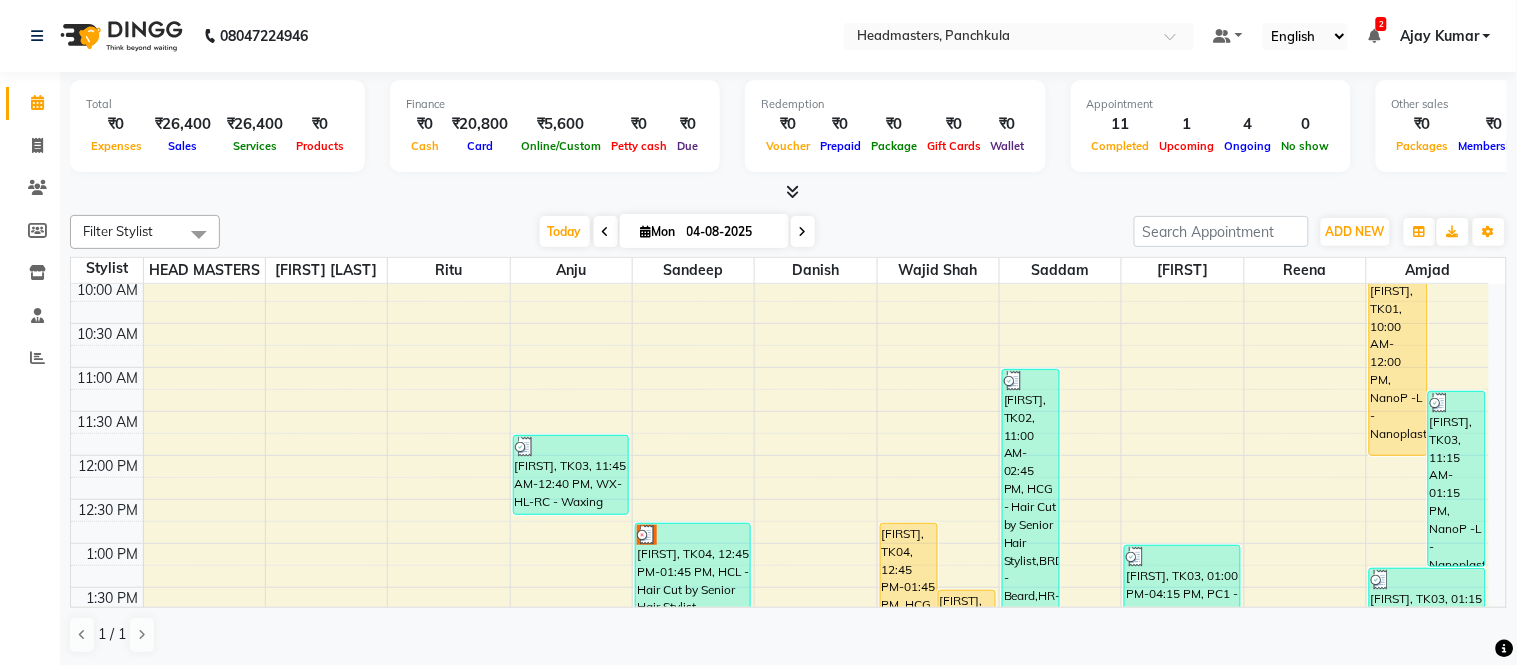 click at bounding box center [792, 191] 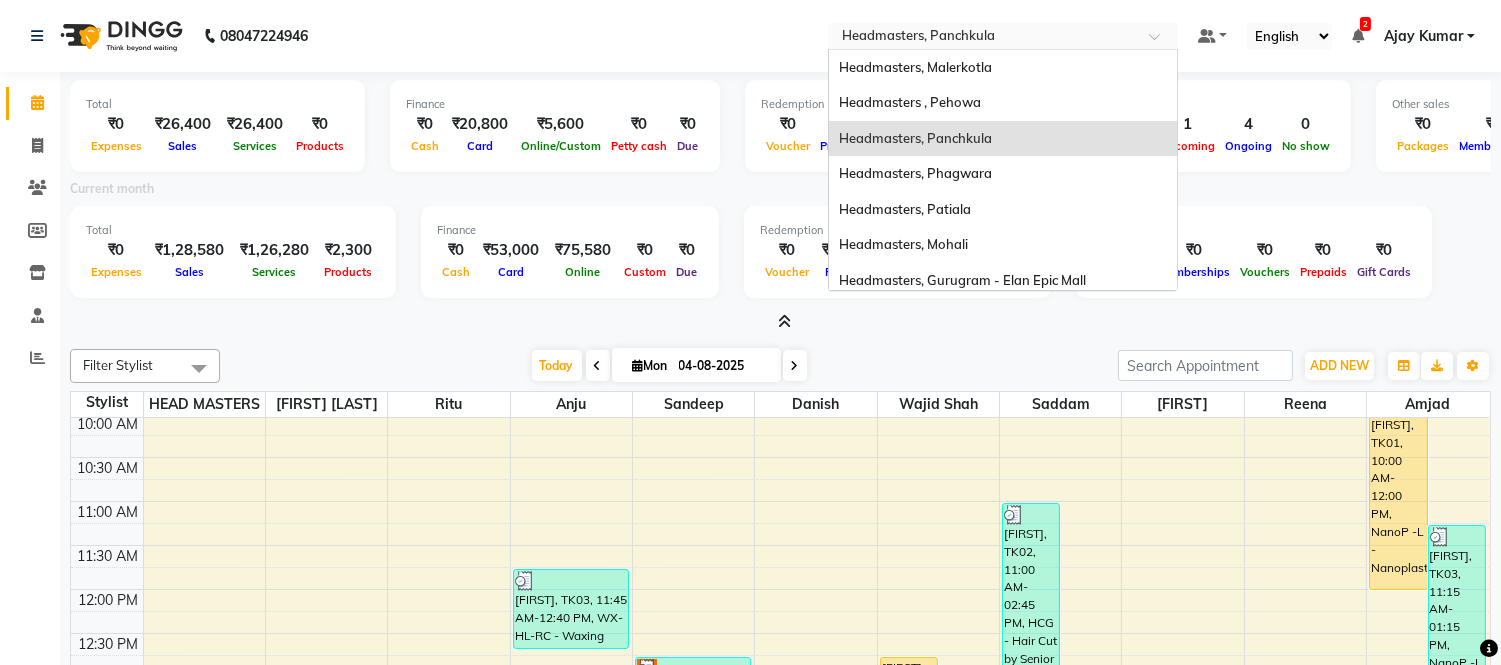 click at bounding box center (983, 38) 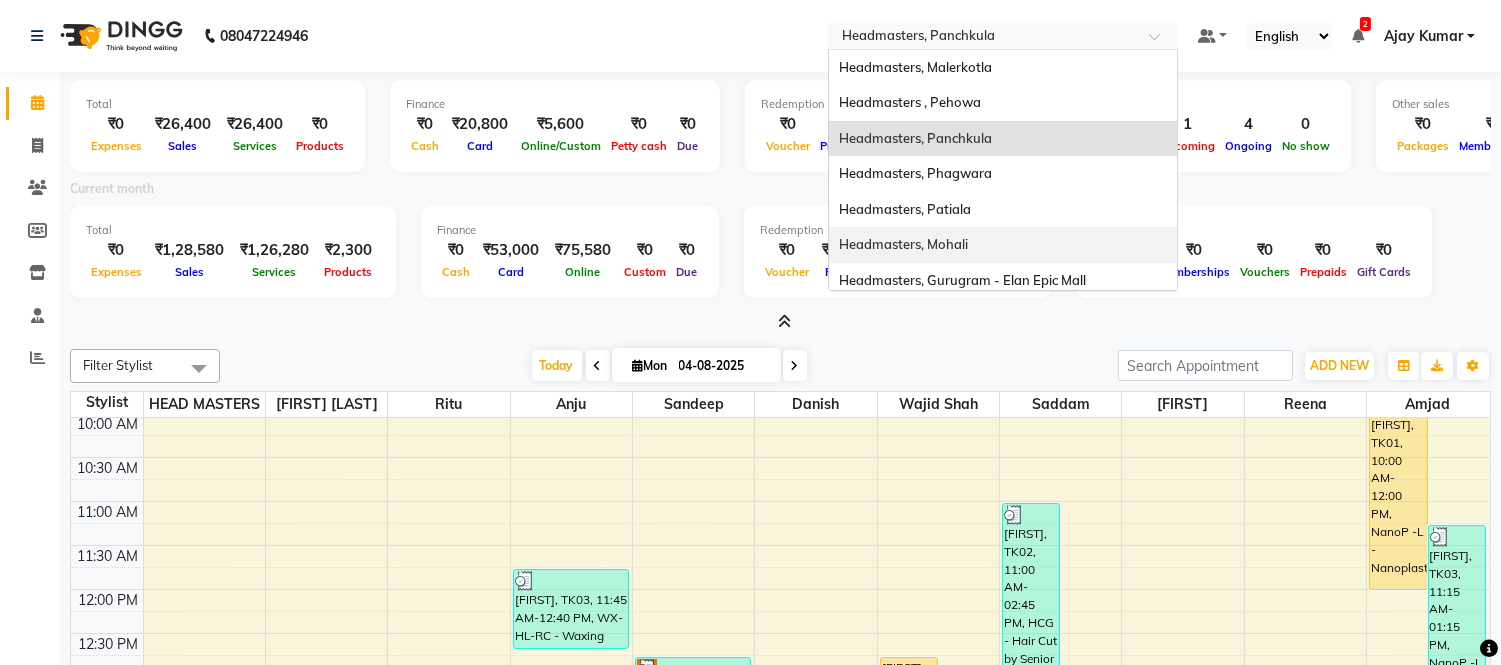 click on "Headmasters, Mohali" at bounding box center (903, 244) 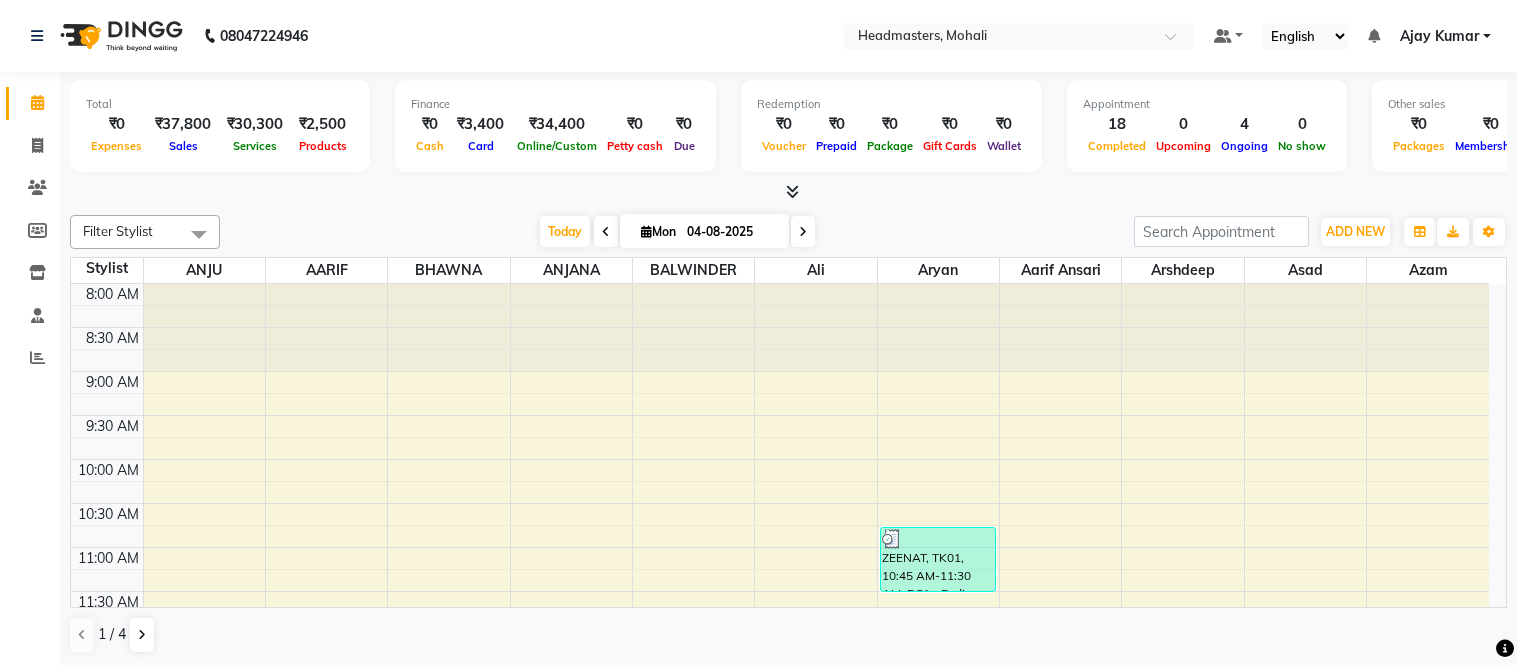 scroll, scrollTop: 0, scrollLeft: 0, axis: both 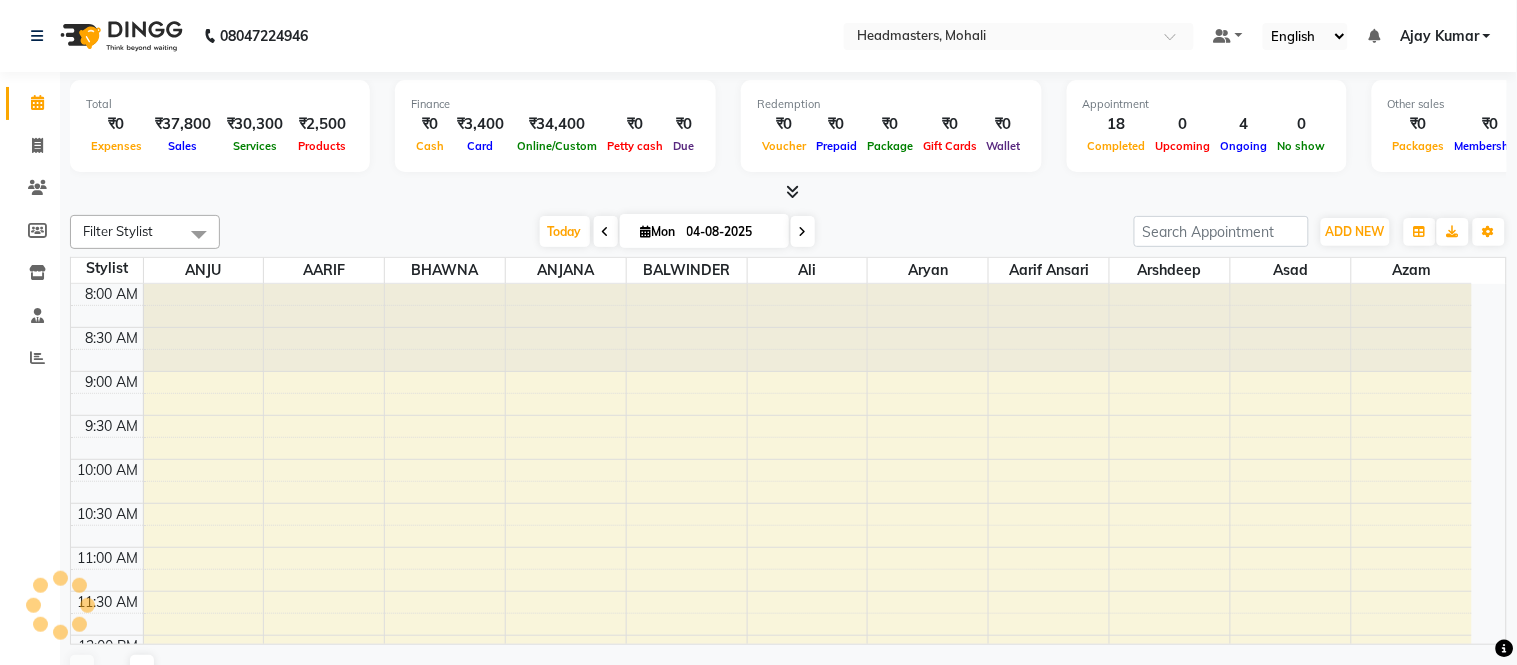 select on "en" 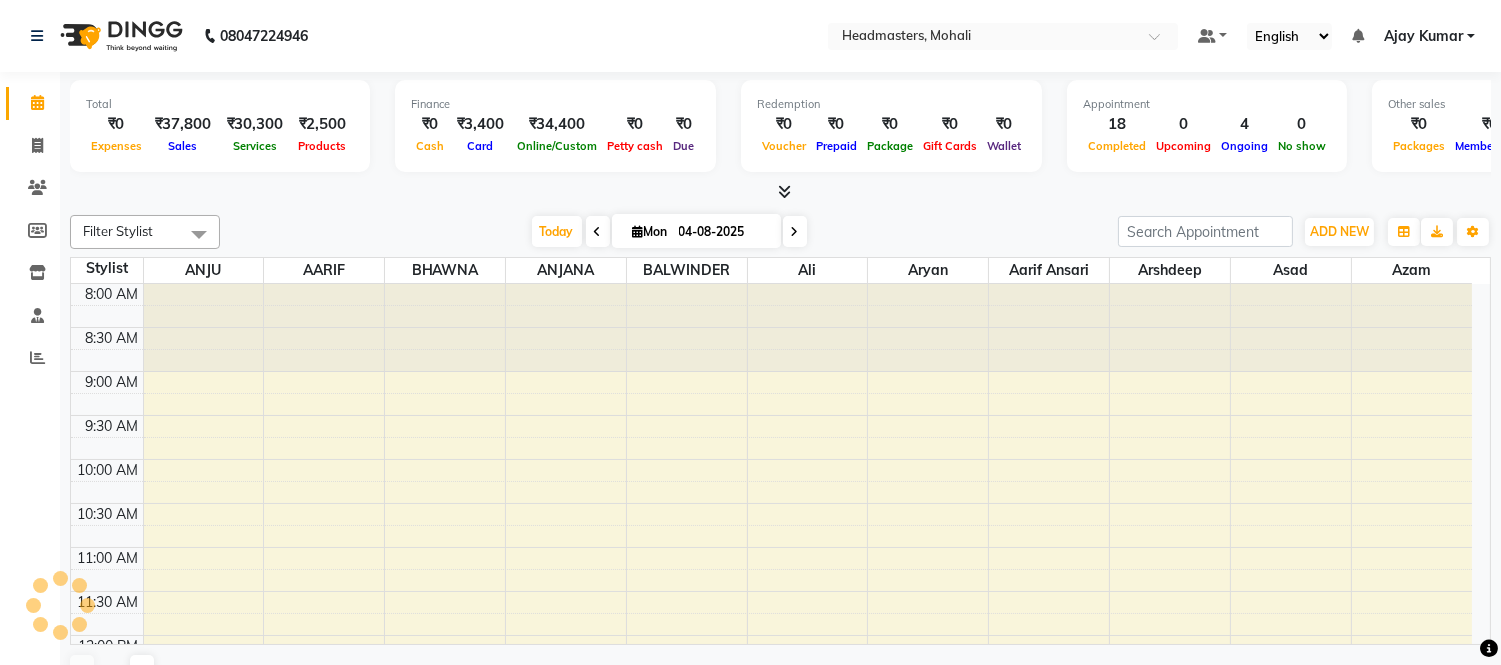 scroll, scrollTop: 620, scrollLeft: 0, axis: vertical 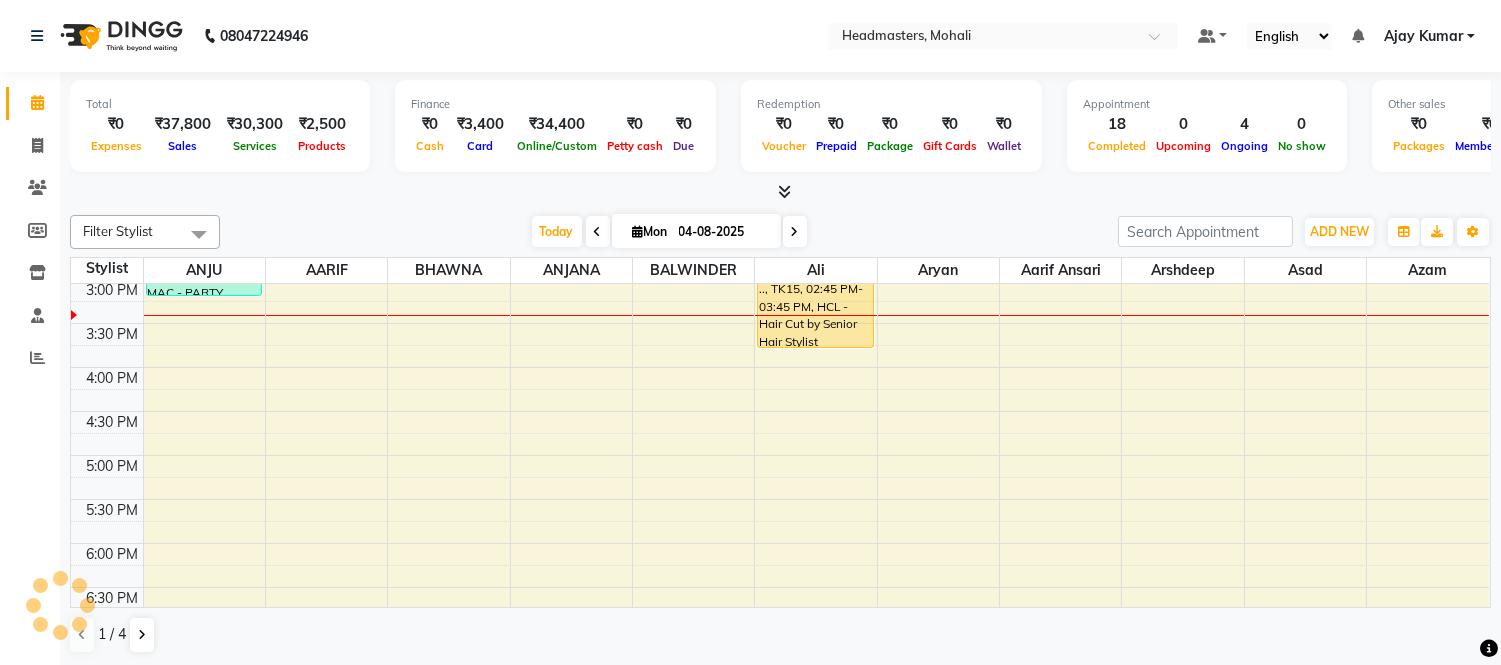 click at bounding box center [784, 191] 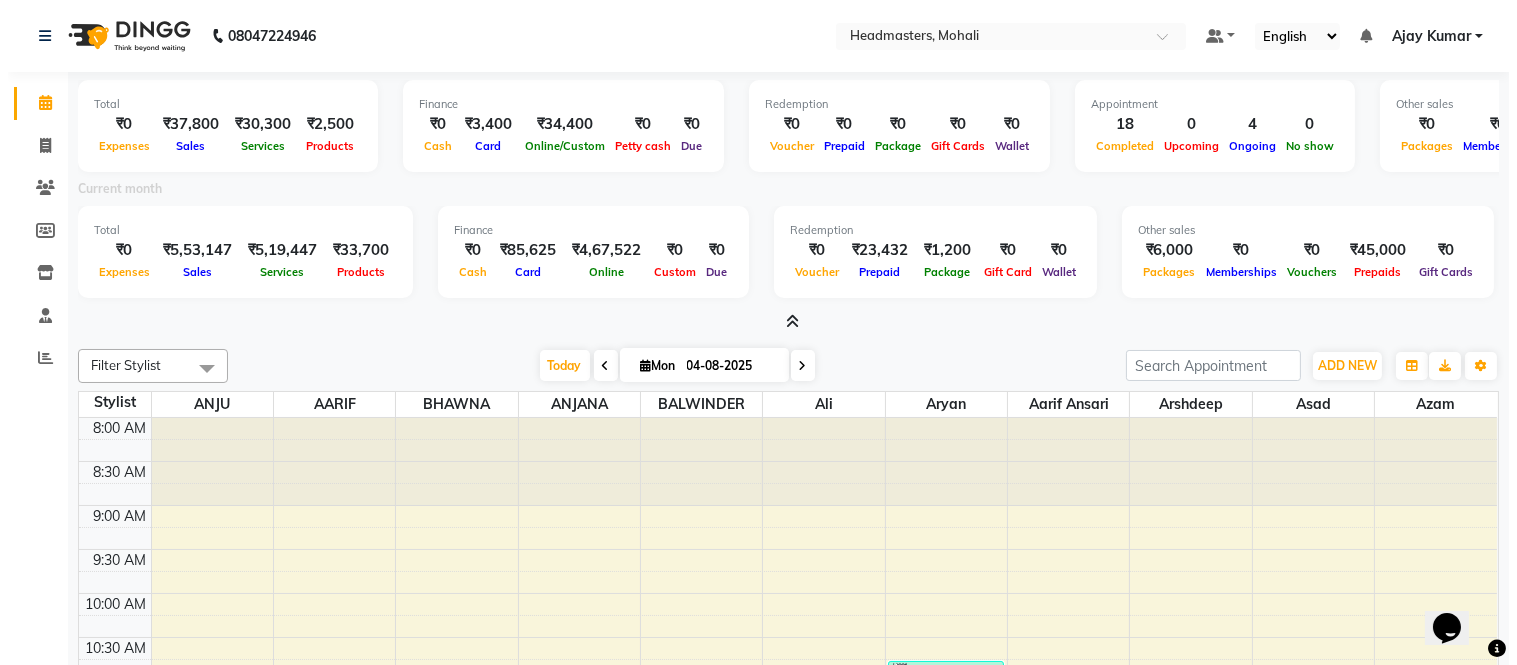scroll, scrollTop: 0, scrollLeft: 0, axis: both 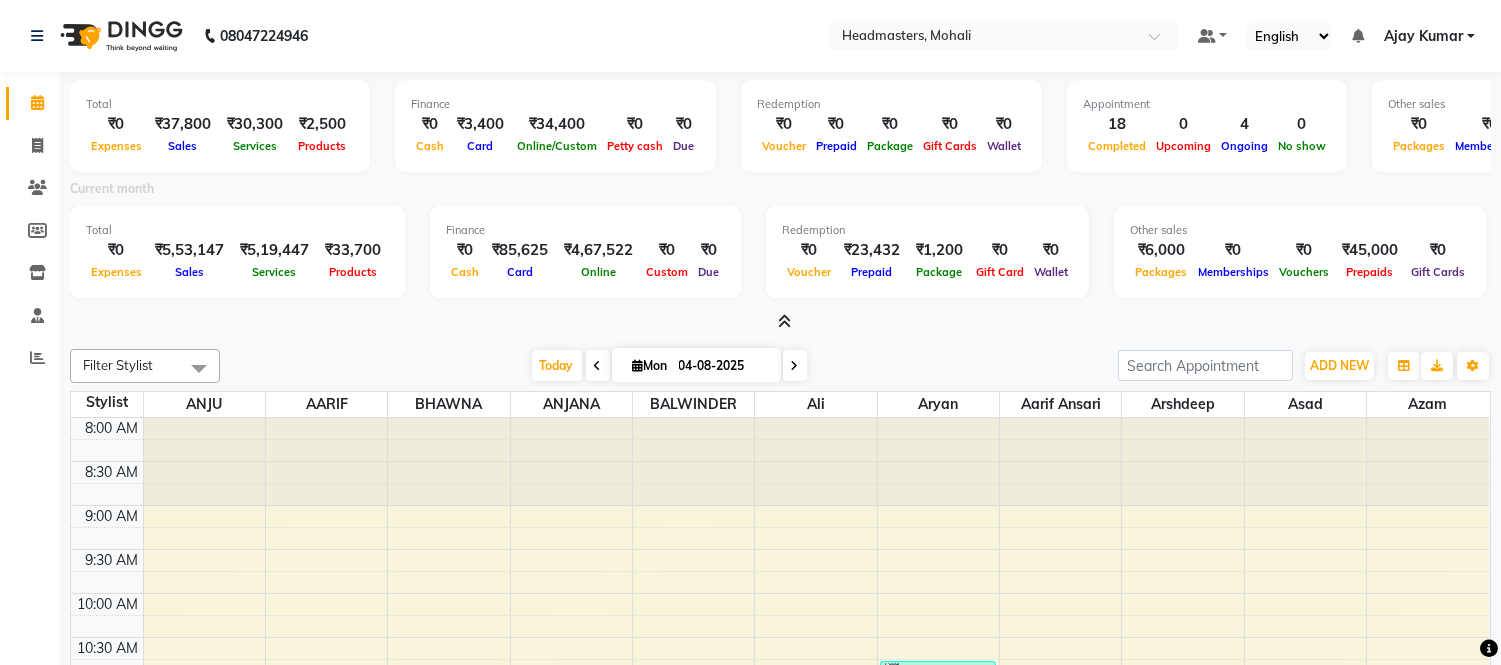 click at bounding box center (784, 321) 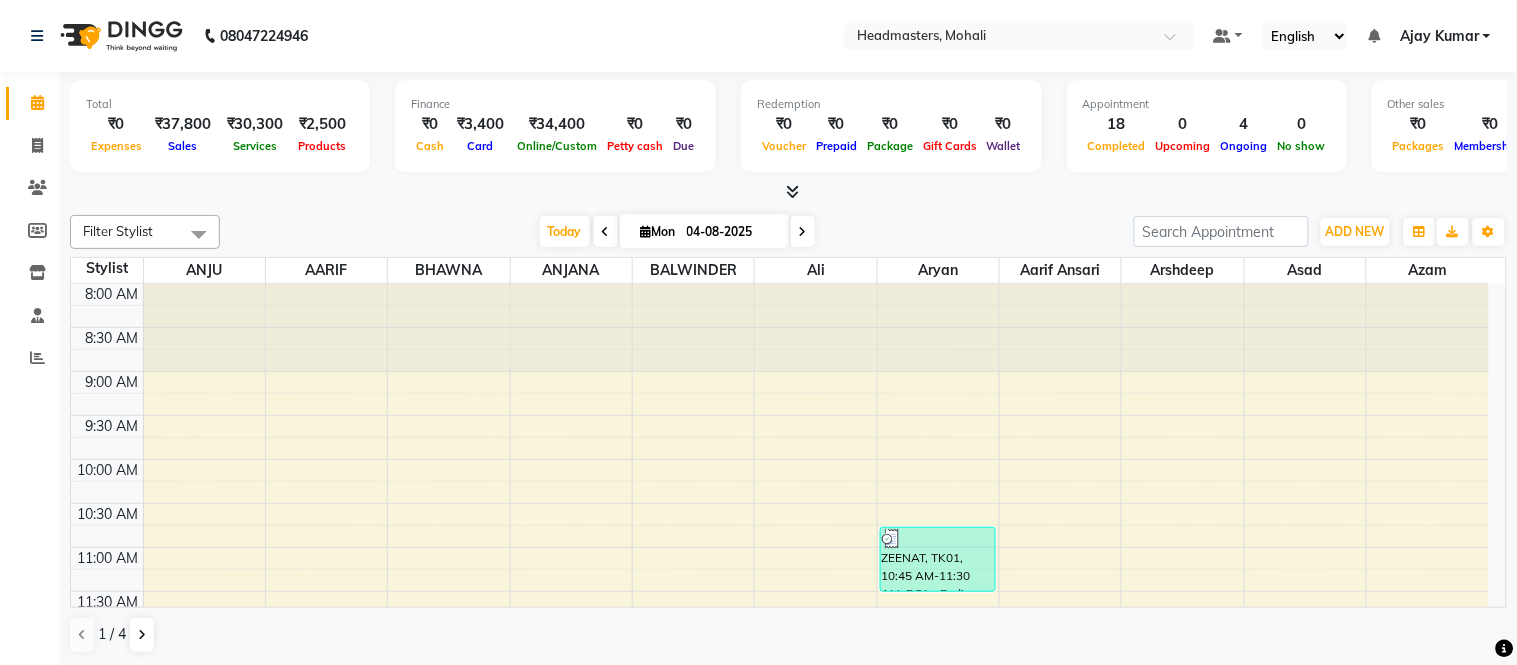 click on "Today  Mon 04-08-2025" at bounding box center [677, 232] 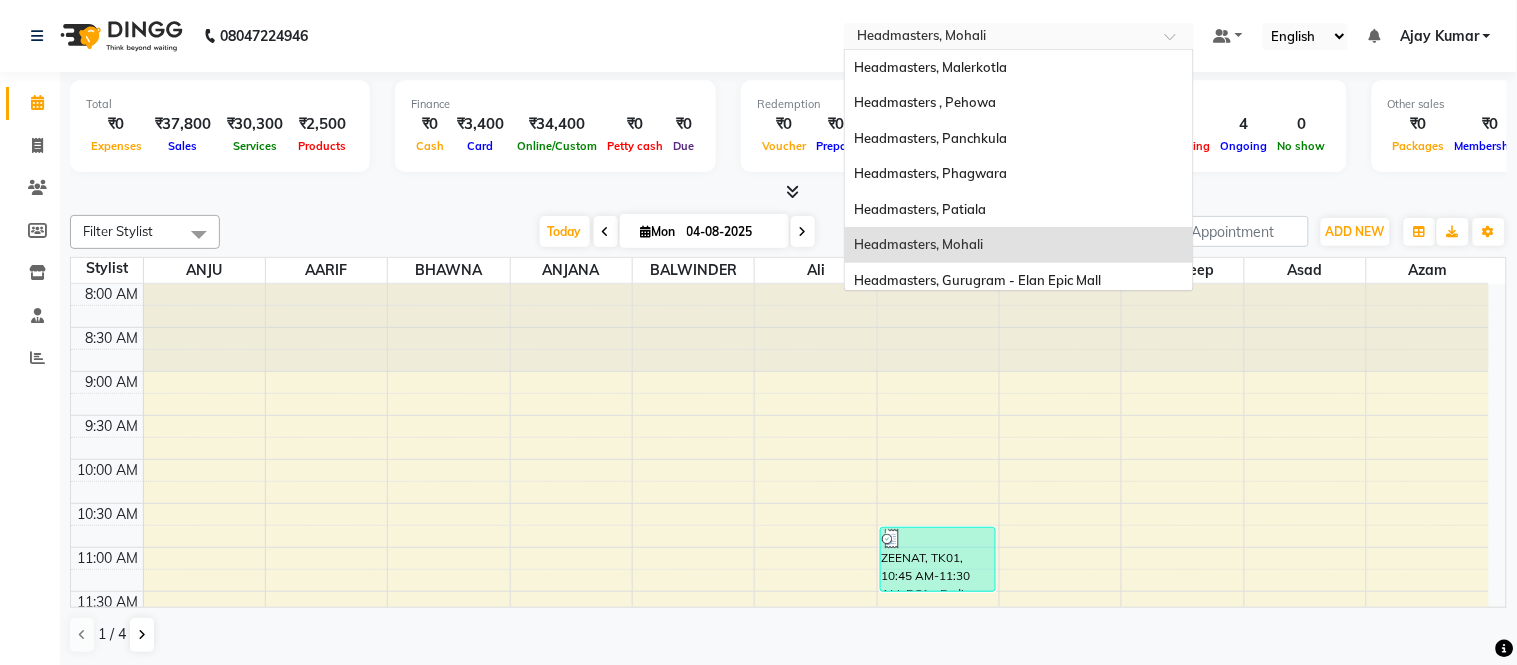 click at bounding box center [999, 38] 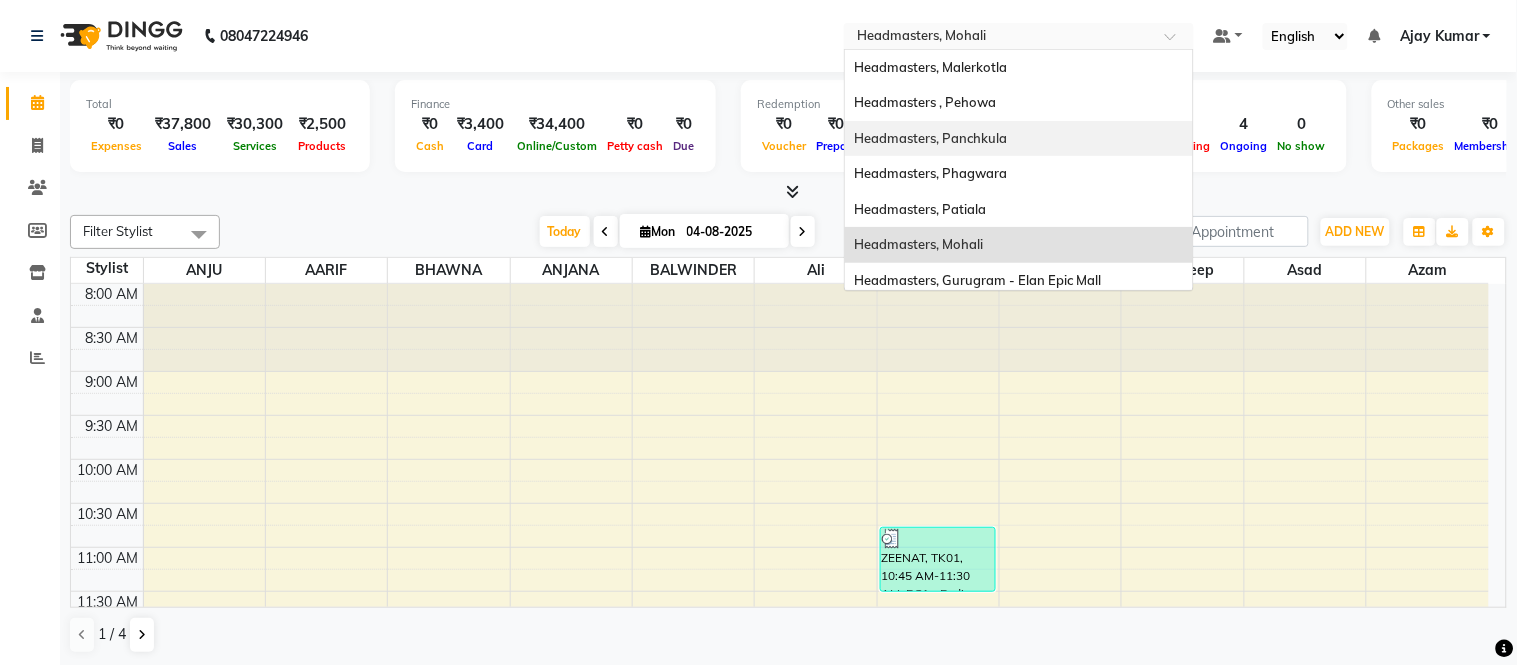 click on "Headmasters, Panchkula" at bounding box center (1019, 139) 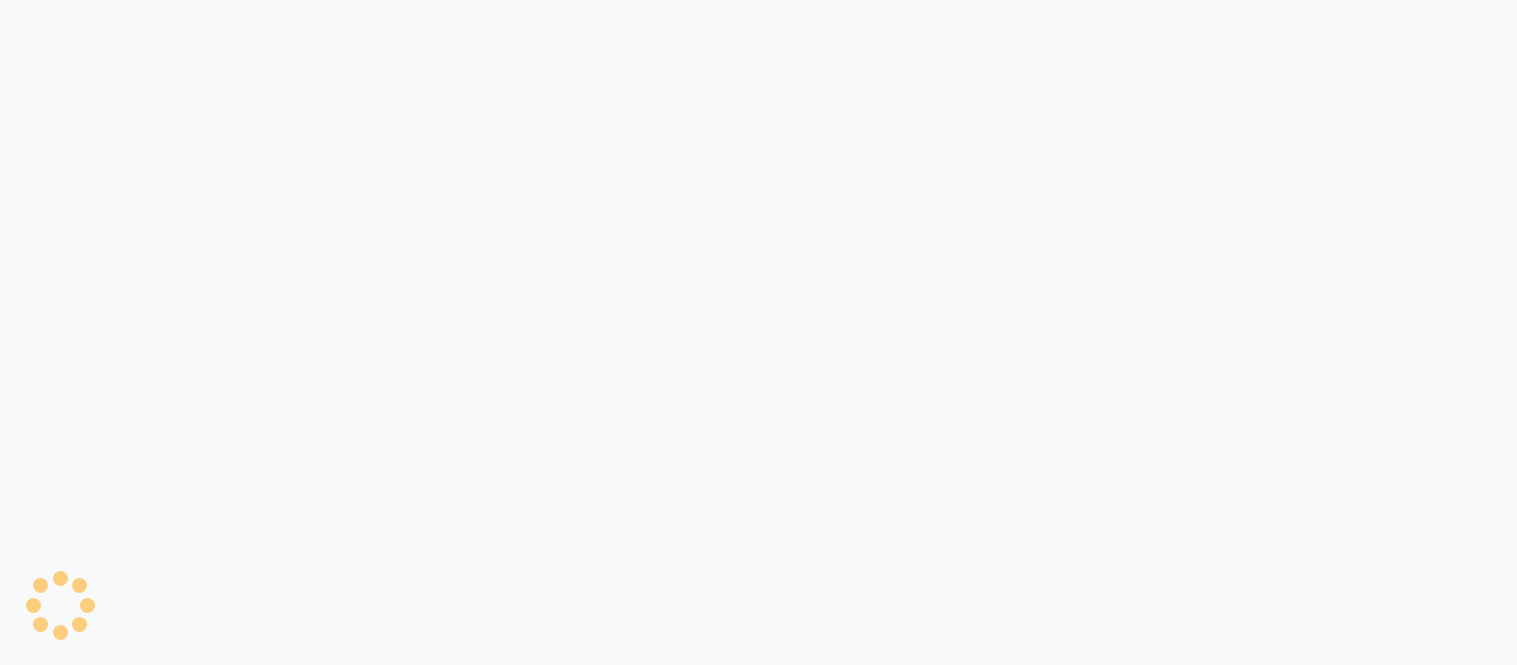 scroll, scrollTop: 0, scrollLeft: 0, axis: both 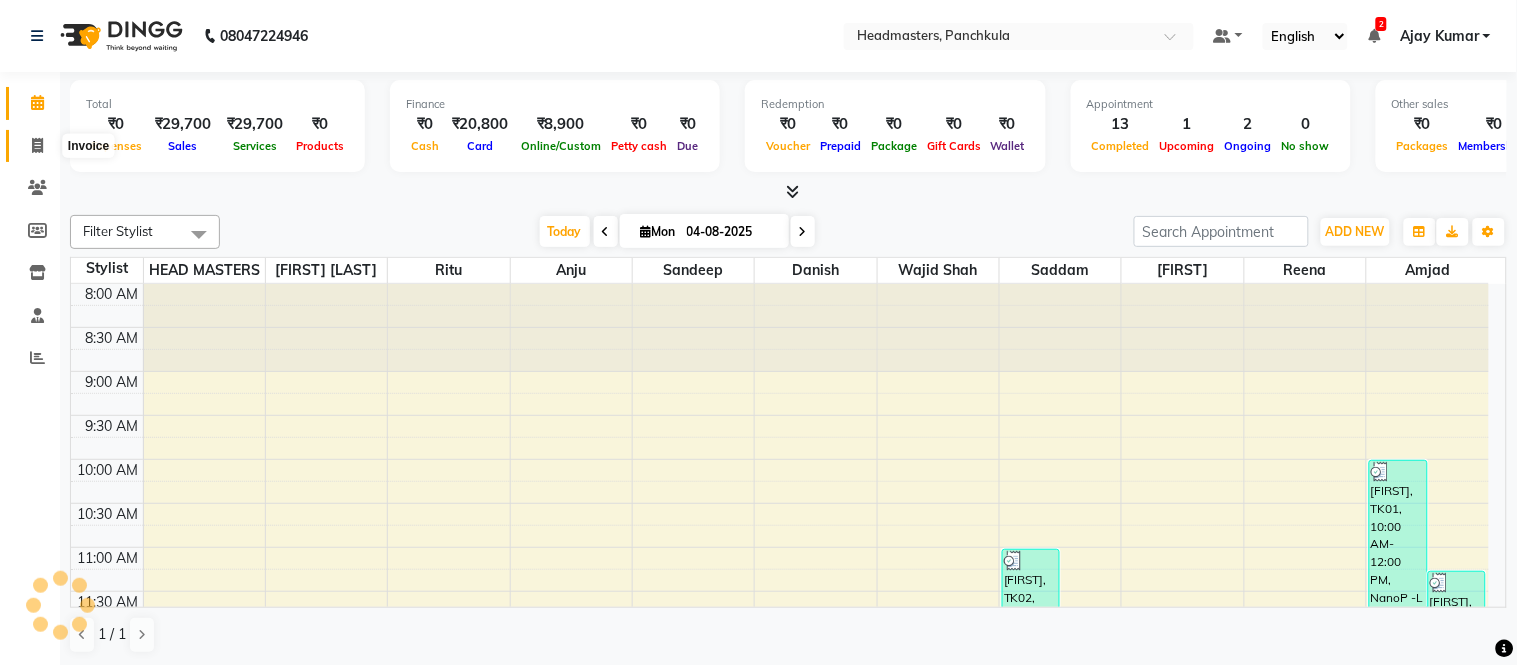 click 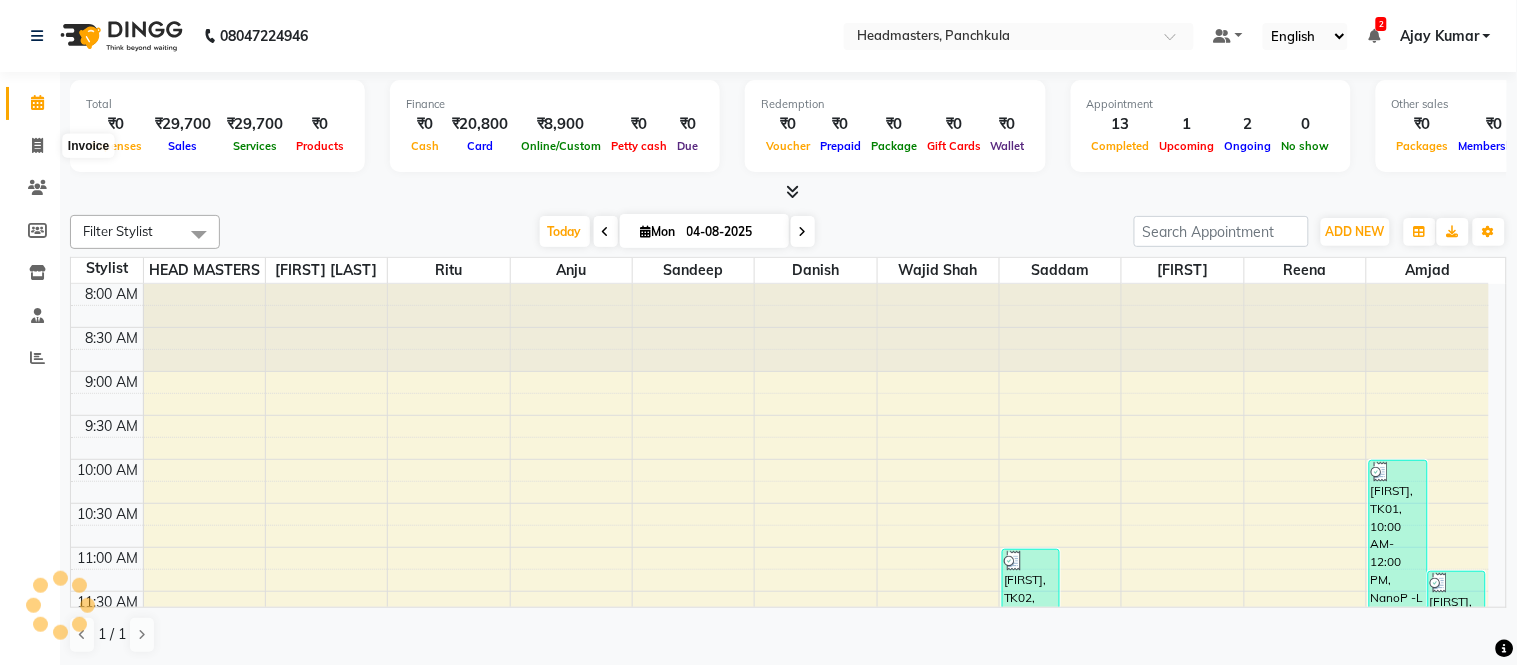 select on "service" 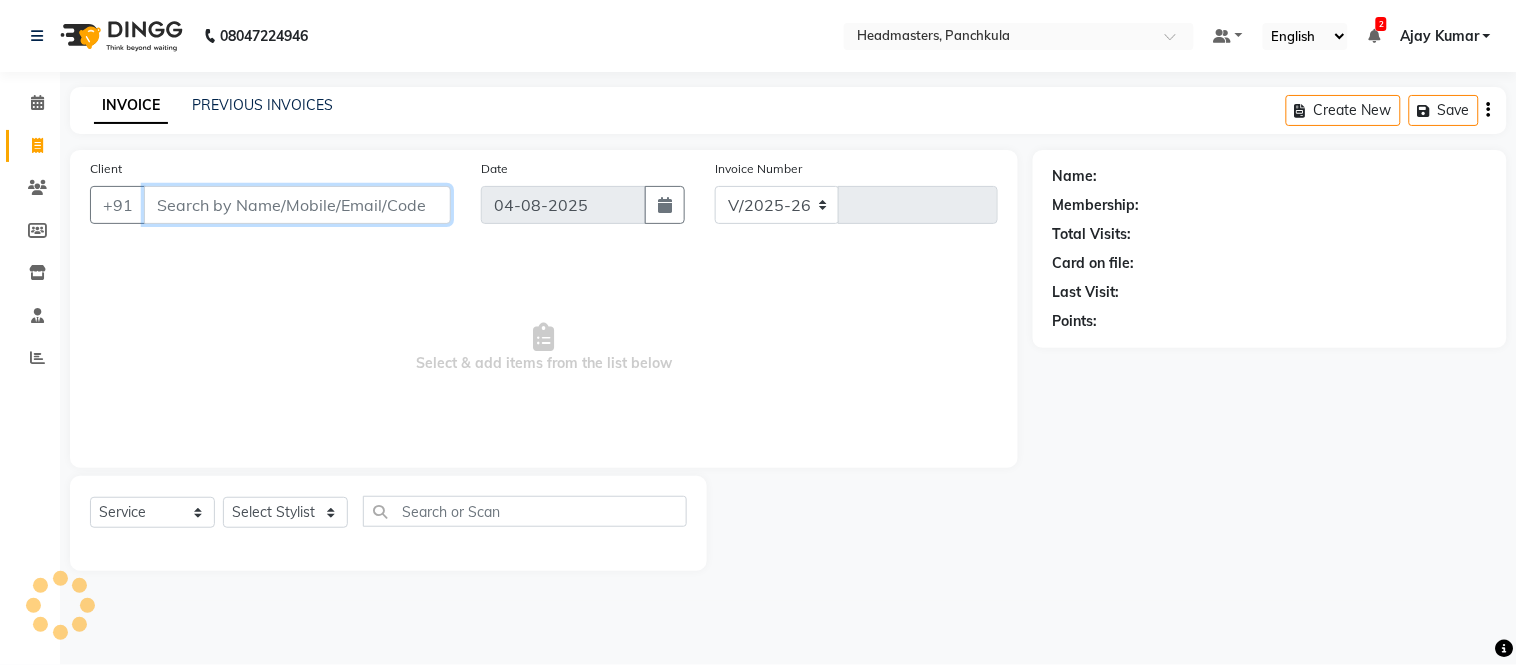 select on "7376" 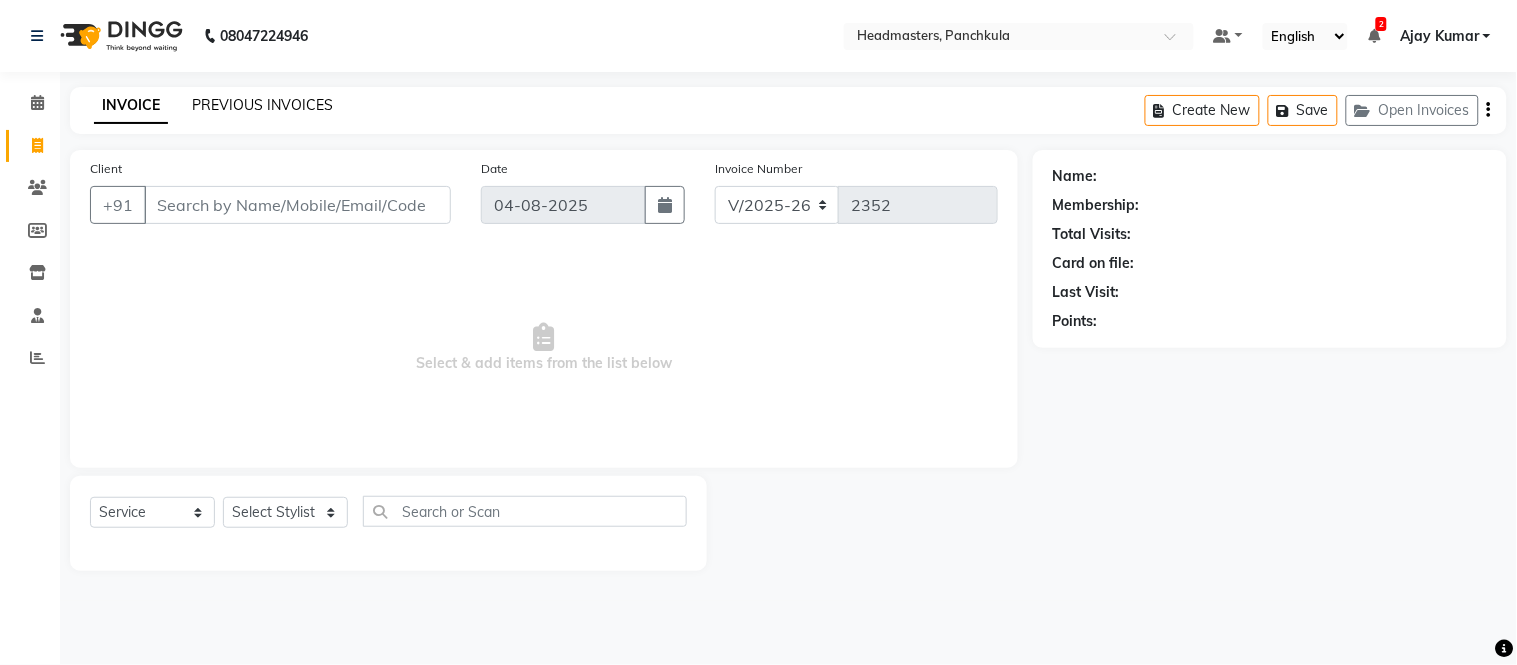 click on "PREVIOUS INVOICES" 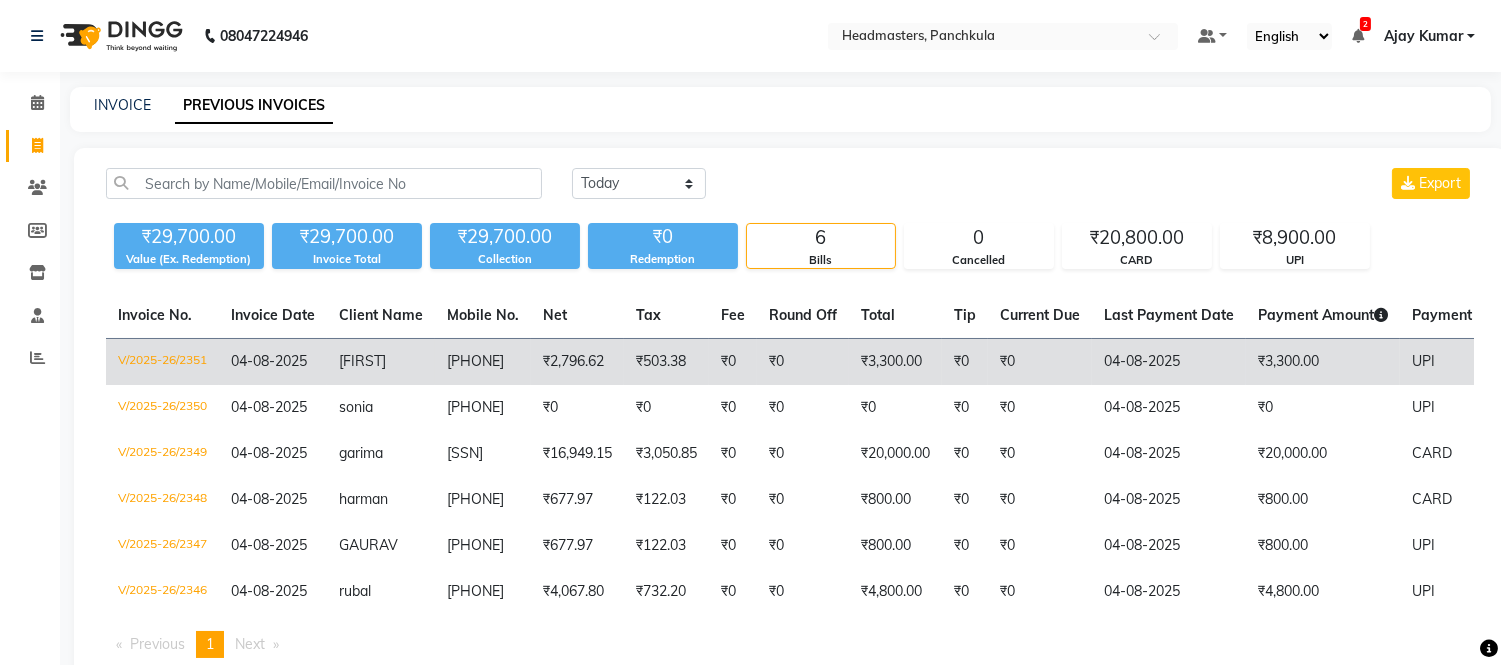 click on "04-08-2025" 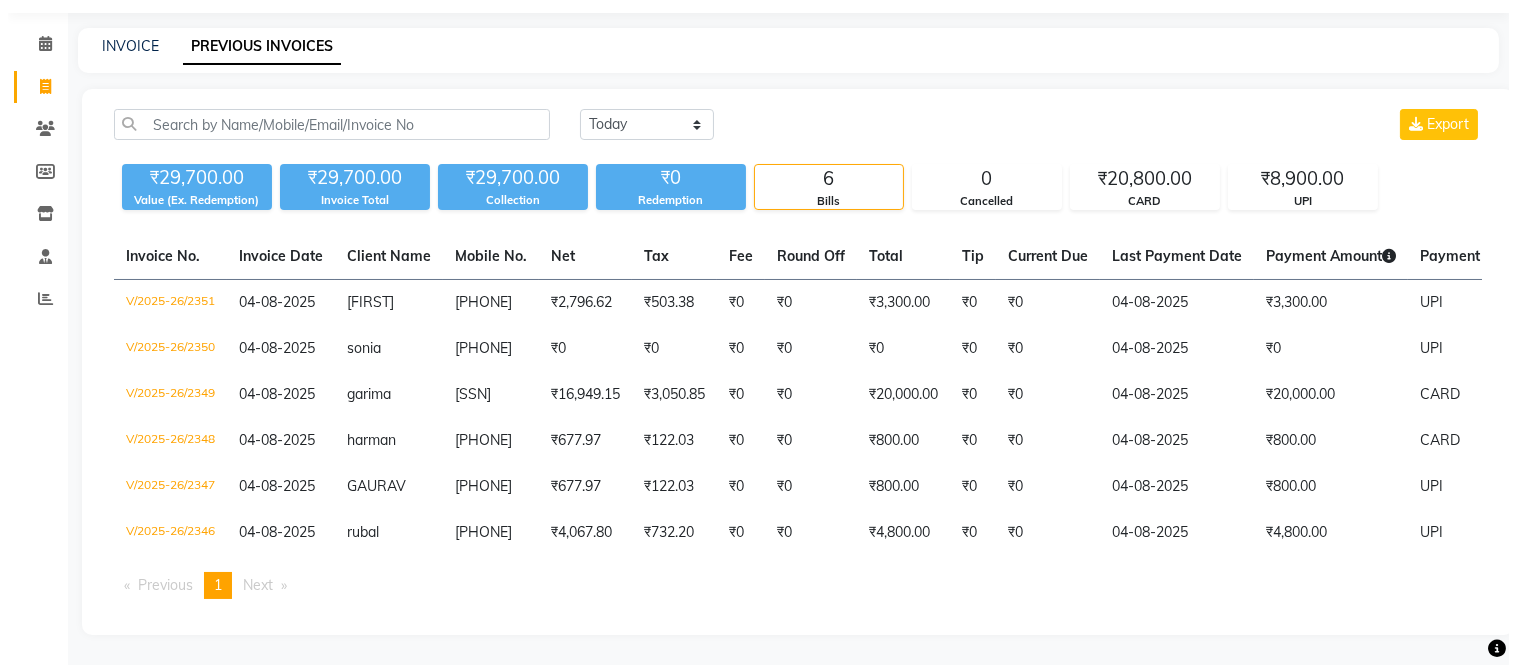 scroll, scrollTop: 0, scrollLeft: 0, axis: both 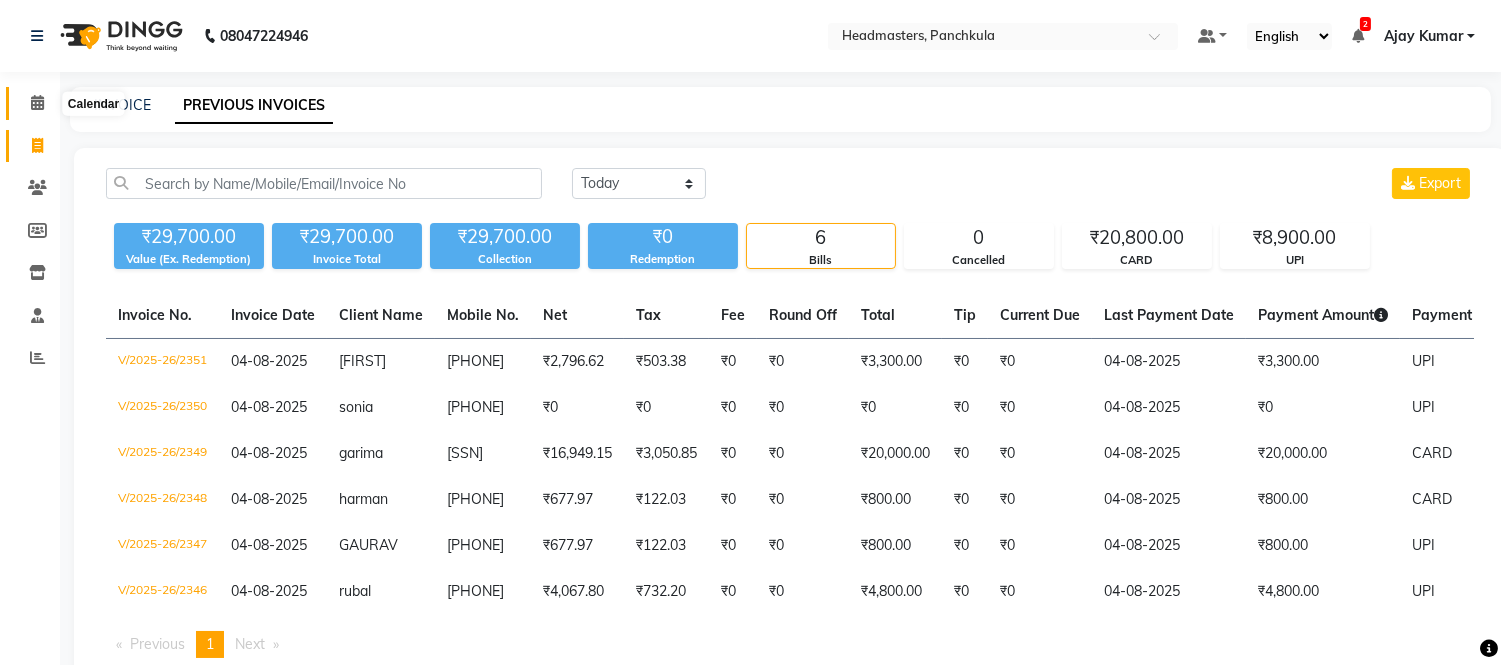 click 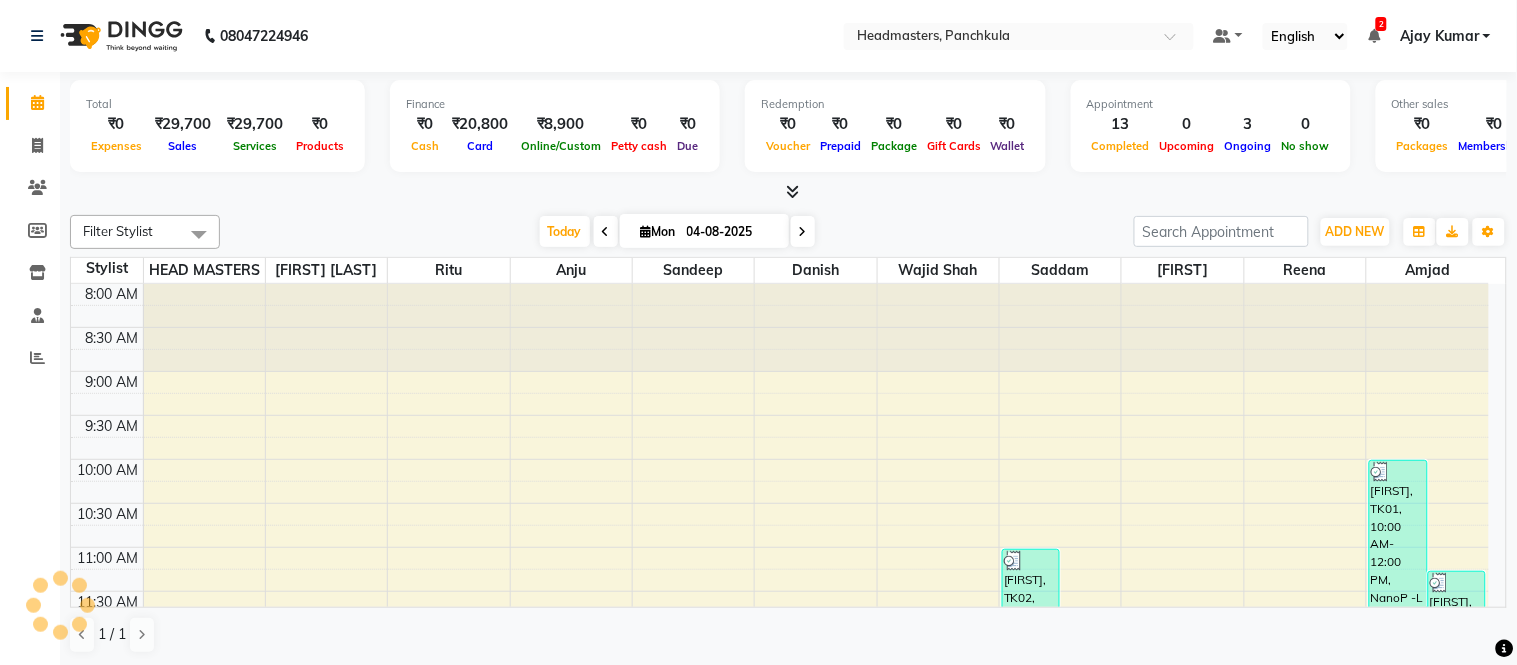 scroll, scrollTop: 0, scrollLeft: 0, axis: both 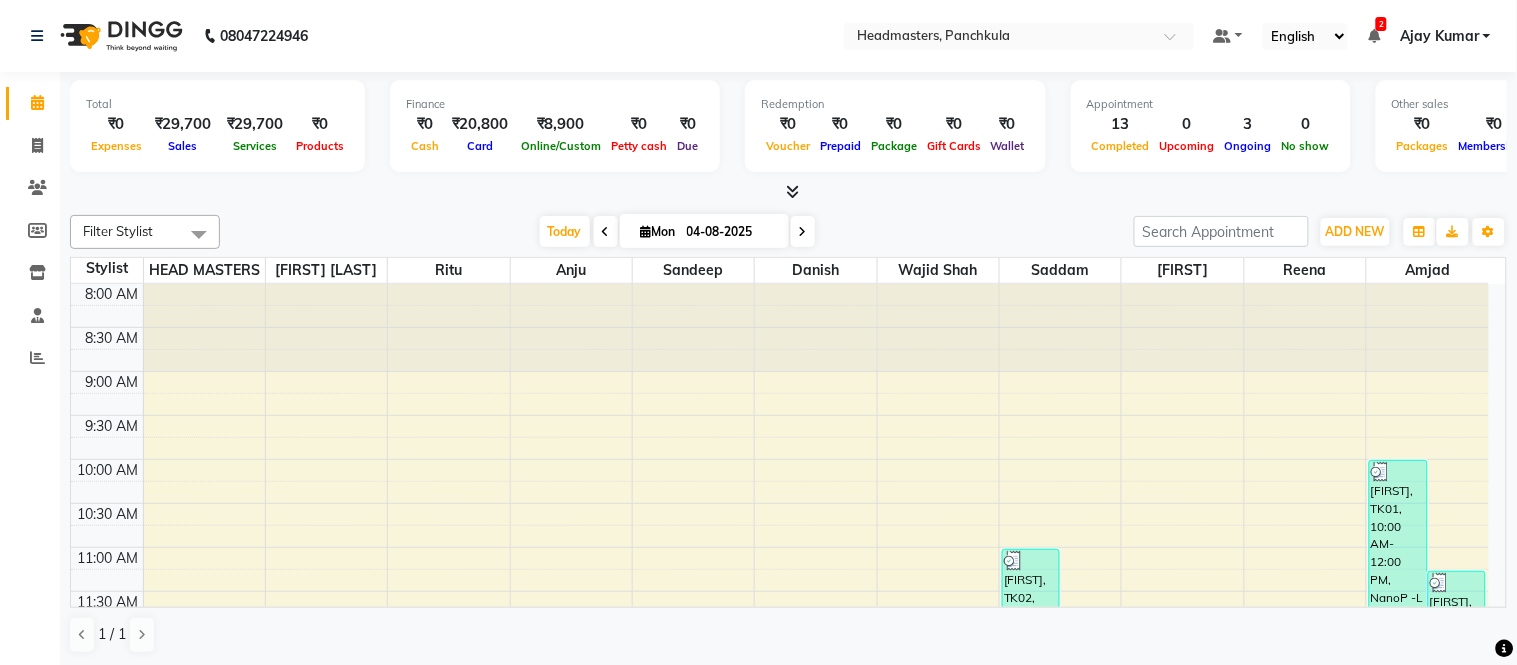 drag, startPoint x: 441, startPoint y: 6, endPoint x: 440, endPoint y: -6, distance: 12.0415945 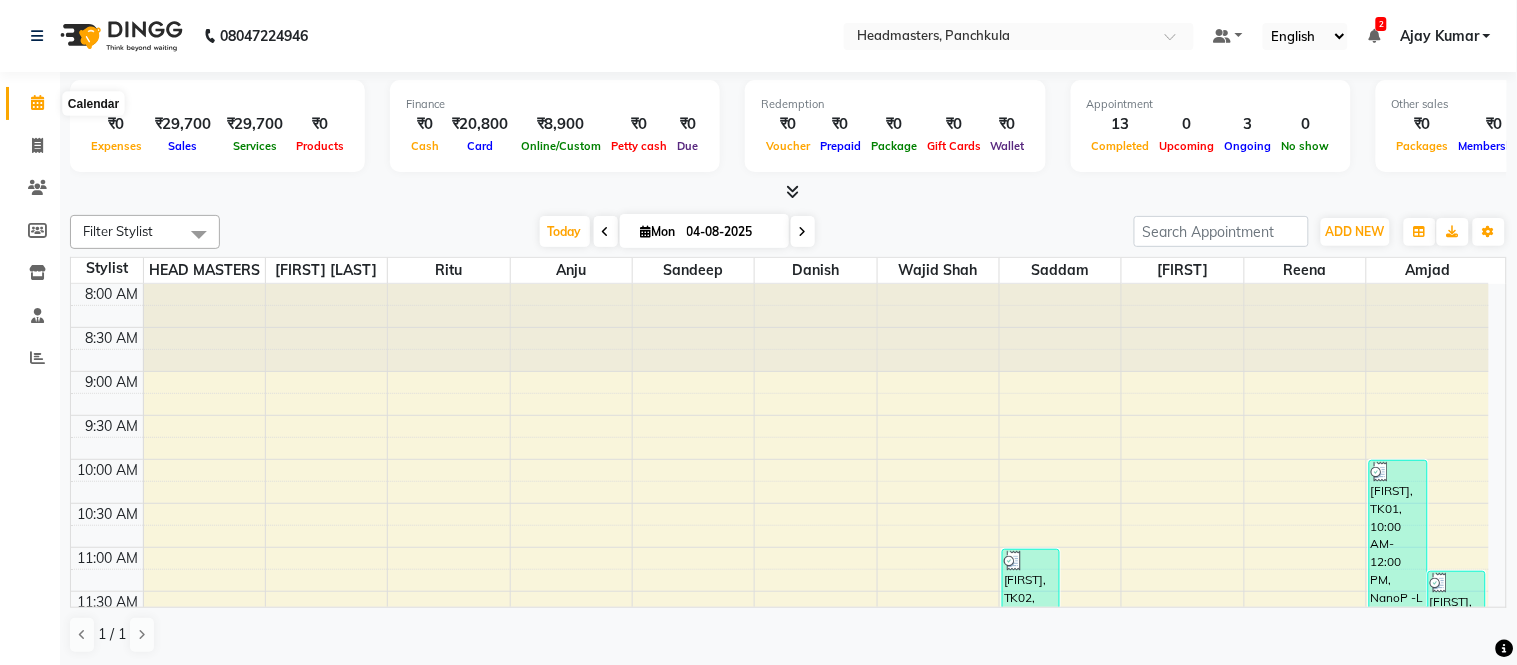 click 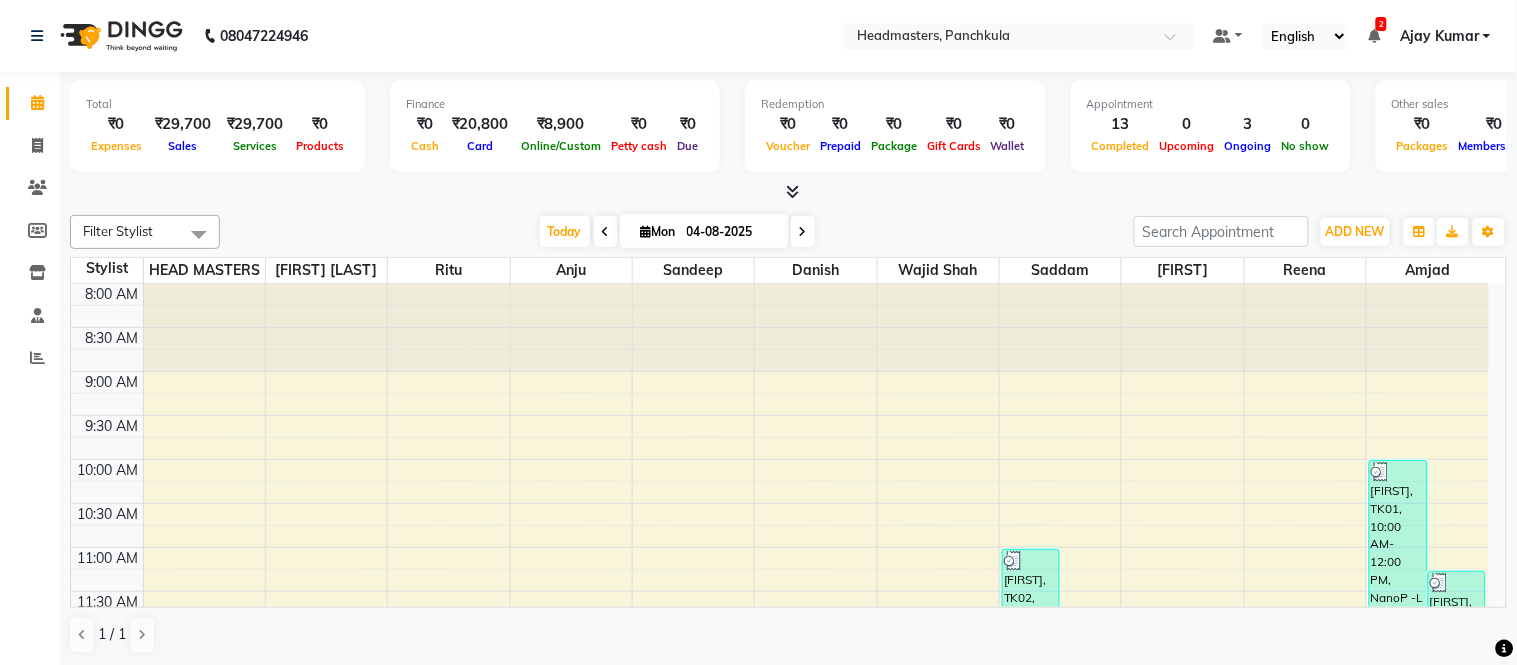 click on "08047224946 Select Location × Headmasters, Panchkula Default Panel My Panel English ENGLISH Español العربية मराठी हिंदी ગુજરાતી தமிழ் 中文 2 Notifications nothing to show Ajay Kumar Manage Profile Change Password Sign out  Version:3.16.0" 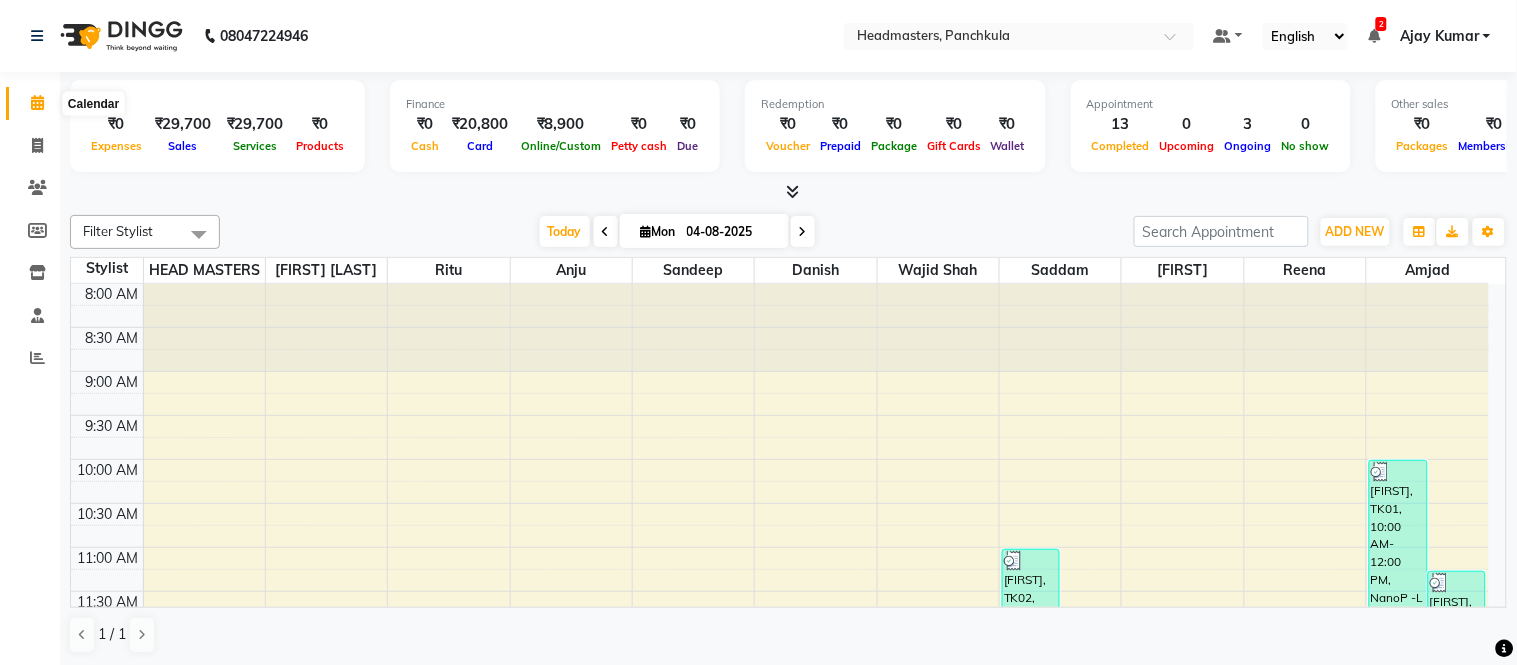click on "Calendar" 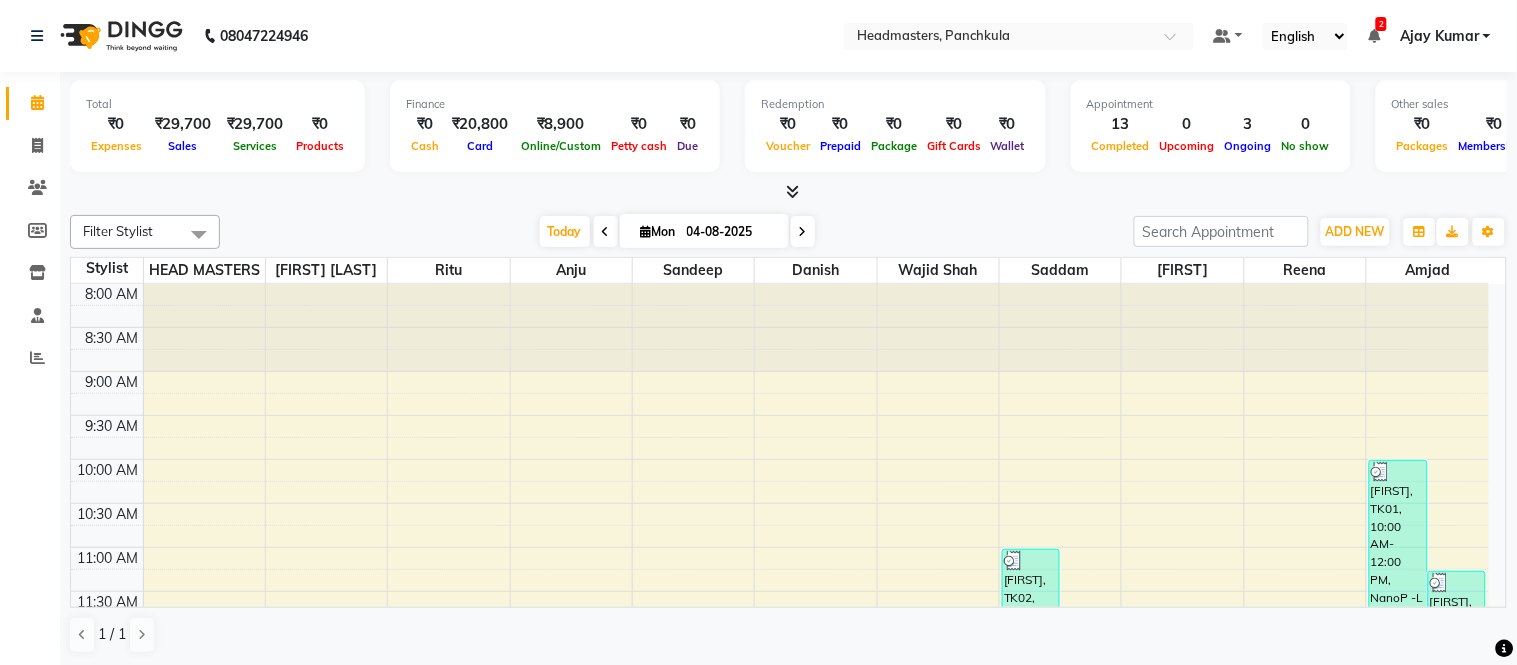 click at bounding box center (792, 191) 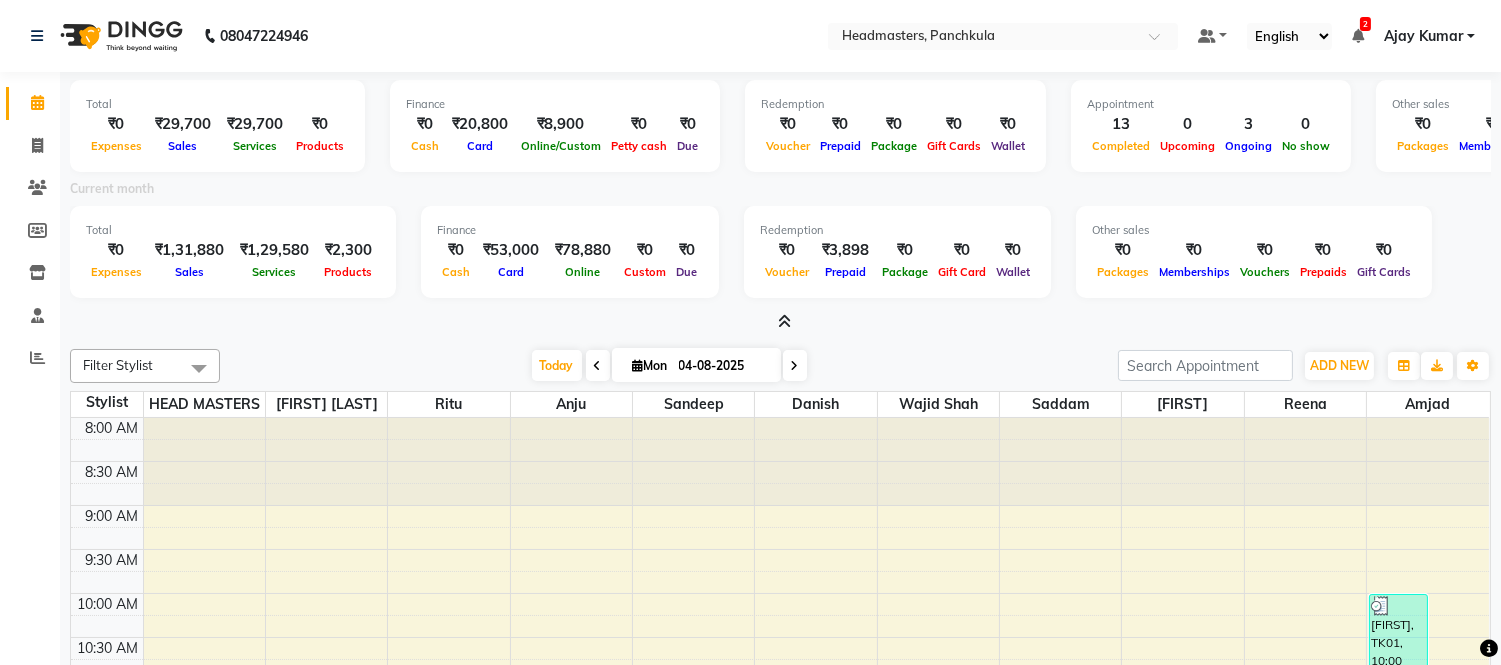 click at bounding box center (780, 322) 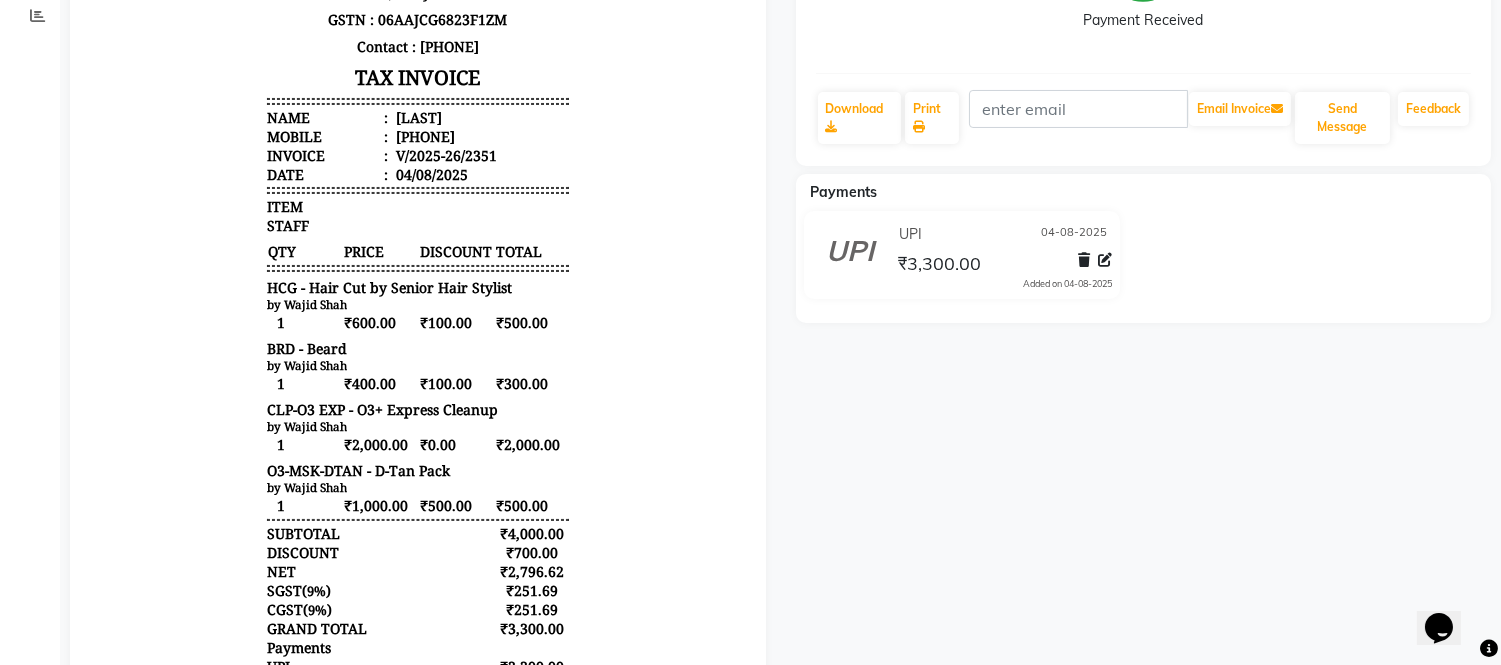 scroll, scrollTop: 362, scrollLeft: 0, axis: vertical 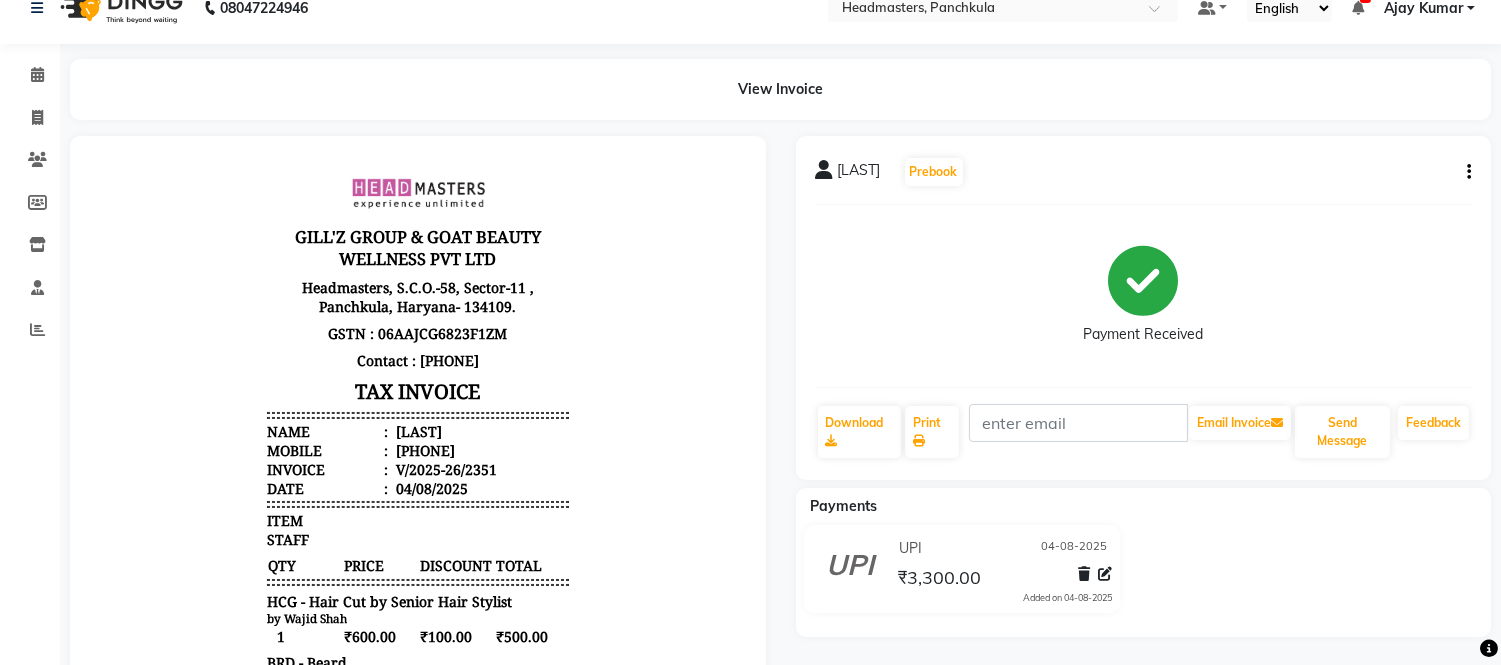 click 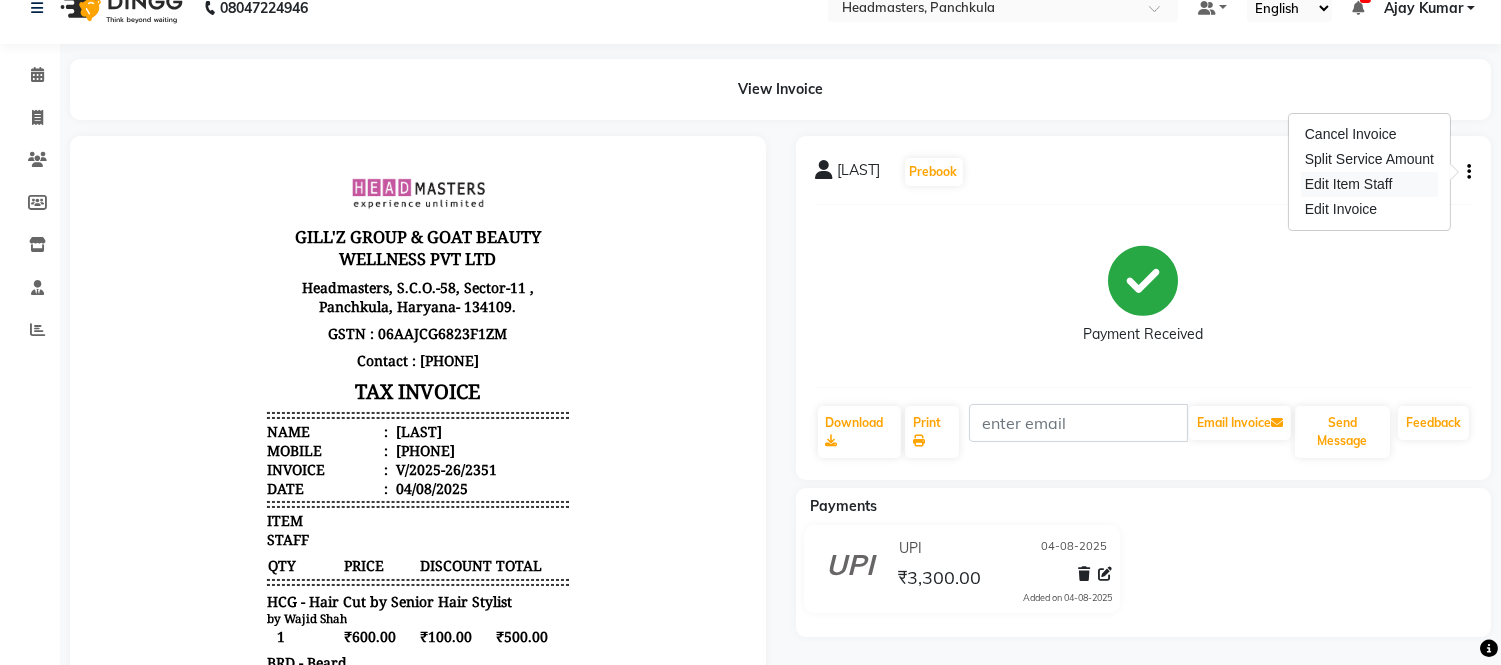 click on "Edit Item Staff" at bounding box center [1369, 184] 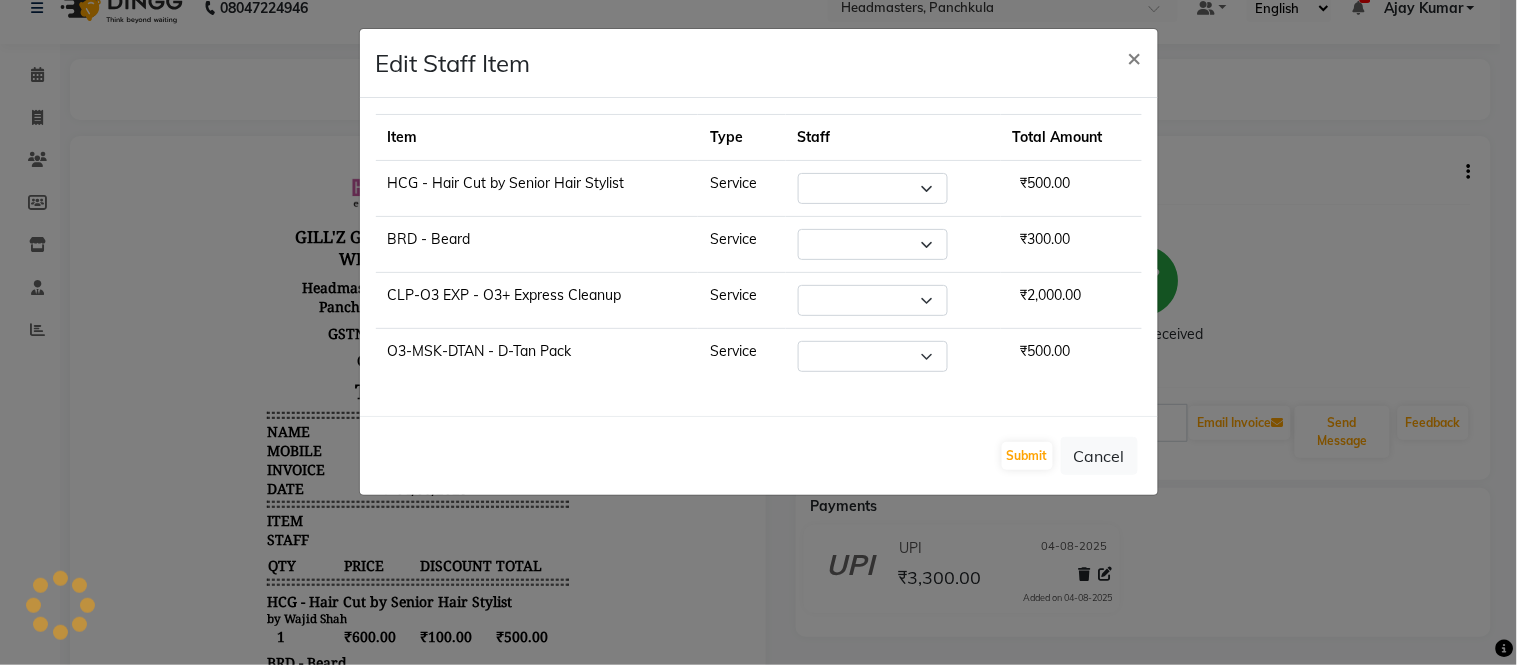 select on "64059" 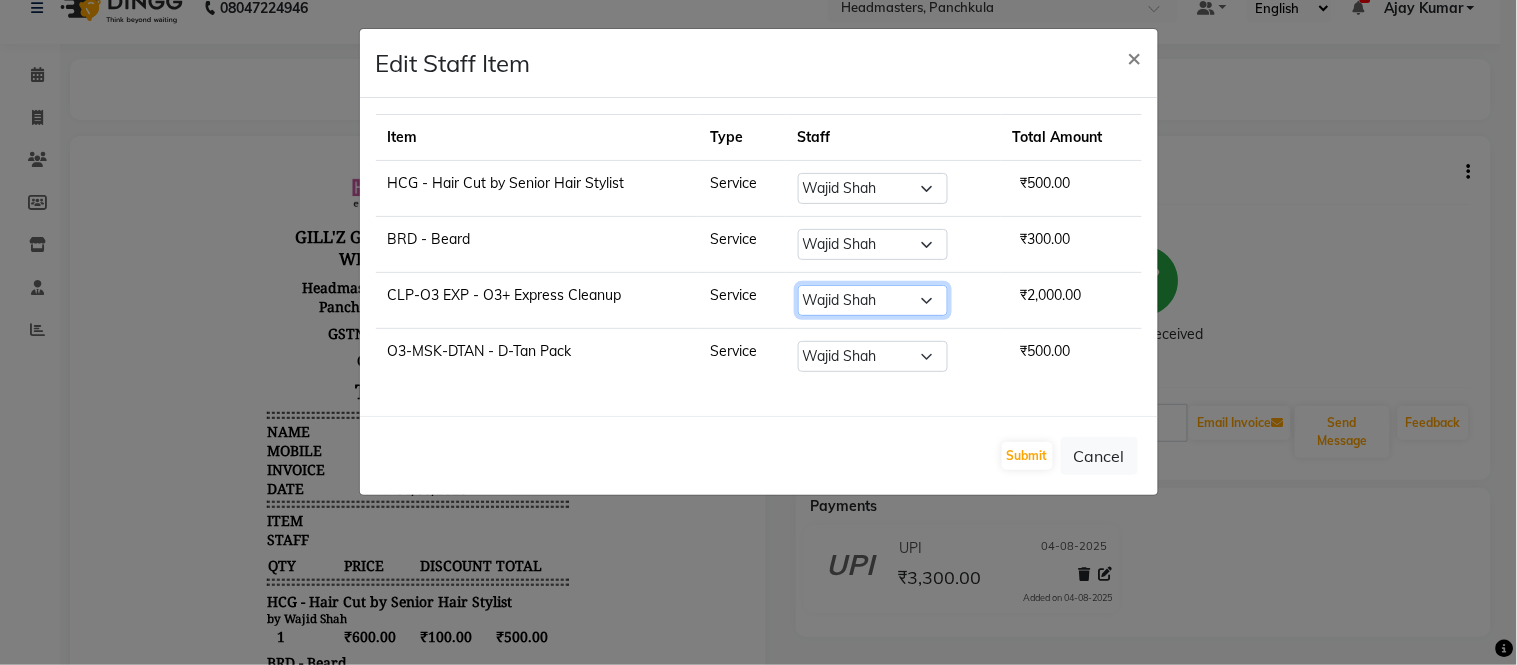 click on "Select  [PERSON]   [PERSON]   [PERSON]    HEAD MASTERS   [PERSON]   [PERSON]   [PERSON]    [PERSON]   [PERSON]   [PERSON] [LAST]    [PERSON] [LAST]" 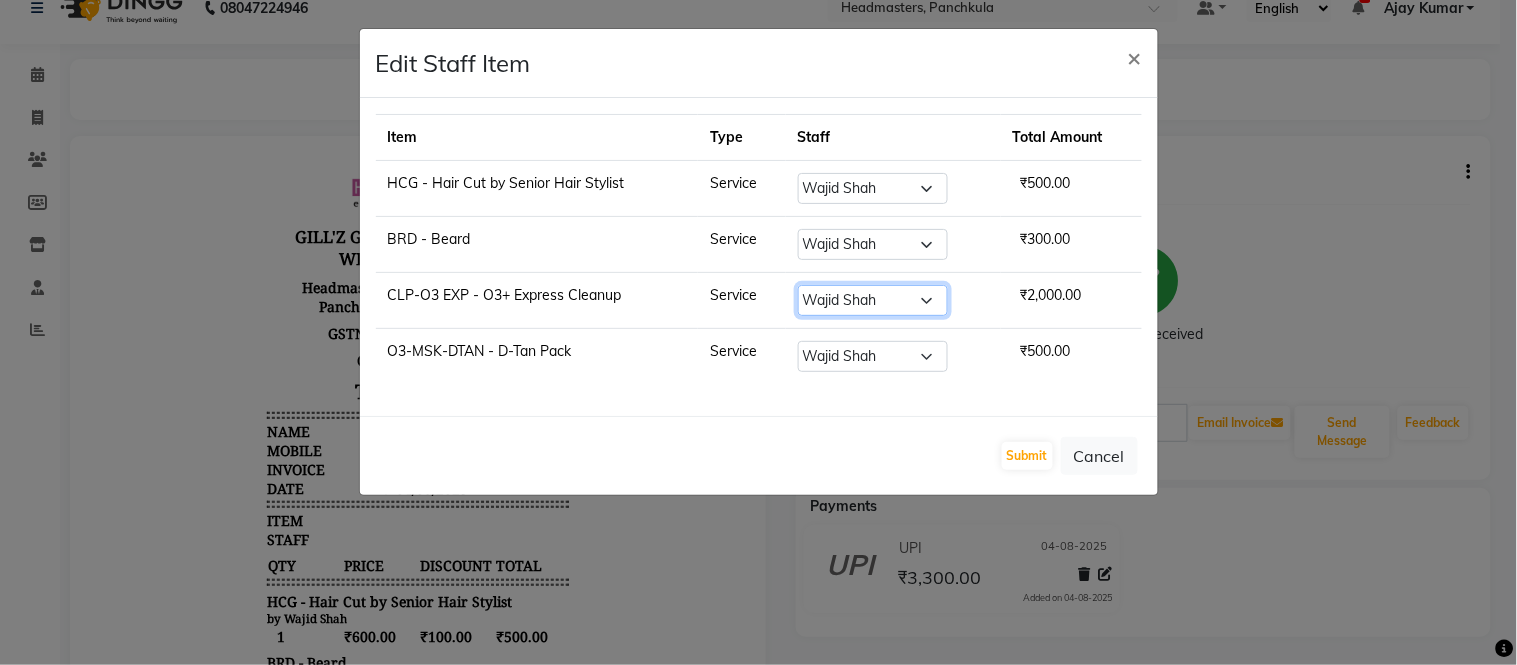 select on "64054" 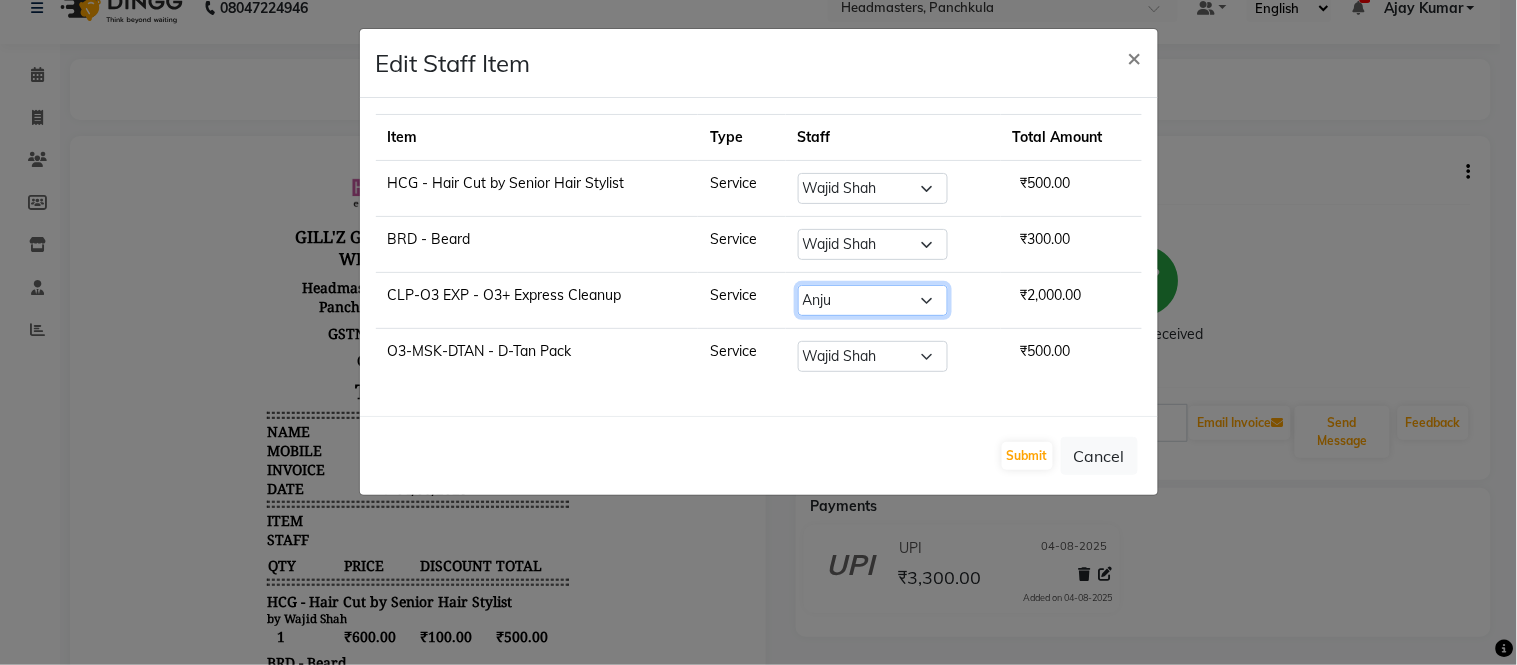 click on "Select  [PERSON]   [PERSON]   [PERSON]    HEAD MASTERS   [PERSON]   [PERSON]   [PERSON]    [PERSON]   [PERSON]   [PERSON] [LAST]    [PERSON] [LAST]" 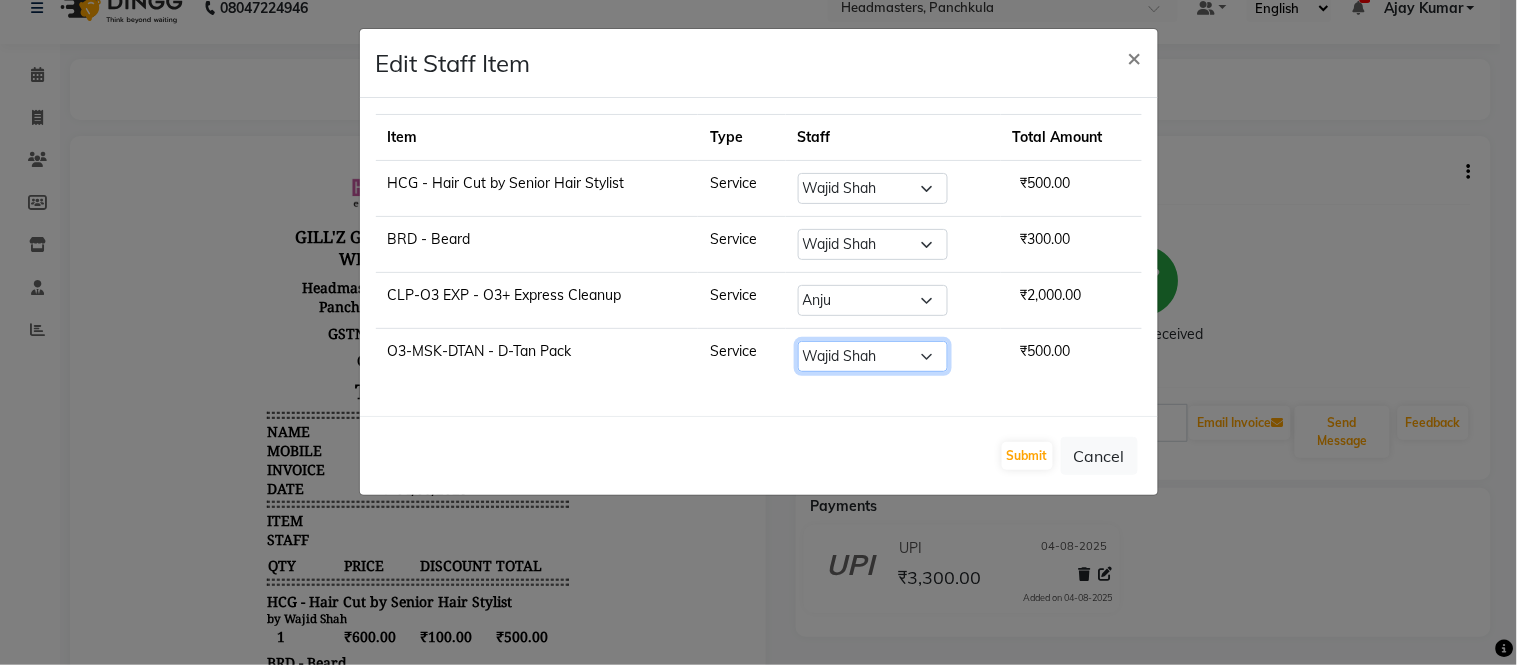 click on "Select  [PERSON]   [PERSON]   [PERSON]    HEAD MASTERS   [PERSON]   [PERSON]   [PERSON]    [PERSON]   [PERSON]   [PERSON] [LAST]    [PERSON] [LAST]" 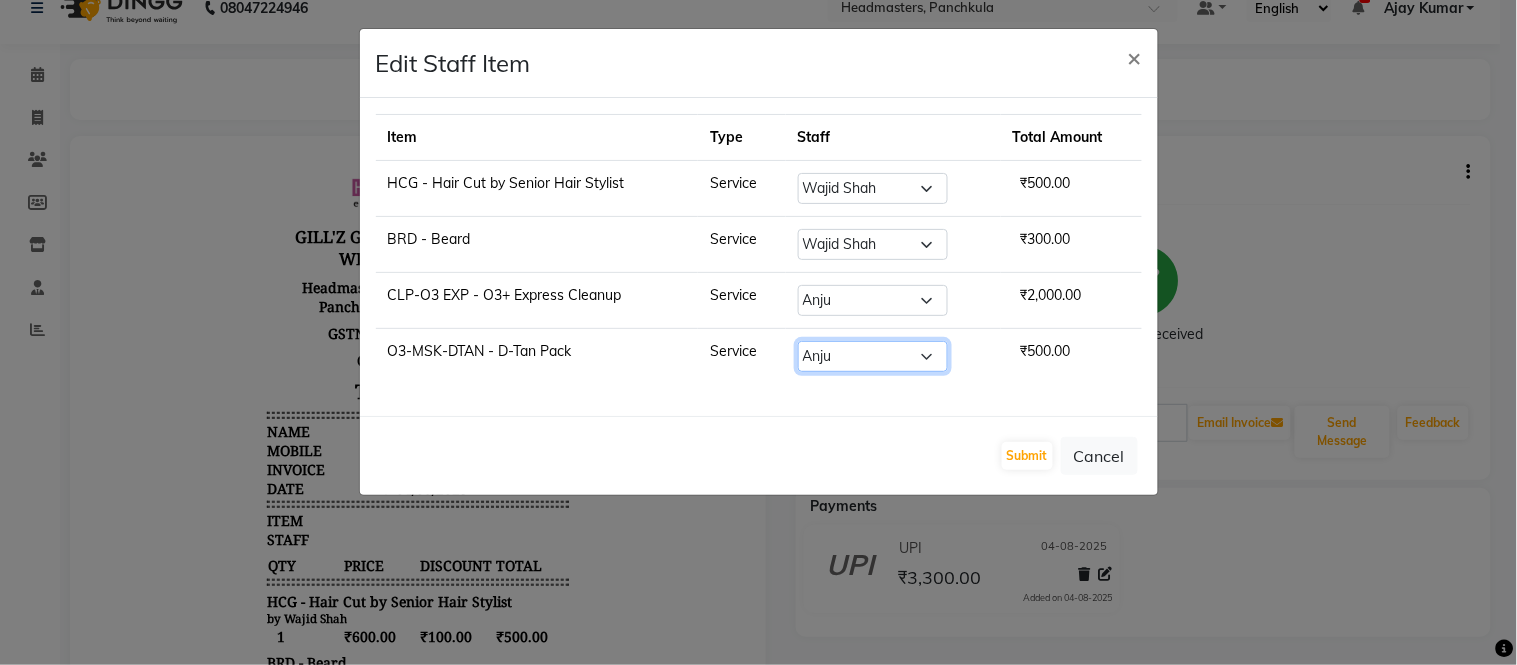 click on "Select  [PERSON]   [PERSON]   [PERSON]    HEAD MASTERS   [PERSON]   [PERSON]   [PERSON]    [PERSON]   [PERSON]   [PERSON] [LAST]    [PERSON] [LAST]" 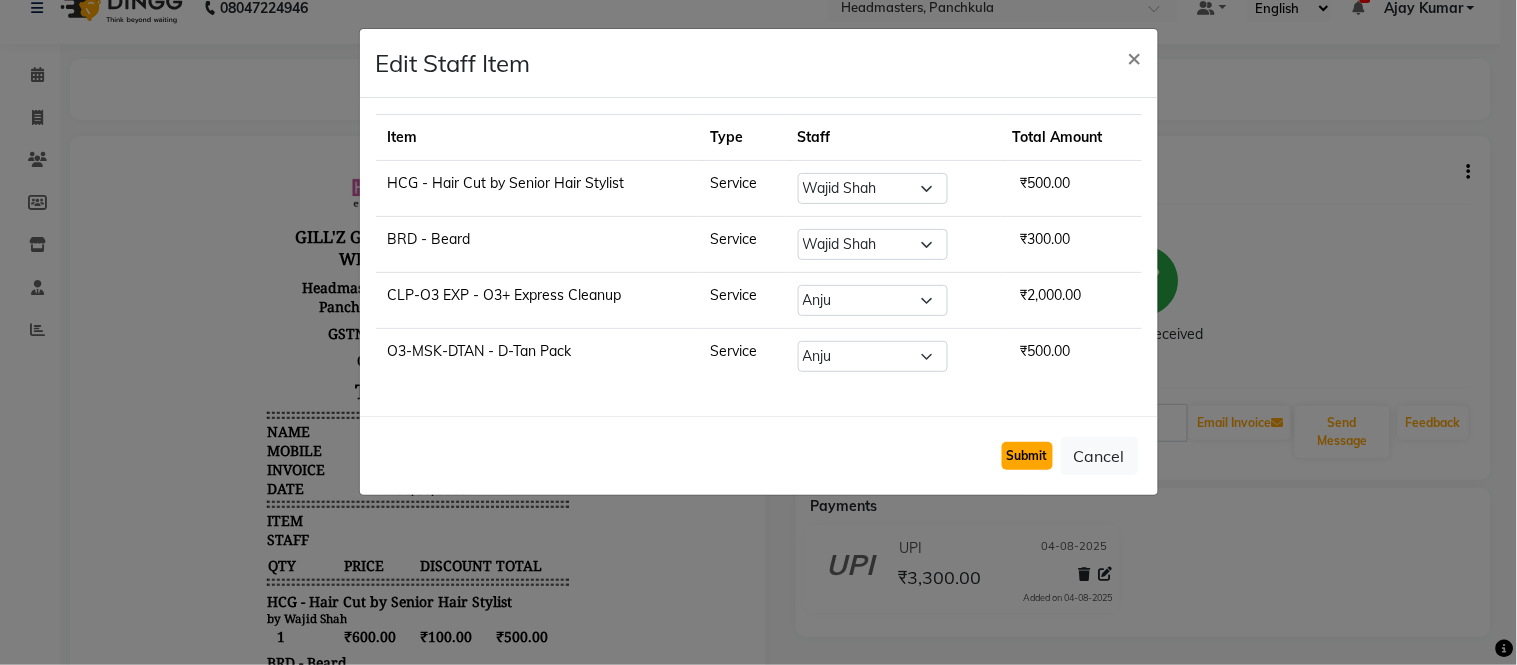 click on "Submit" 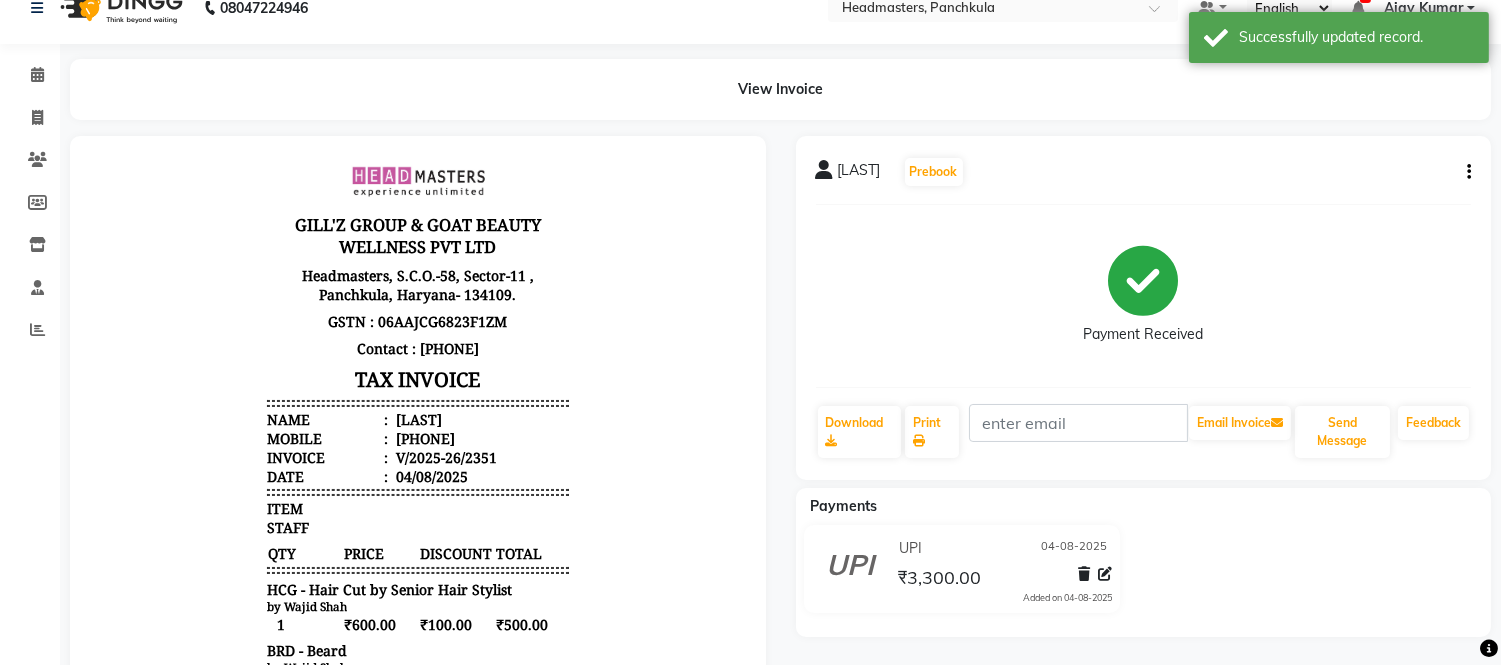 scroll, scrollTop: 15, scrollLeft: 0, axis: vertical 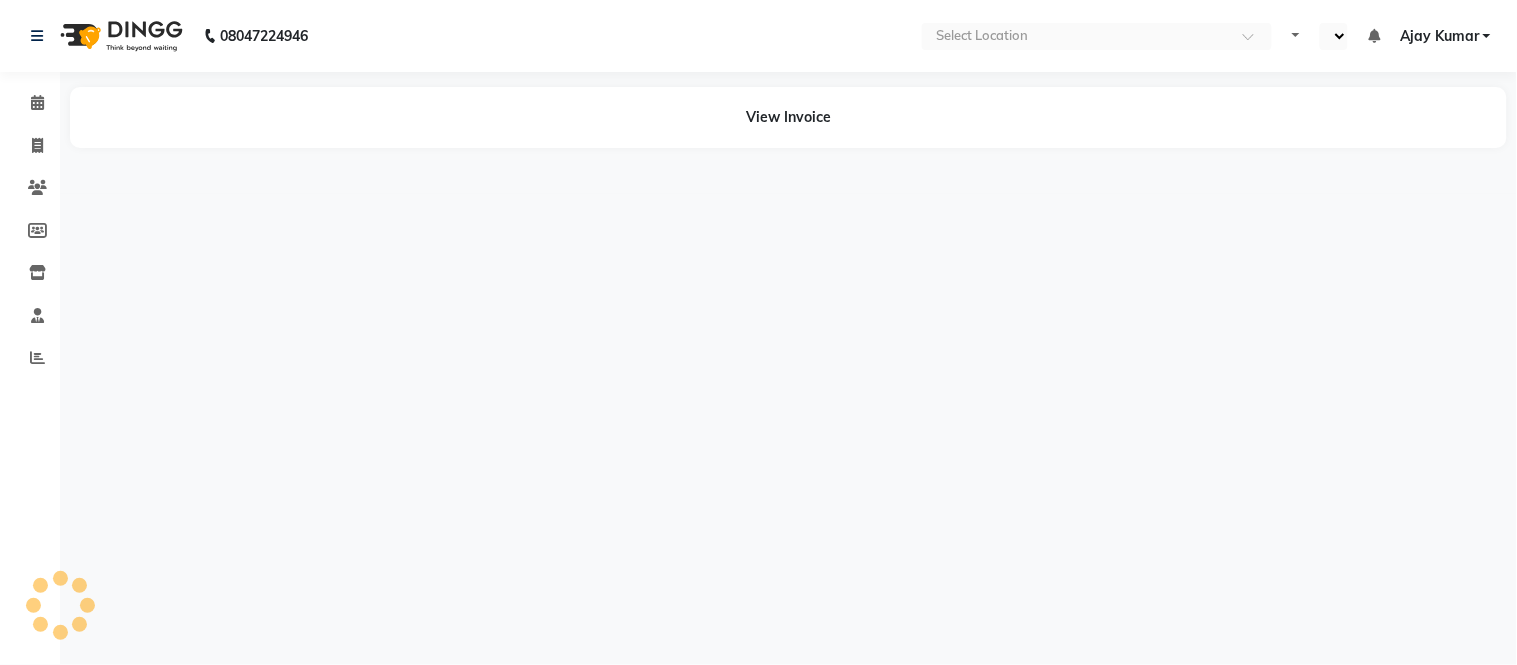 select on "en" 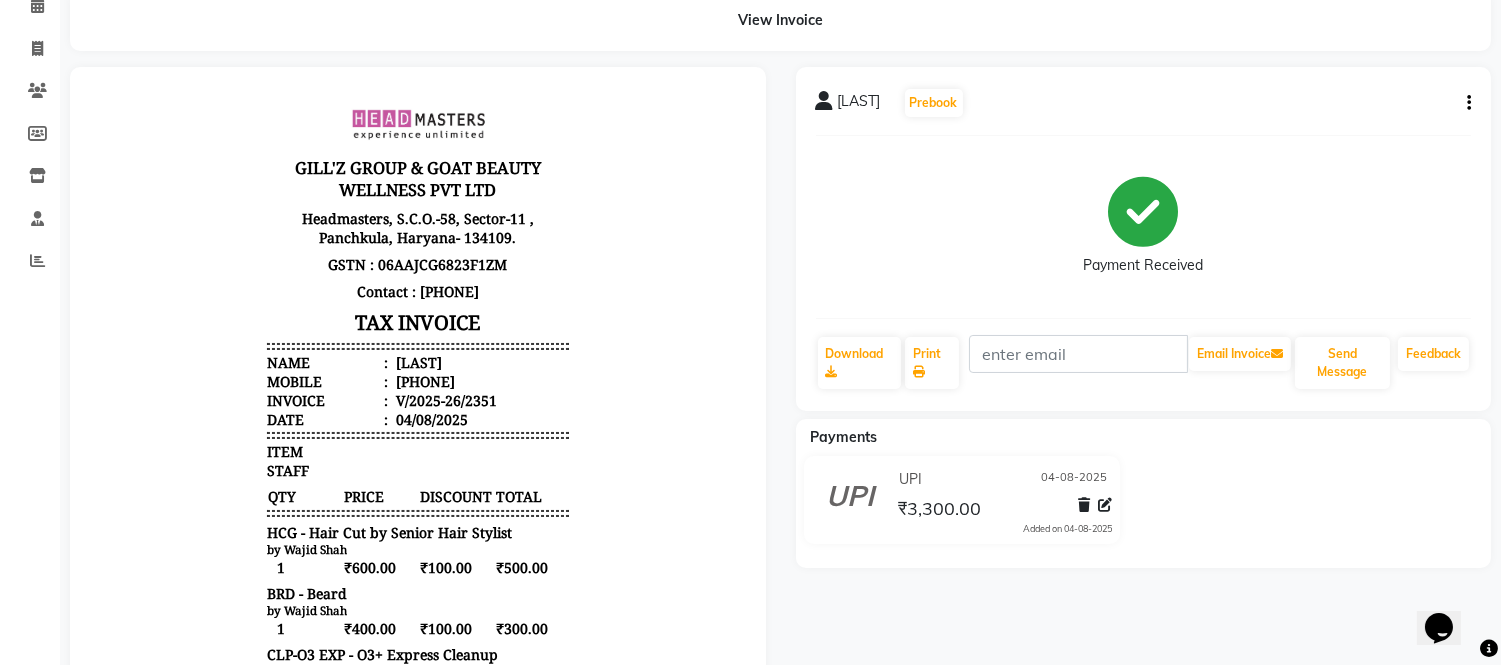 scroll, scrollTop: 0, scrollLeft: 0, axis: both 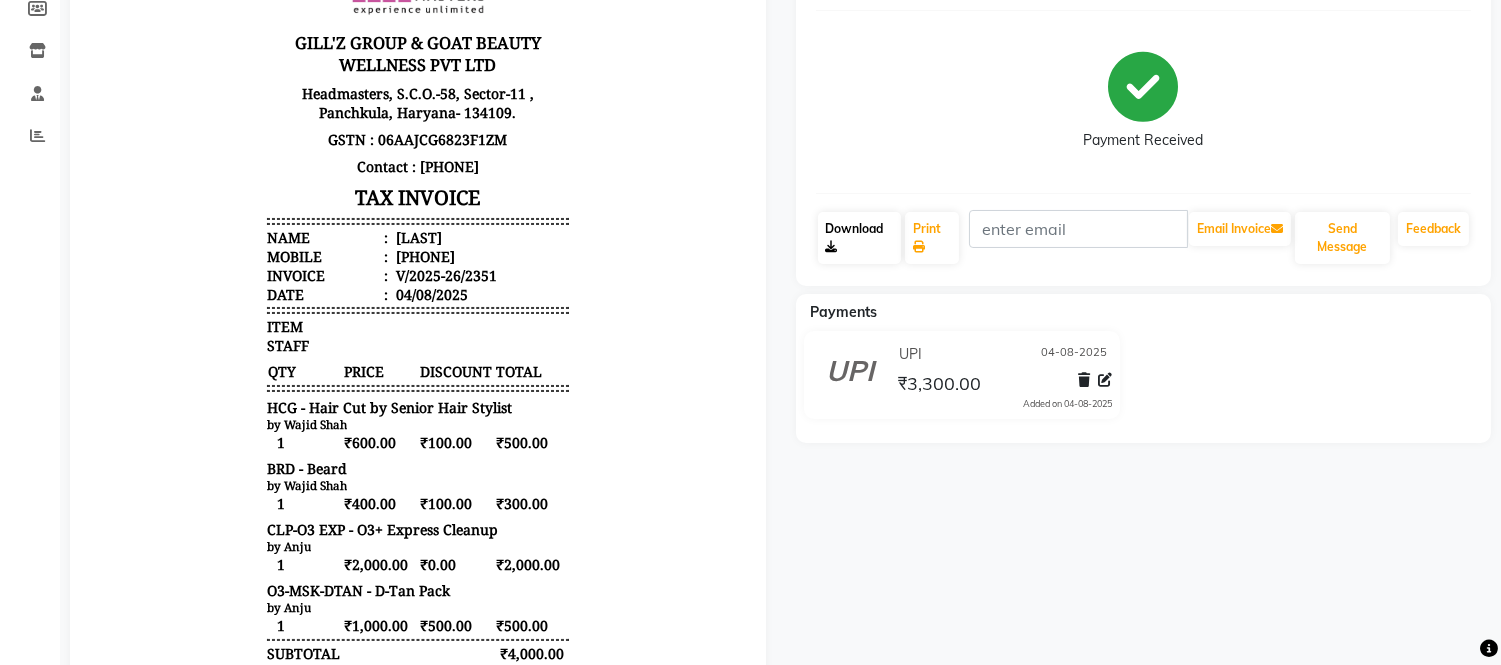 click on "Download" 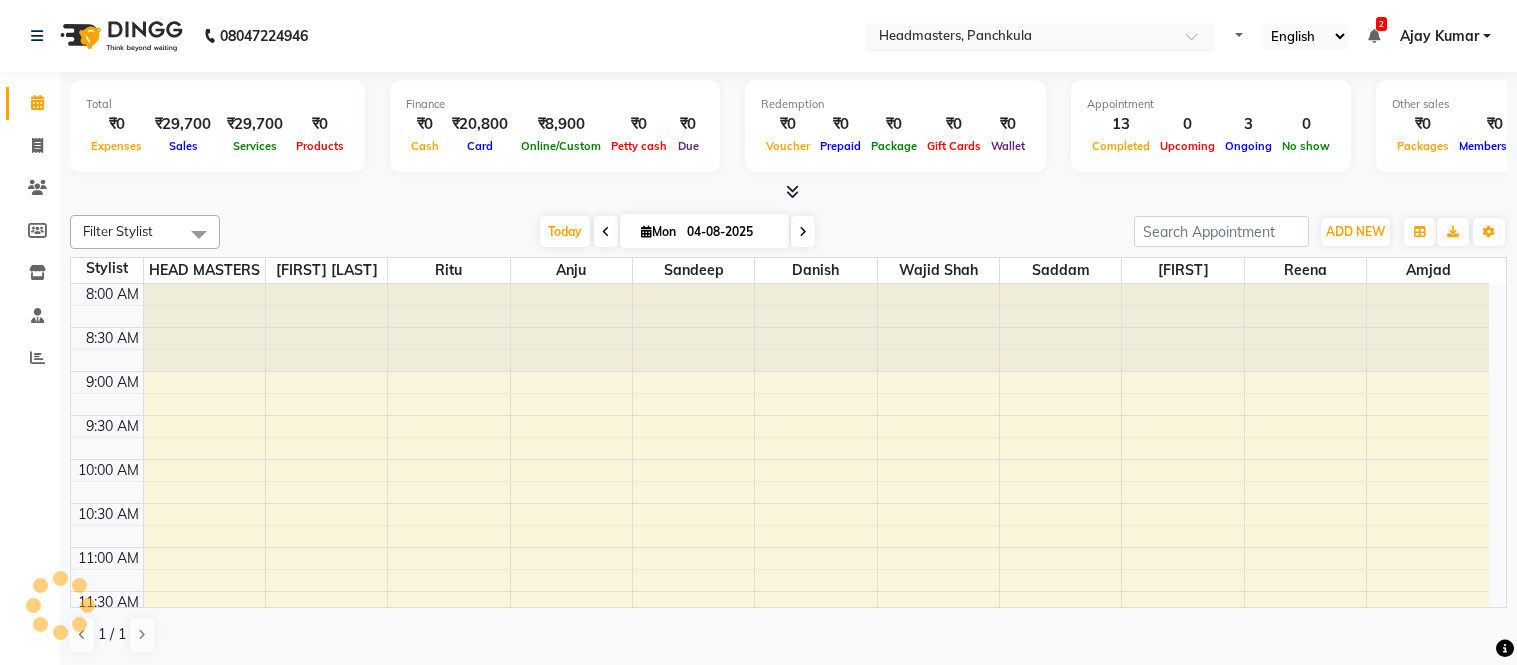 click at bounding box center (1020, 38) 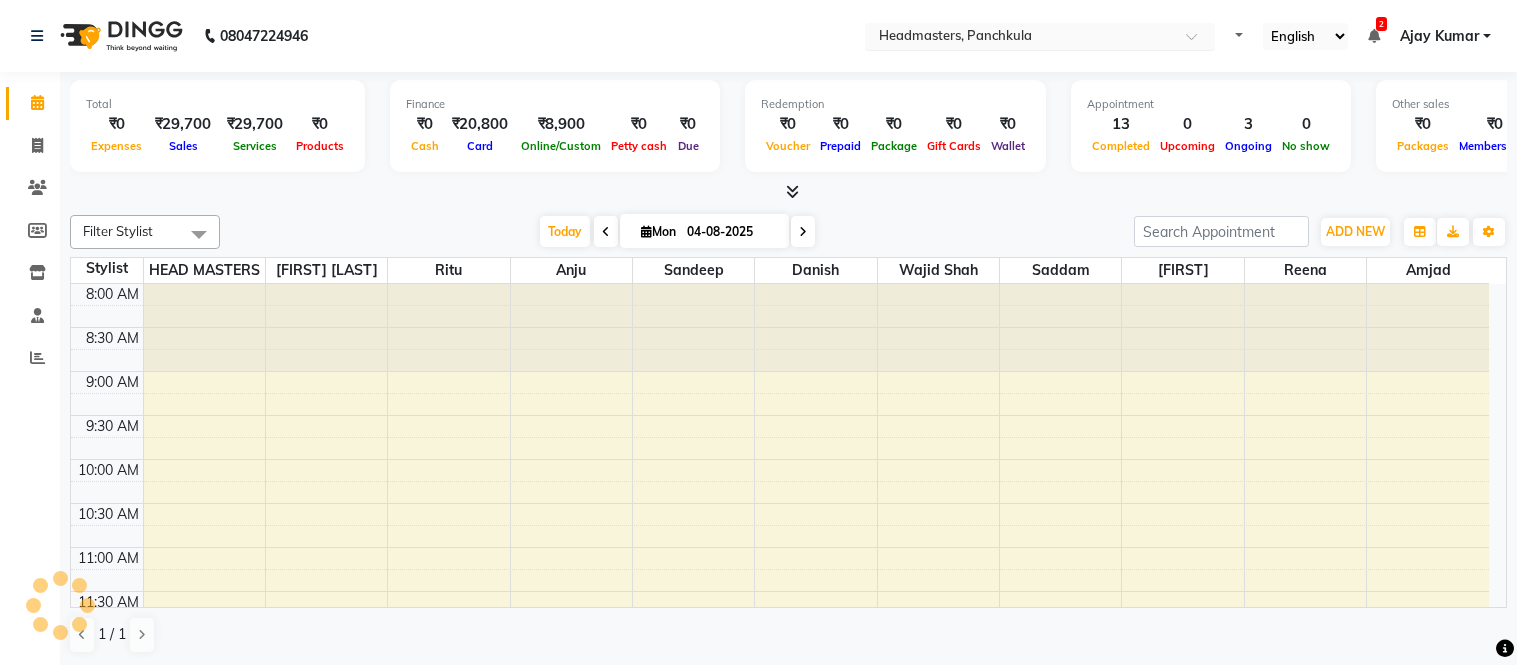 scroll, scrollTop: 0, scrollLeft: 0, axis: both 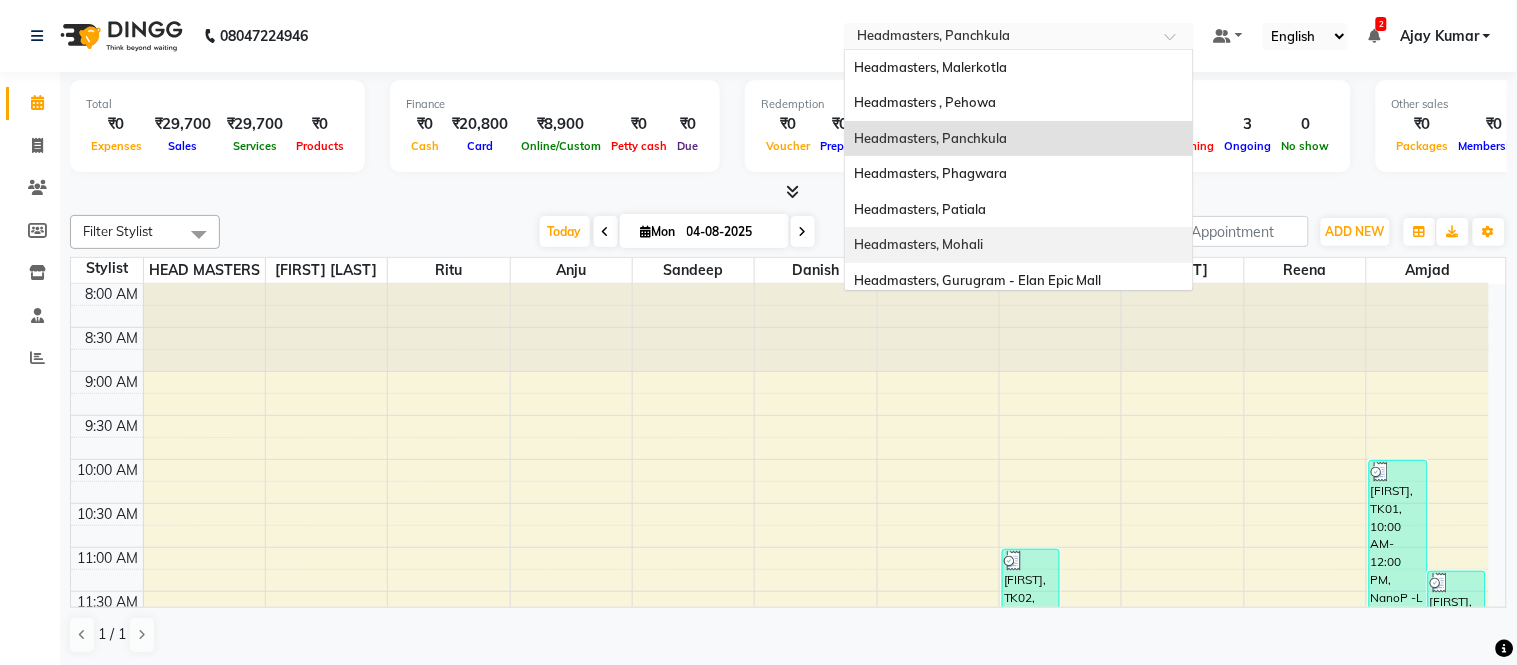 click on "Headmasters, Mohali" at bounding box center (919, 244) 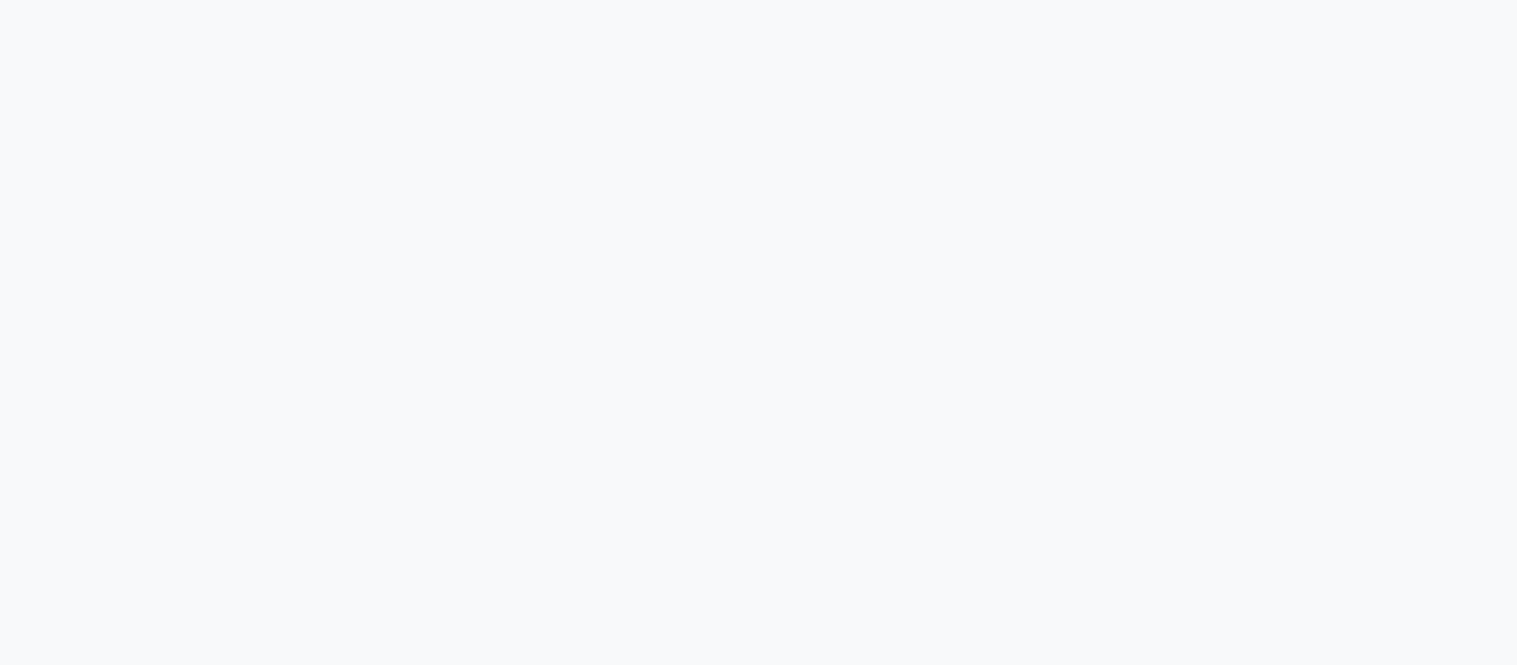 scroll, scrollTop: 0, scrollLeft: 0, axis: both 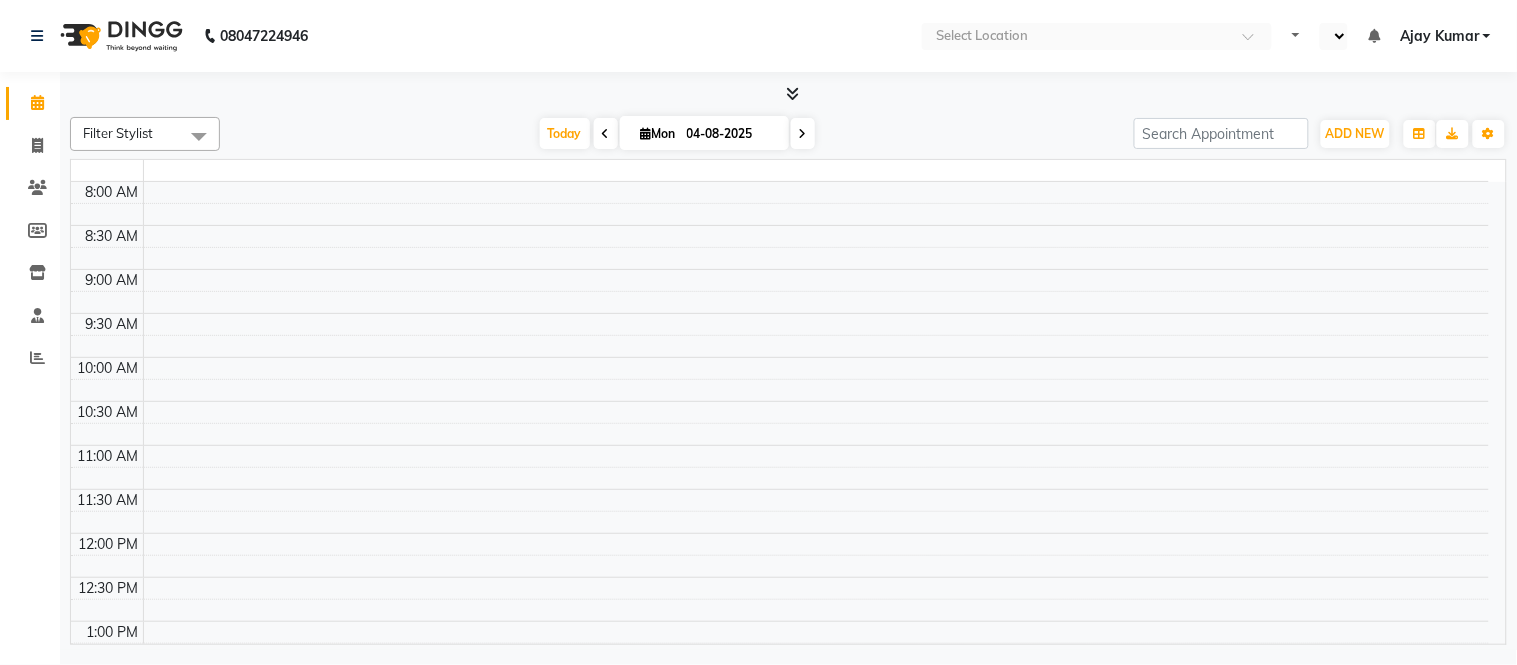 select on "en" 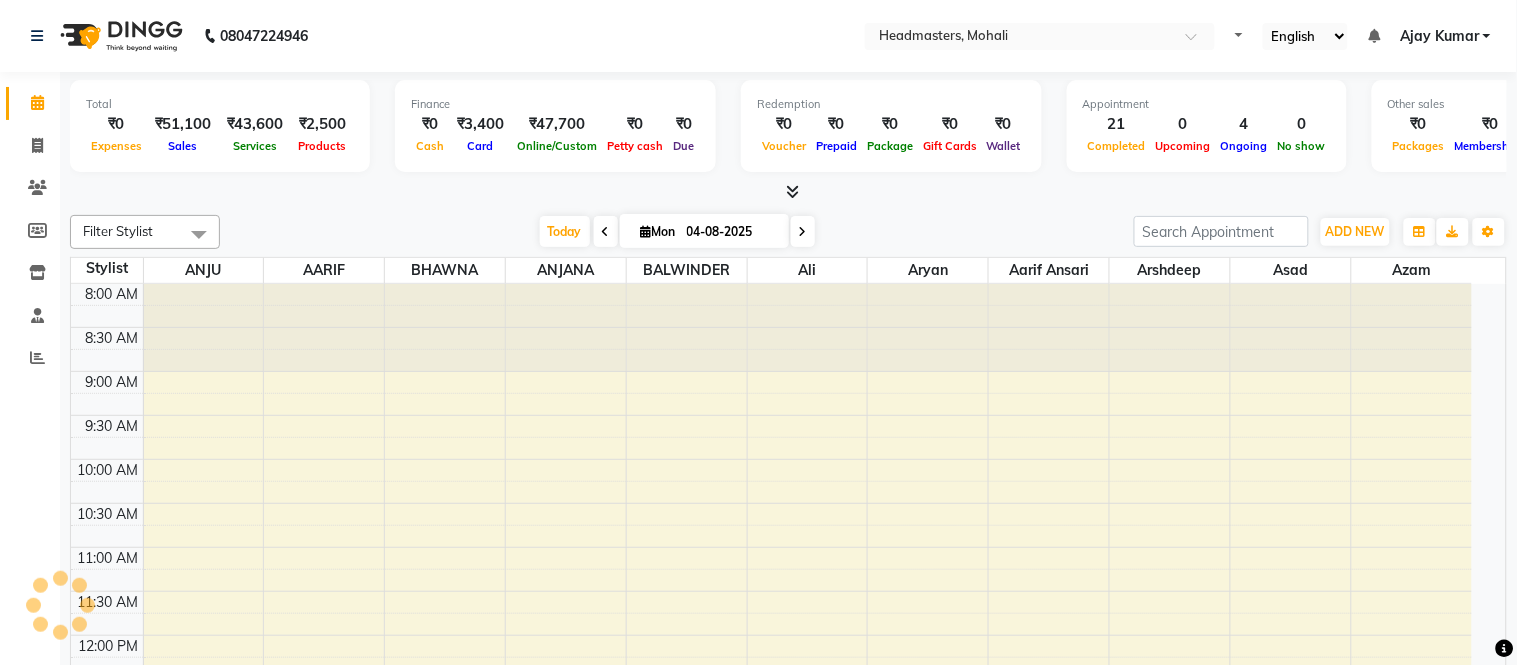 scroll, scrollTop: 0, scrollLeft: 0, axis: both 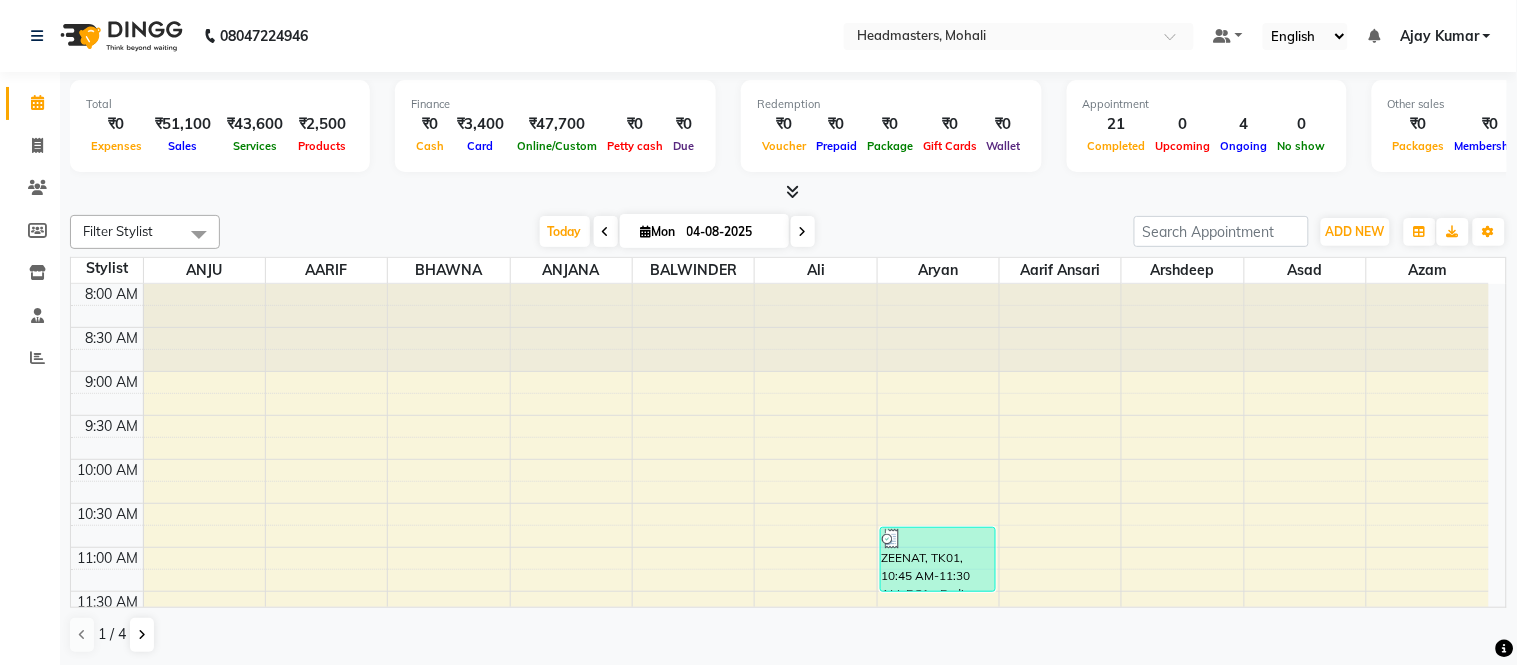 click at bounding box center [792, 191] 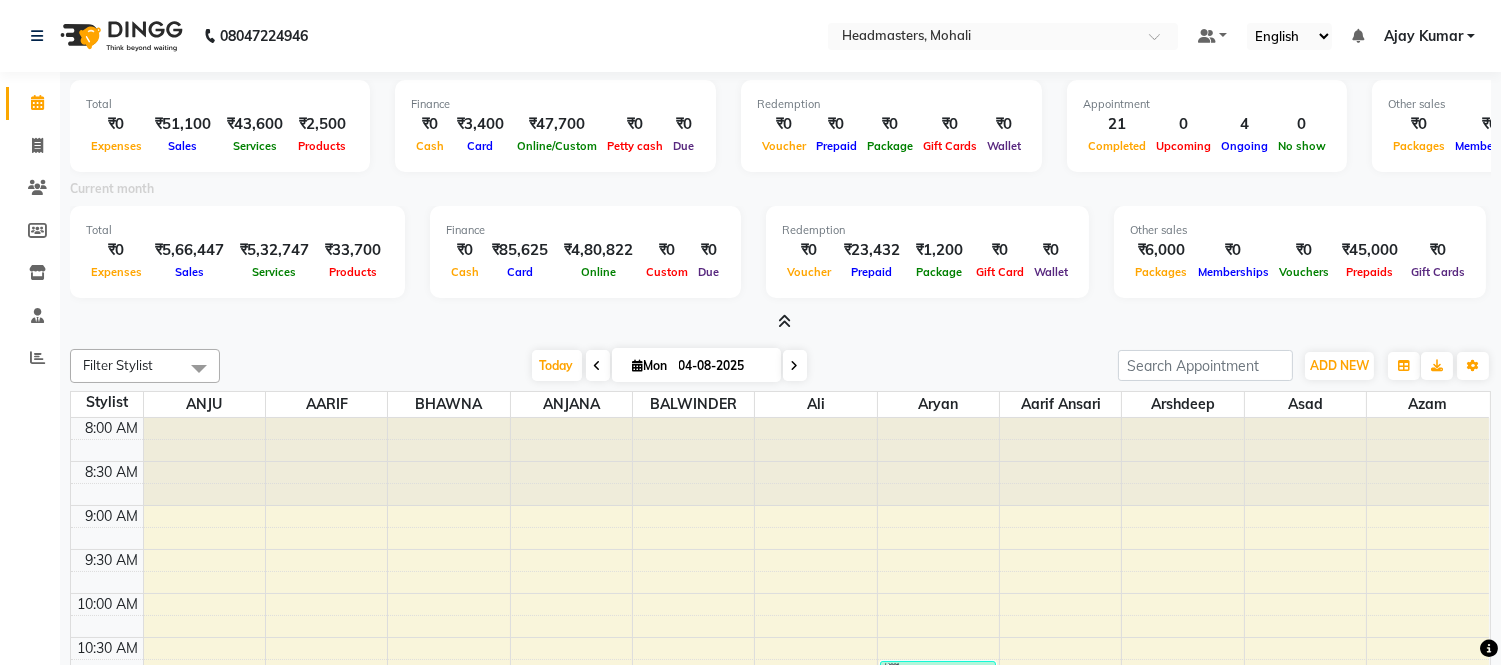 click at bounding box center (784, 321) 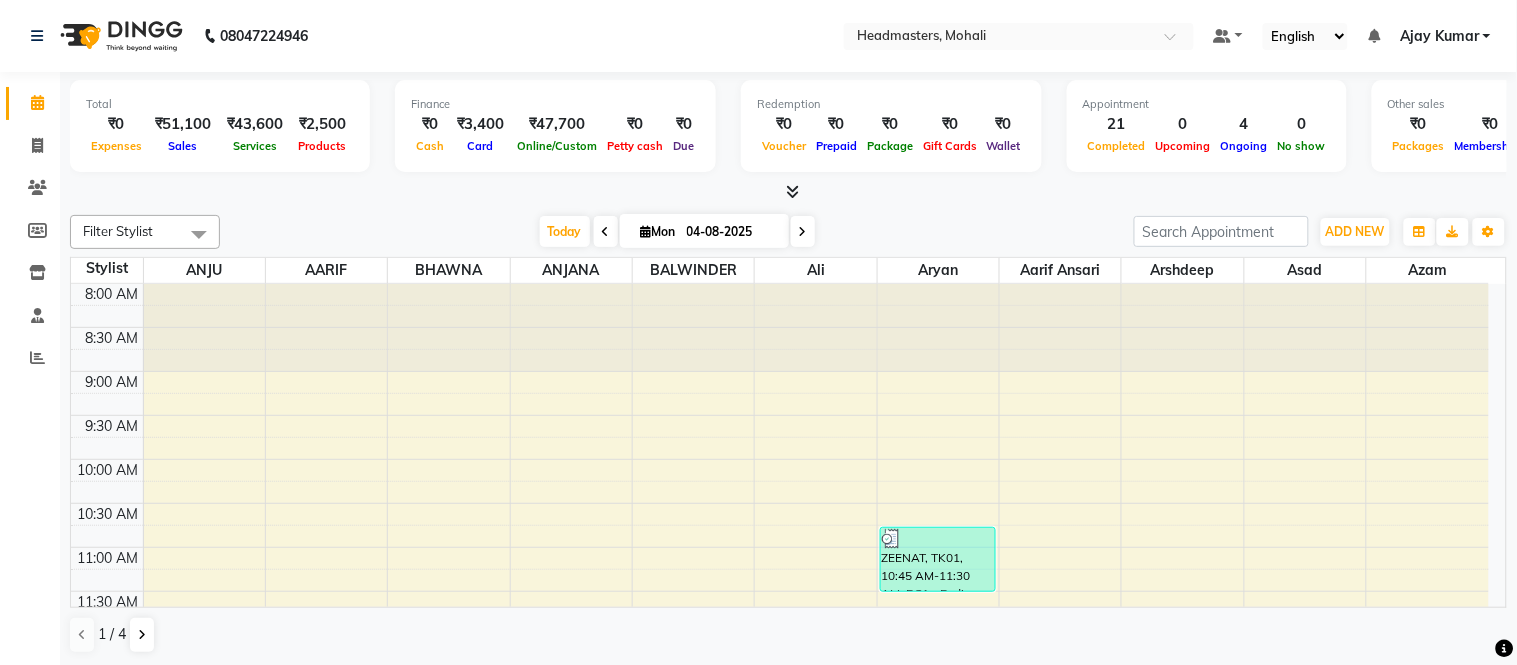 click at bounding box center (792, 191) 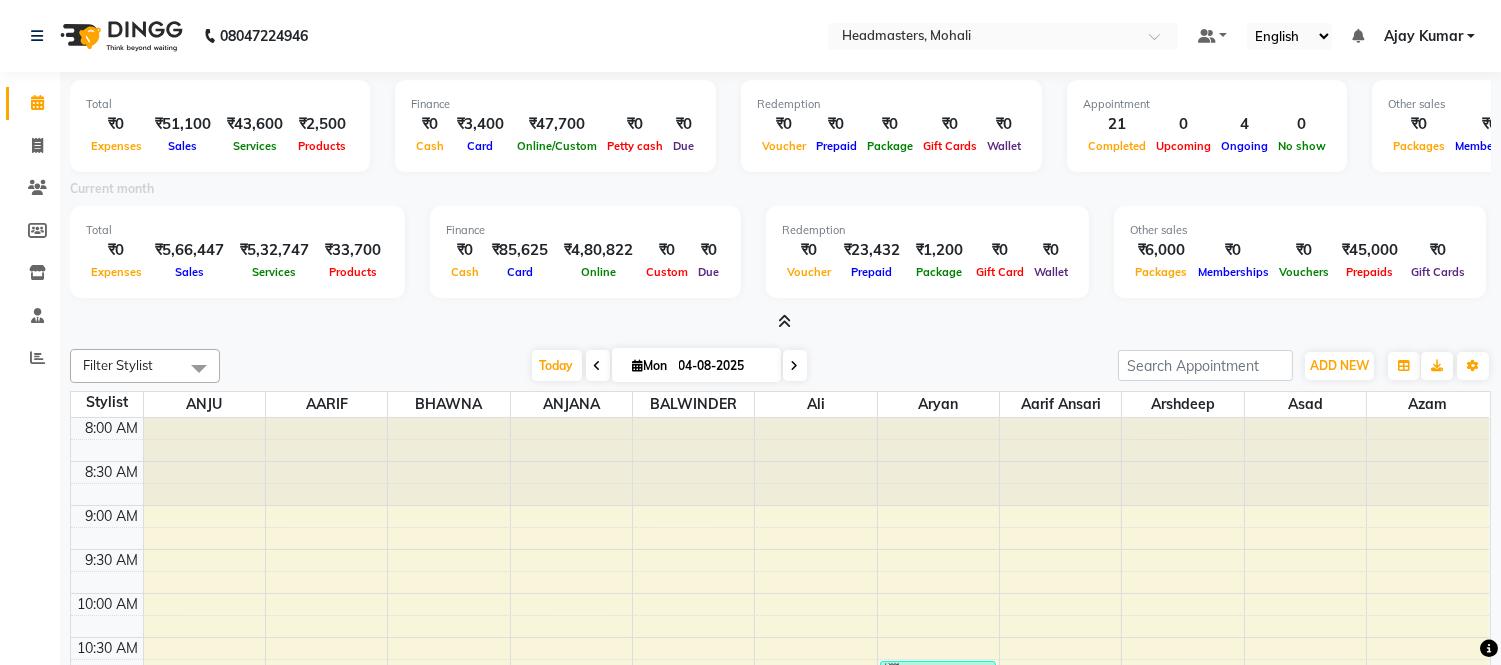 click at bounding box center (780, 322) 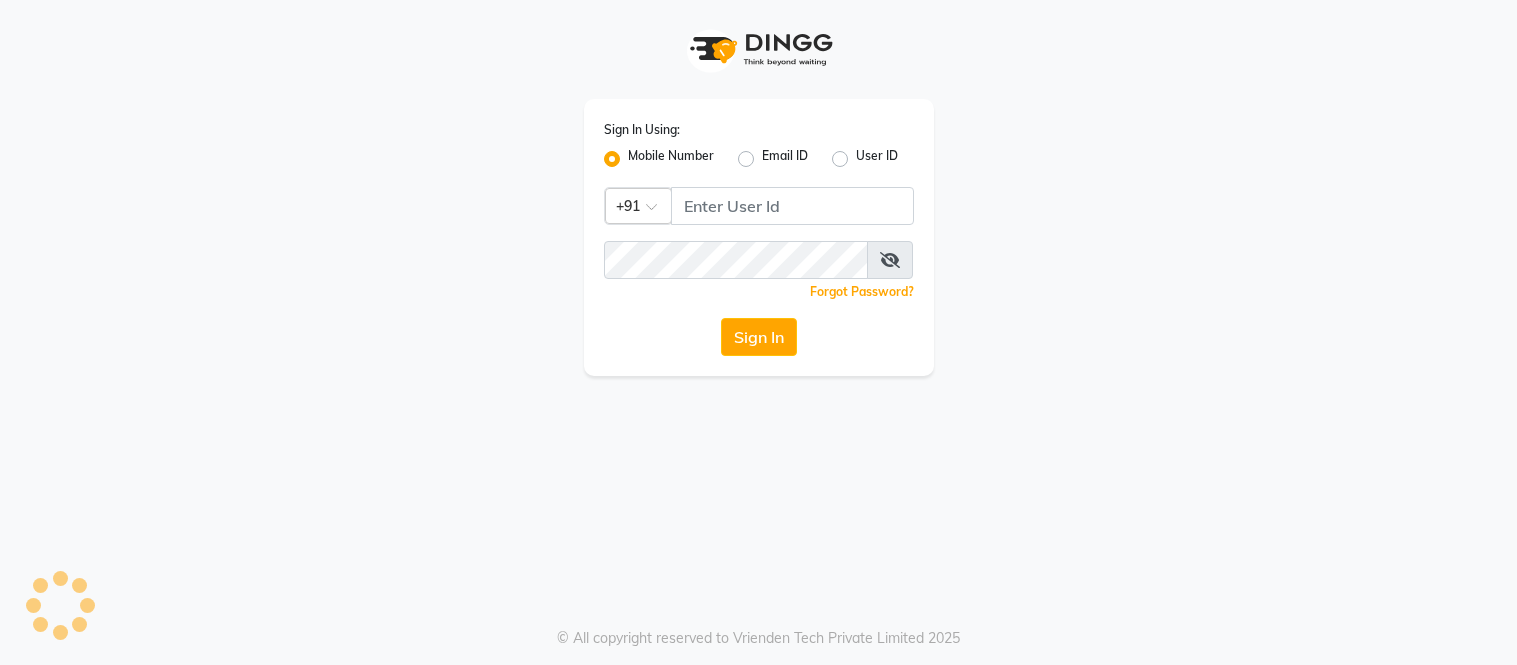 scroll, scrollTop: 0, scrollLeft: 0, axis: both 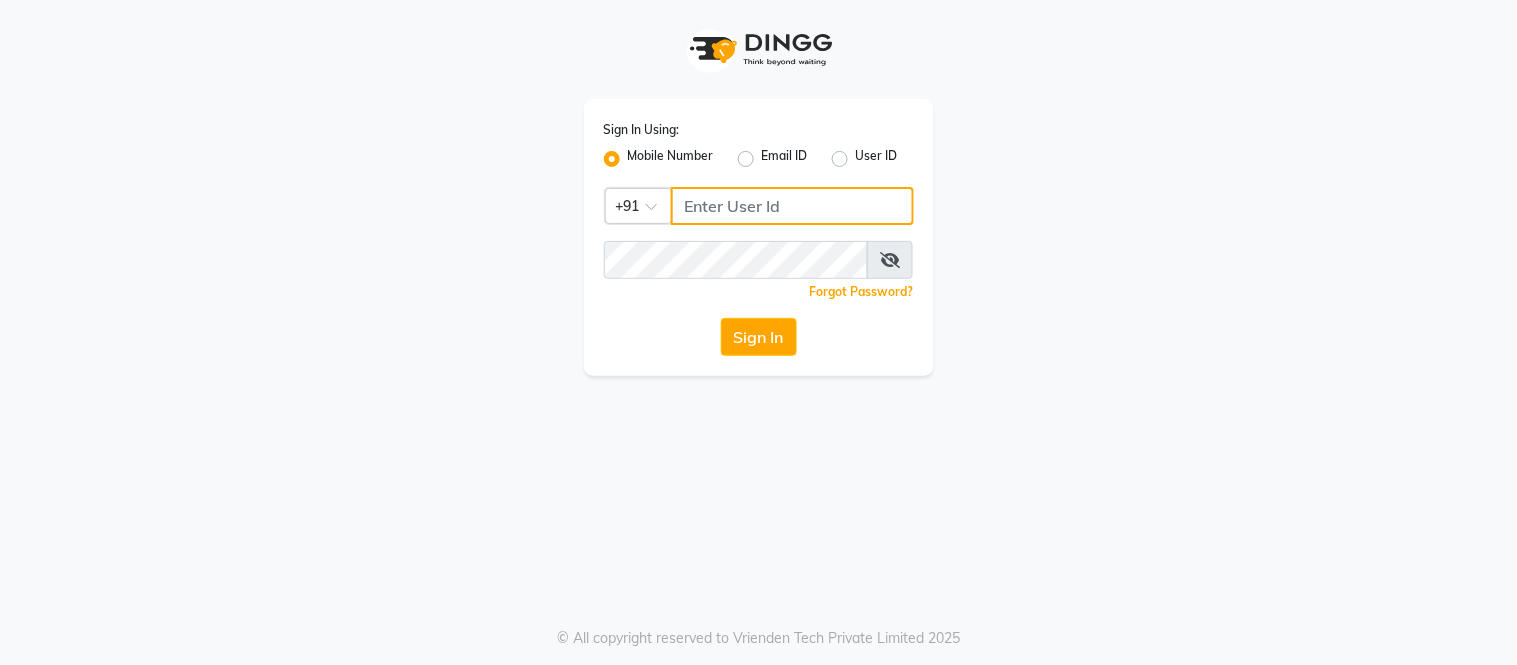 click 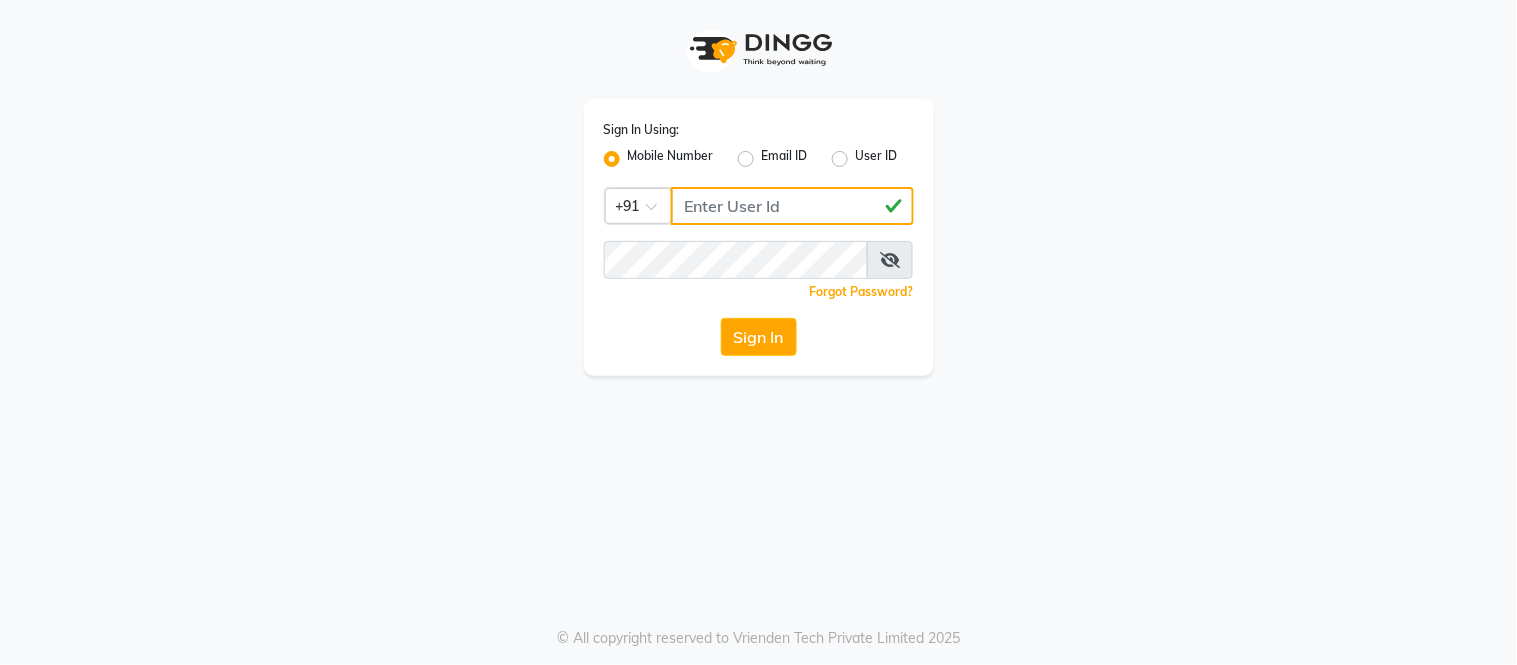 type on "[PHONE]" 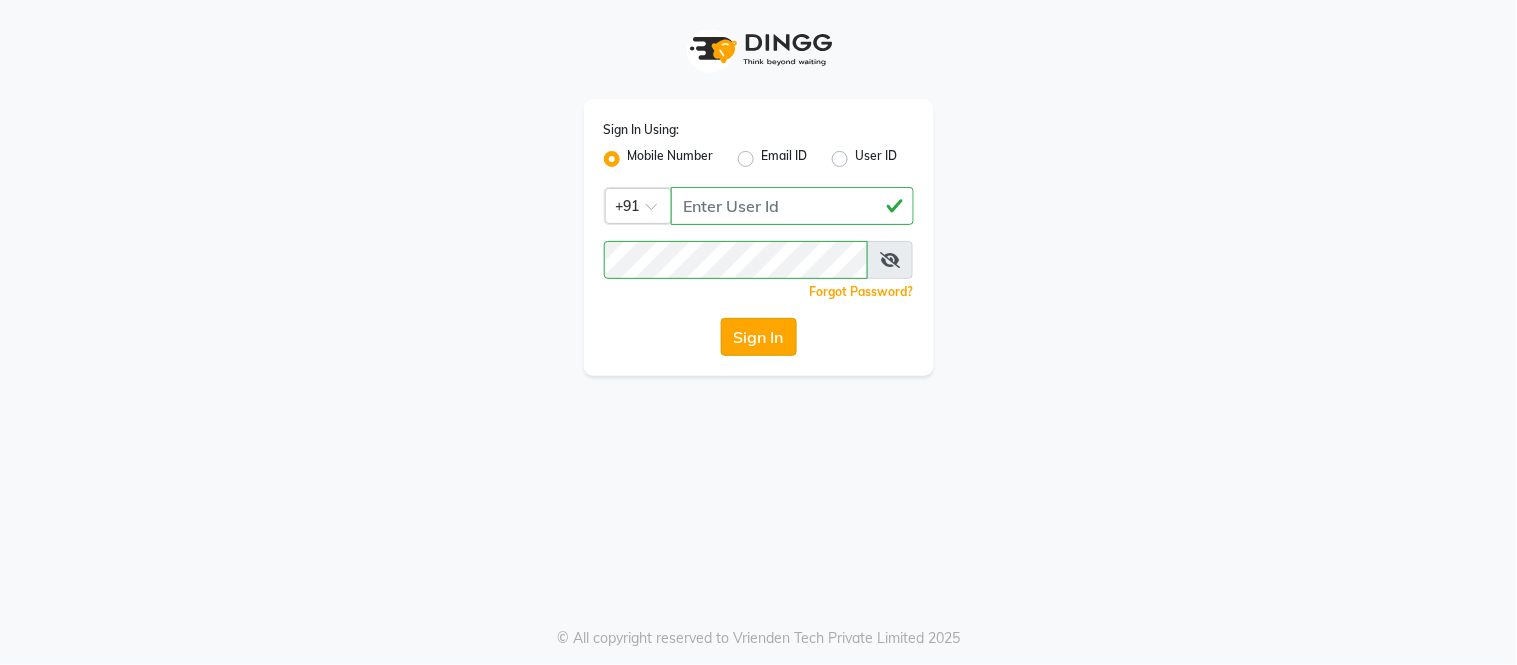 click on "Sign In" 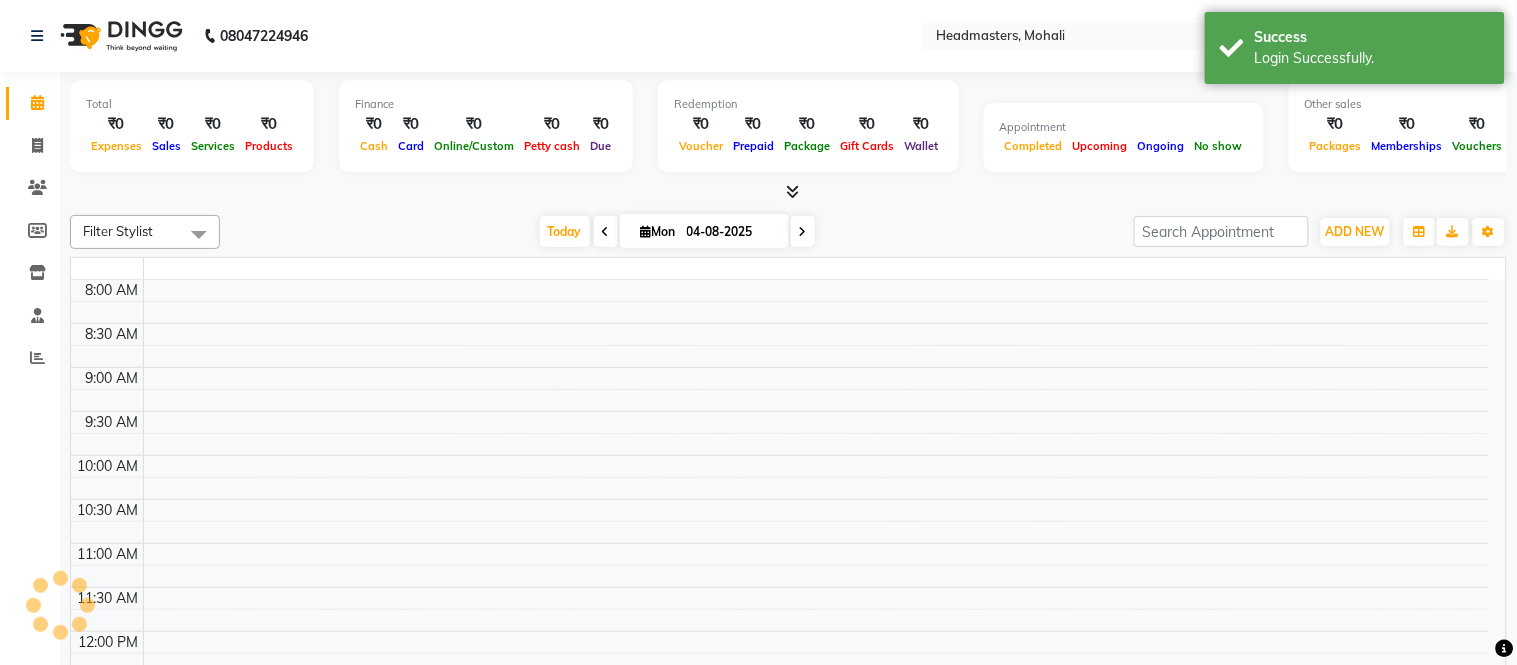 select on "en" 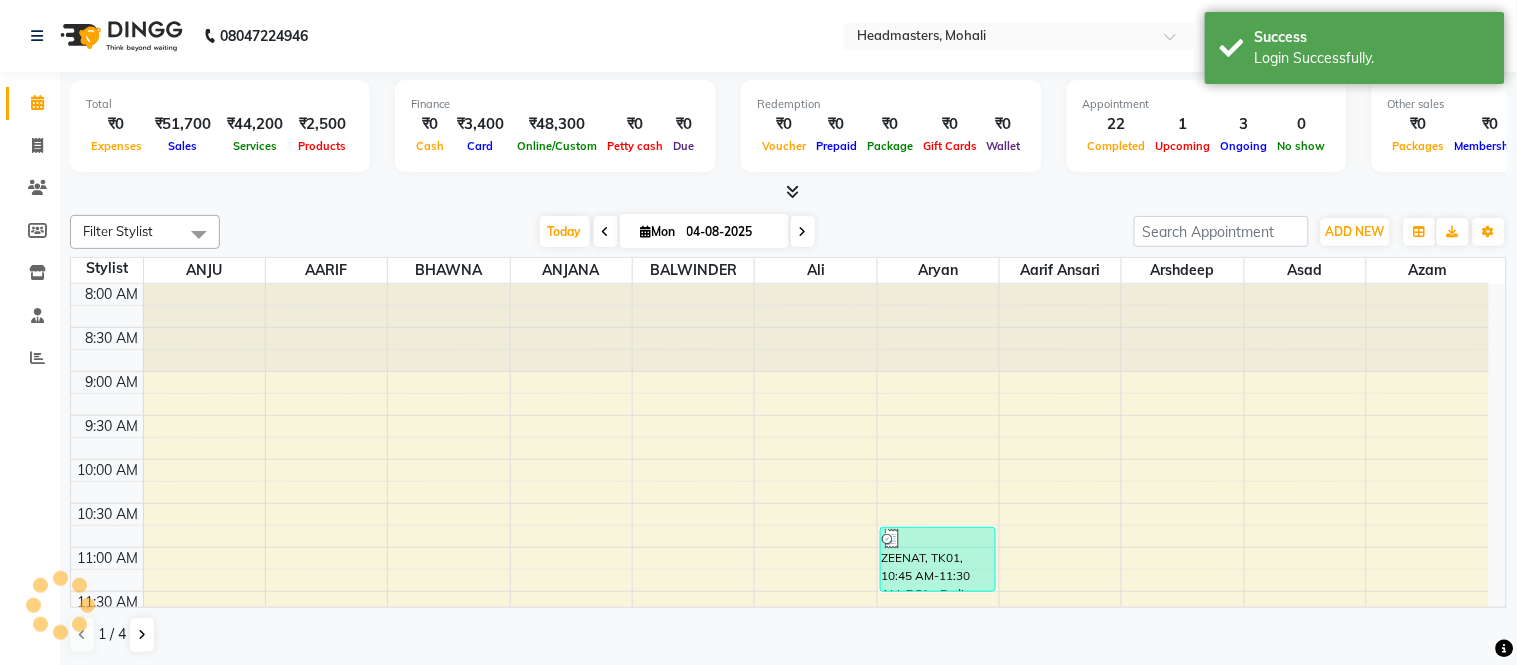 scroll, scrollTop: 0, scrollLeft: 0, axis: both 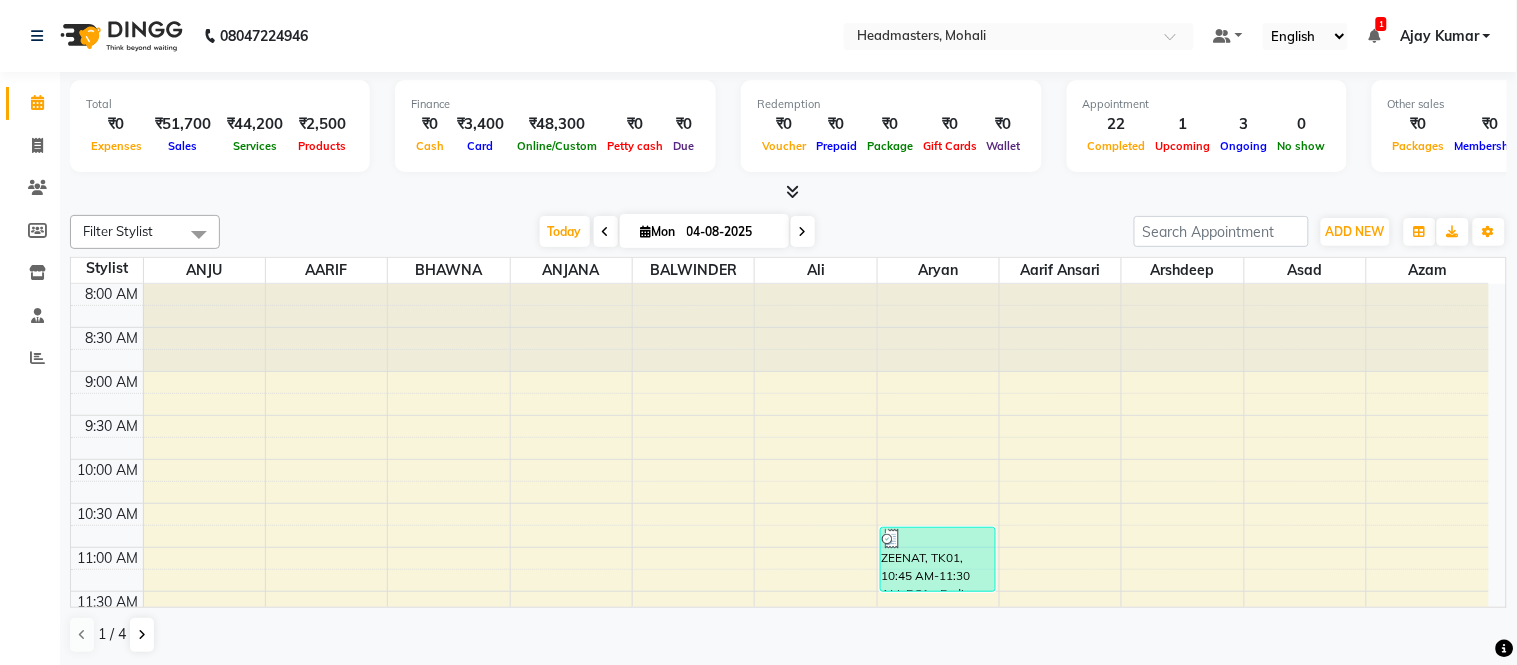 click at bounding box center (792, 191) 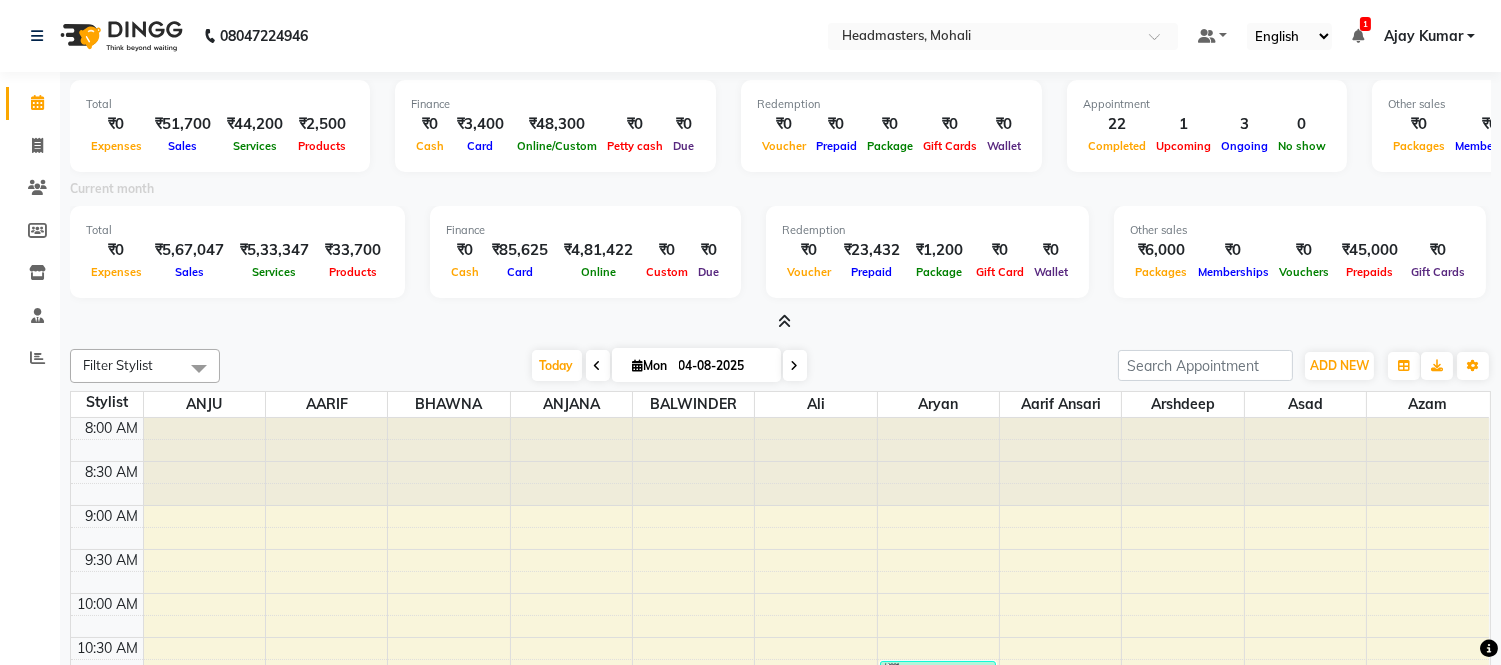 click on "Default Panel My Panel English ENGLISH Español العربية मराठी हिंदी ગુજરાતી தமிழ் 中文 1 Notifications nothing to show Ajay Kumar Manage Profile Change Password Sign out  Version:3.16.0" at bounding box center [1003, 36] 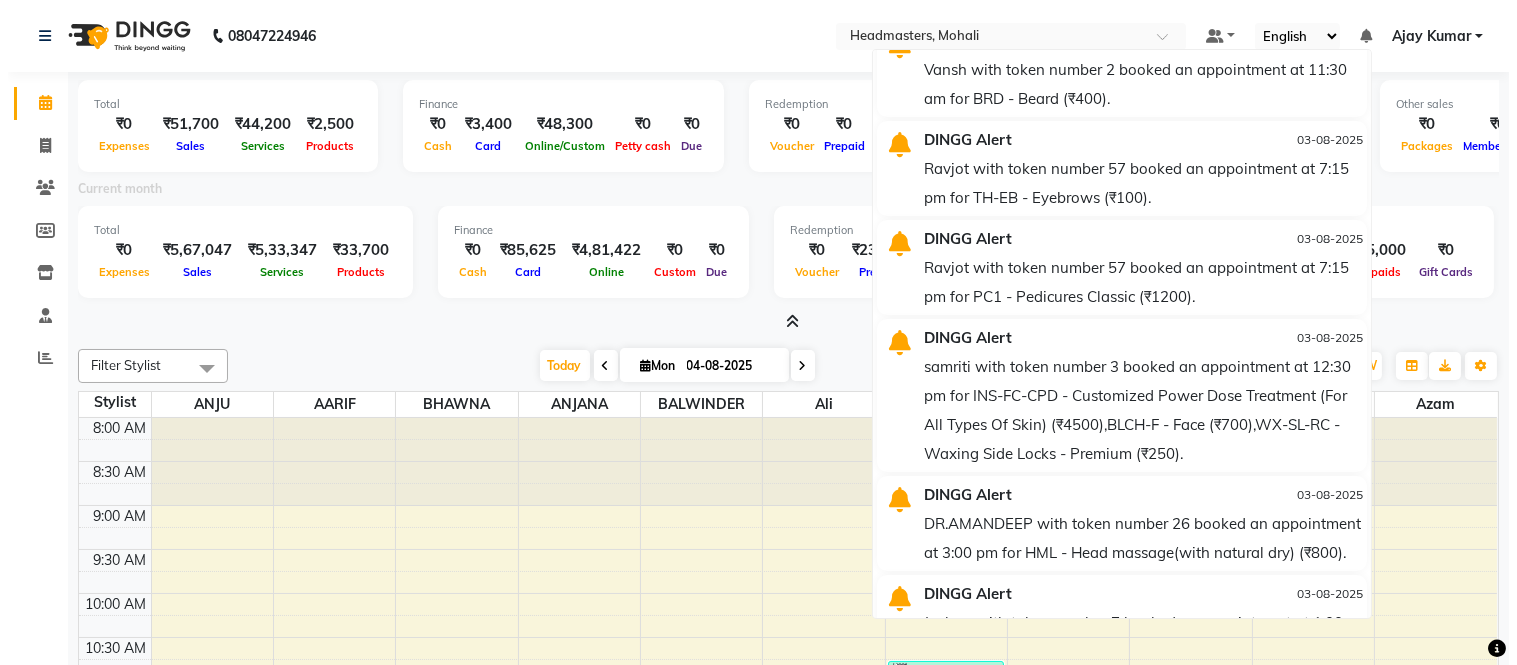 scroll, scrollTop: 0, scrollLeft: 0, axis: both 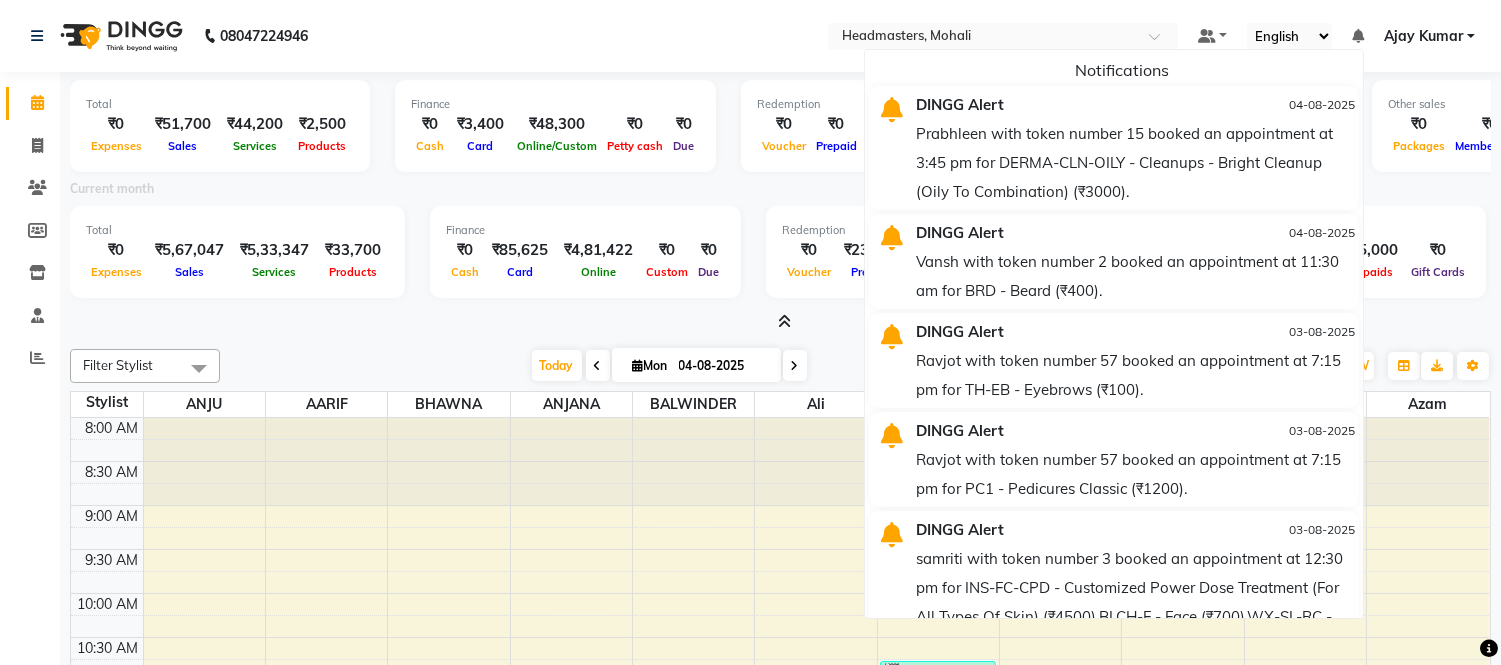 drag, startPoint x: 1371, startPoint y: 36, endPoint x: 1362, endPoint y: 42, distance: 10.816654 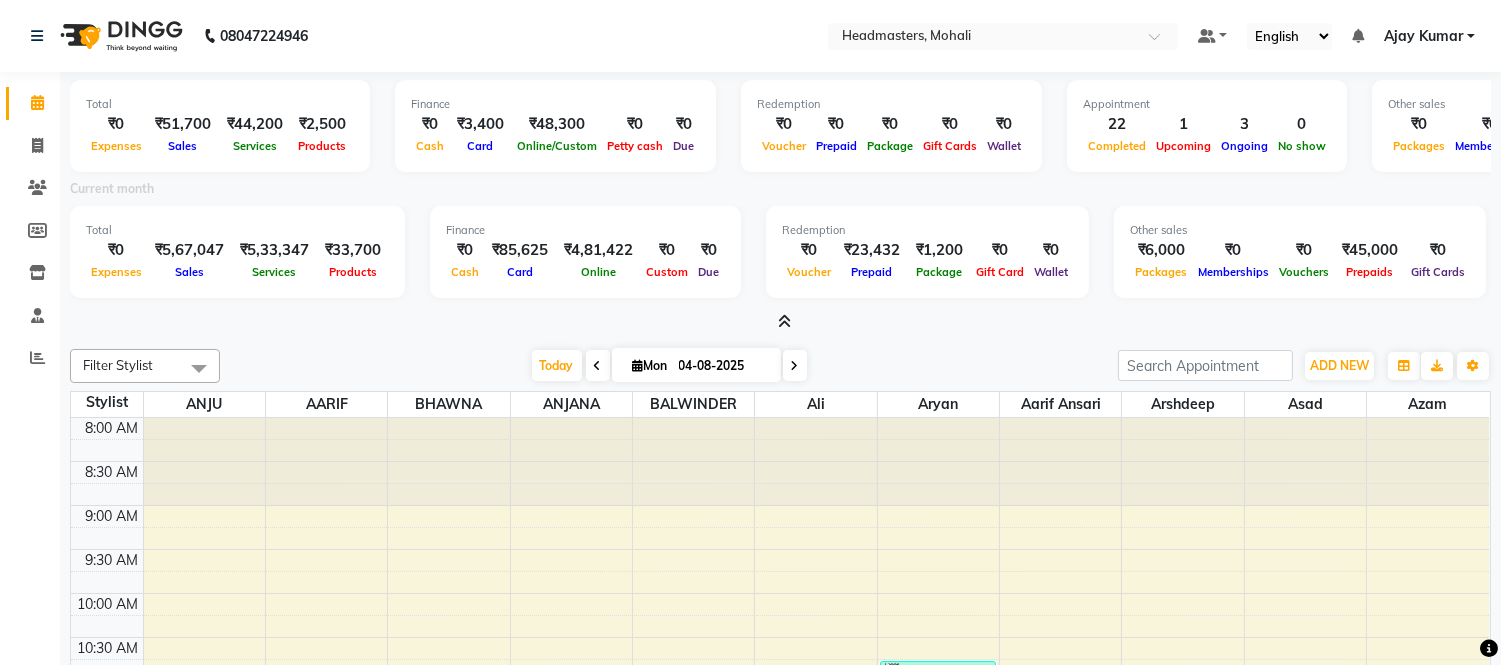 click at bounding box center [1358, 36] 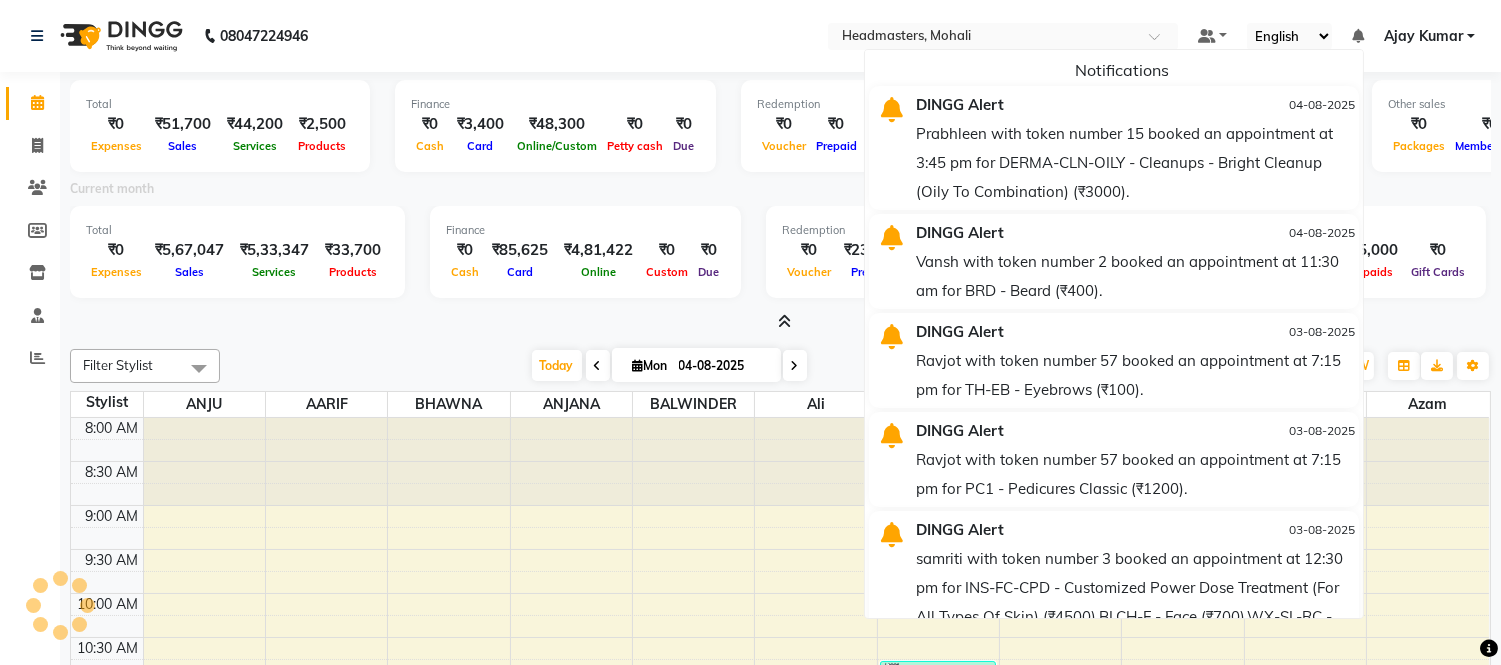 drag, startPoint x: 558, startPoint y: 20, endPoint x: 553, endPoint y: 6, distance: 14.866069 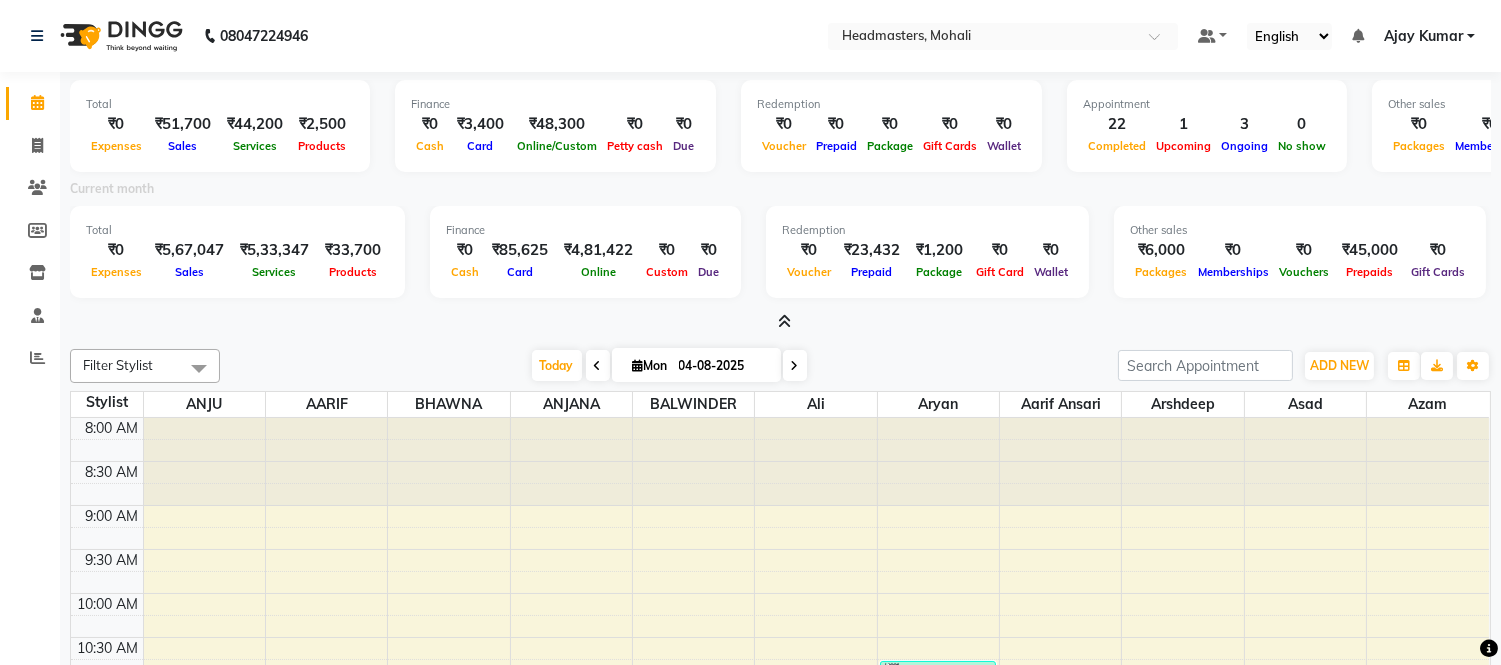 click on "[PHONE] Need Help?  Call us on [PHONE] Select Location × Headmasters, [CITY] Default Panel My Panel English ENGLISH Español العربية मराठी हिंदी ગુજરાતી தமிழ் 中文 Notifications  DINGG Alert   04-08-2025   [FIRST] with token number 15 booked an appointment at 3:45 pm for DERMA-CLN-OILY - Cleanups - Bright Cleanup (Oily To Combination) (₹3000).   DINGG Alert   04-08-2025   [FIRST] with token number 2 booked an appointment at 11:30 am for BRD - Beard (₹400).   DINGG Alert   03-08-2025   [FIRST] with token number 57 booked an appointment at 7:15 pm for TH-EB - Eyebrows (₹100).   DINGG Alert   03-08-2025   [FIRST] with token number 57 booked an appointment at 7:15 pm for PC1 - Pedicures Classic (₹1200).   DINGG Alert   03-08-2025   [FIRST] with token number 3 booked an appointment at 12:30 pm for INS-FC-CPD - Customized Power Dose Treatment (For All Types Of Skin) (₹4500),BLCH-F - Face (₹700),WX-SL-RC - Waxing Side Locks - Premium (₹250)." 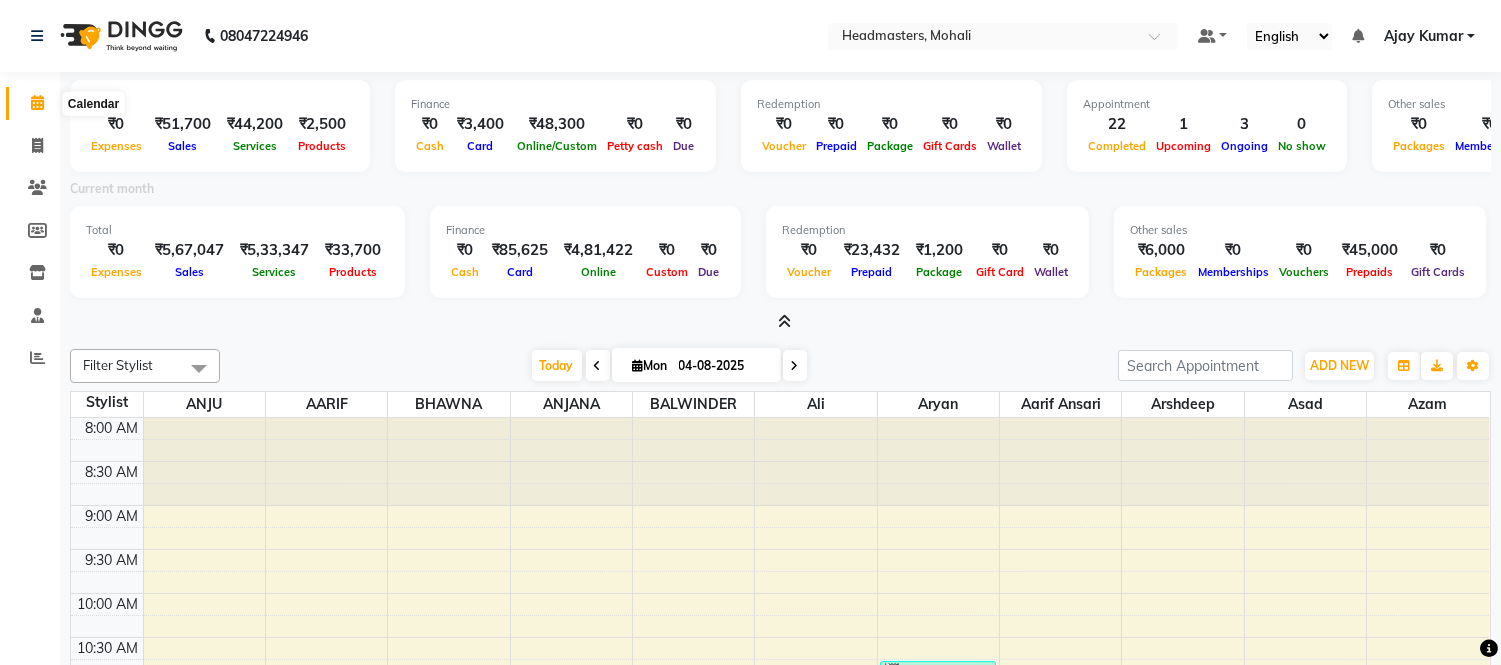 click 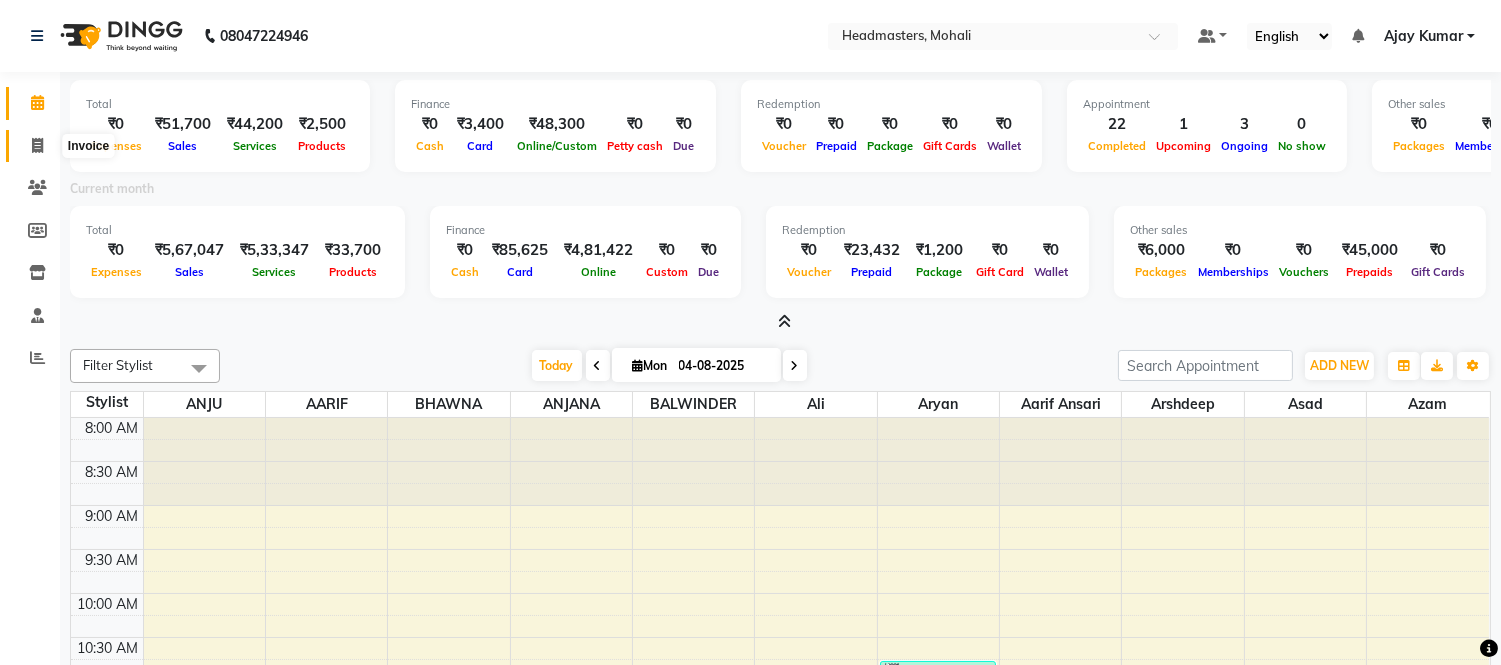 click 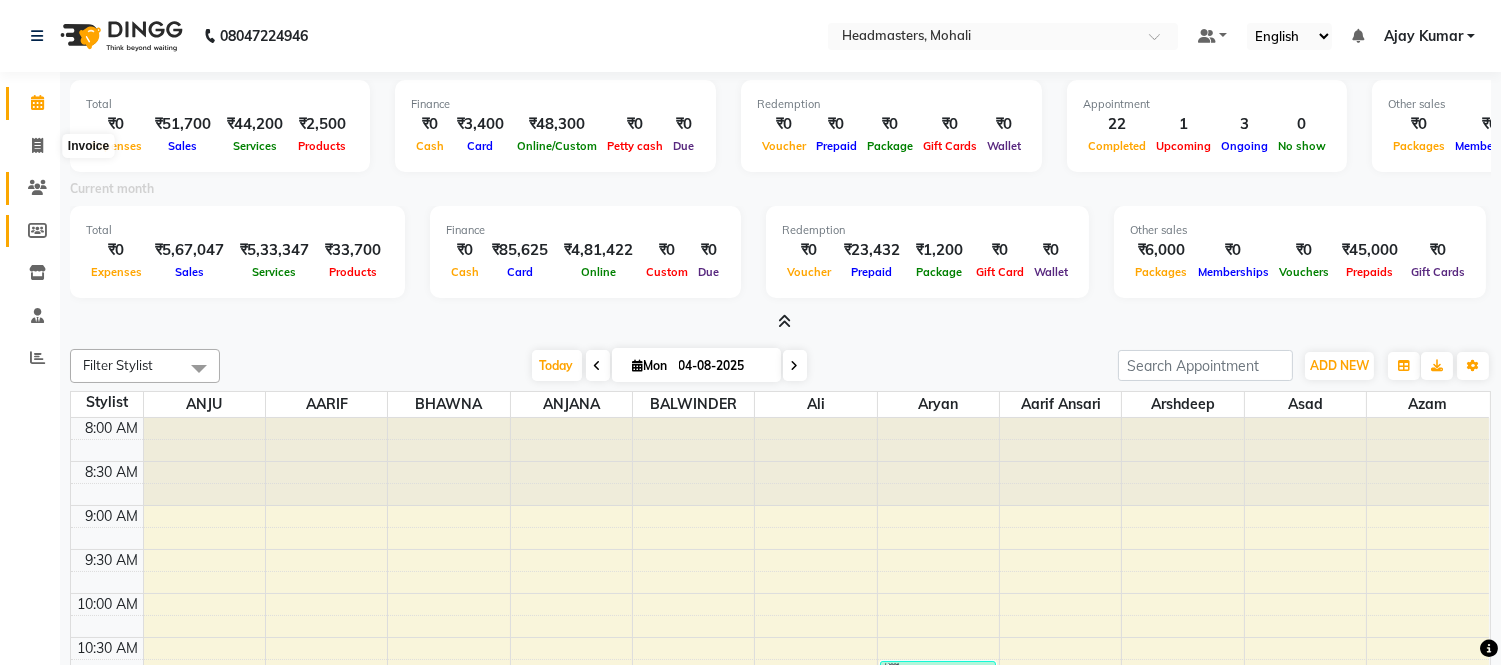 click 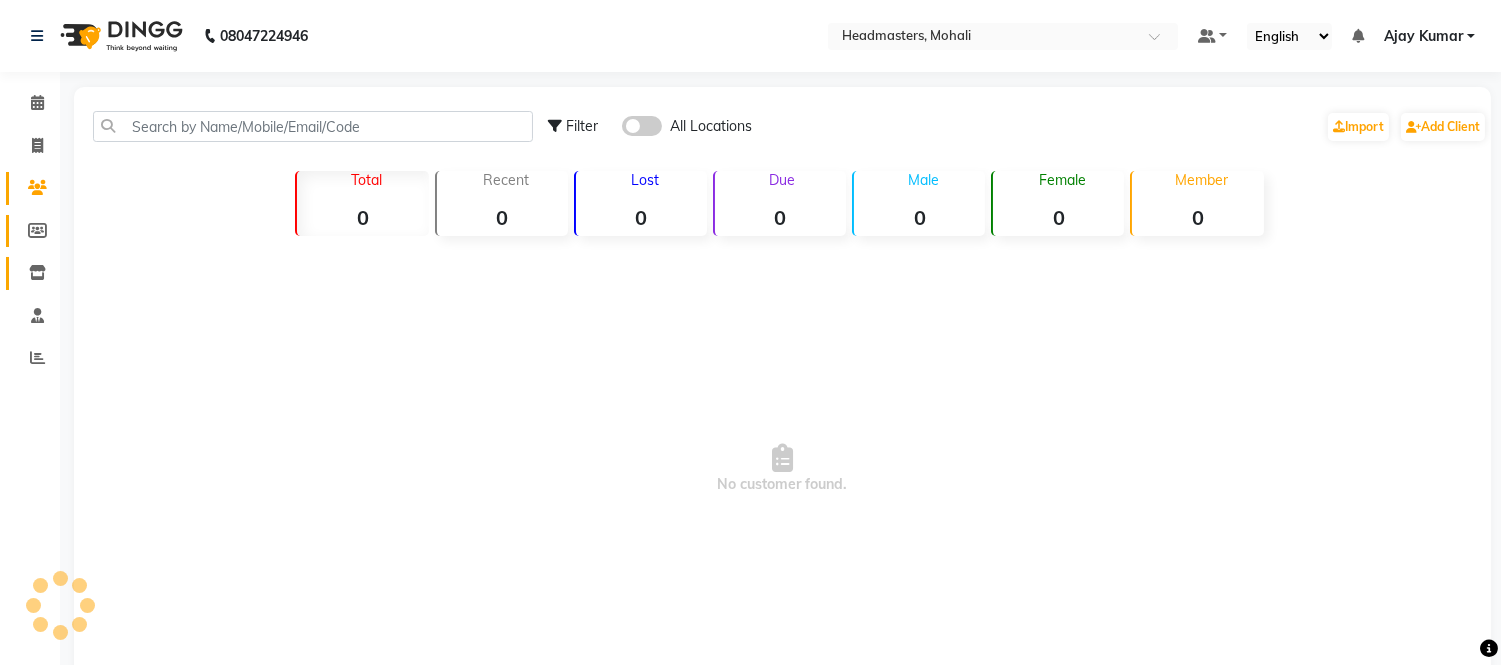 drag, startPoint x: 30, startPoint y: 242, endPoint x: 30, endPoint y: 278, distance: 36 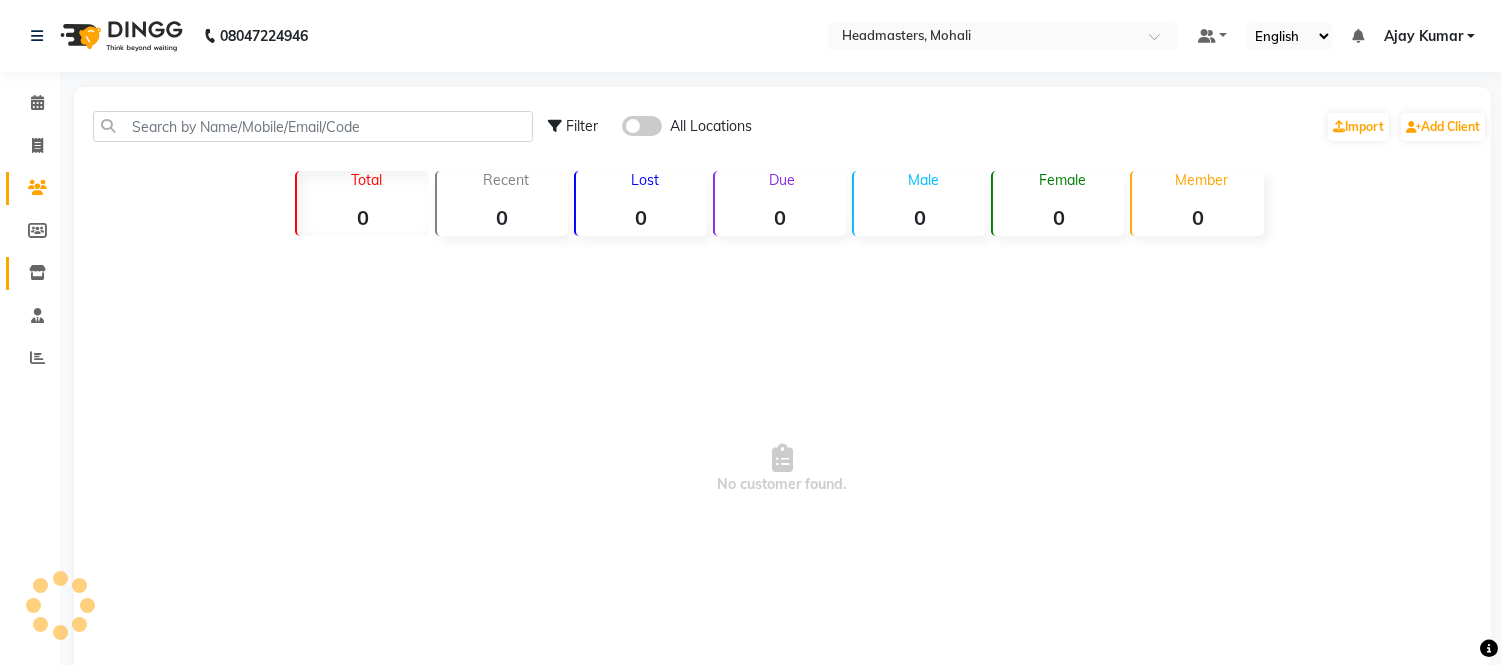 click 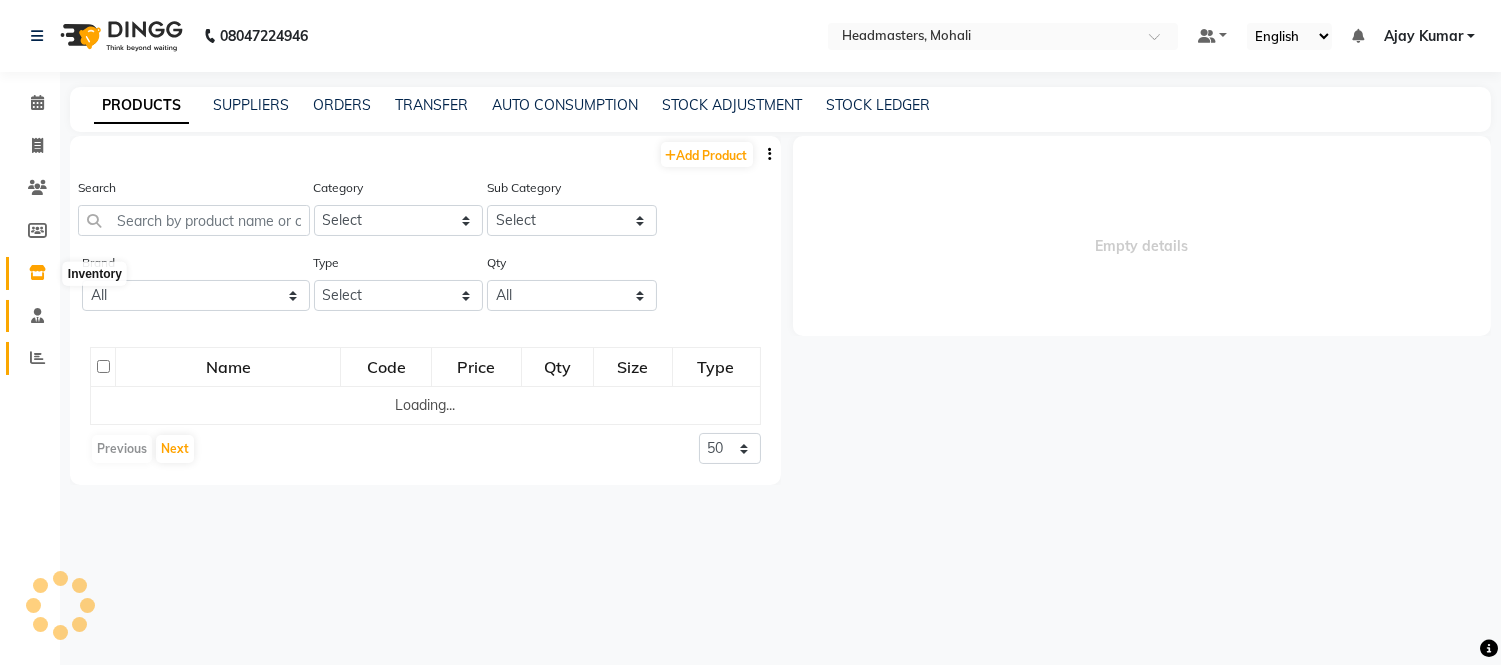 click 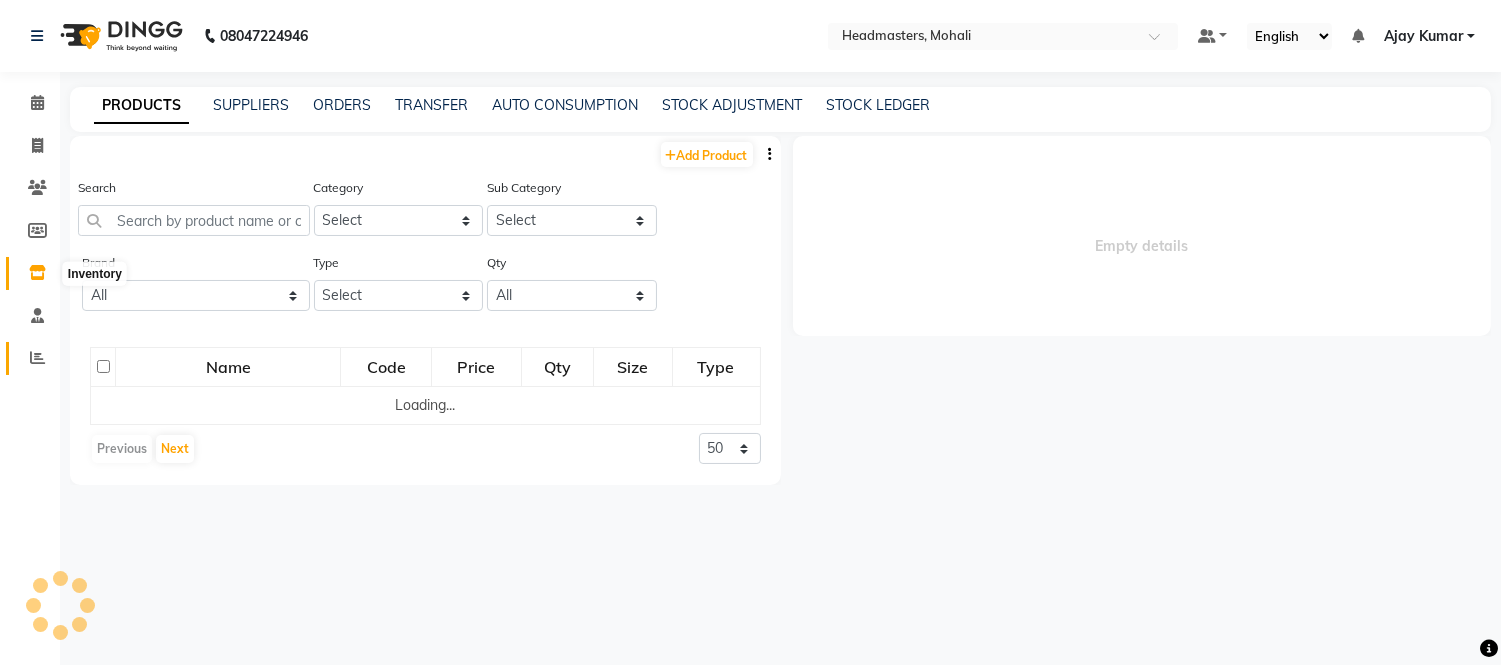 click 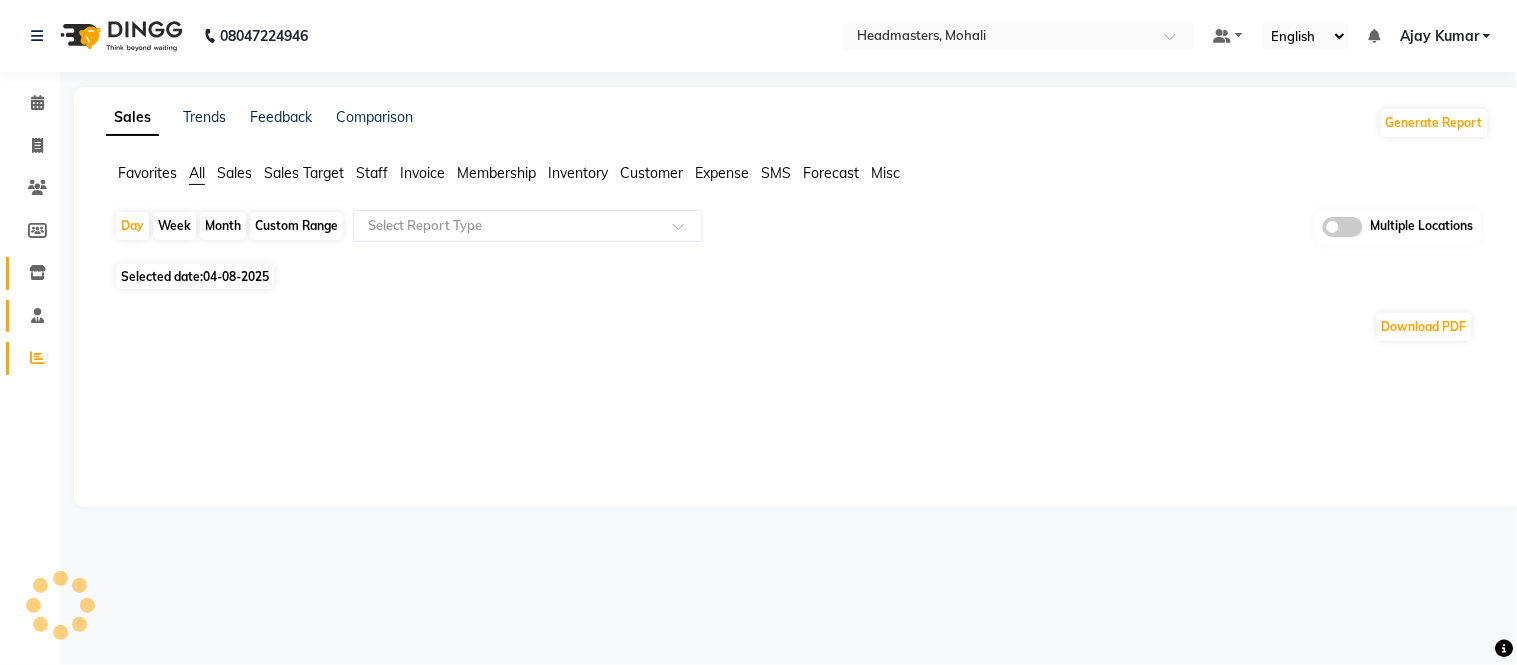 click 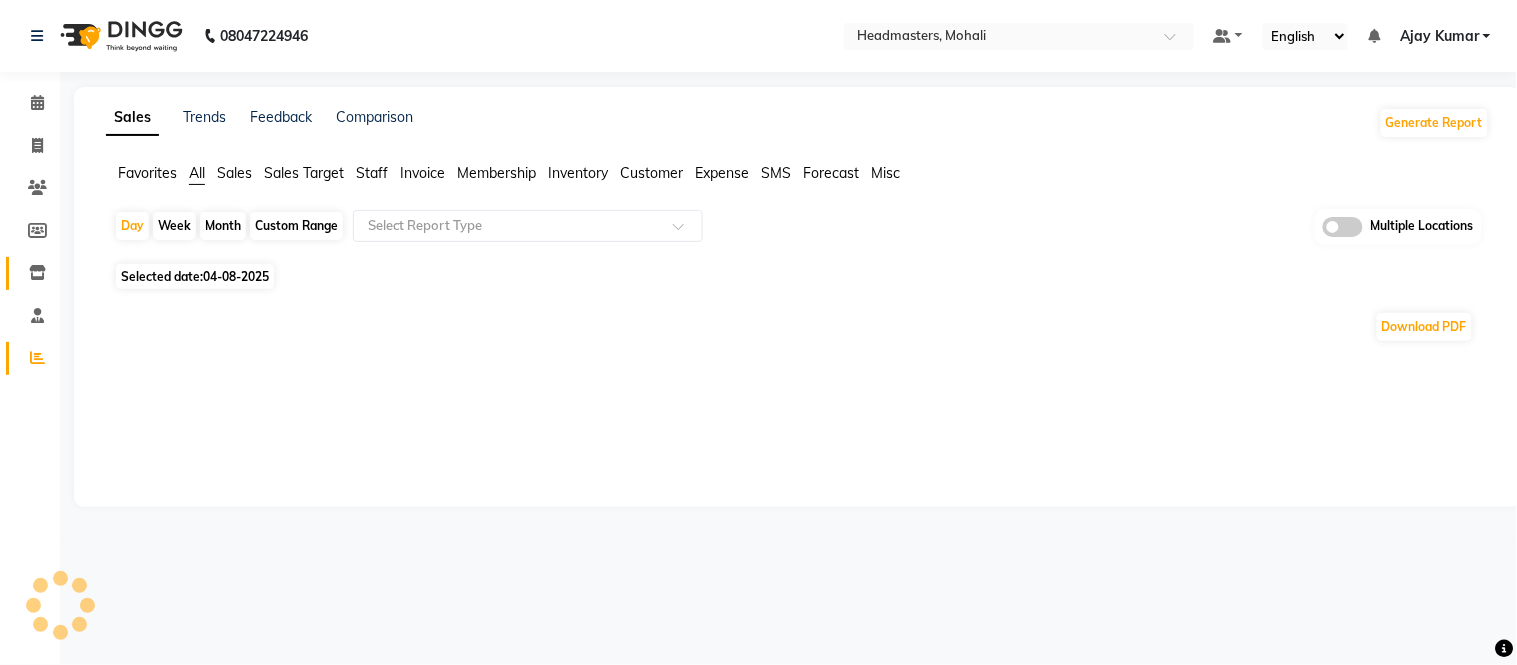 click 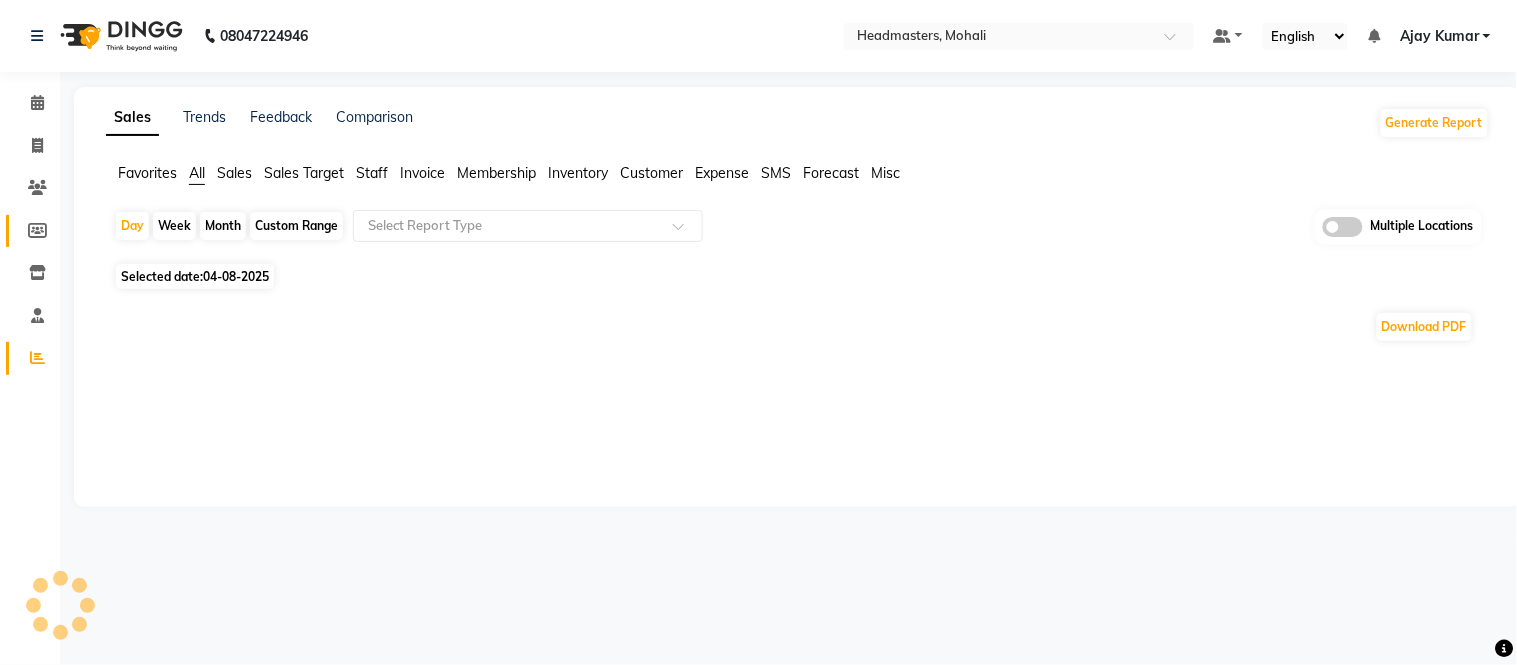 click 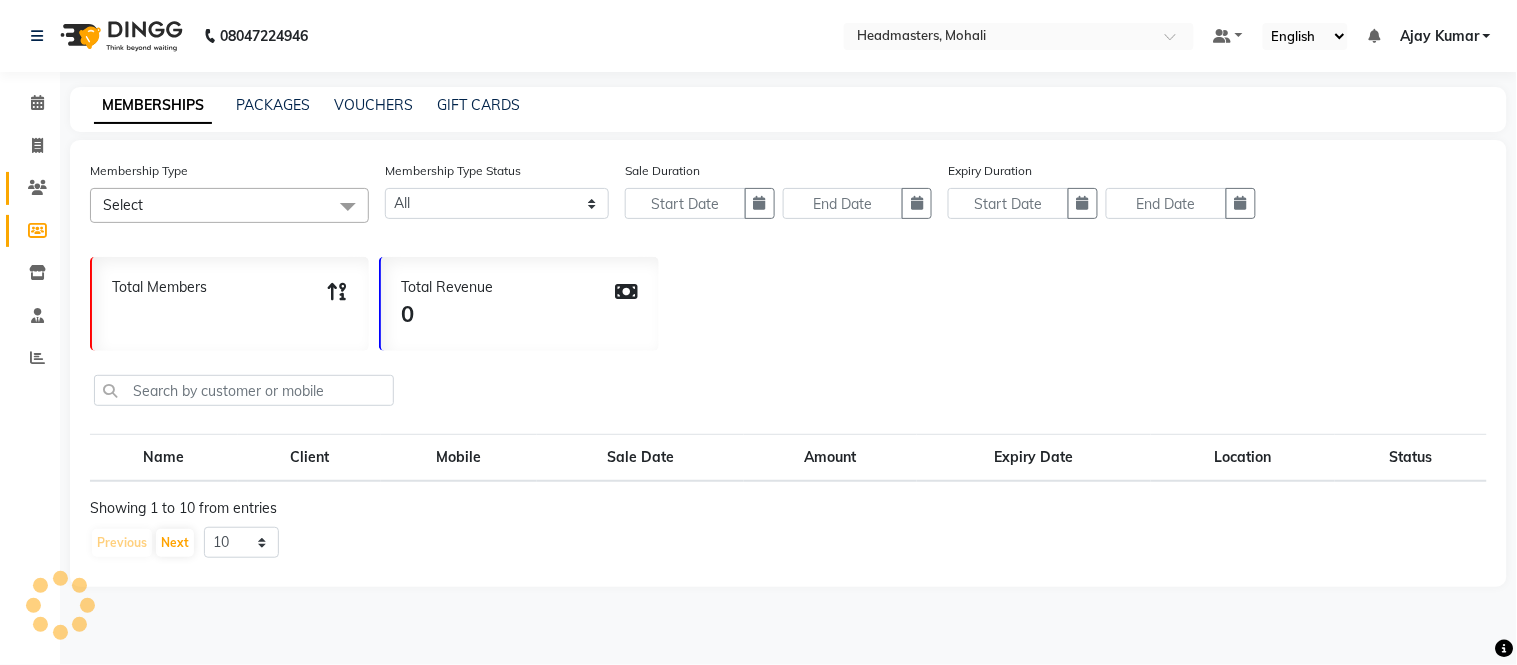 click 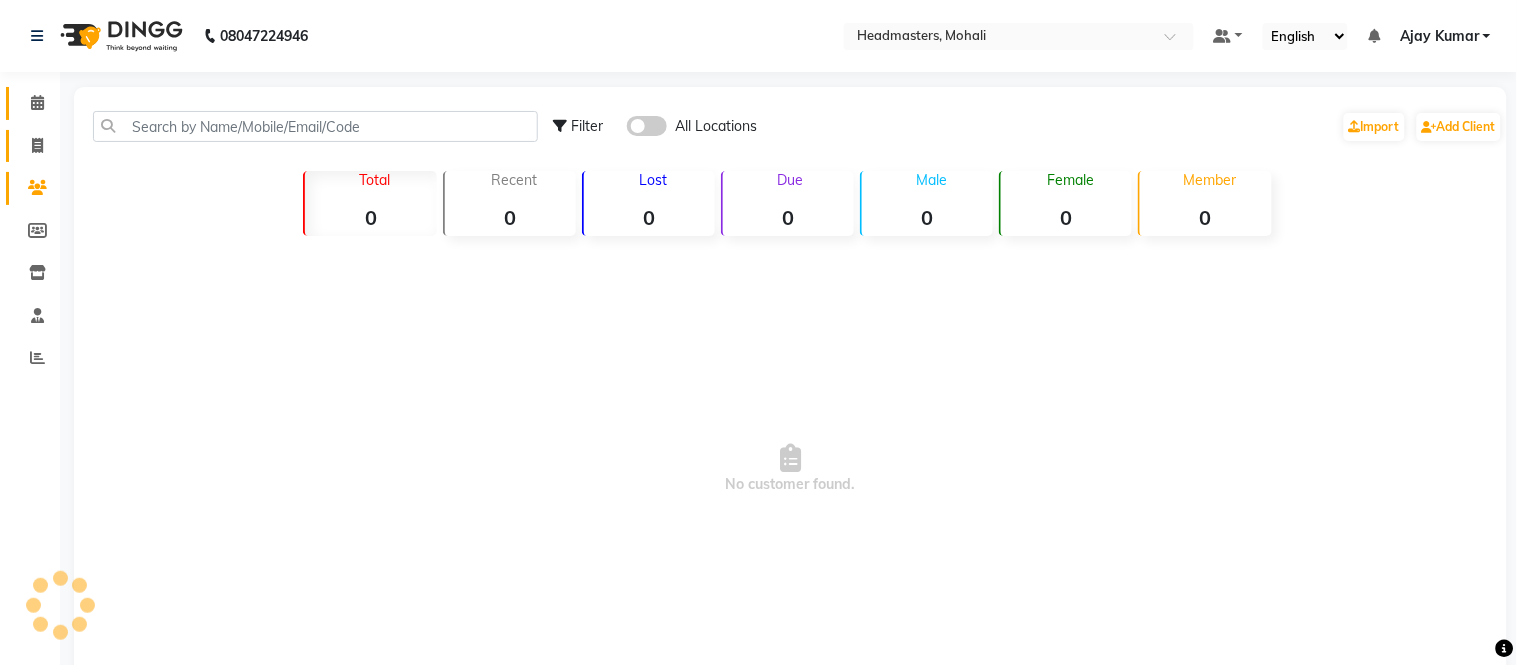 click on "Invoice" 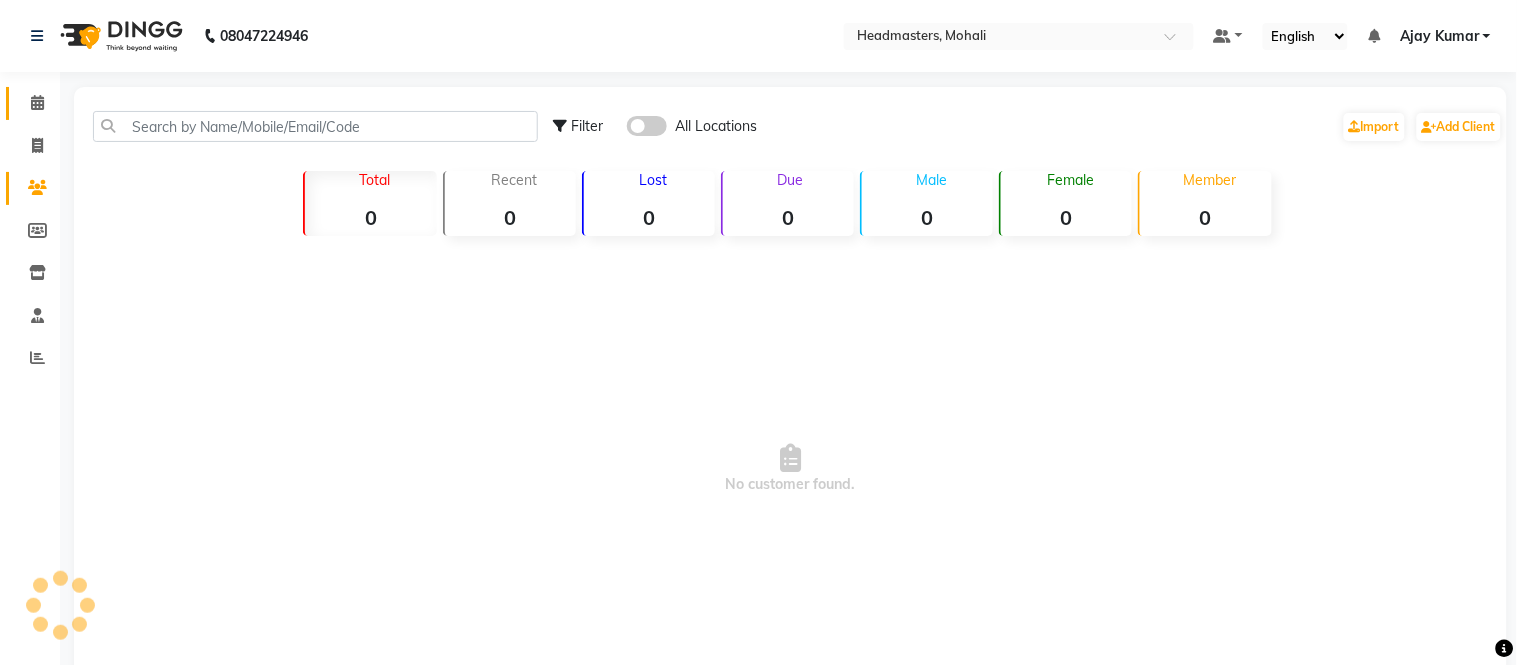 click 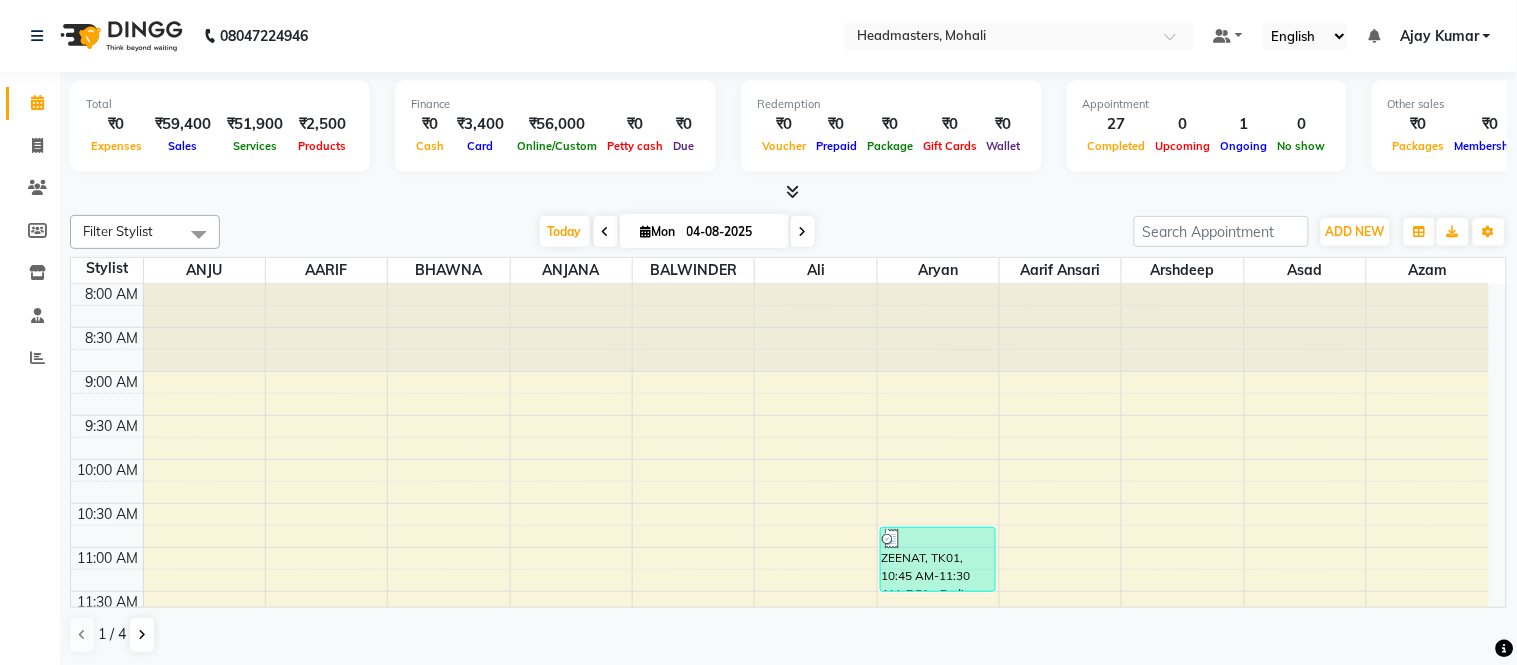 scroll, scrollTop: 0, scrollLeft: 0, axis: both 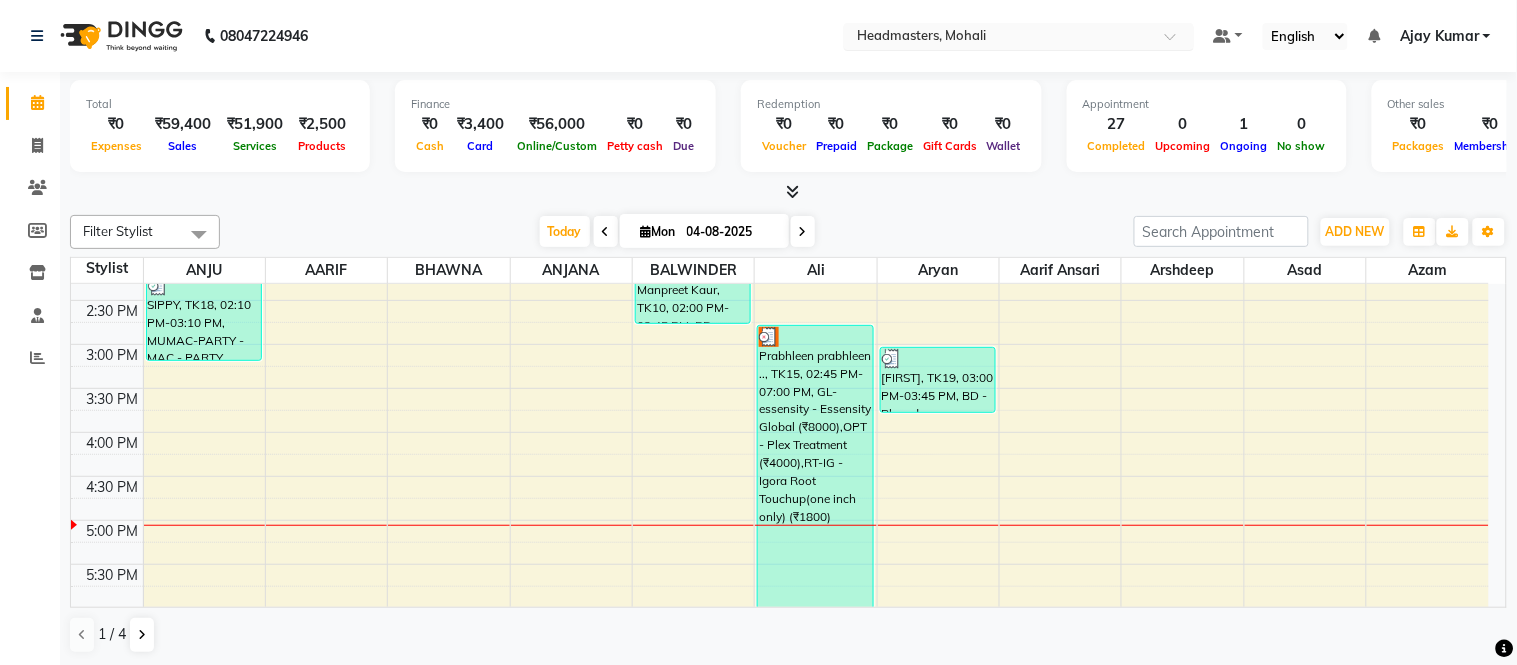 click at bounding box center [999, 38] 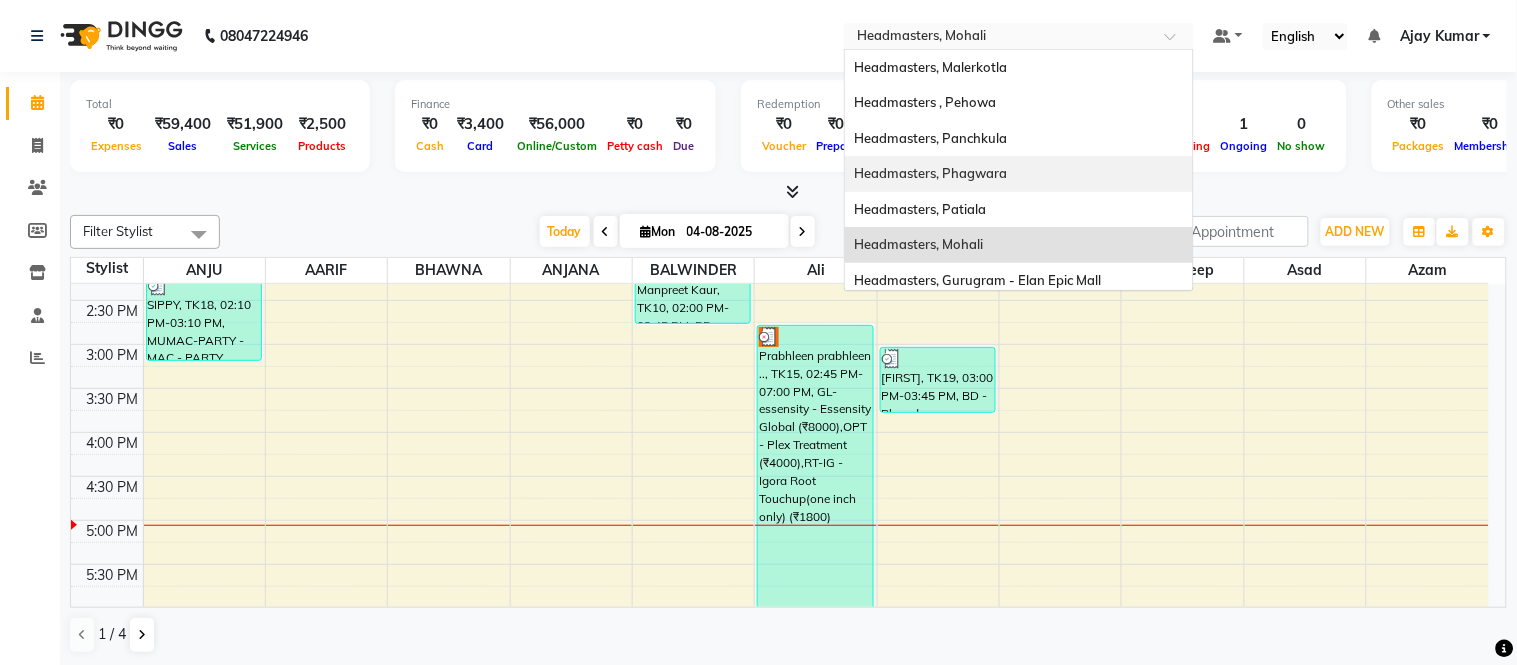 click on "08047224946 Select Location × Headmasters, Mohali Headmasters, Malerkotla Headmasters , Pehowa Headmasters, Panchkula Headmasters, Phagwara Headmasters, Patiala Headmasters, Mohali Headmasters, Gurugram - Elan Epic Mall  Headmasters , Jagraon Headmasters, Pathankot Headmasters, Barnala  Headmasters, Jalandhar Headmasters, Gurugram - Golf Course Road Headmasters, Batala Headmasters, Khanna Headmasters, Sangrur Headmasters, Amritsar Headmasters , Faridkot  Headmasters , Sri Muktsar Sahib Default Panel My Panel English ENGLISH Español العربية मराठी हिंदी ગુજરાતી தமிழ் 中文 Notifications  DINGG Alert   04-08-2025   Prabhleen with token number 15 booked an appointment at 3:45 pm for DERMA-CLN-OILY - Cleanups - Bright Cleanup (Oily To Combination) (₹3000).   DINGG Alert   04-08-2025   Vansh with token number 2 booked an appointment at 11:30 am for BRD - Beard (₹400).   DINGG Alert   03-08-2025   DINGG Alert   03-08-2025   DINGG Alert   03-08-2025  Sign out" 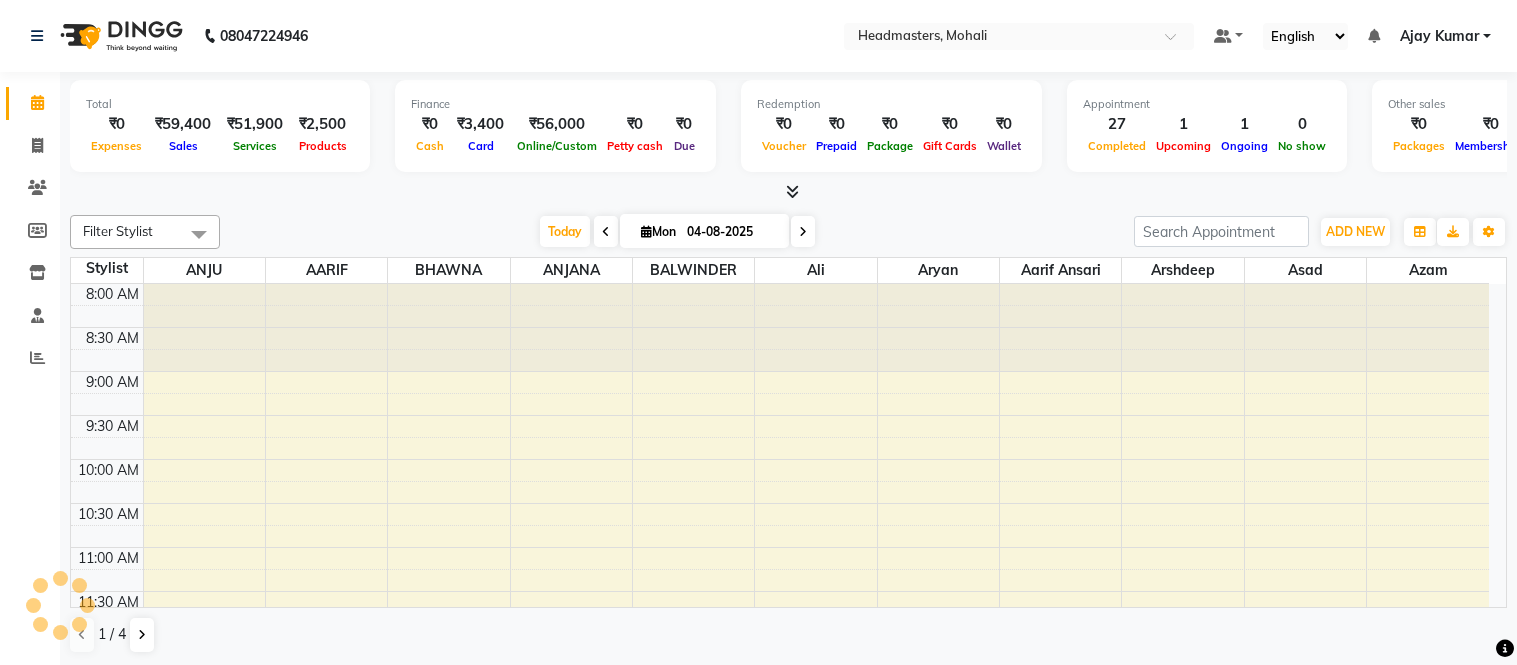 scroll, scrollTop: 0, scrollLeft: 0, axis: both 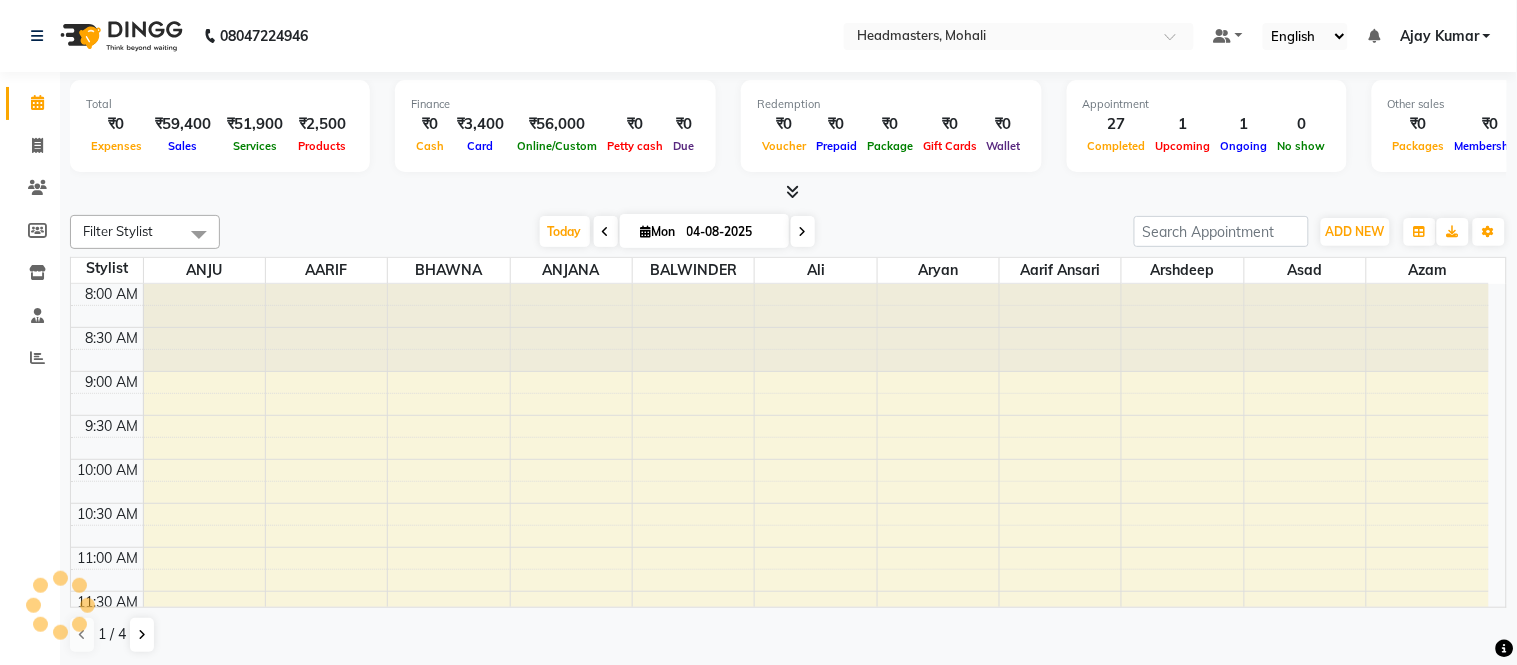 drag, startPoint x: 342, startPoint y: 30, endPoint x: 346, endPoint y: 11, distance: 19.416489 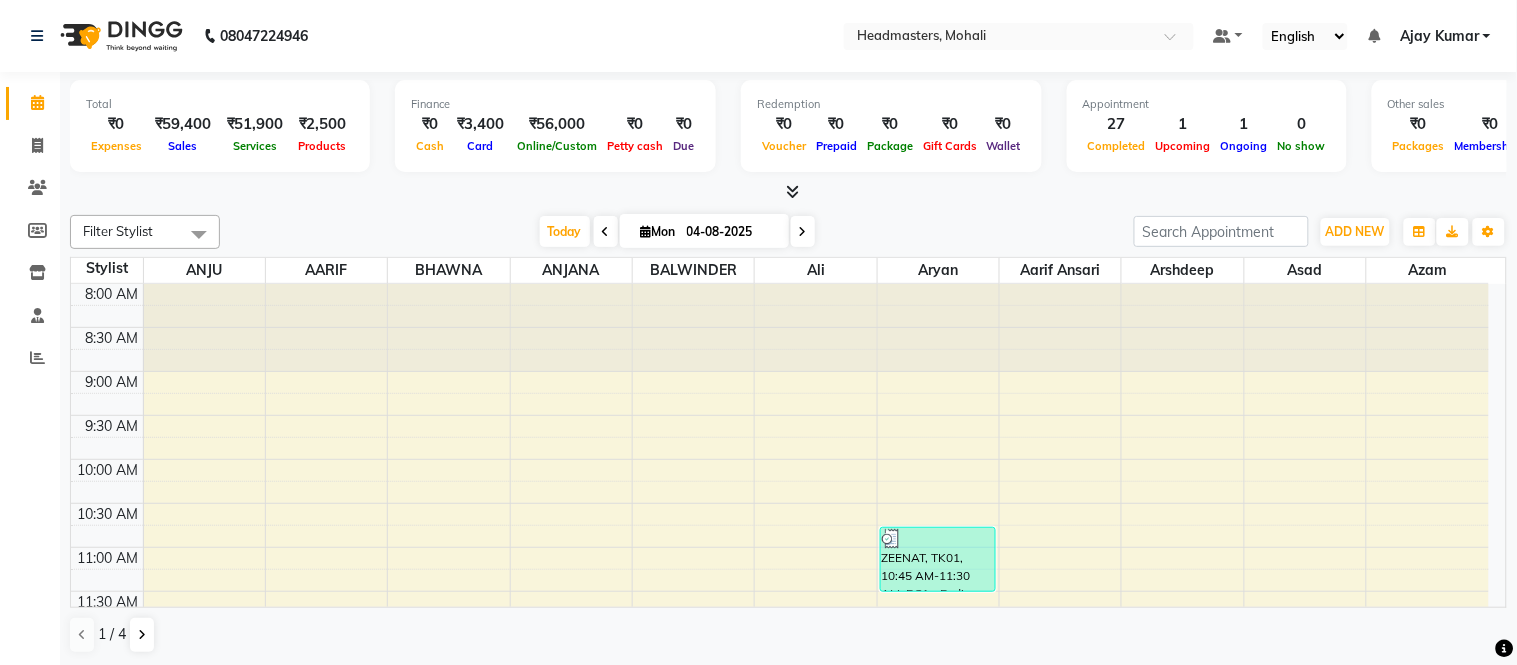 scroll, scrollTop: 0, scrollLeft: 0, axis: both 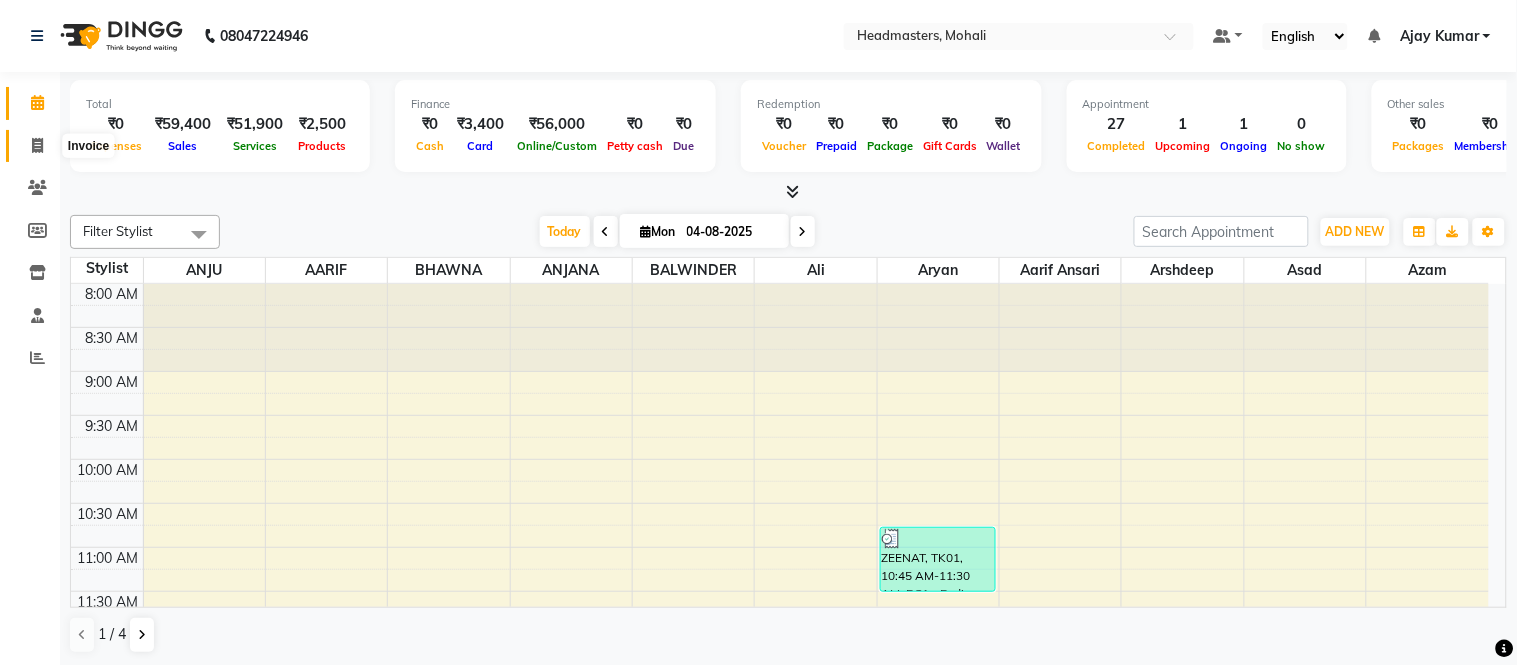 click 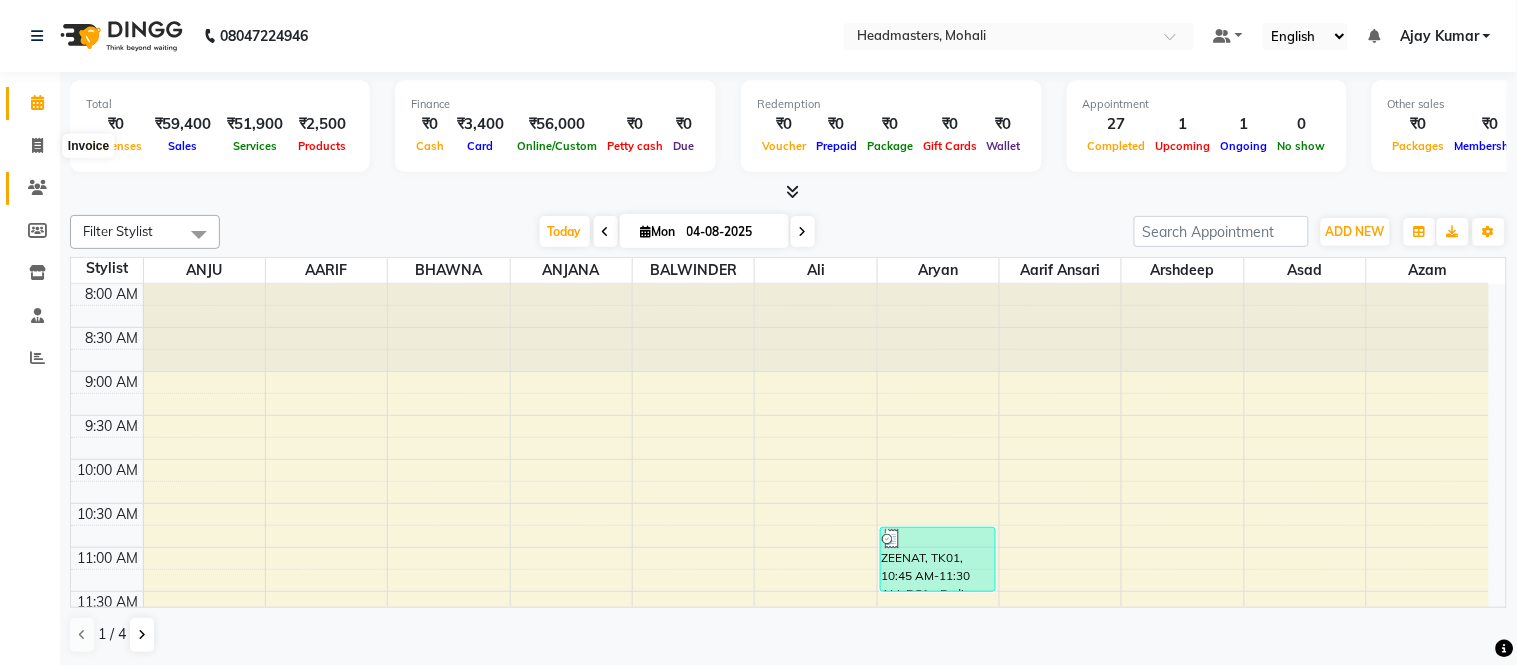 select on "service" 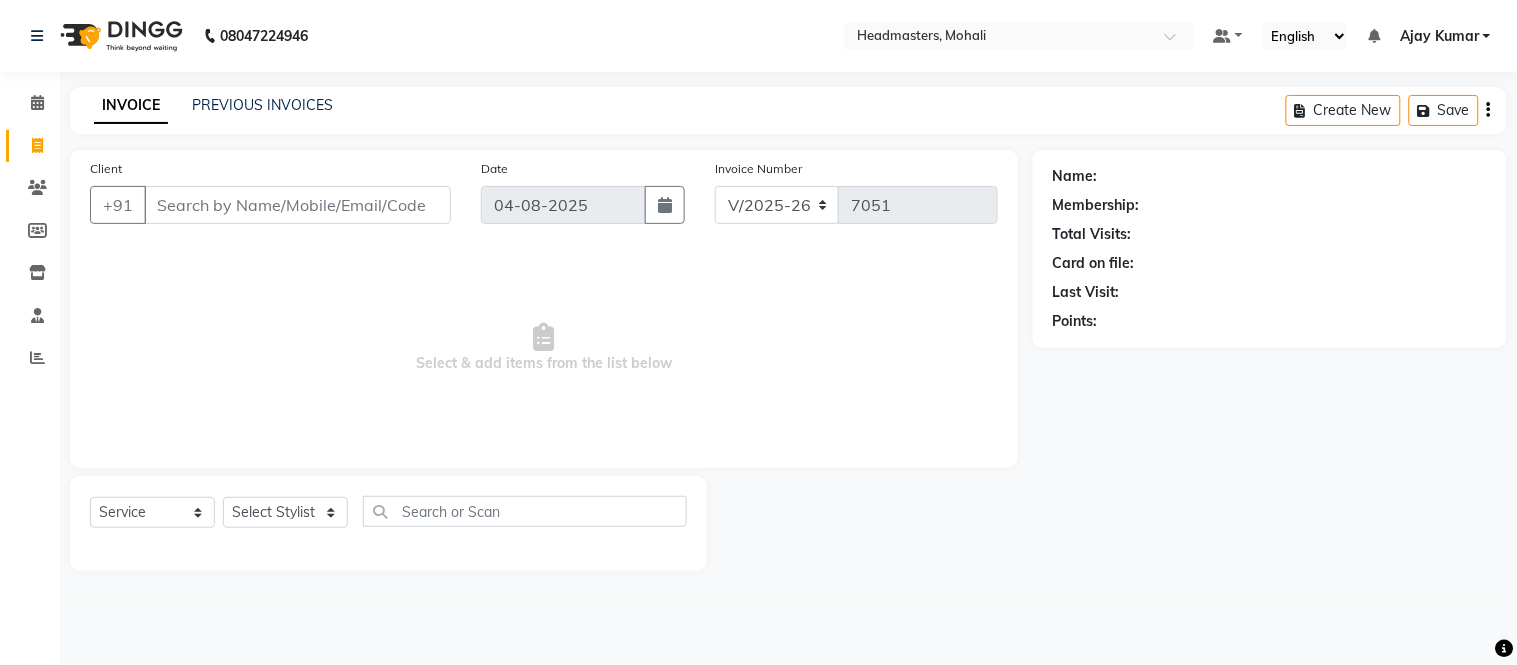 click on "INVOICE PREVIOUS INVOICES Create New   Save" 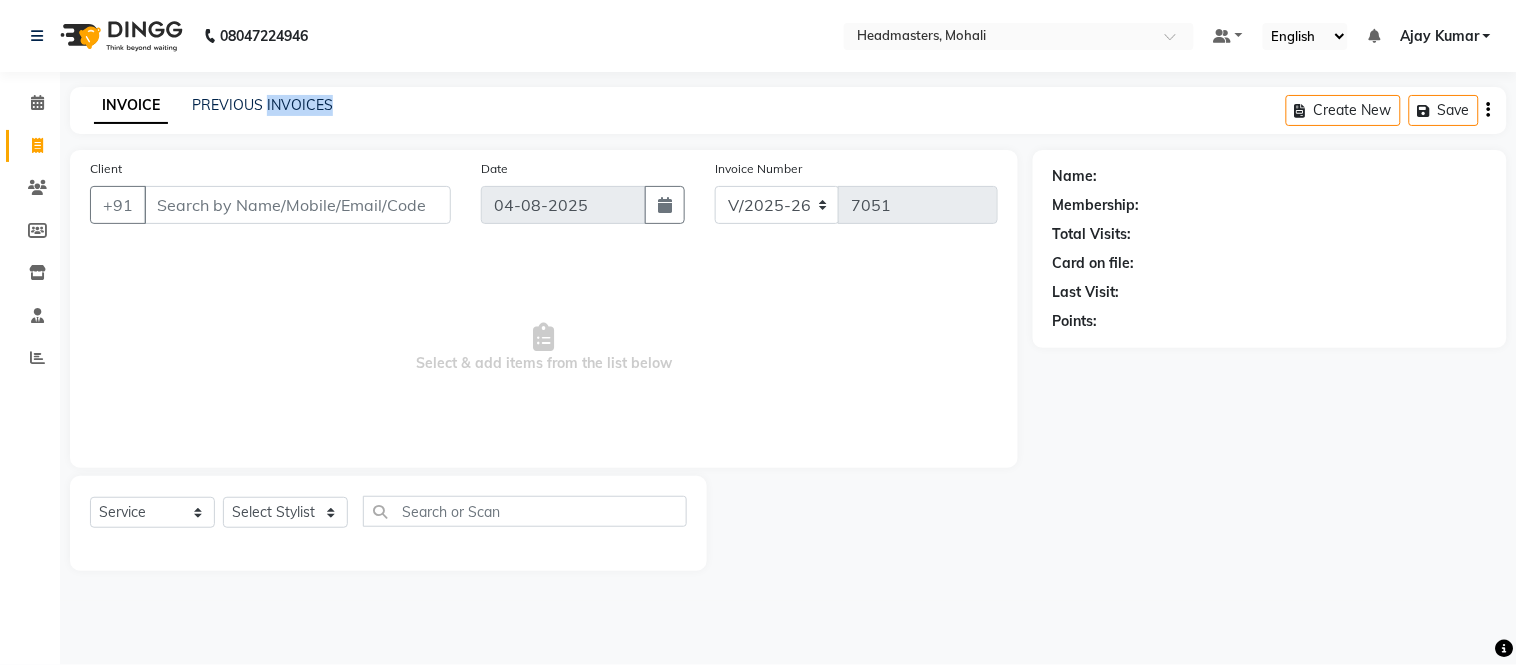 click on "INVOICE PREVIOUS INVOICES Create New   Save" 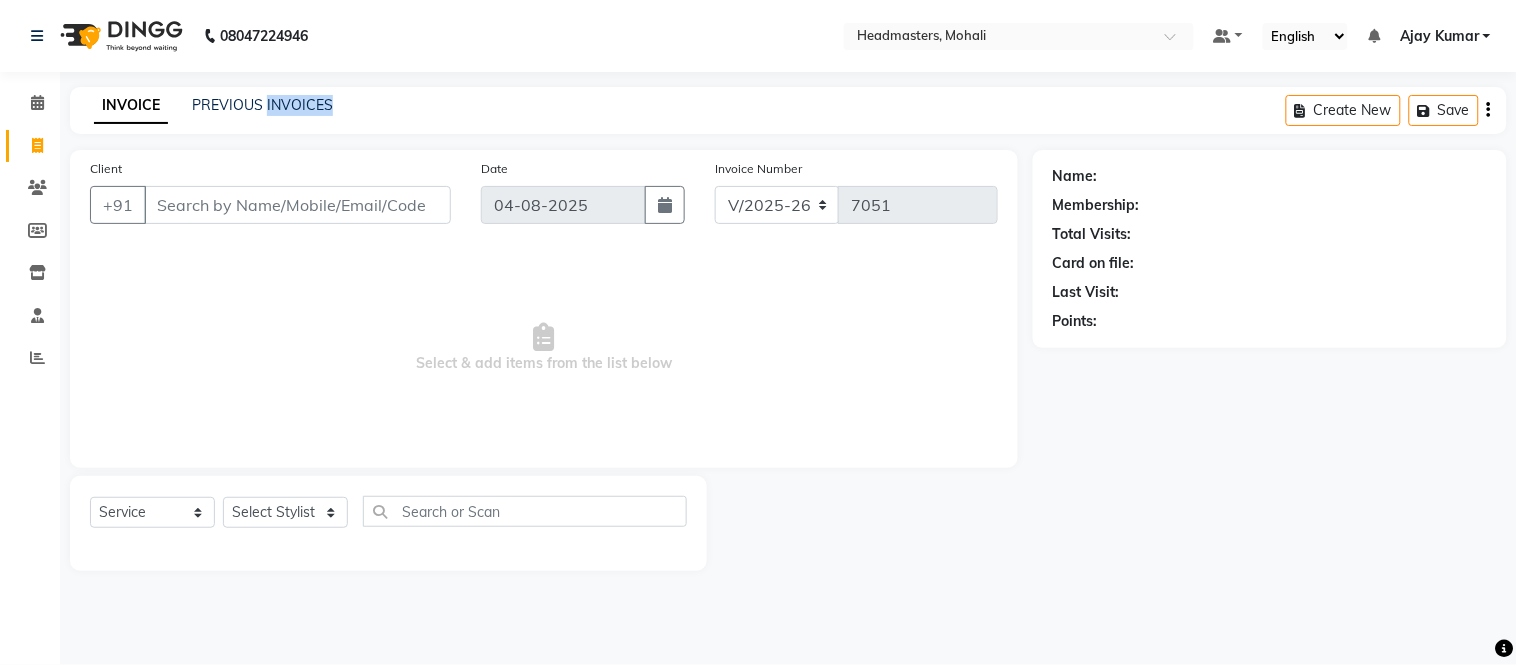 click on "INVOICE PREVIOUS INVOICES Create New   Save" 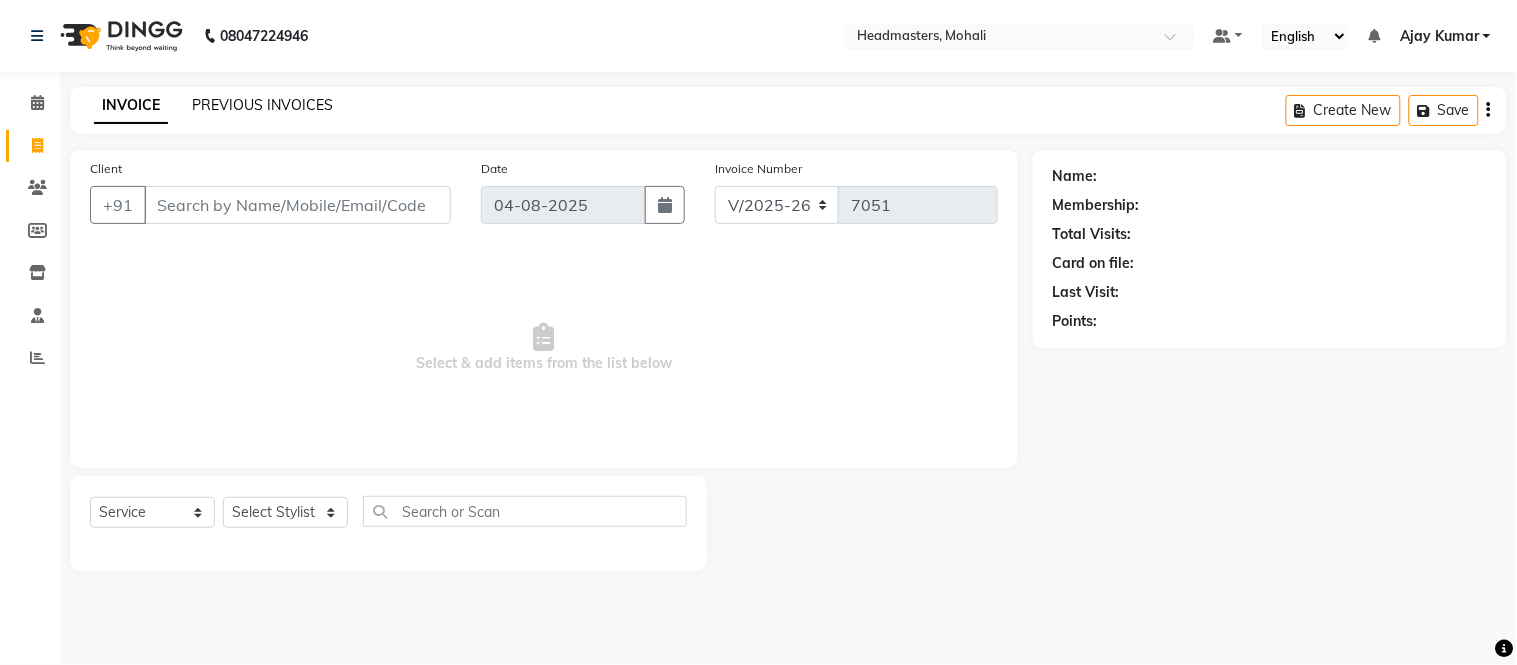 click on "PREVIOUS INVOICES" 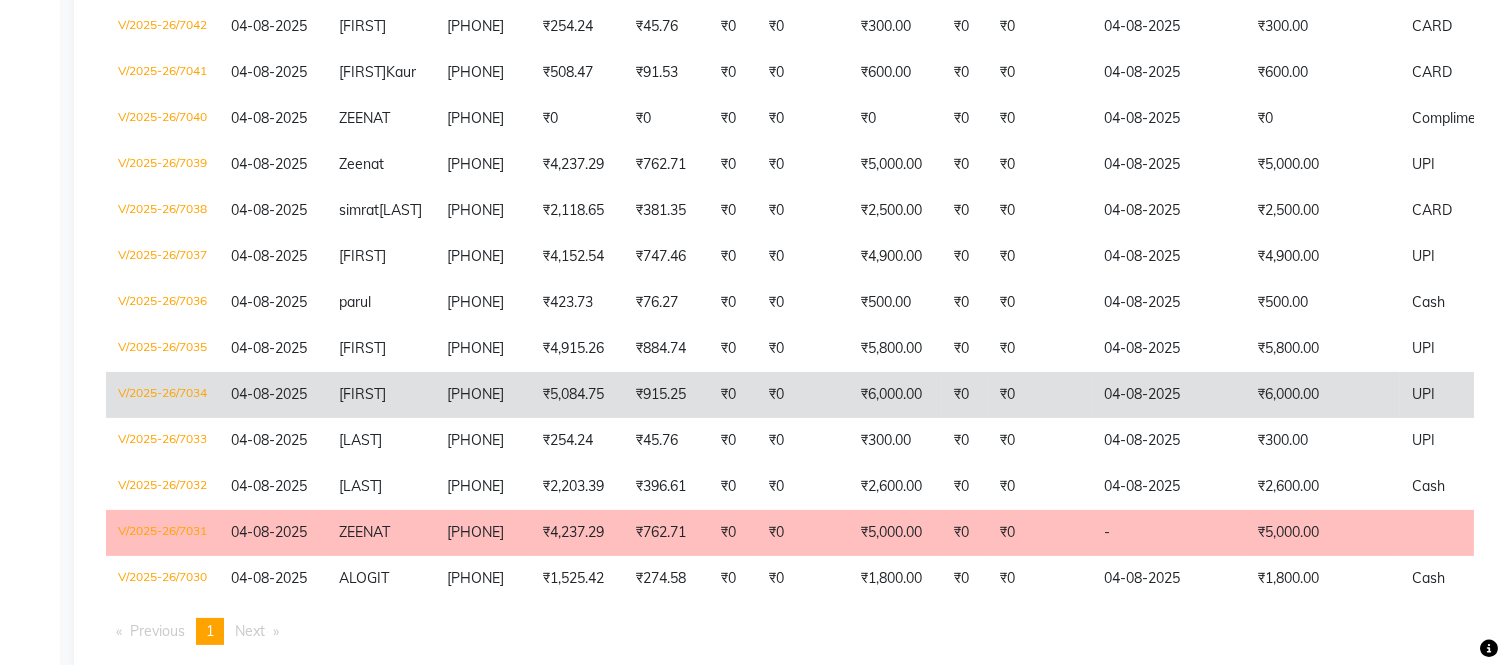 scroll, scrollTop: 853, scrollLeft: 0, axis: vertical 